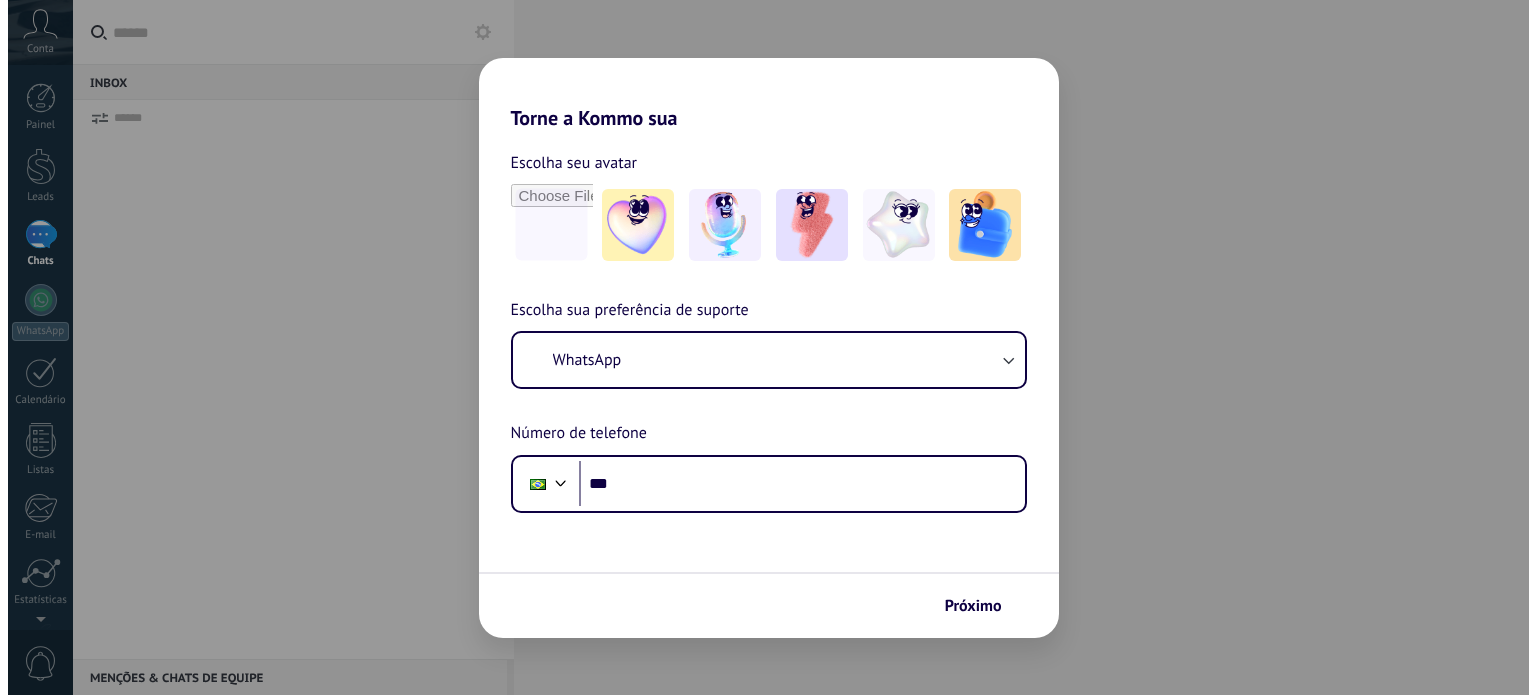 scroll, scrollTop: 0, scrollLeft: 0, axis: both 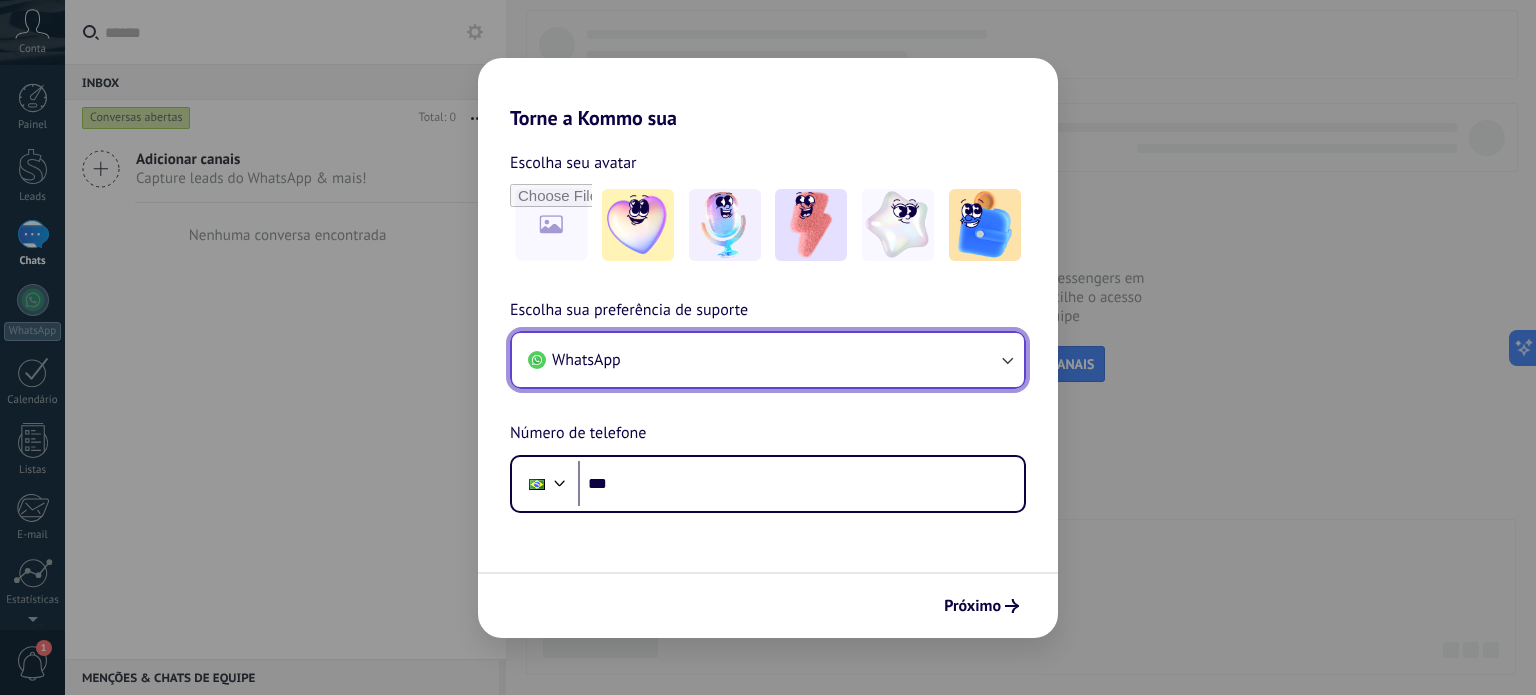 click on "WhatsApp" at bounding box center [768, 360] 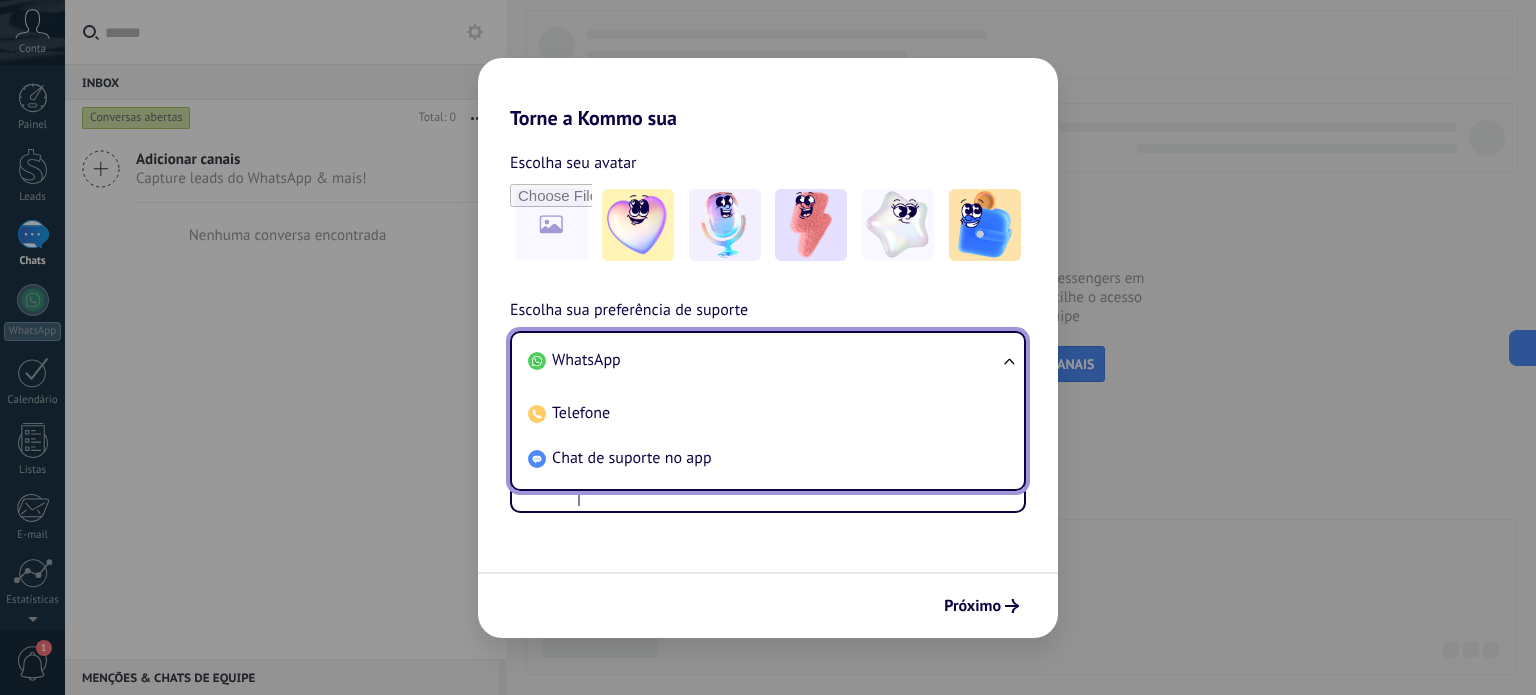 click on "Torne a Kommo sua Escolha seu avatar Escolha sua preferência de suporte WhatsApp WhatsApp Telefone Chat de suporte no app Número de telefone Phone *** Próximo" at bounding box center (768, 347) 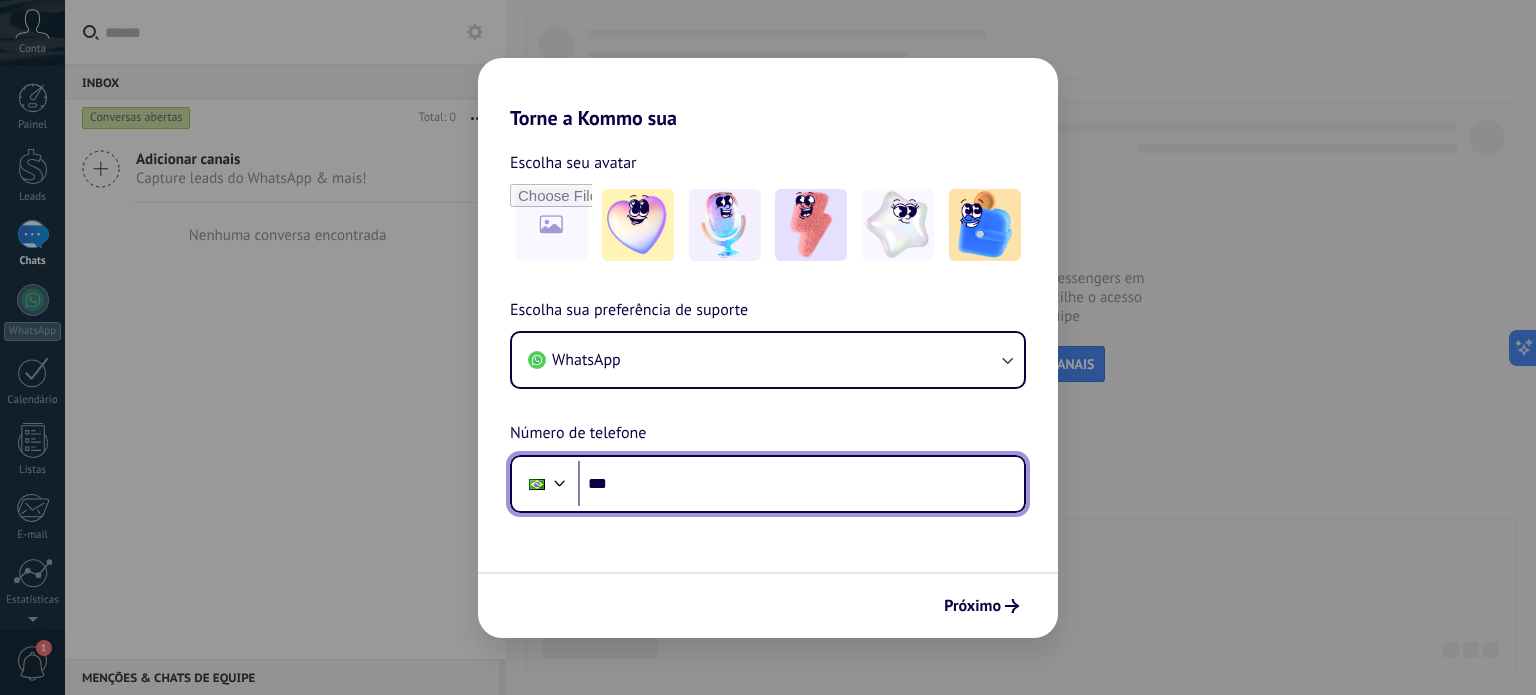 click on "***" at bounding box center (801, 484) 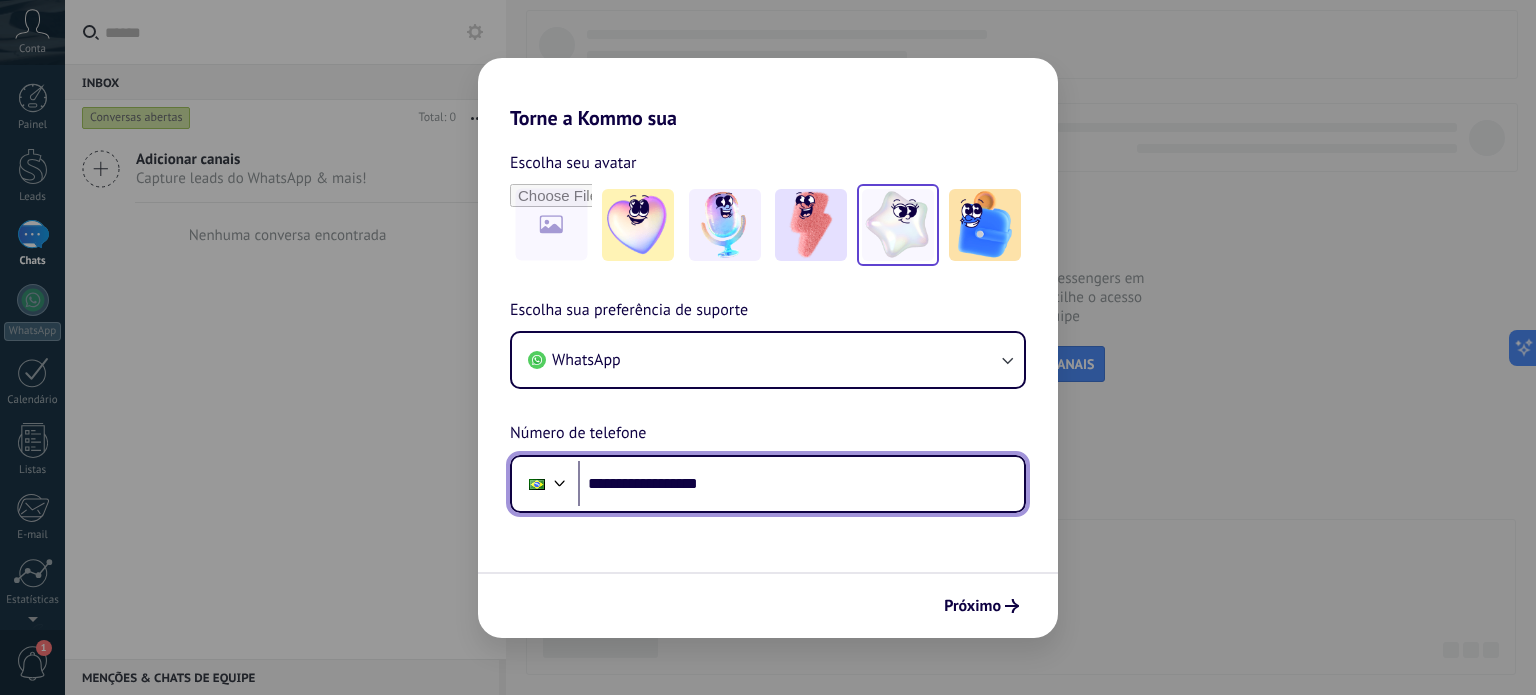 type on "**********" 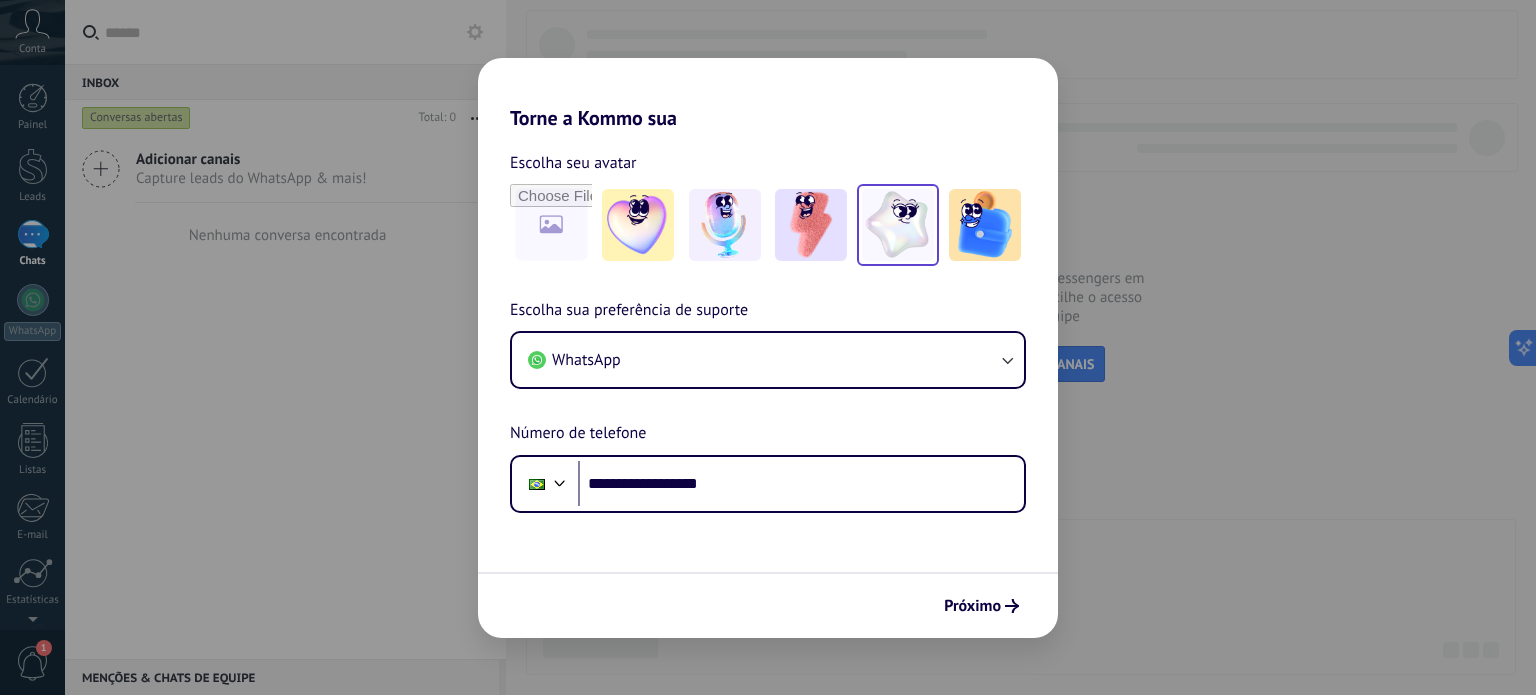 click at bounding box center [898, 225] 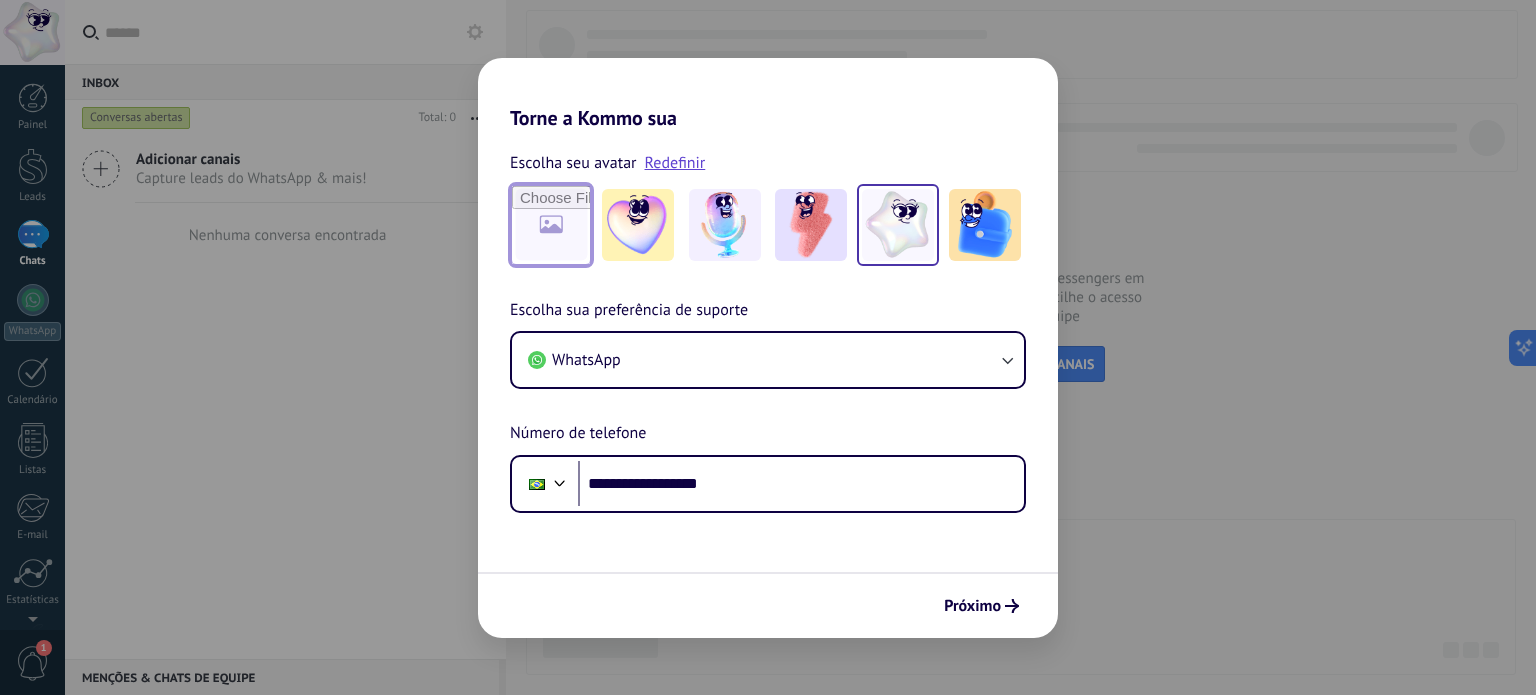 click at bounding box center [551, 225] 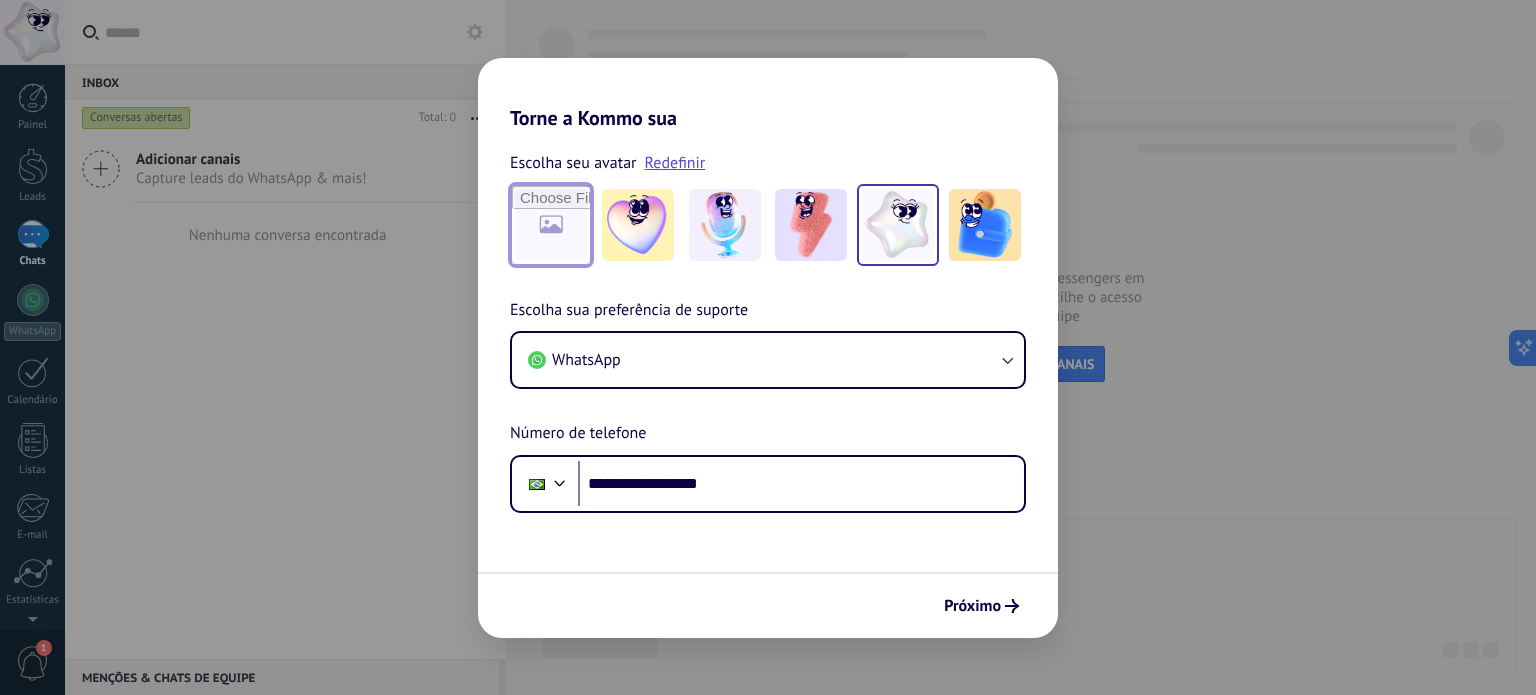 type on "**********" 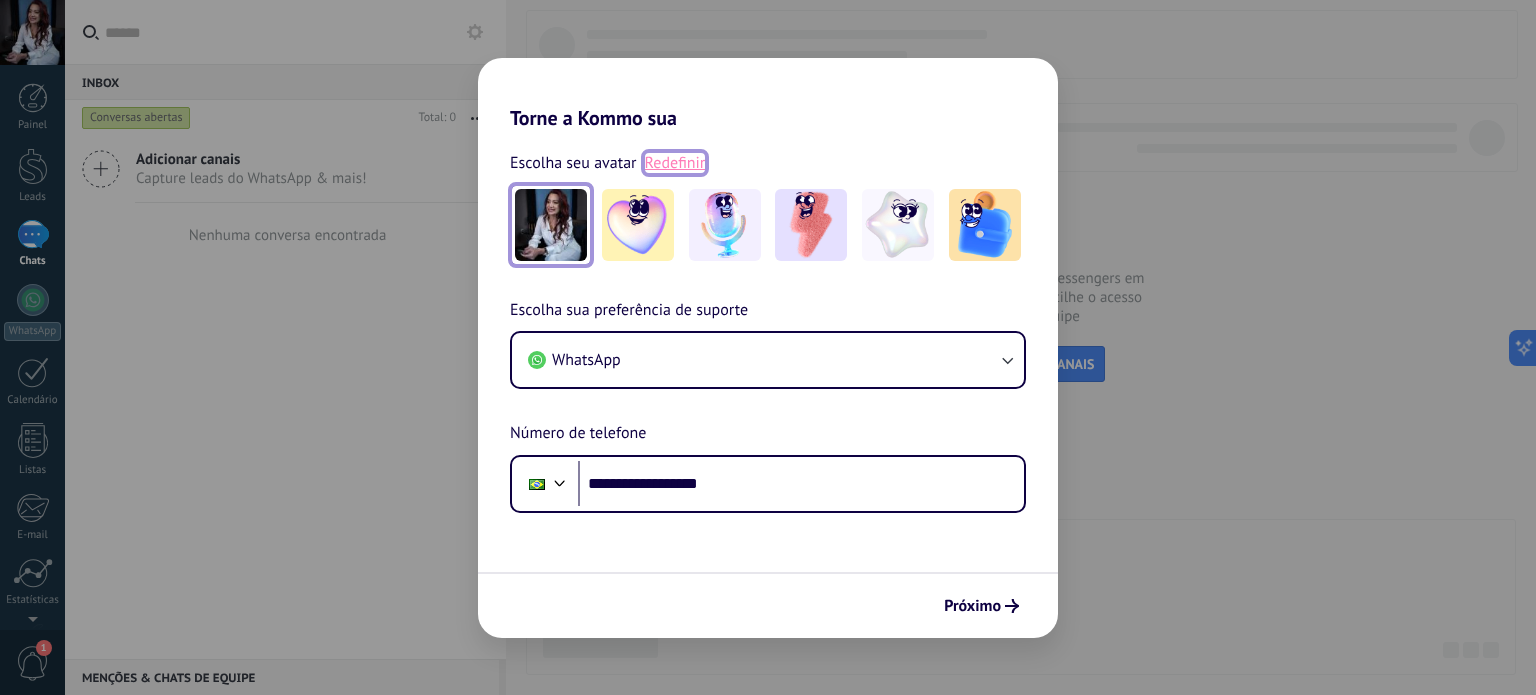 click on "Redefinir" at bounding box center (675, 163) 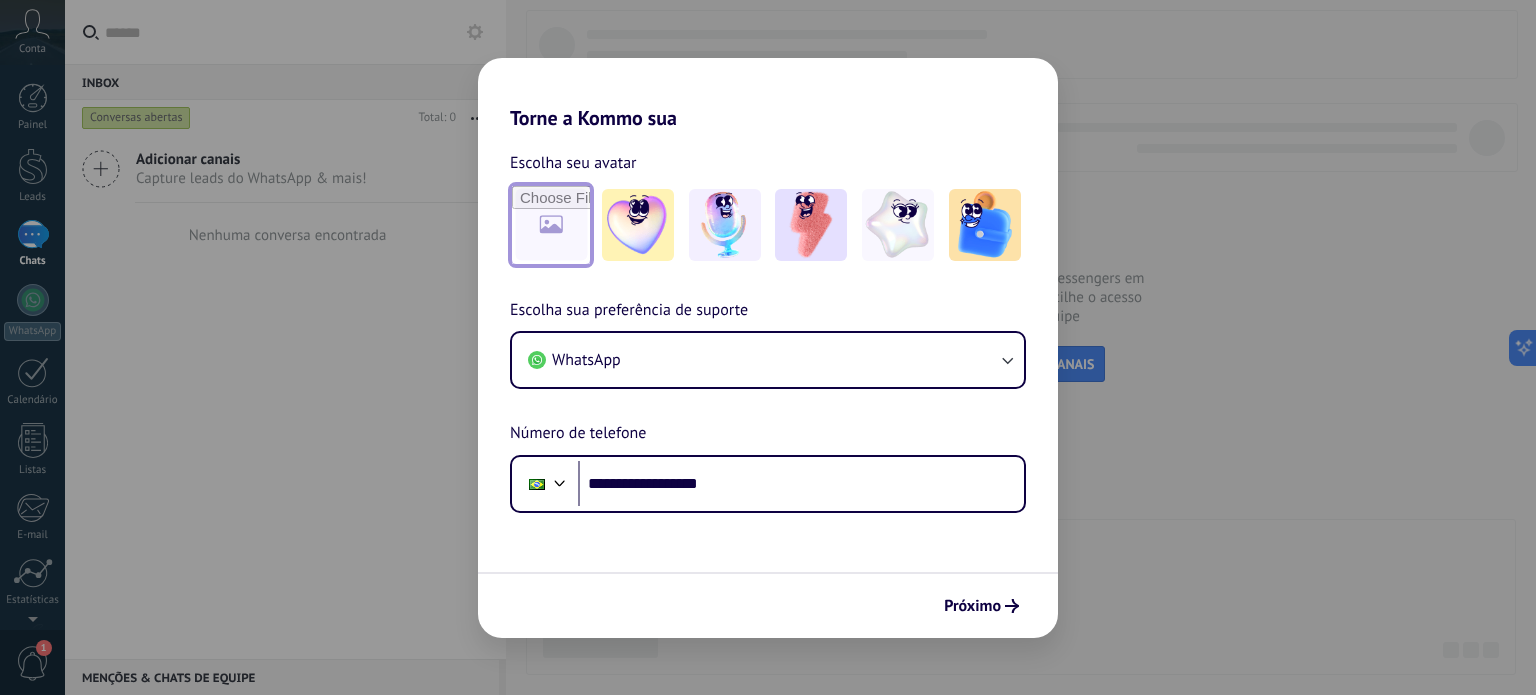 click at bounding box center [551, 225] 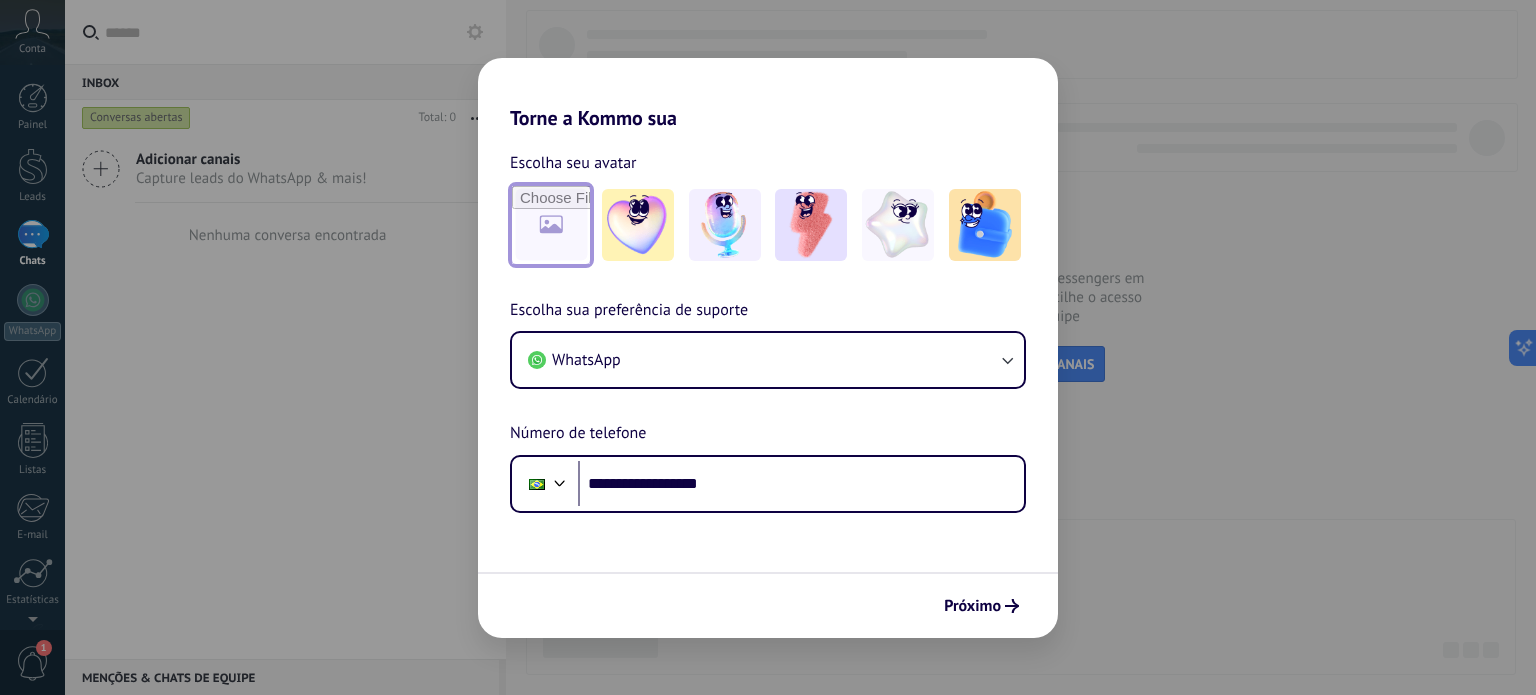 type on "**********" 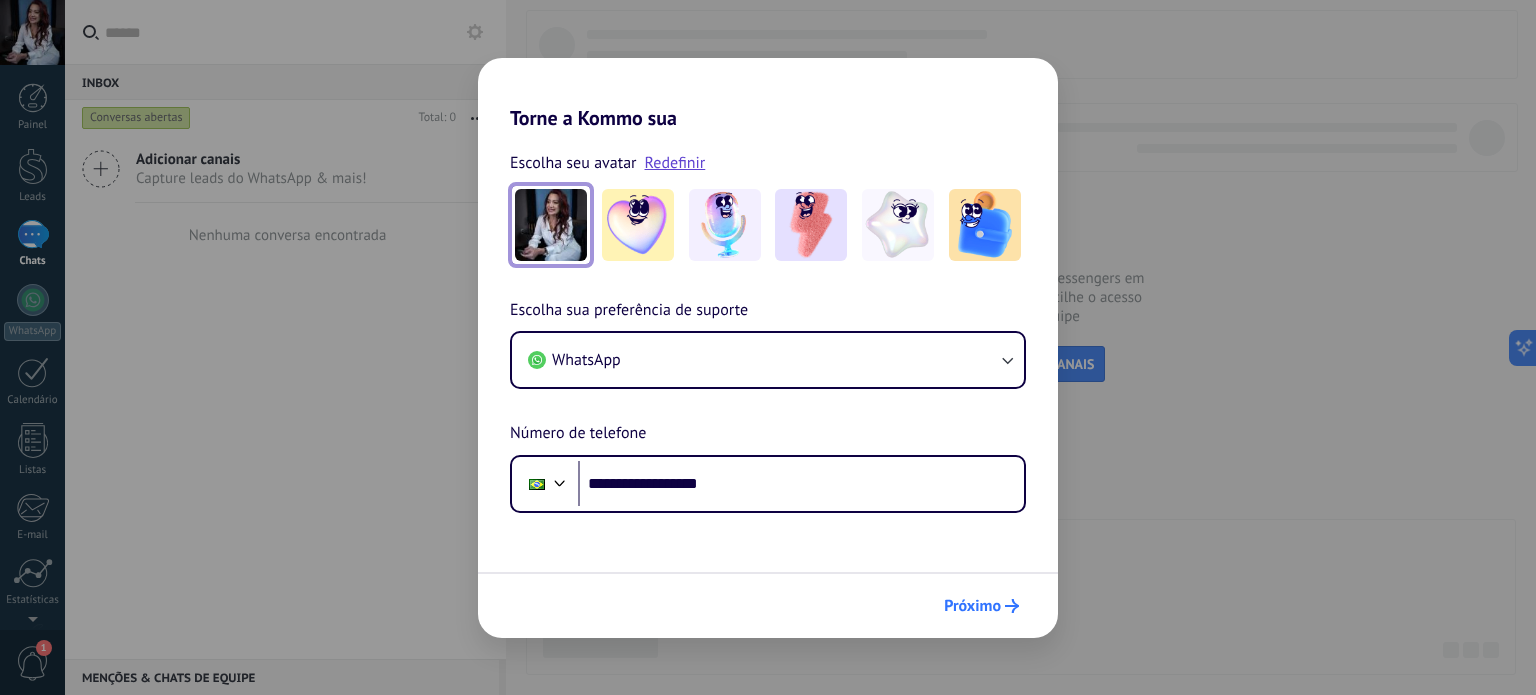 click on "Próximo" at bounding box center (972, 606) 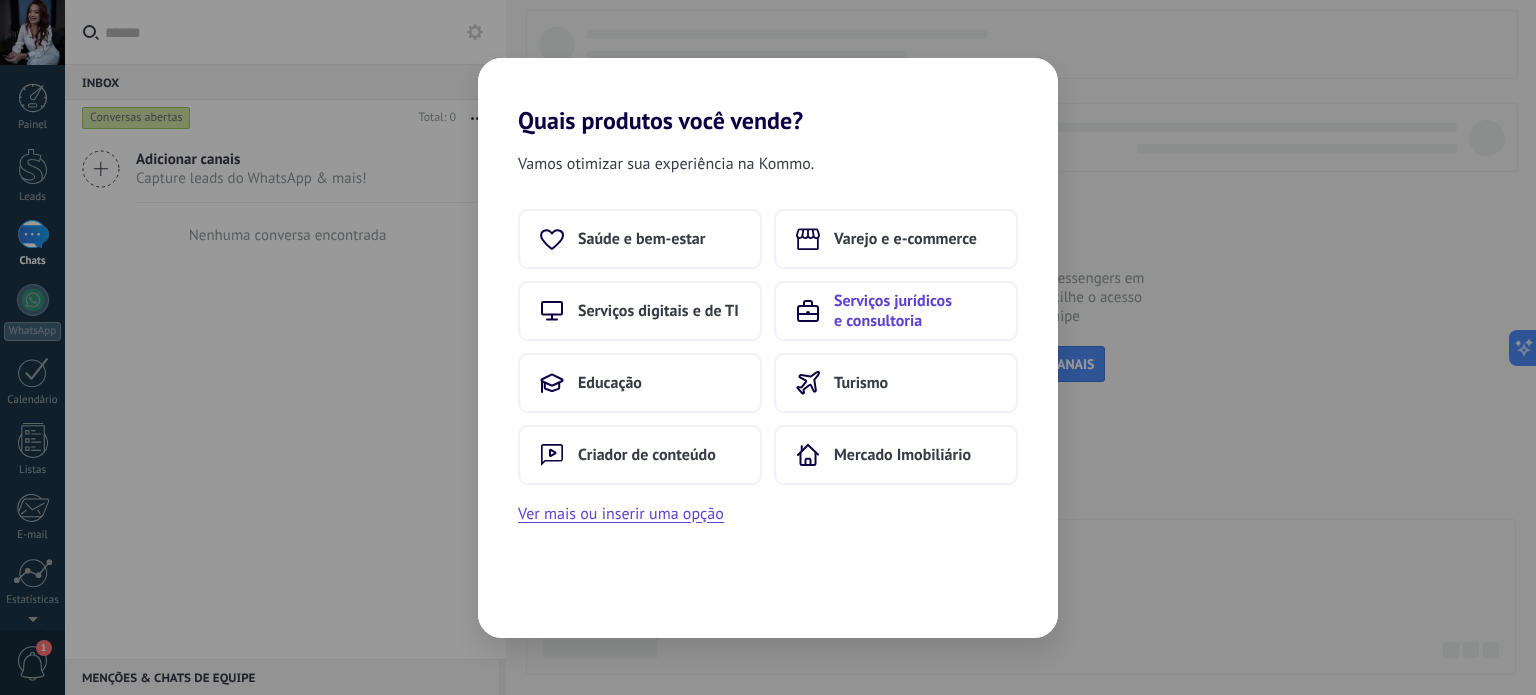click on "Serviços jurídicos e consultoria" at bounding box center (915, 311) 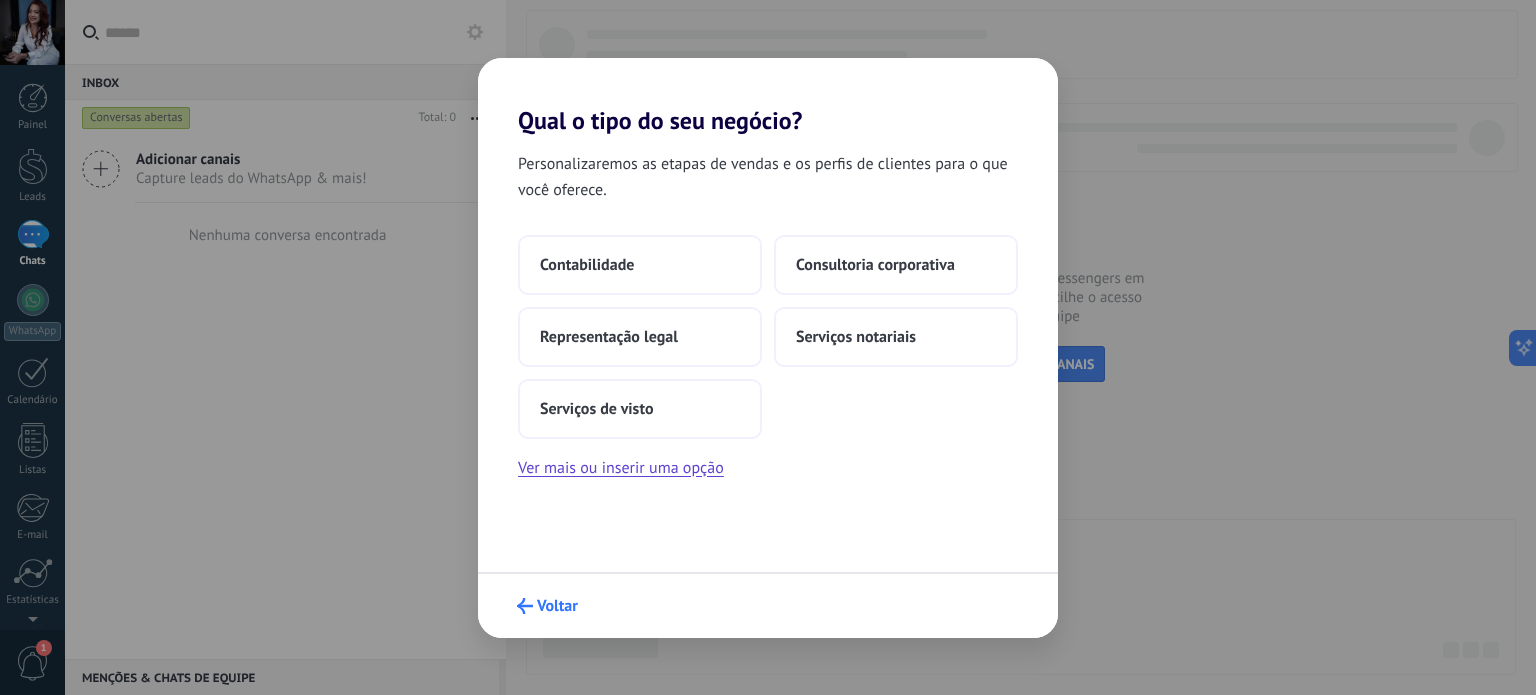 click on "Voltar" at bounding box center (557, 606) 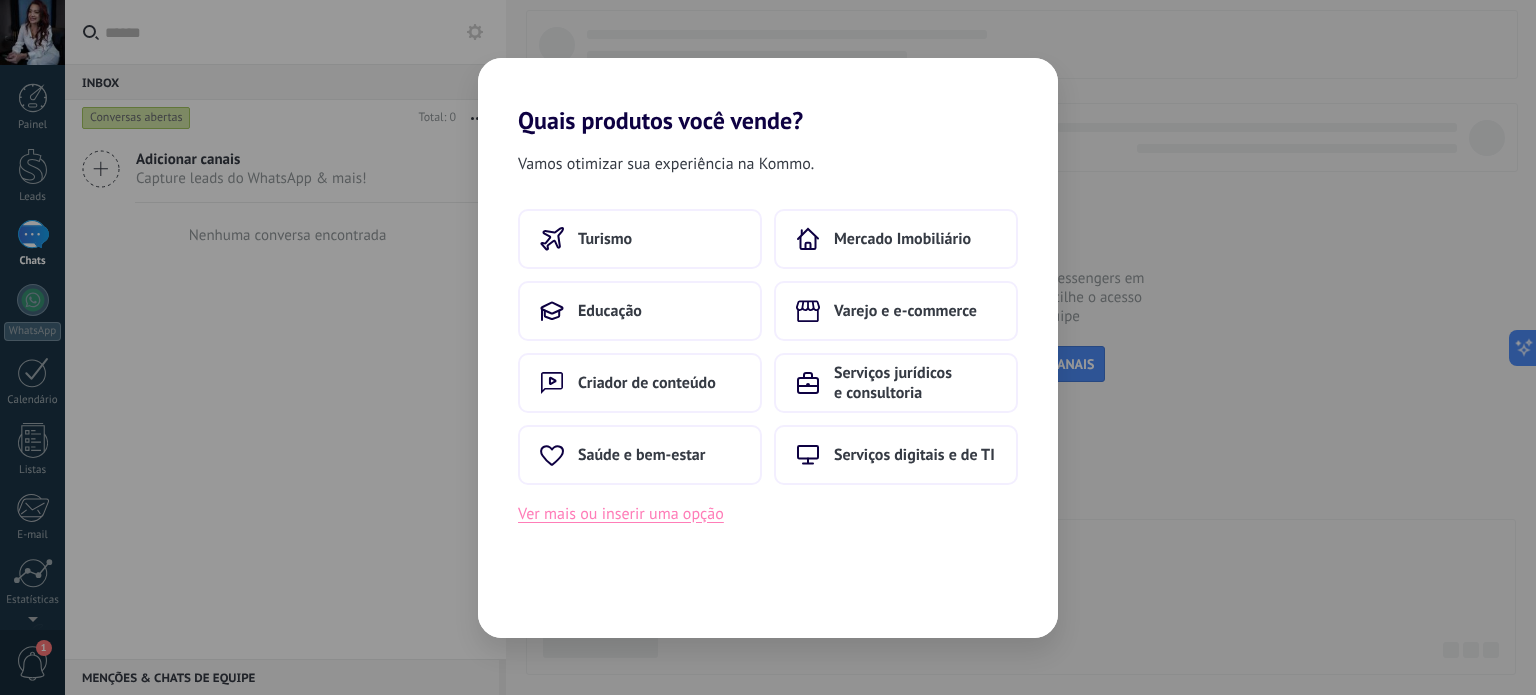 click on "Ver mais ou inserir uma opção" at bounding box center (621, 514) 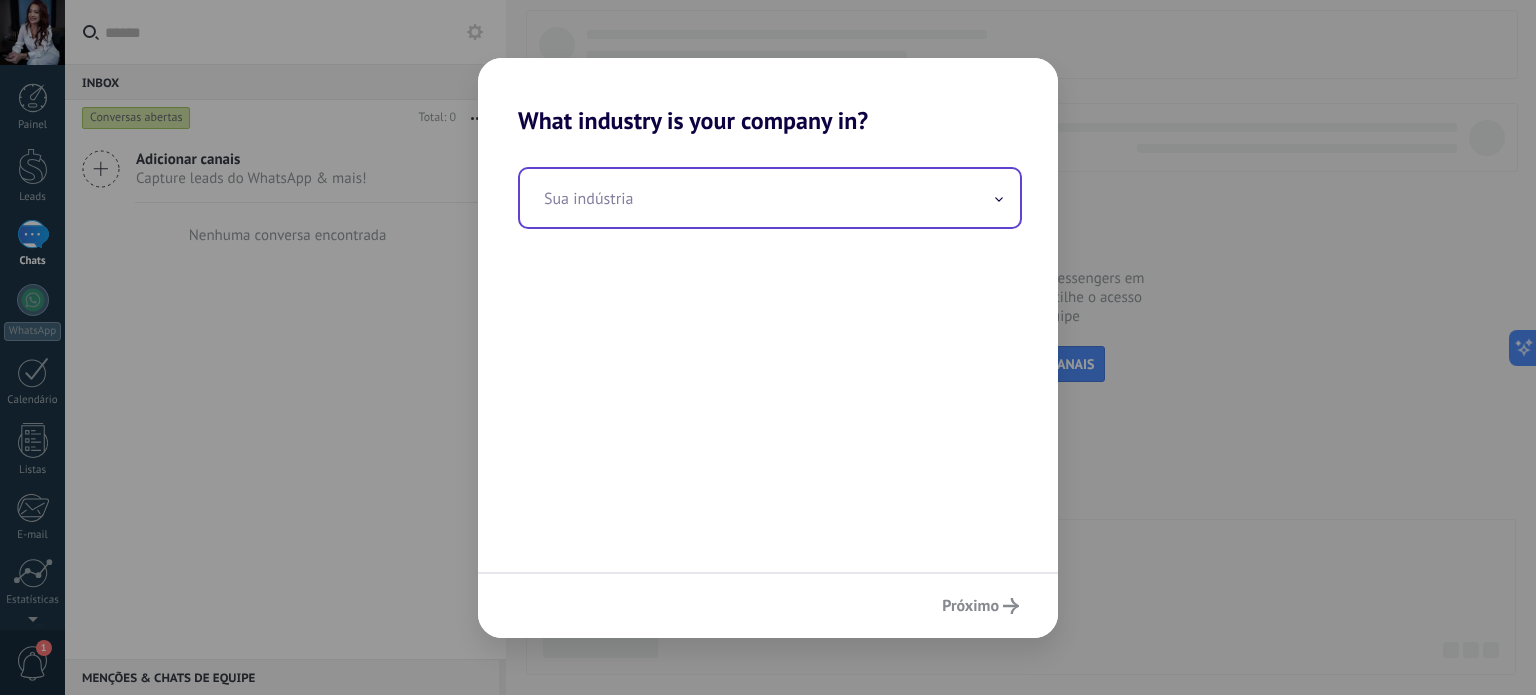 click 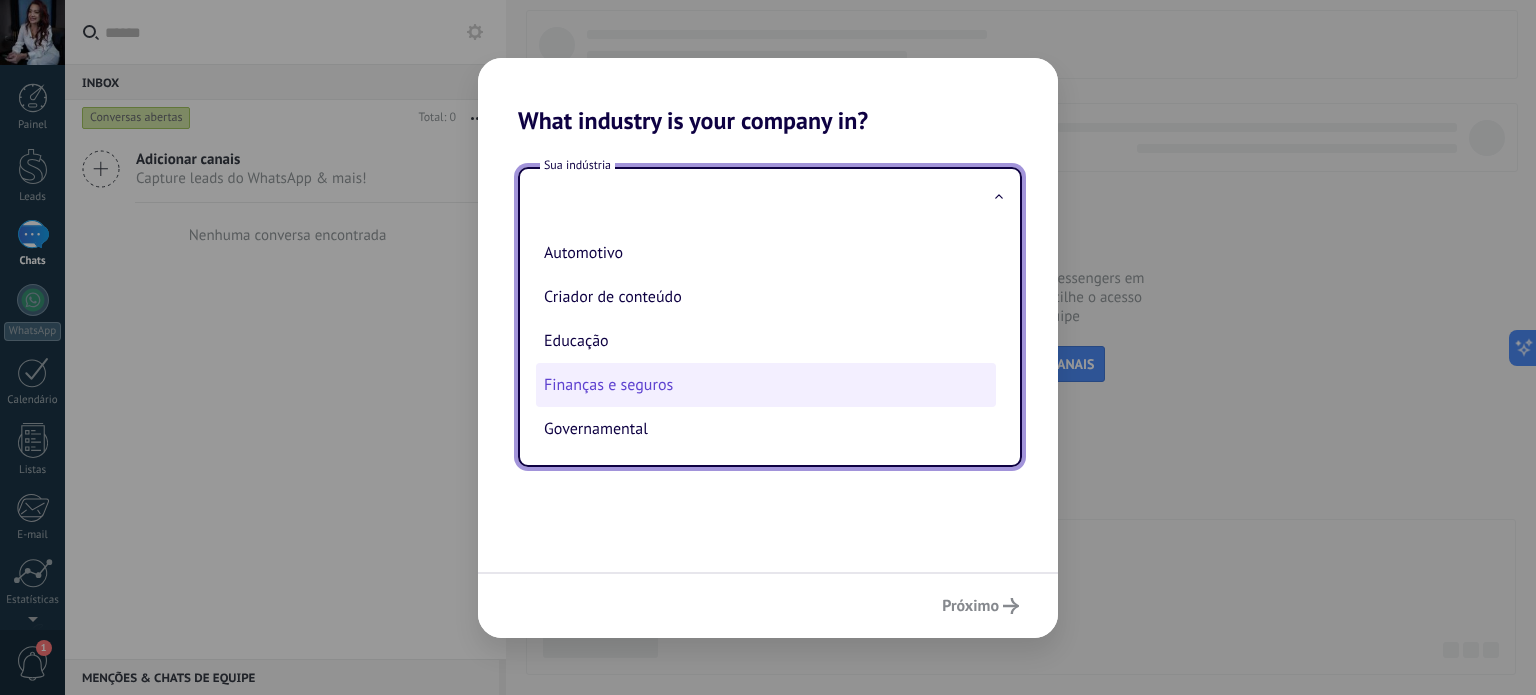 click on "Finanças e seguros" at bounding box center [766, 385] 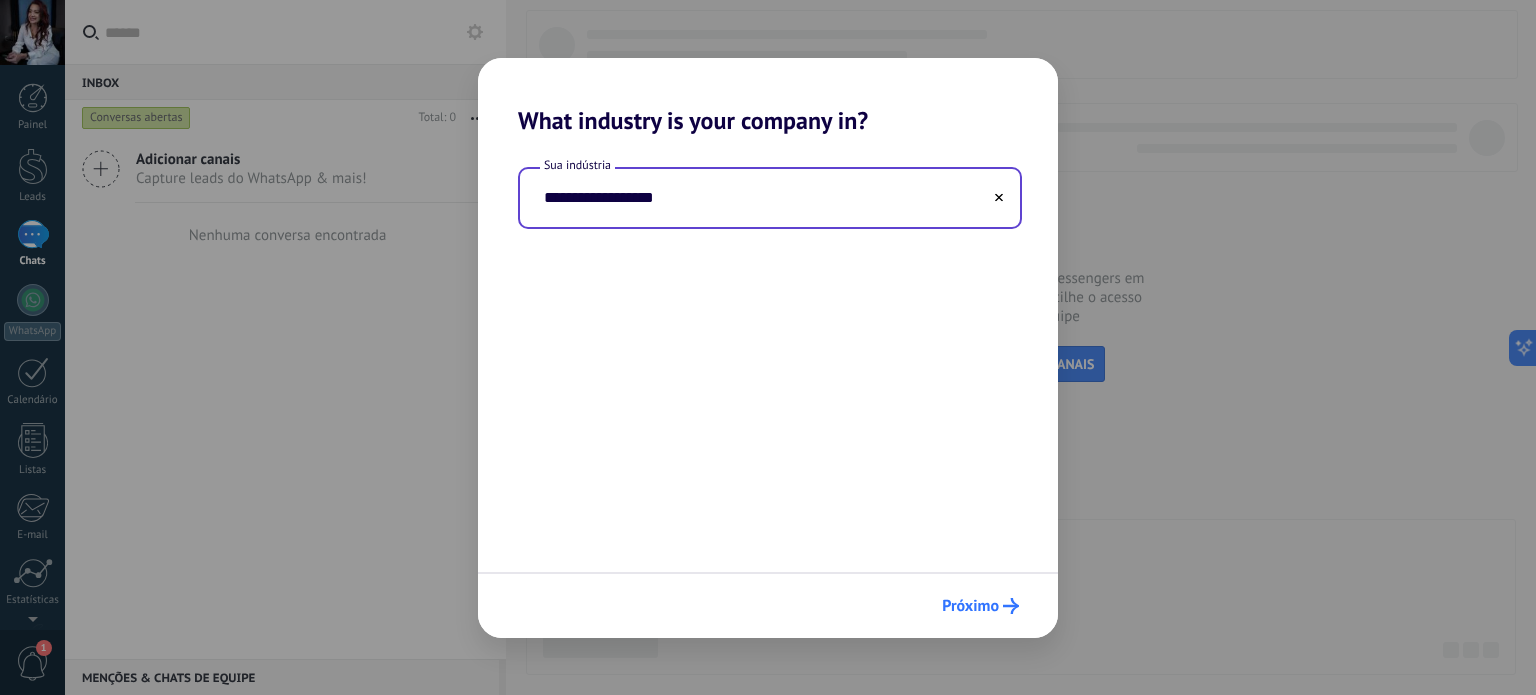 click on "Próximo" at bounding box center (970, 606) 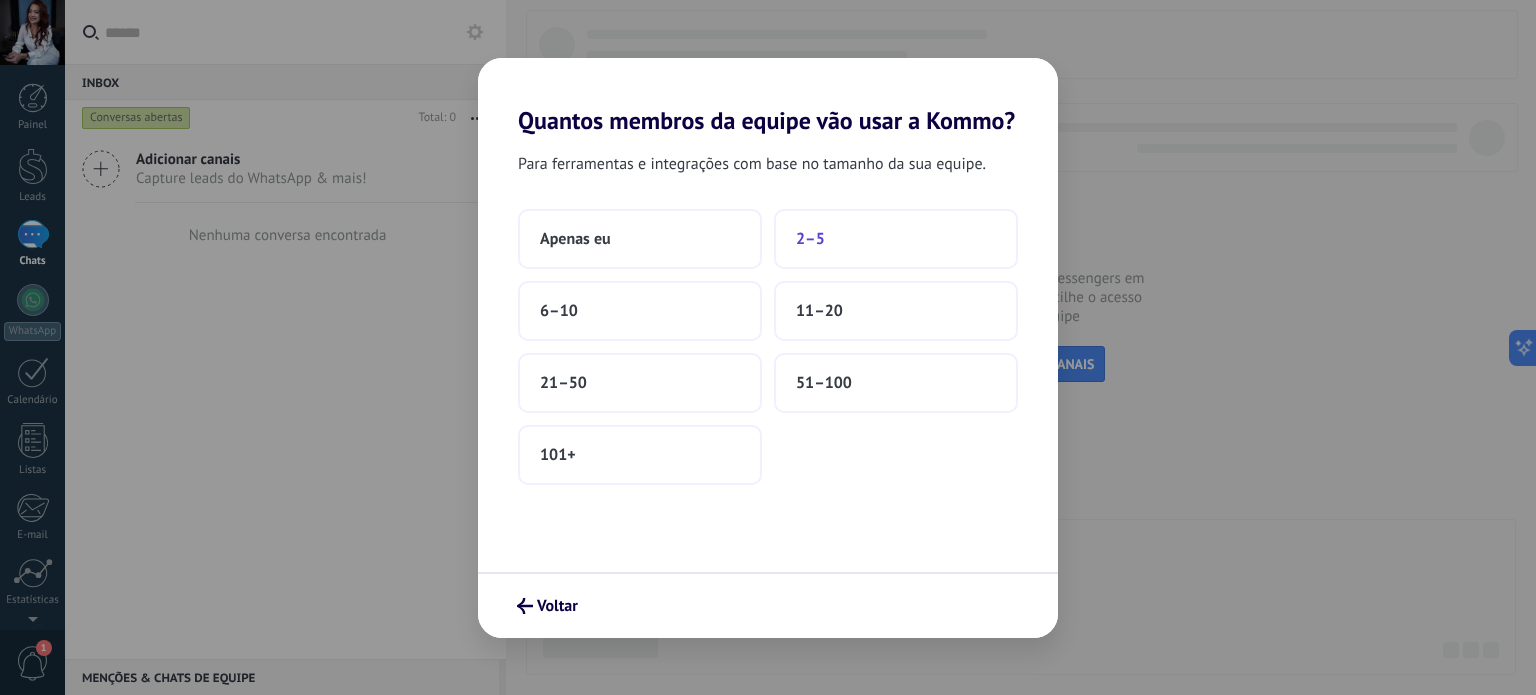 click on "2–5" at bounding box center (896, 239) 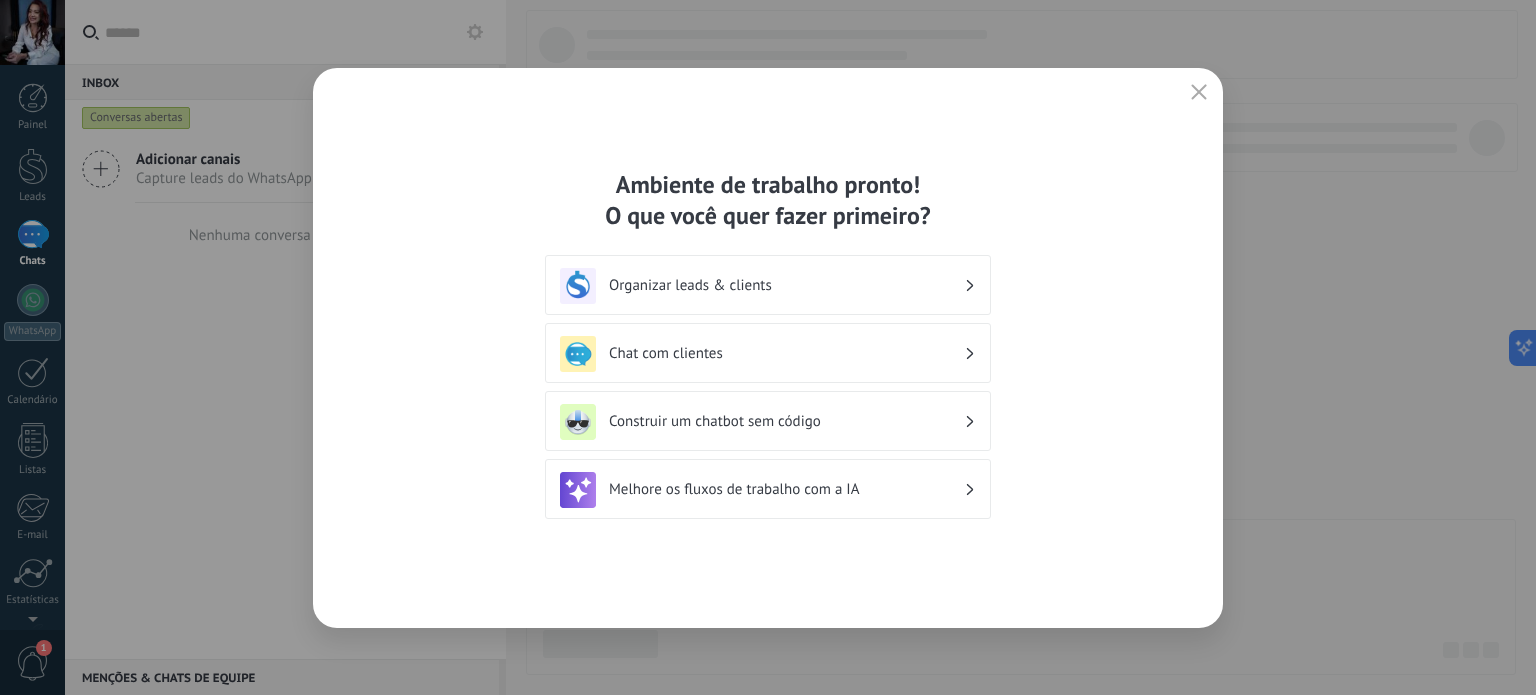 click on "Organizar leads & clients" at bounding box center [786, 285] 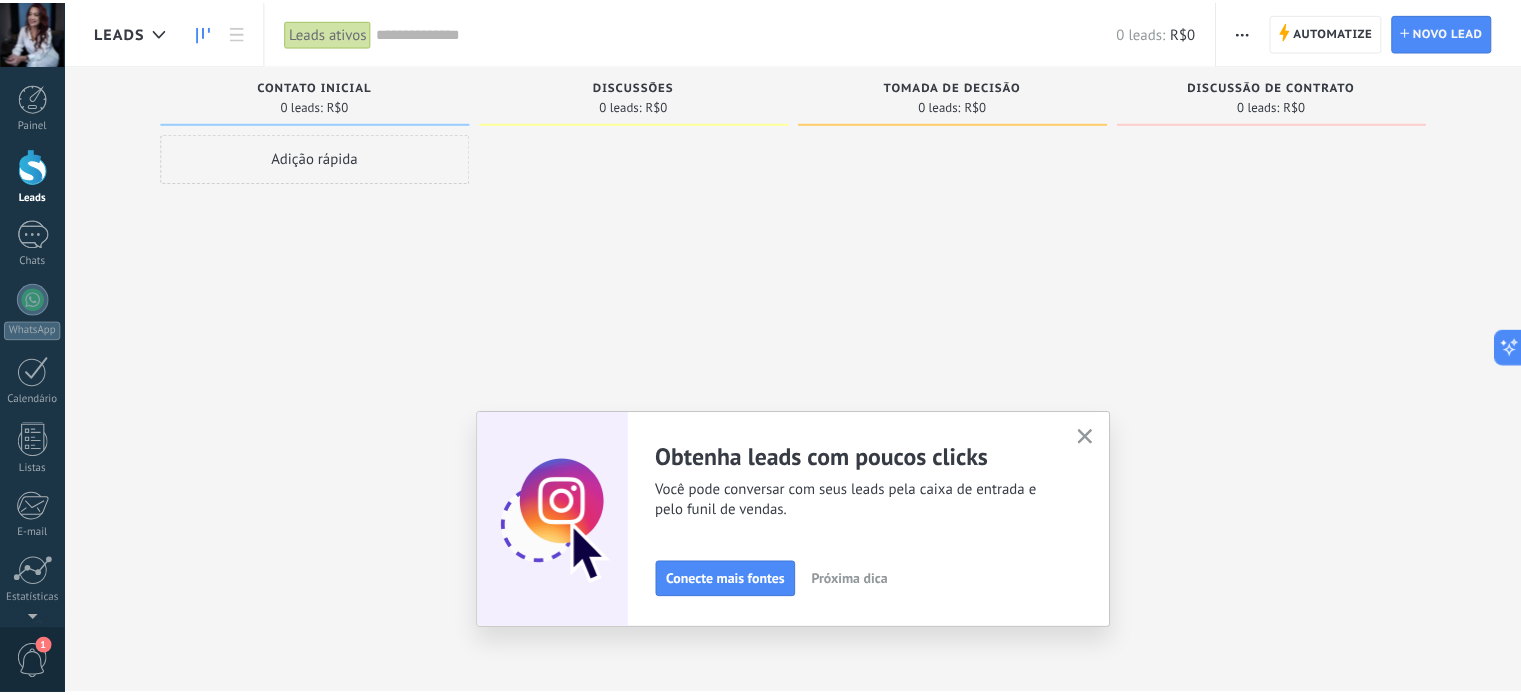 scroll, scrollTop: 136, scrollLeft: 0, axis: vertical 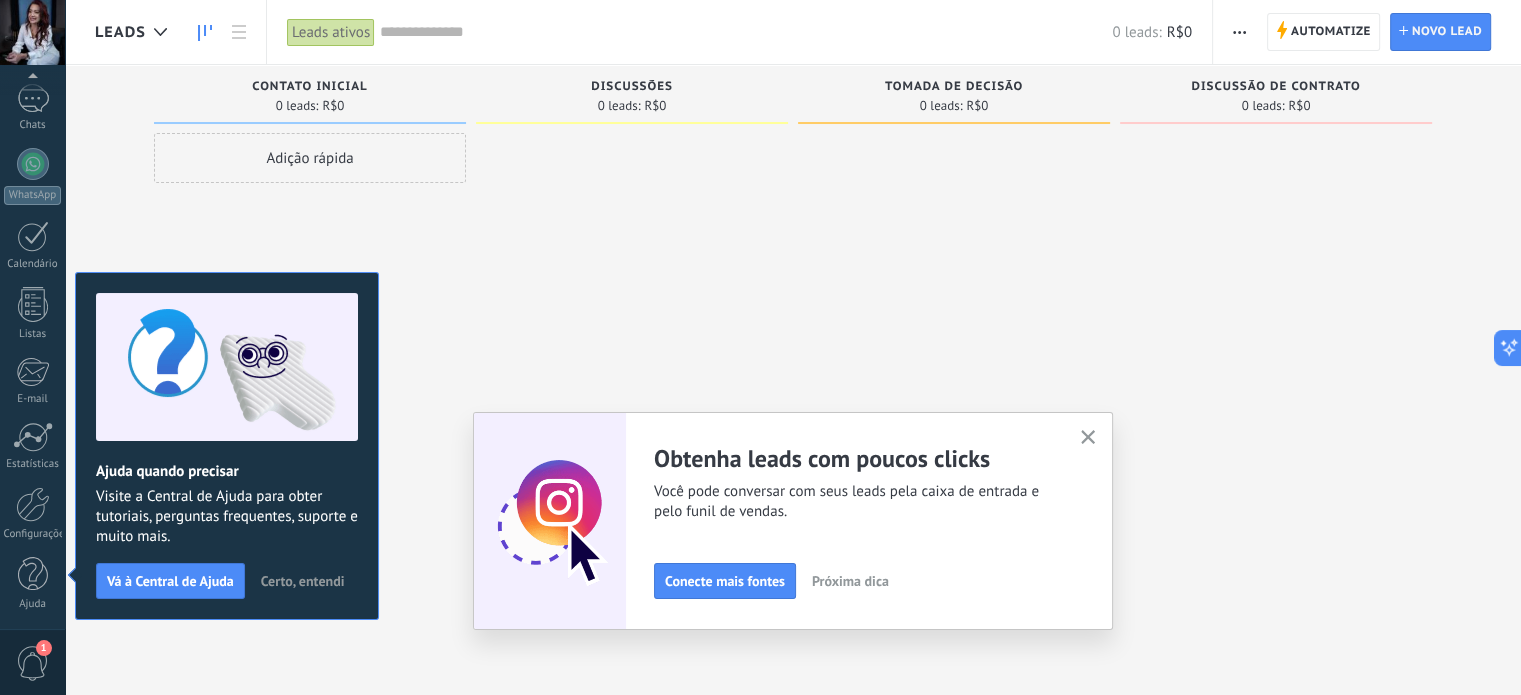 drag, startPoint x: 1098, startPoint y: 436, endPoint x: 1088, endPoint y: 428, distance: 12.806249 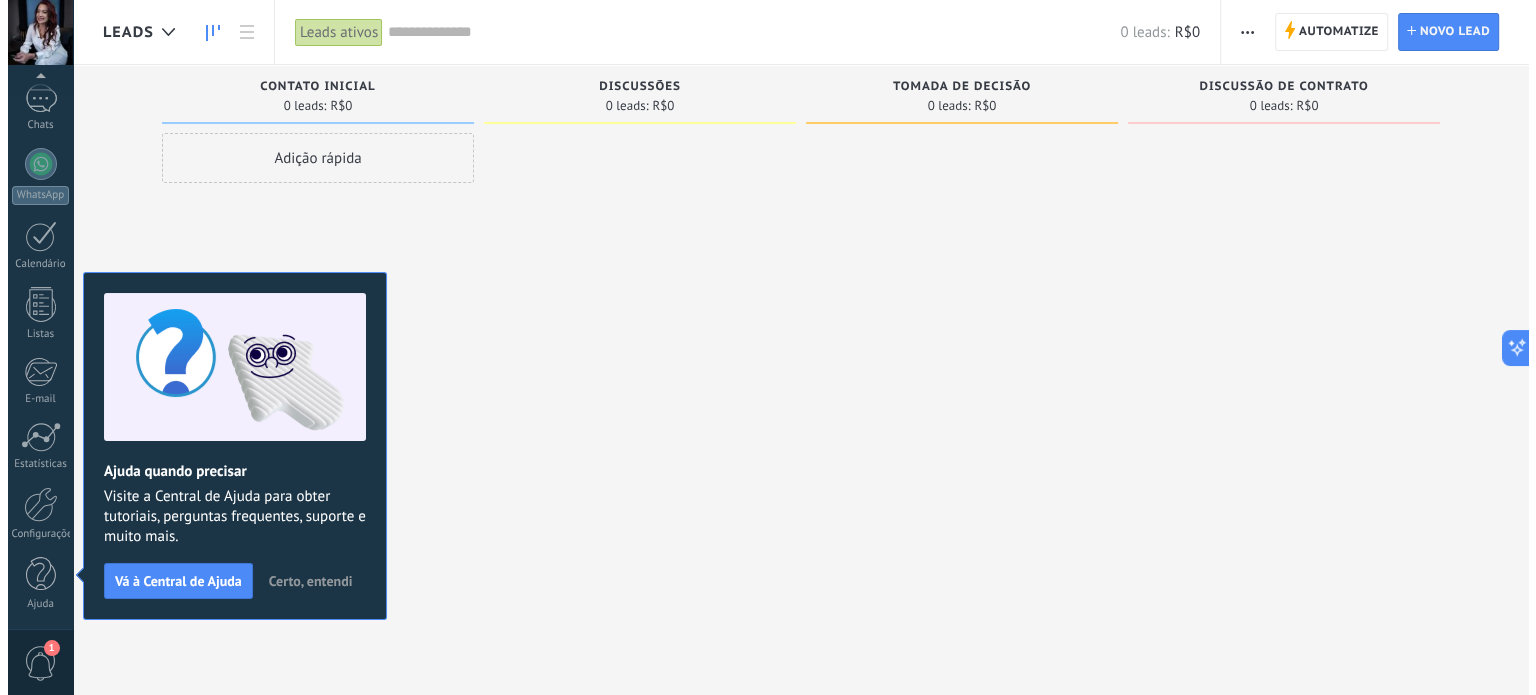 scroll, scrollTop: 0, scrollLeft: 0, axis: both 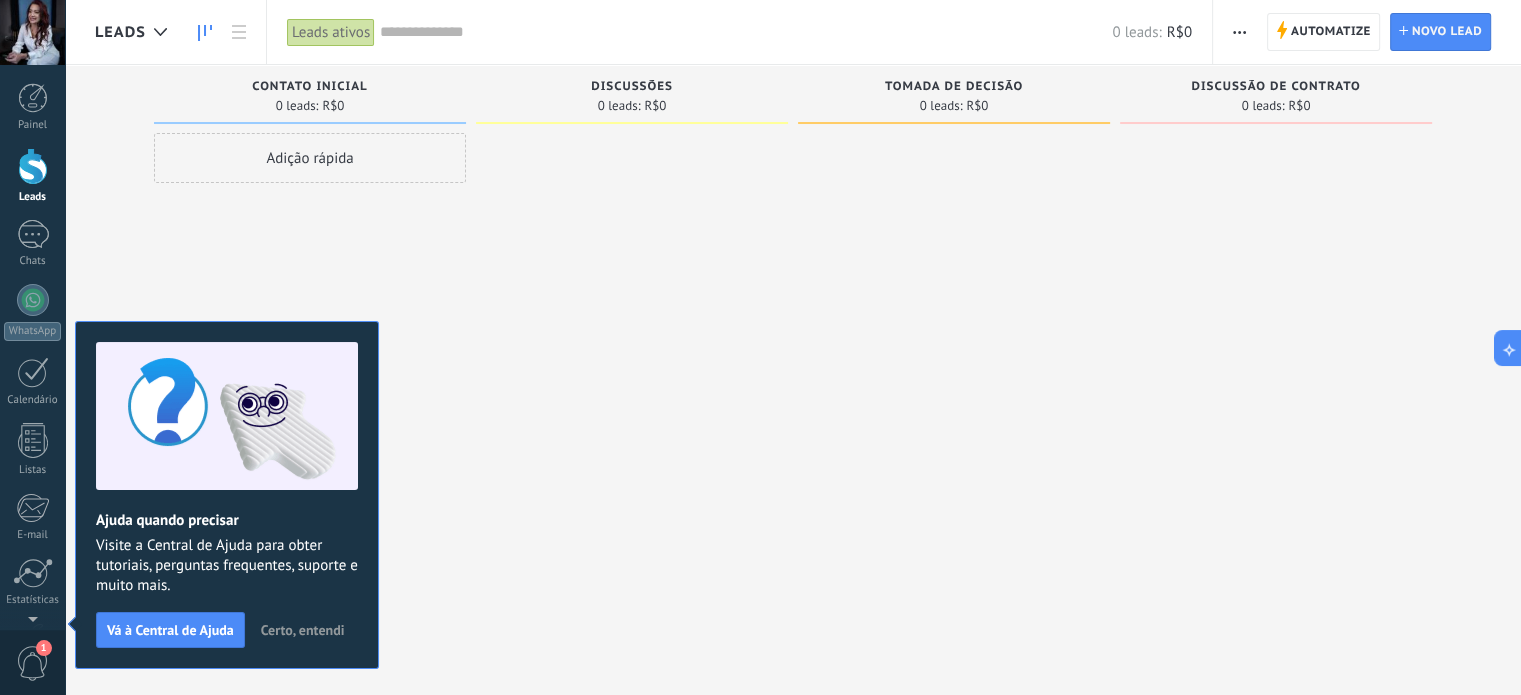 click on "Certo, entendi" at bounding box center (303, 630) 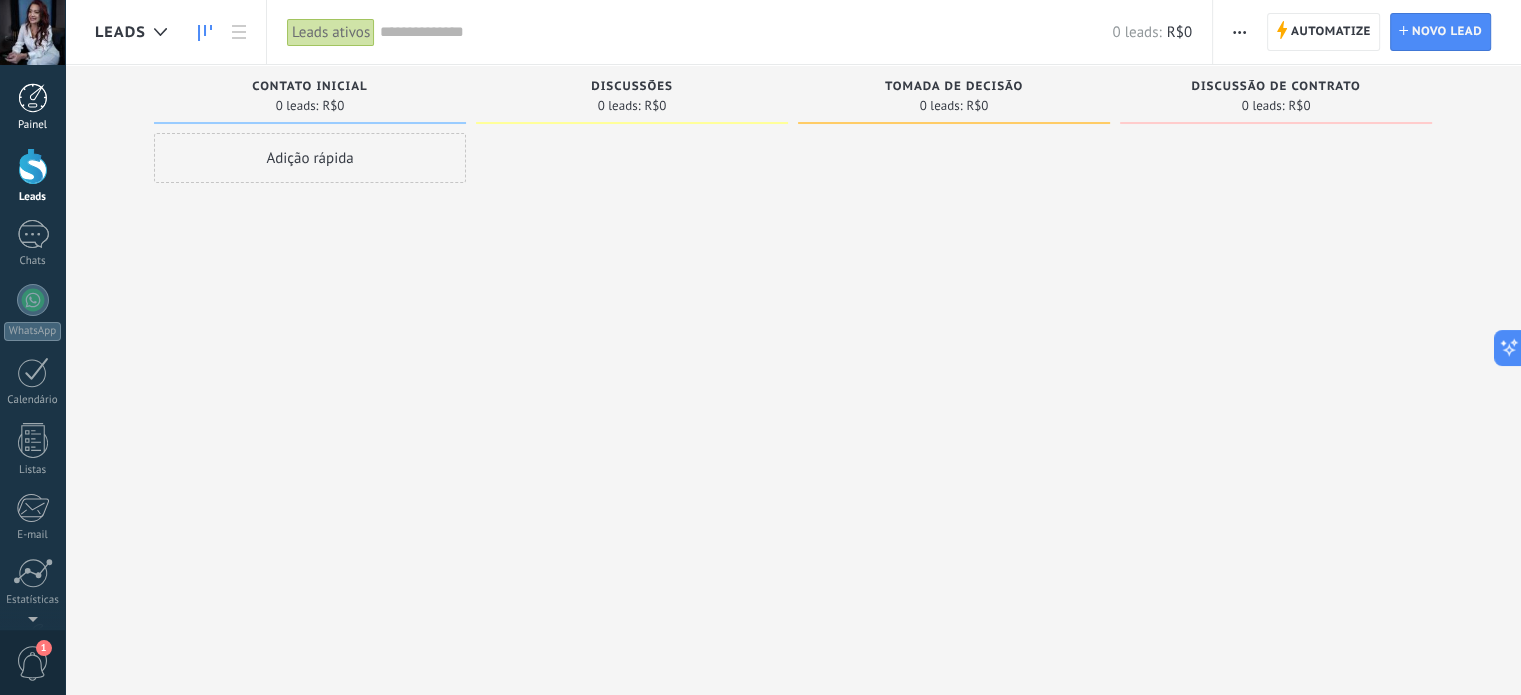 click at bounding box center (33, 98) 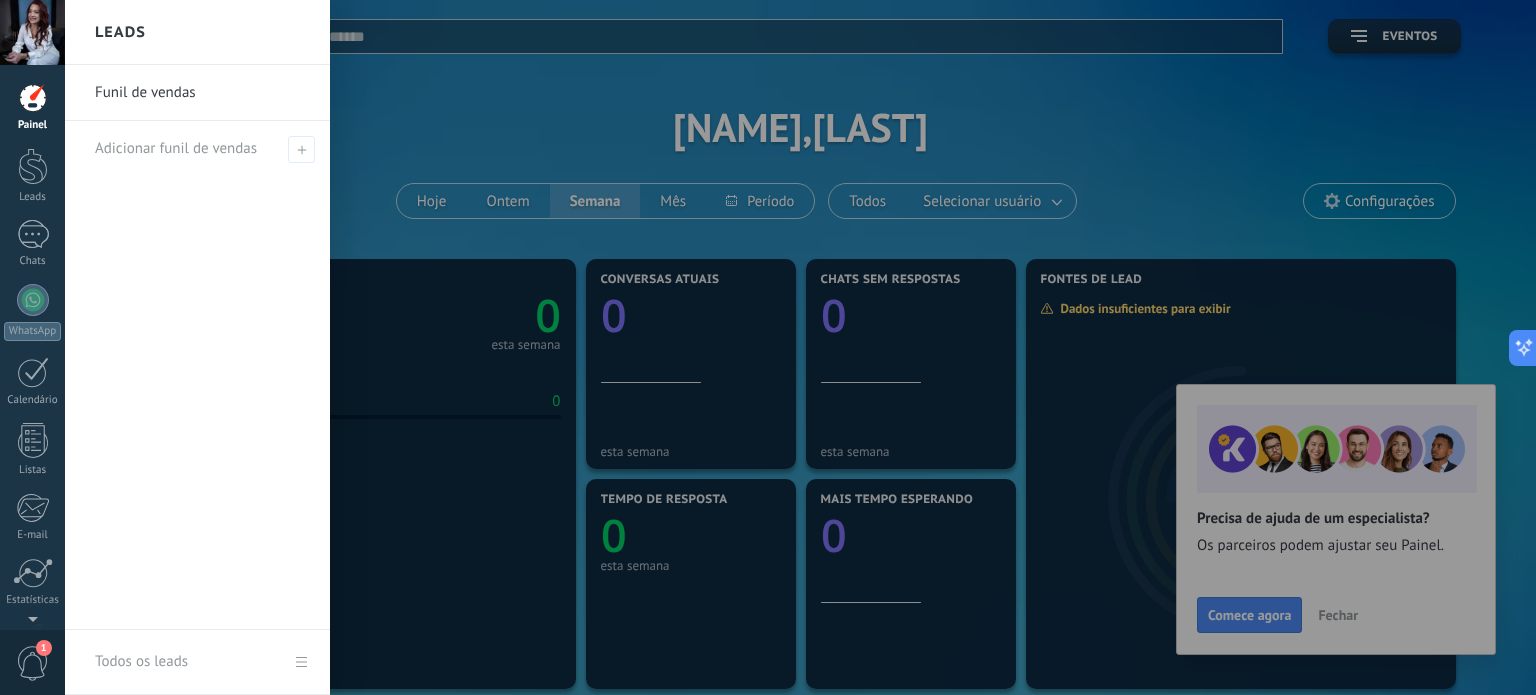 click on "Funil de vendas" at bounding box center (202, 93) 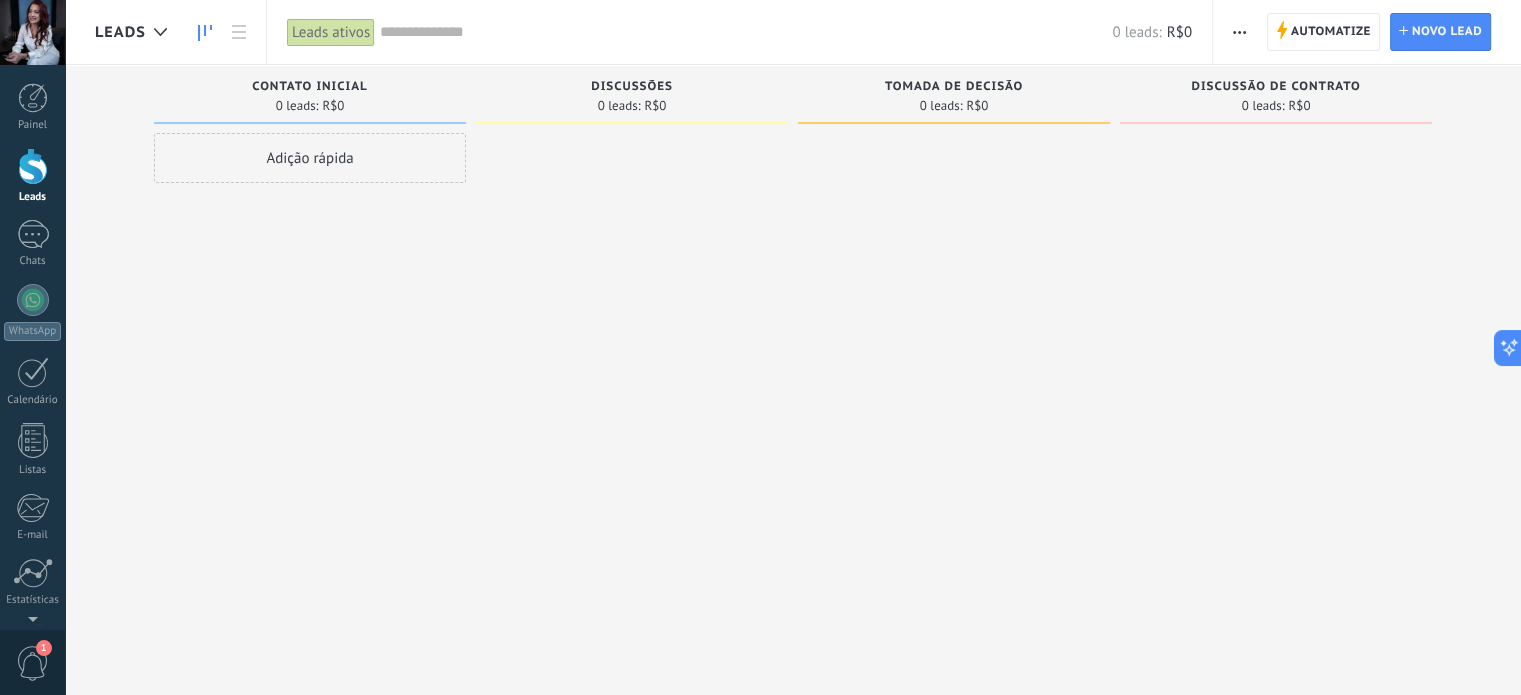 click on "Adição rápida" at bounding box center [310, 158] 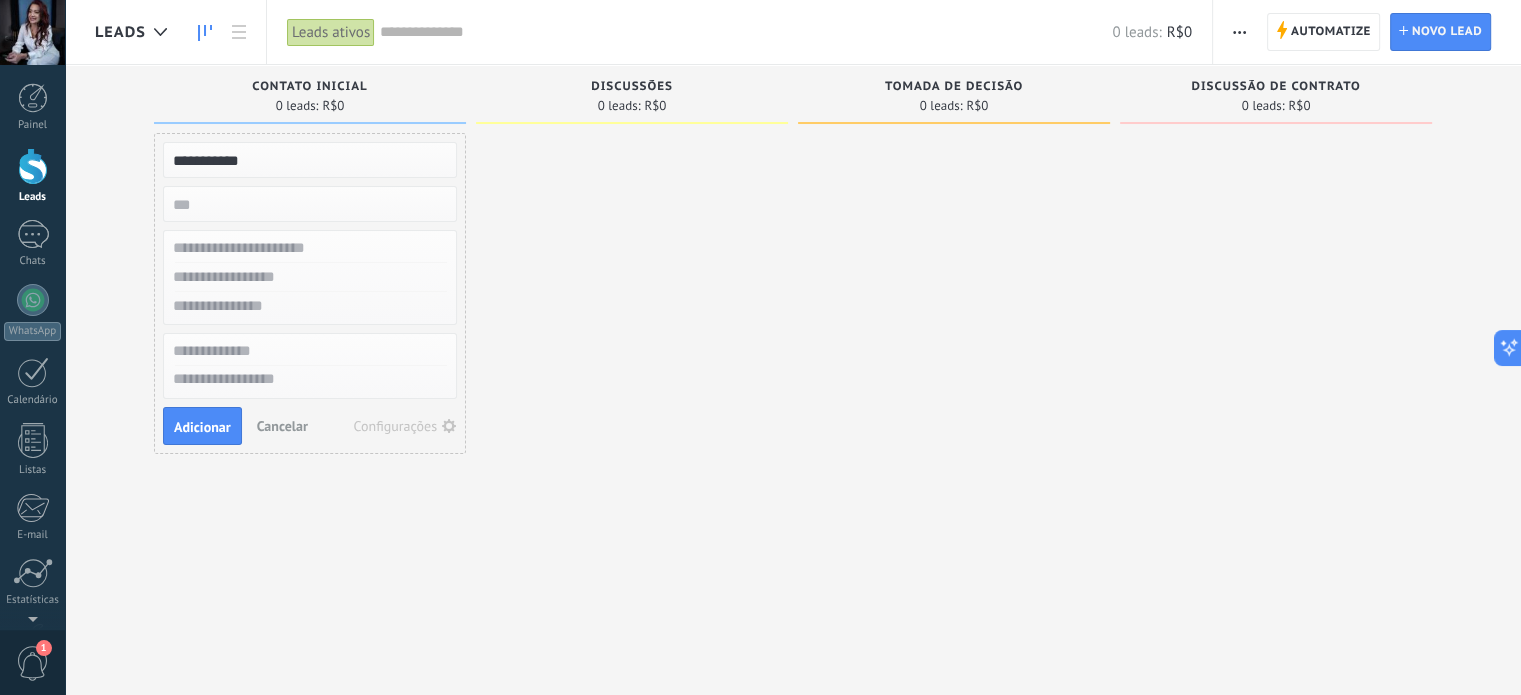 type on "**********" 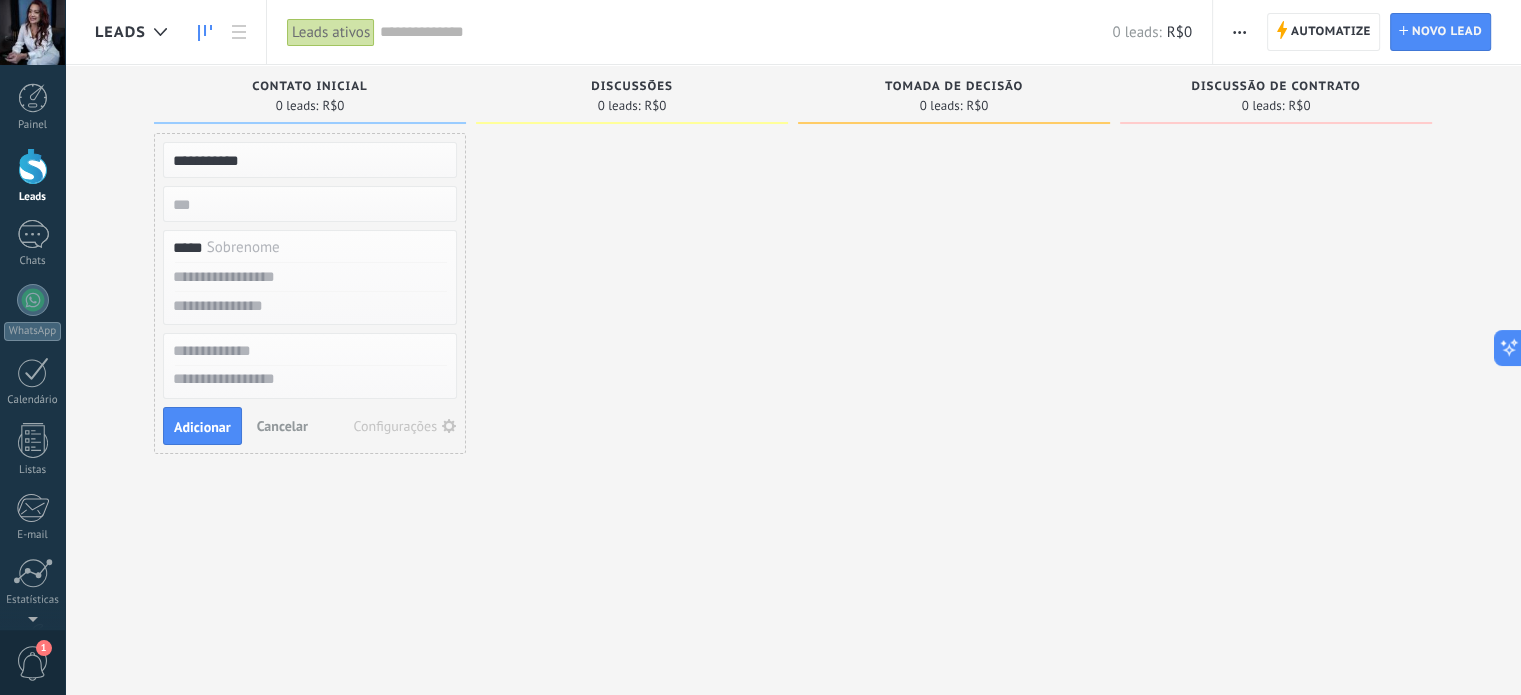 type on "*****" 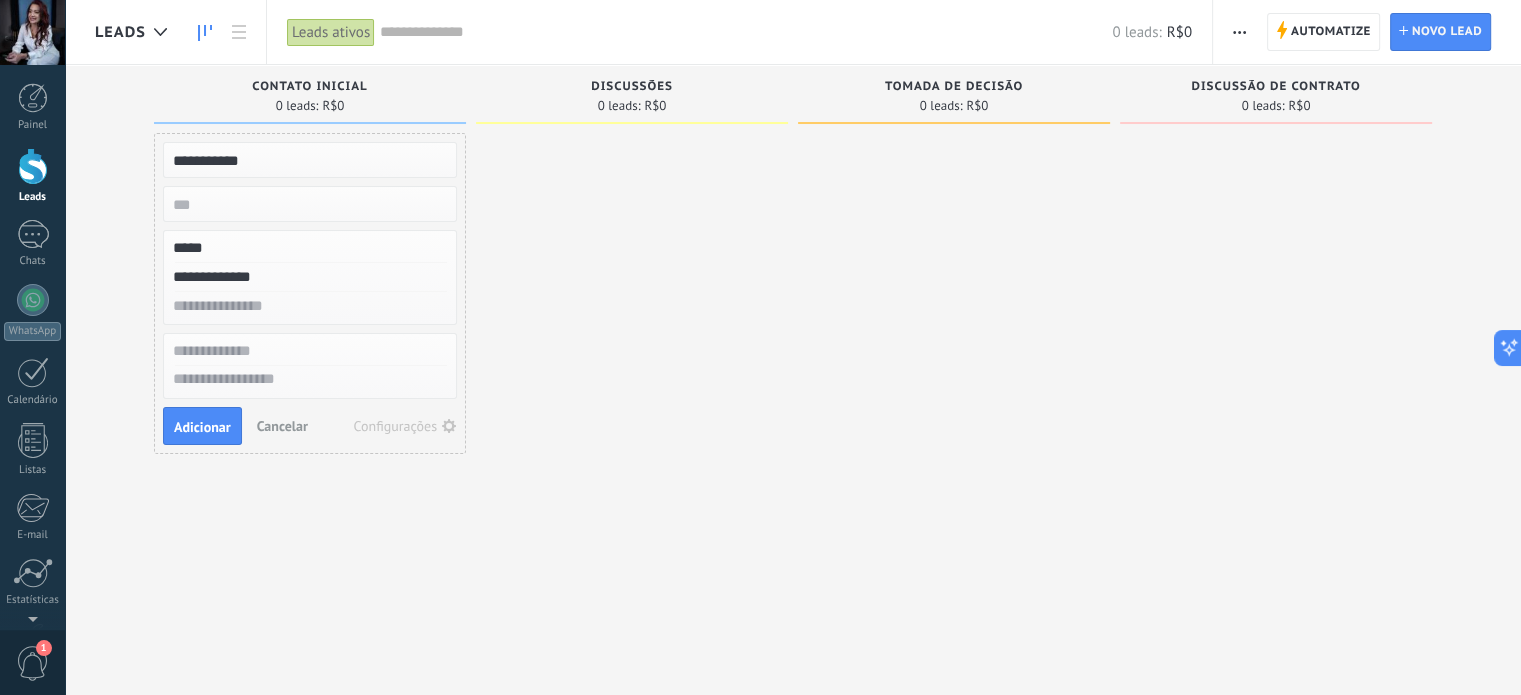 type on "**********" 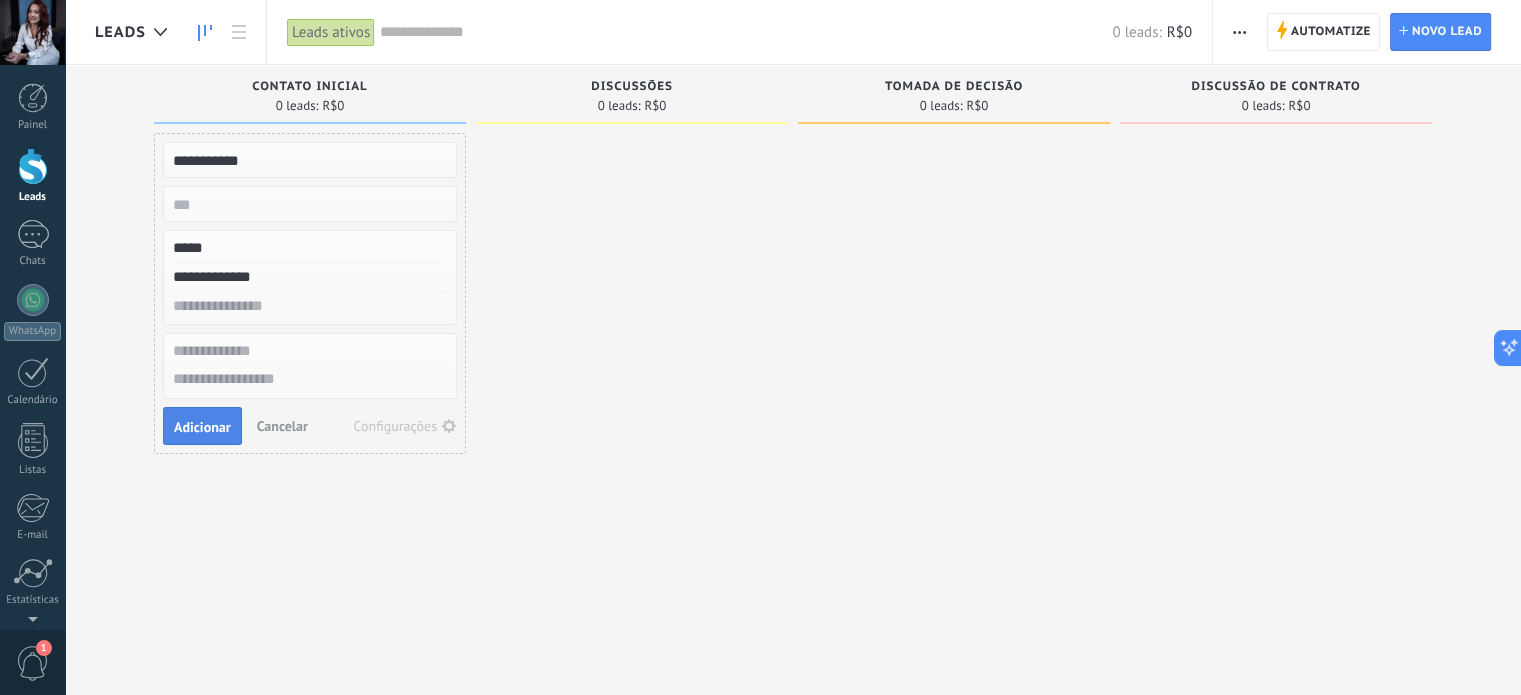 click on "Adicionar" at bounding box center (202, 427) 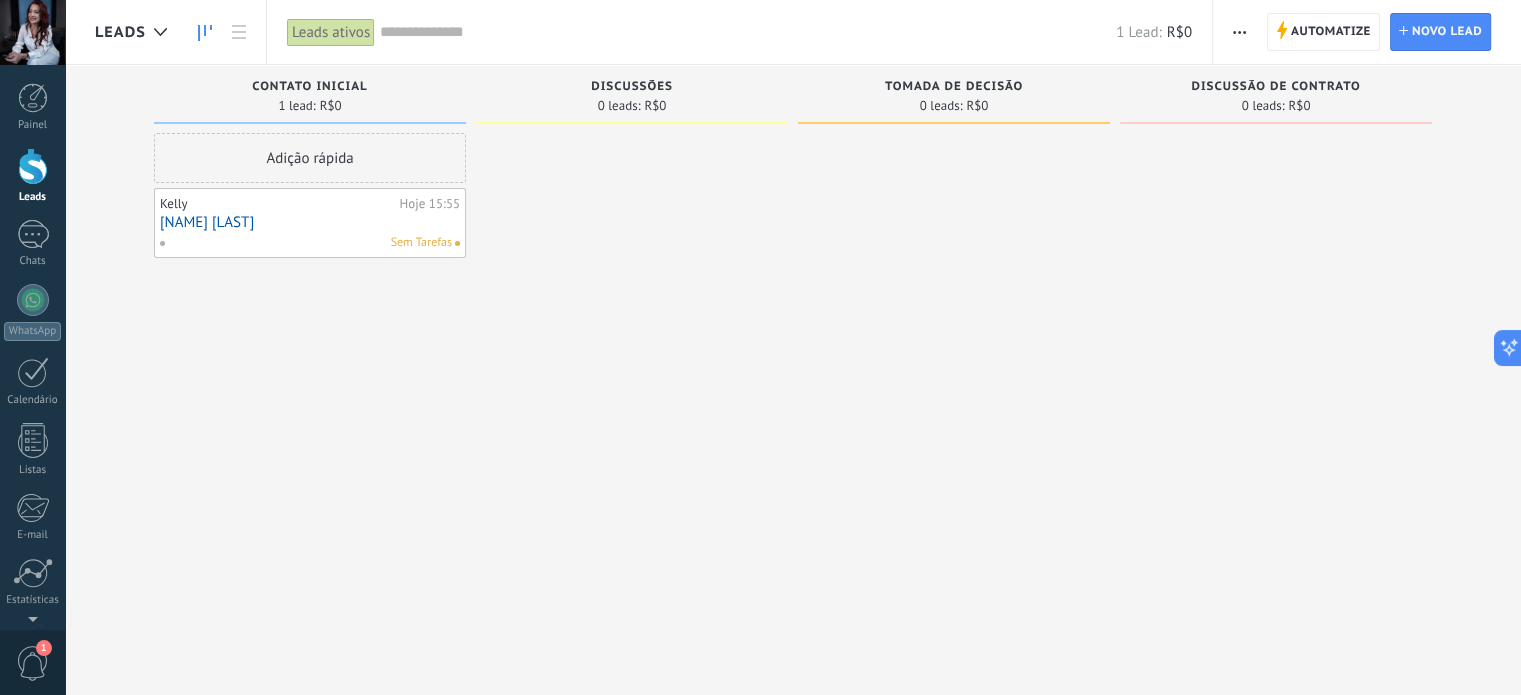 click on "Sem Tarefas" at bounding box center (305, 243) 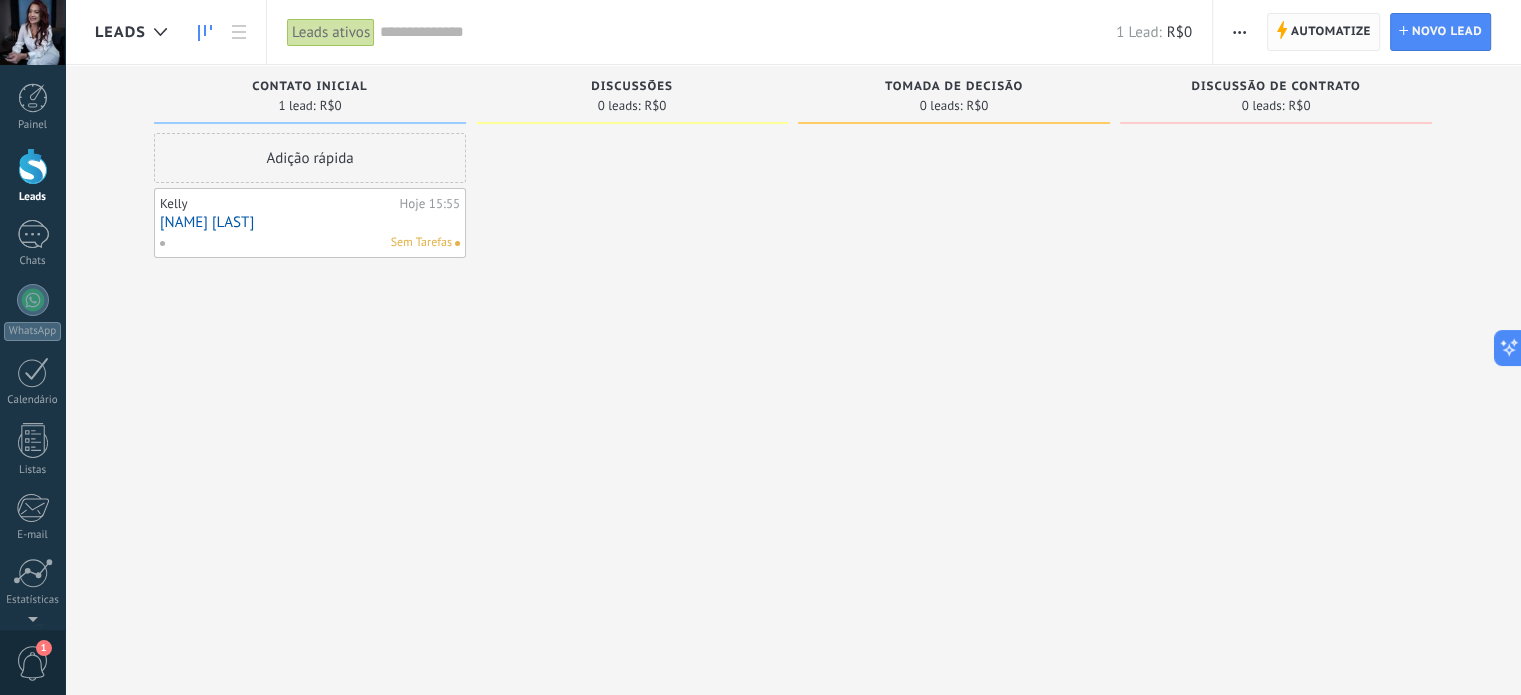 click on "Automatize" at bounding box center [1331, 32] 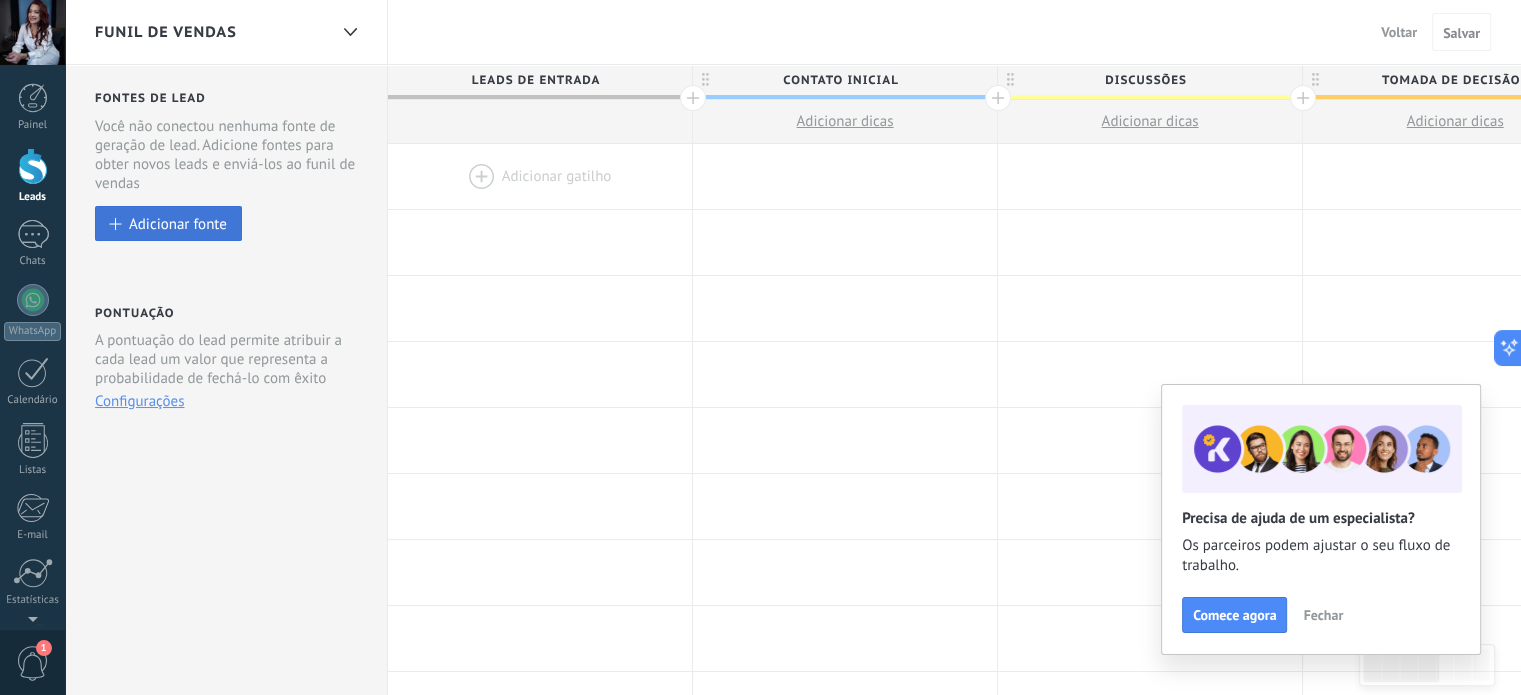 click on "Adicionar fonte" at bounding box center (178, 223) 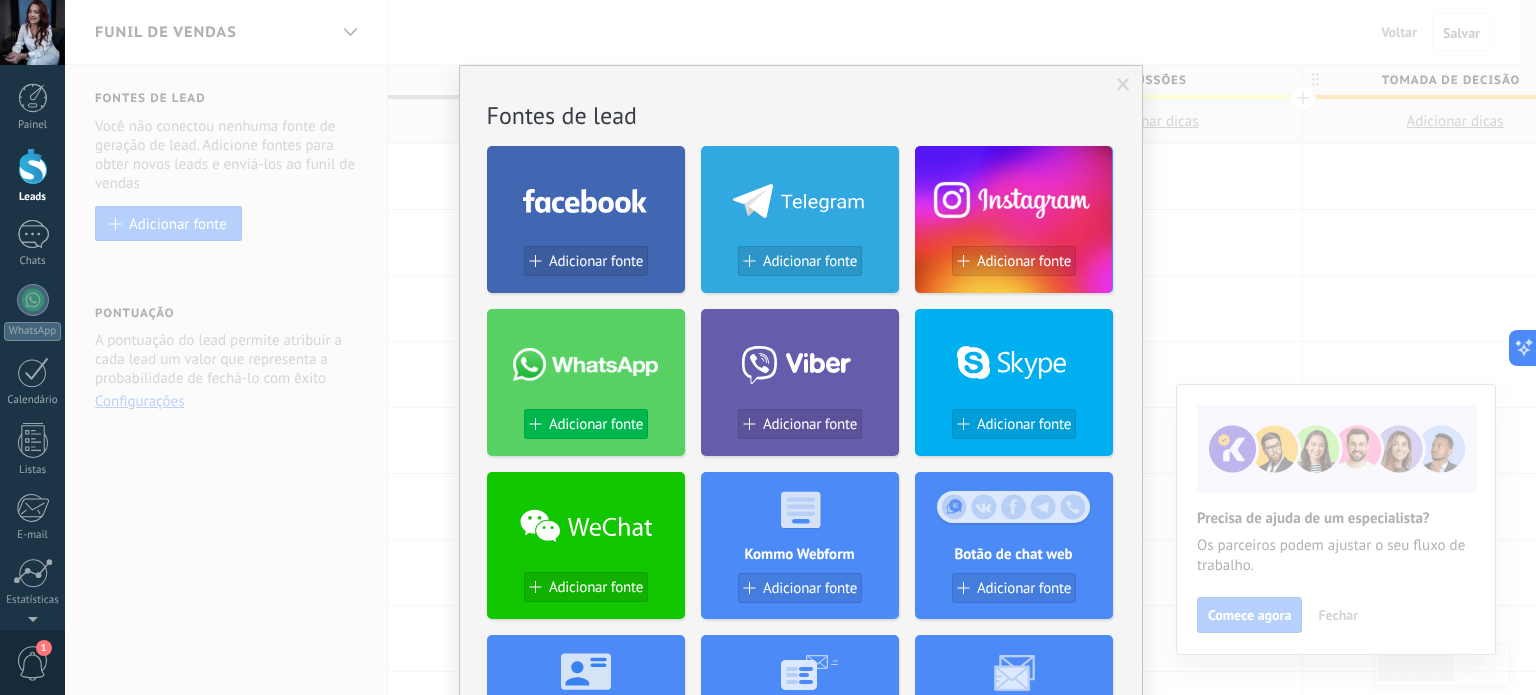 click on "Adicionar fonte" at bounding box center [596, 424] 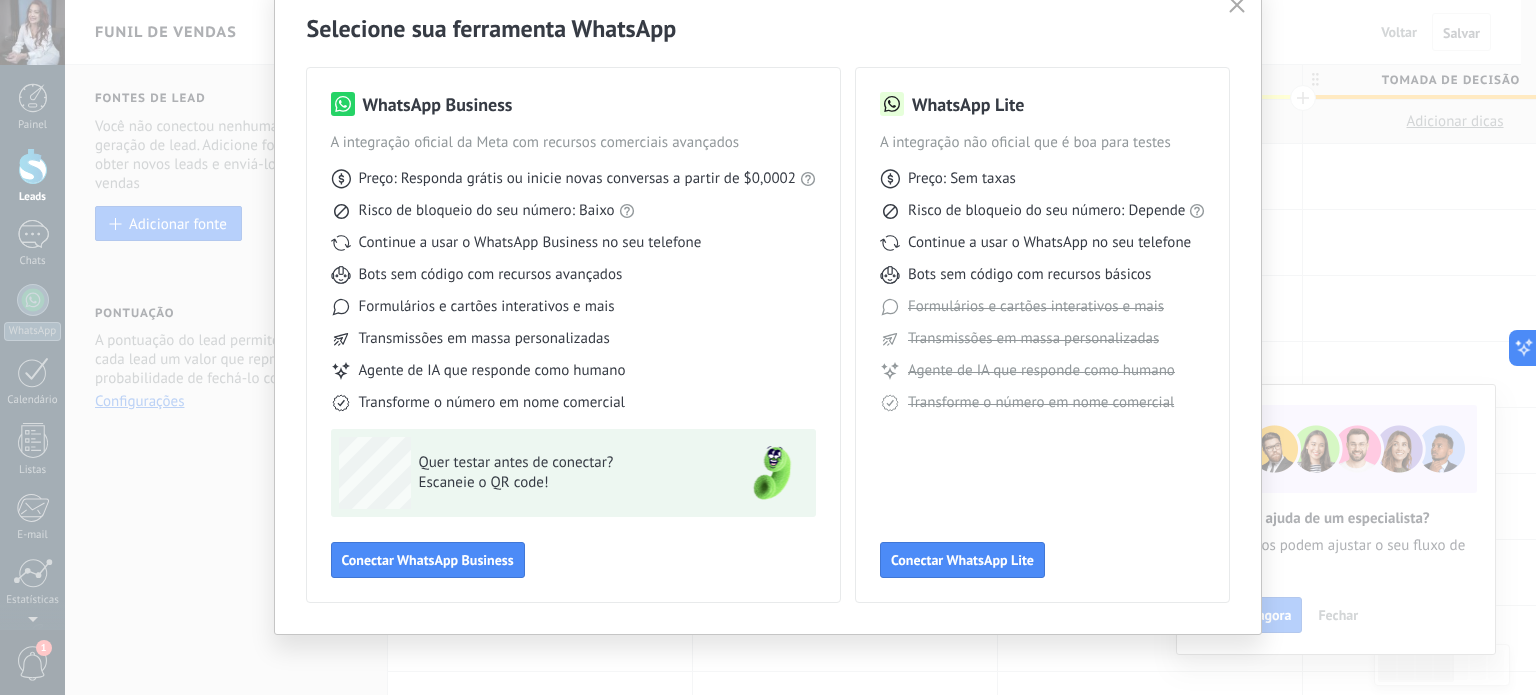 scroll, scrollTop: 89, scrollLeft: 0, axis: vertical 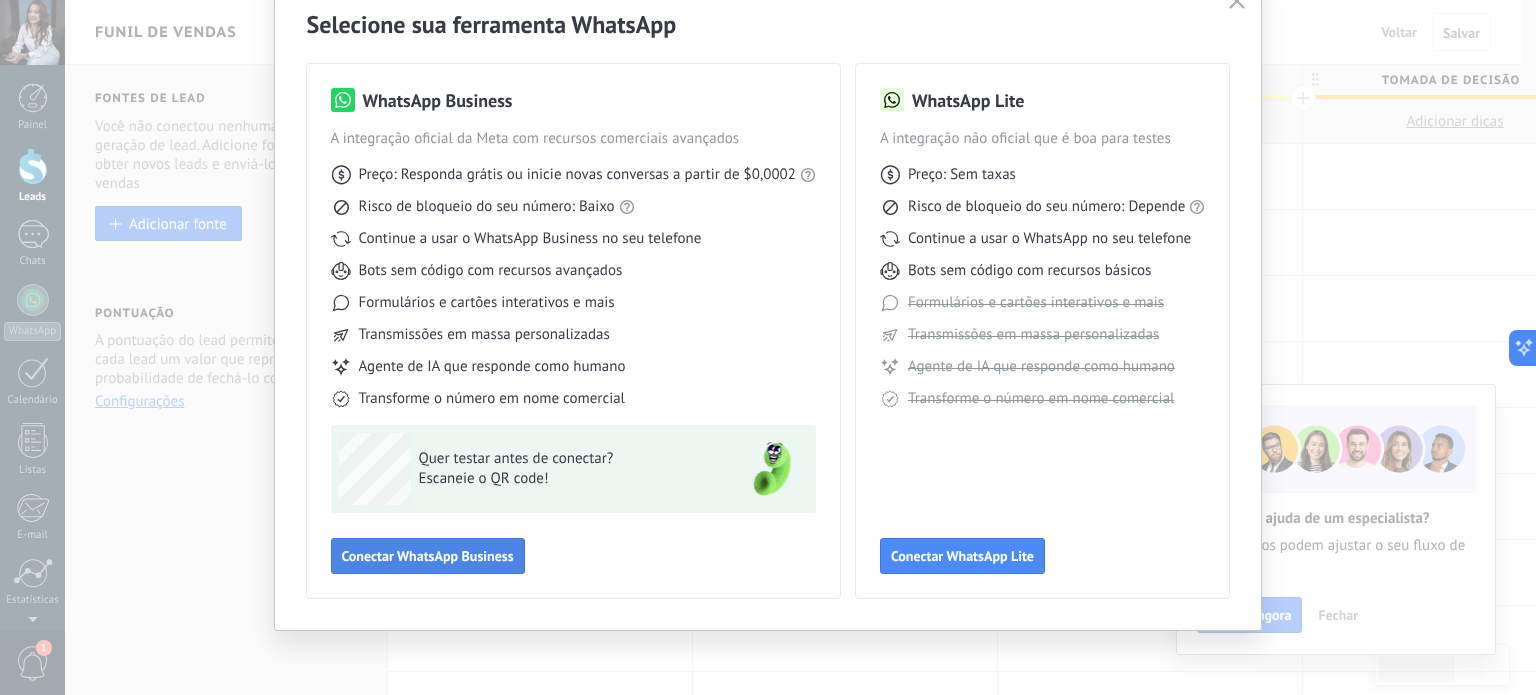 click on "Conectar WhatsApp Business" at bounding box center (428, 556) 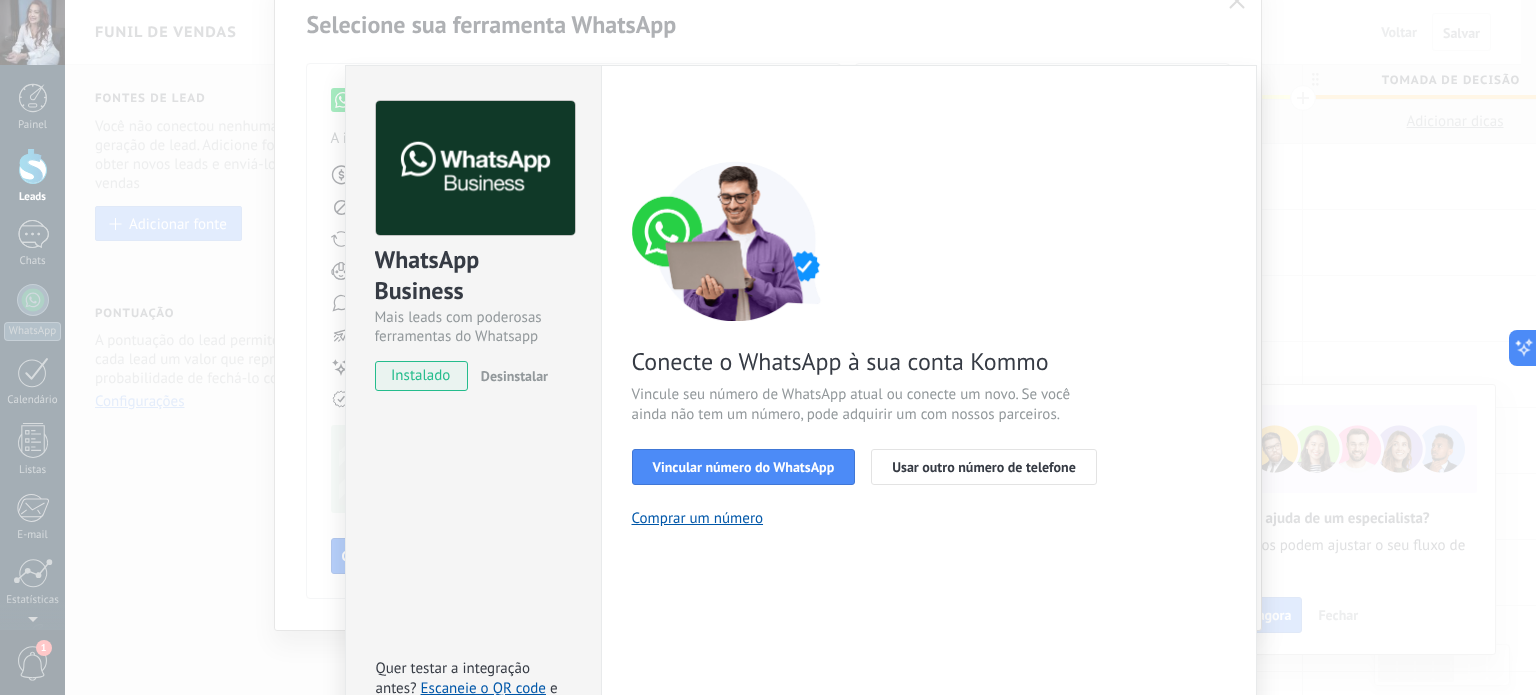 click on "WhatsApp Business Mais leads com poderosas ferramentas do Whatsapp instalado Desinstalar Quer testar a integração antes?   Escaneie o QR code   e veja como funciona. Configurações Autorização Esta aba registra os usuários que permitiram acesso à esta conta. Se você quiser remover a possibilidade de um usuário de enviar solicitações para a conta em relação a esta integração, você pode revogar o acesso. Se o acesso de todos os usuários for revogado, a integração parará de funcionar. Este app está instalado, mas ninguém concedeu acesso ainda. WhatsApp Cloud API Mais _:  Salvar < Voltar 1 Selecionar aplicativo 2 Conectar Facebook 3 Finalizar configuração Conecte o WhatsApp à sua conta Kommo Vincule seu número de WhatsApp atual ou conecte um novo. Se você ainda não tem um número, pode adquirir um com nossos parceiros. Vincular número do WhatsApp Usar outro número de telefone Comprar um número Precisa de ajuda?" at bounding box center [800, 347] 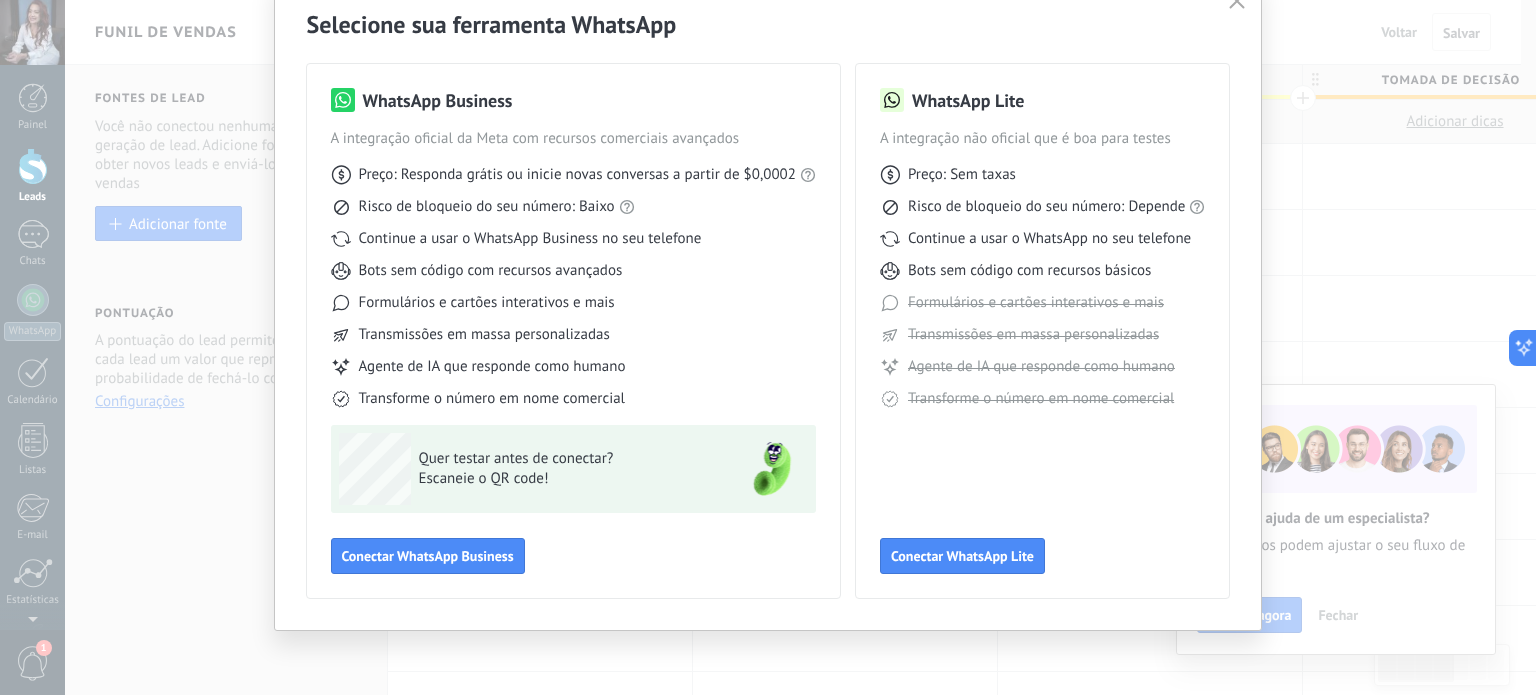 click on "Selecione sua ferramenta WhatsApp WhatsApp Business A integração oficial da Meta com recursos comerciais avançados Preço: Responda grátis ou inicie novas conversas a partir de $0,0002 Risco de bloqueio do seu número: Baixo Continue a usar o WhatsApp Business no seu telefone Bots sem código com recursos avançados Formulários e cartões interativos e mais Transmissões em massa personalizadas Agente de IA que responde como humano Transforme o número em nome comercial Quer testar antes de conectar? Escaneie o QR code! Conectar WhatsApp Business WhatsApp Lite A integração não oficial que é boa para testes Preço: Sem taxas Risco de bloqueio do seu número: Depende Continue a usar o WhatsApp no seu telefone Bots sem código com recursos básicos Formulários e cartões interativos e mais Transmissões em massa personalizadas Agente de IA que responde como humano Transforme o número em nome comercial Conectar WhatsApp Lite" at bounding box center (768, 347) 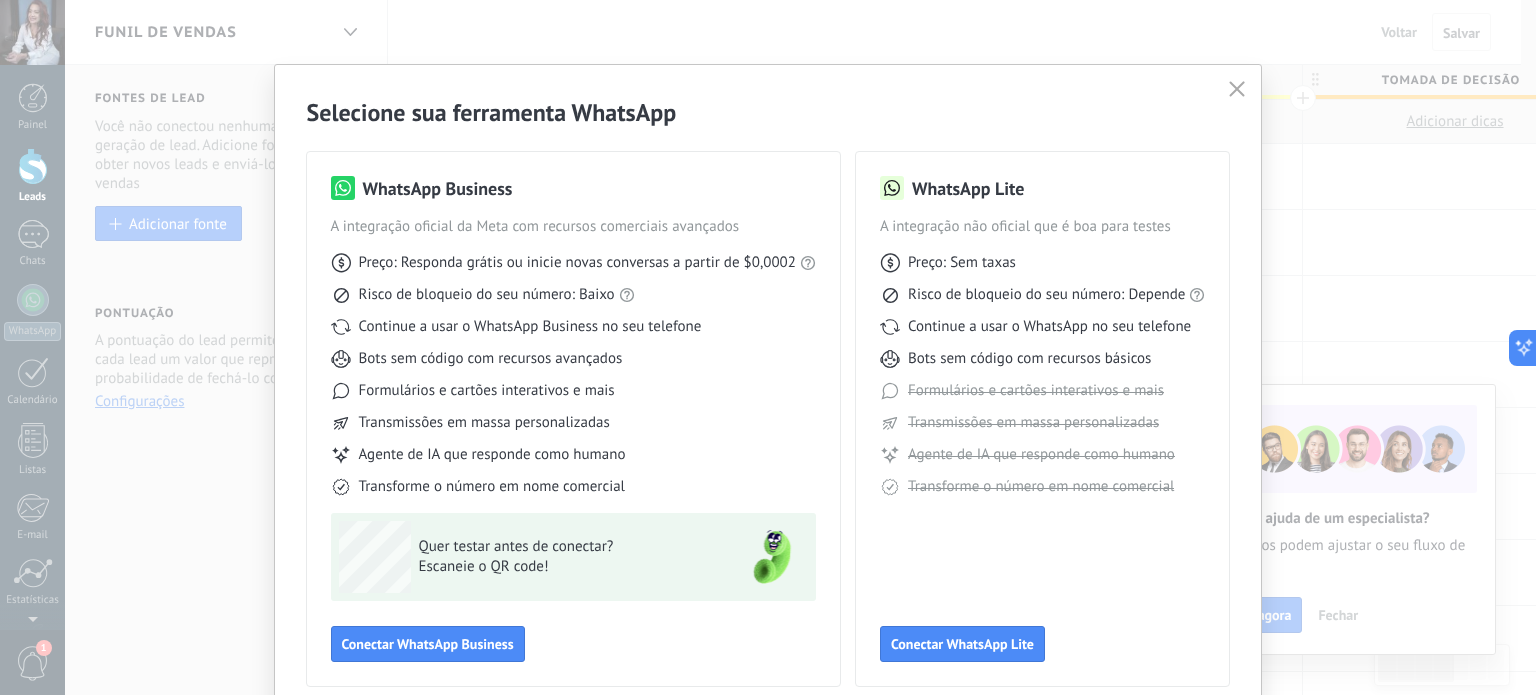 scroll, scrollTop: 0, scrollLeft: 0, axis: both 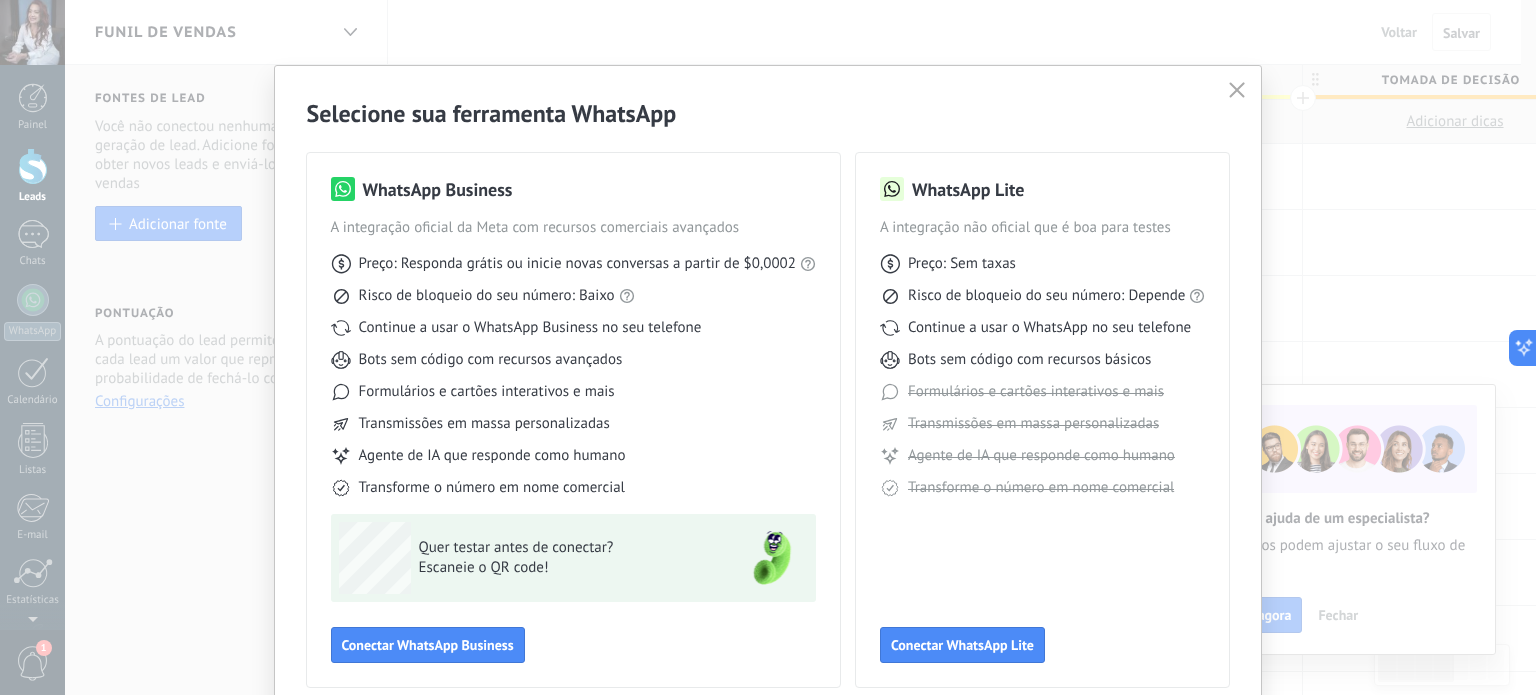 click 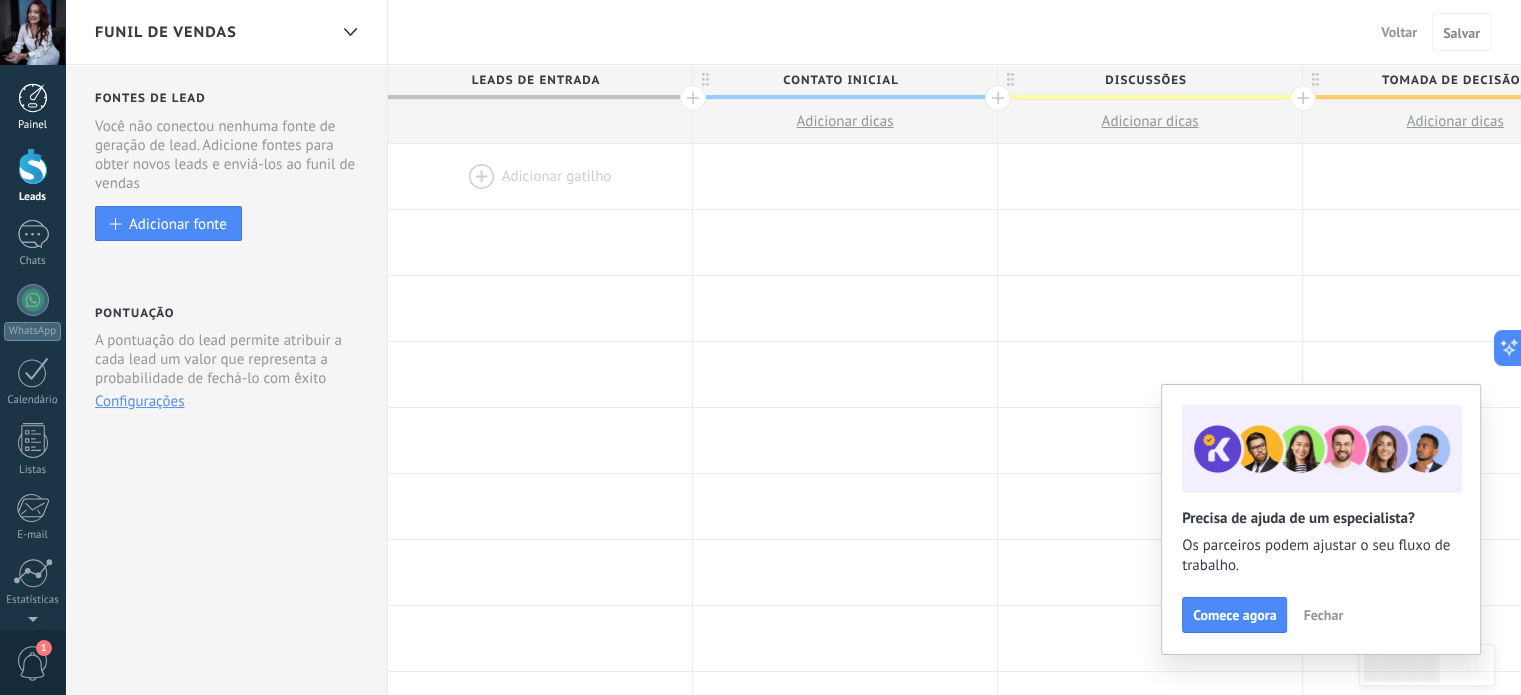 click at bounding box center [33, 98] 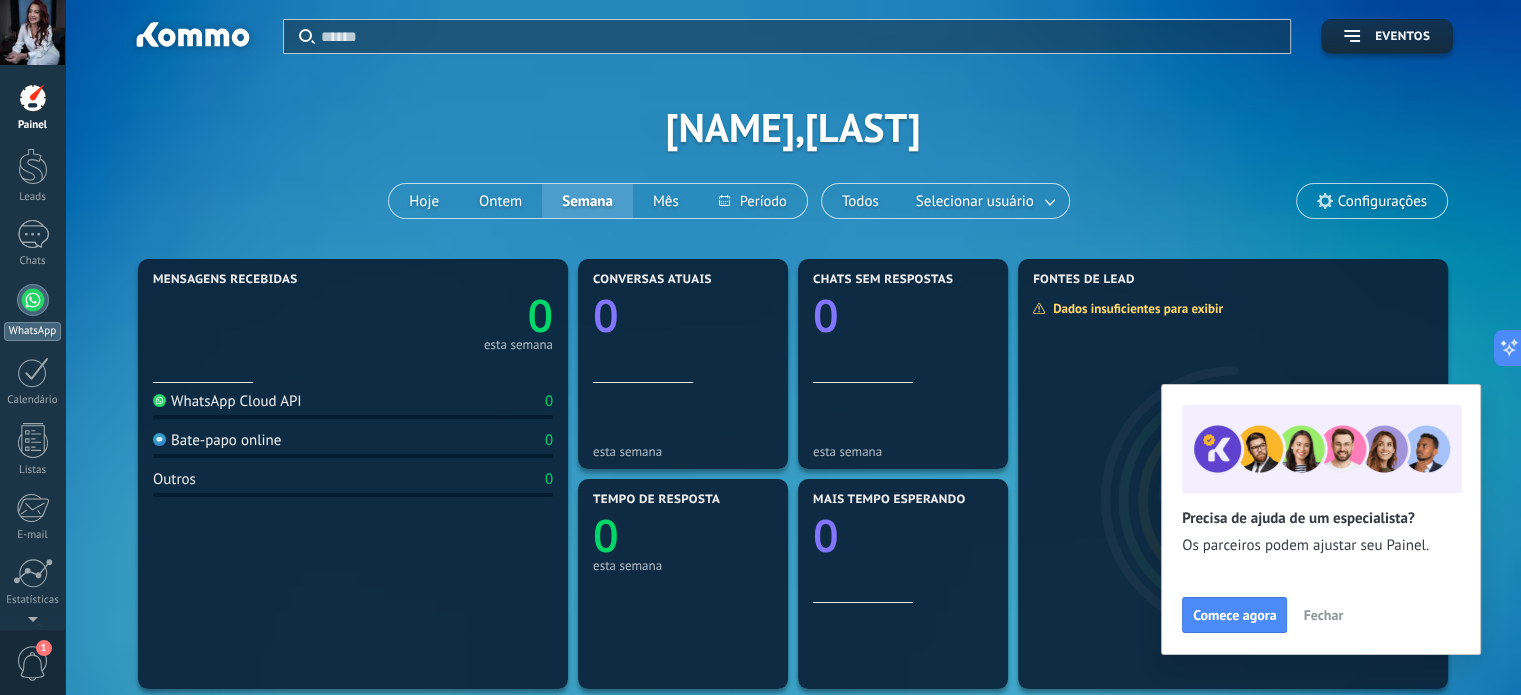 click at bounding box center [33, 300] 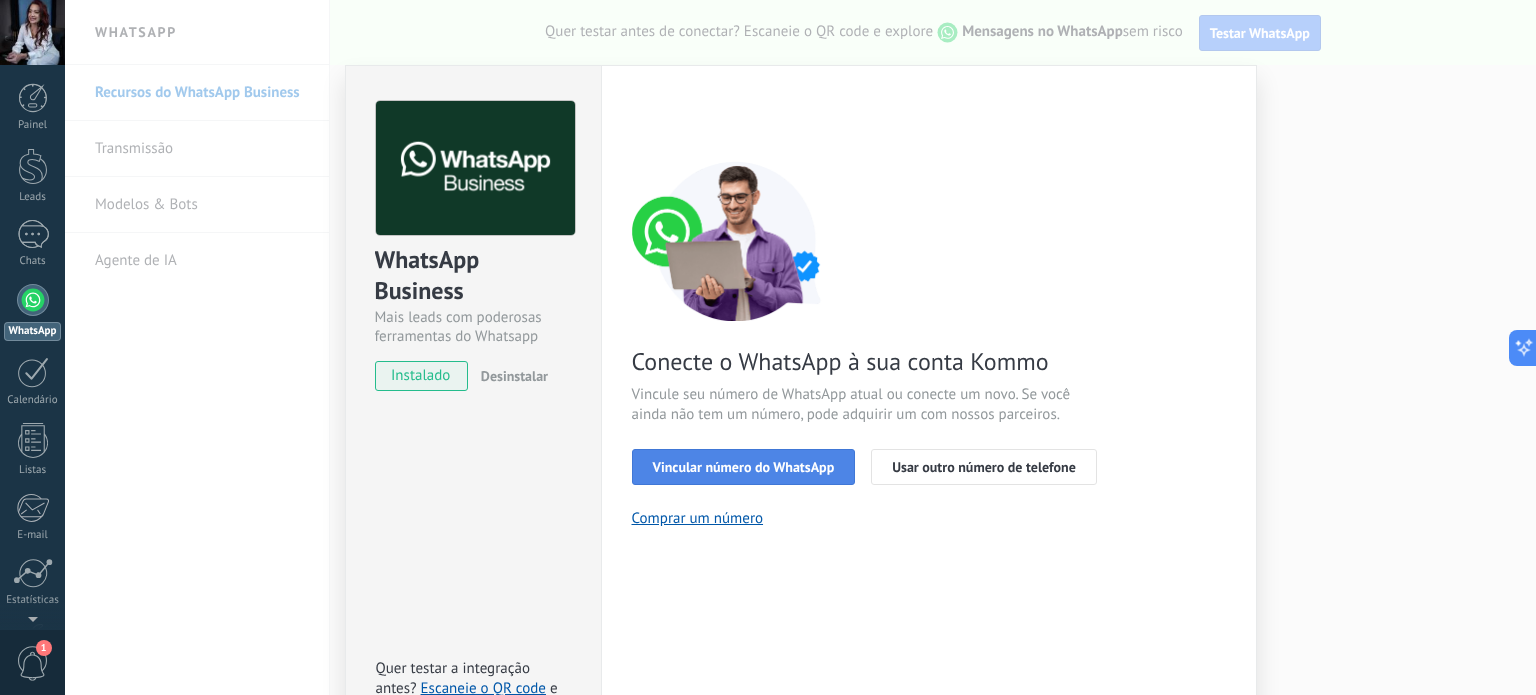 click on "Vincular número do WhatsApp" at bounding box center (744, 467) 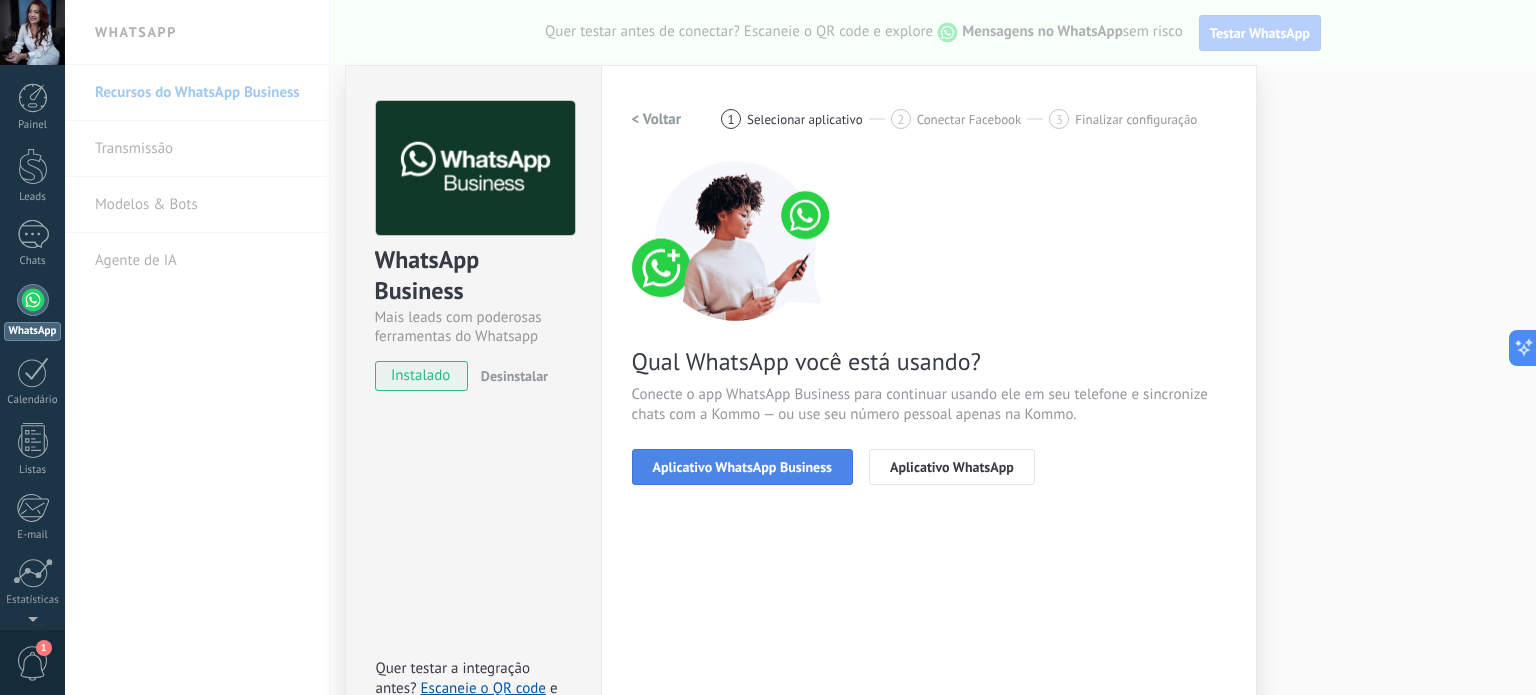 click on "Aplicativo WhatsApp Business" at bounding box center (742, 467) 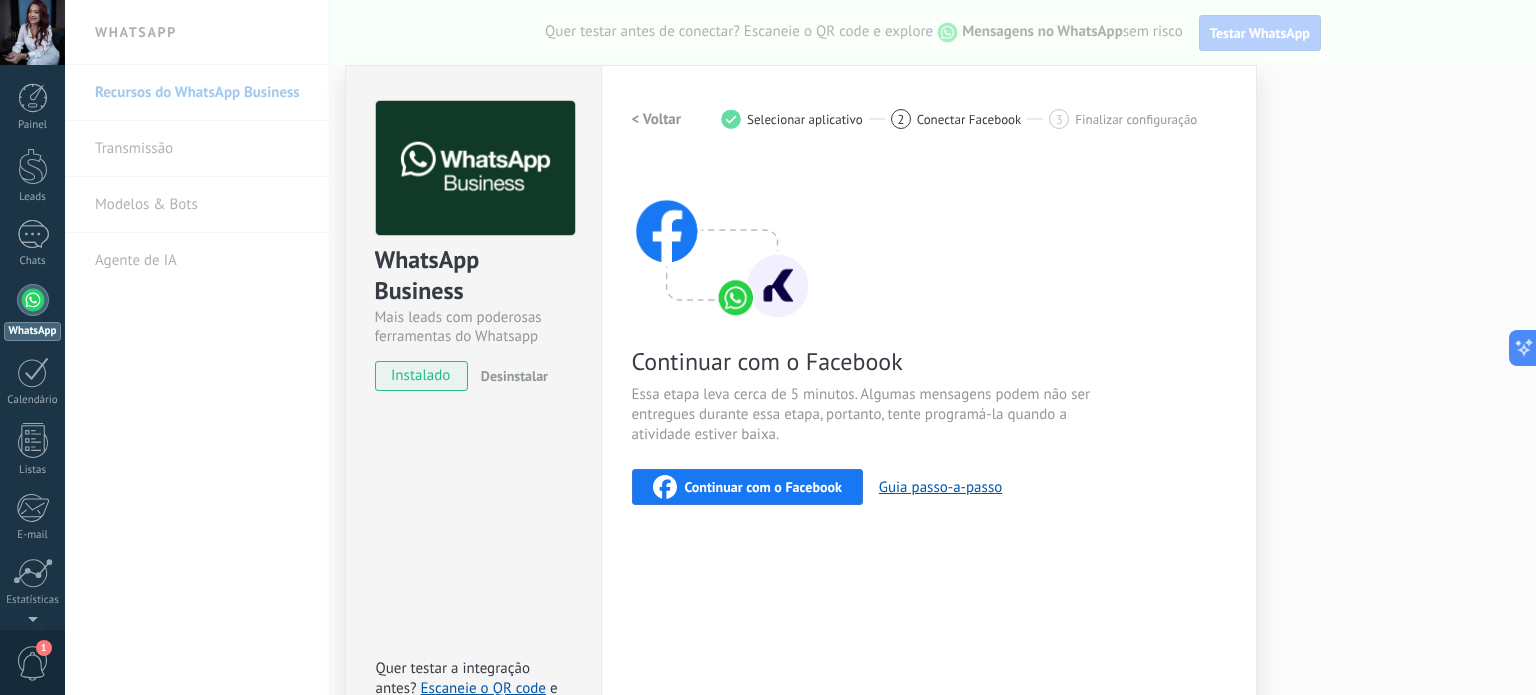 click on "Continuar com o Facebook" at bounding box center [763, 487] 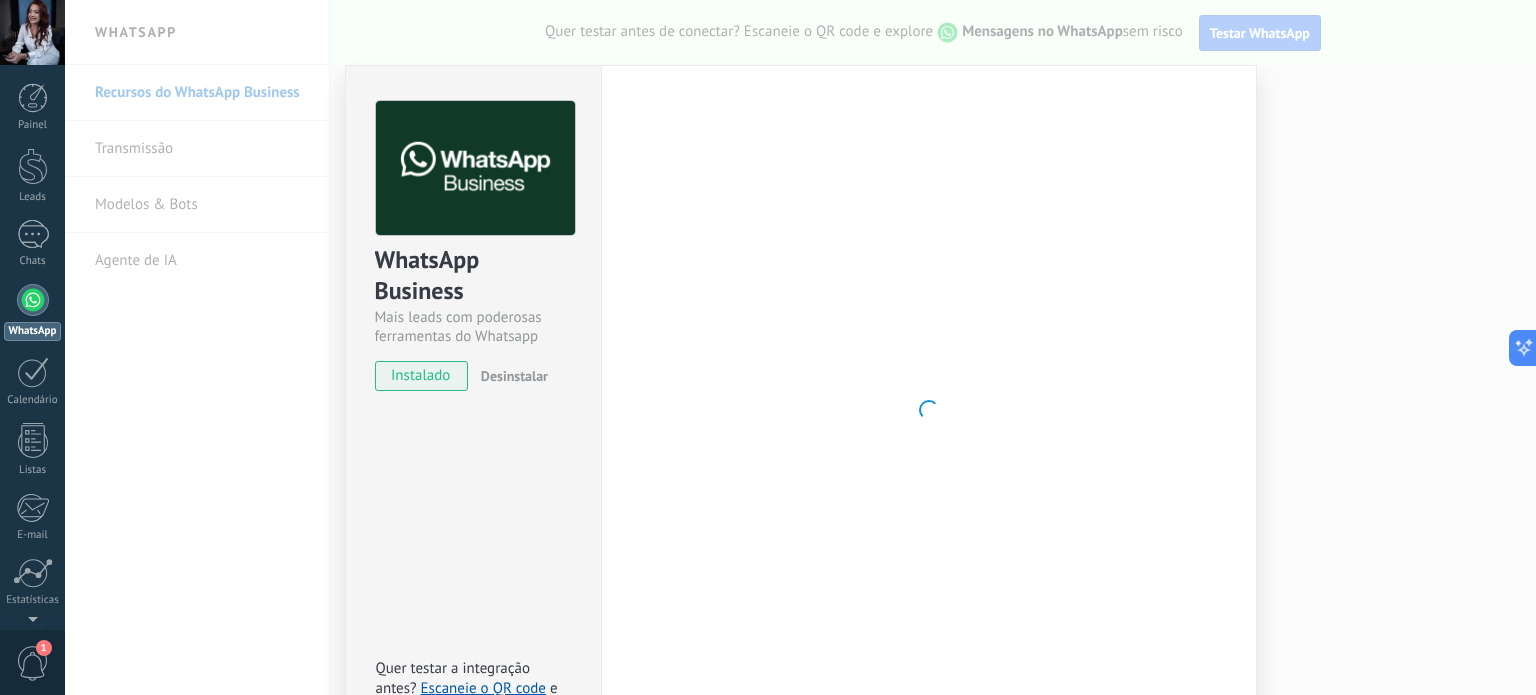 click at bounding box center (929, 410) 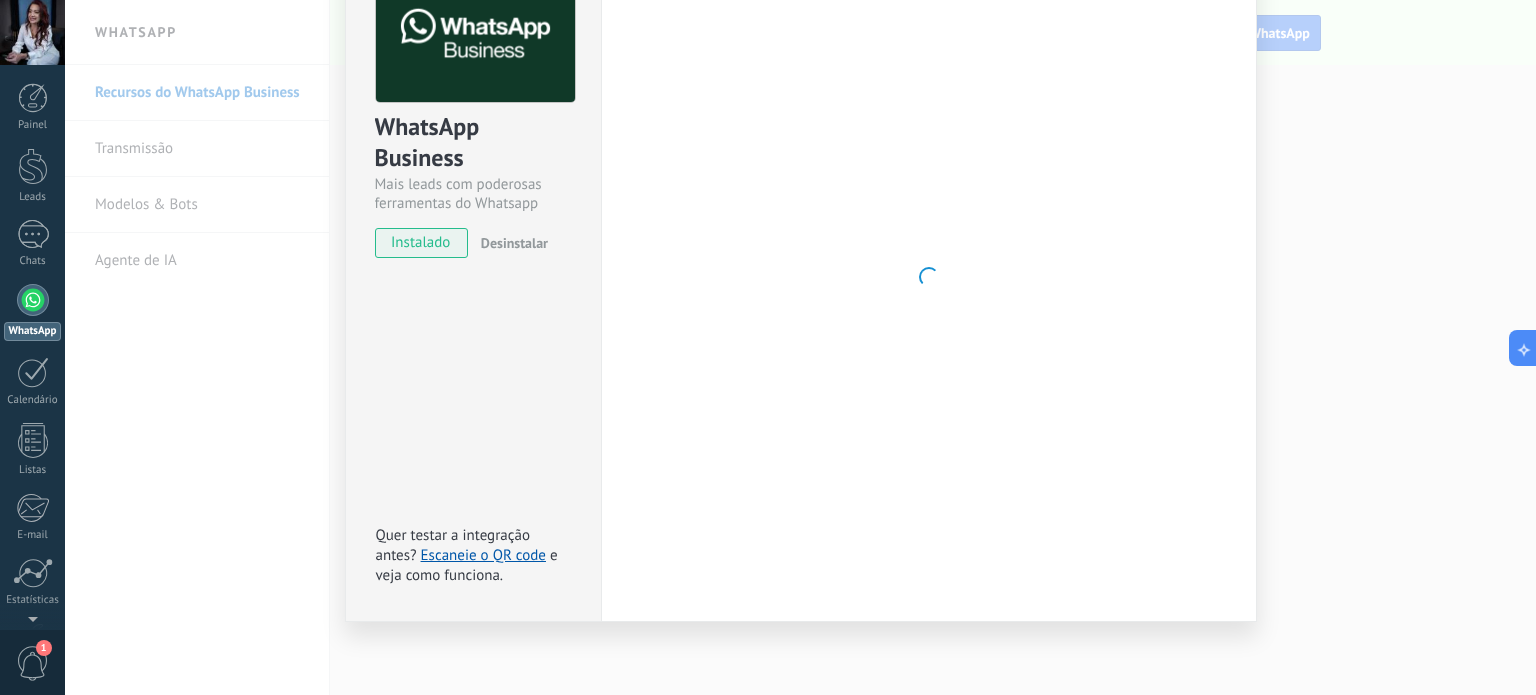 scroll, scrollTop: 134, scrollLeft: 0, axis: vertical 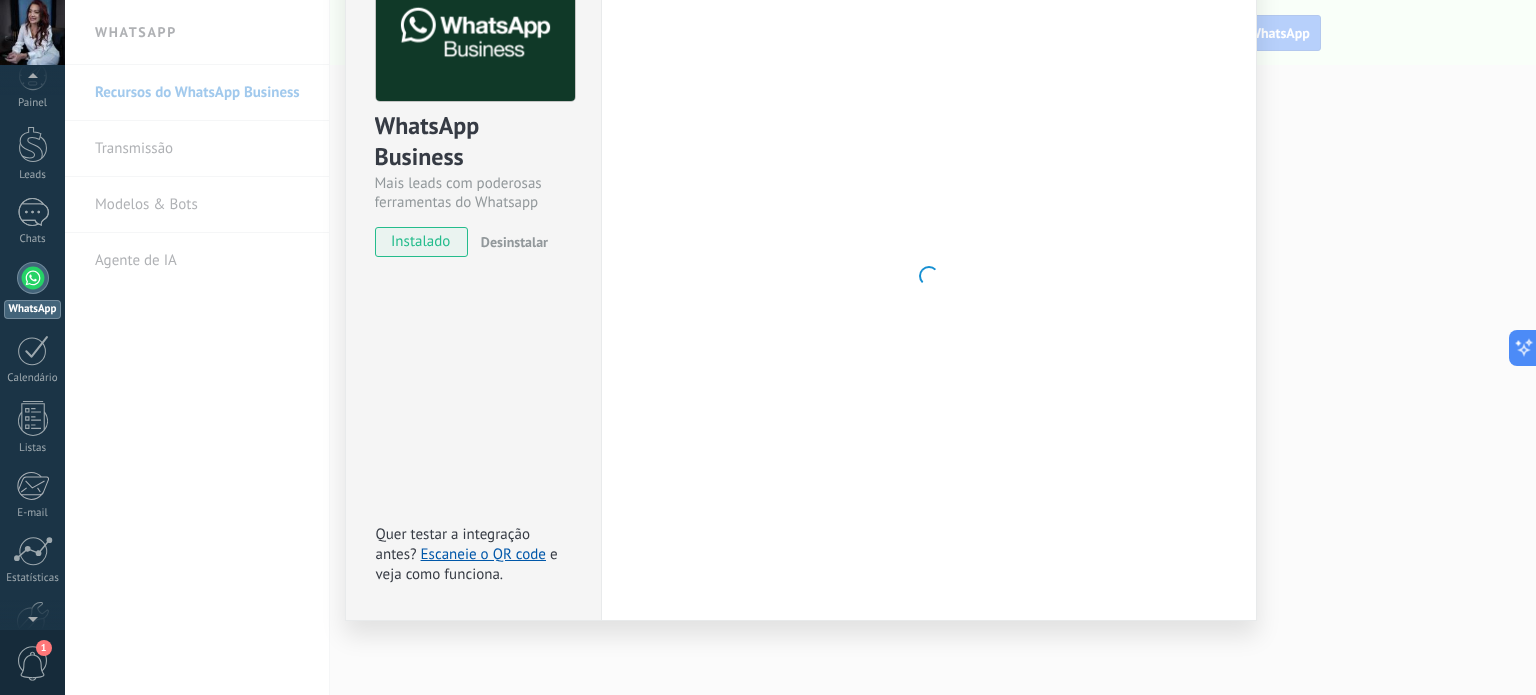 click on "1" at bounding box center (33, 663) 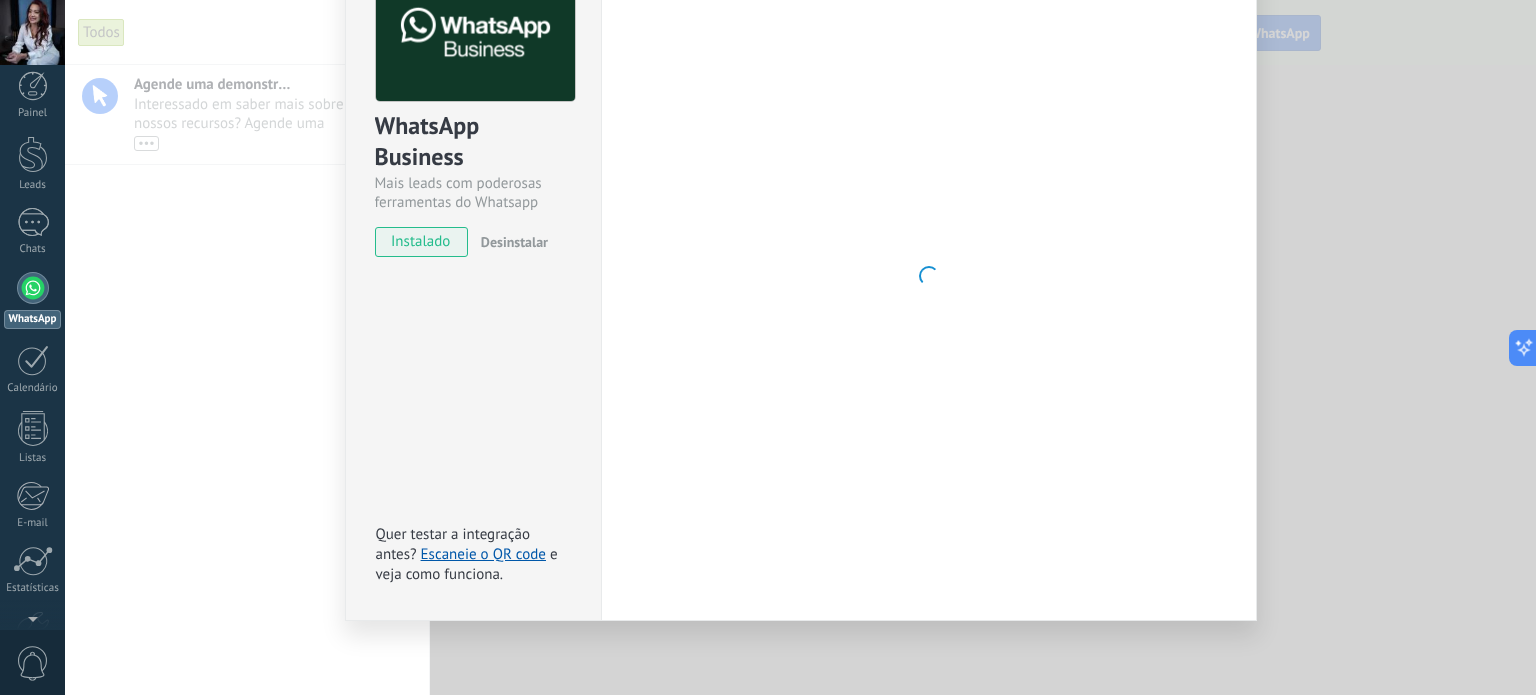 scroll, scrollTop: 0, scrollLeft: 0, axis: both 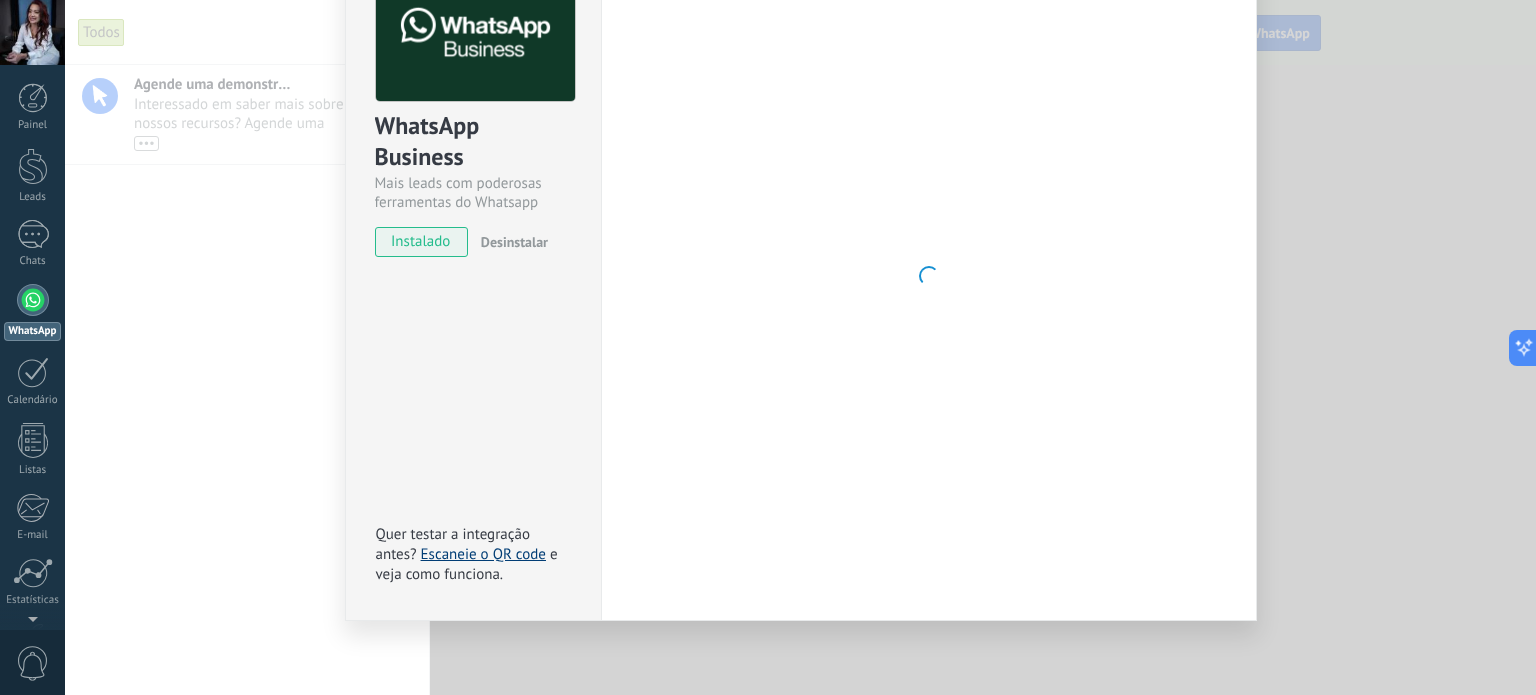 click on "Escaneie o QR code" at bounding box center [483, 554] 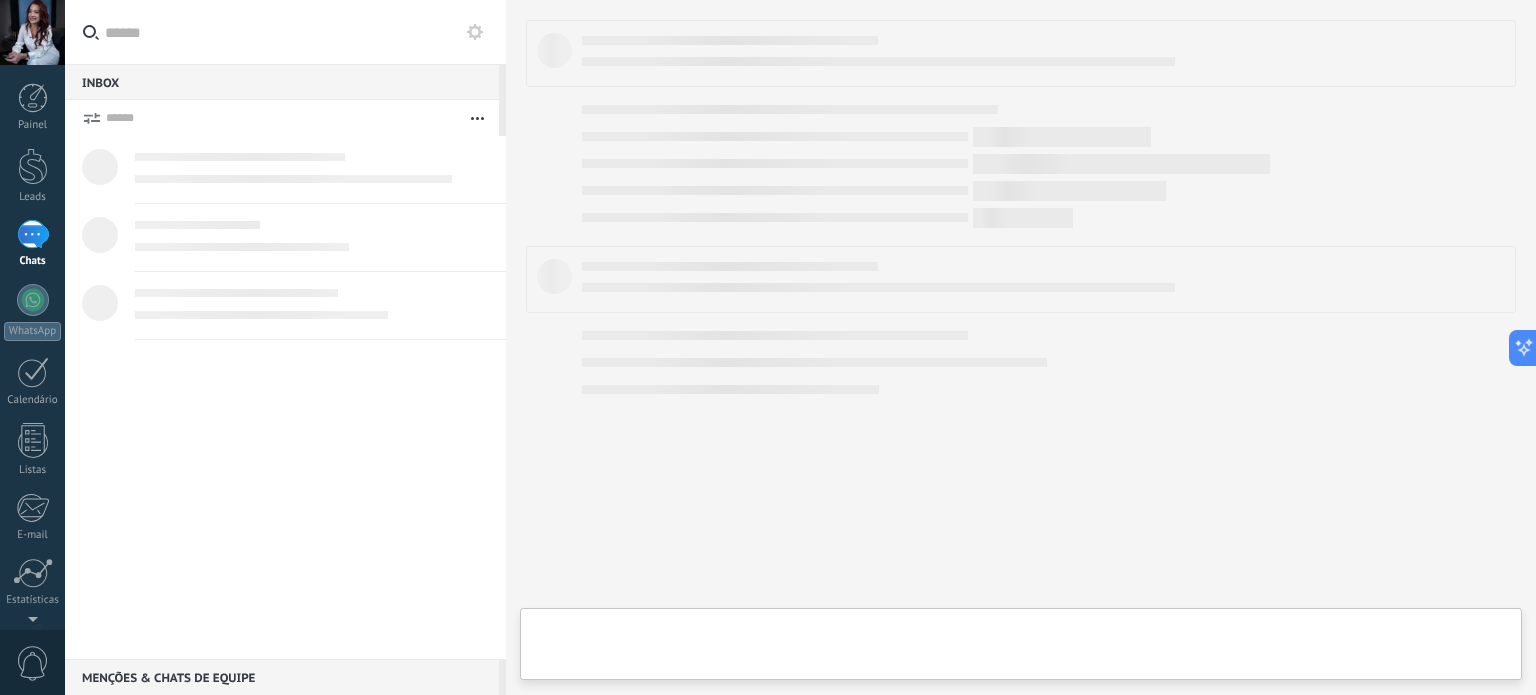 scroll, scrollTop: 0, scrollLeft: 0, axis: both 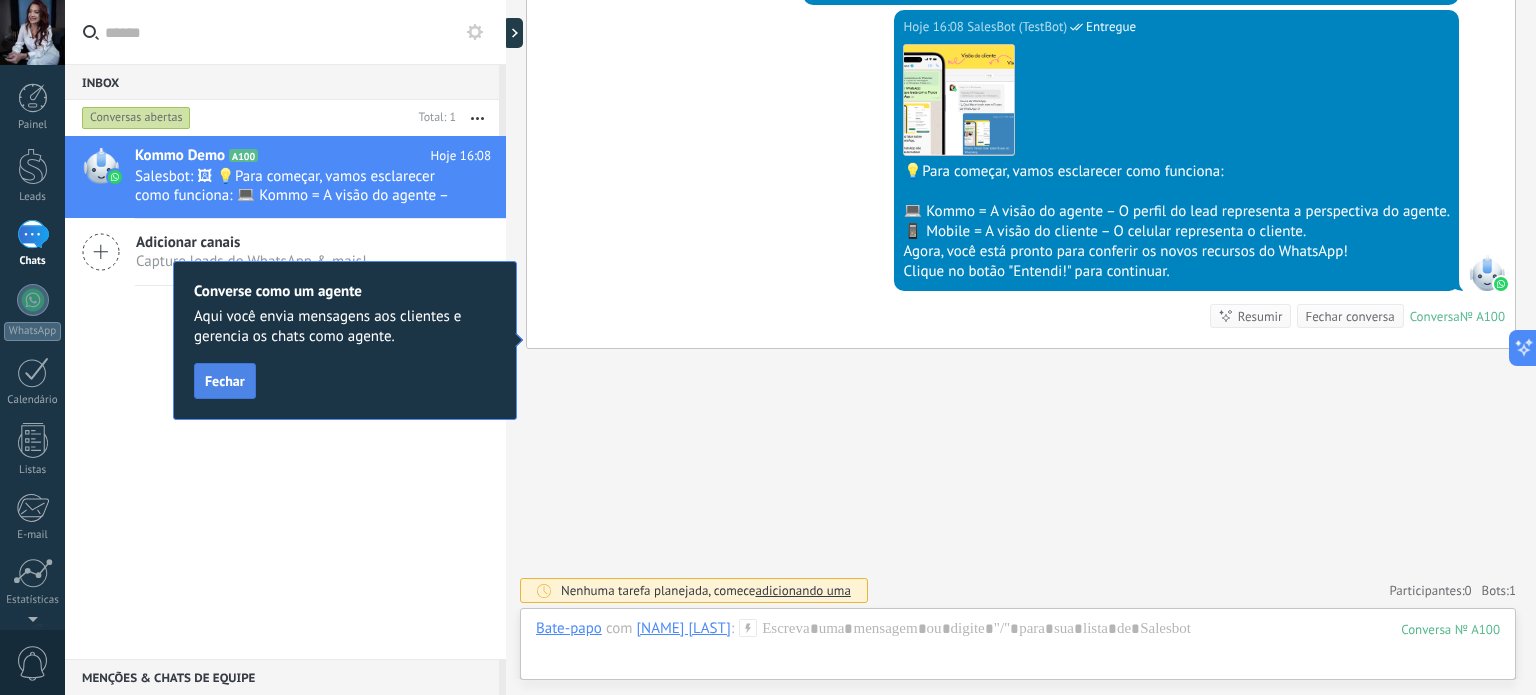 click on "Fechar" at bounding box center [225, 381] 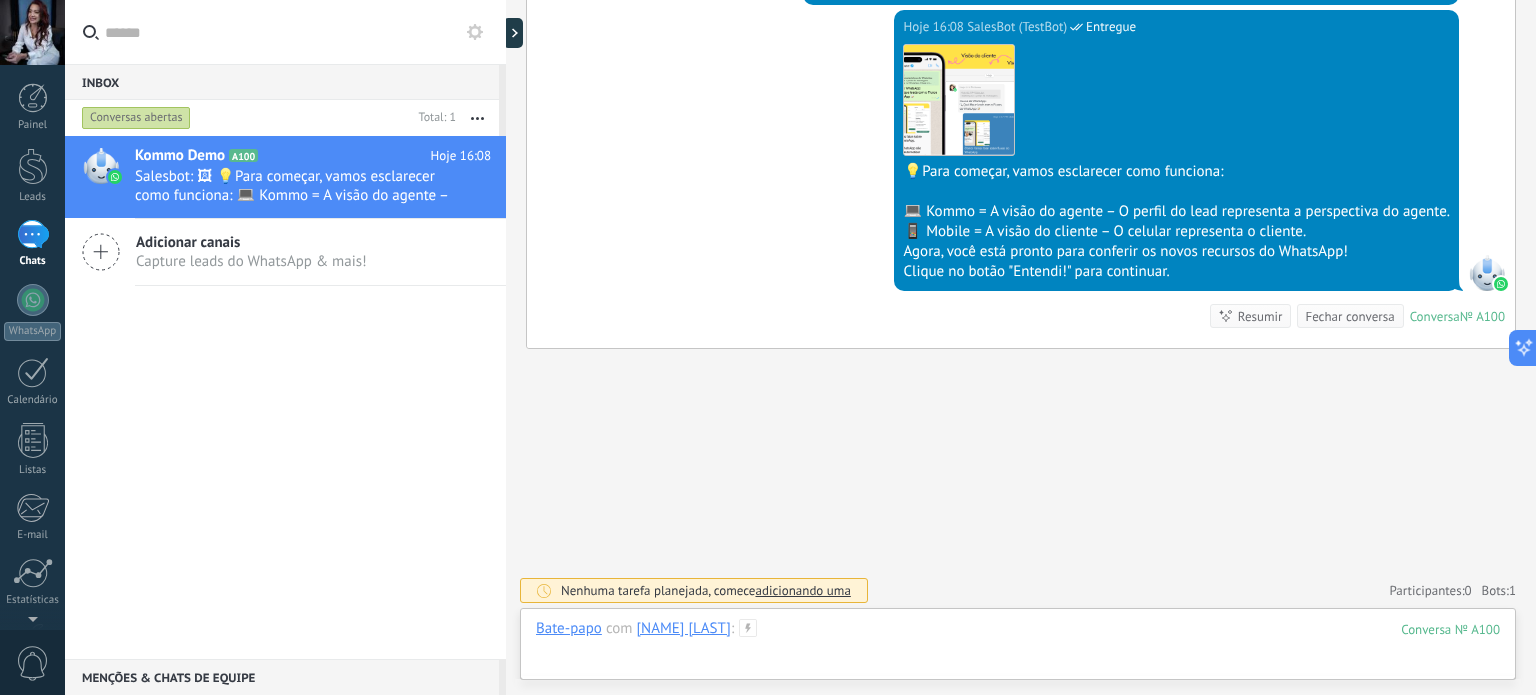 click at bounding box center (1018, 649) 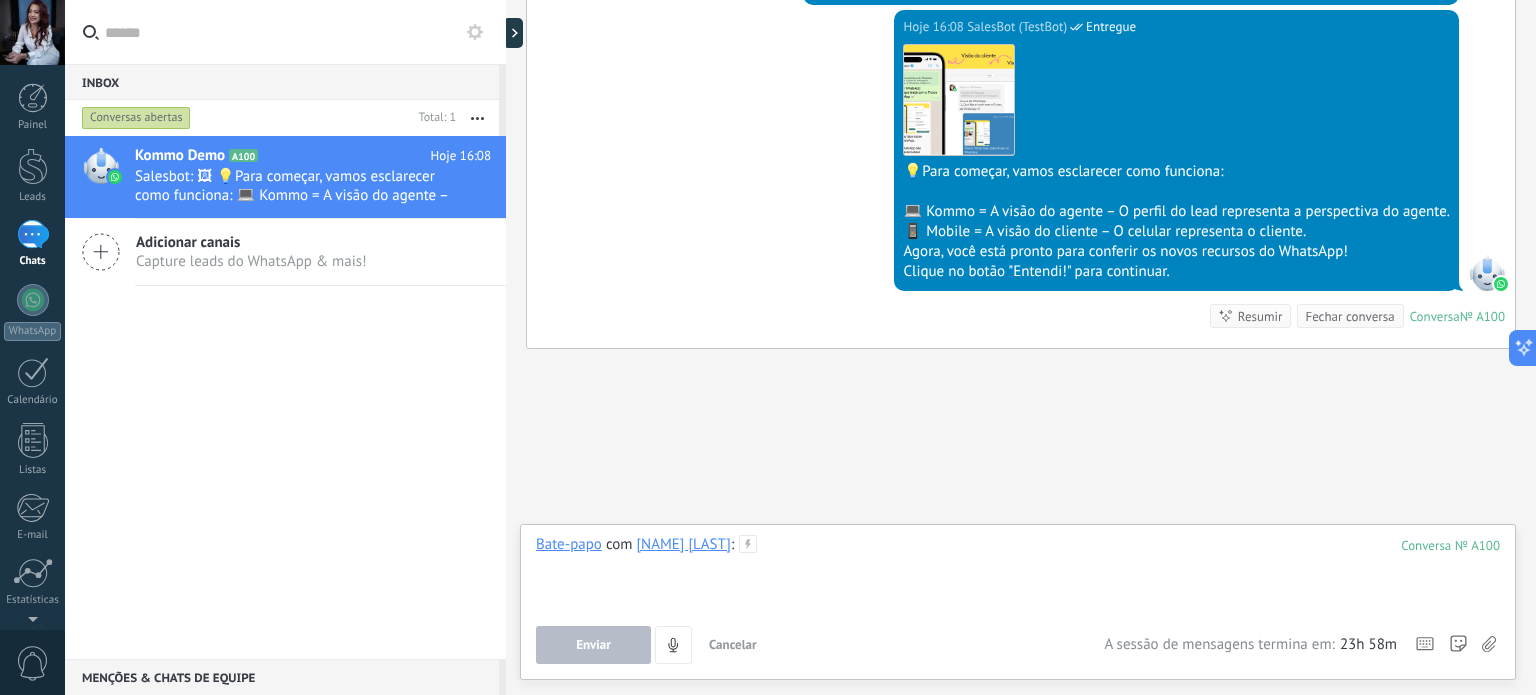 type 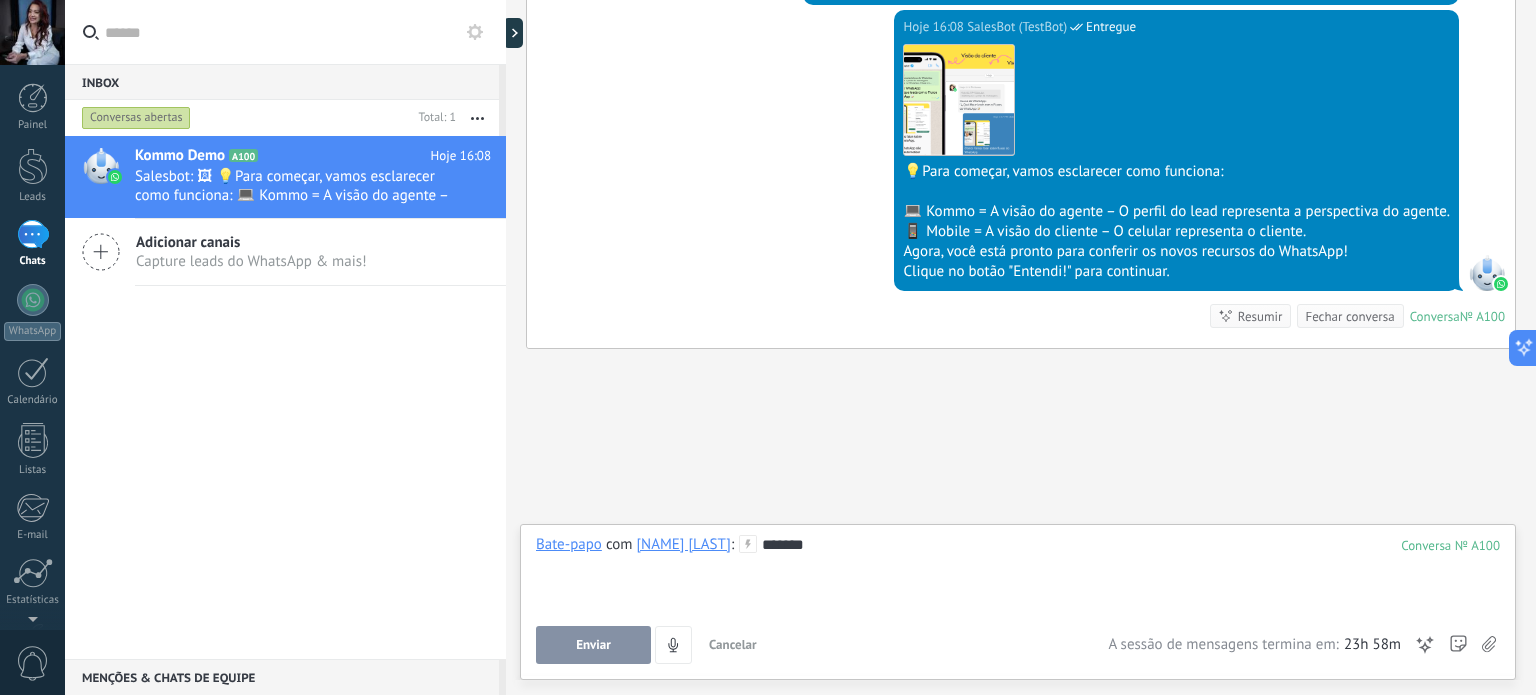 click on "Enviar" at bounding box center [593, 645] 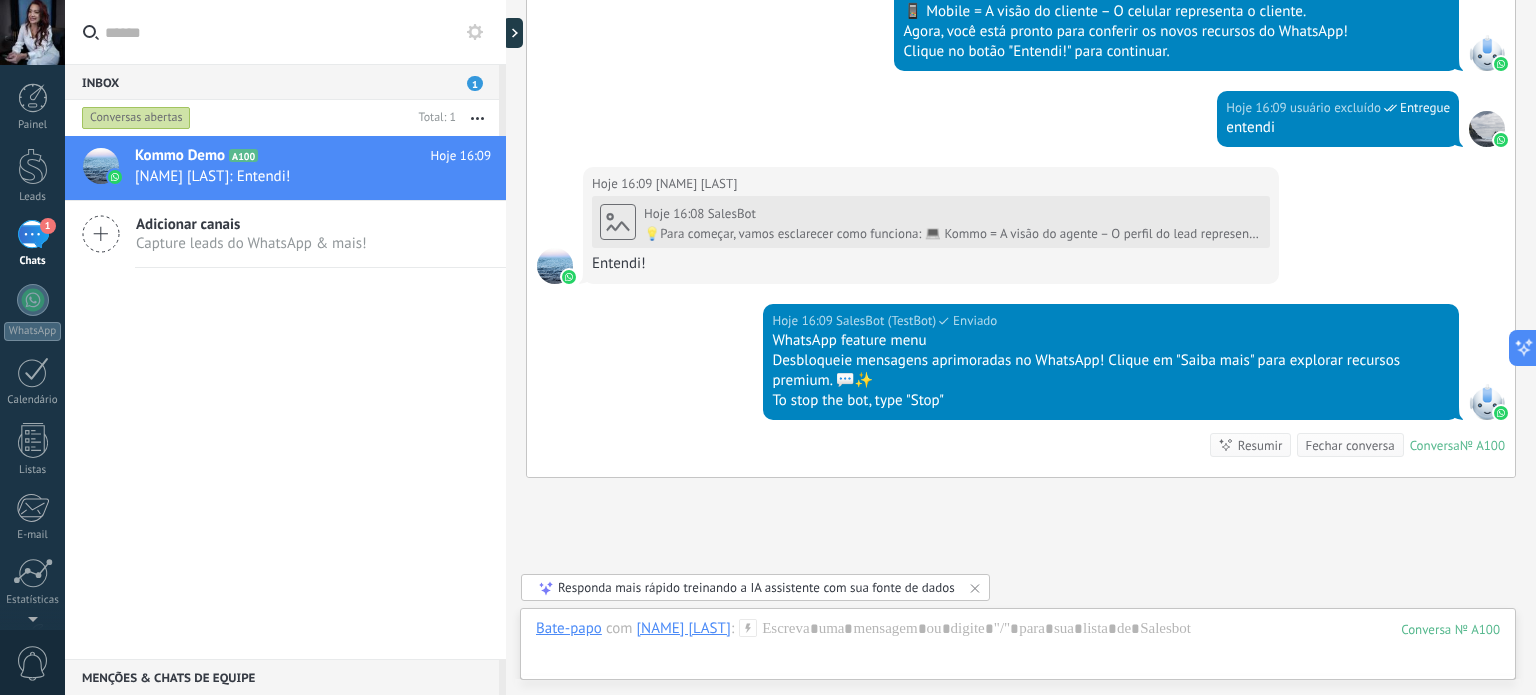 scroll, scrollTop: 916, scrollLeft: 0, axis: vertical 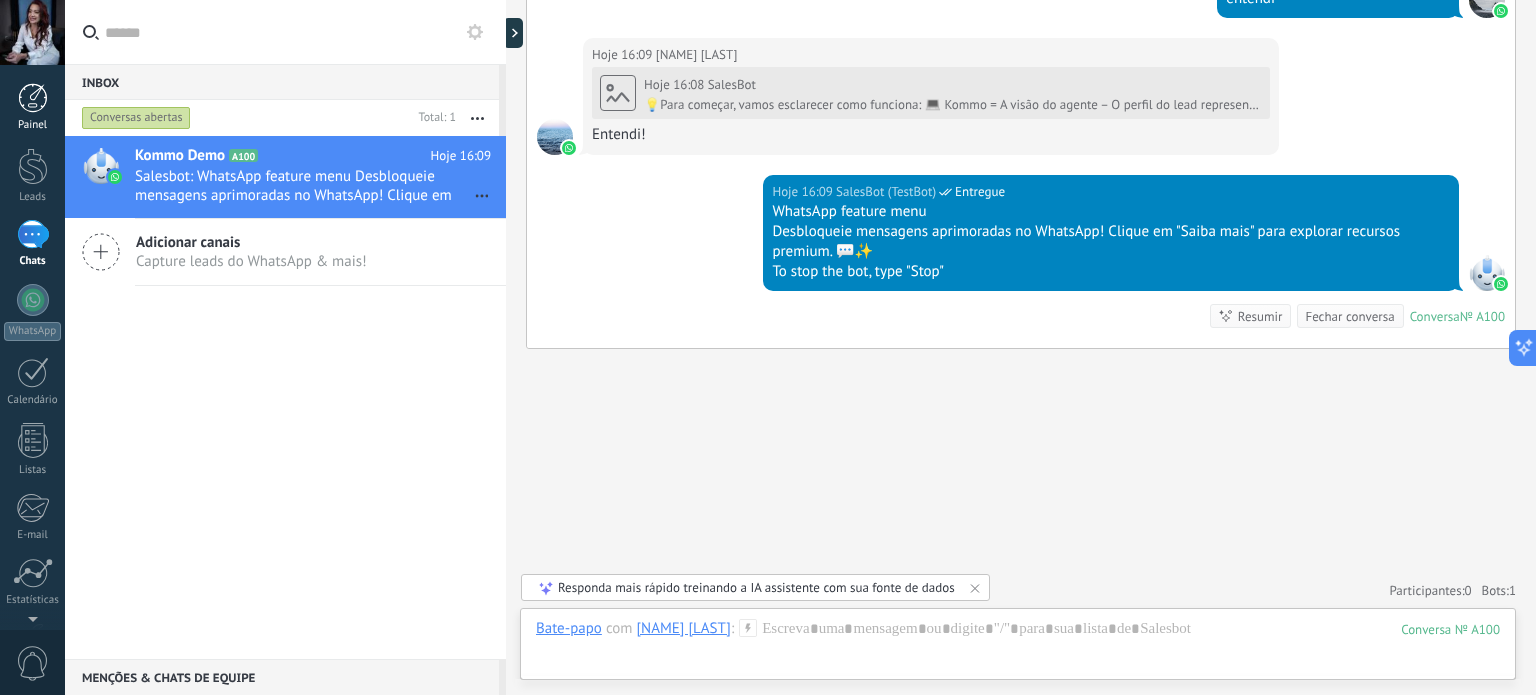 click at bounding box center [33, 98] 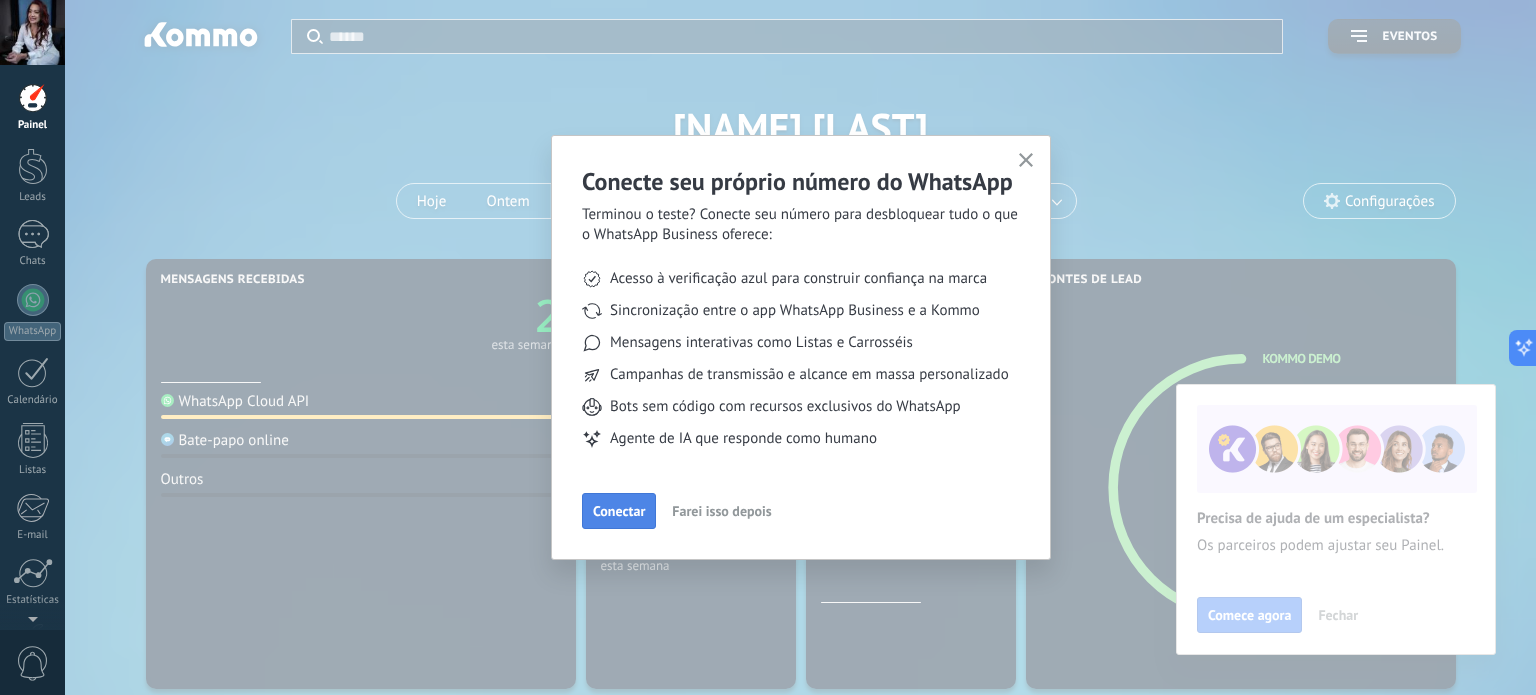click on "Conectar" at bounding box center [619, 511] 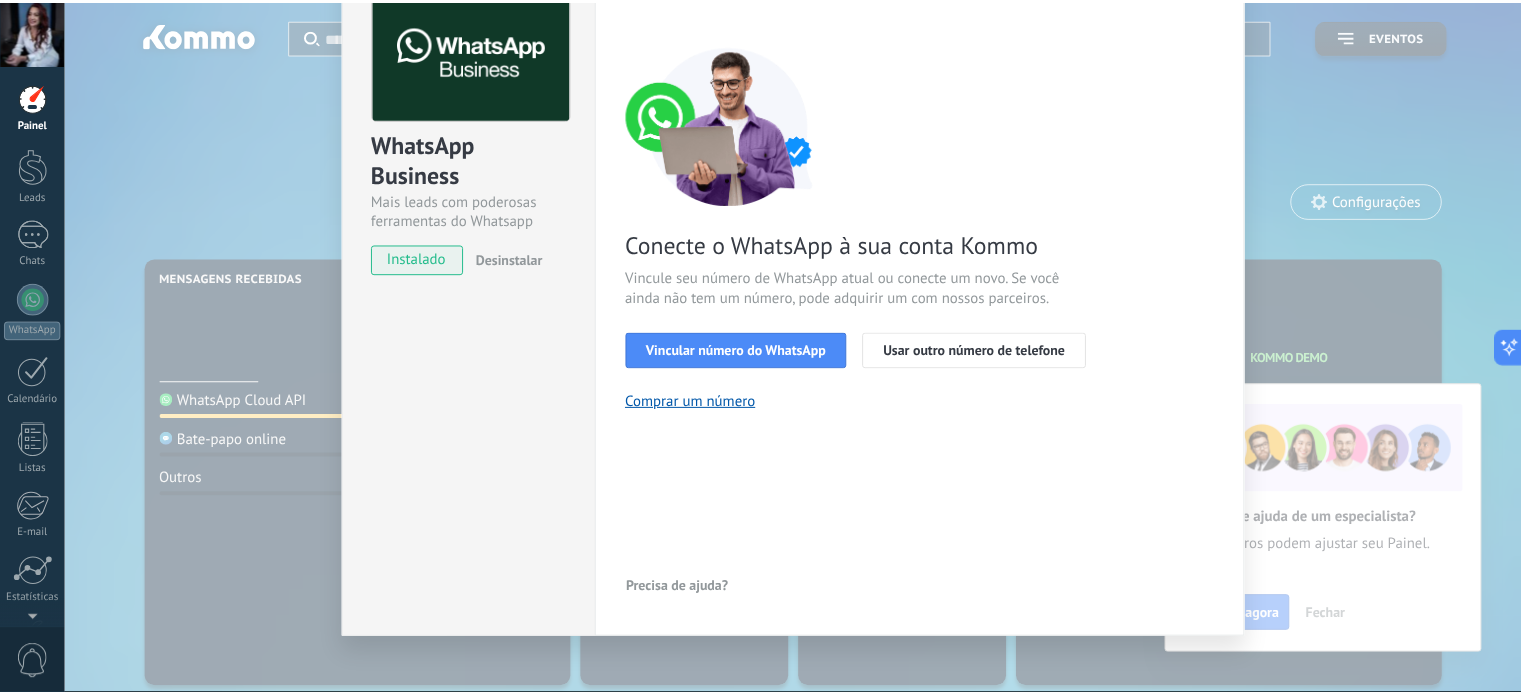 scroll, scrollTop: 134, scrollLeft: 0, axis: vertical 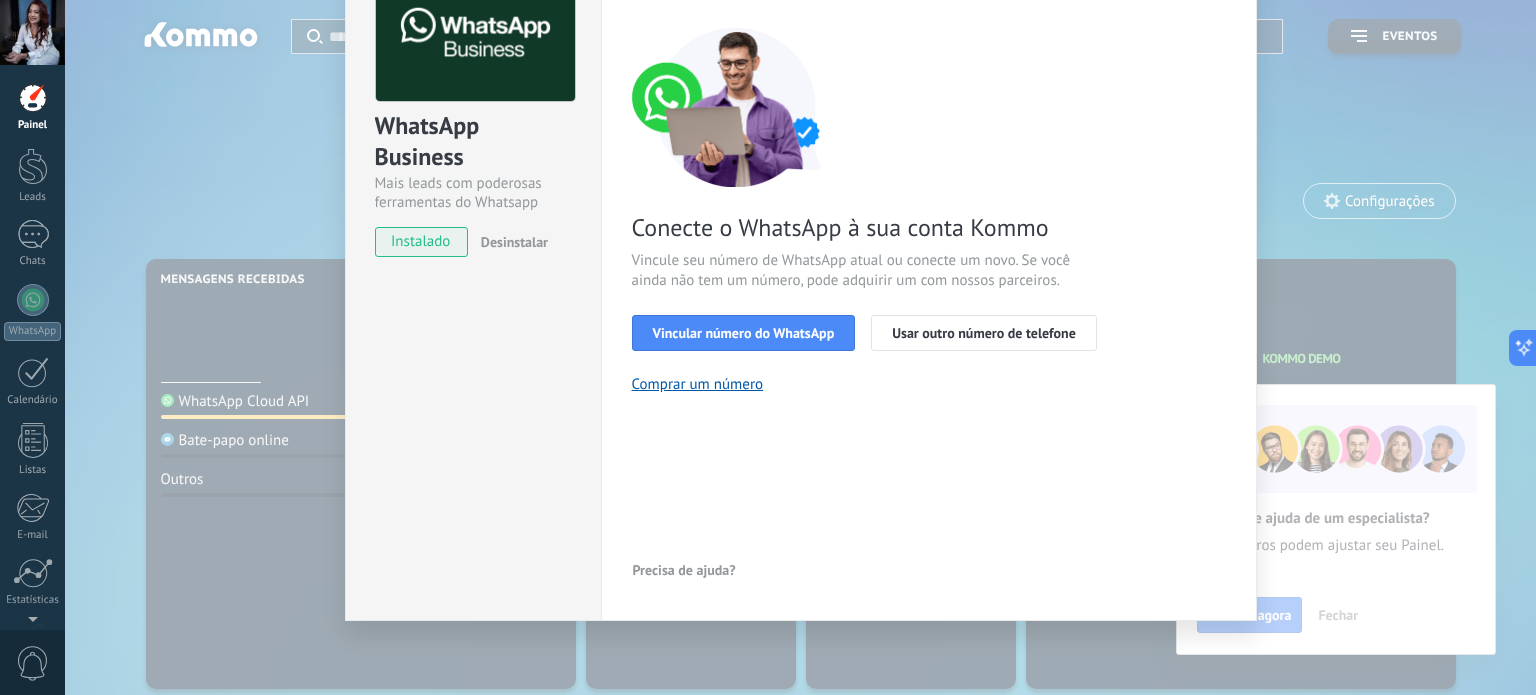 click at bounding box center [33, 98] 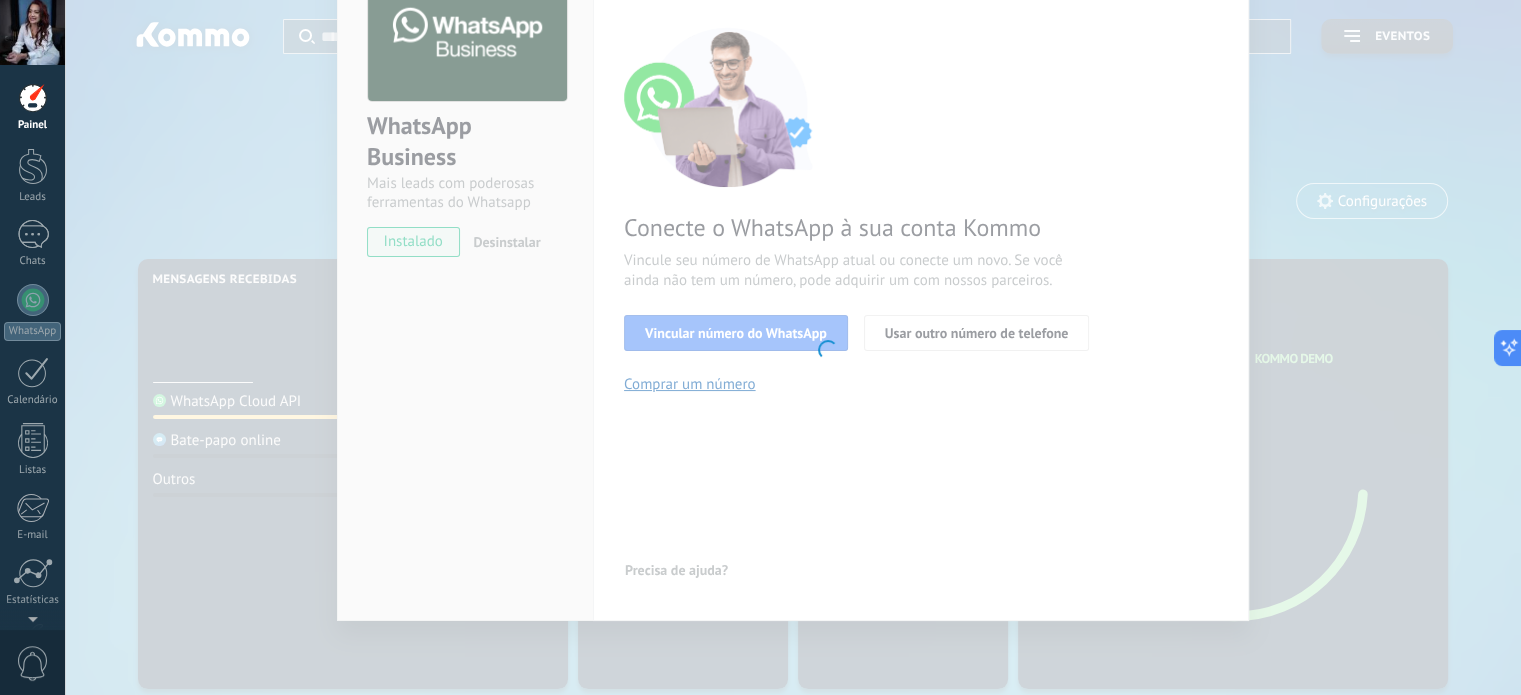 scroll, scrollTop: 0, scrollLeft: 0, axis: both 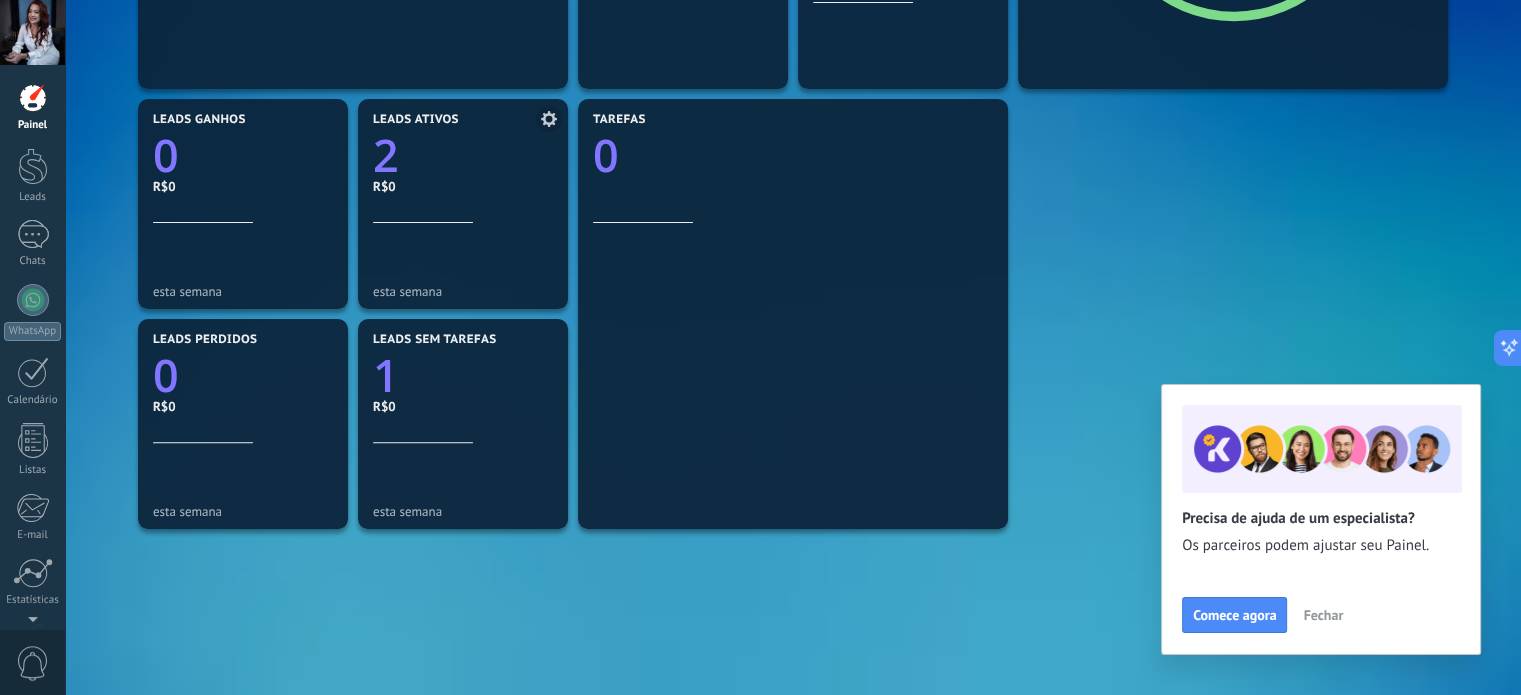 click on "2" 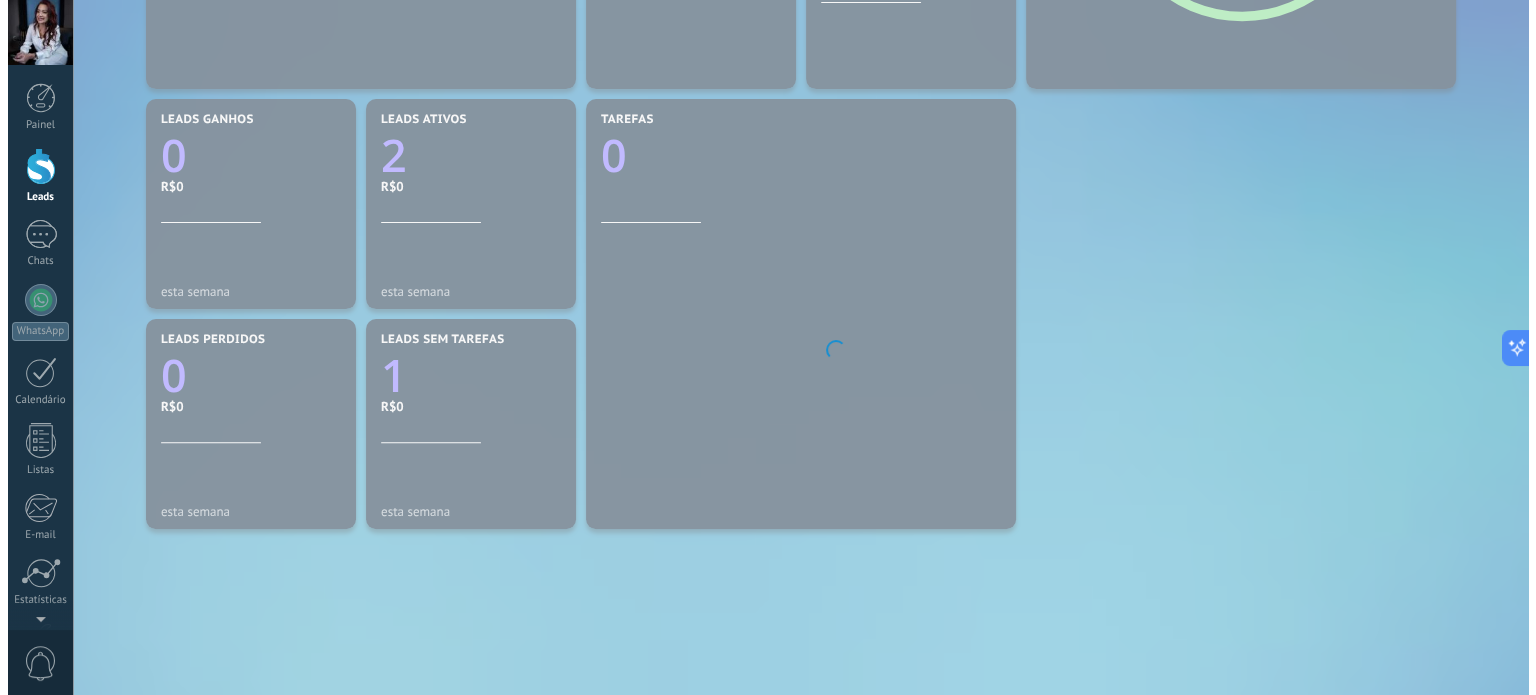 scroll, scrollTop: 0, scrollLeft: 0, axis: both 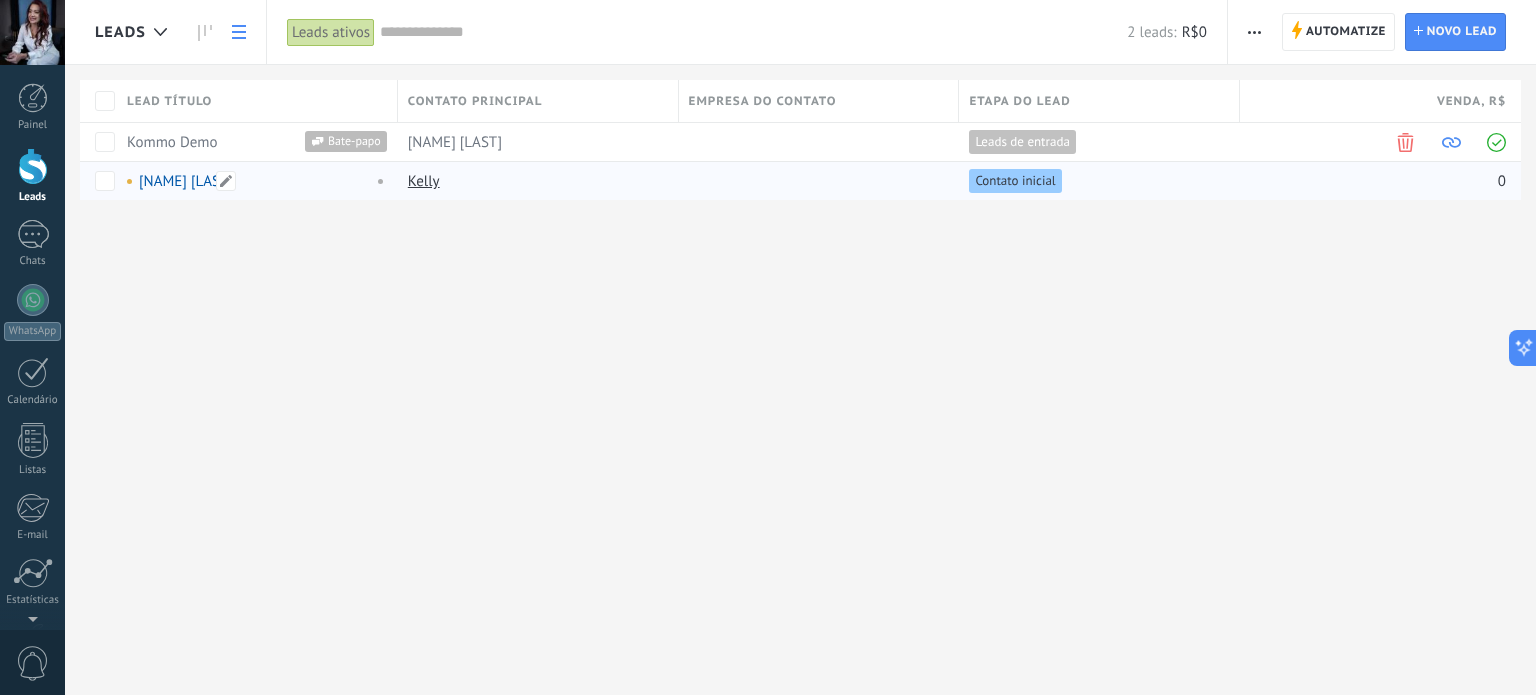 click on "Kelly Nanis" at bounding box center [186, 181] 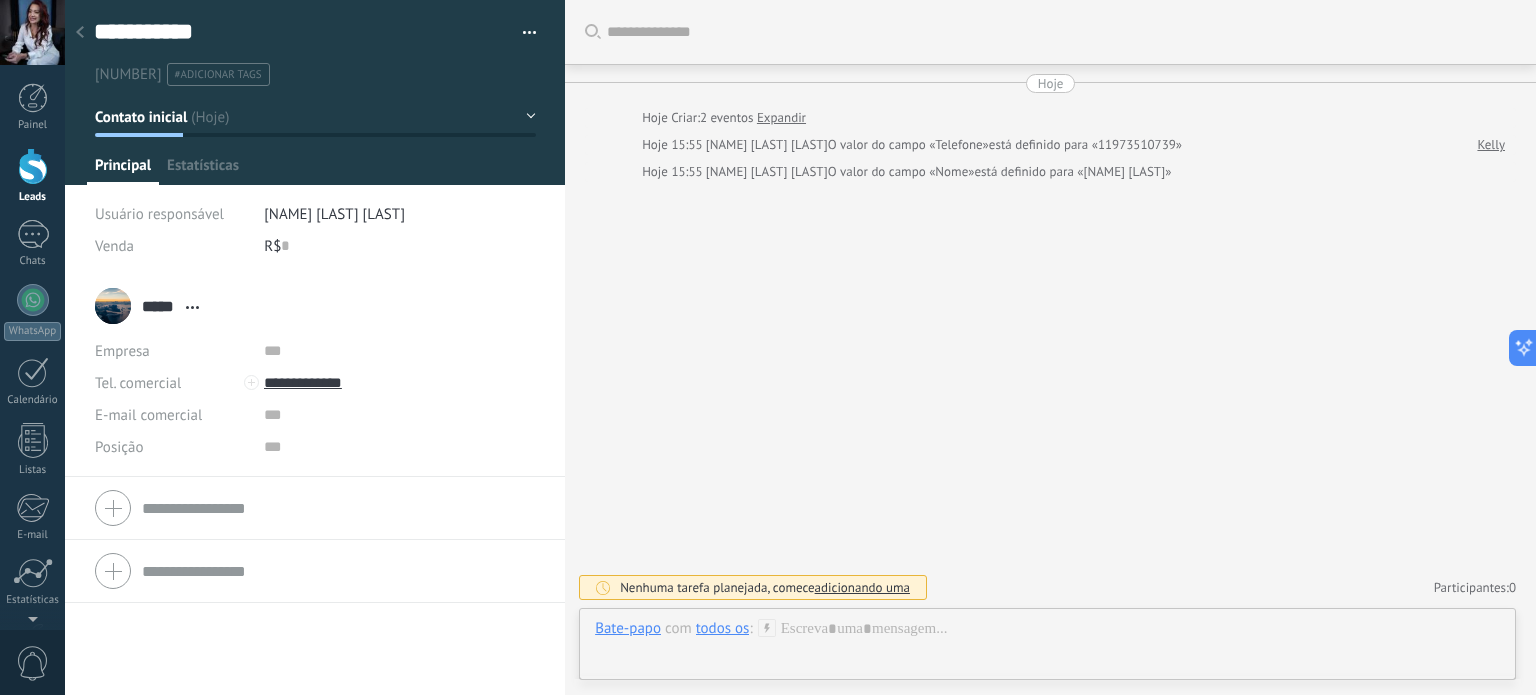 scroll, scrollTop: 29, scrollLeft: 0, axis: vertical 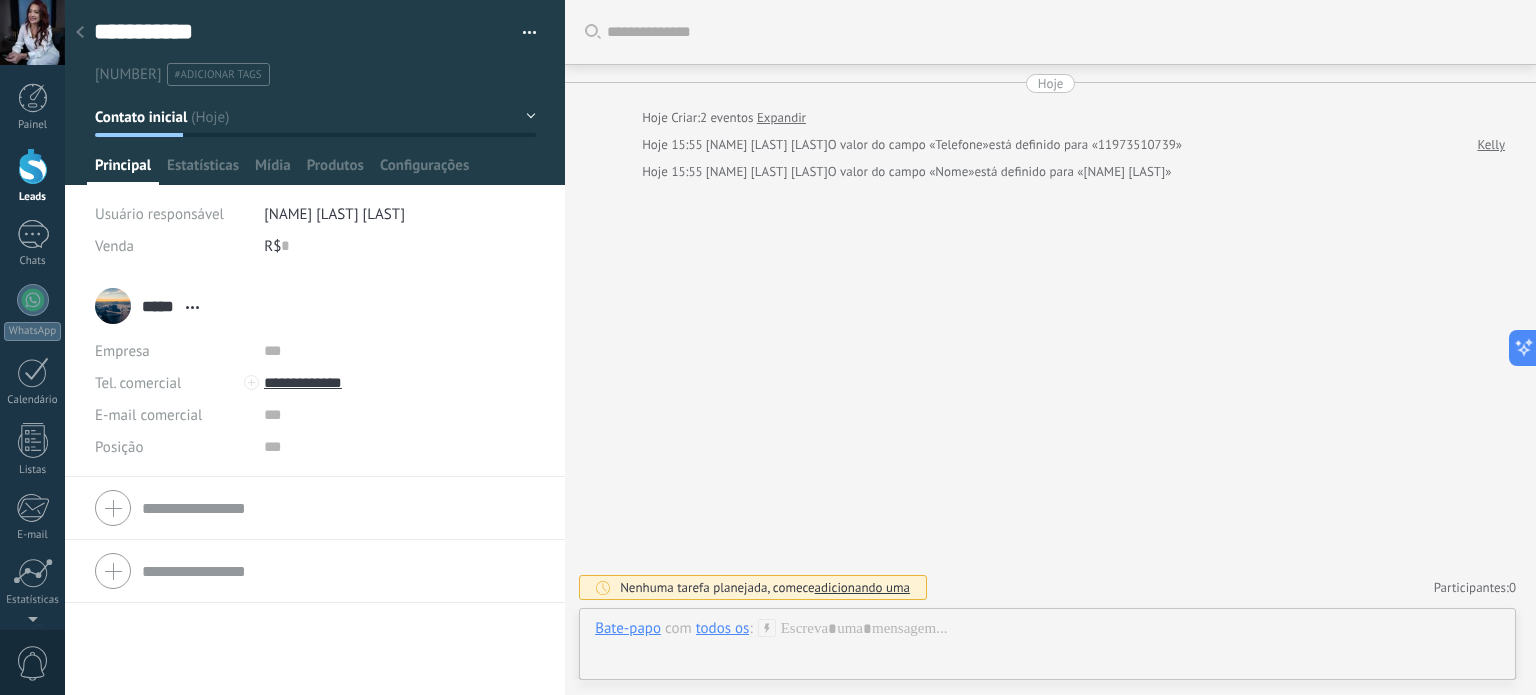 click on "todos os" at bounding box center [723, 628] 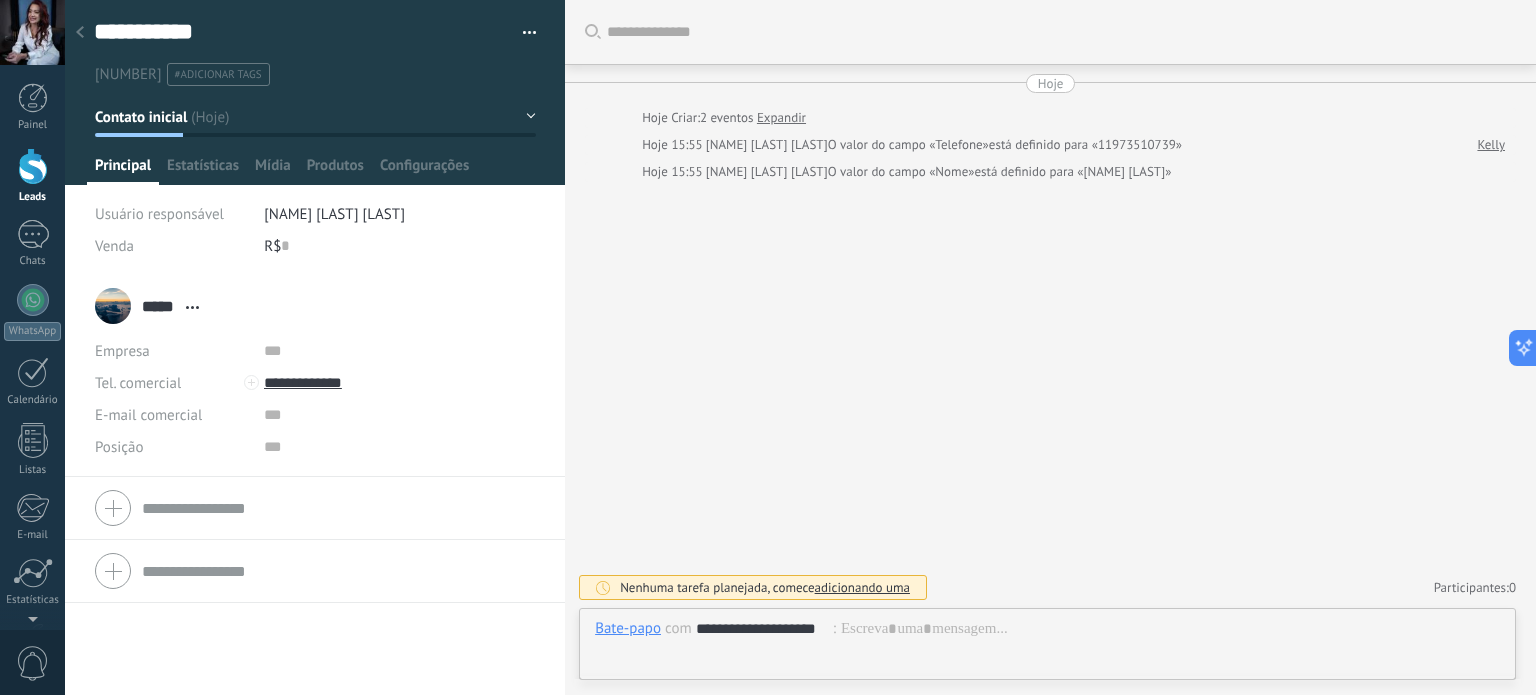 type on "**********" 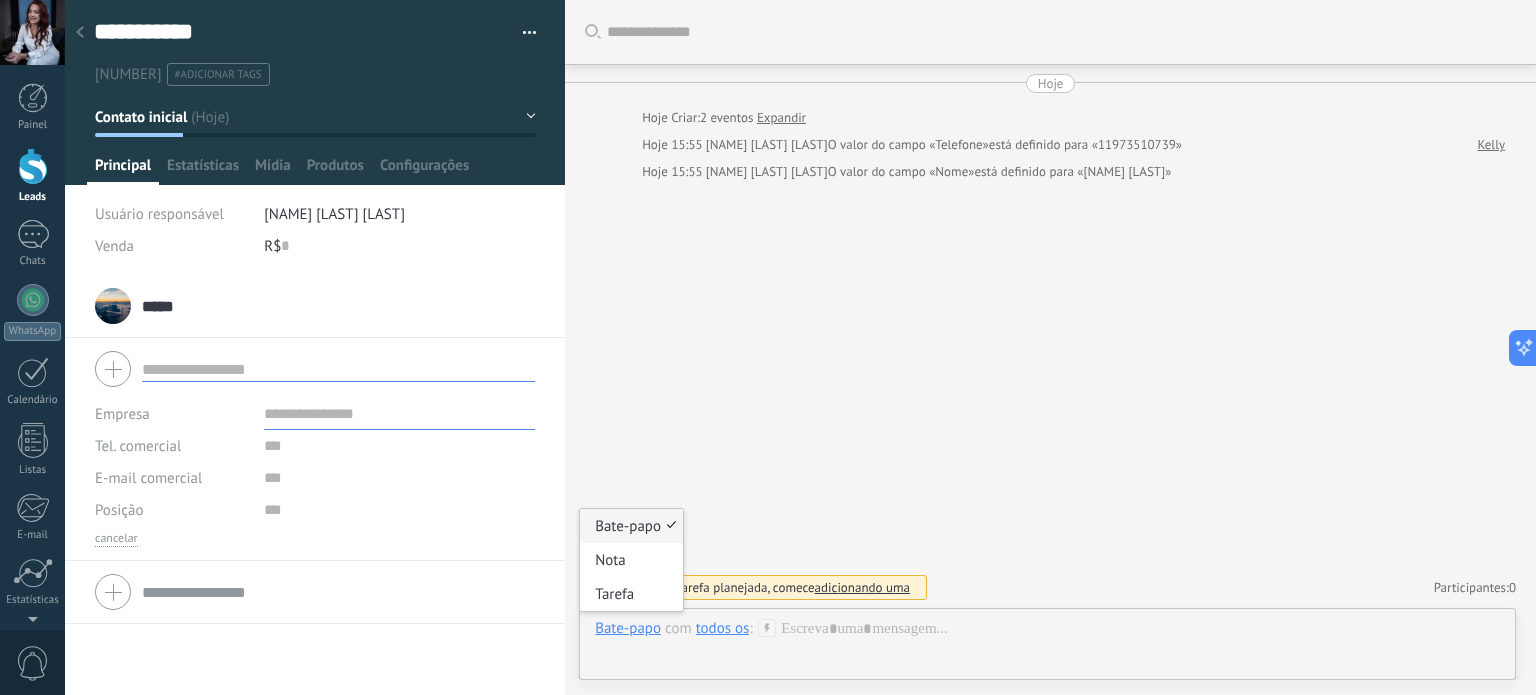 click on "Bate-papo" at bounding box center (628, 628) 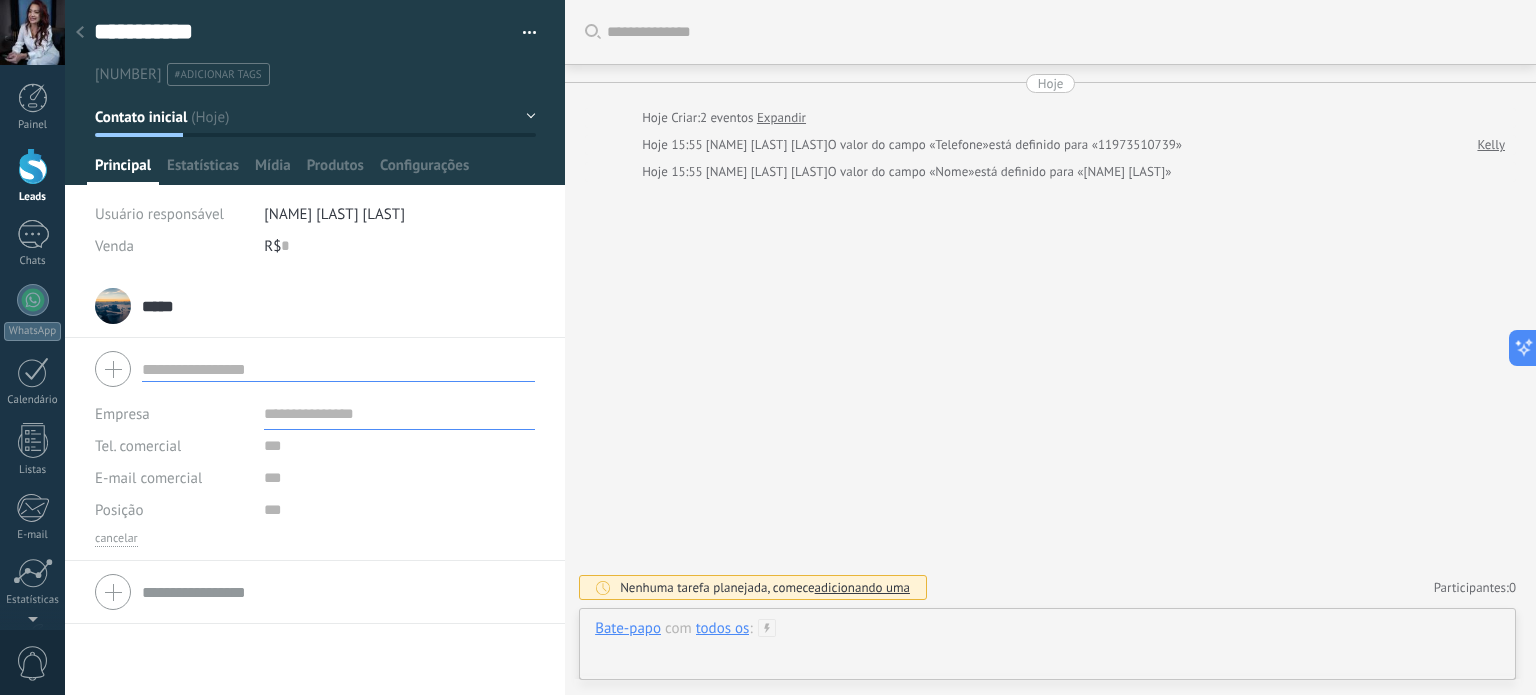 click at bounding box center [1047, 649] 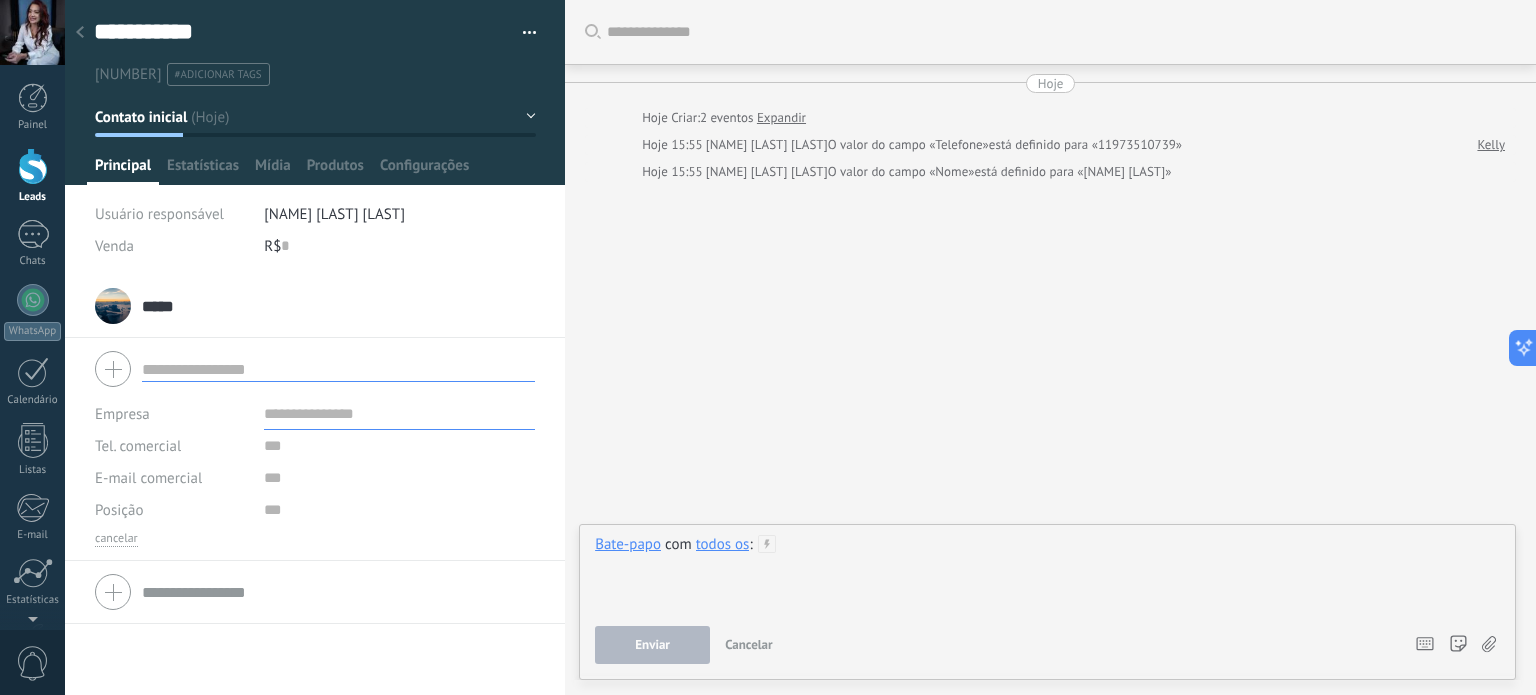 click on "*****" at bounding box center (159, 306) 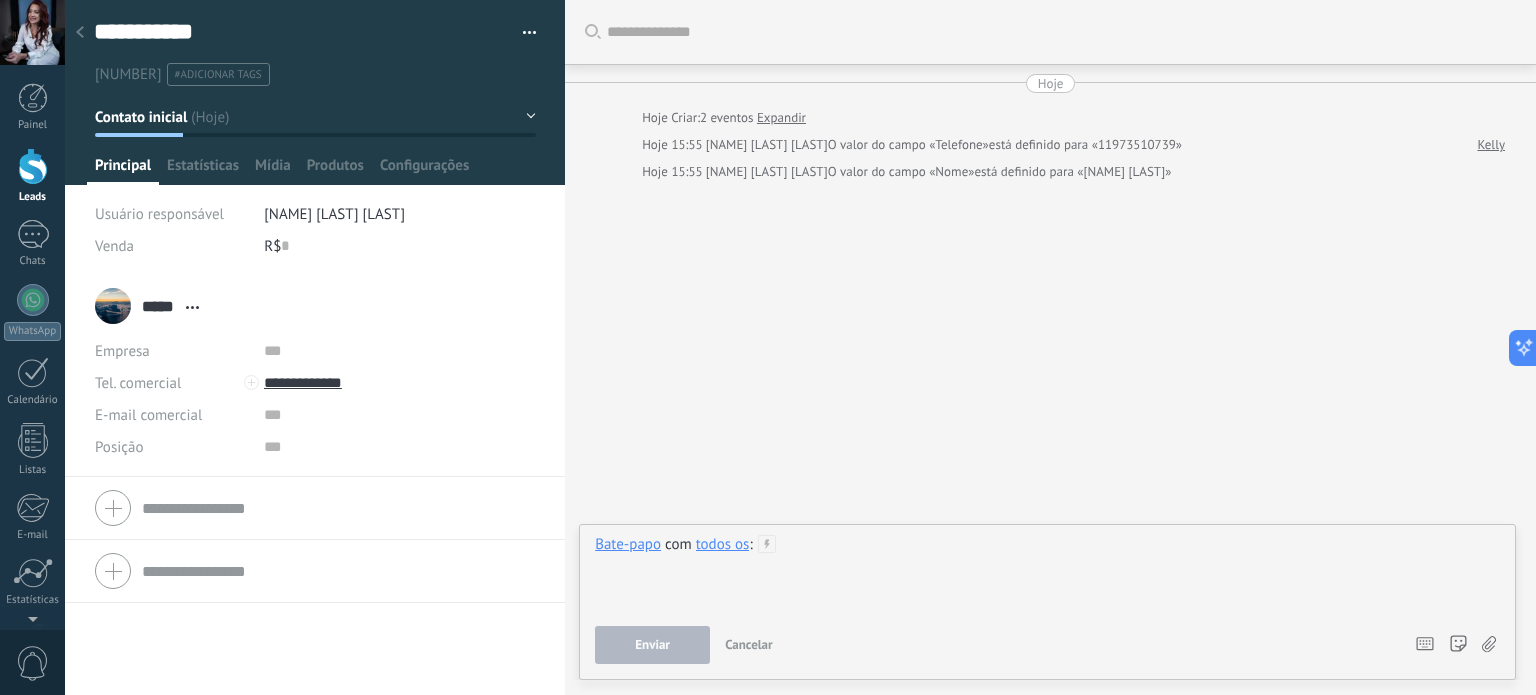 click at bounding box center [1047, 573] 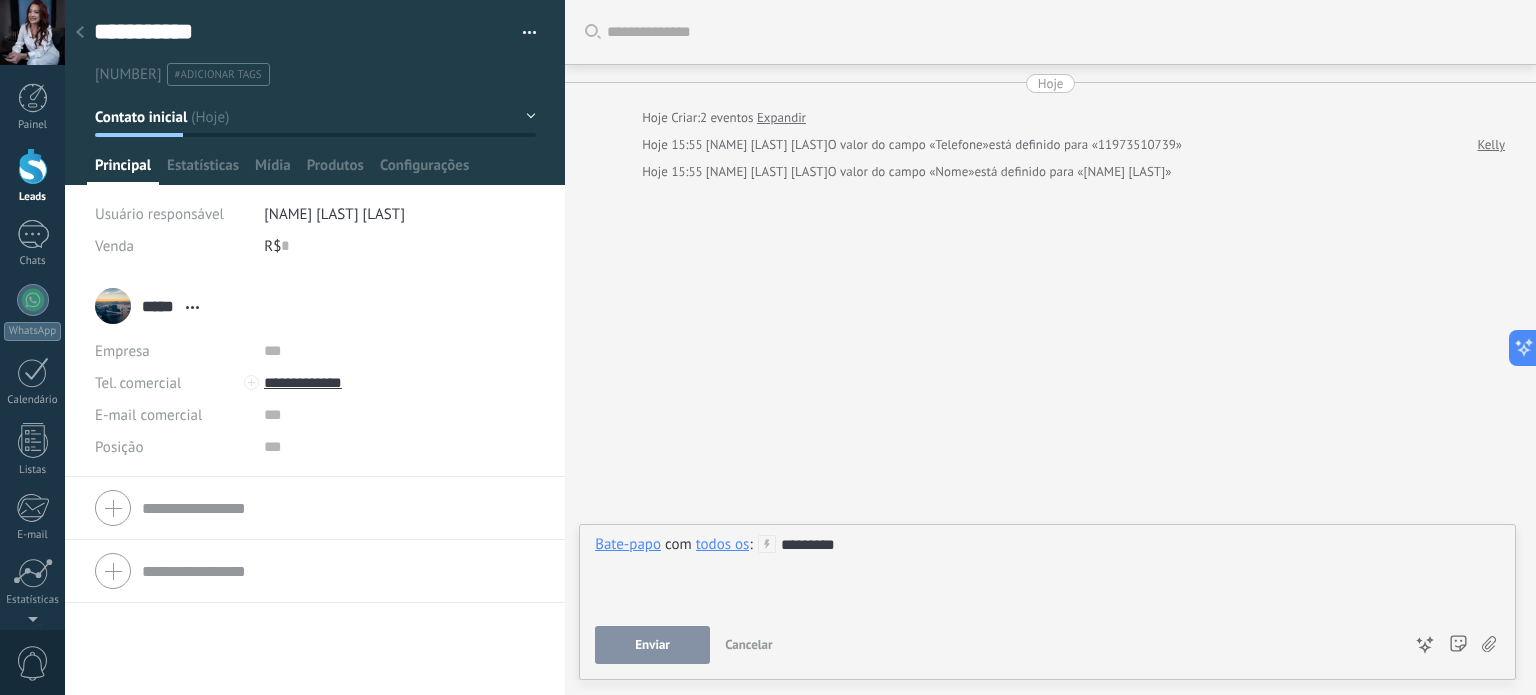 click on "Enviar" at bounding box center [652, 645] 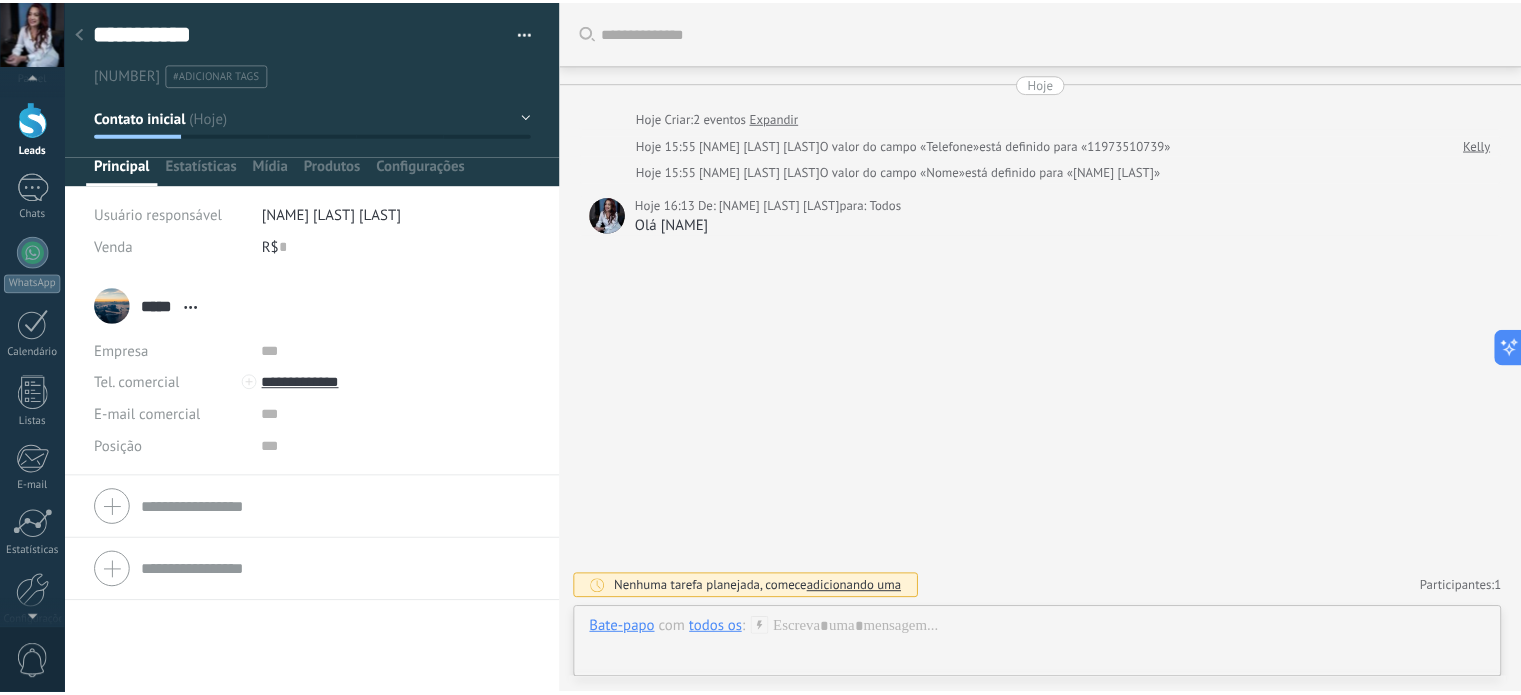 scroll, scrollTop: 136, scrollLeft: 0, axis: vertical 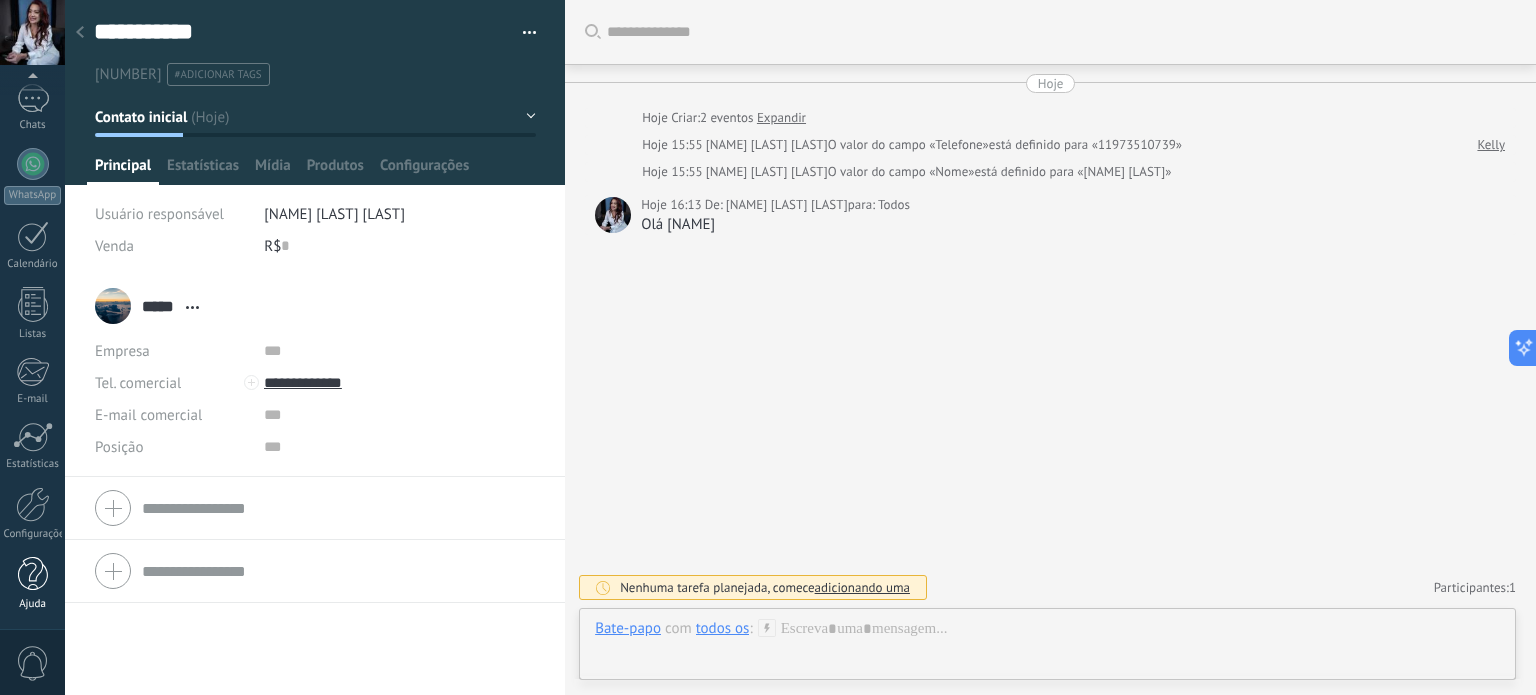 click at bounding box center (33, 574) 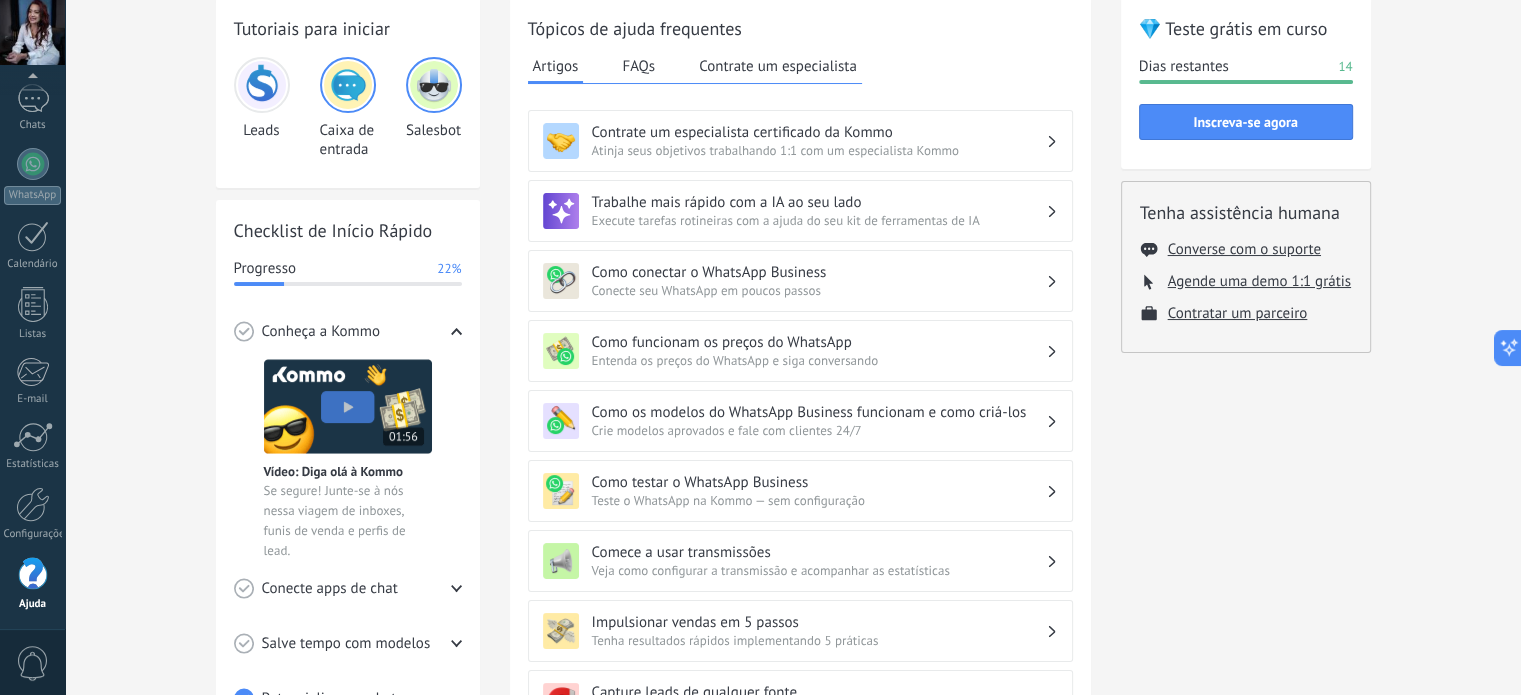 scroll, scrollTop: 100, scrollLeft: 0, axis: vertical 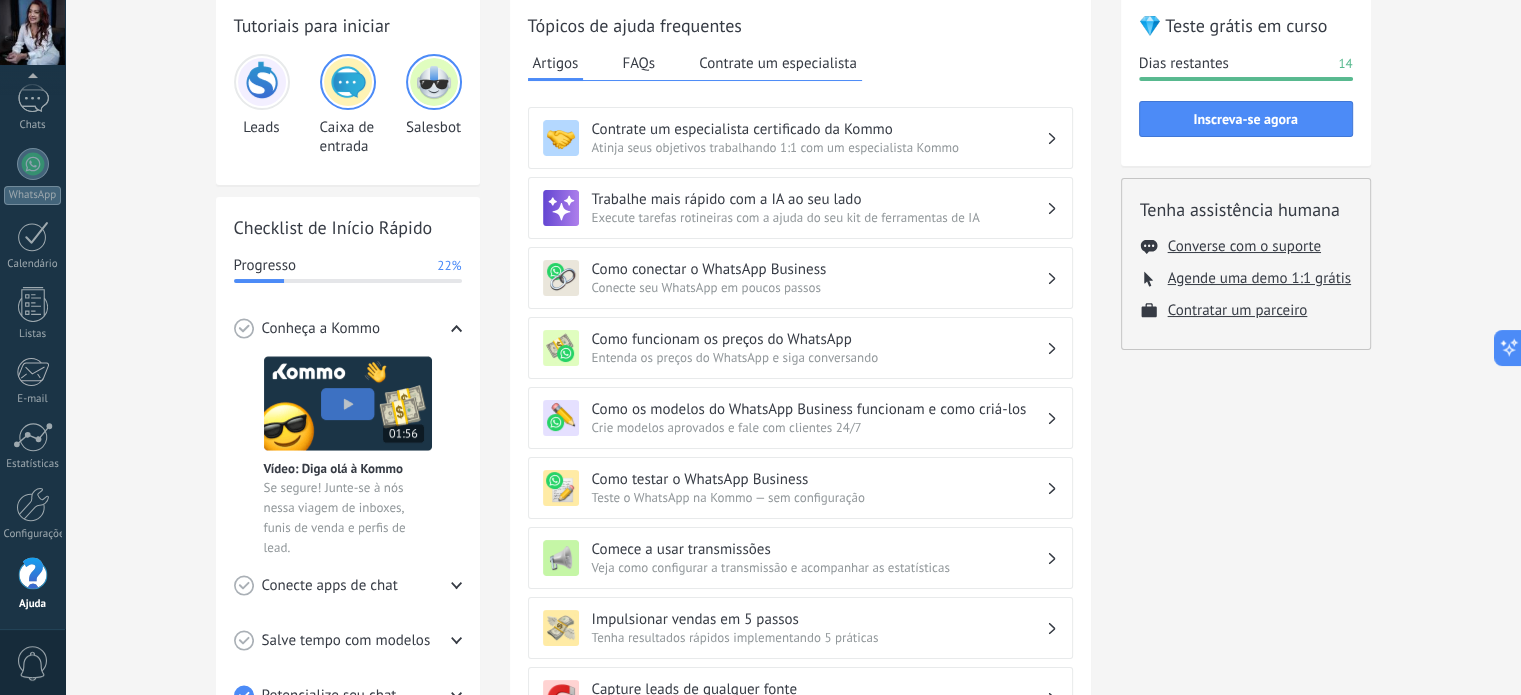 click on "Como conectar o WhatsApp Business" at bounding box center (819, 269) 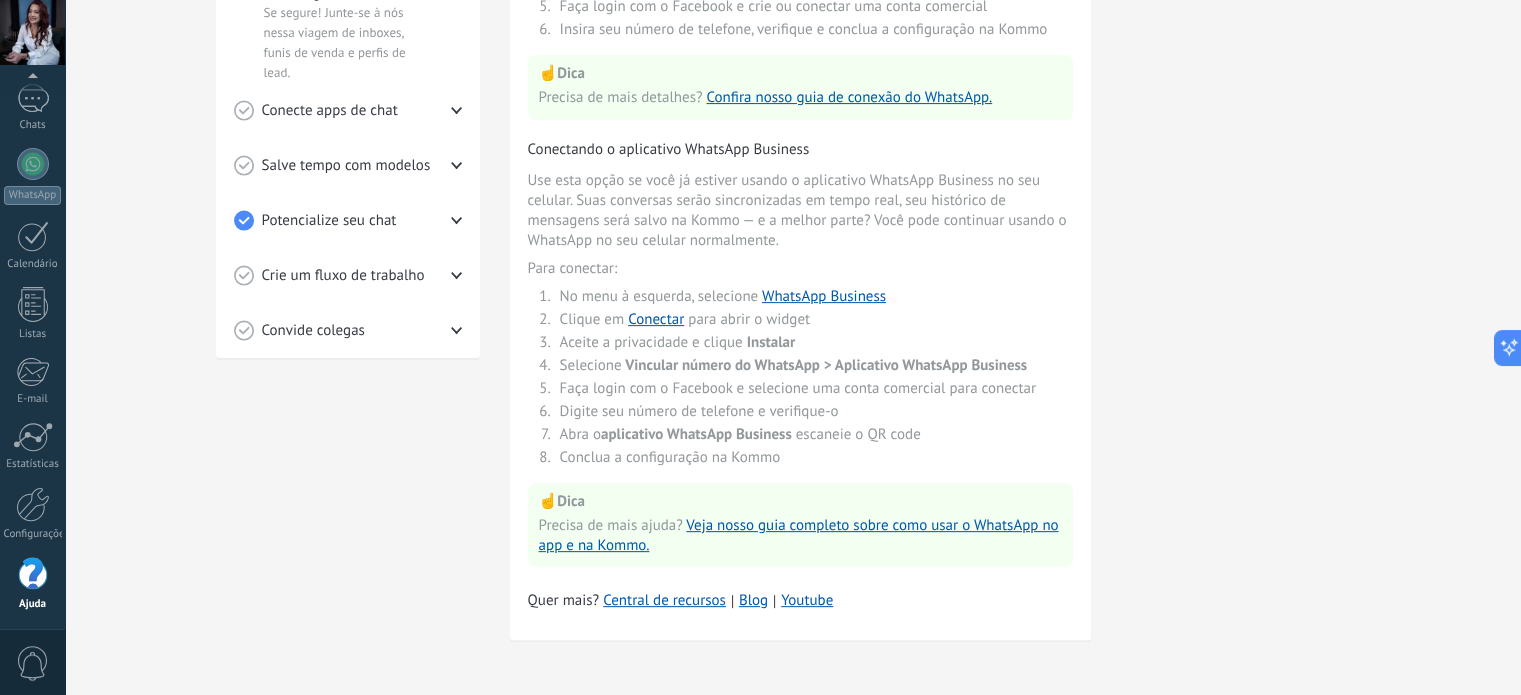 scroll, scrollTop: 580, scrollLeft: 0, axis: vertical 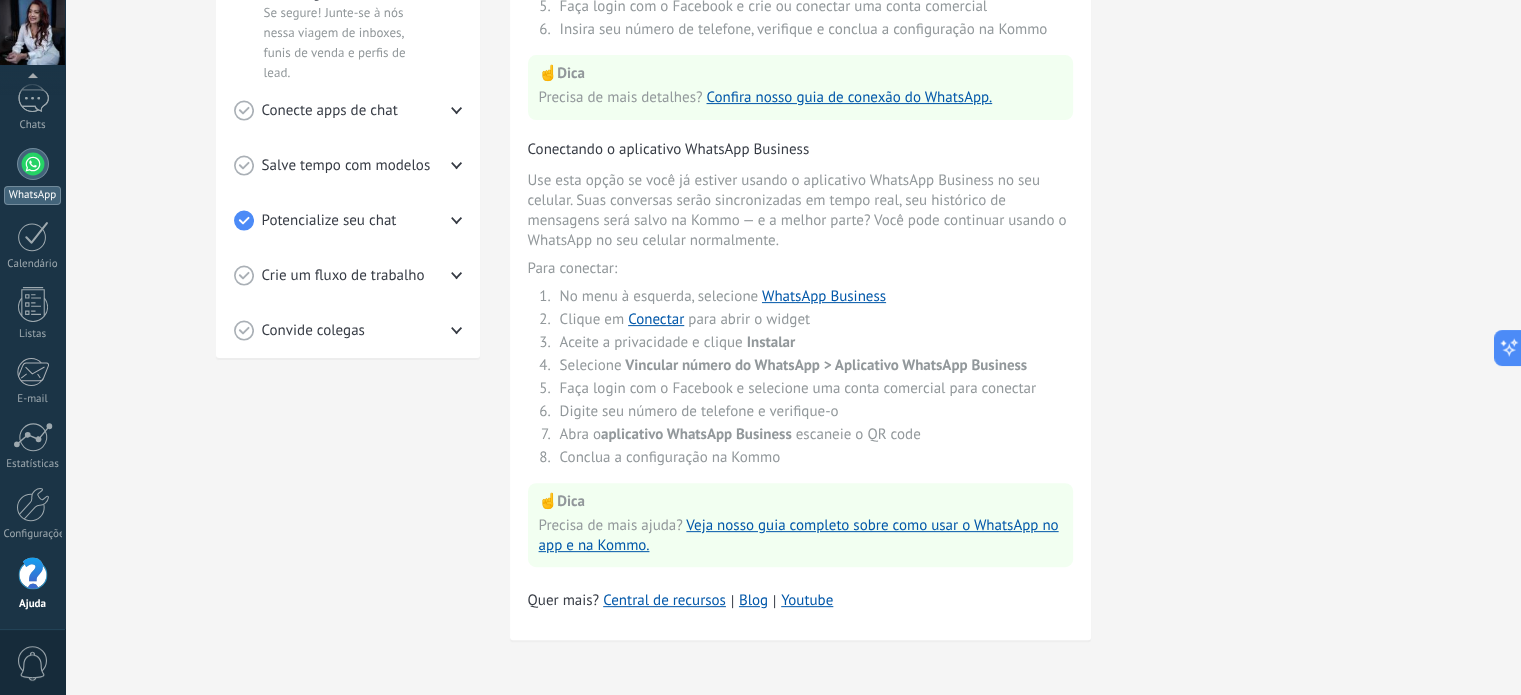 click at bounding box center [33, 164] 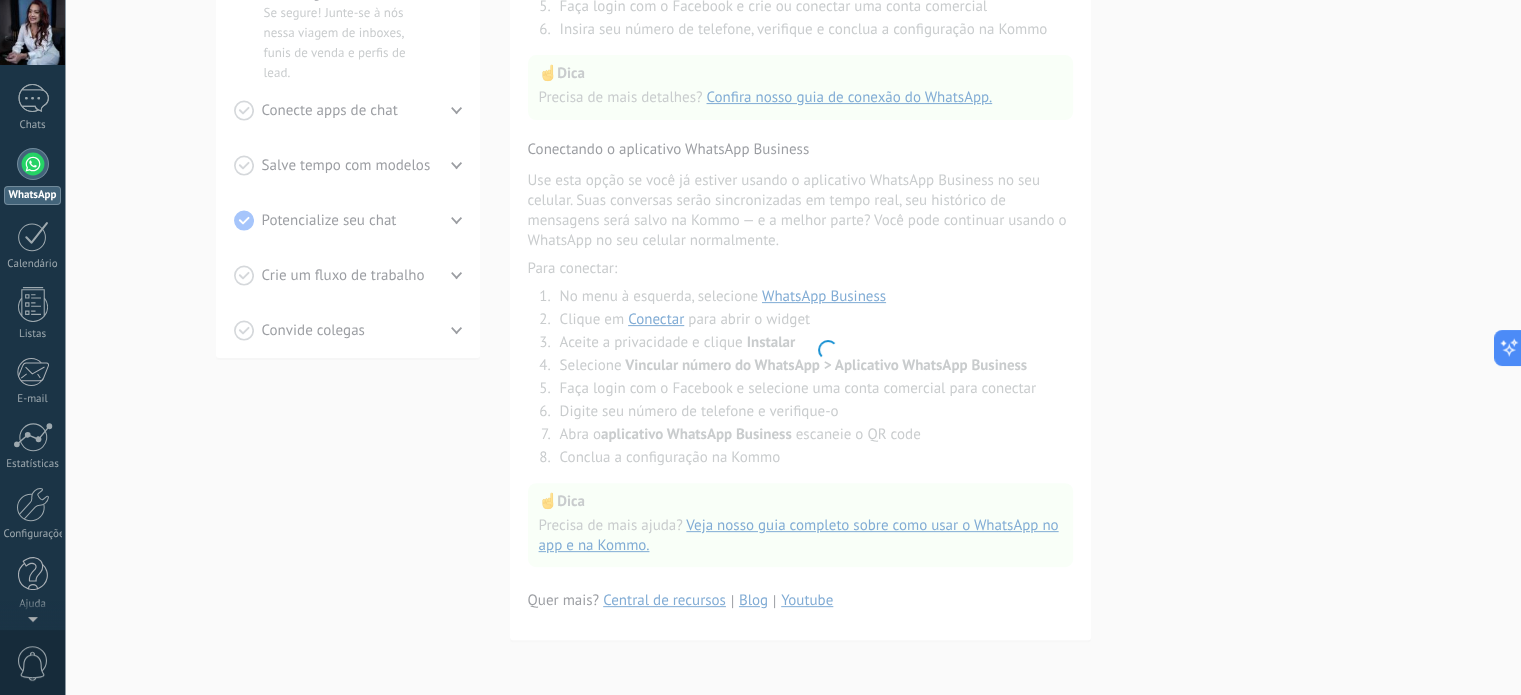 scroll, scrollTop: 0, scrollLeft: 0, axis: both 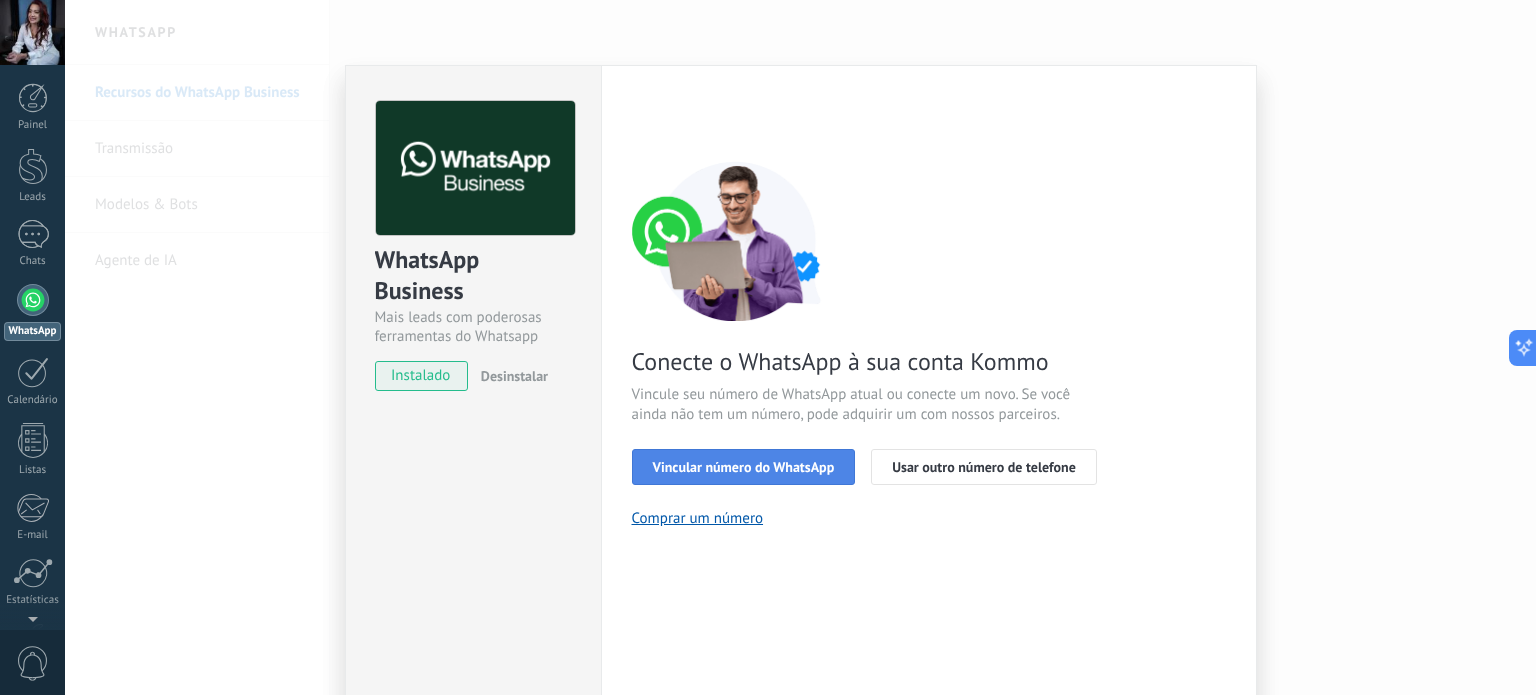 click on "Vincular número do WhatsApp" at bounding box center [744, 467] 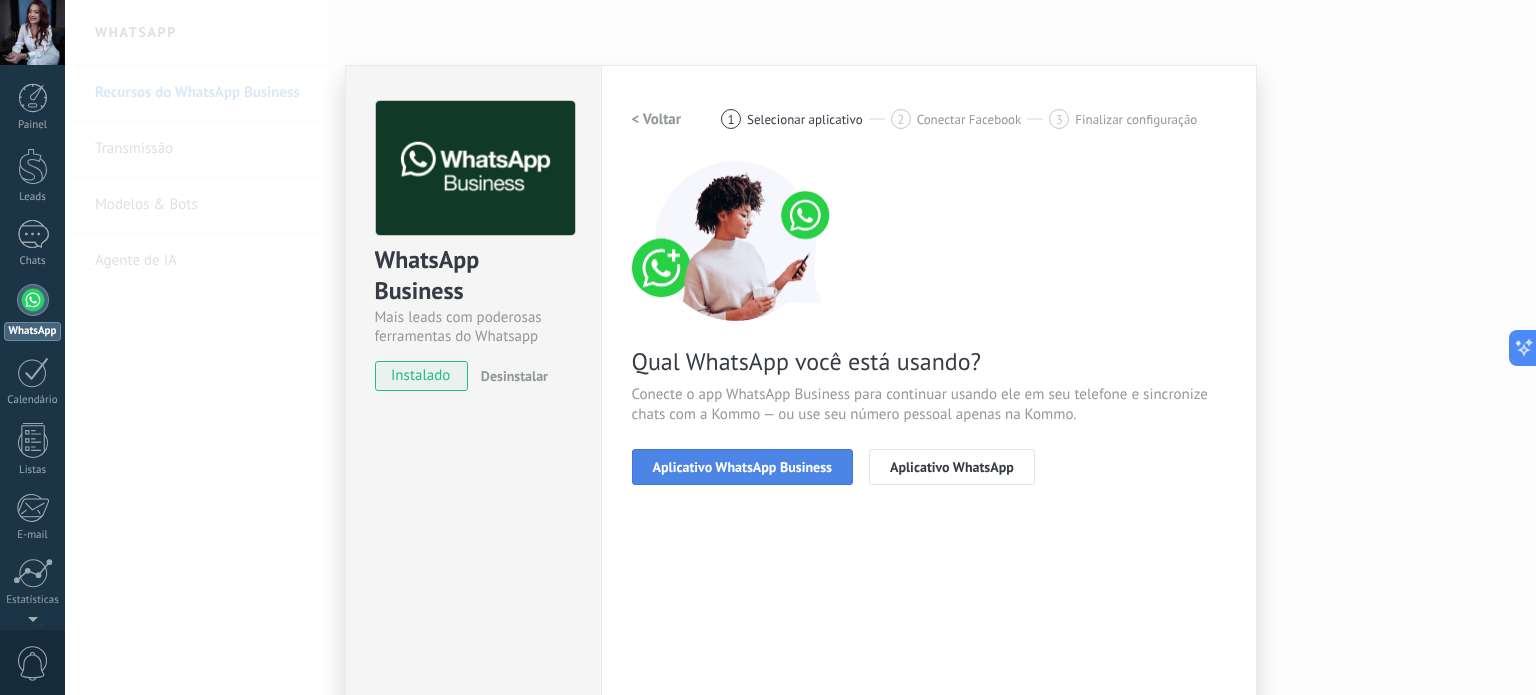 click on "Aplicativo WhatsApp Business" at bounding box center (742, 467) 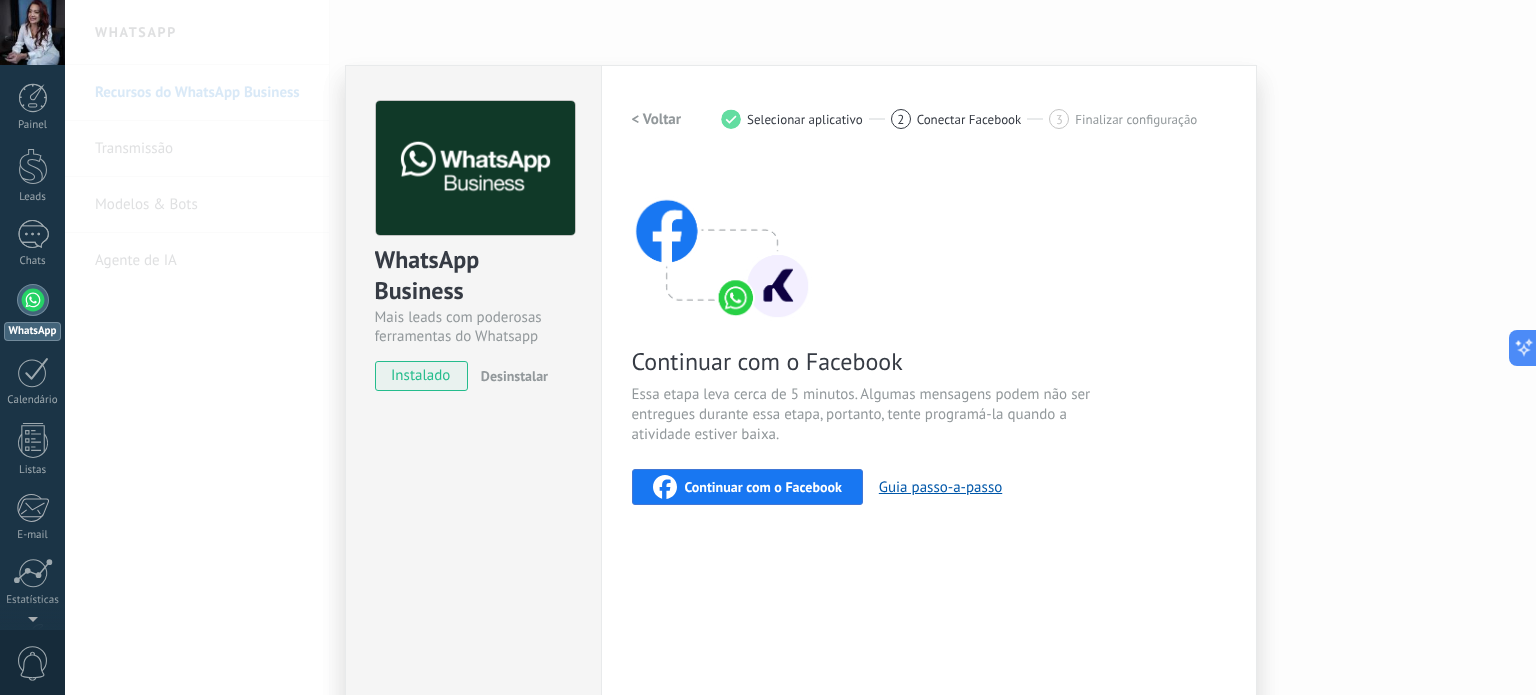 click on "Continuar com o Facebook" at bounding box center (763, 487) 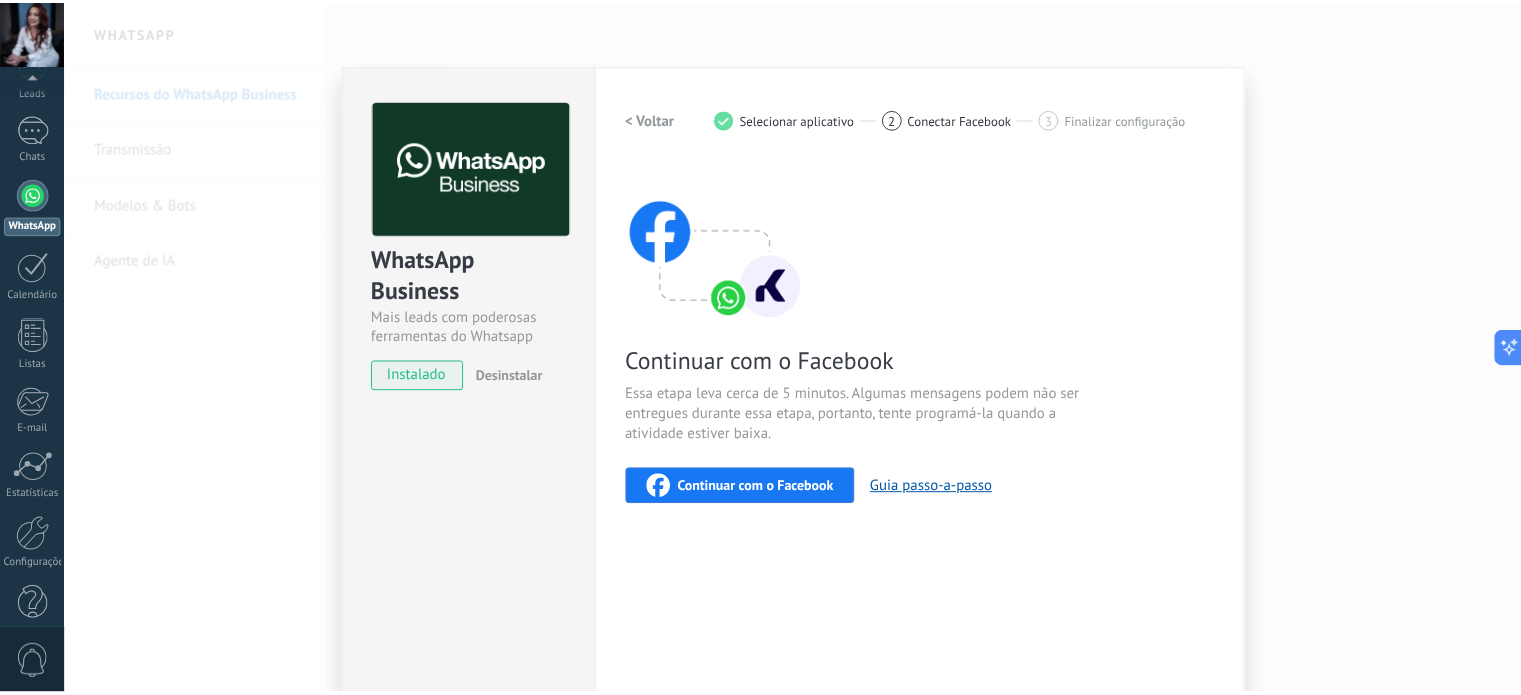 scroll, scrollTop: 136, scrollLeft: 0, axis: vertical 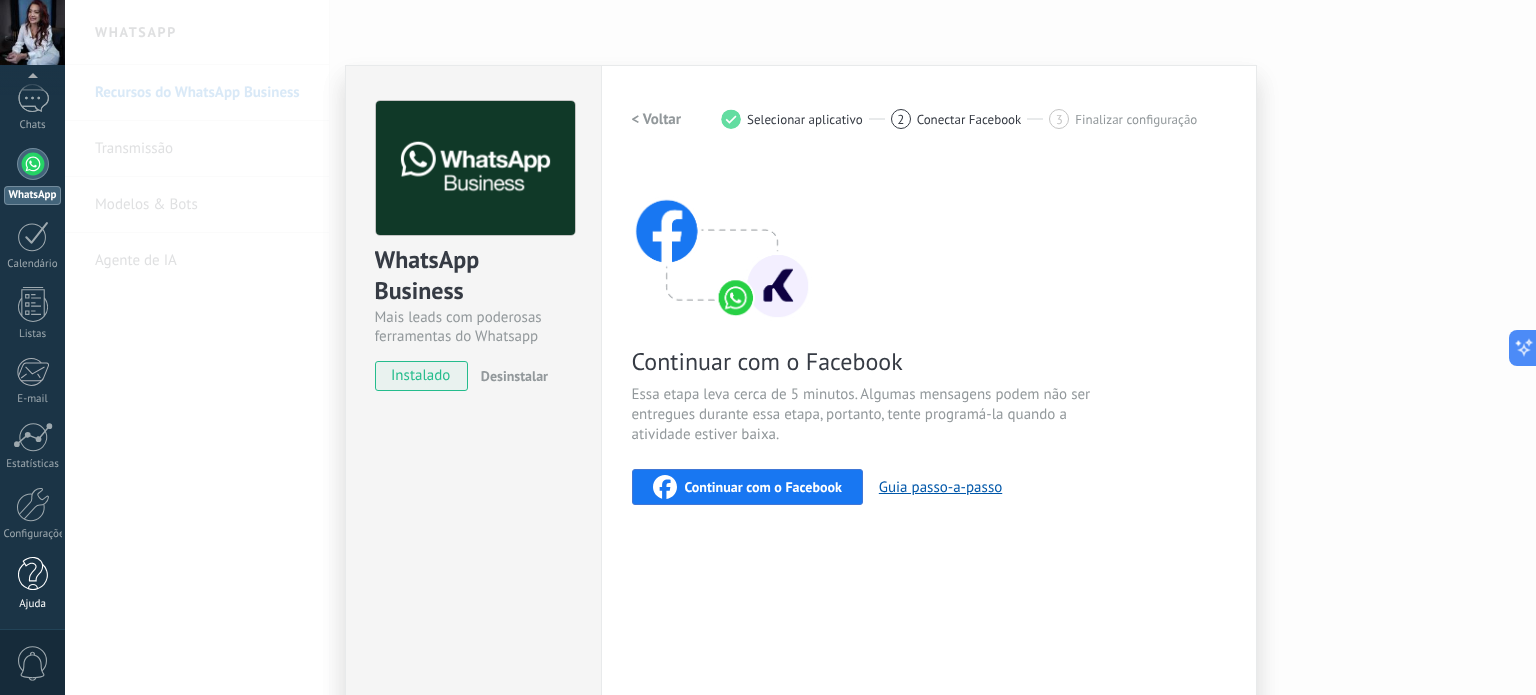 click at bounding box center (33, 574) 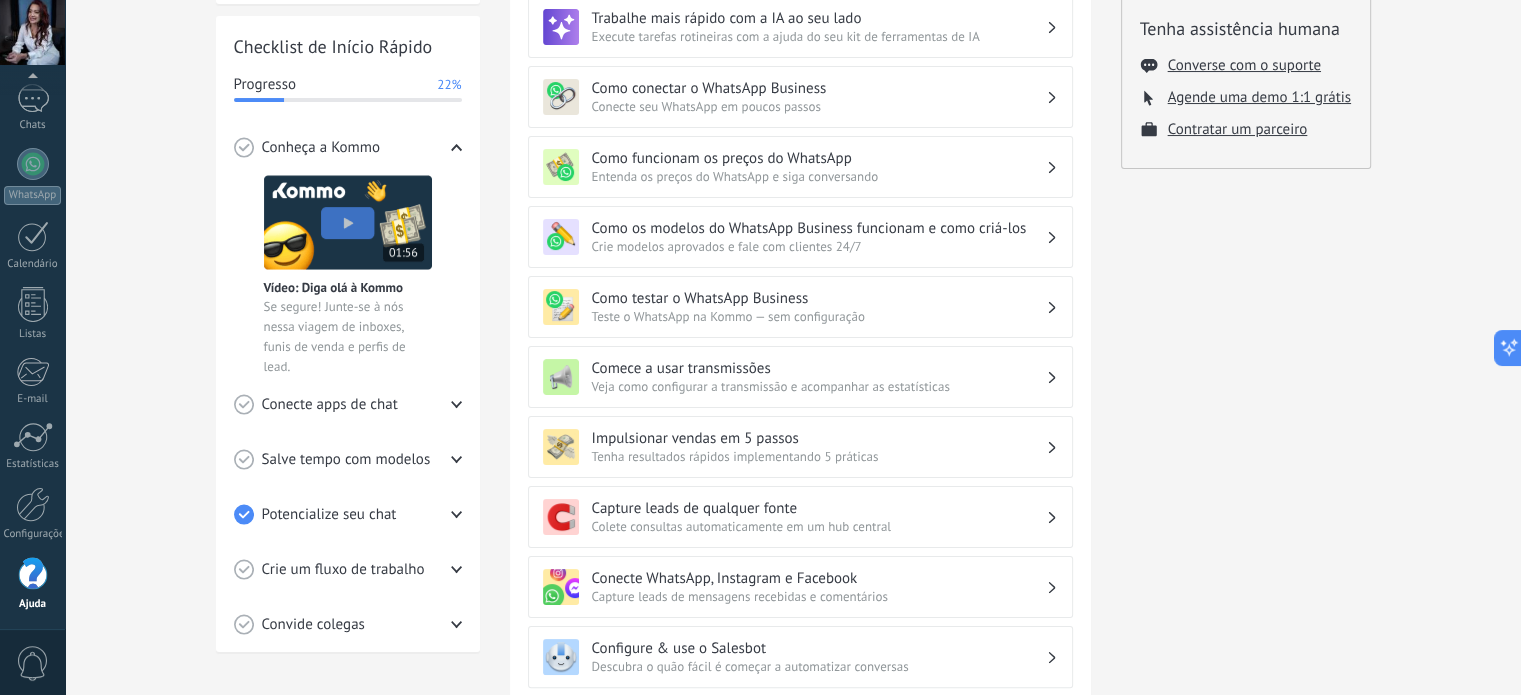 scroll, scrollTop: 300, scrollLeft: 0, axis: vertical 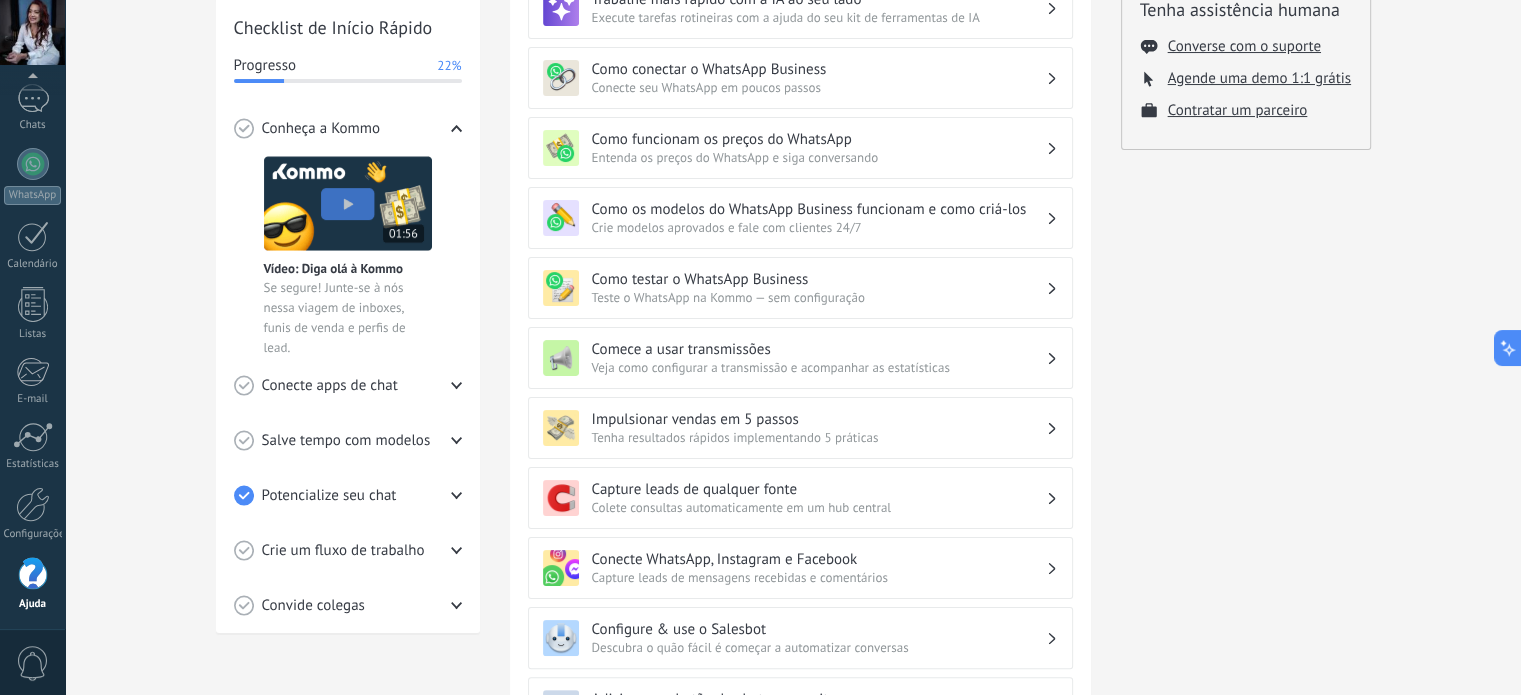 click on "Teste o WhatsApp na Kommo — sem configuração" at bounding box center (819, 297) 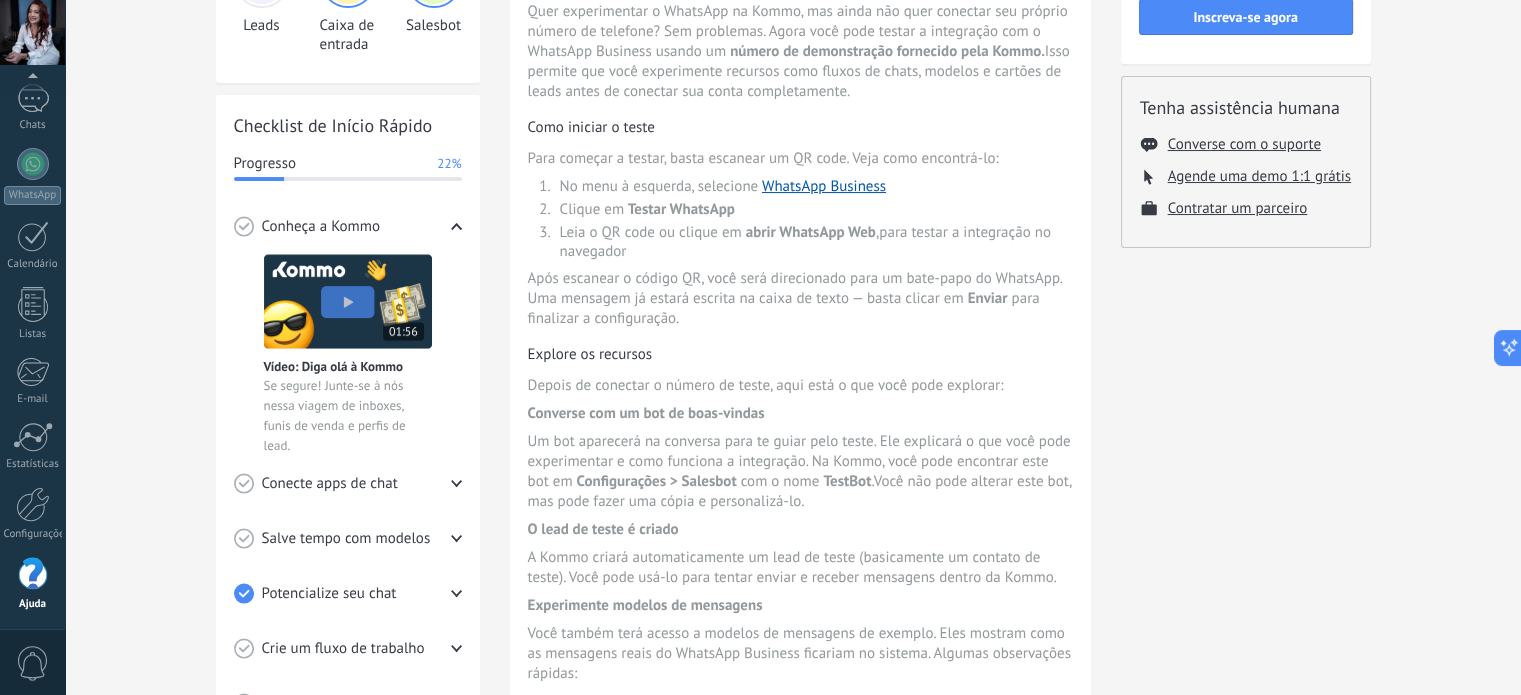 scroll, scrollTop: 200, scrollLeft: 0, axis: vertical 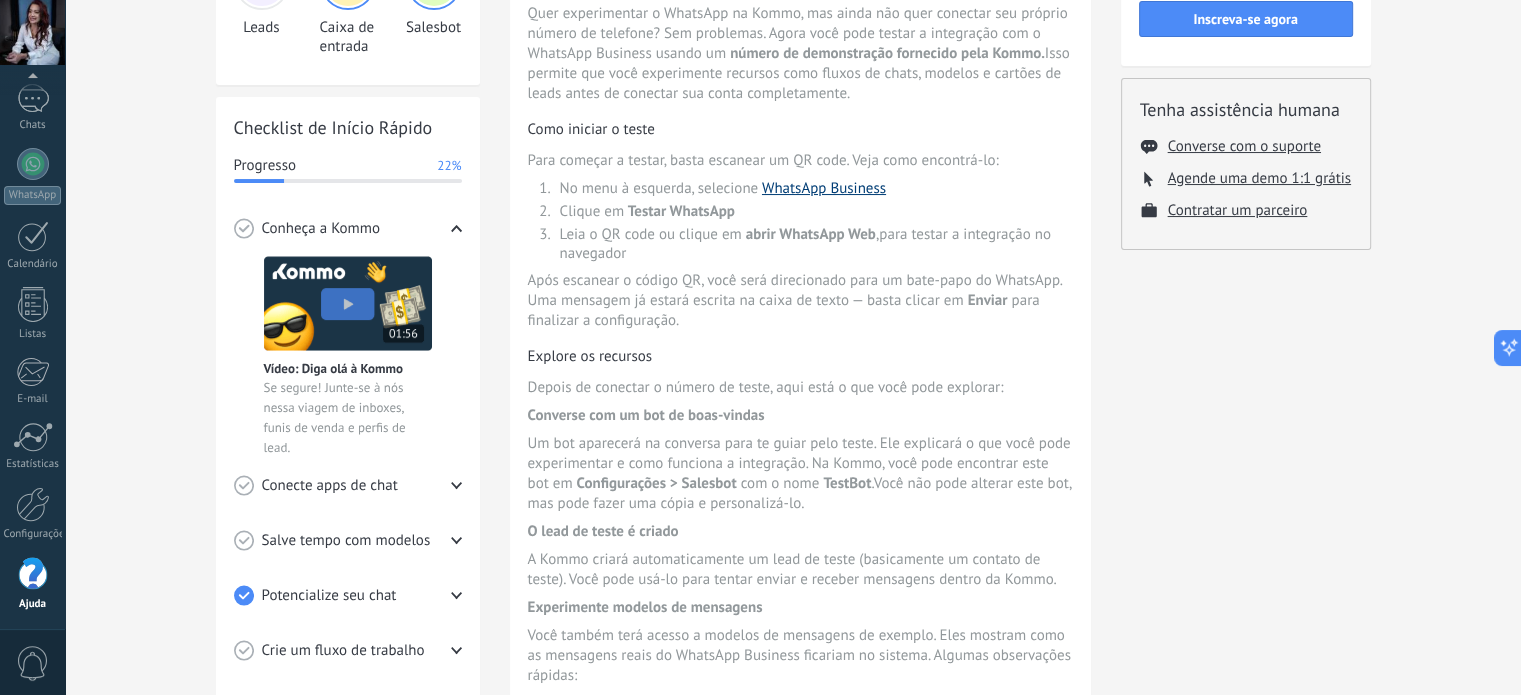 click on "WhatsApp Business" at bounding box center (824, 188) 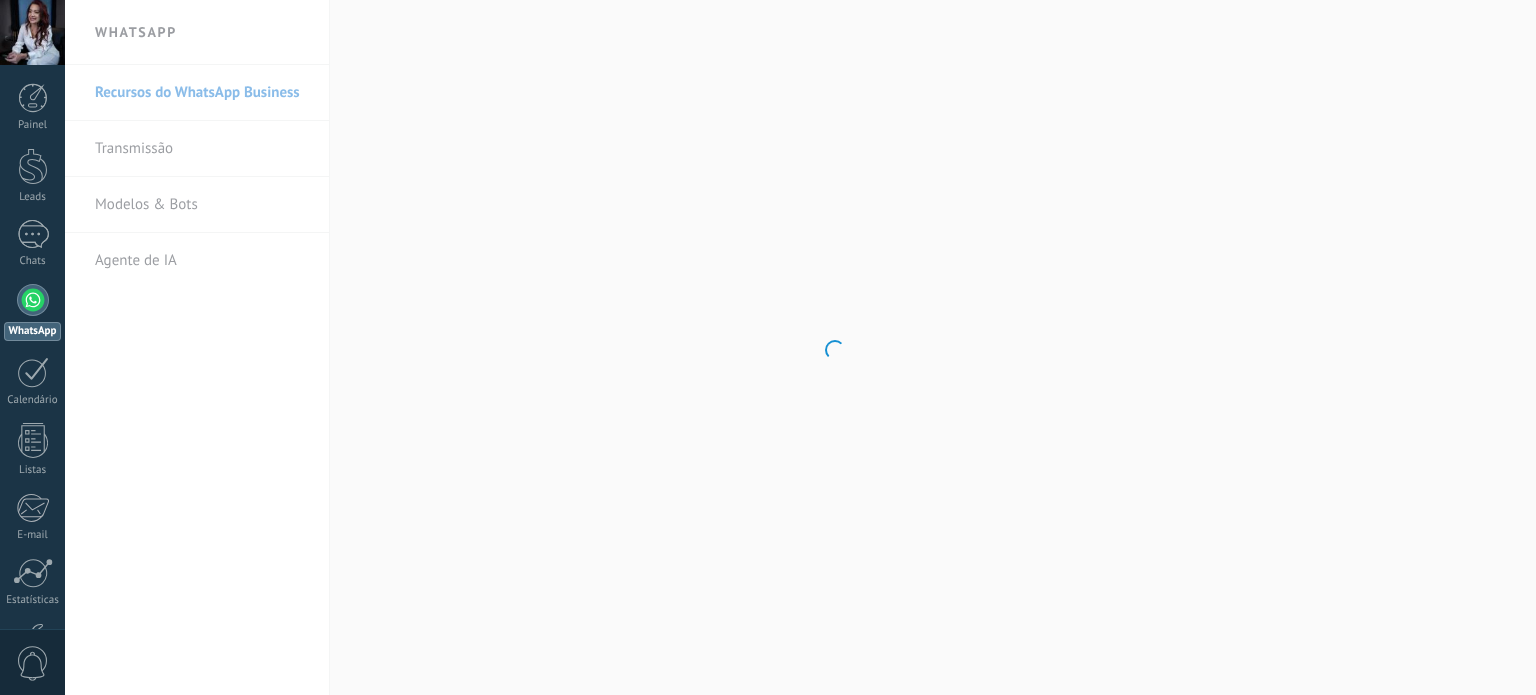 scroll, scrollTop: 0, scrollLeft: 0, axis: both 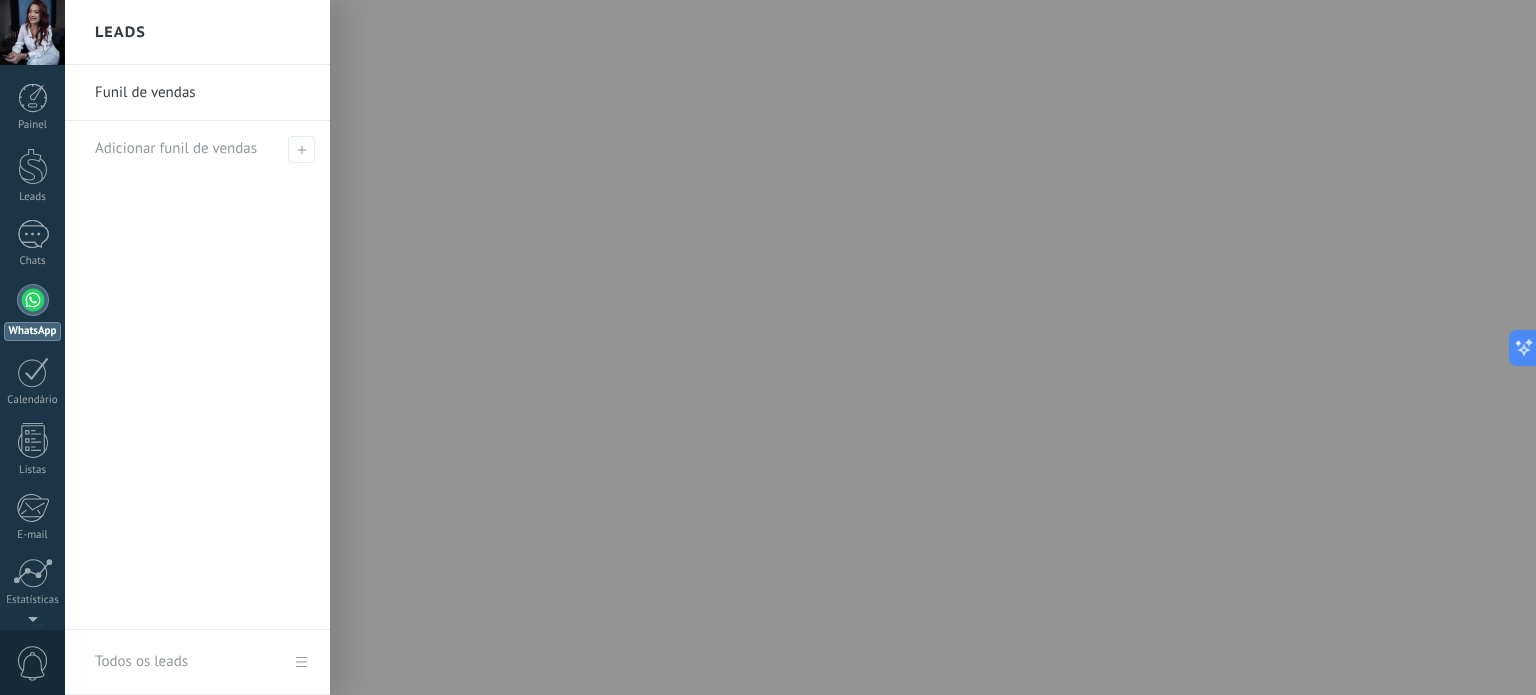 click at bounding box center [833, 347] 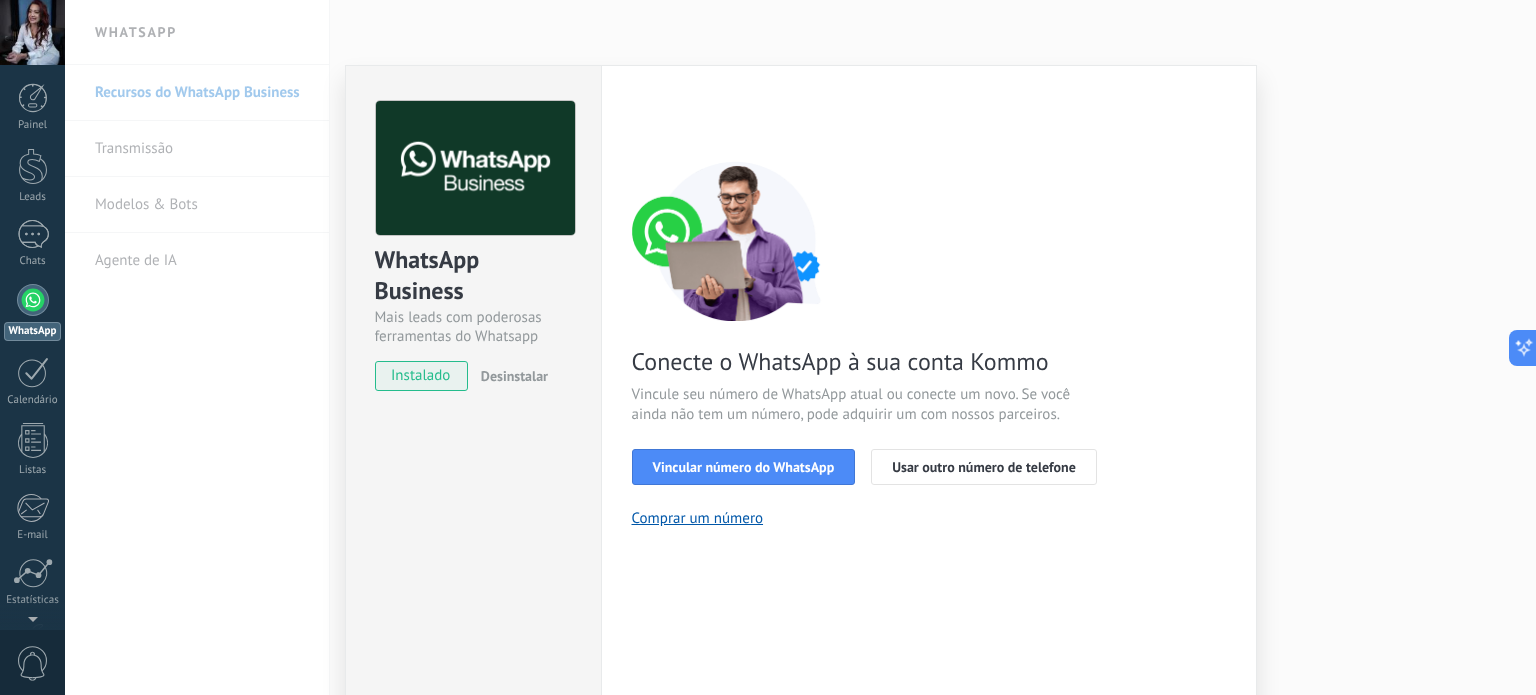 click on "instalado" at bounding box center [421, 376] 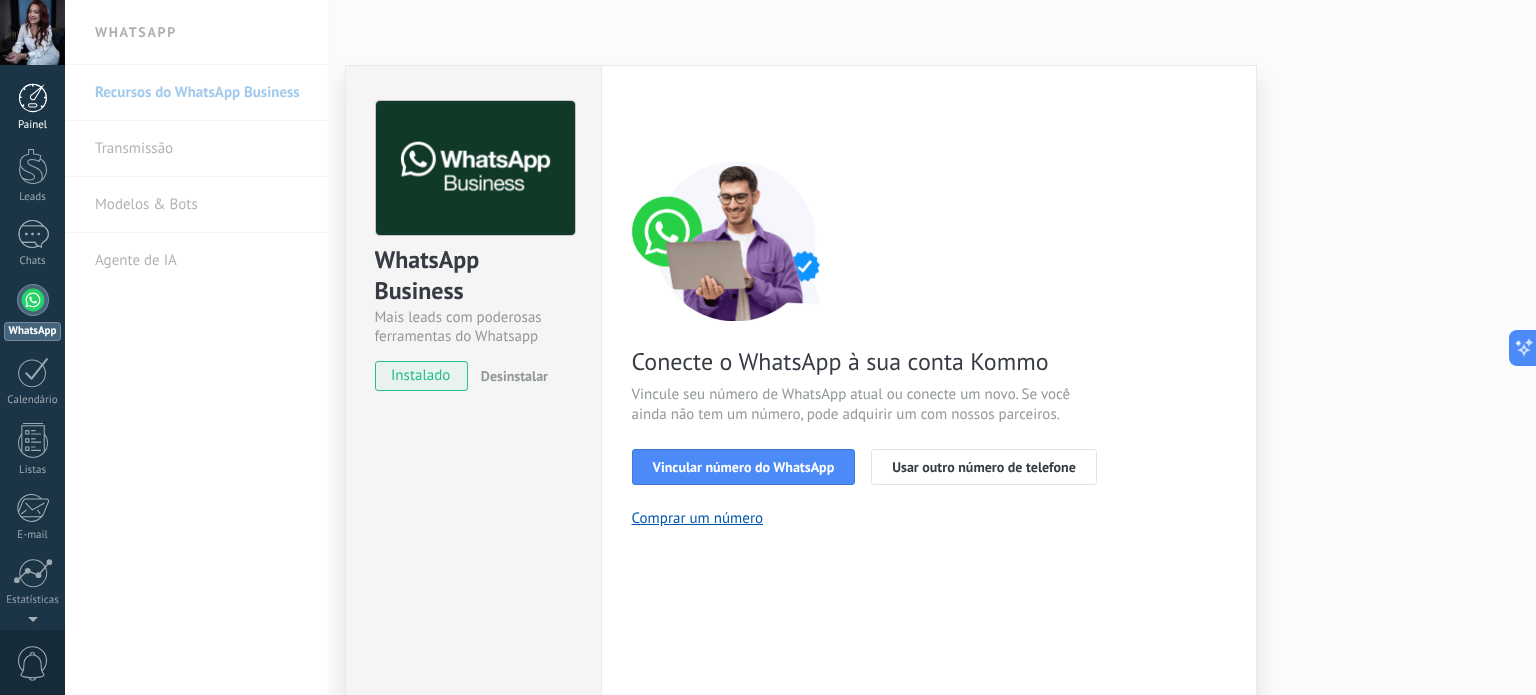click at bounding box center [33, 98] 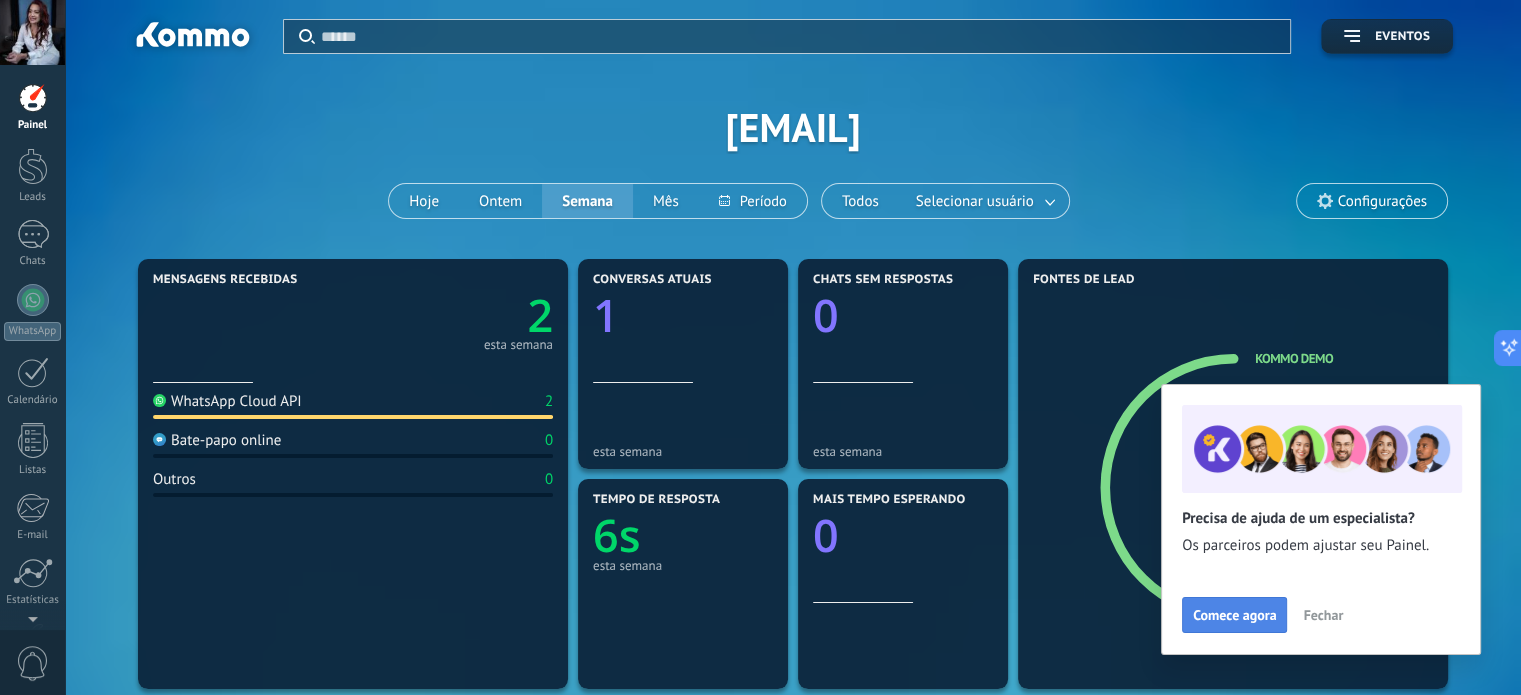 click on "Comece agora" at bounding box center [1234, 615] 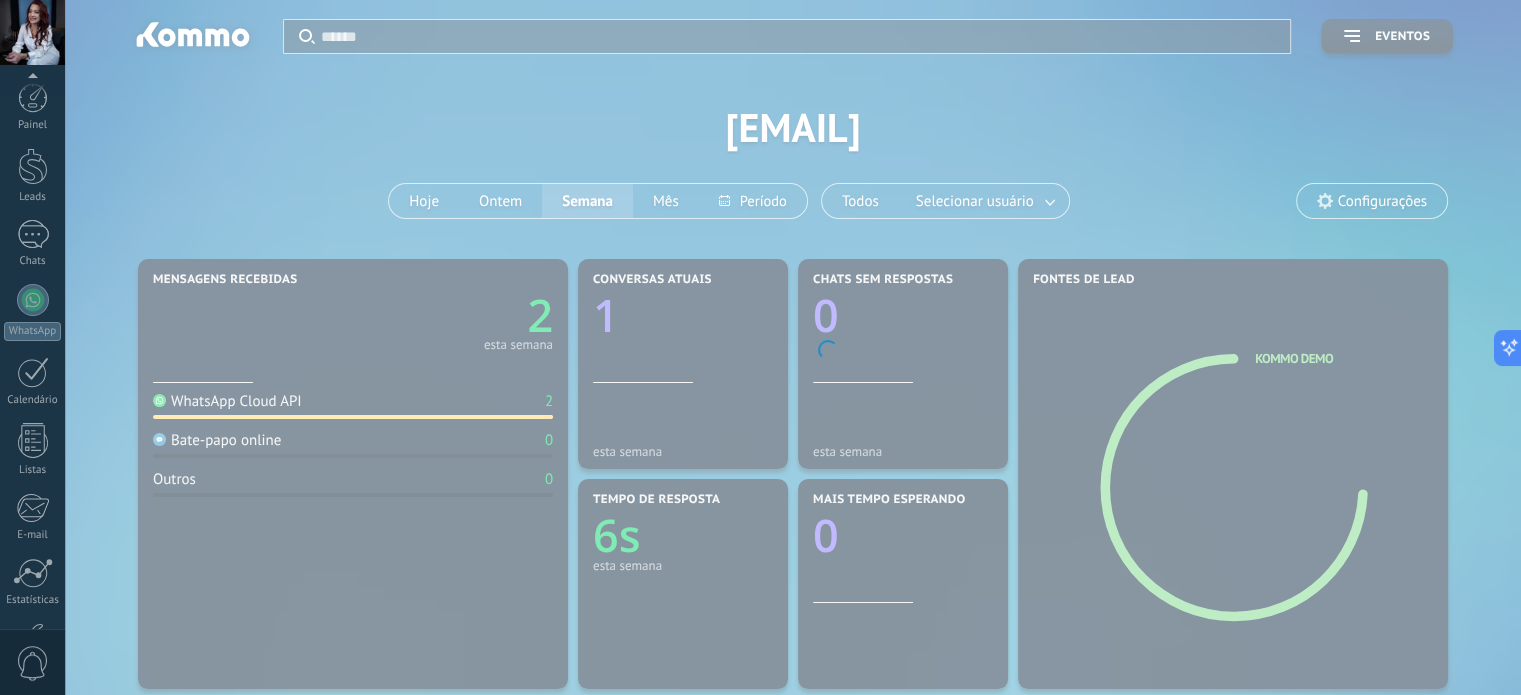 scroll, scrollTop: 136, scrollLeft: 0, axis: vertical 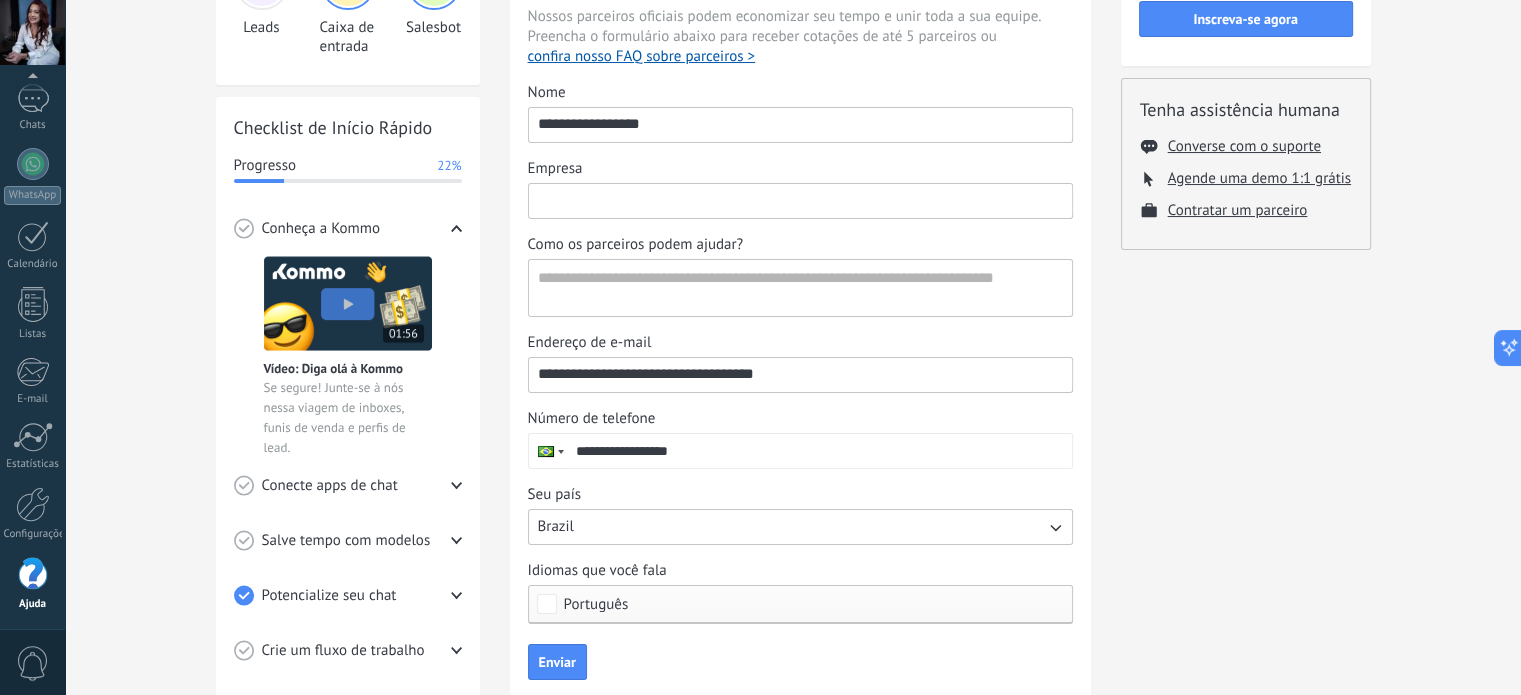 click on "Empresa" at bounding box center (800, 200) 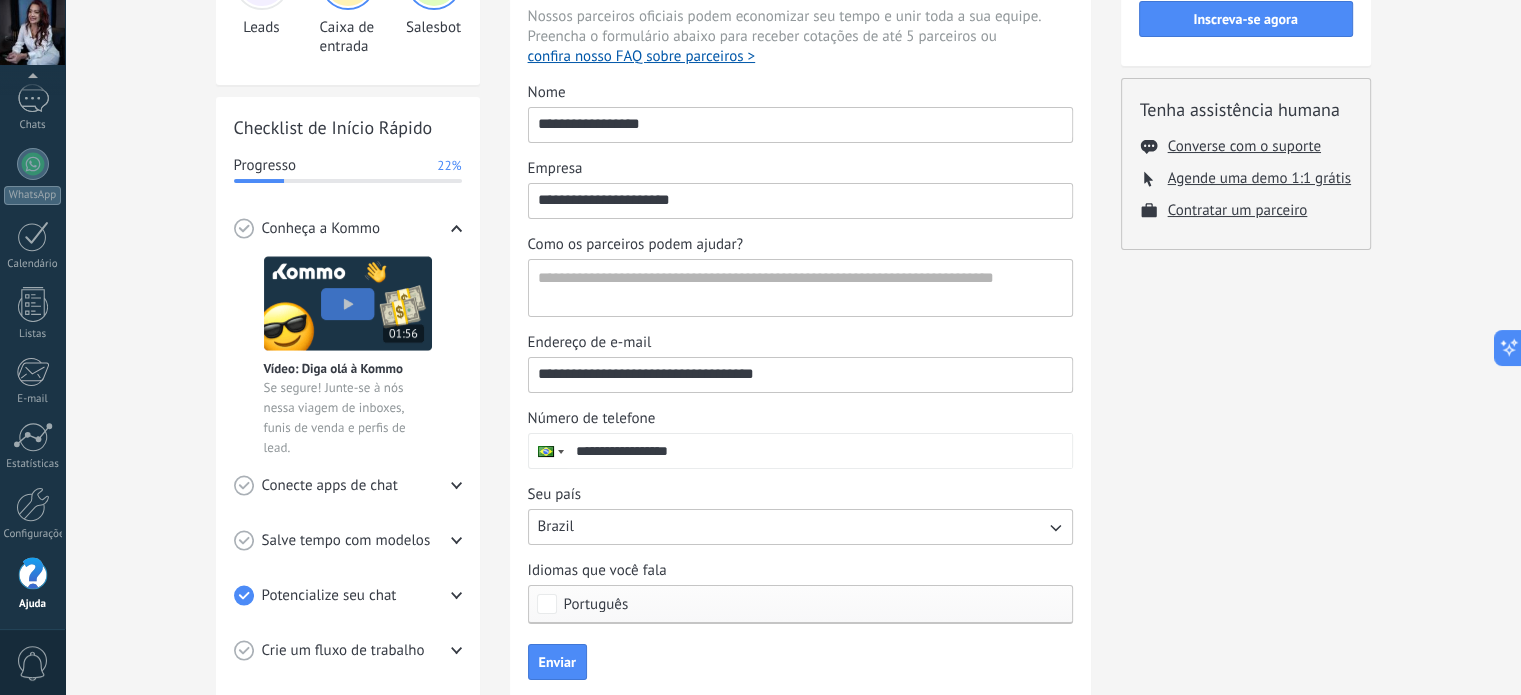 type on "**********" 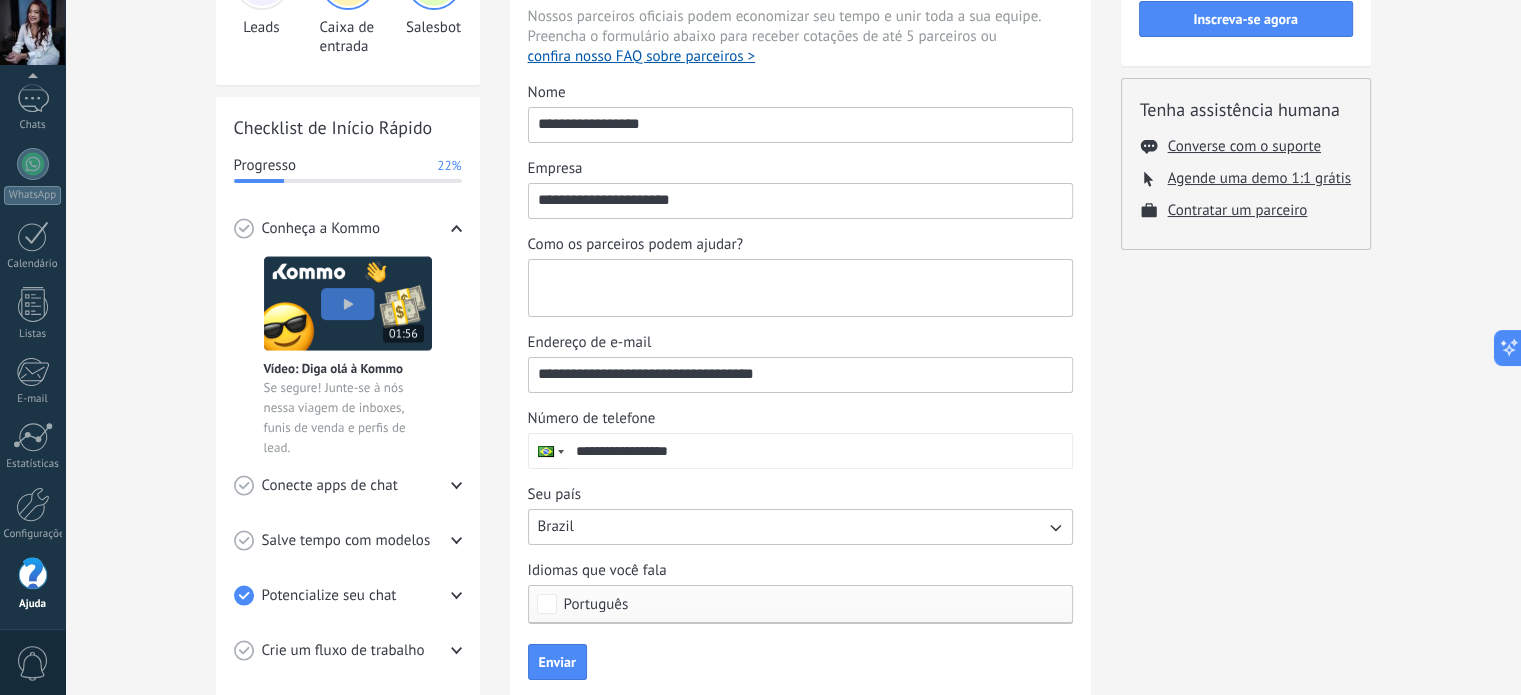 click on "Como os parceiros podem ajudar?" at bounding box center [798, 288] 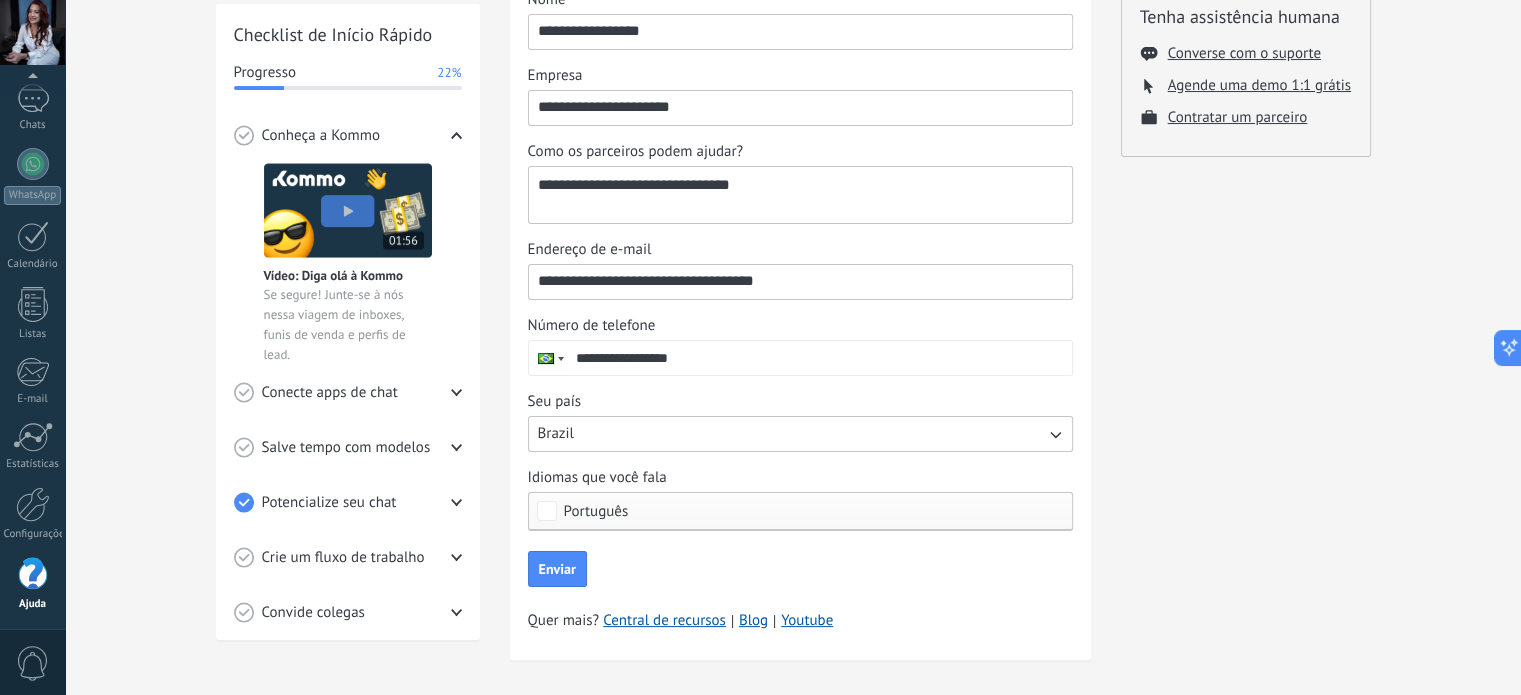 scroll, scrollTop: 310, scrollLeft: 0, axis: vertical 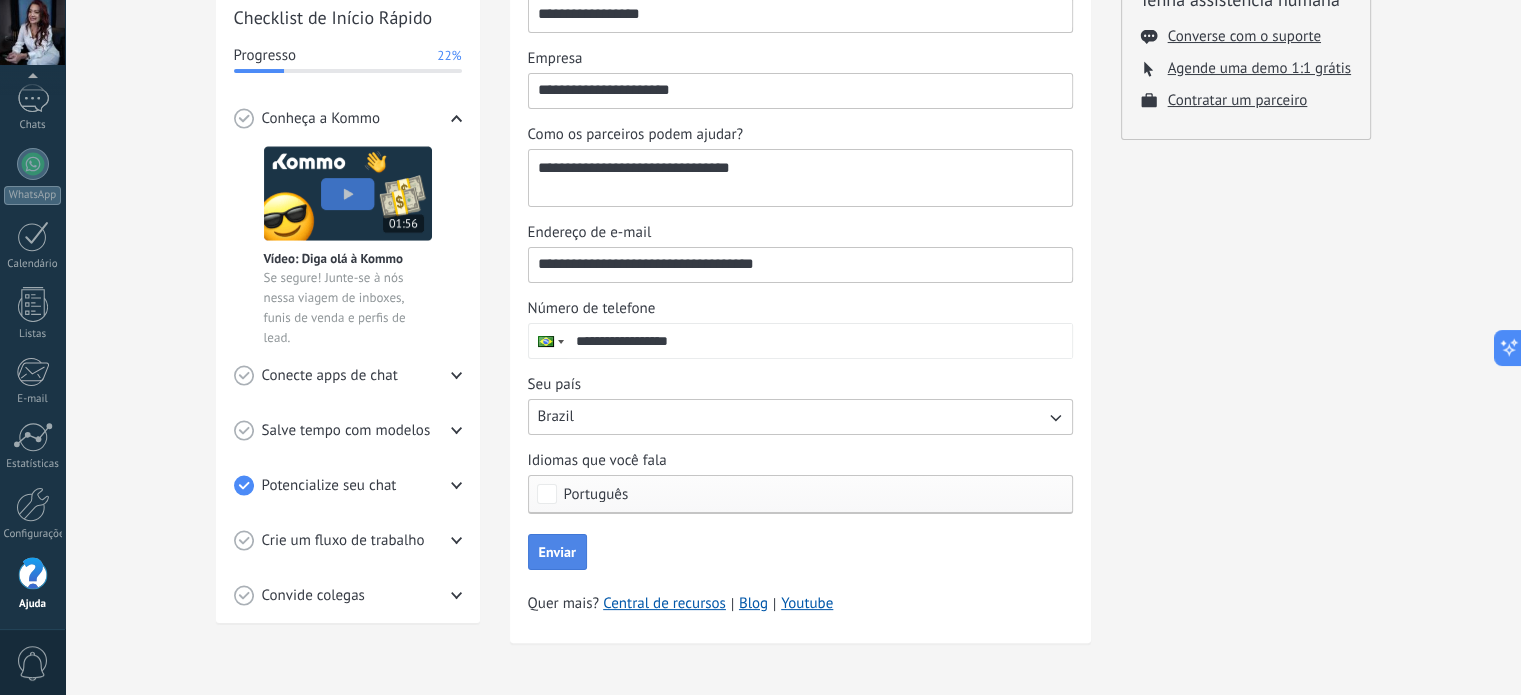 type on "**********" 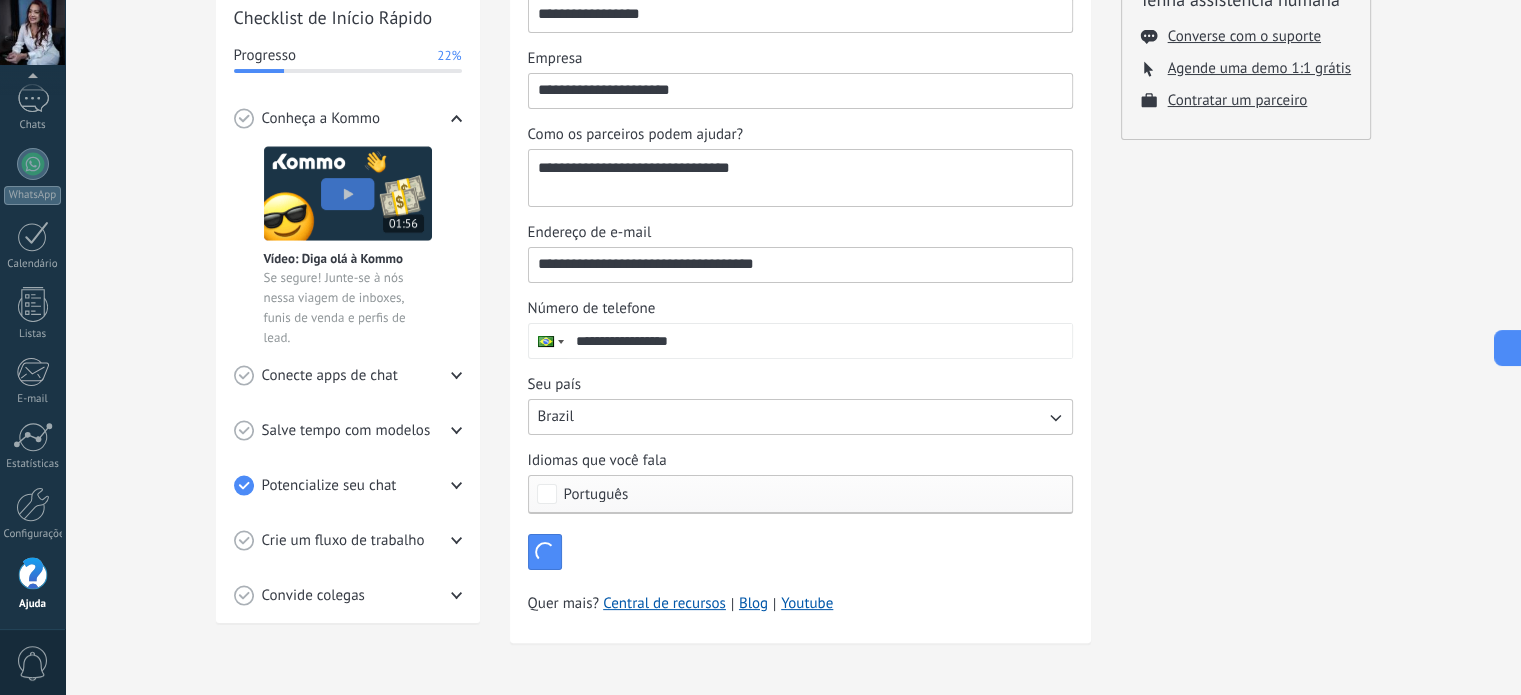 type 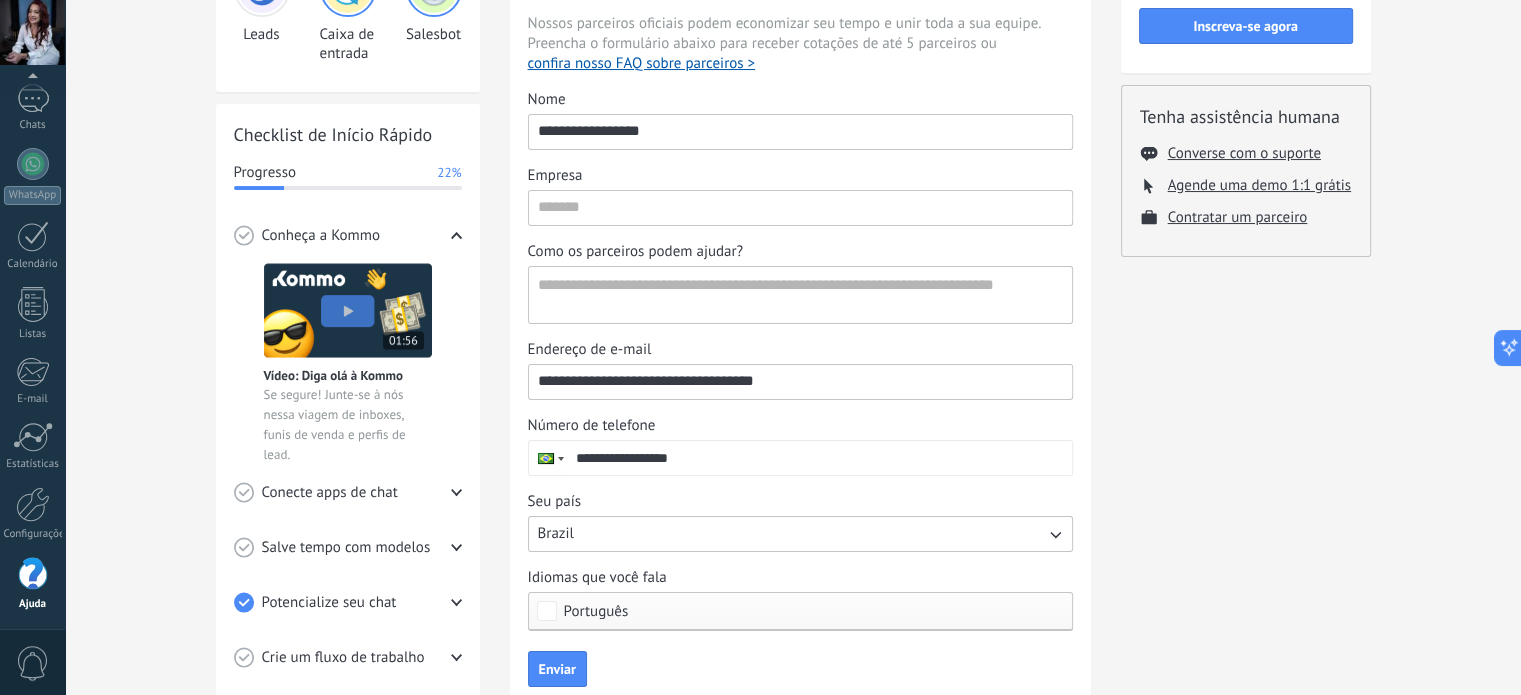 scroll, scrollTop: 310, scrollLeft: 0, axis: vertical 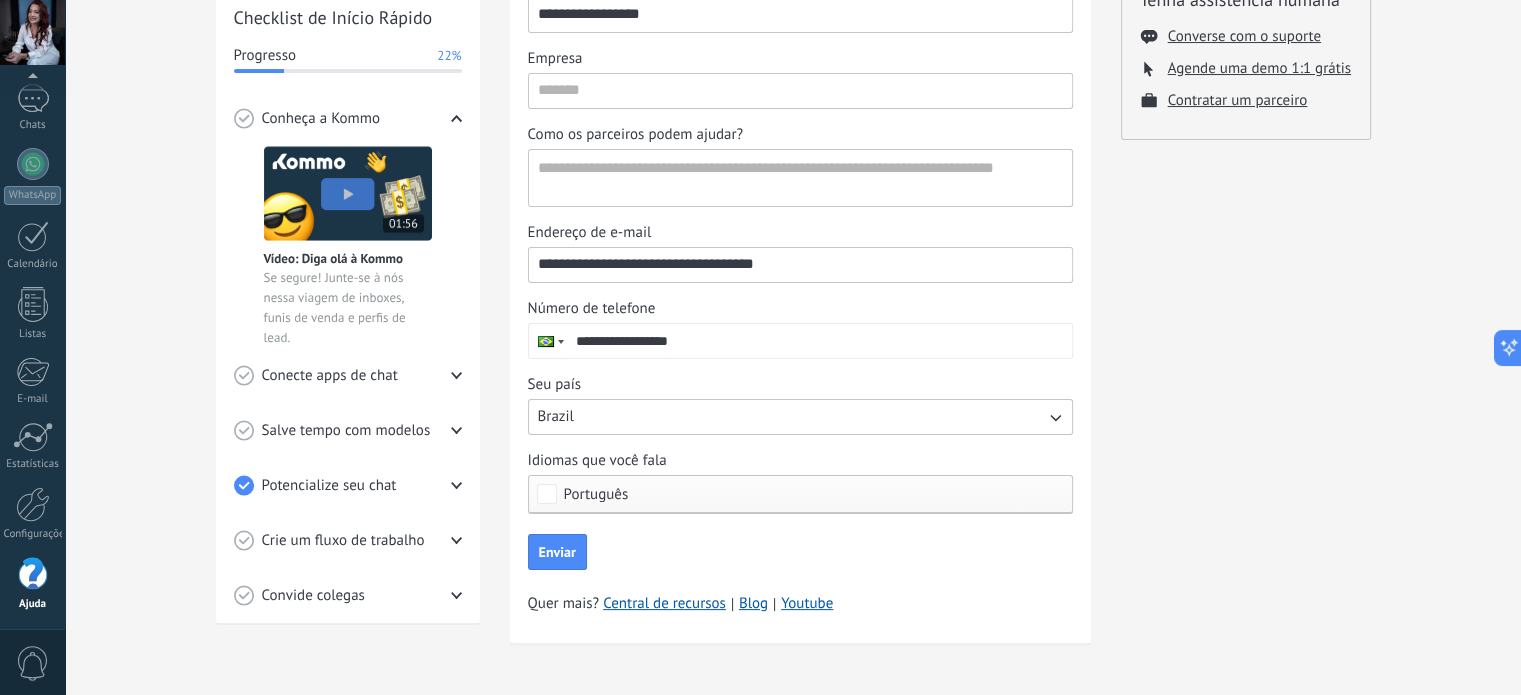 click on "Potencialize seu chat" at bounding box center [329, 486] 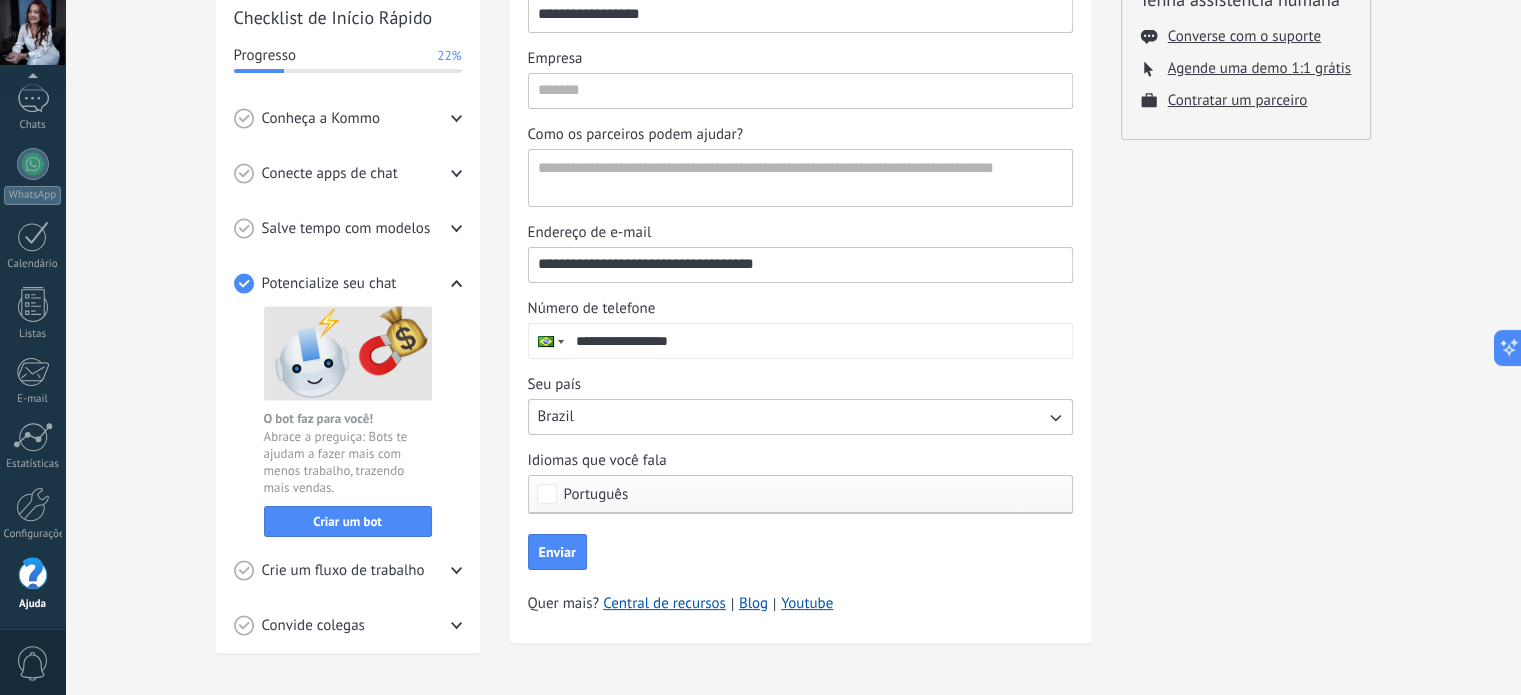 click on "💎 Teste grátis em curso Dias restantes 14 Inscreva-se agora Tenha assistência humana Converse com o suporte Agende uma demo 1:1 grátis Contratar um parceiro" at bounding box center (1246, 226) 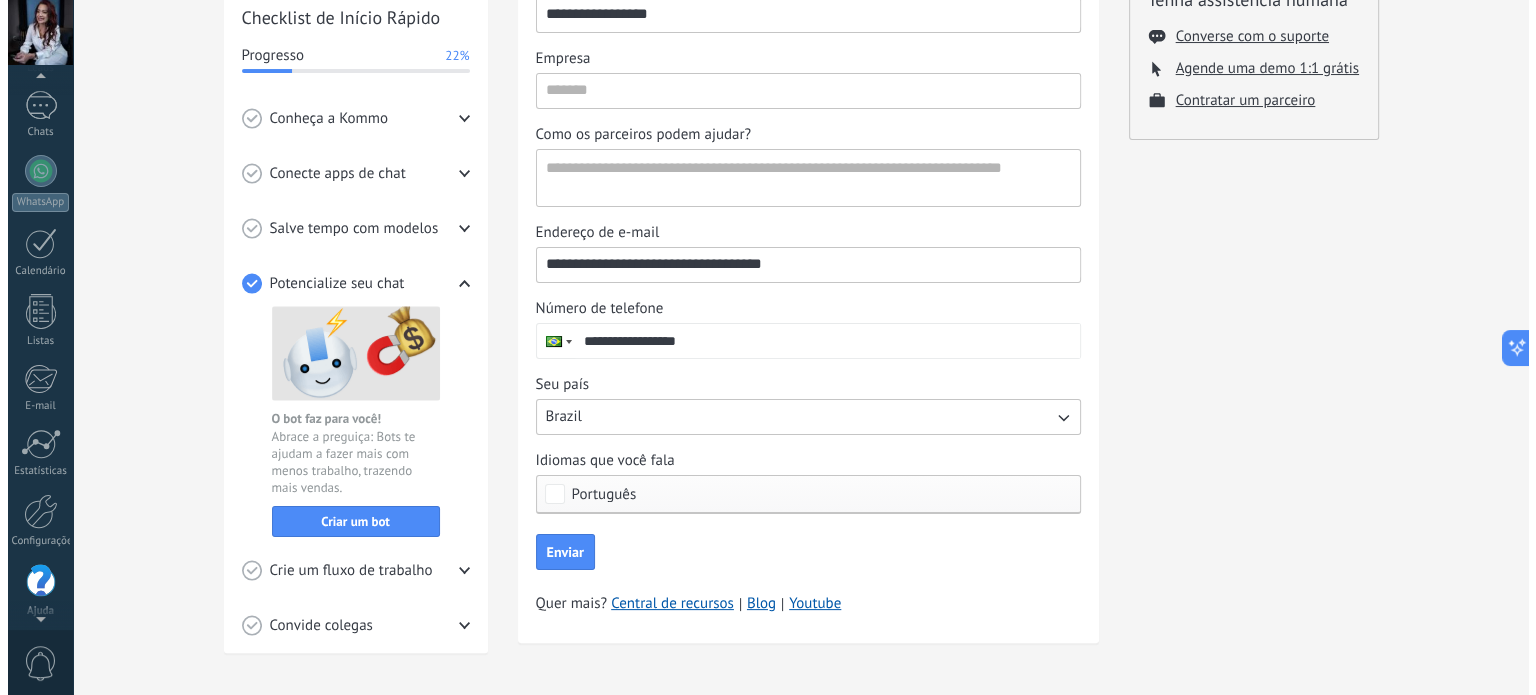scroll, scrollTop: 68, scrollLeft: 0, axis: vertical 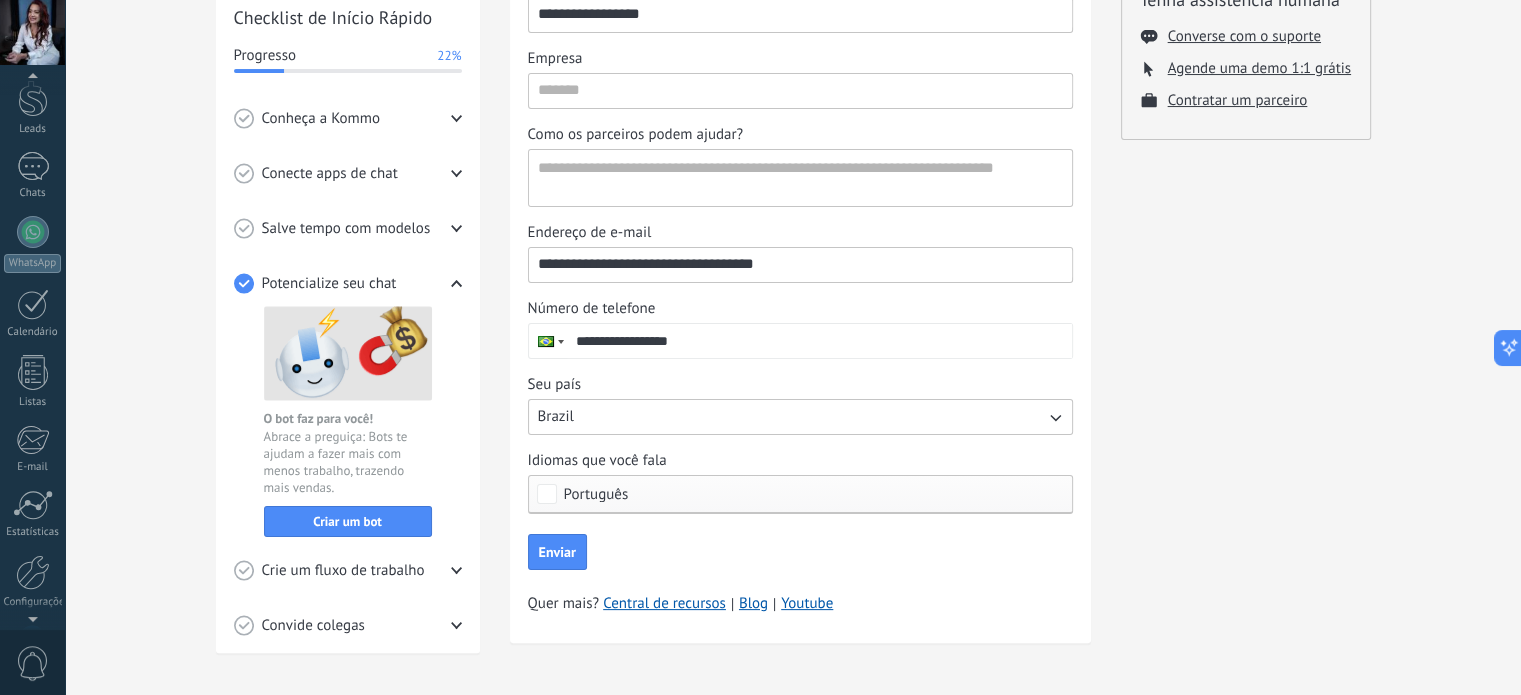 click at bounding box center (32, 32) 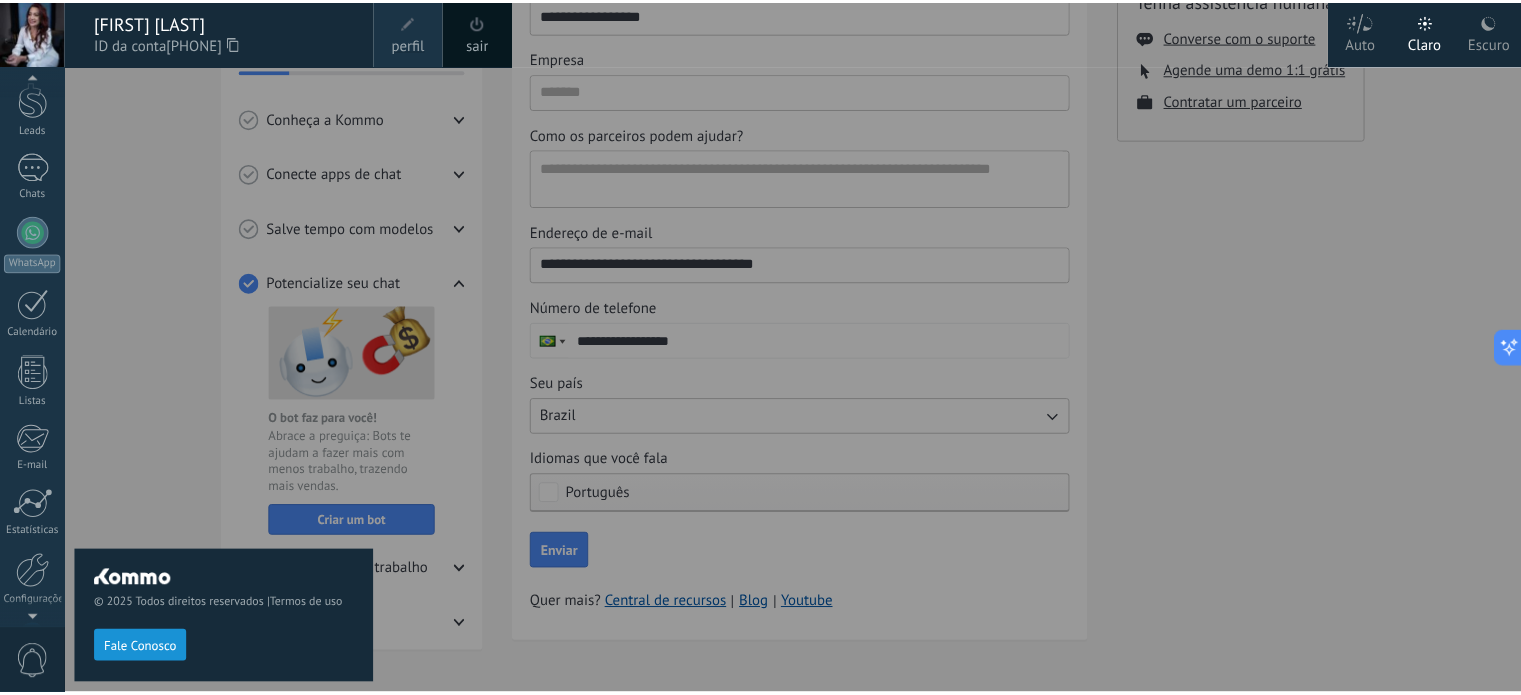 scroll, scrollTop: 46, scrollLeft: 0, axis: vertical 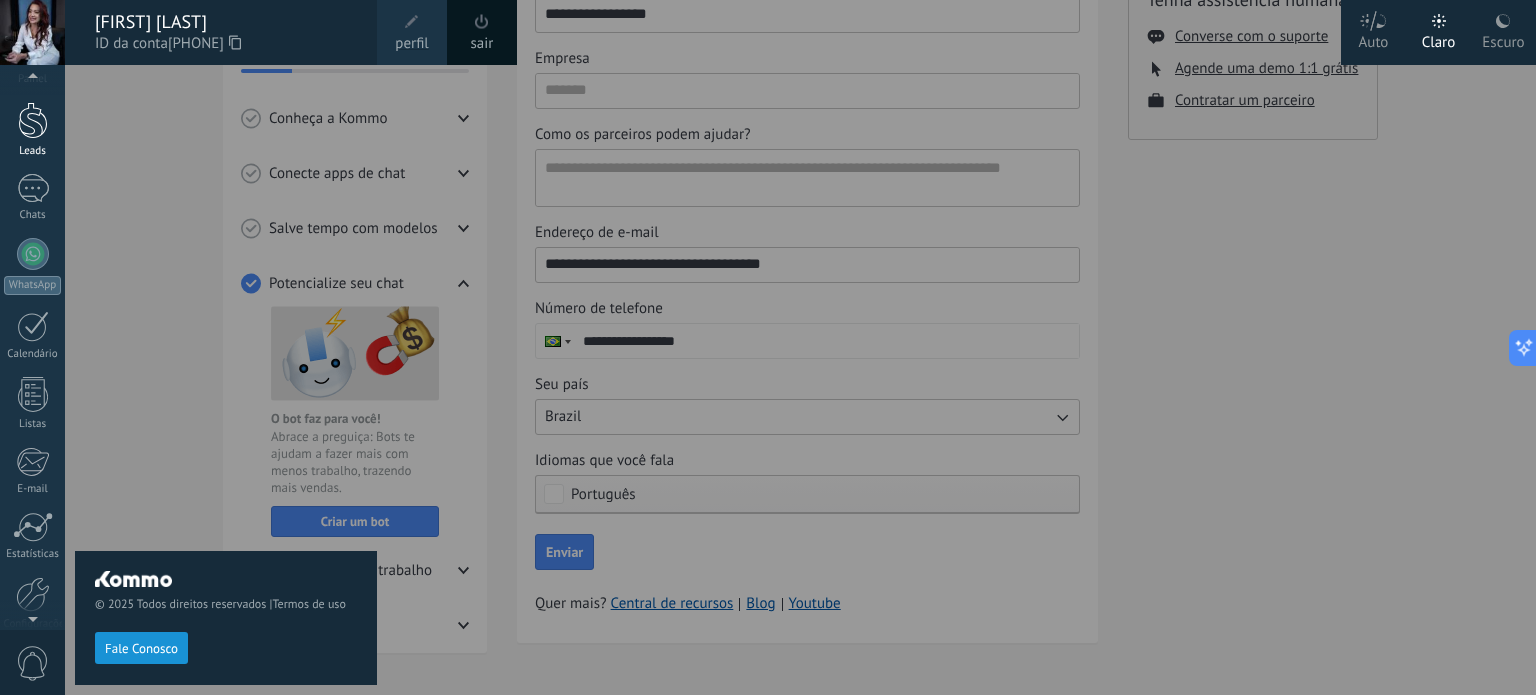 click at bounding box center [33, 120] 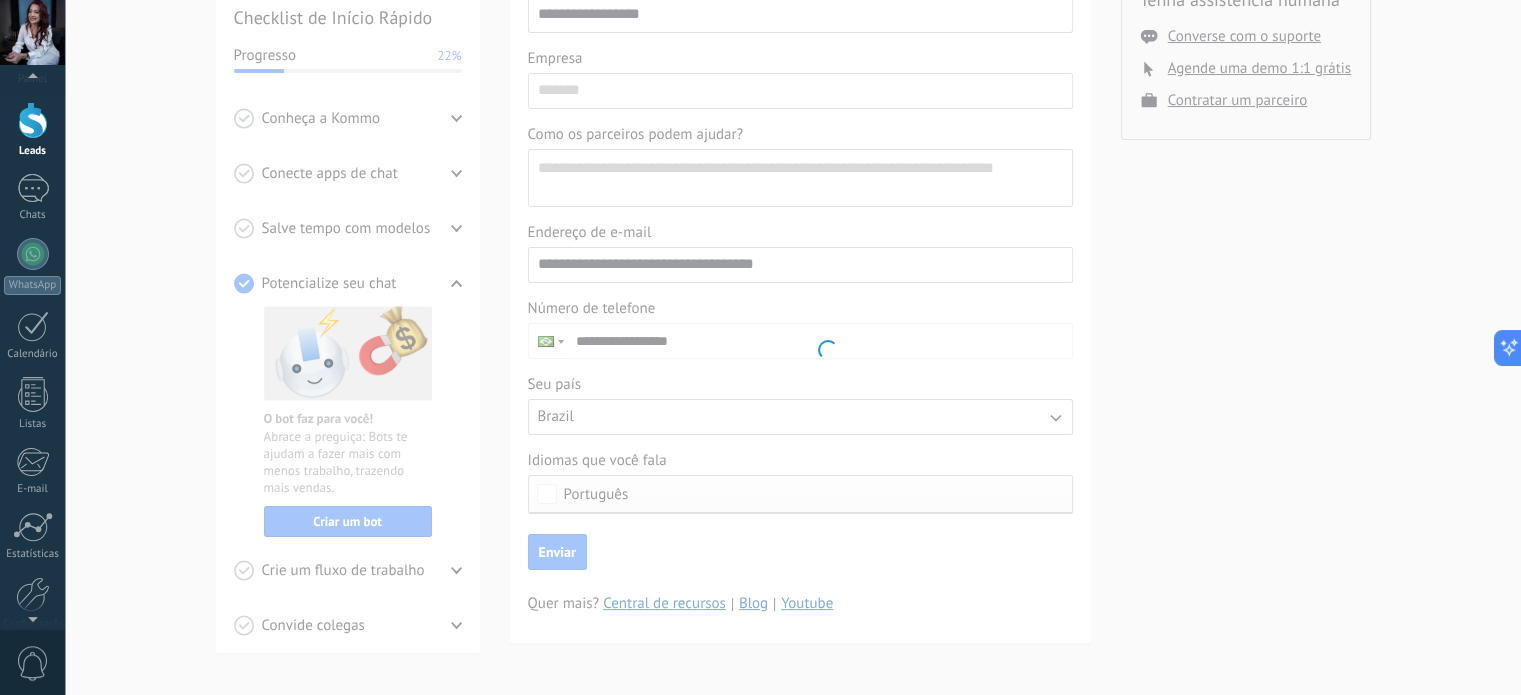 scroll, scrollTop: 0, scrollLeft: 0, axis: both 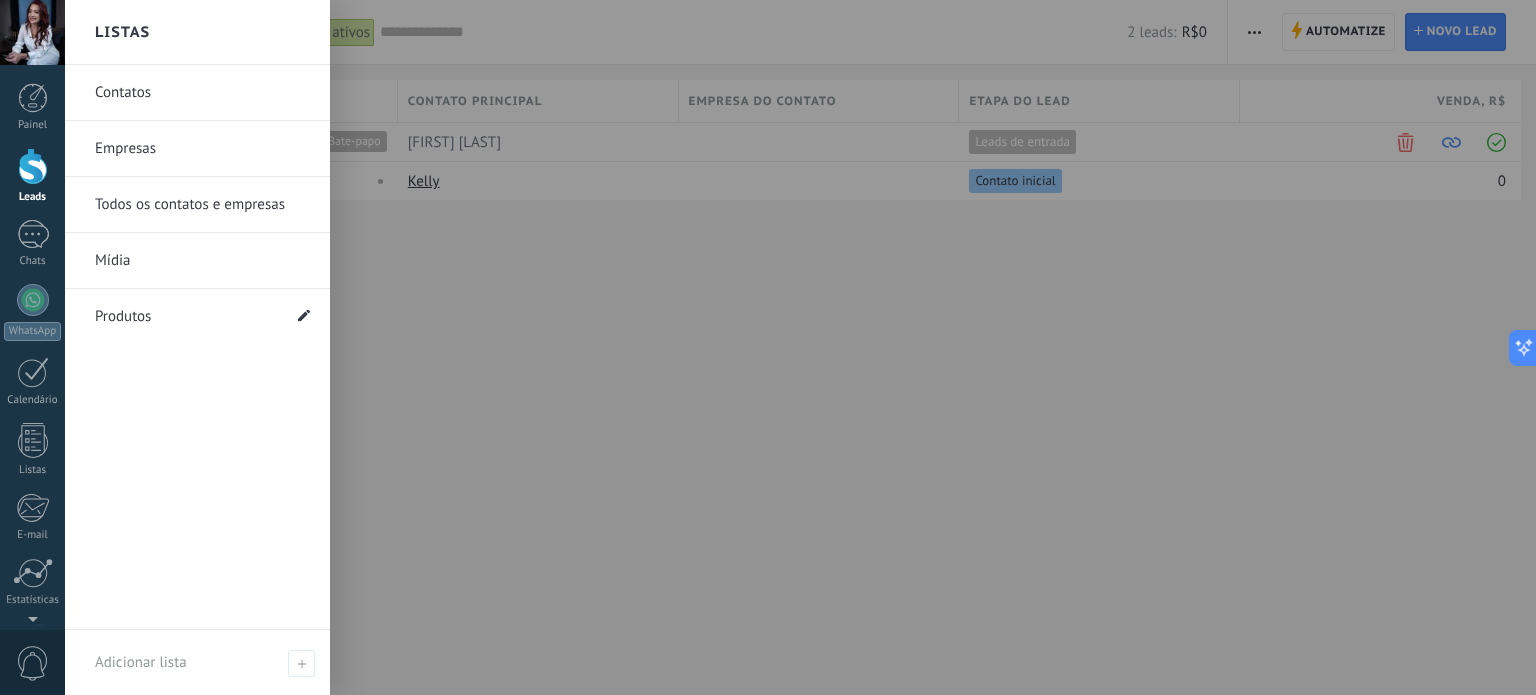 click 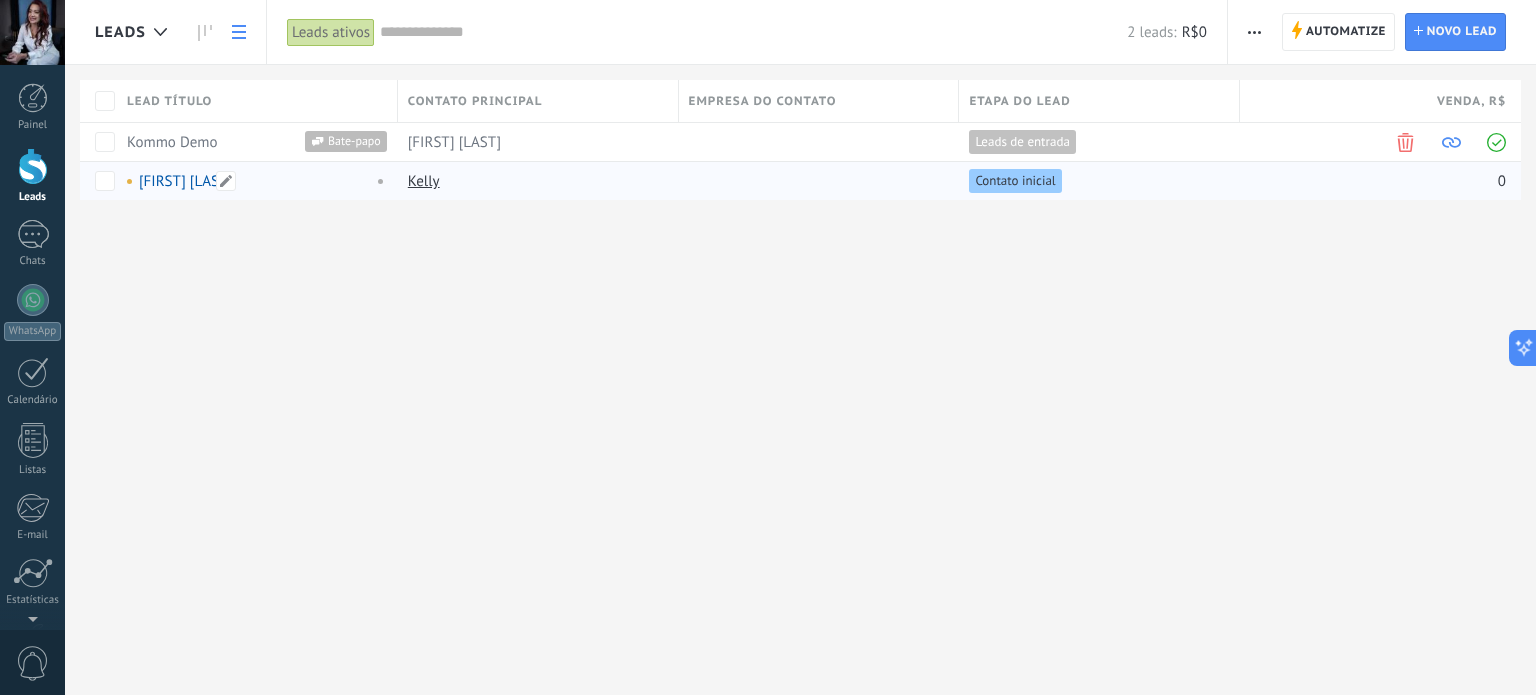 click on "[FIRST] [LAST]" at bounding box center [245, 181] 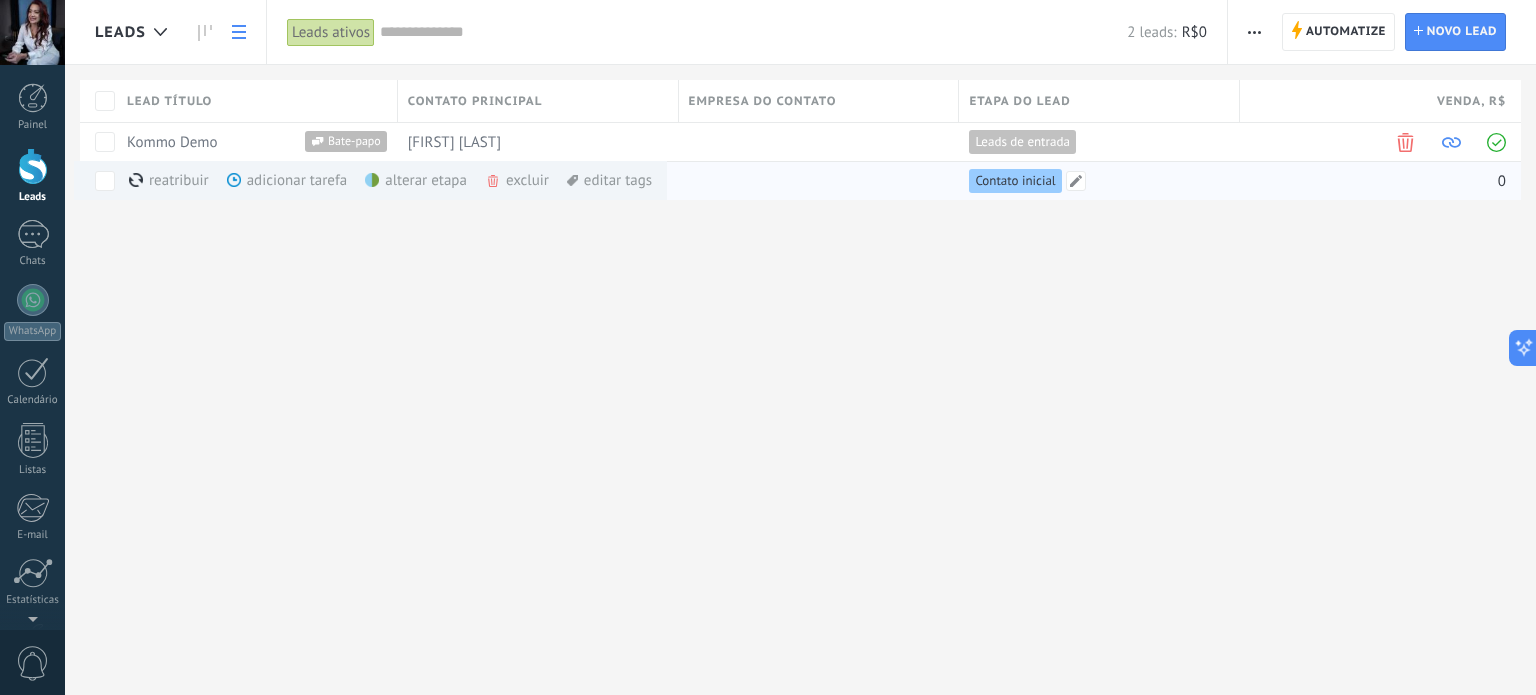 click on "Contato inicial" at bounding box center (1015, 181) 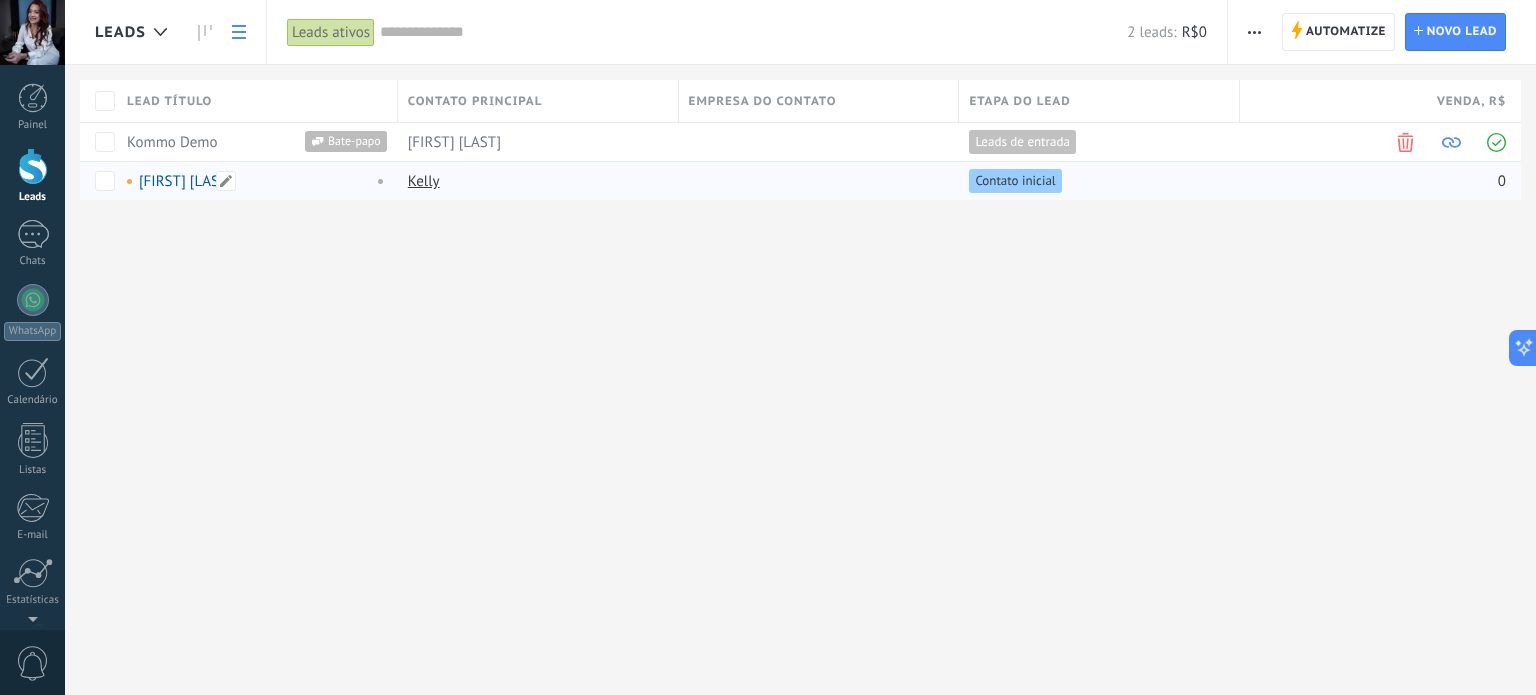 click on "[FIRST] [LAST]" at bounding box center (185, 181) 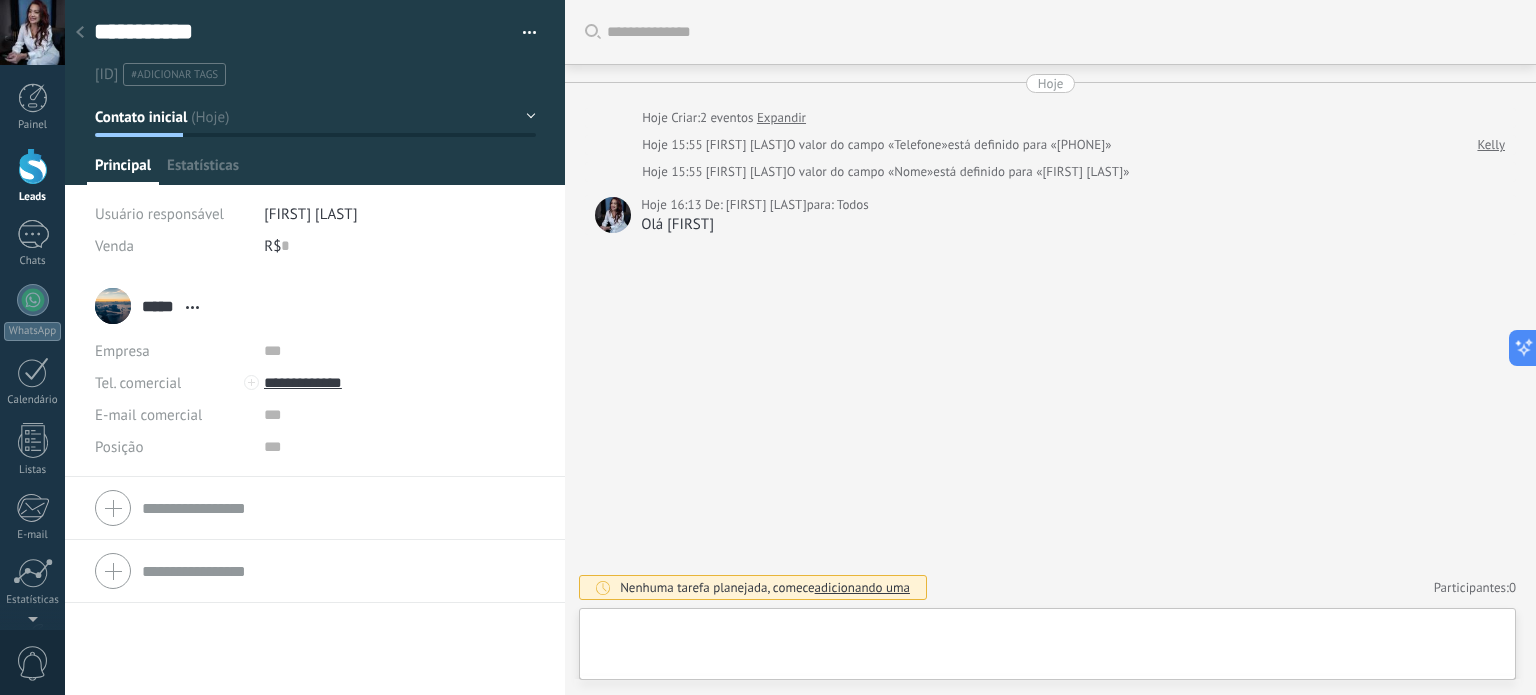 scroll, scrollTop: 29, scrollLeft: 0, axis: vertical 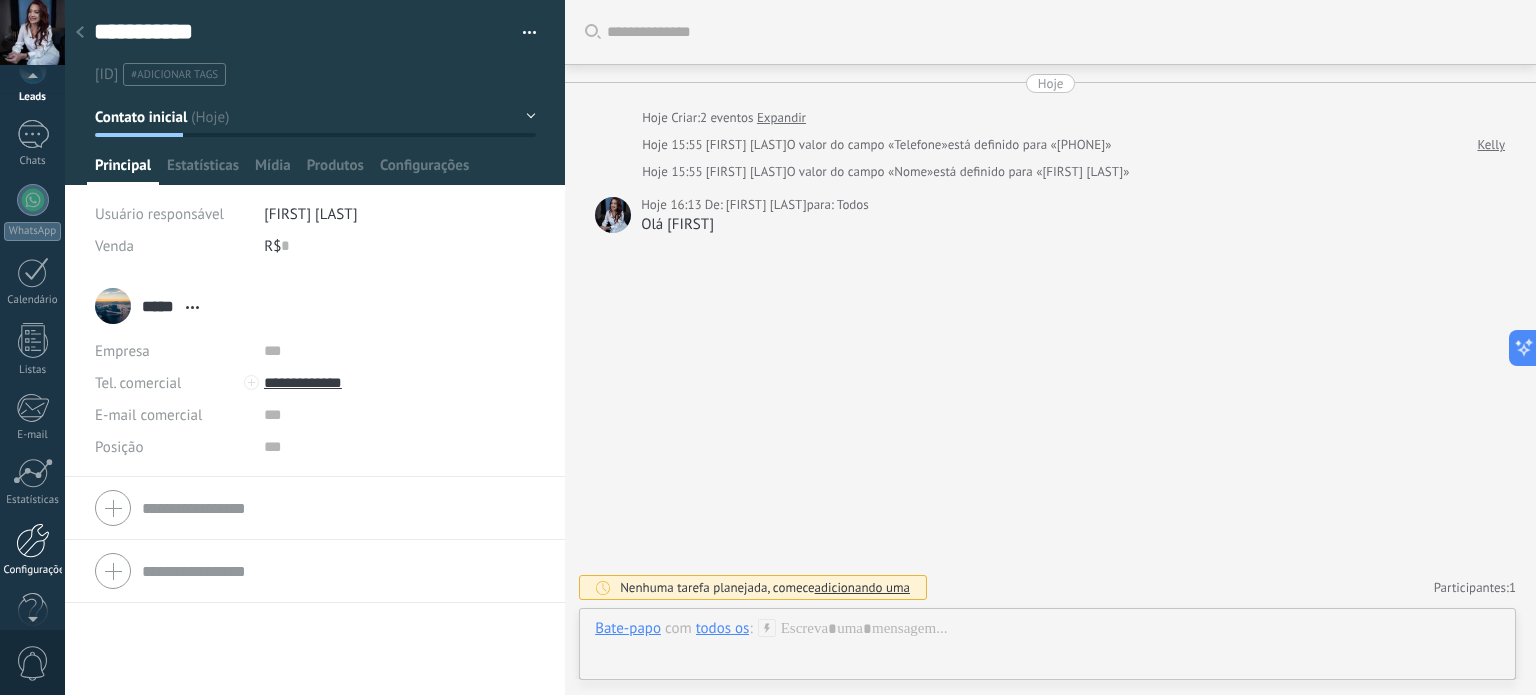 click at bounding box center (33, 540) 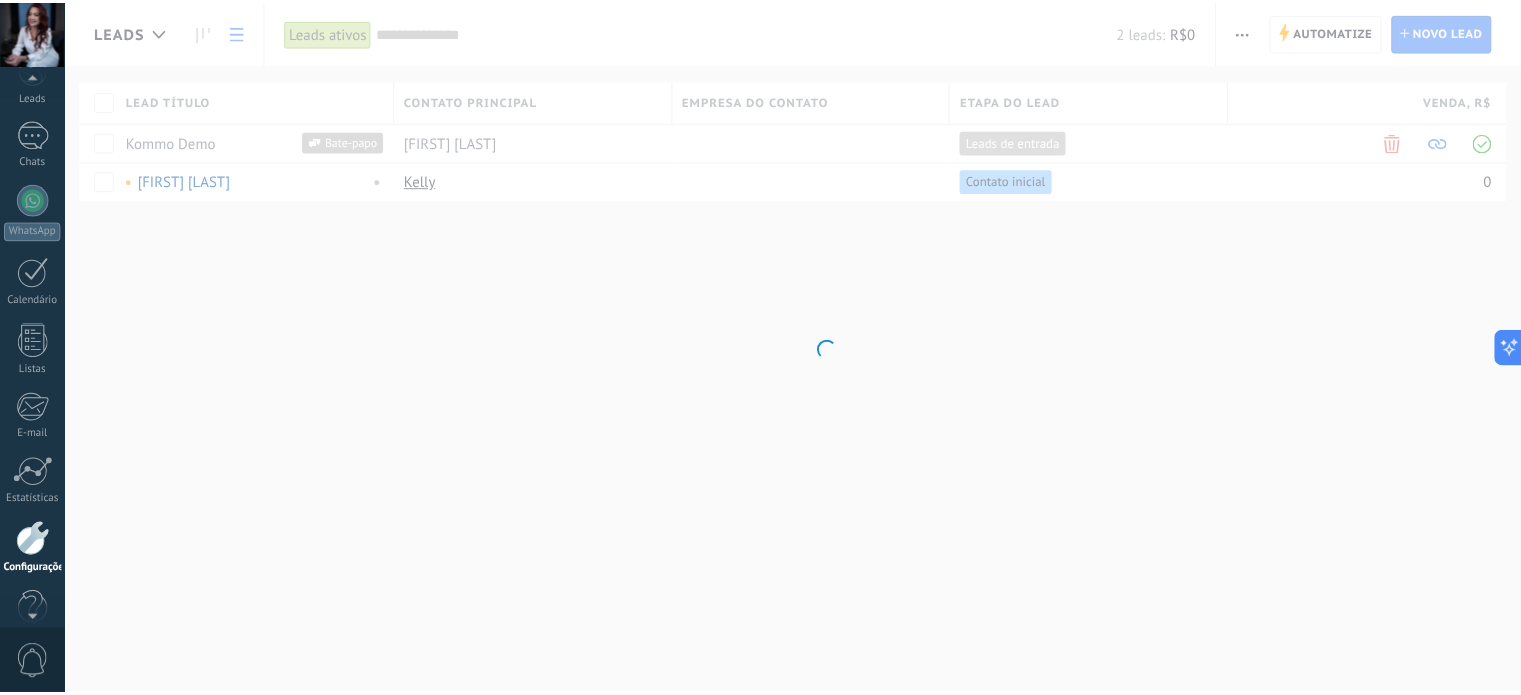 scroll, scrollTop: 136, scrollLeft: 0, axis: vertical 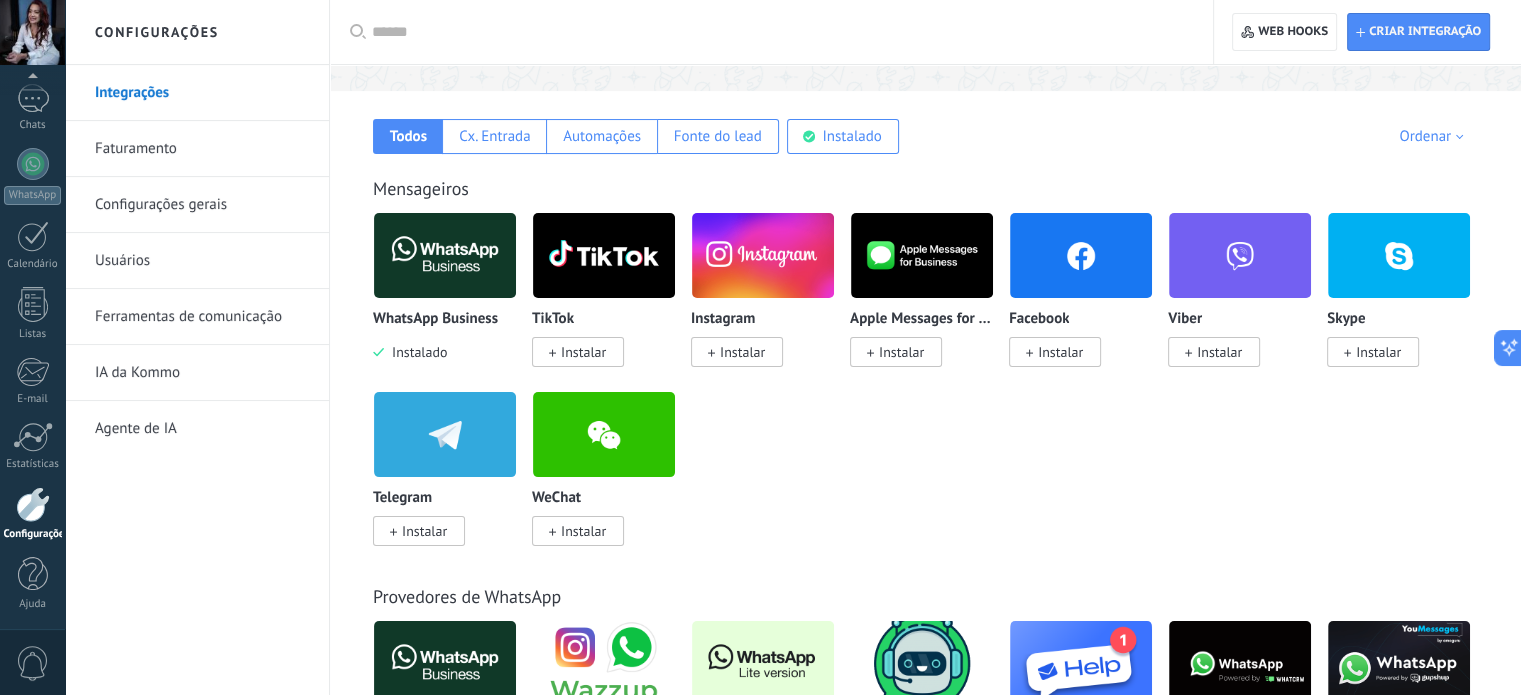 click on "Instalar" at bounding box center [742, 352] 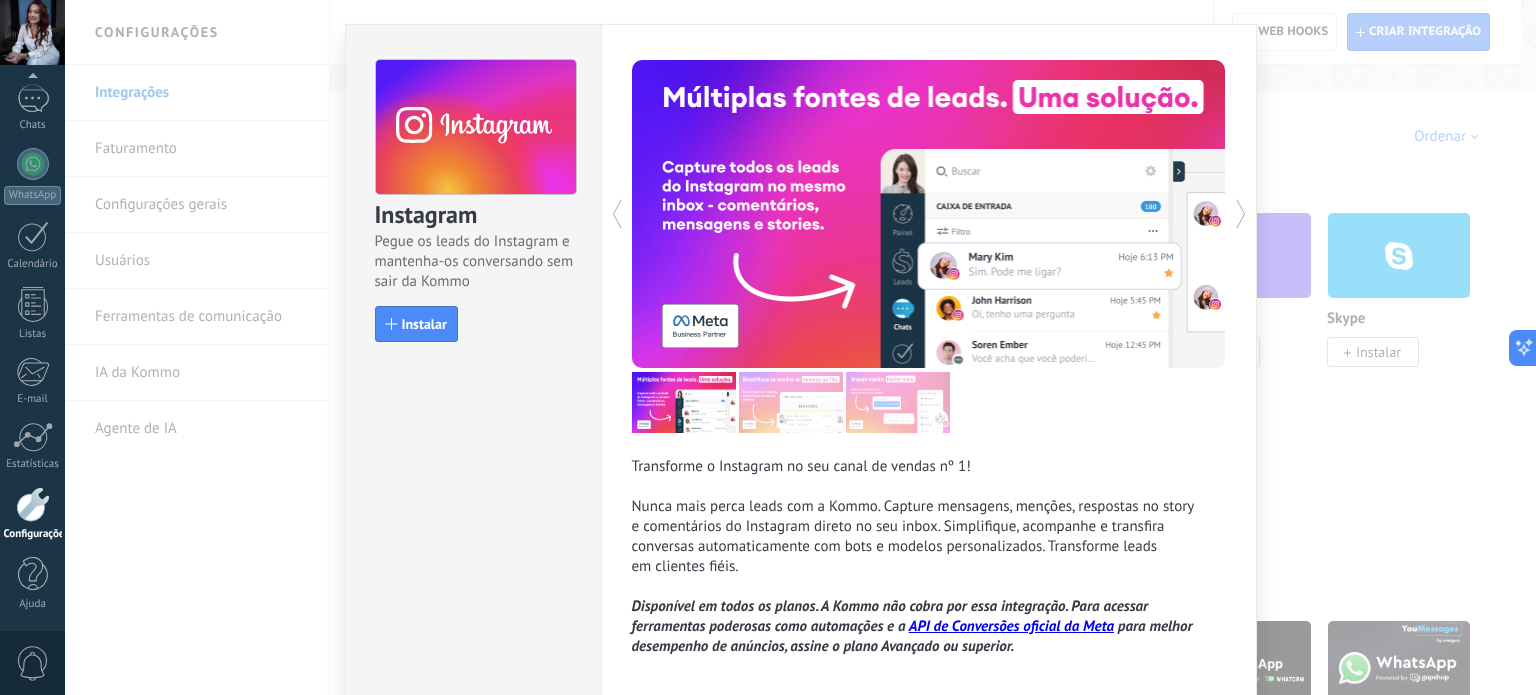 scroll, scrollTop: 135, scrollLeft: 0, axis: vertical 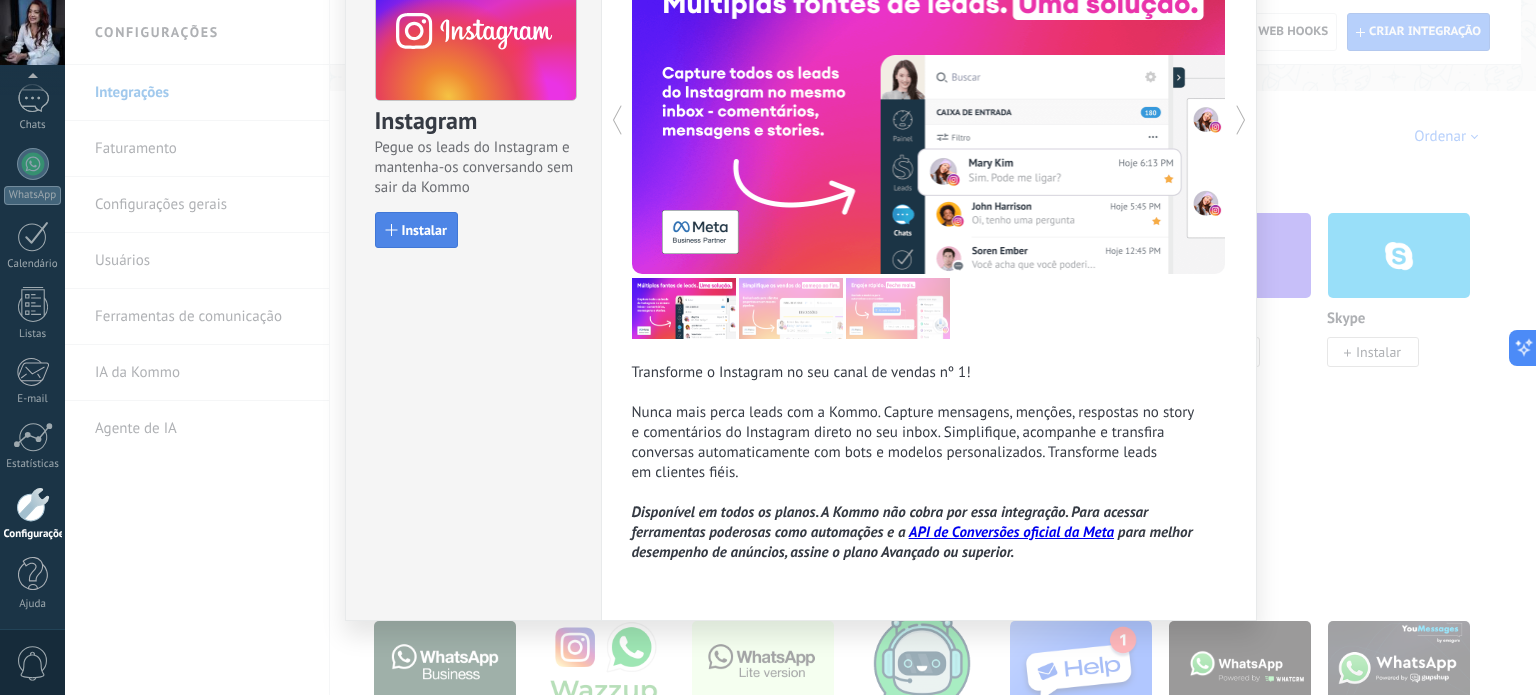 click on "Instalar" at bounding box center (424, 230) 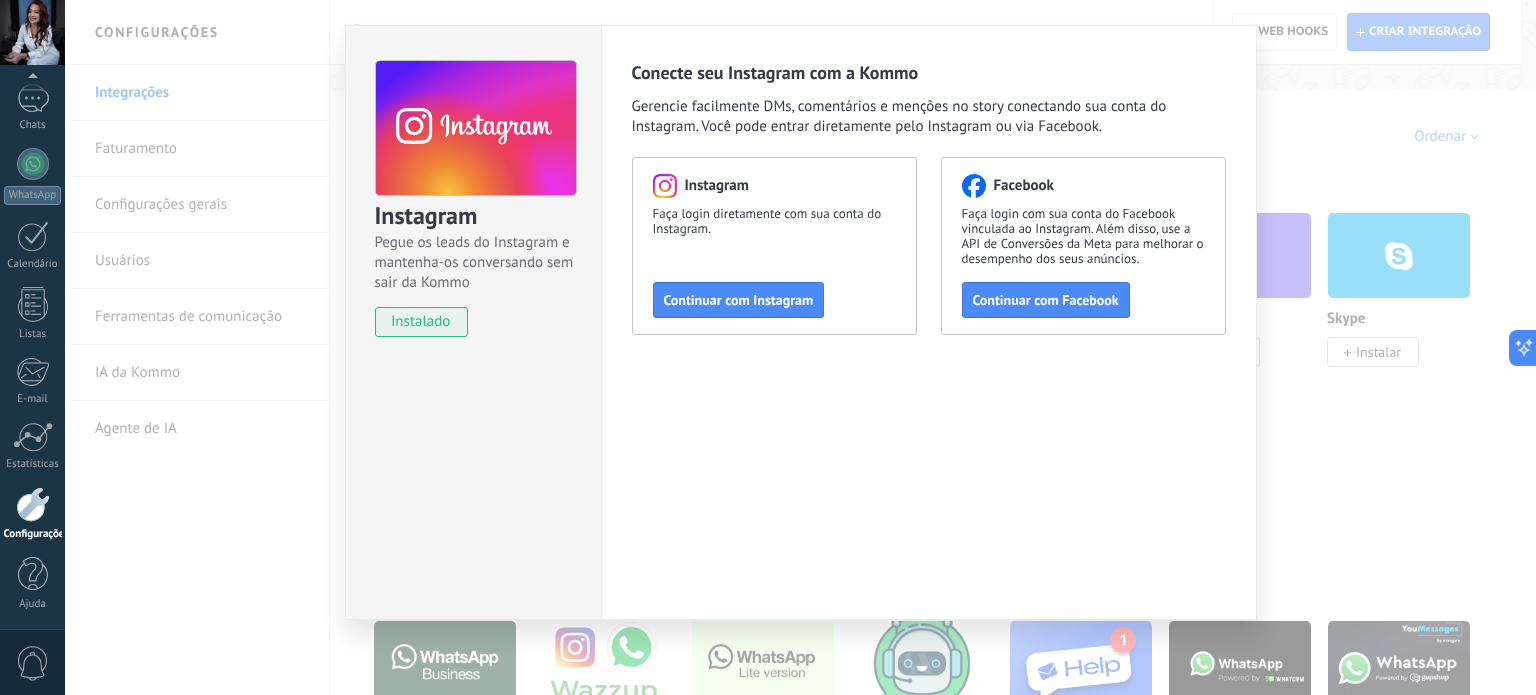 scroll, scrollTop: 40, scrollLeft: 0, axis: vertical 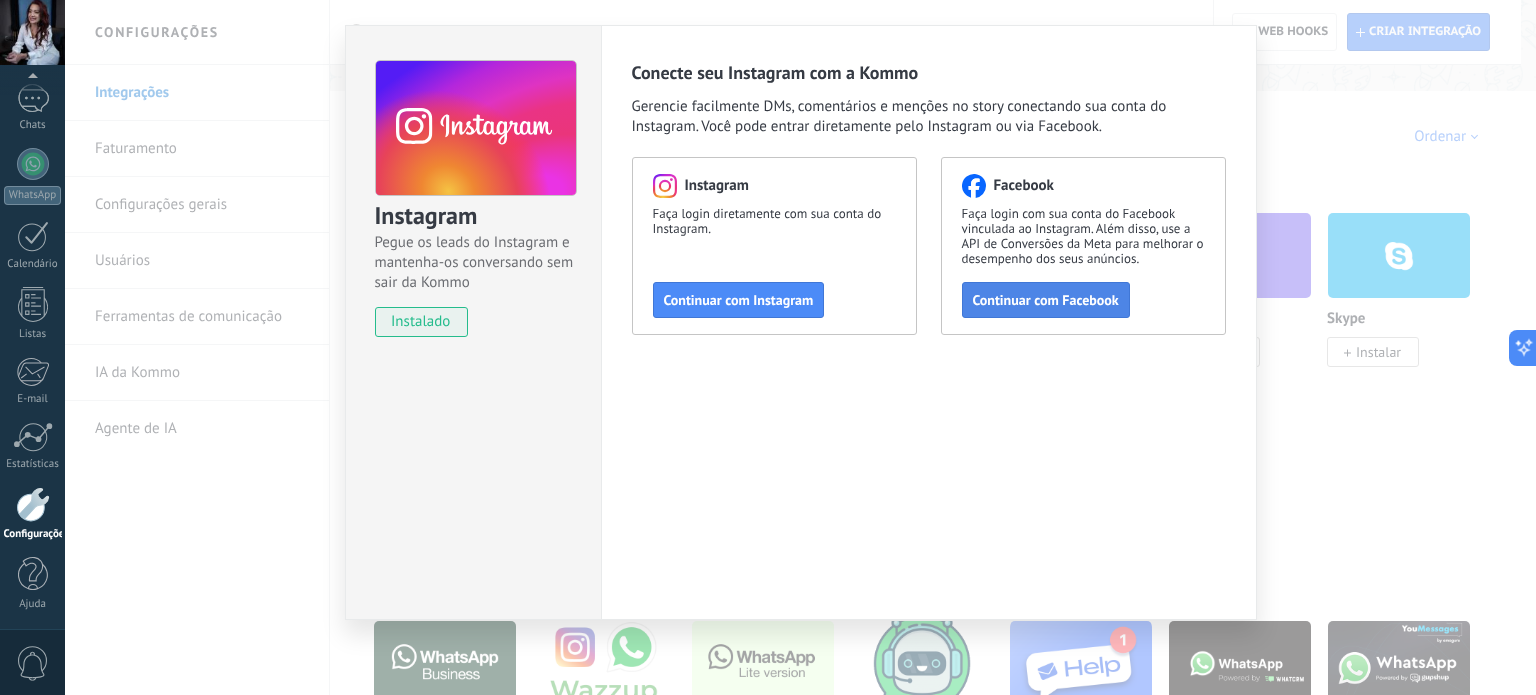 click on "Continuar com Facebook" at bounding box center [1046, 300] 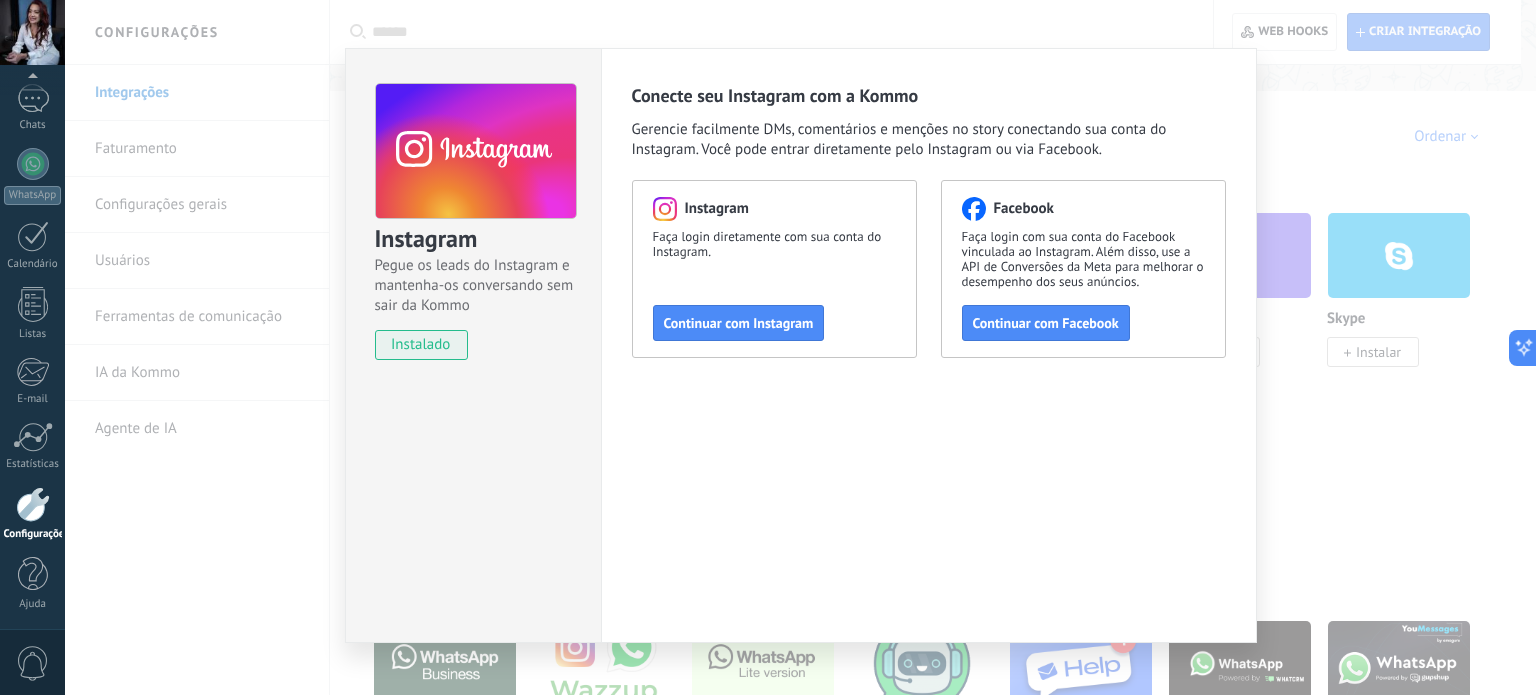 scroll, scrollTop: 40, scrollLeft: 0, axis: vertical 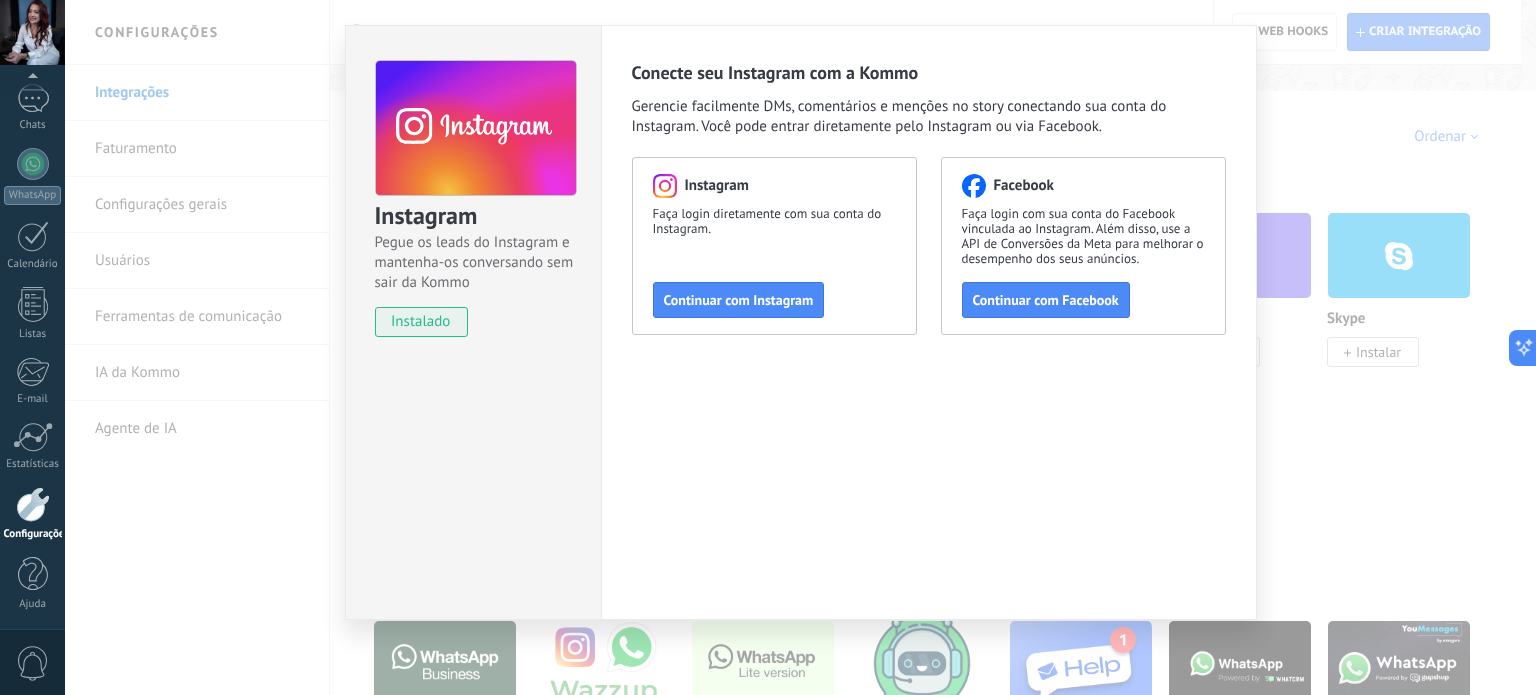 click on "Instagram Pegue os leads do Instagram e mantenha-os conversando sem sair da Kommo instalado Conecte seu Instagram com a Kommo Gerencie facilmente DMs, comentários e menções no story conectando sua conta do Instagram. Você pode entrar diretamente pelo Instagram ou via Facebook. Instagram Faça login diretamente com sua conta do Instagram. Continuar com Instagram Facebook Faça login com sua conta do Facebook vinculada ao Instagram. Além disso, use a API de Conversões da Meta para melhorar o desempenho dos seus anúncios. Continuar com Facebook" at bounding box center (800, 347) 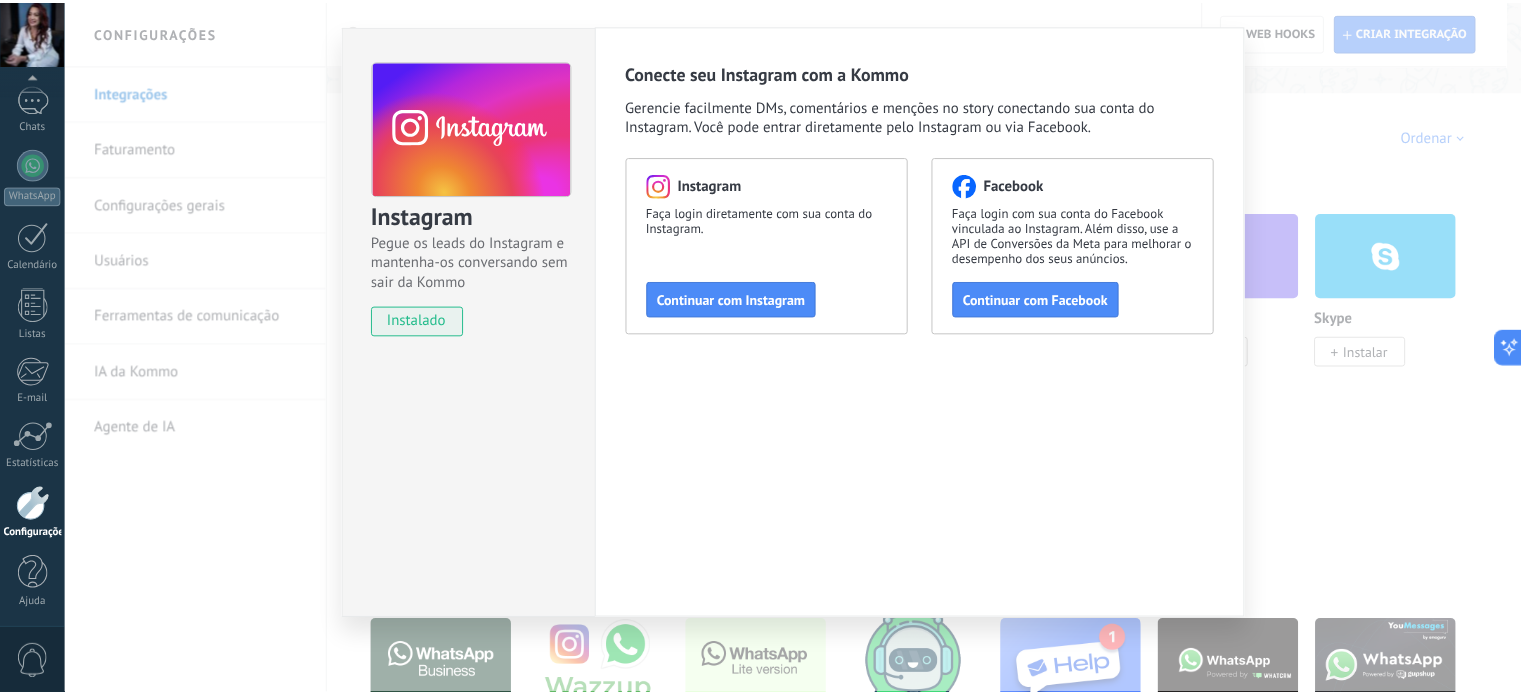 scroll, scrollTop: 0, scrollLeft: 0, axis: both 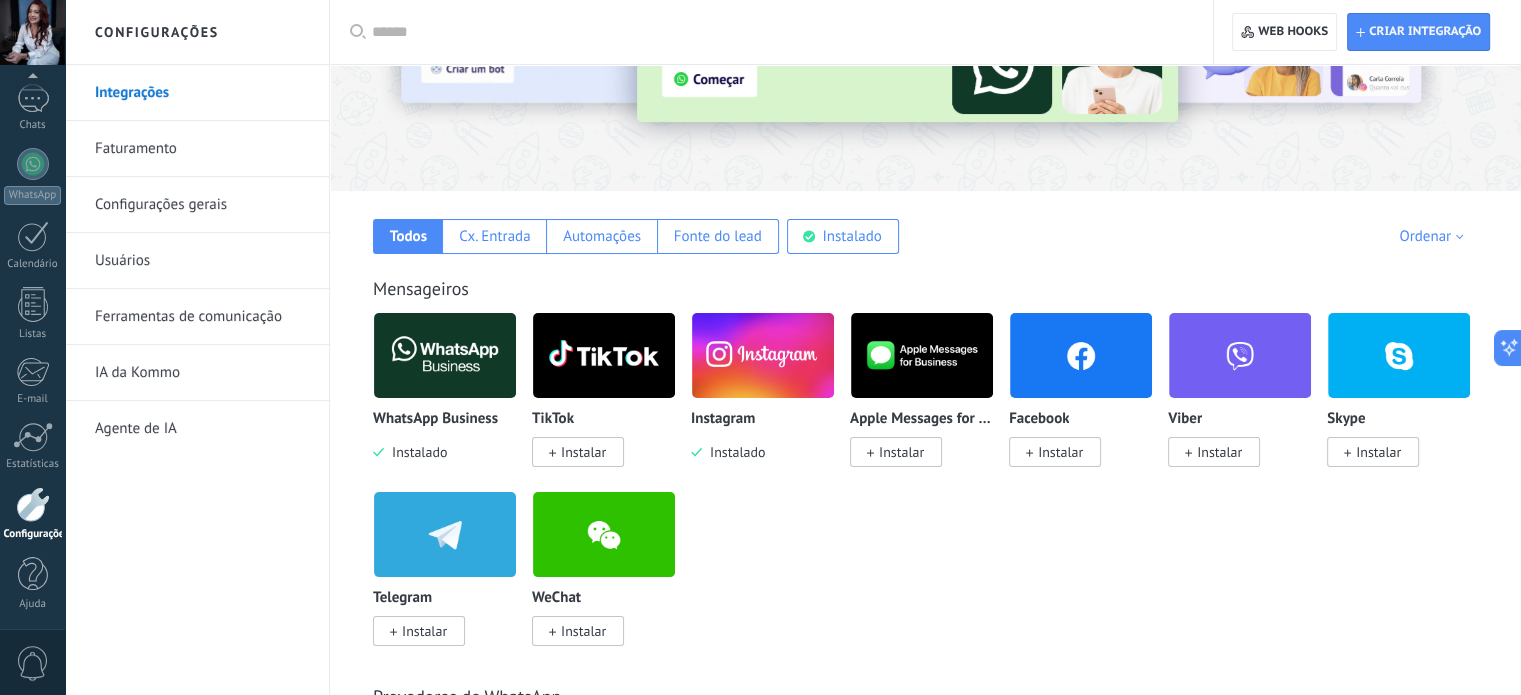 click on "Instalar" at bounding box center [1060, 452] 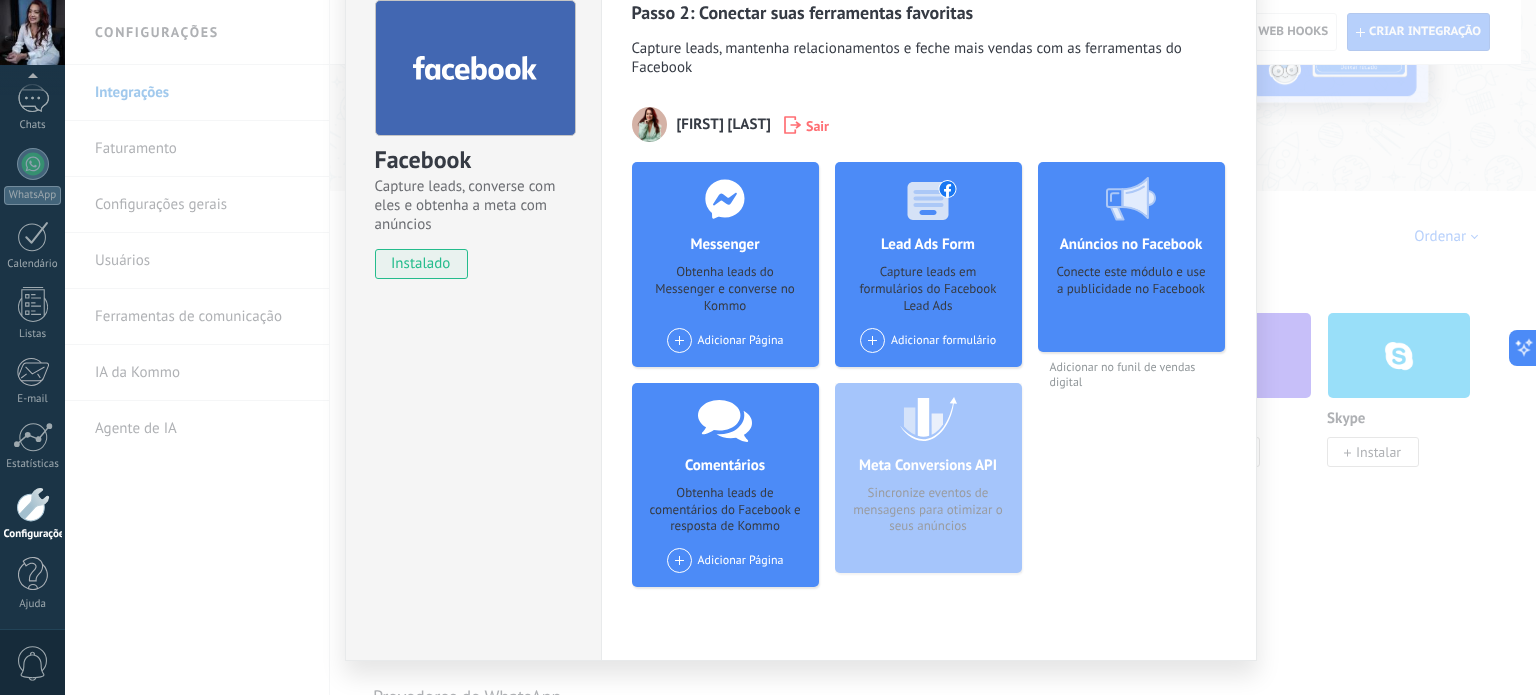 scroll, scrollTop: 140, scrollLeft: 0, axis: vertical 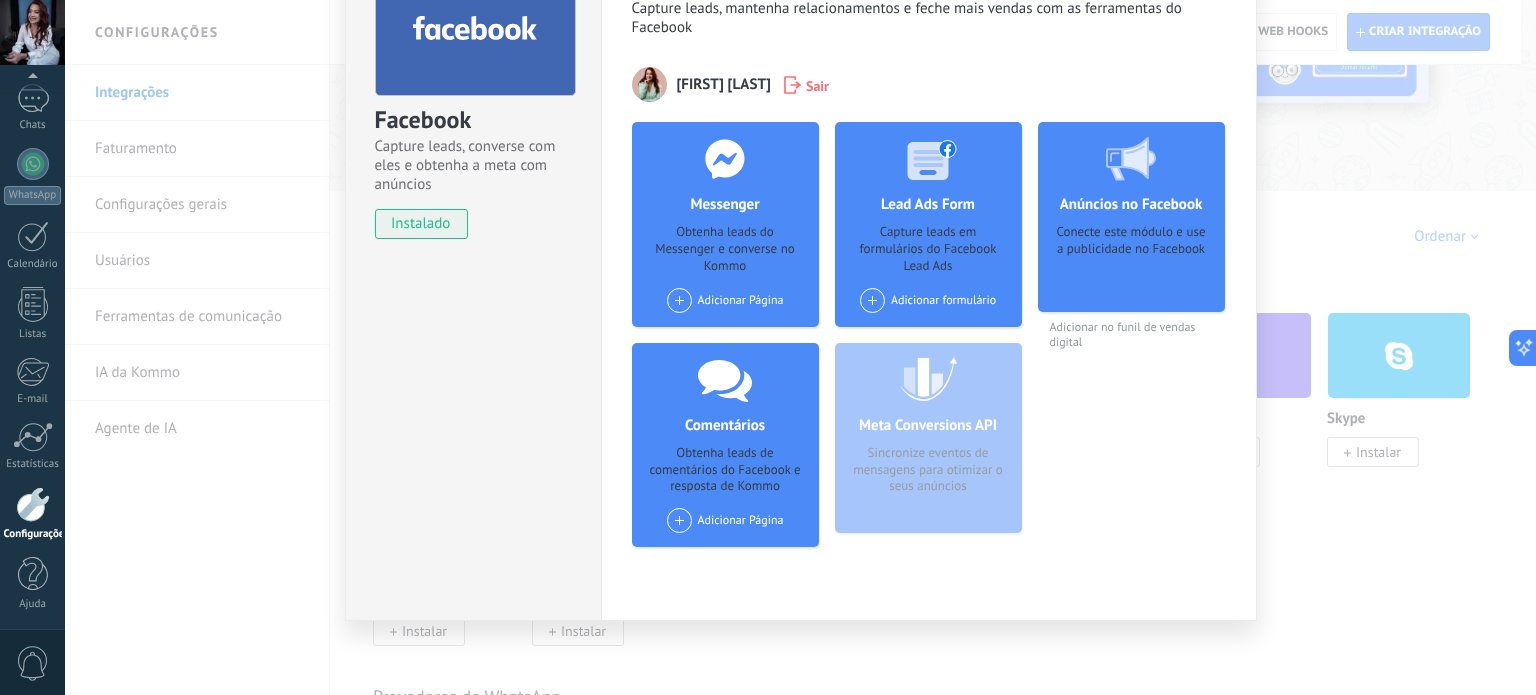 click on "Meta Conversions API Sincronize eventos de mensagens para otimizar o seus anúncios" at bounding box center (928, 438) 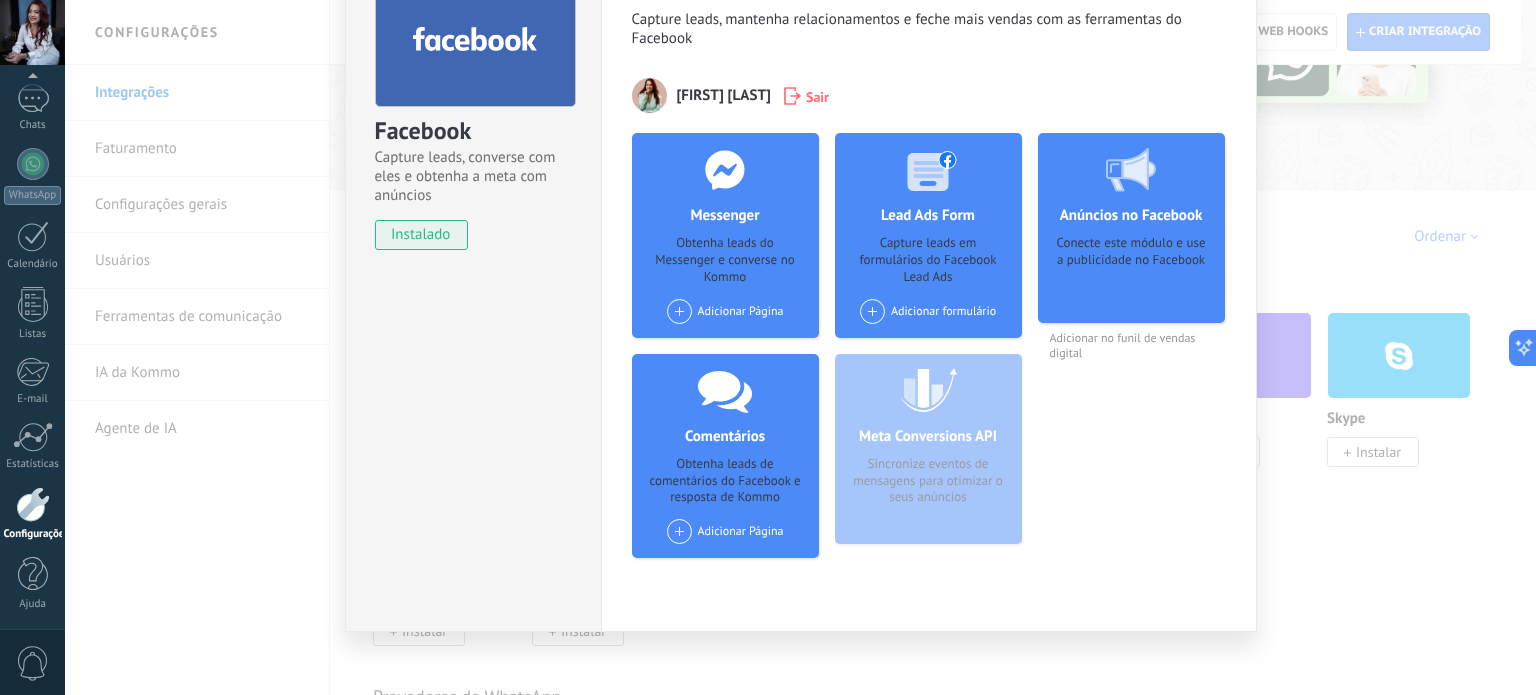 scroll, scrollTop: 140, scrollLeft: 0, axis: vertical 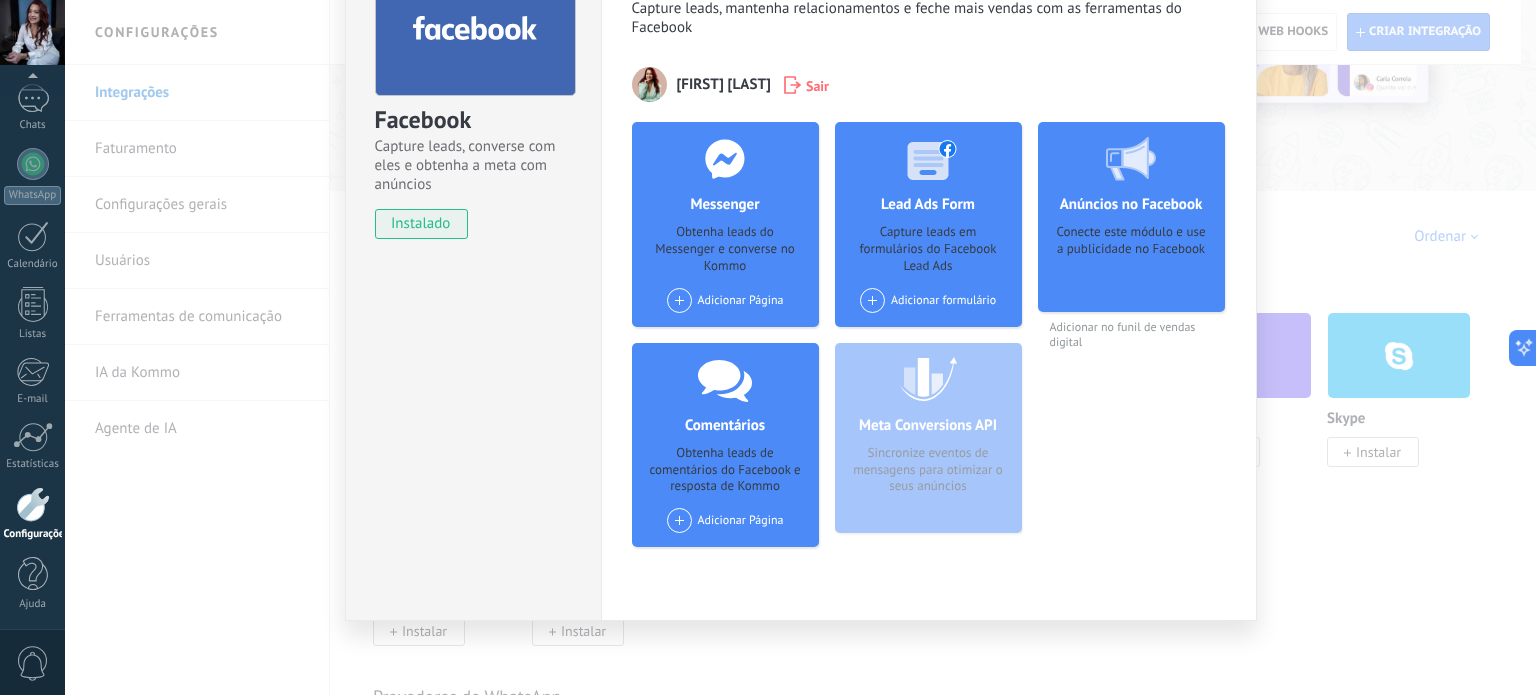 click on "Conecte este módulo e use a publicidade no Facebook" at bounding box center (1131, 261) 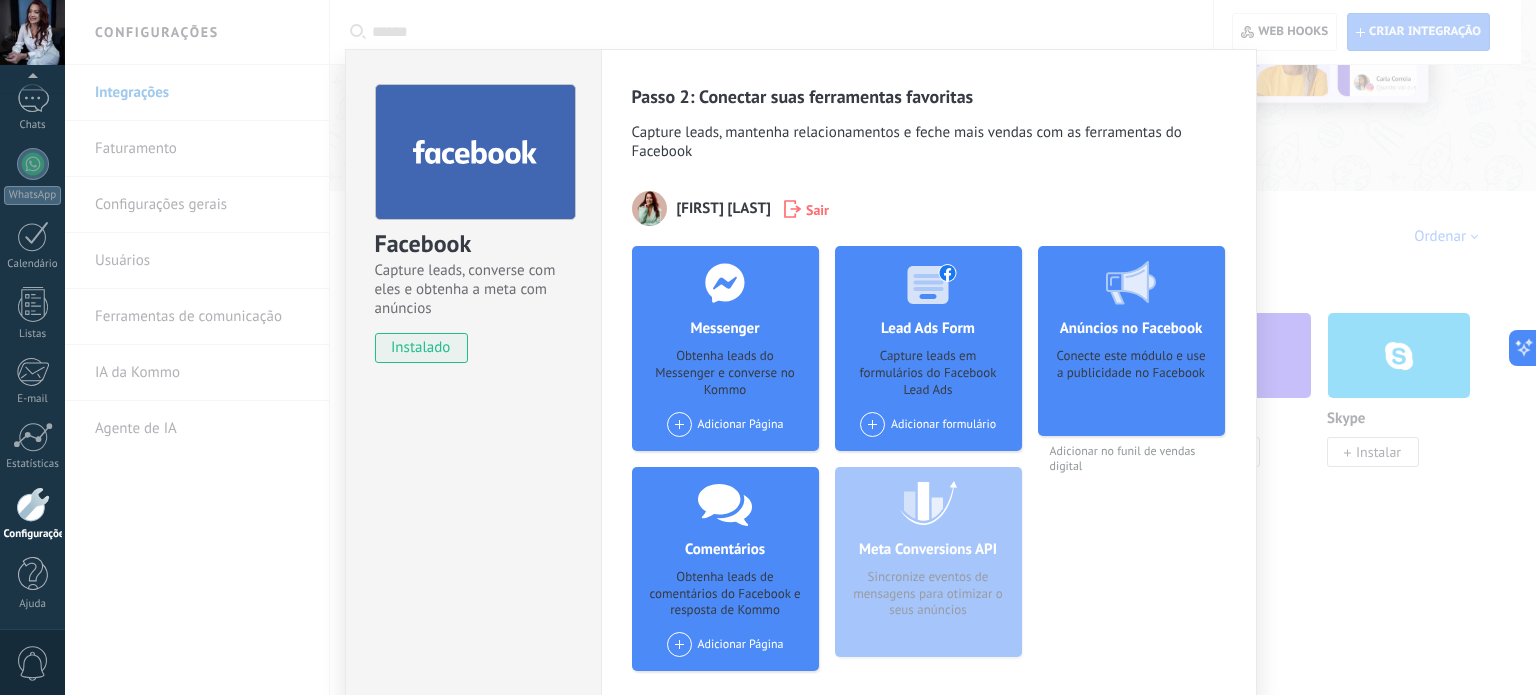 scroll, scrollTop: 0, scrollLeft: 0, axis: both 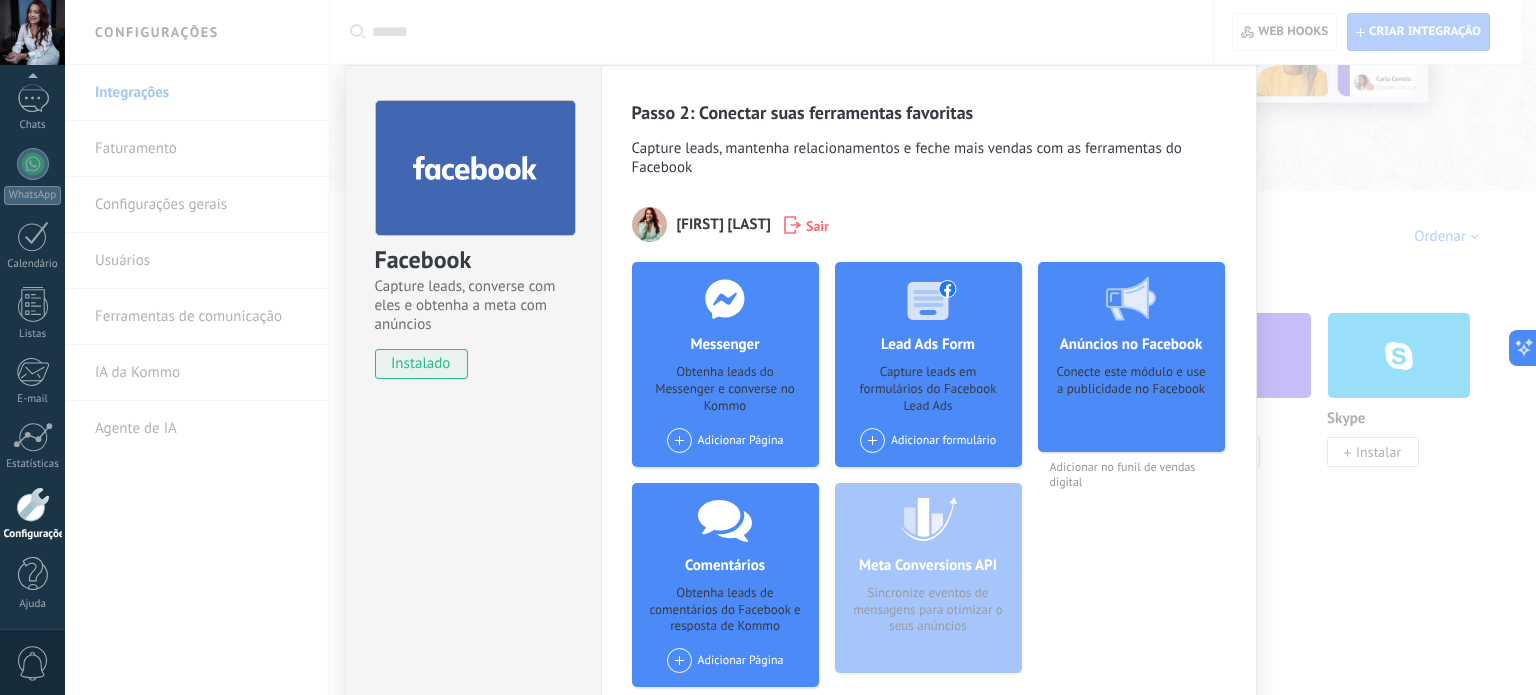 click on "Facebook Capture leads, converse com eles e obtenha a meta com anúncios instalado Desinstalar Passo 2: Conectar suas ferramentas favoritas Capture leads, mantenha relacionamentos e feche mais vendas com as ferramentas do Facebook Ana Paula Fonseca Sair Messenger Obtenha leads do Messenger e converse no Kommo Adicionar Página Comentários Obtenha leads de comentários do Facebook e resposta de Kommo Adicionar Página Lead Ads Form Capture leads em formulários do Facebook Lead Ads Adicionar formulário Meta Conversions API Sincronize eventos de mensagens para otimizar o seus anúncios Anúncios no Facebook Conecte este módulo e use a publicidade no Facebook Adicionar no funil de vendas digital Mais" at bounding box center (800, 347) 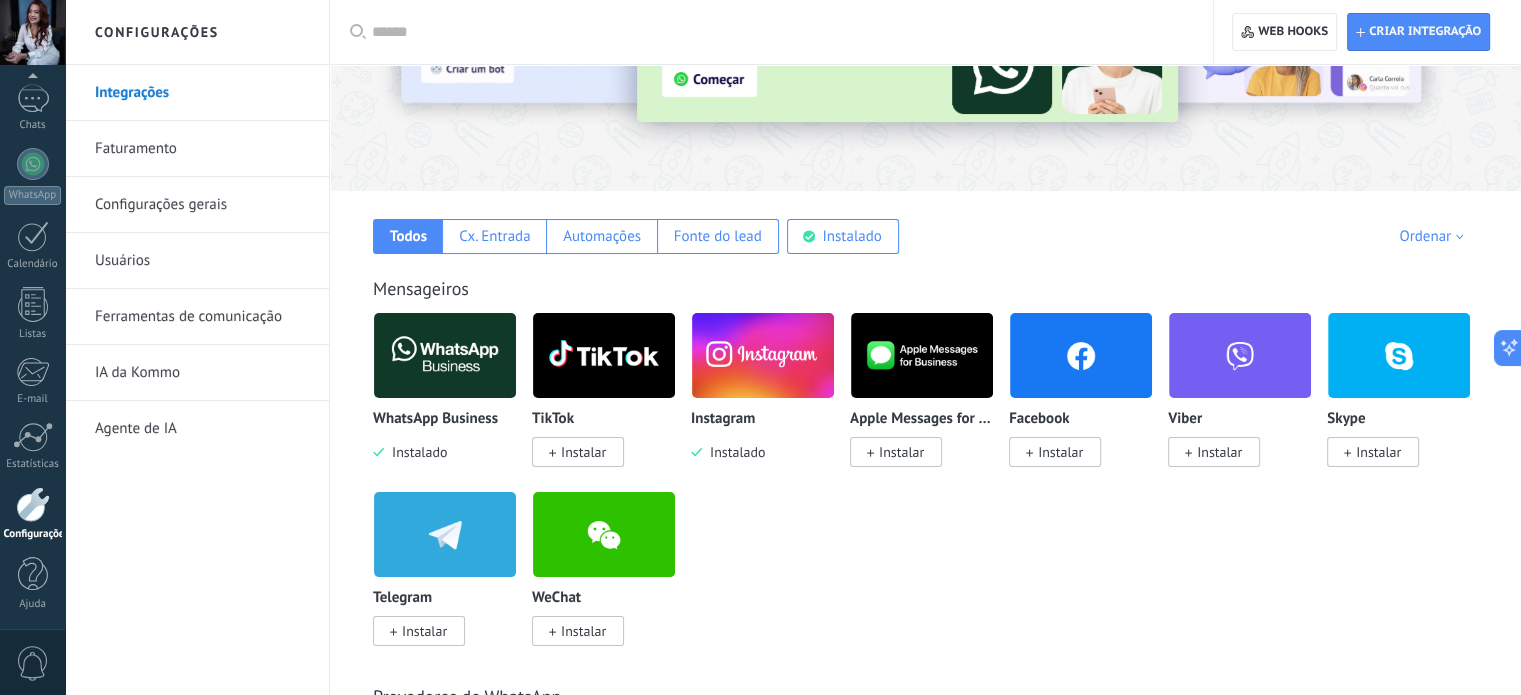 click at bounding box center (763, 355) 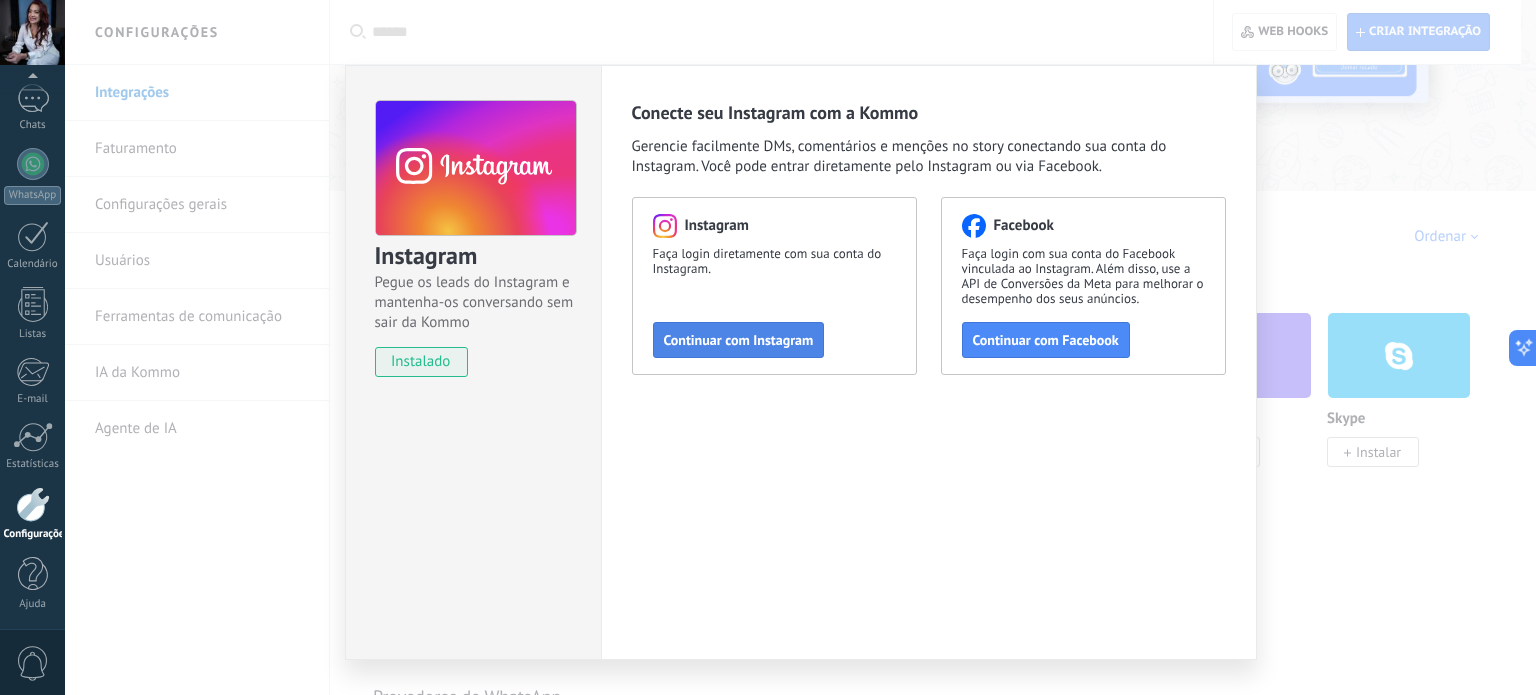 click on "Continuar com Instagram" at bounding box center [739, 340] 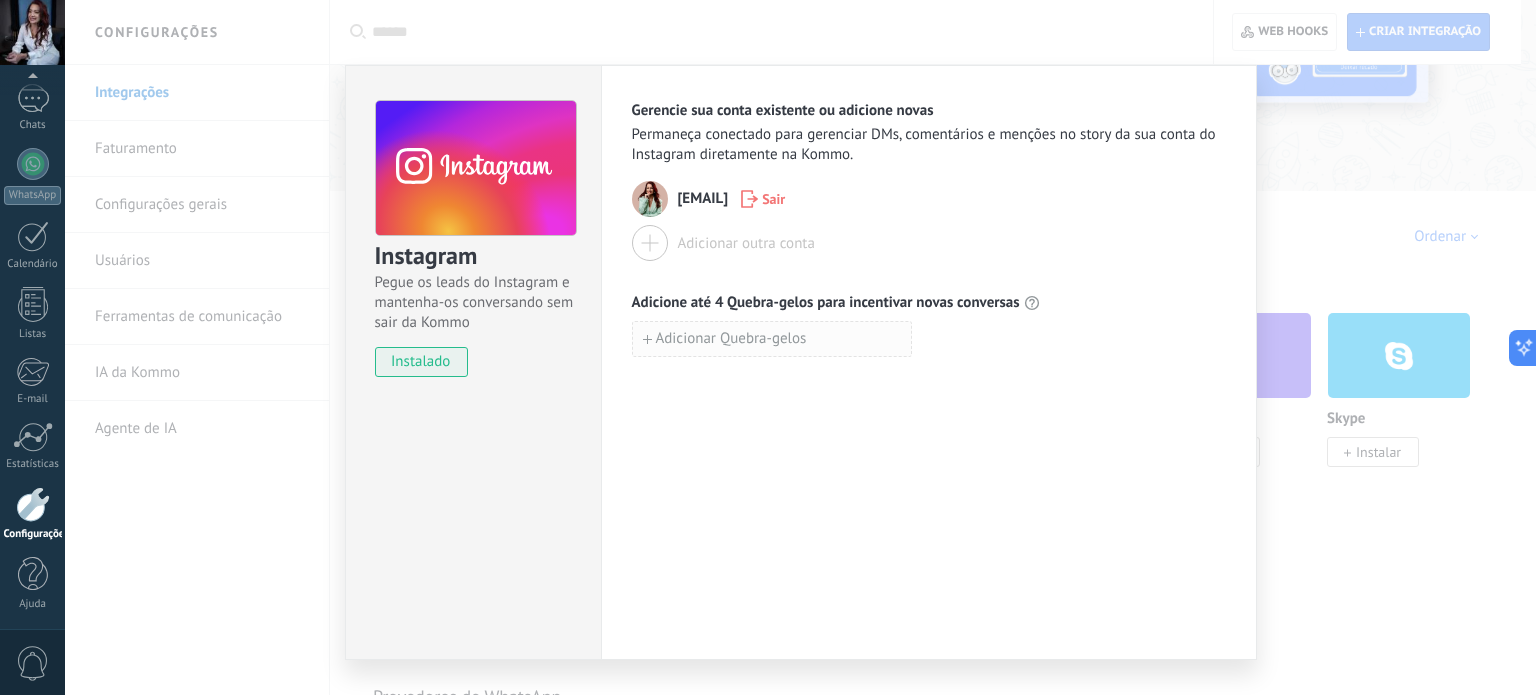 click on "Adicionar Quebra-gelos" at bounding box center [731, 339] 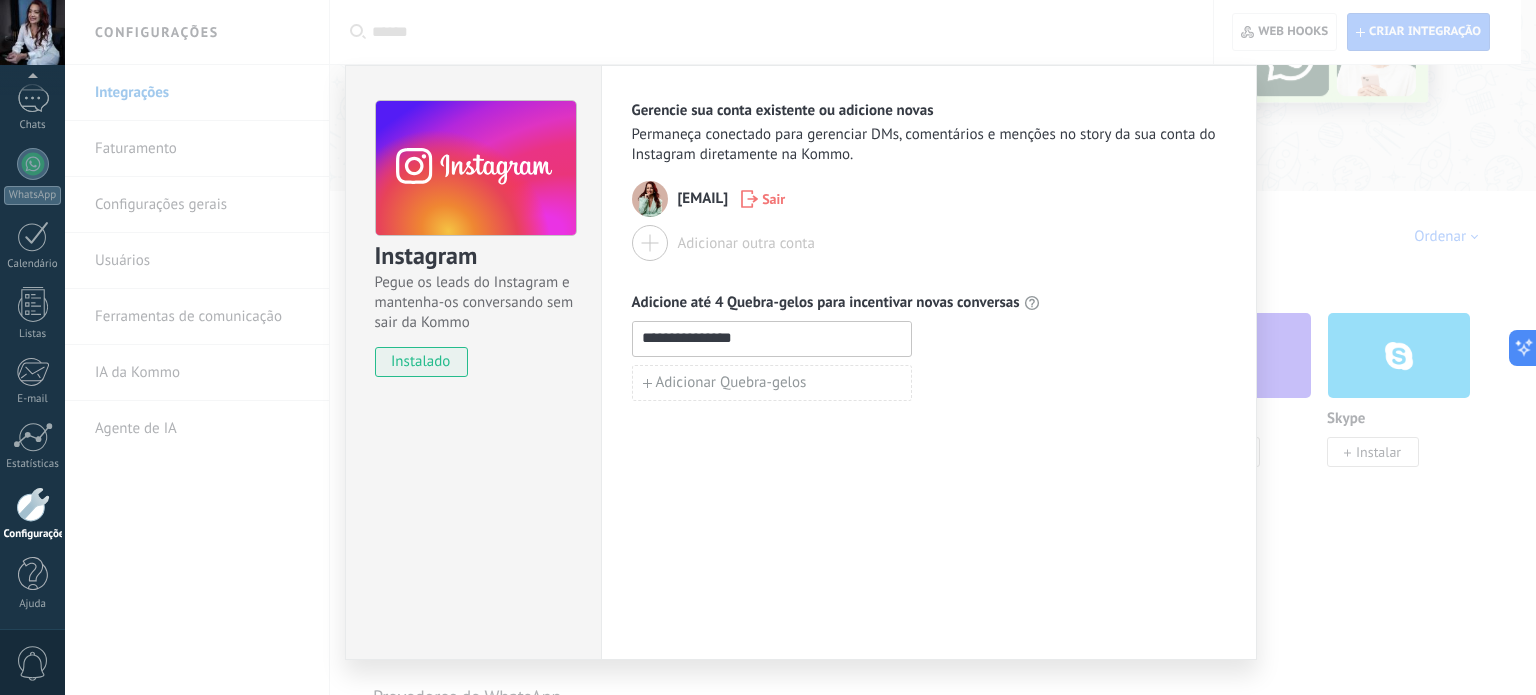 type on "**********" 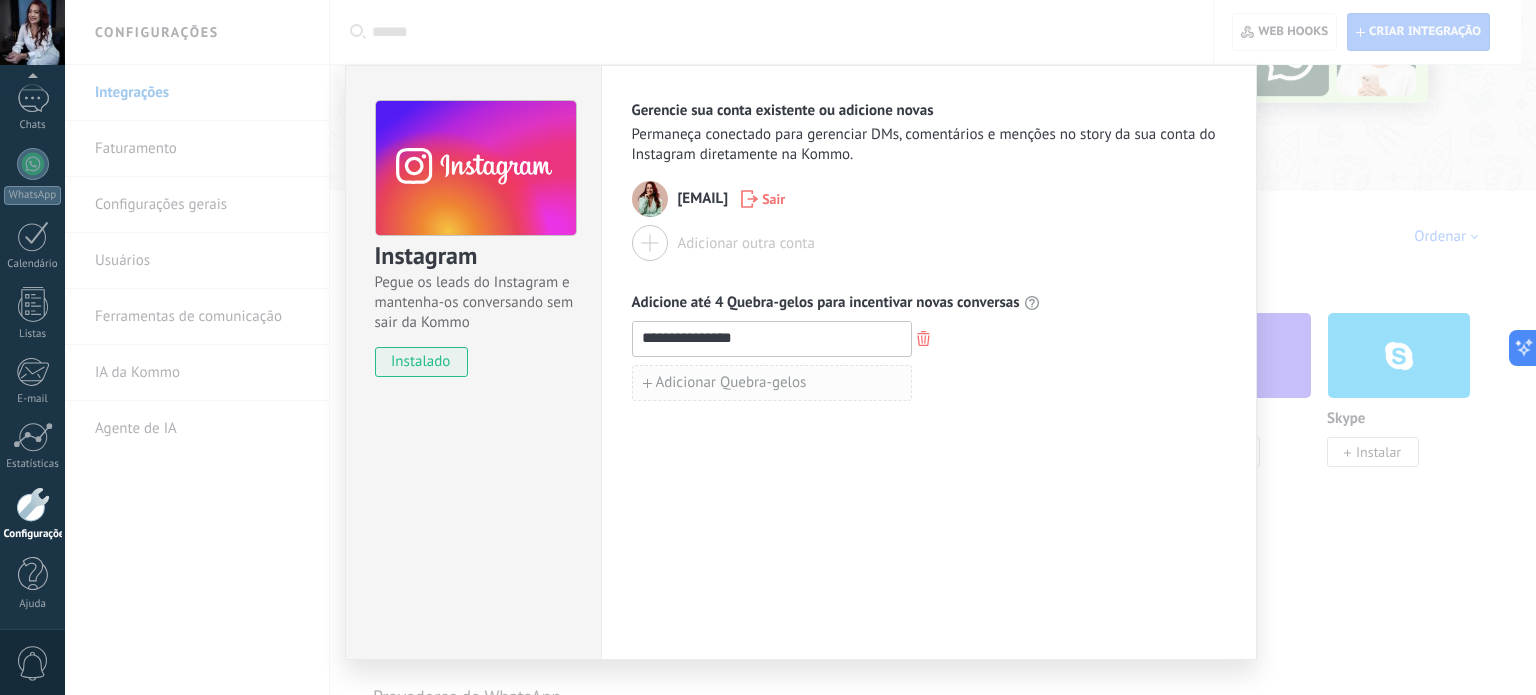 click on "Adicionar Quebra-gelos" at bounding box center [772, 383] 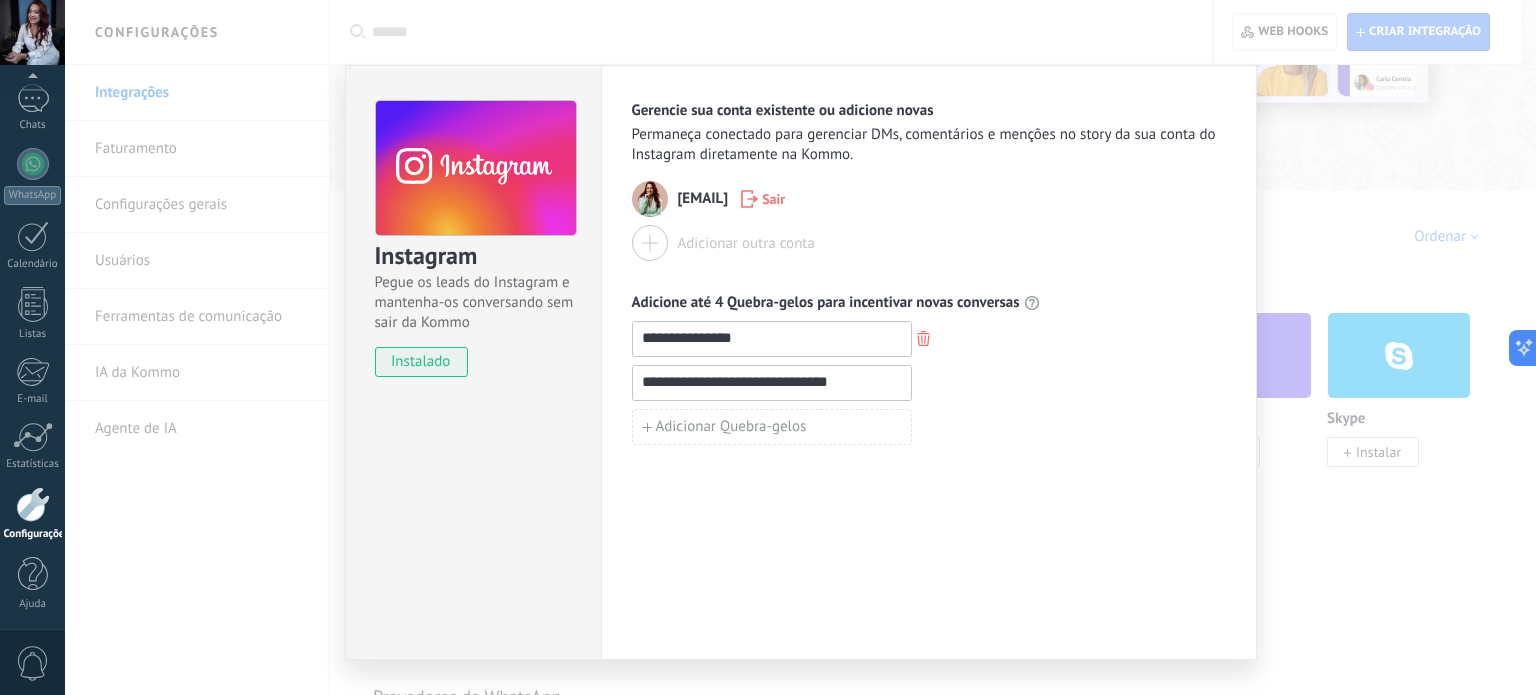 type on "**********" 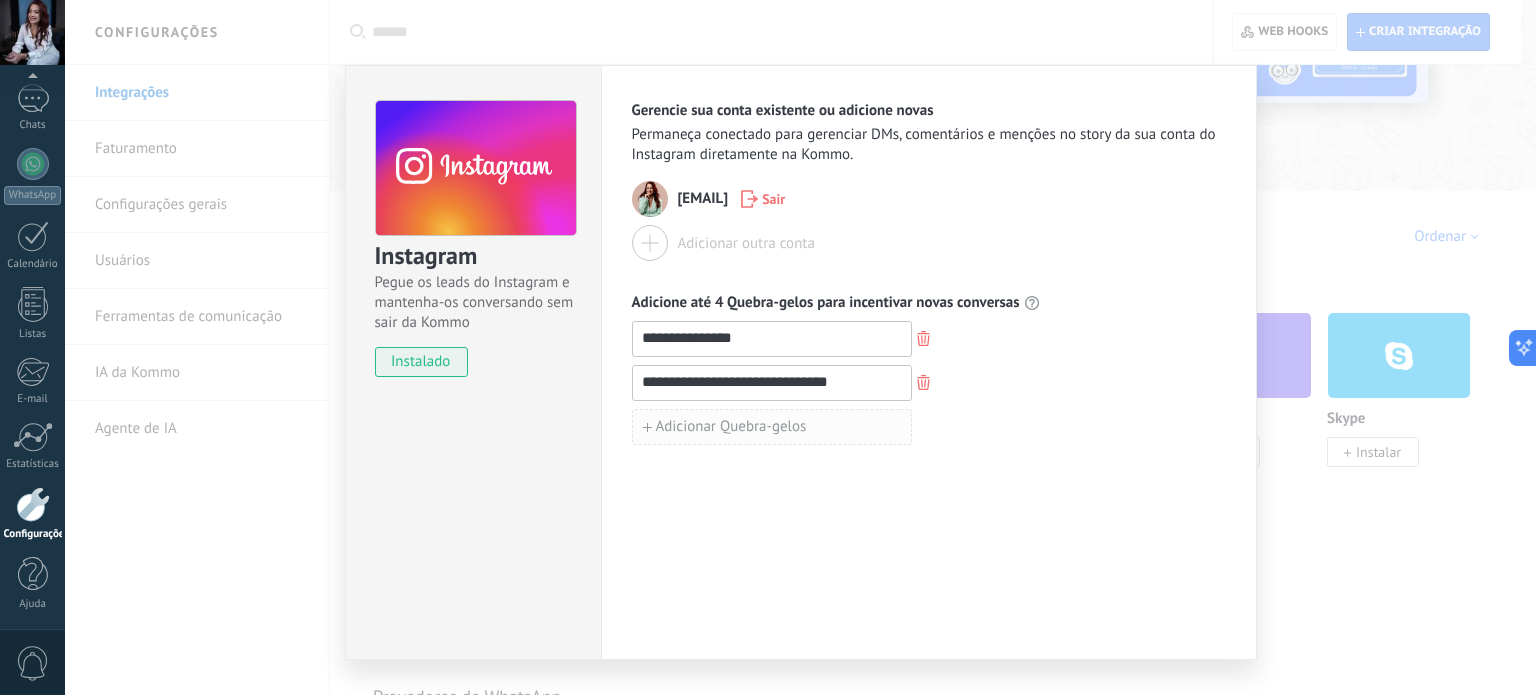 click on "Adicionar Quebra-gelos" at bounding box center (772, 427) 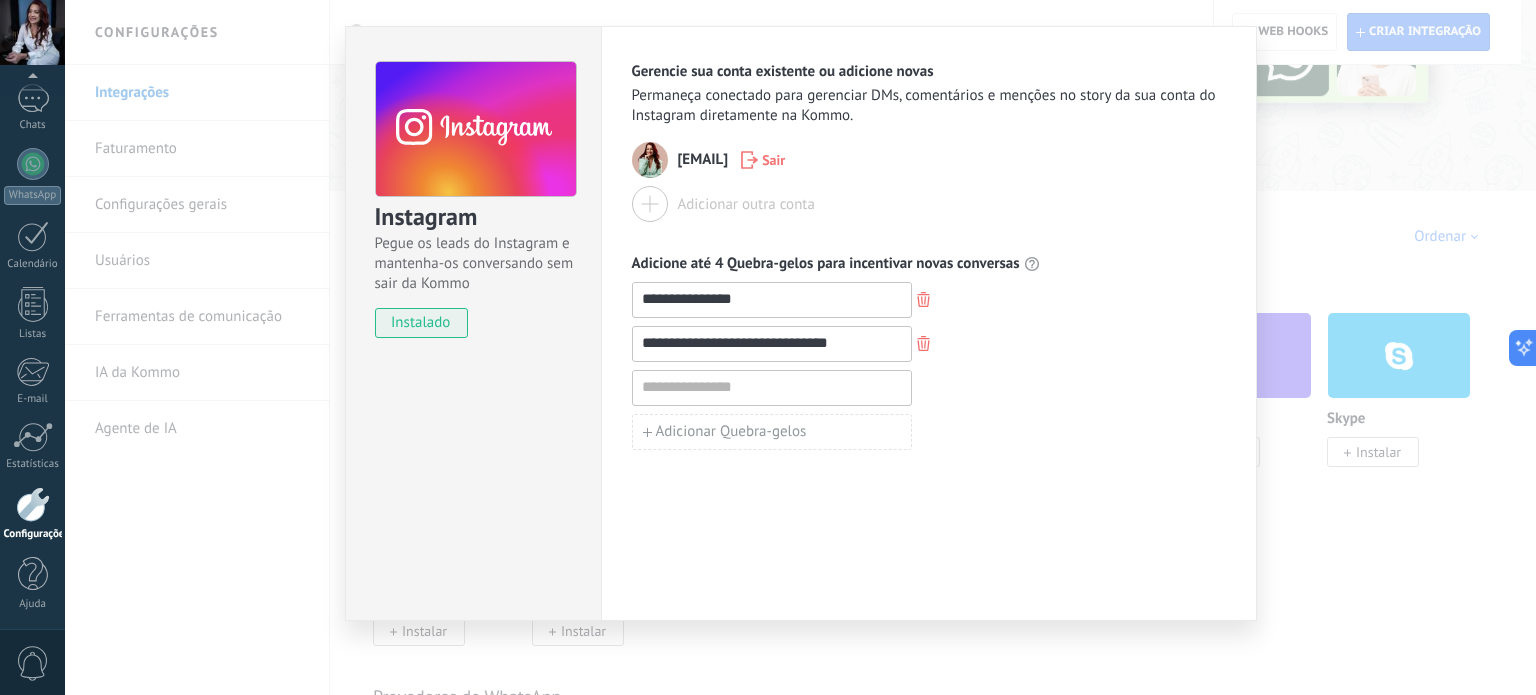 scroll, scrollTop: 40, scrollLeft: 0, axis: vertical 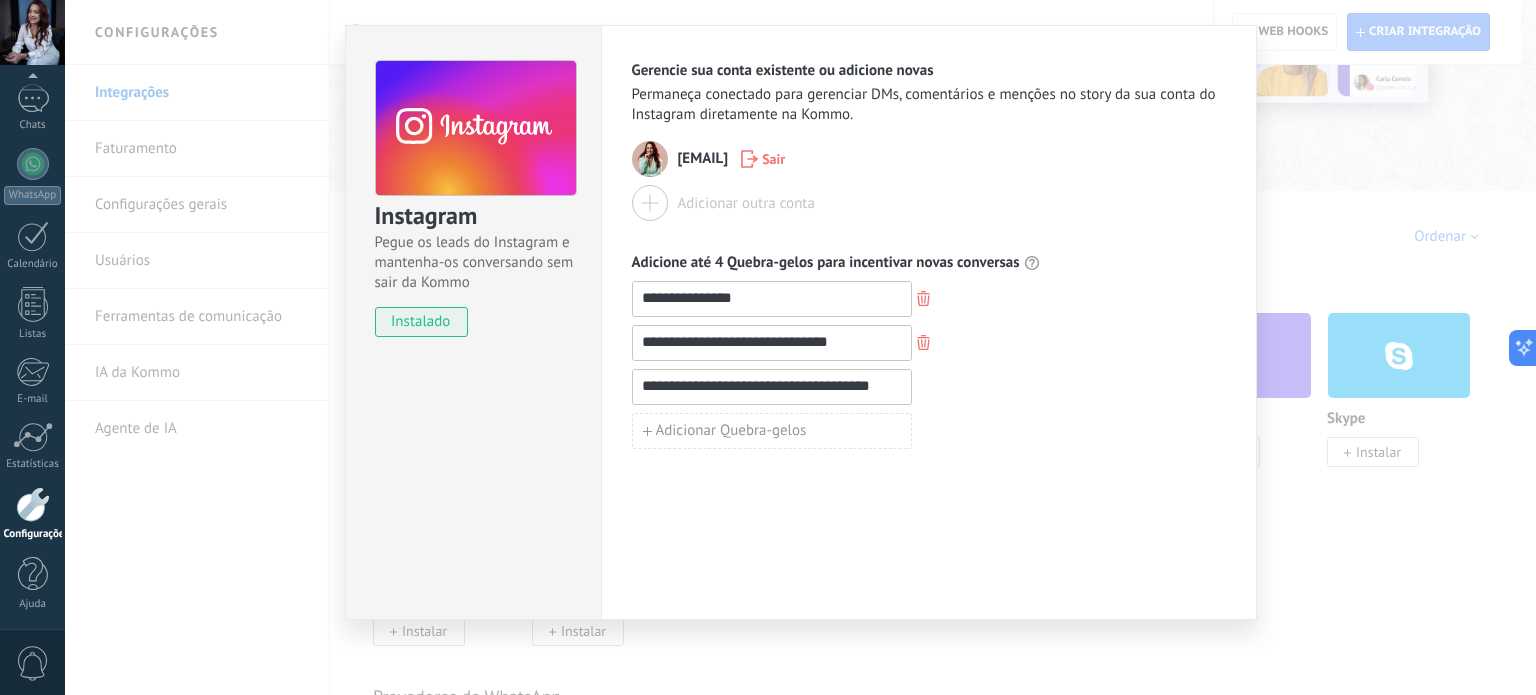 type on "**********" 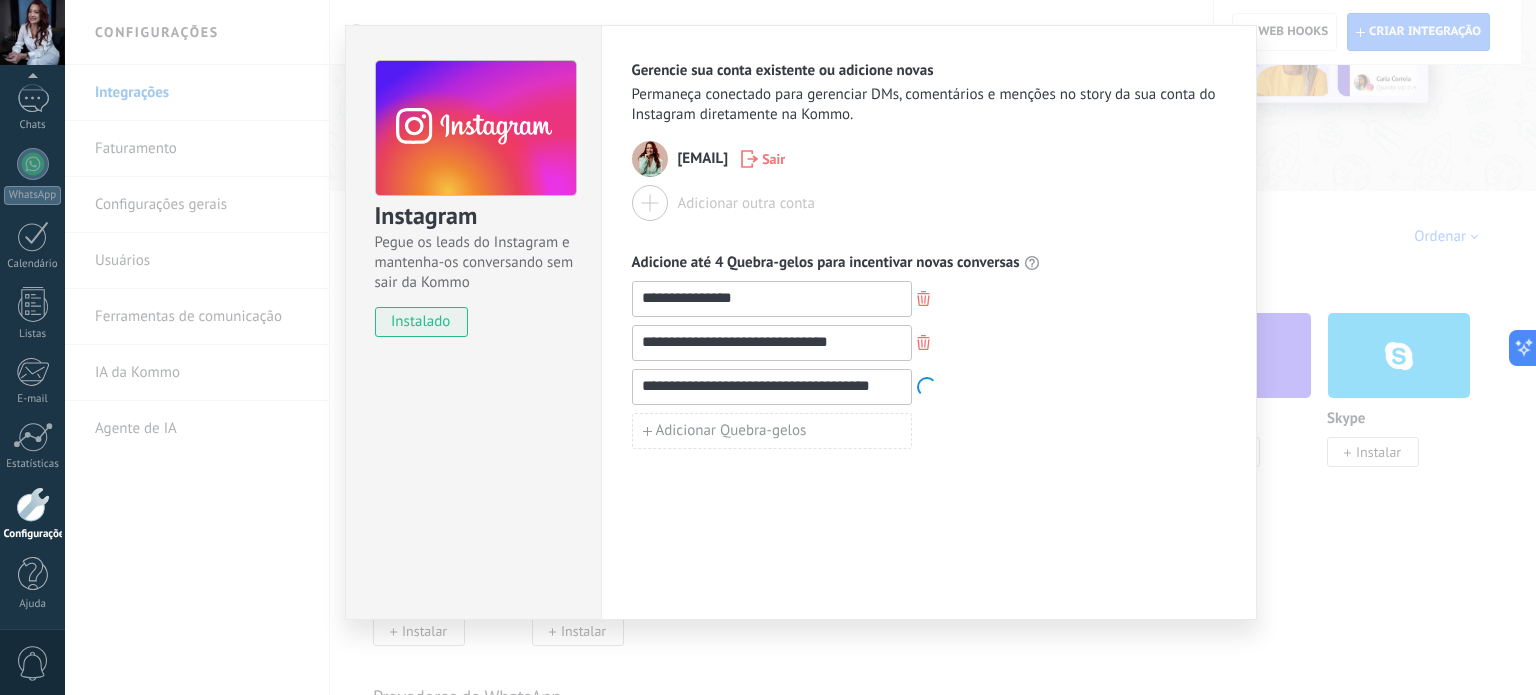 click on "**********" at bounding box center [929, 322] 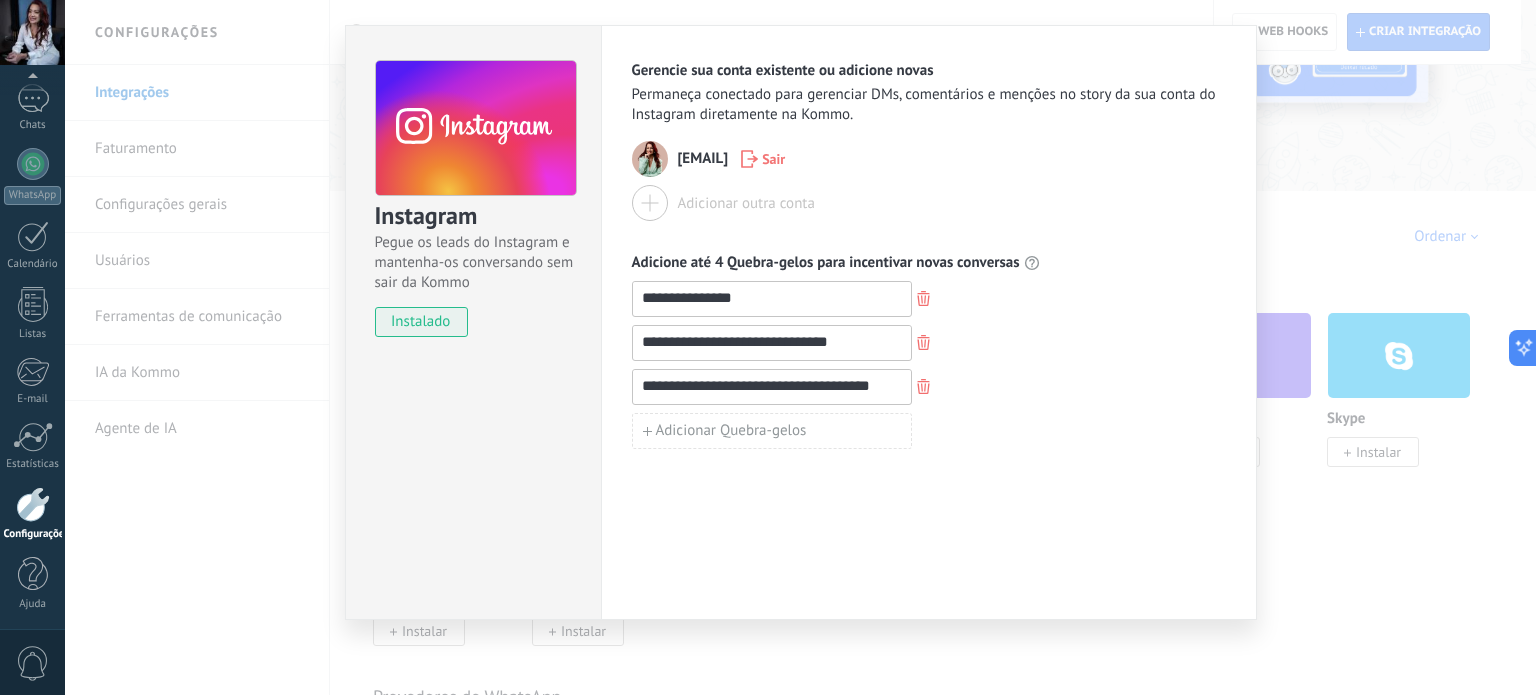 click on "**********" at bounding box center [800, 347] 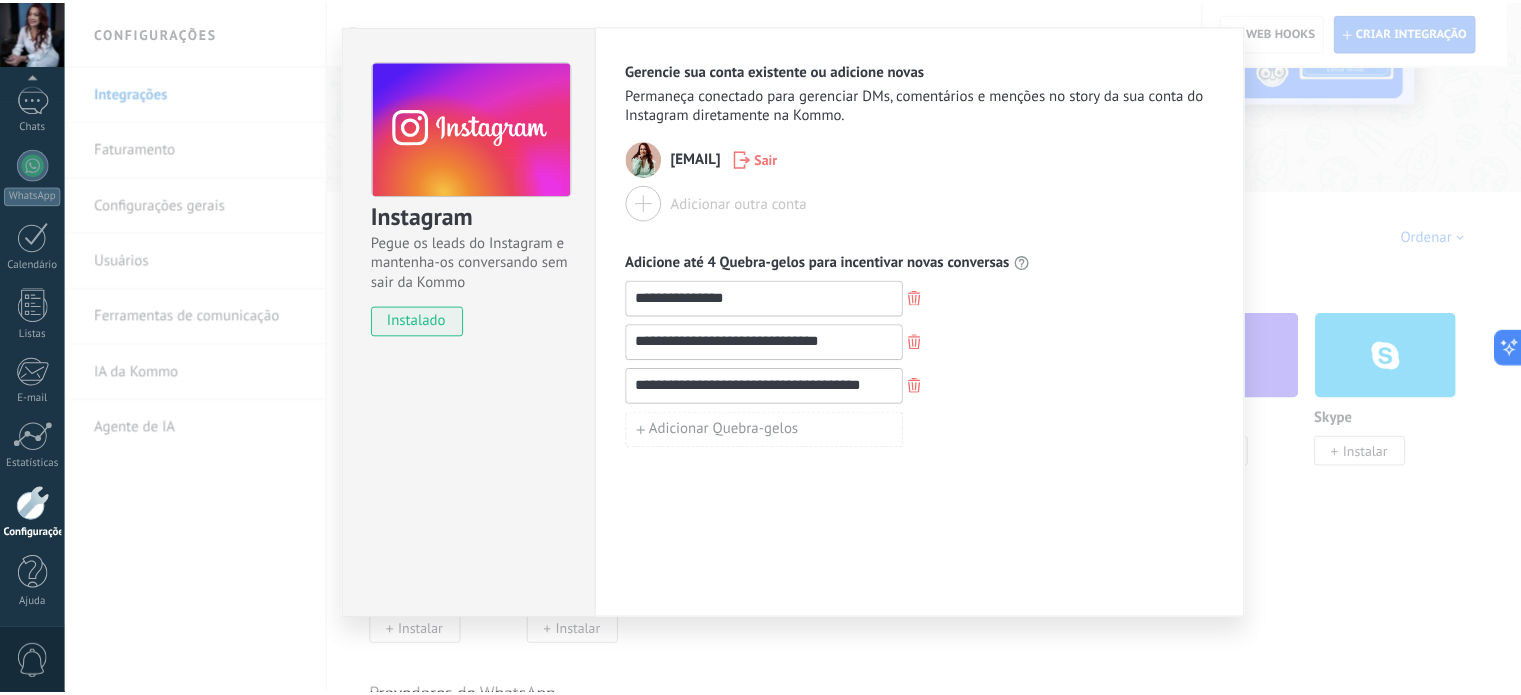 scroll, scrollTop: 0, scrollLeft: 0, axis: both 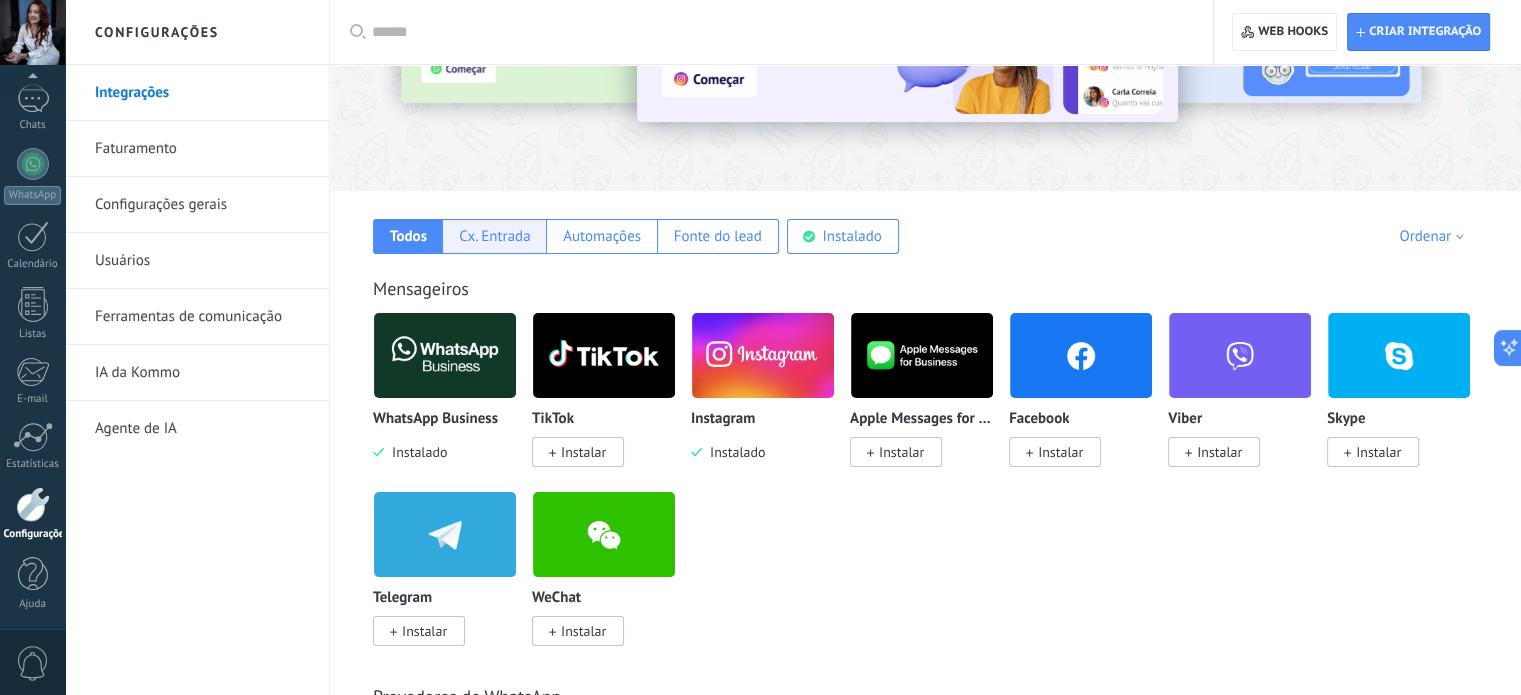 click on "Cx. Entrada" at bounding box center (494, 236) 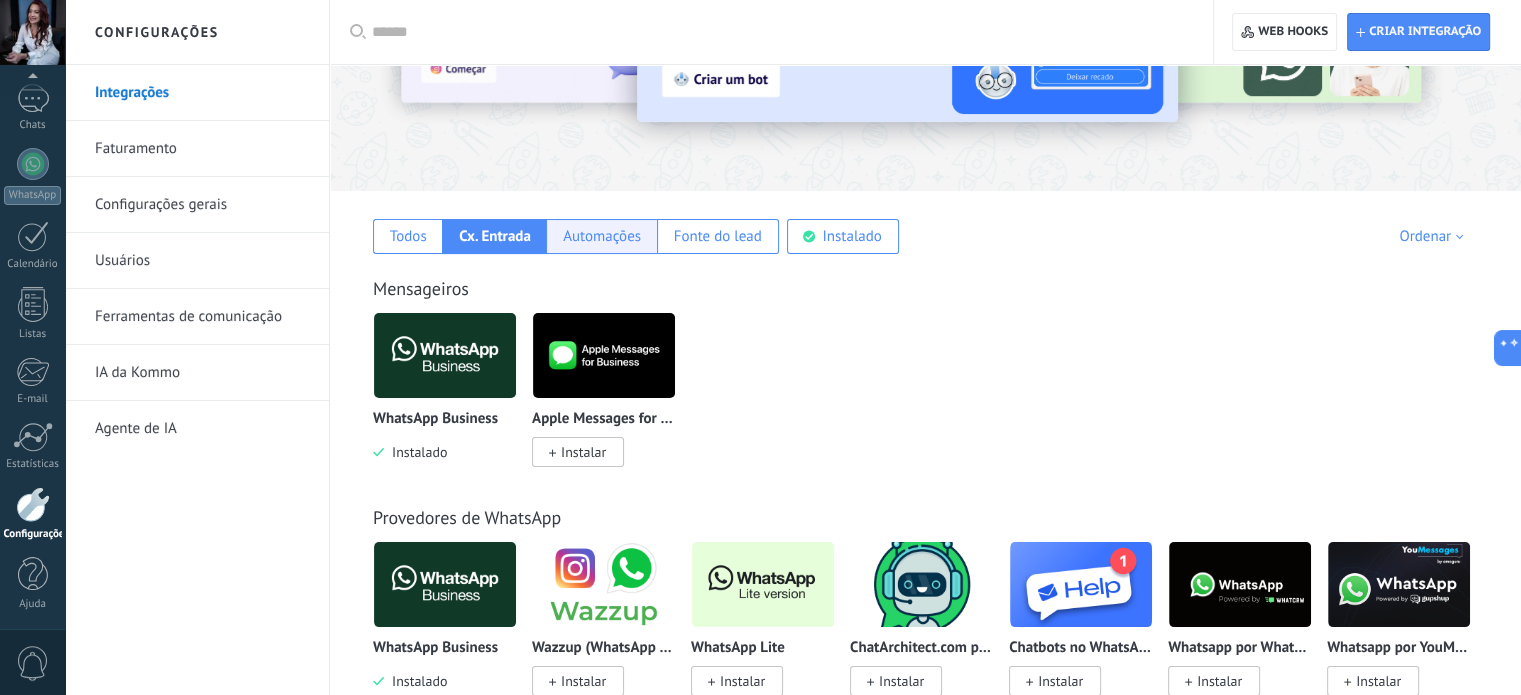 click on "Automações" at bounding box center [602, 236] 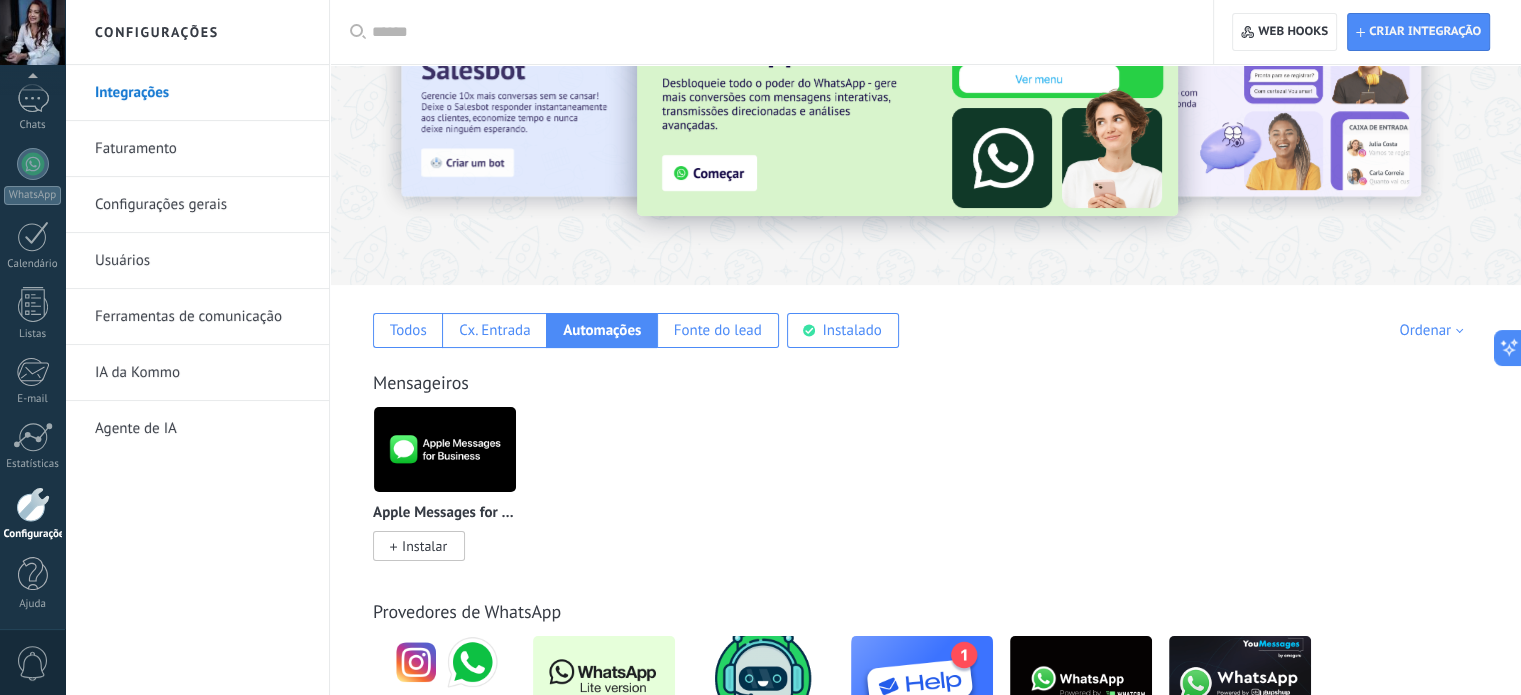 scroll, scrollTop: 100, scrollLeft: 0, axis: vertical 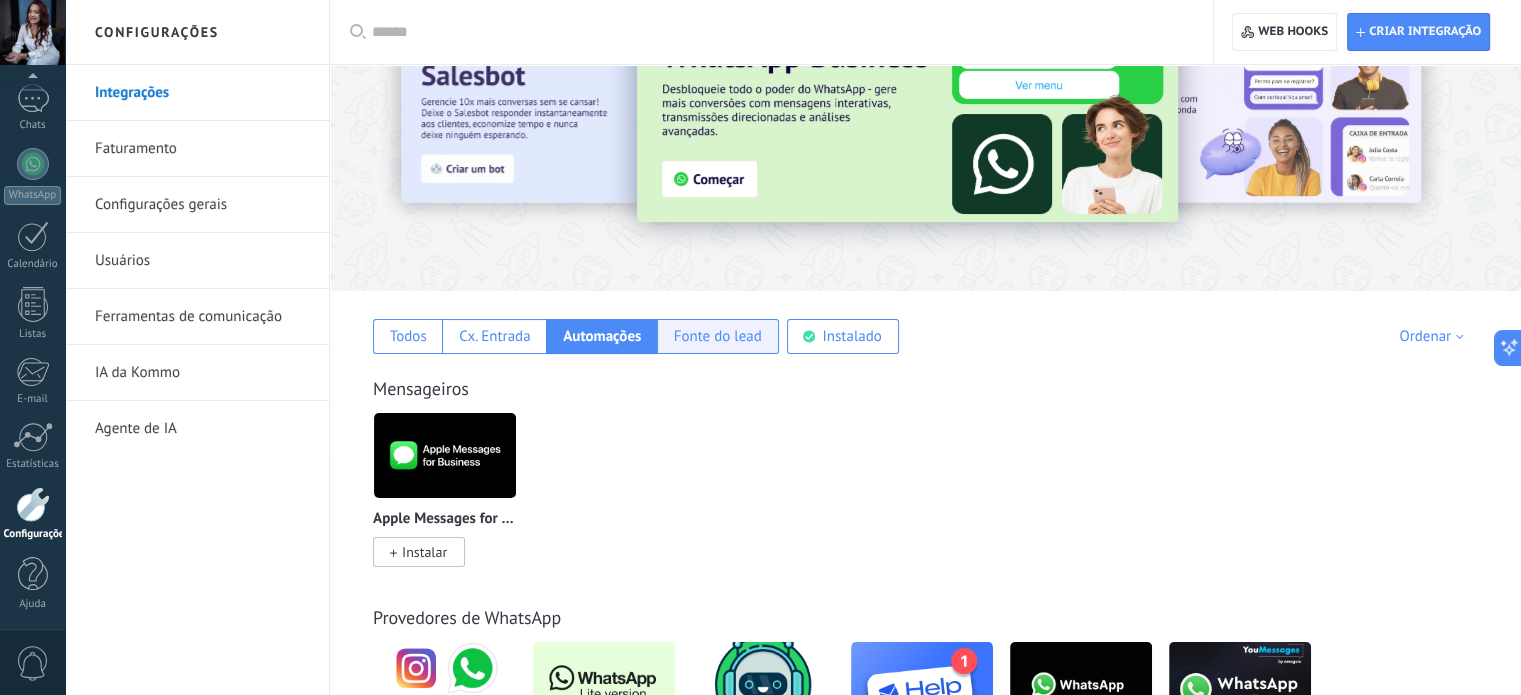 click on "Fonte do lead" at bounding box center [718, 336] 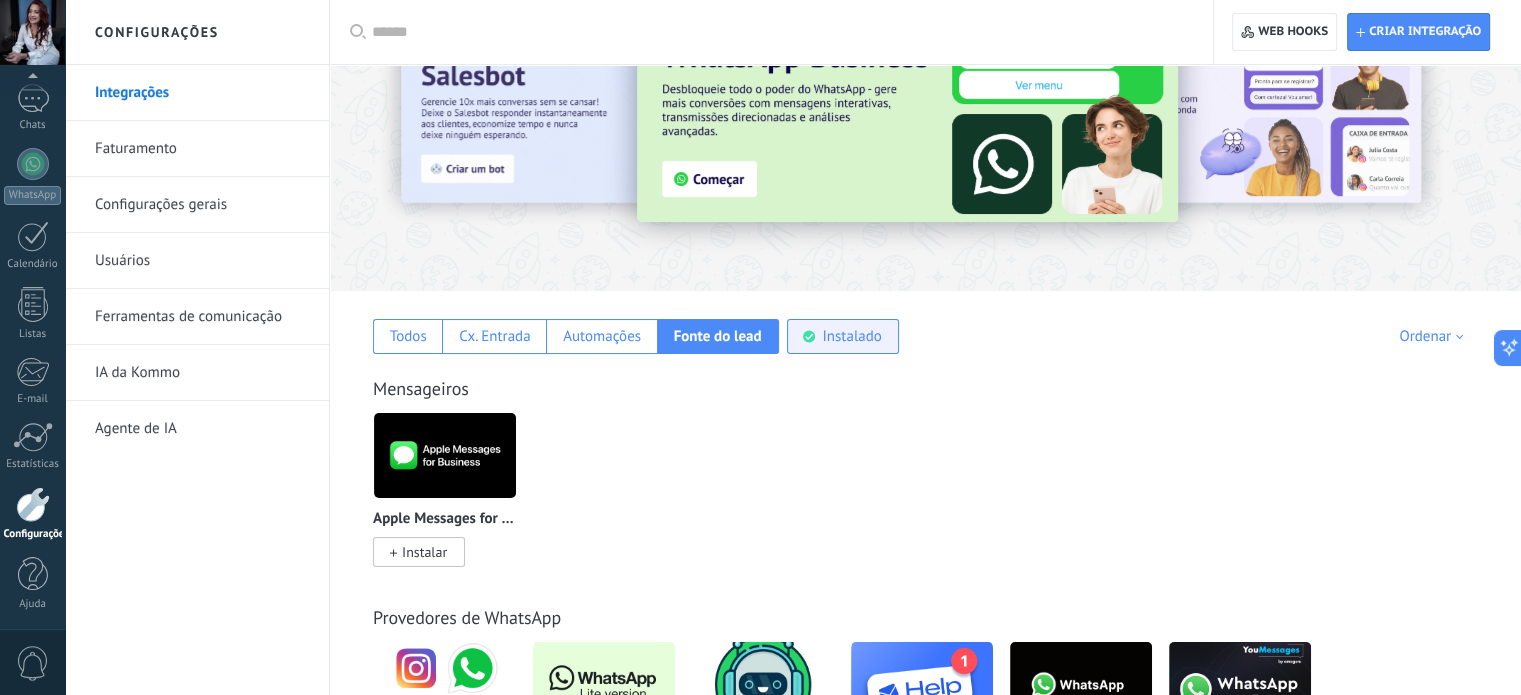 click on "Instalado" at bounding box center [851, 336] 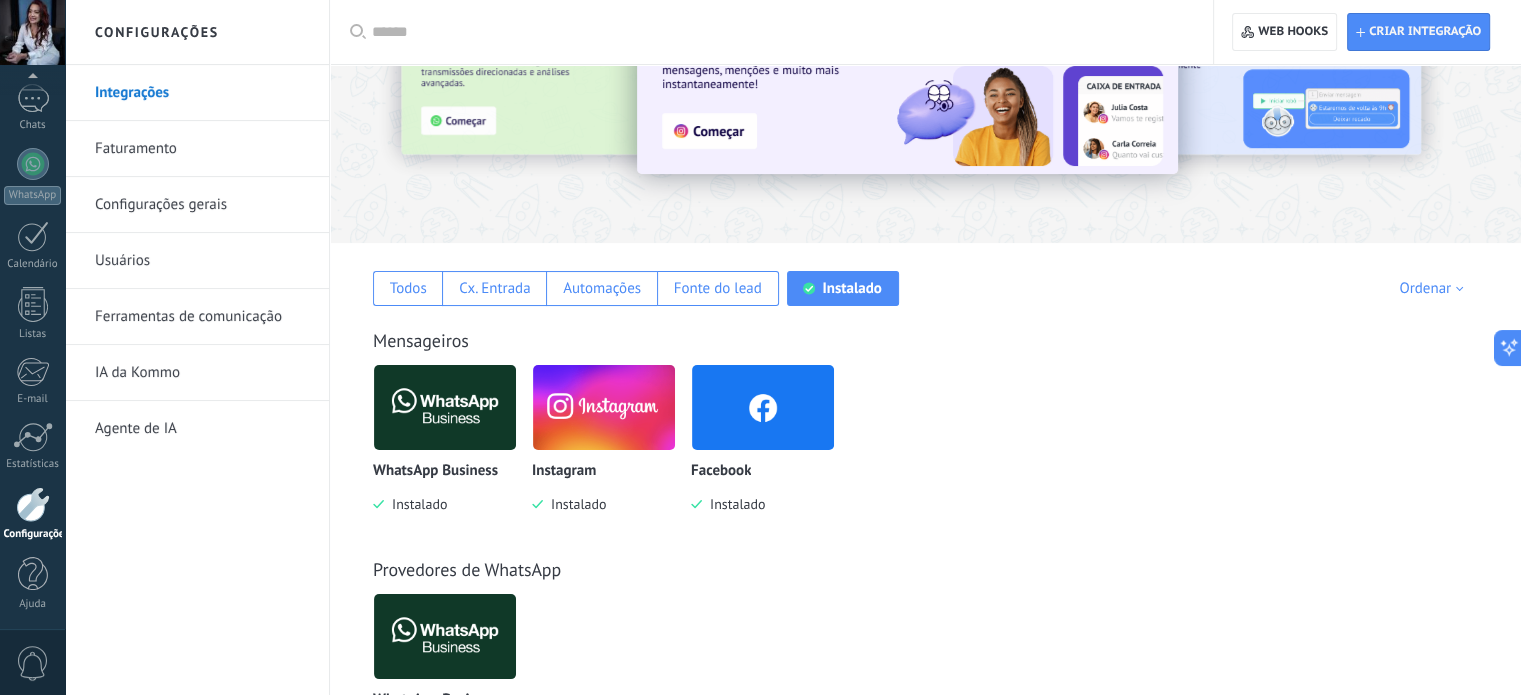 scroll, scrollTop: 151, scrollLeft: 0, axis: vertical 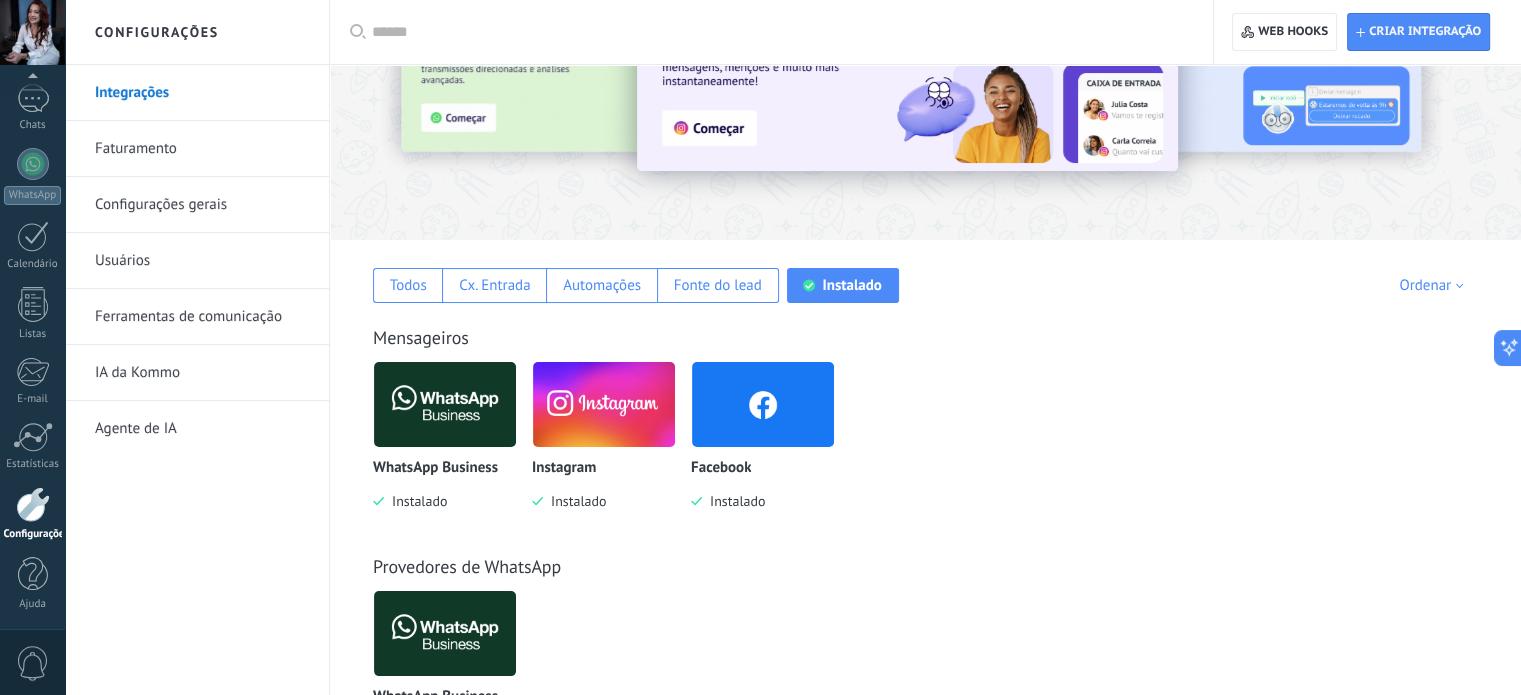 click on "Faturamento" at bounding box center [202, 149] 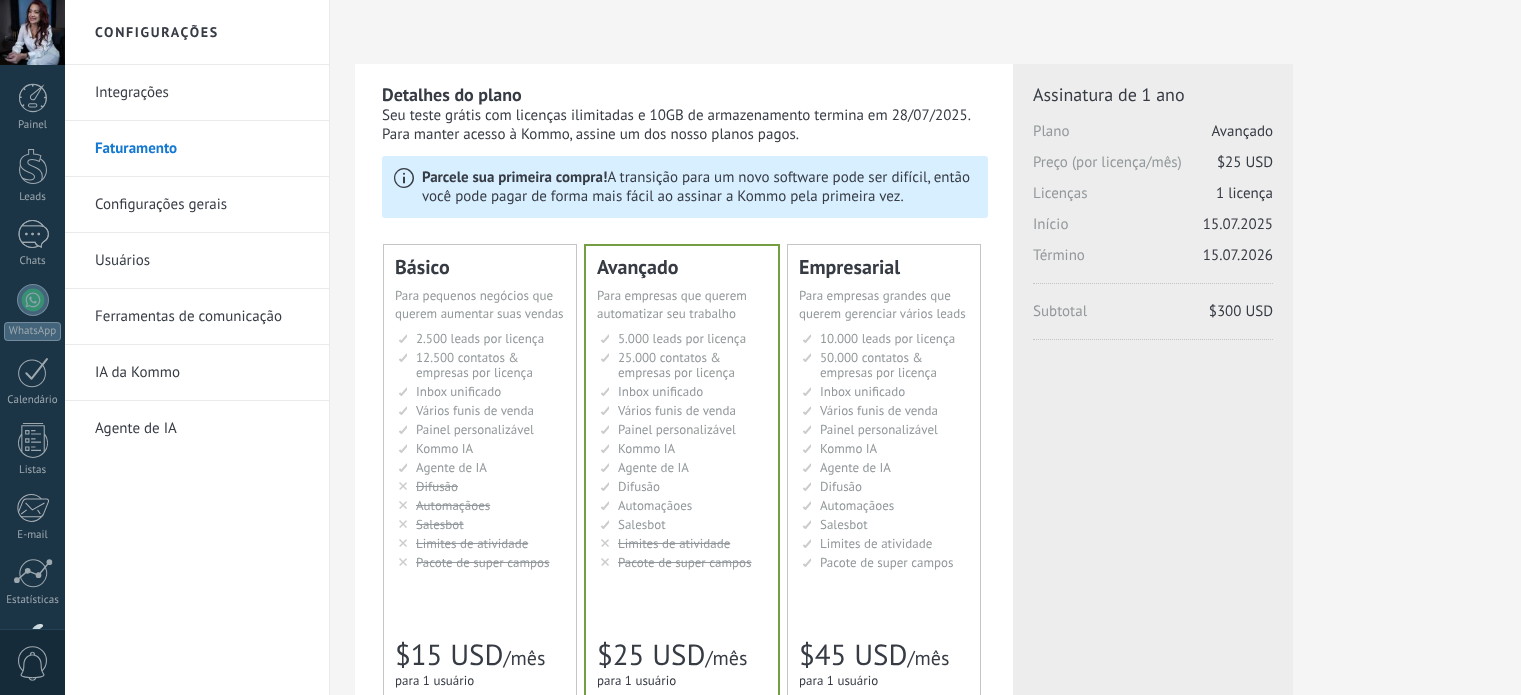scroll, scrollTop: 0, scrollLeft: 0, axis: both 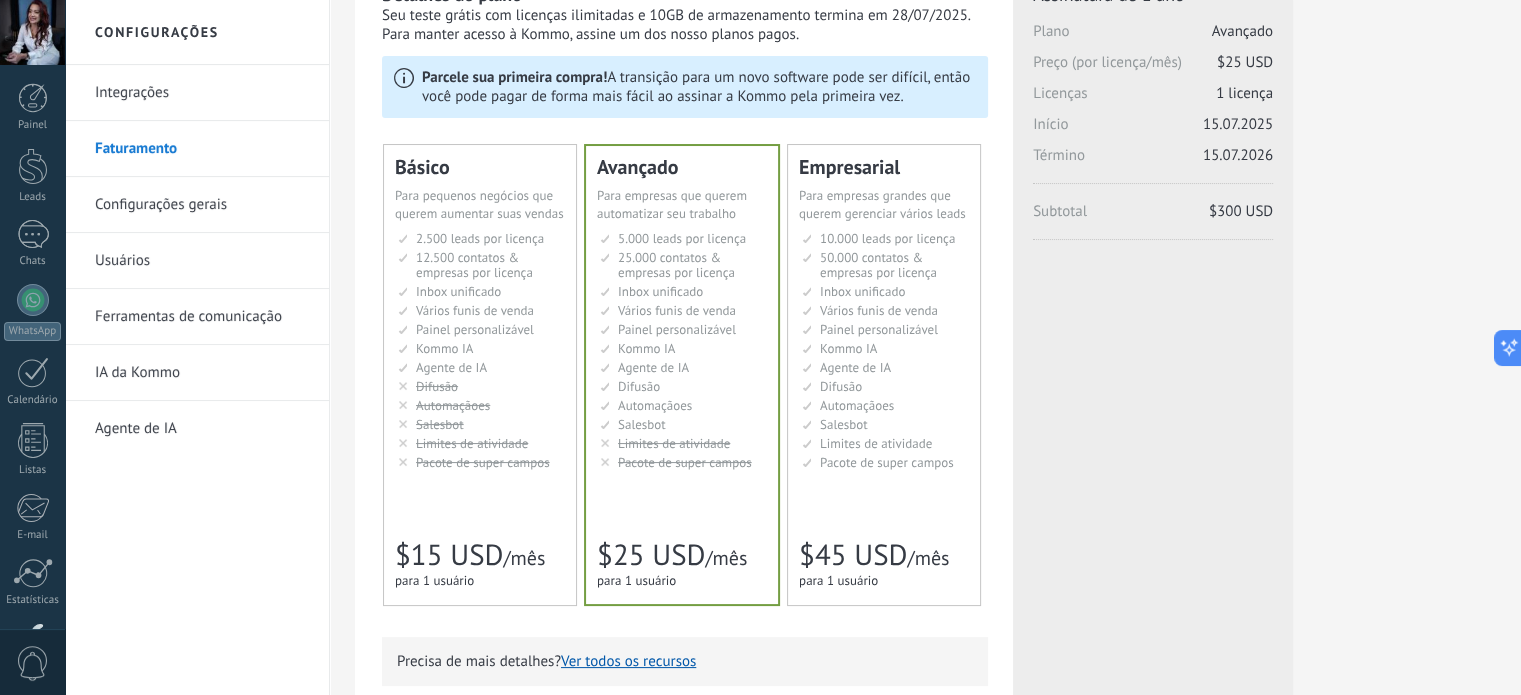 click on "Configurações gerais" at bounding box center [202, 205] 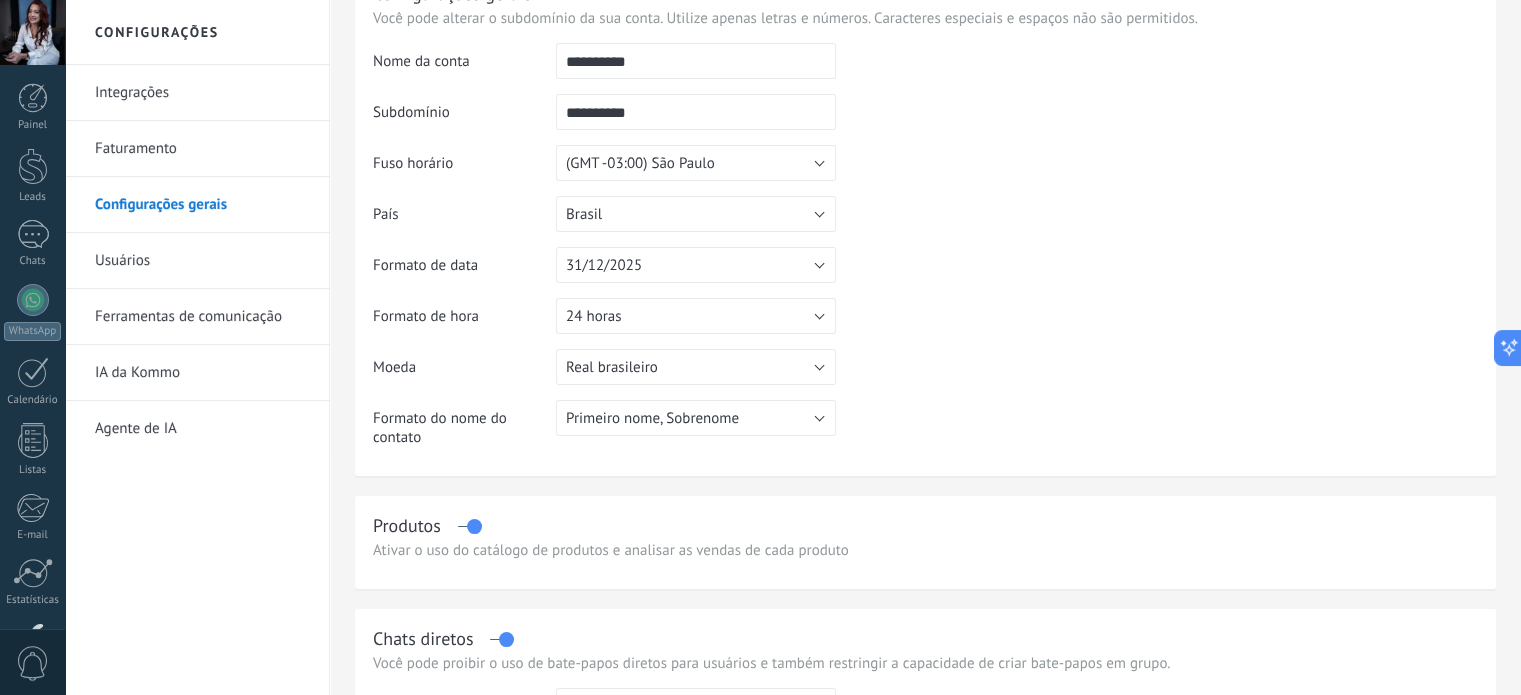scroll, scrollTop: 0, scrollLeft: 0, axis: both 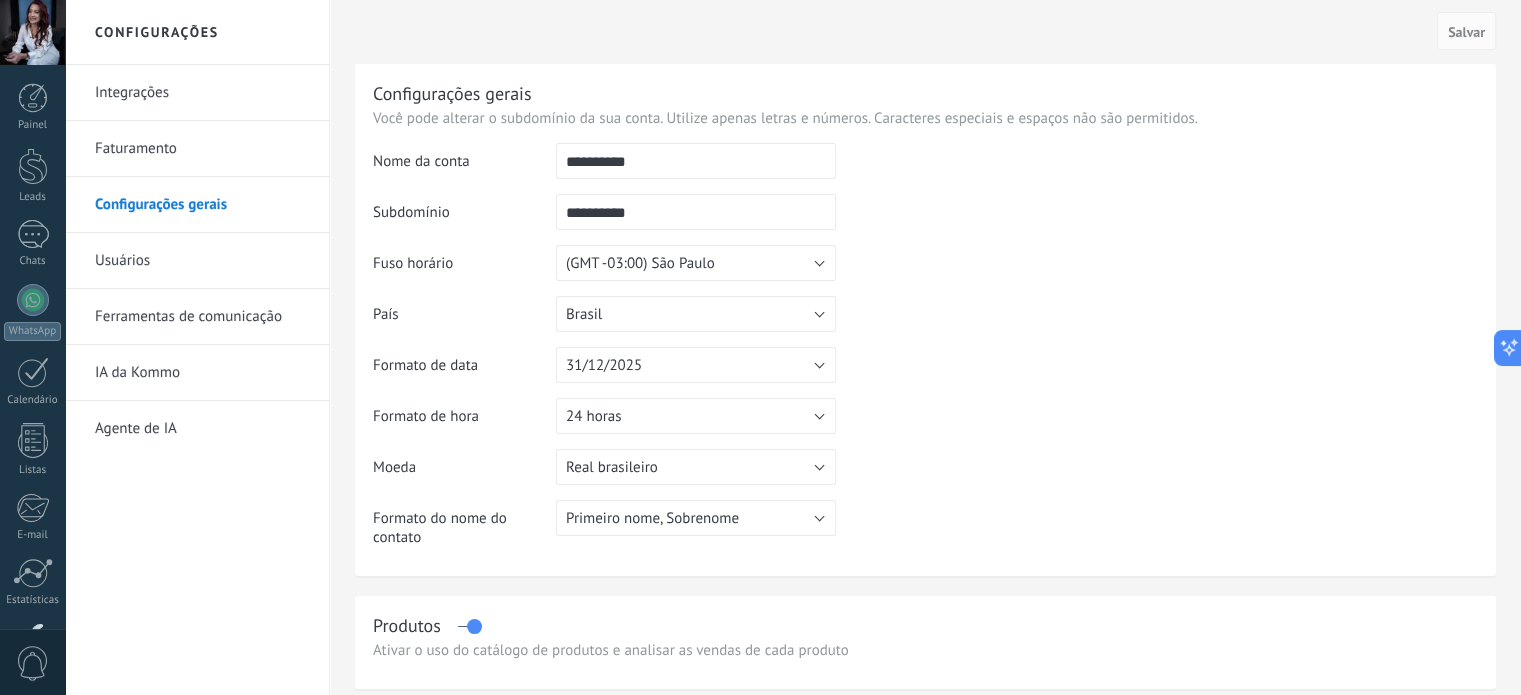 click on "Ferramentas de comunicação" at bounding box center [202, 317] 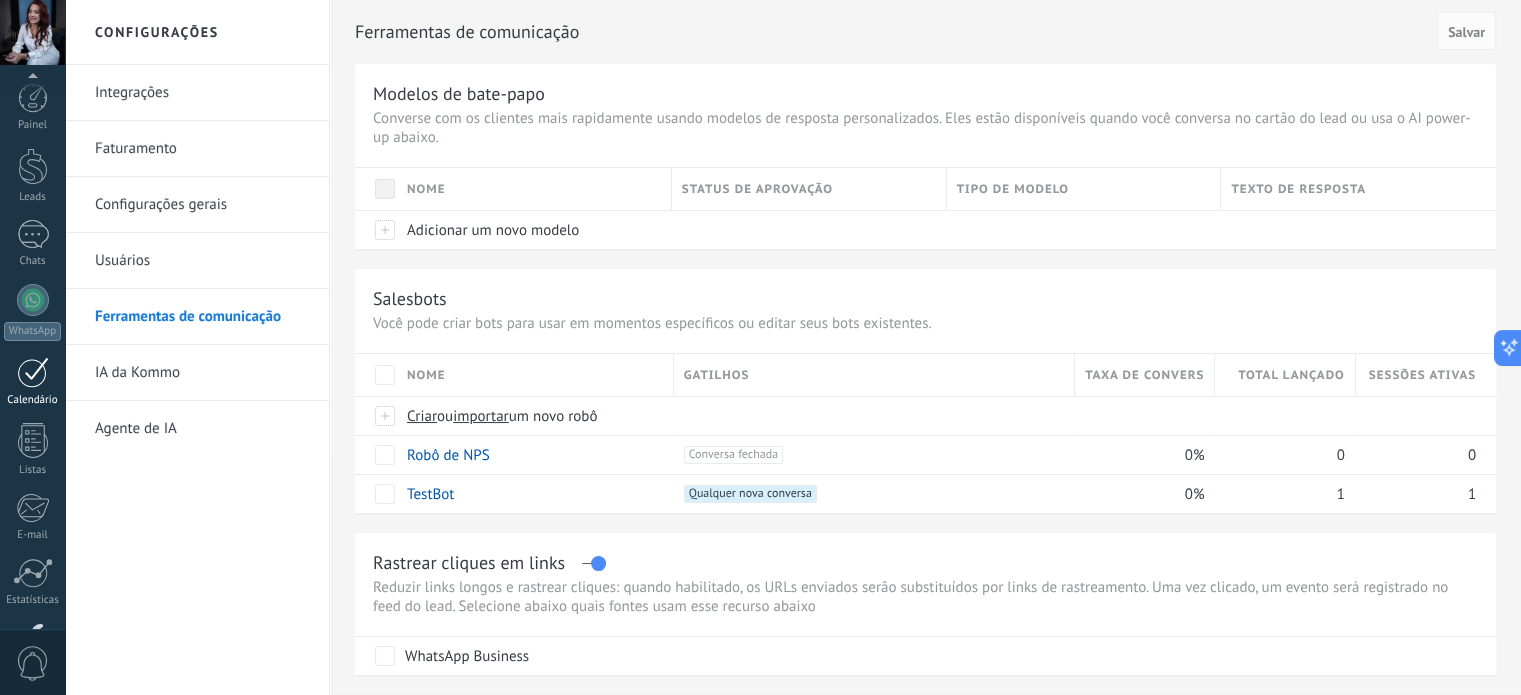 scroll, scrollTop: 136, scrollLeft: 0, axis: vertical 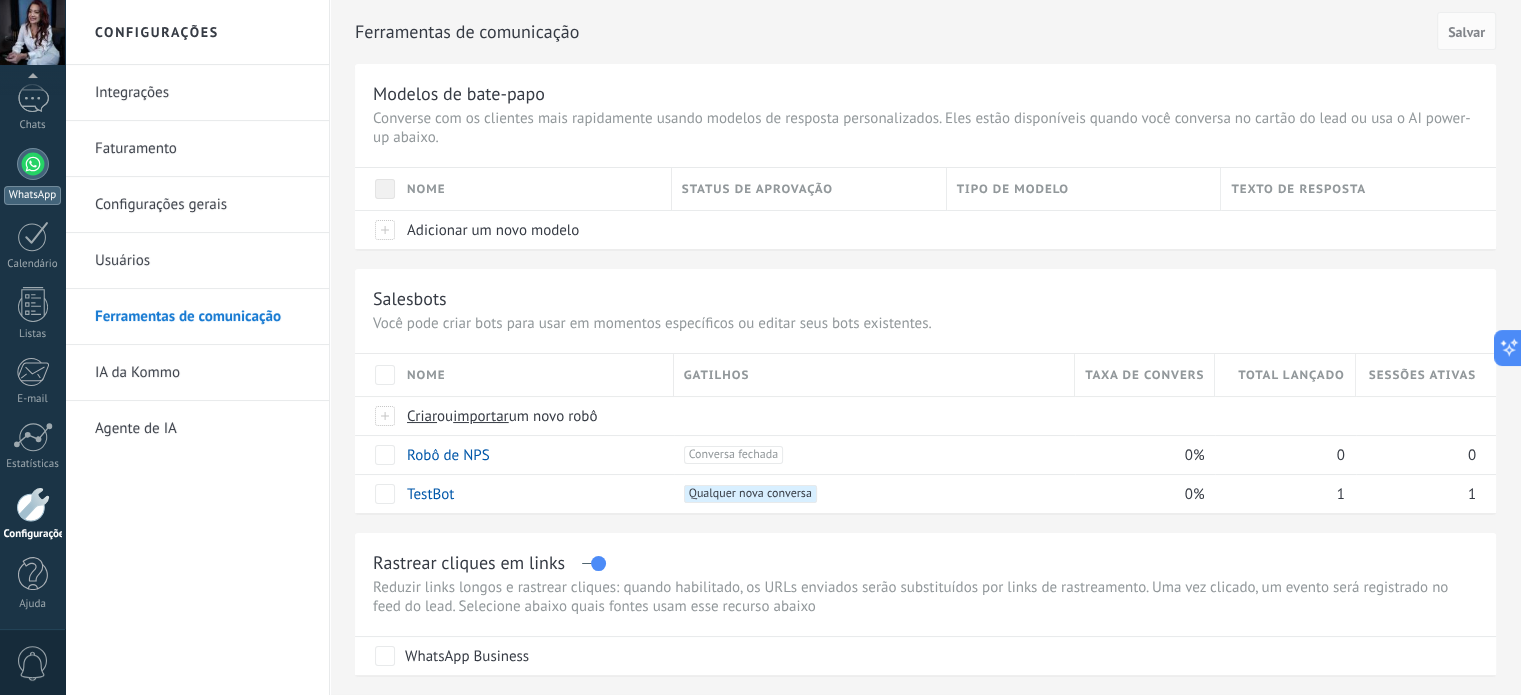 click at bounding box center [33, 164] 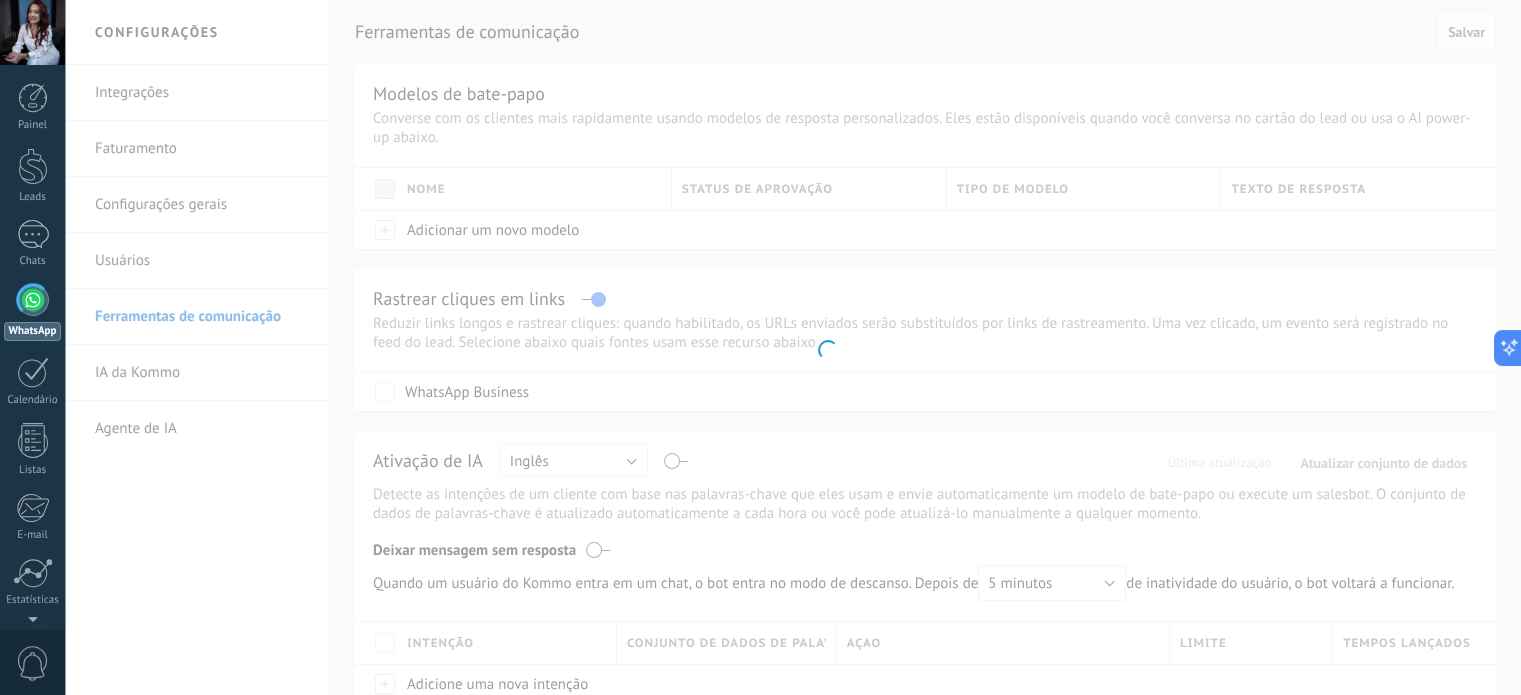 scroll, scrollTop: 0, scrollLeft: 0, axis: both 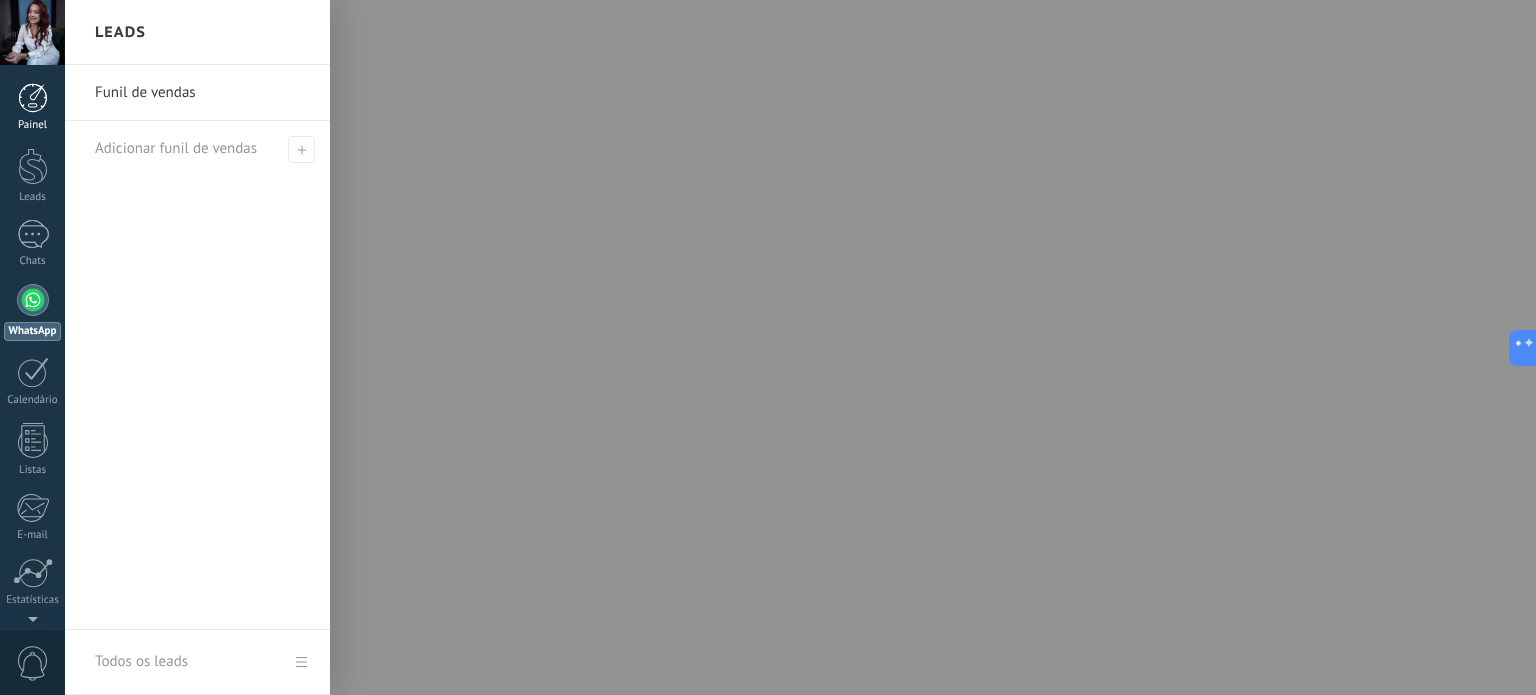 click at bounding box center (33, 98) 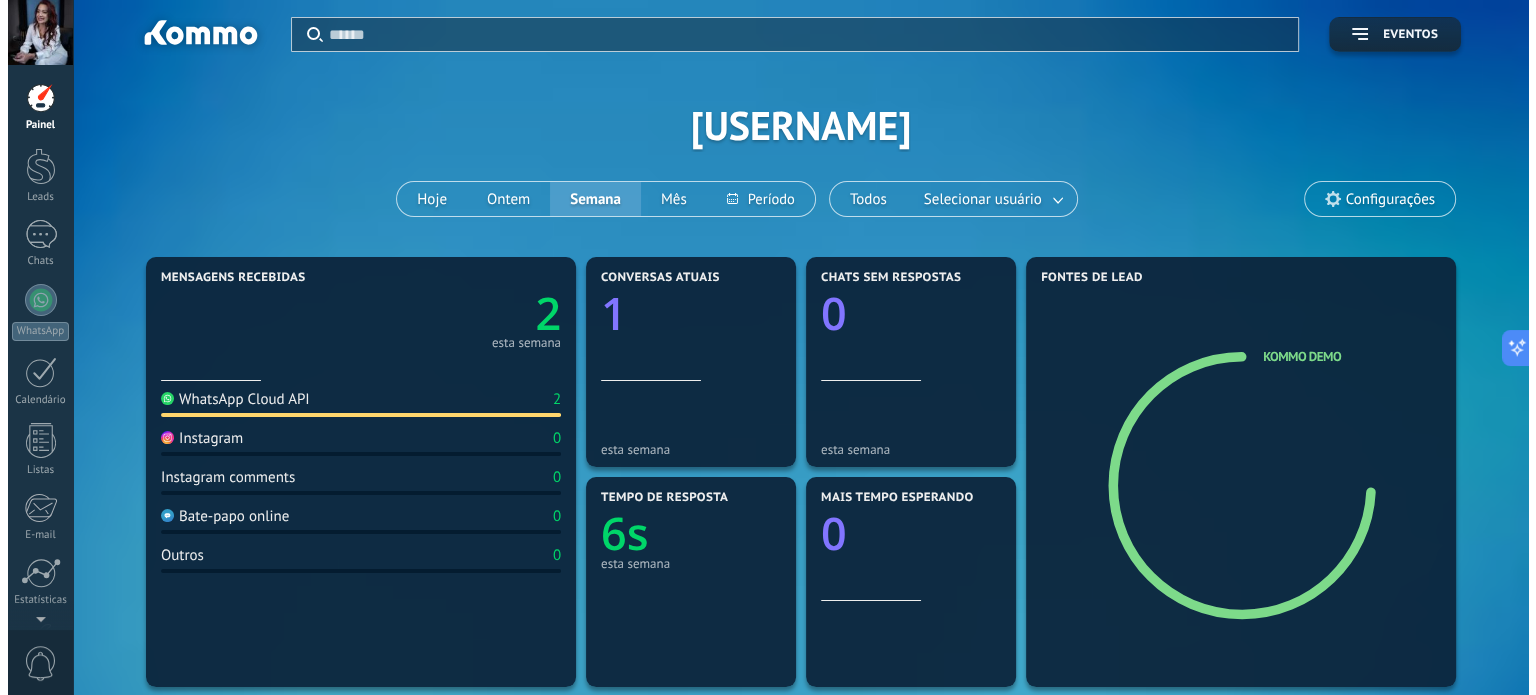 scroll, scrollTop: 0, scrollLeft: 0, axis: both 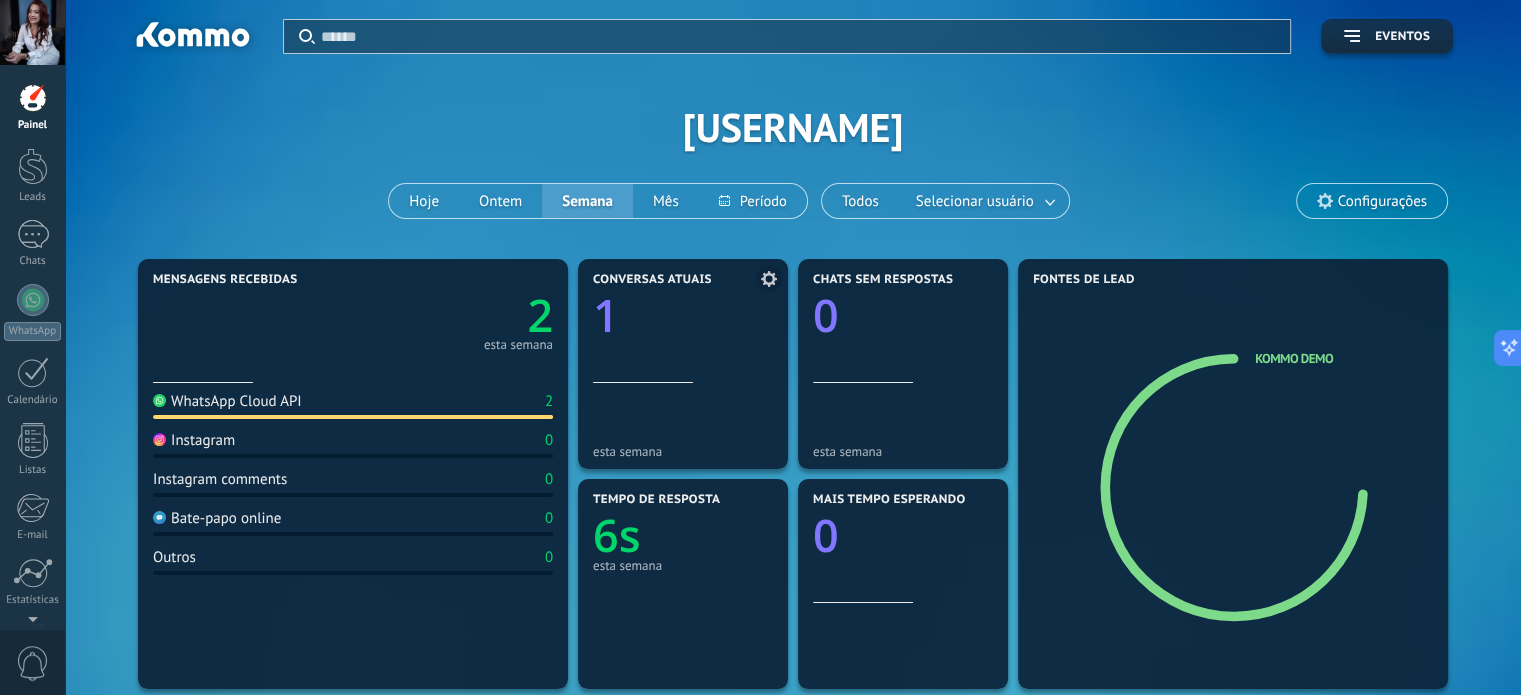 click on "Conversas atuais 1" at bounding box center [683, 328] 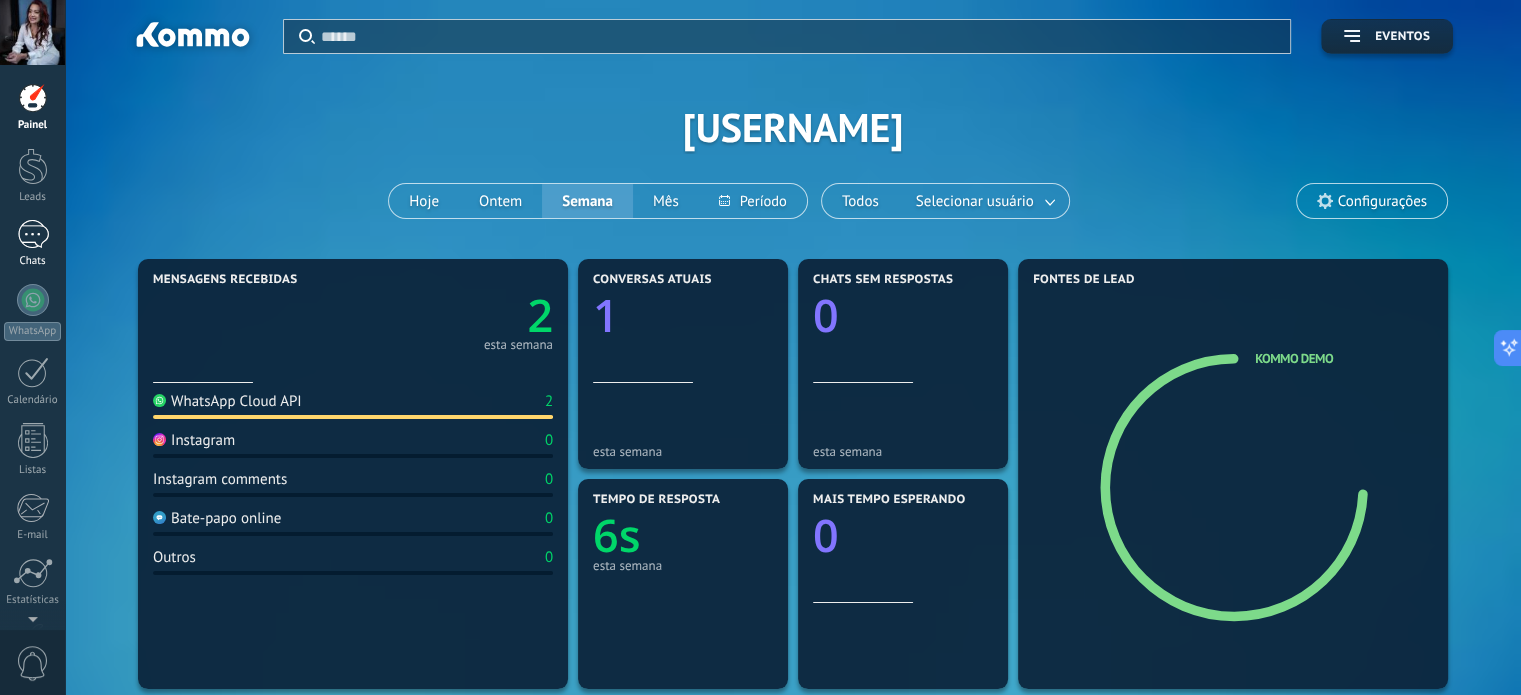 click at bounding box center [33, 234] 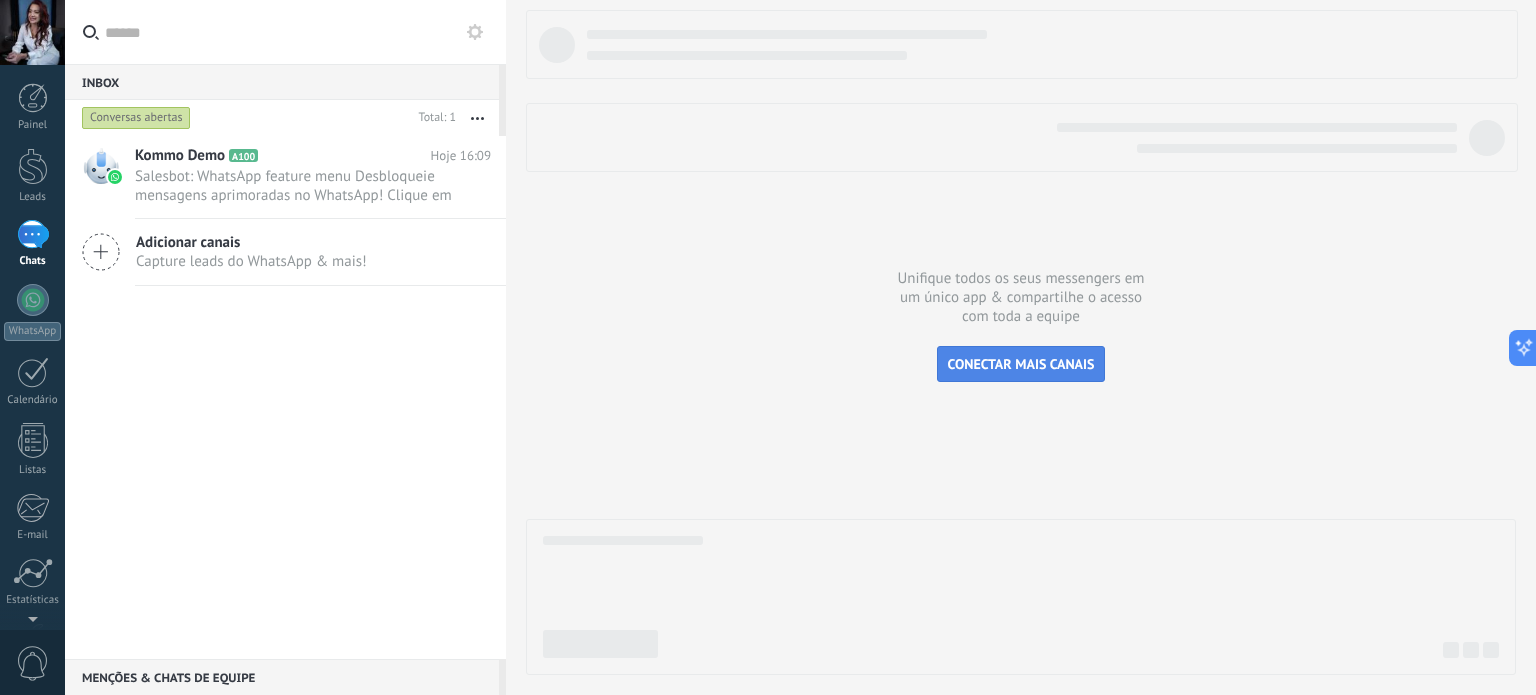 click on "CONECTAR MAIS CANAIS" at bounding box center [1021, 364] 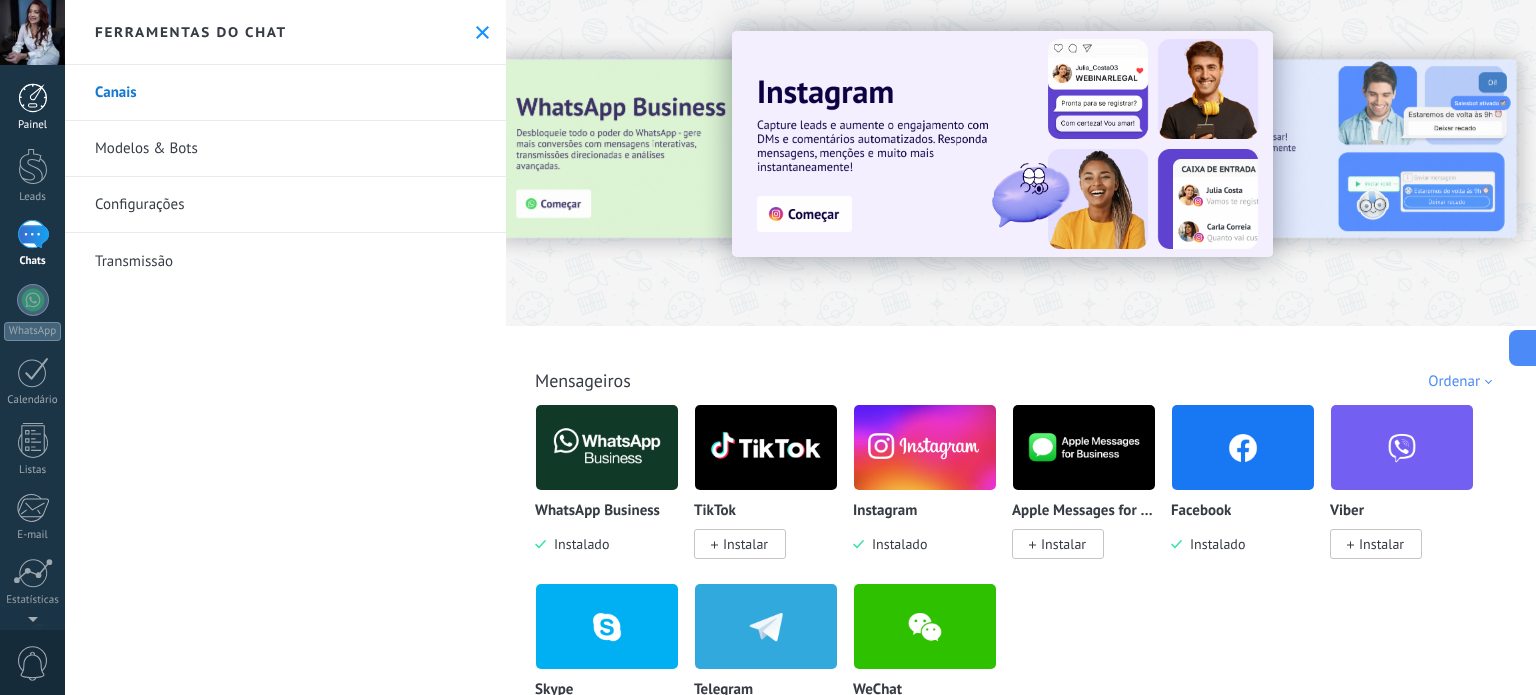 click at bounding box center [33, 98] 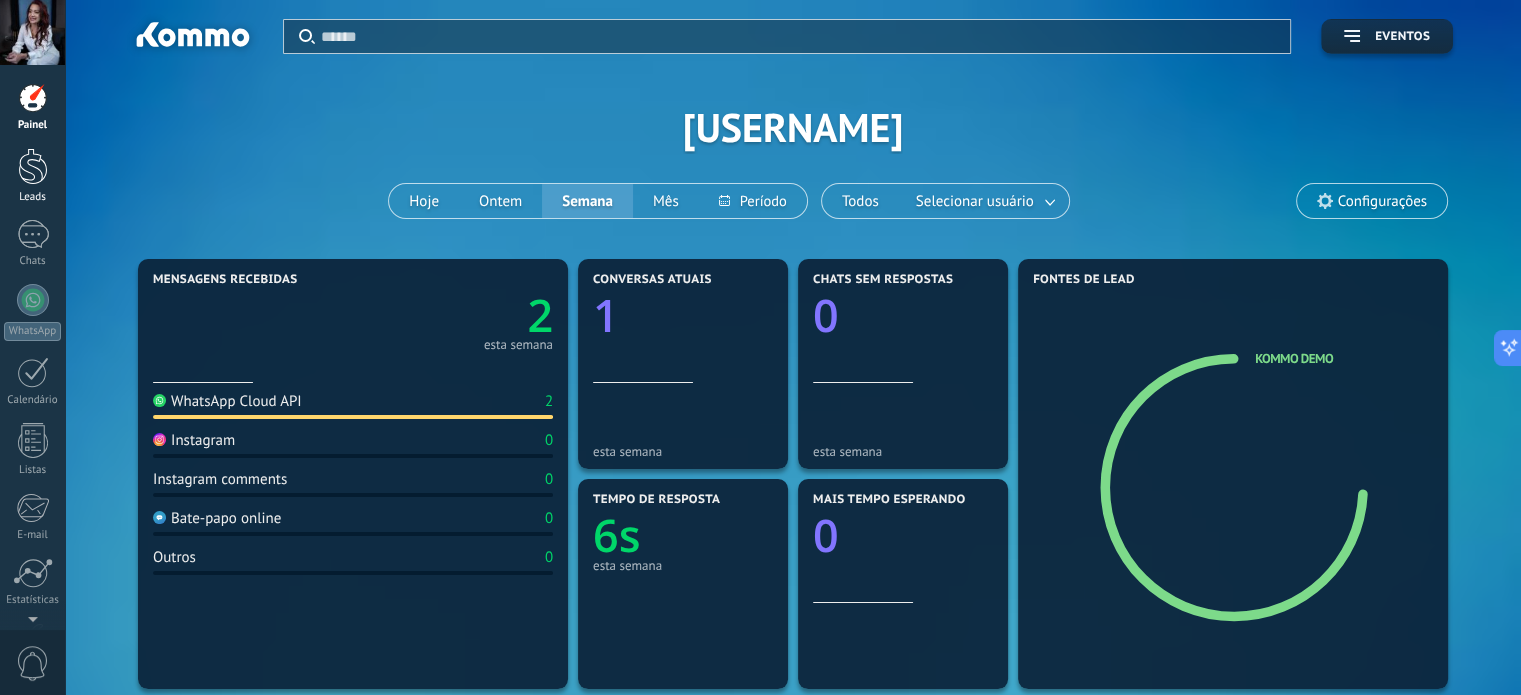 click at bounding box center (33, 166) 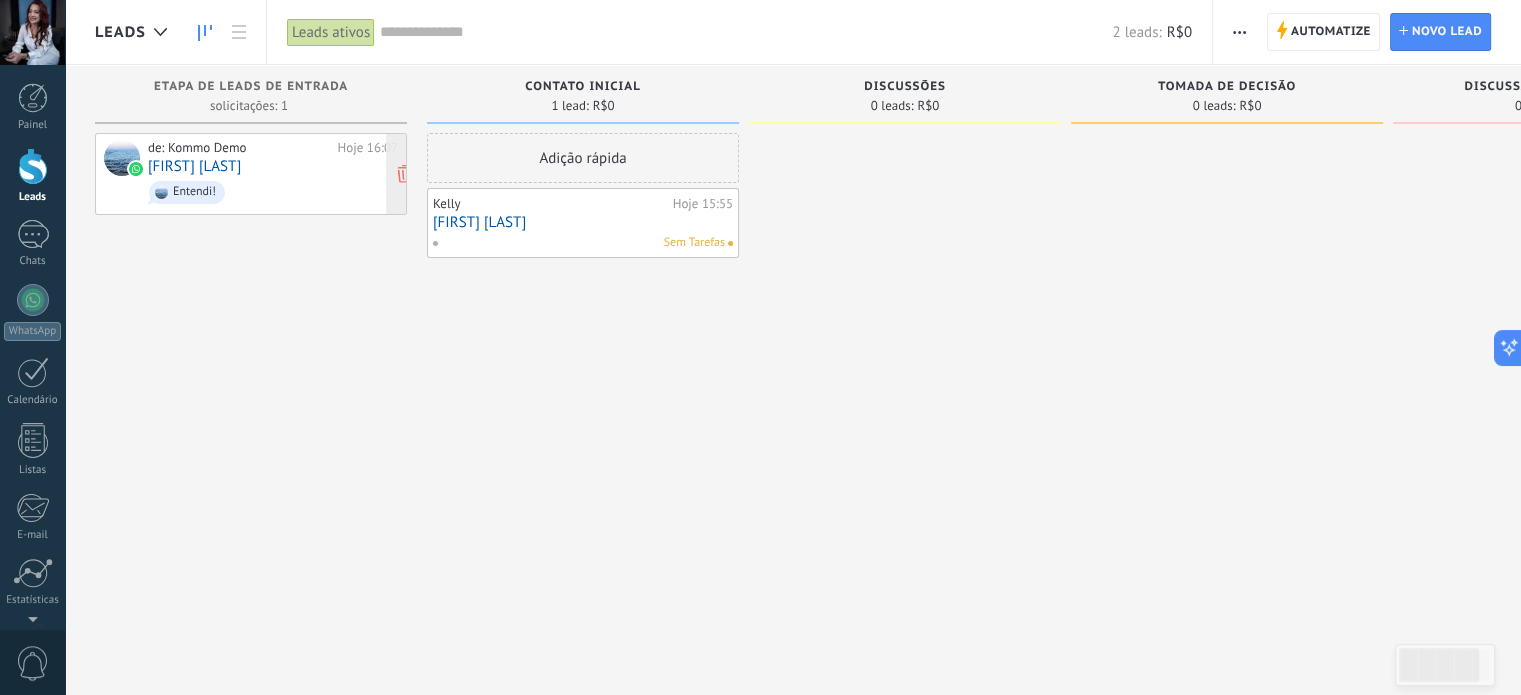 click on "Entendi!" at bounding box center [273, 192] 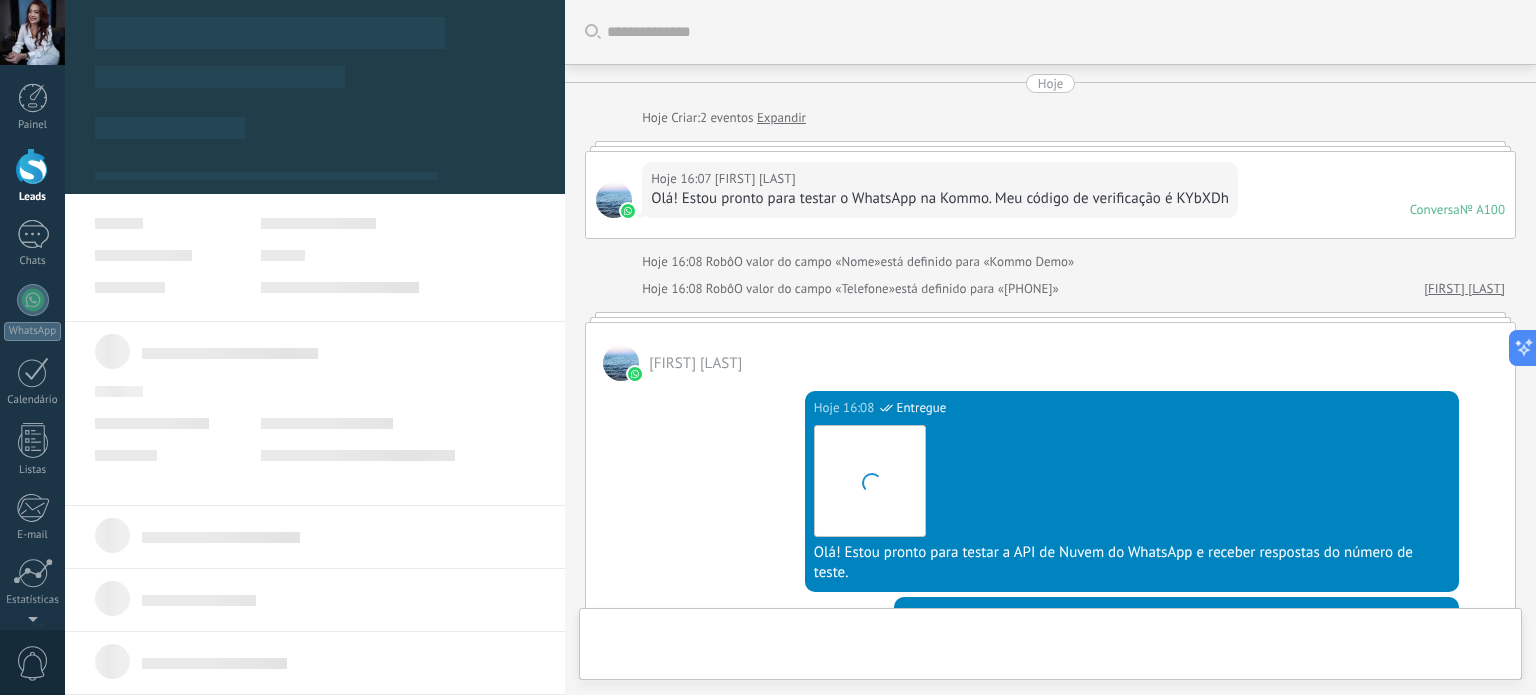 scroll, scrollTop: 936, scrollLeft: 0, axis: vertical 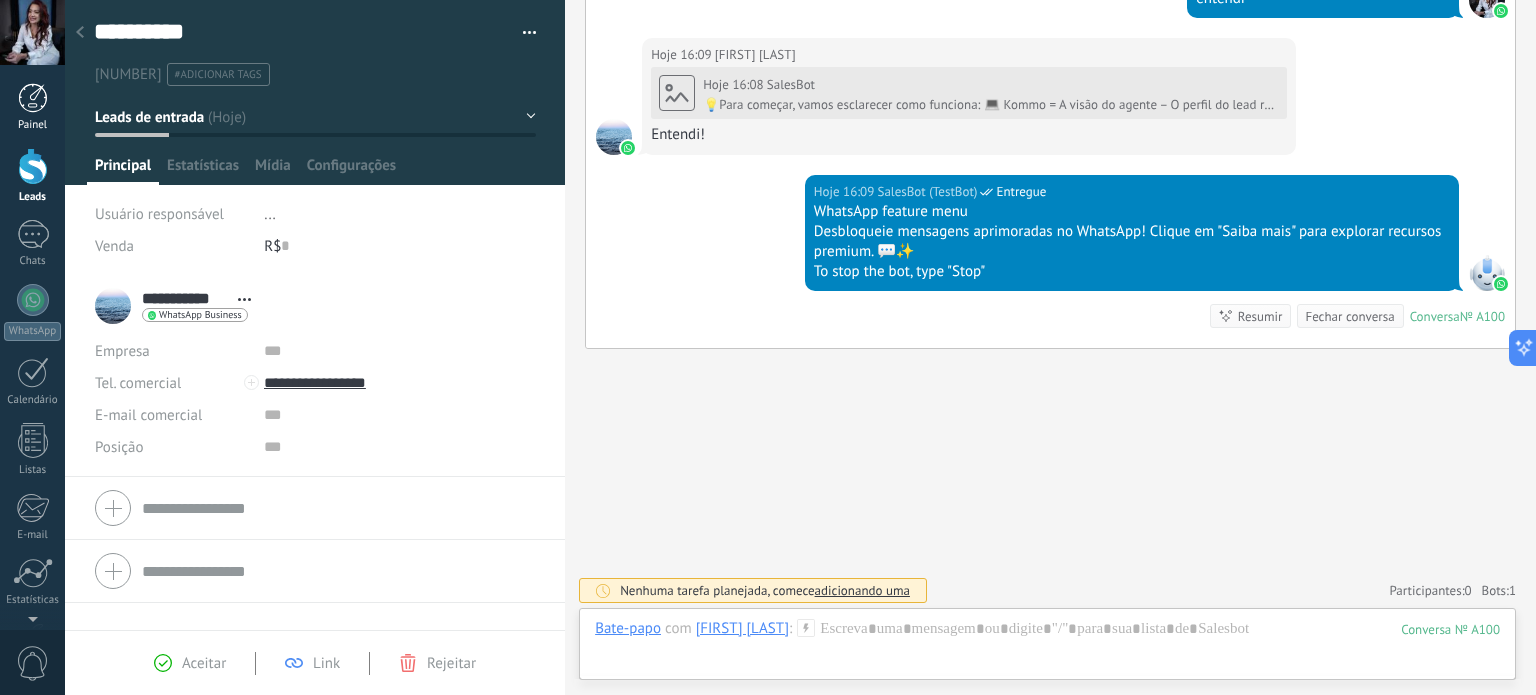click at bounding box center (33, 98) 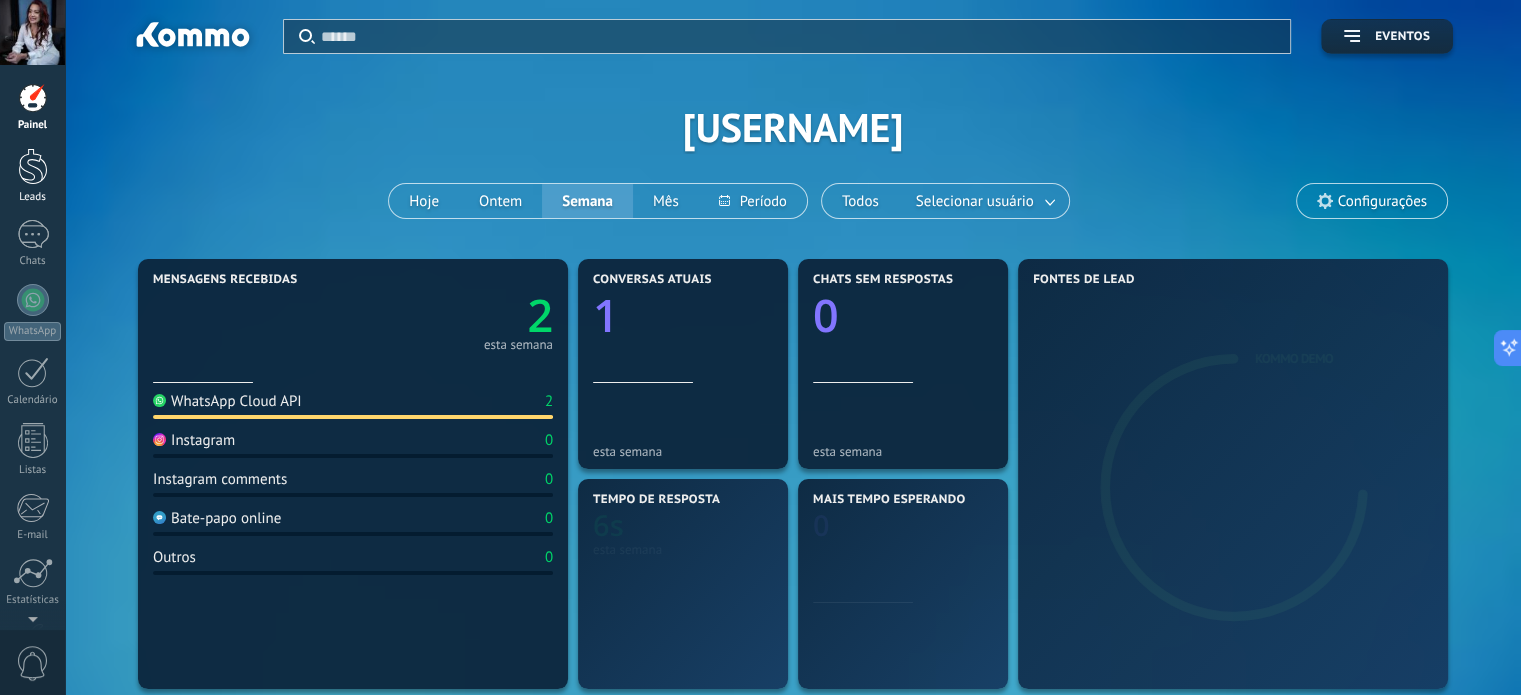 click at bounding box center [33, 166] 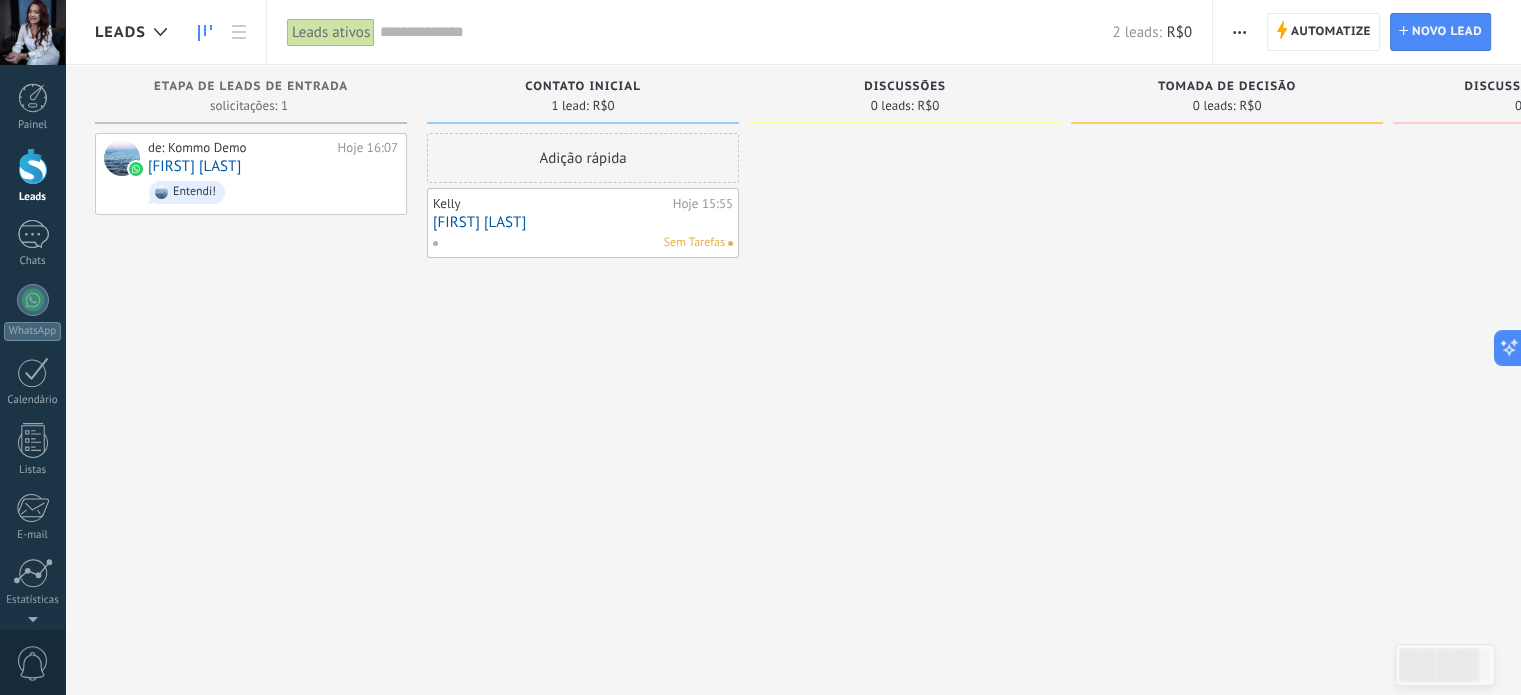 click on "[FIRST] [LAST]" at bounding box center (583, 222) 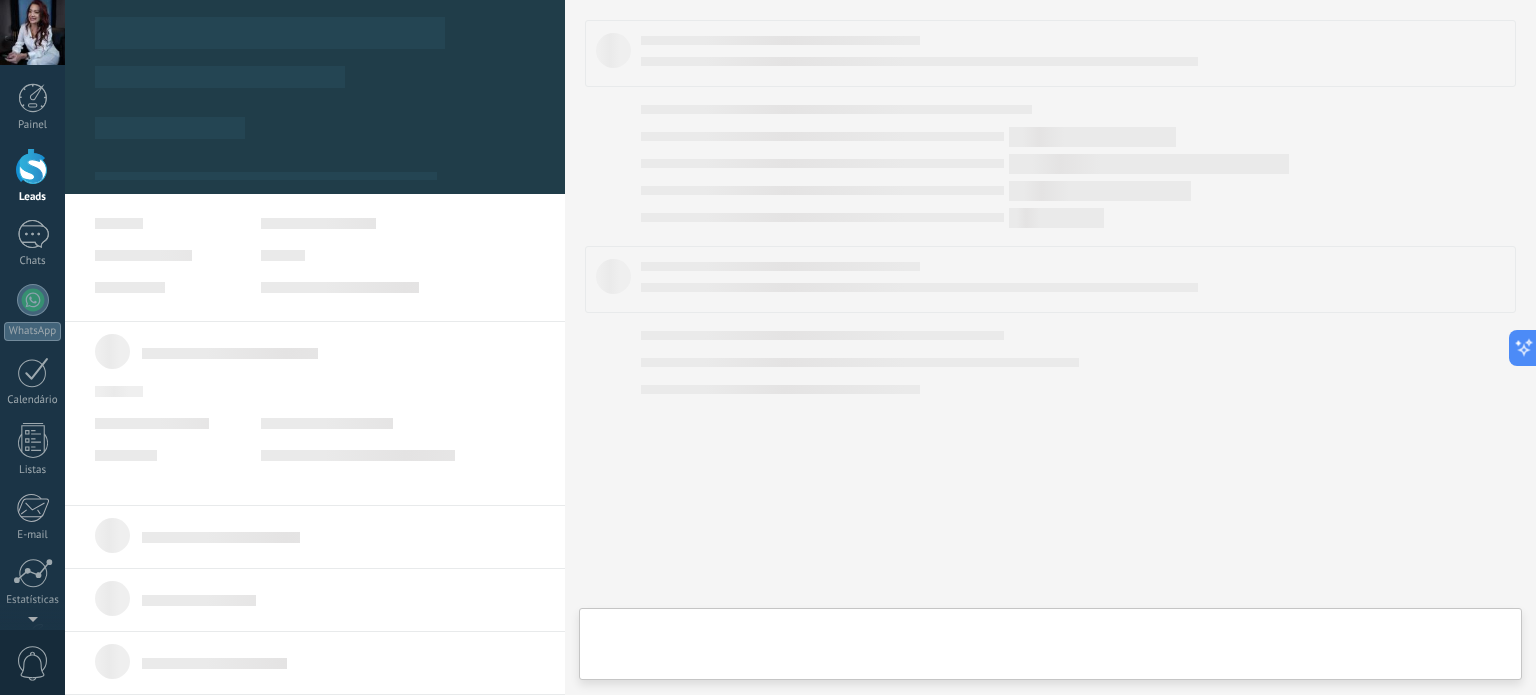 type on "**********" 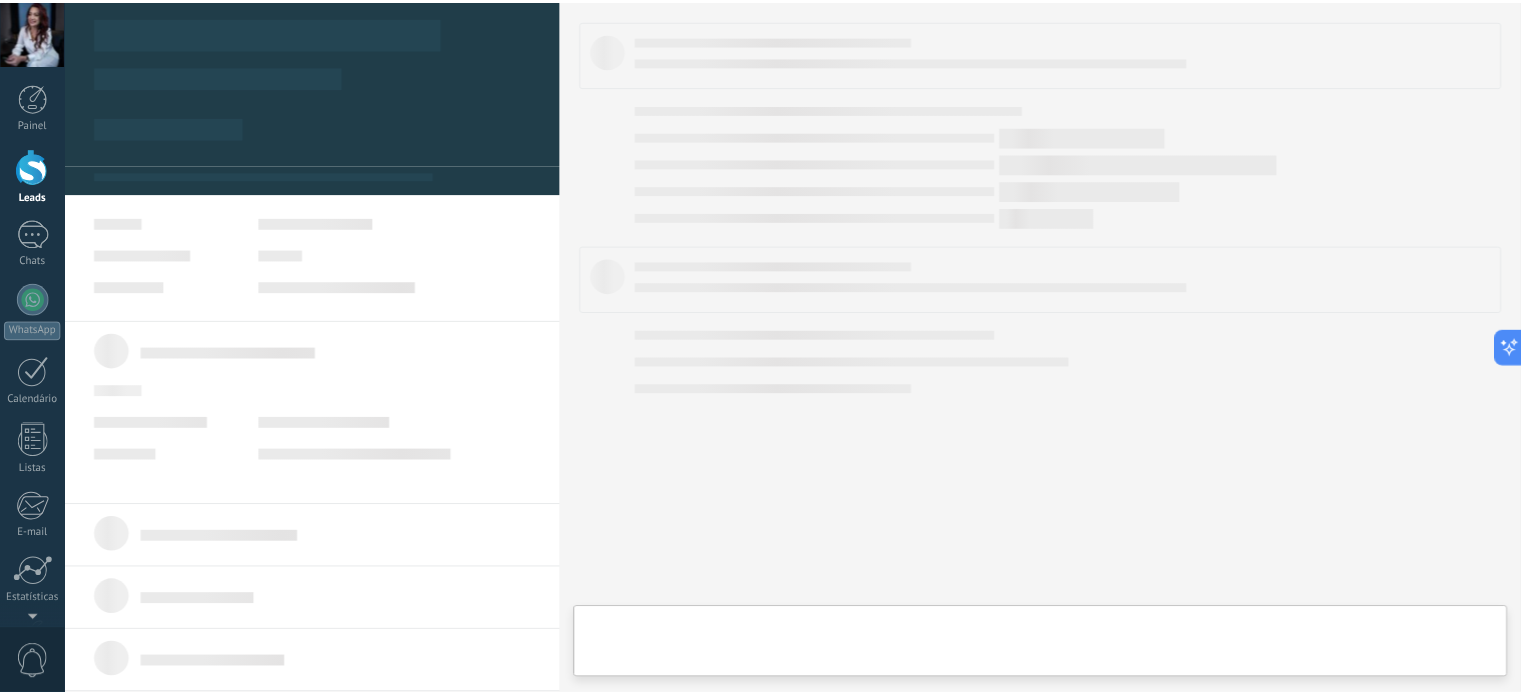 scroll, scrollTop: 29, scrollLeft: 0, axis: vertical 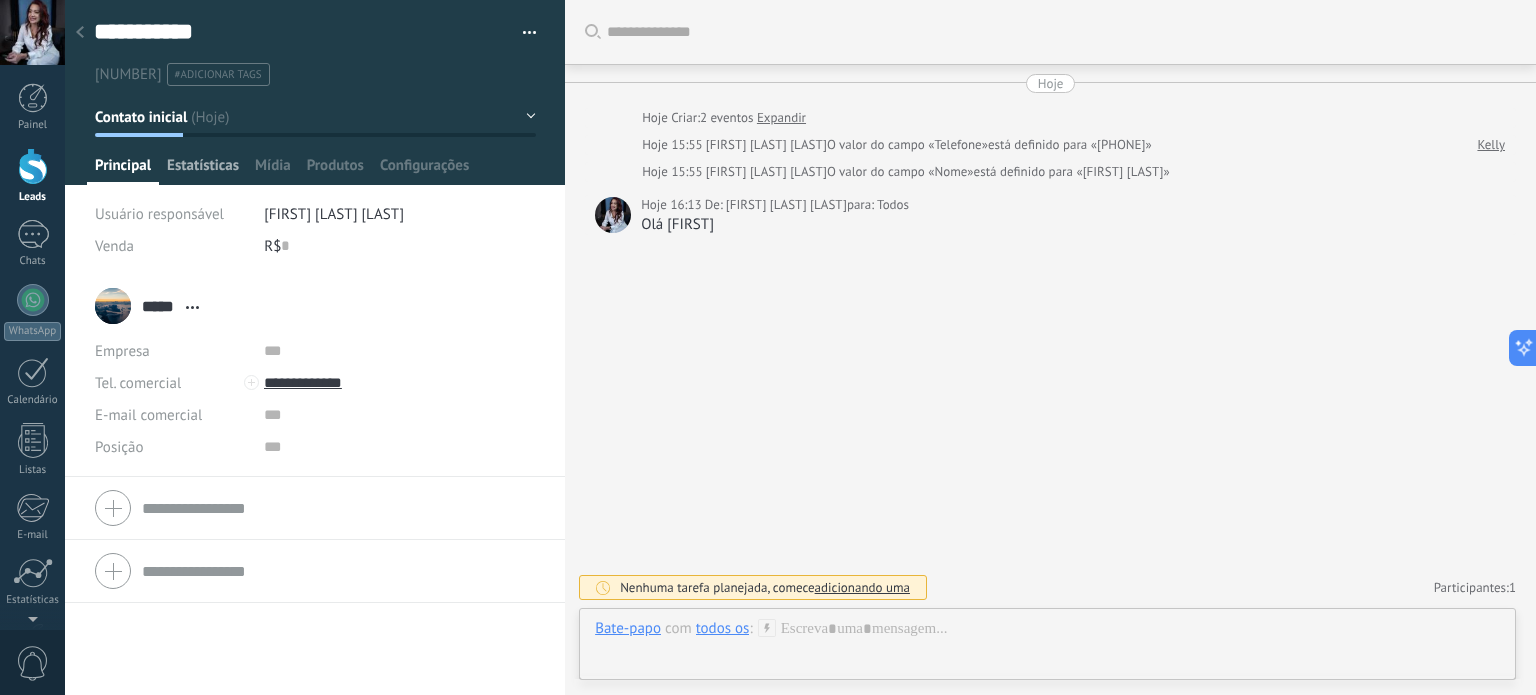 click on "Estatísticas" at bounding box center [203, 170] 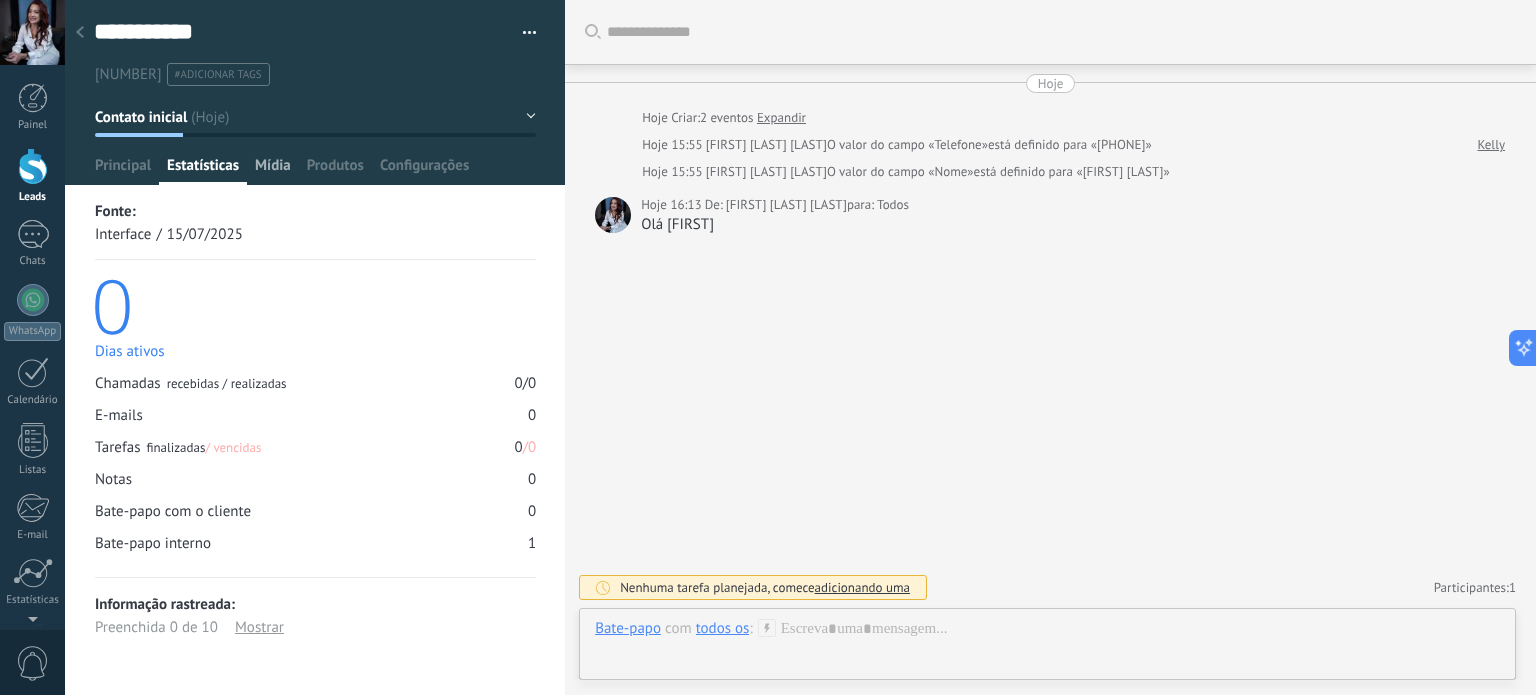 click on "Mídia" at bounding box center [273, 170] 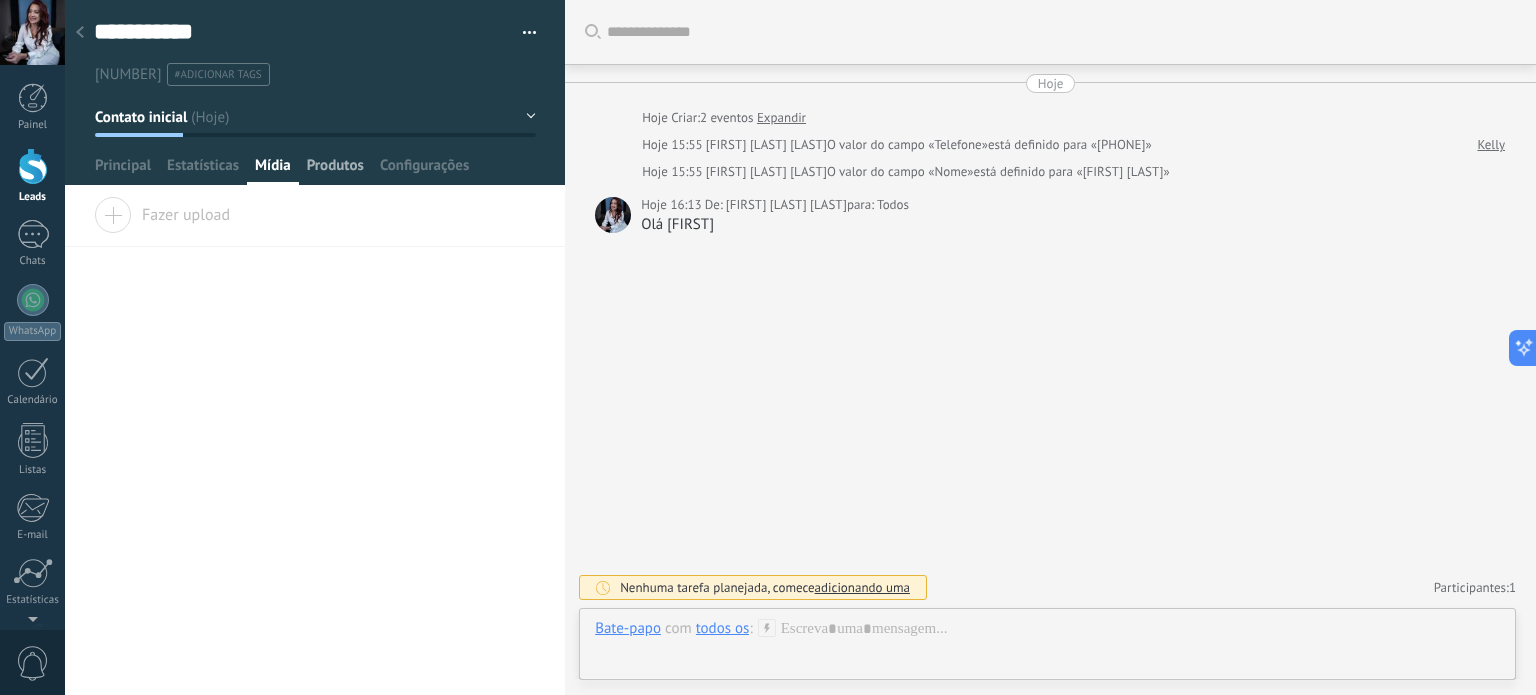 click on "Produtos" at bounding box center (335, 170) 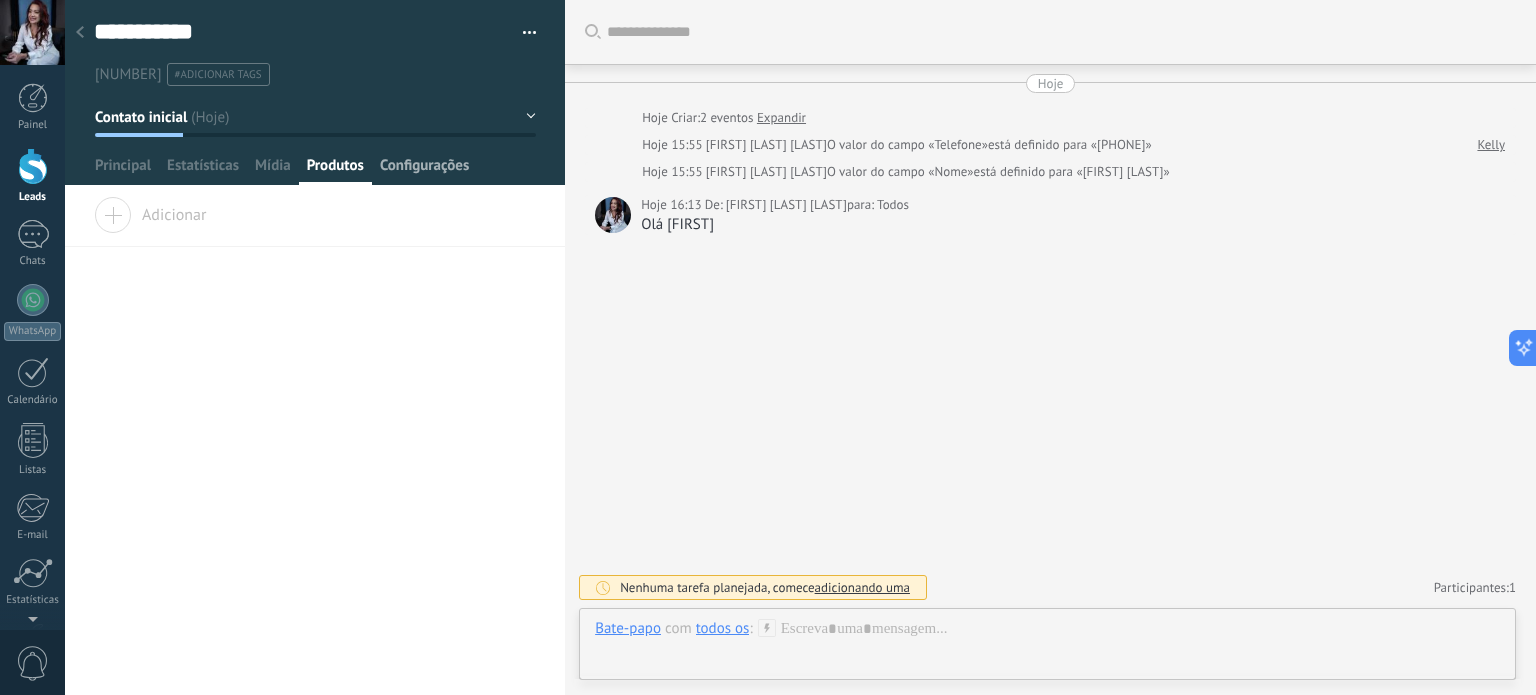 click on "Configurações" at bounding box center [424, 170] 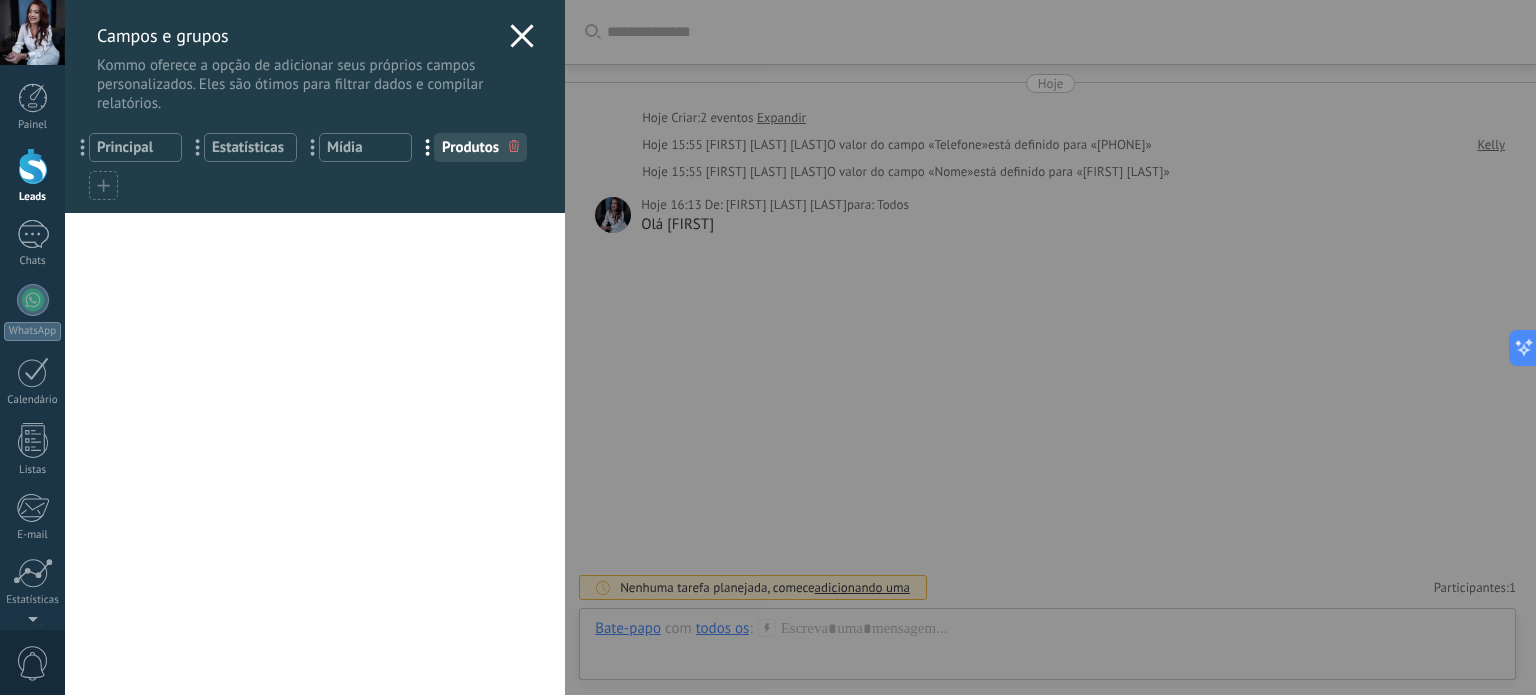 click on "Campos e grupos Kommo oferece a opção de adicionar seus próprios campos personalizados. Eles são ótimos para filtrar dados e compilar relatórios. ... Principal ... Estatísticas ... Mídia ... Produtos Você atingiu o limite de campos personalizados no plano Período de teste. Valor de venda R$0 Adicionar campo utm_content ... utm_medium ... utm_campaign ... utm_source ... utm_term ... utm_referrer ... referrer ... gclientid ... gclid ... fbclid ... Add meta Campo do contato Nome de contato ... Telefone ... E-mail ... Posição ... Adicionar campo Campos da empresa Nome da empresa ... Telefone ... E-mail ... Site ... Endereço ... Adicionar campo" at bounding box center [800, 347] 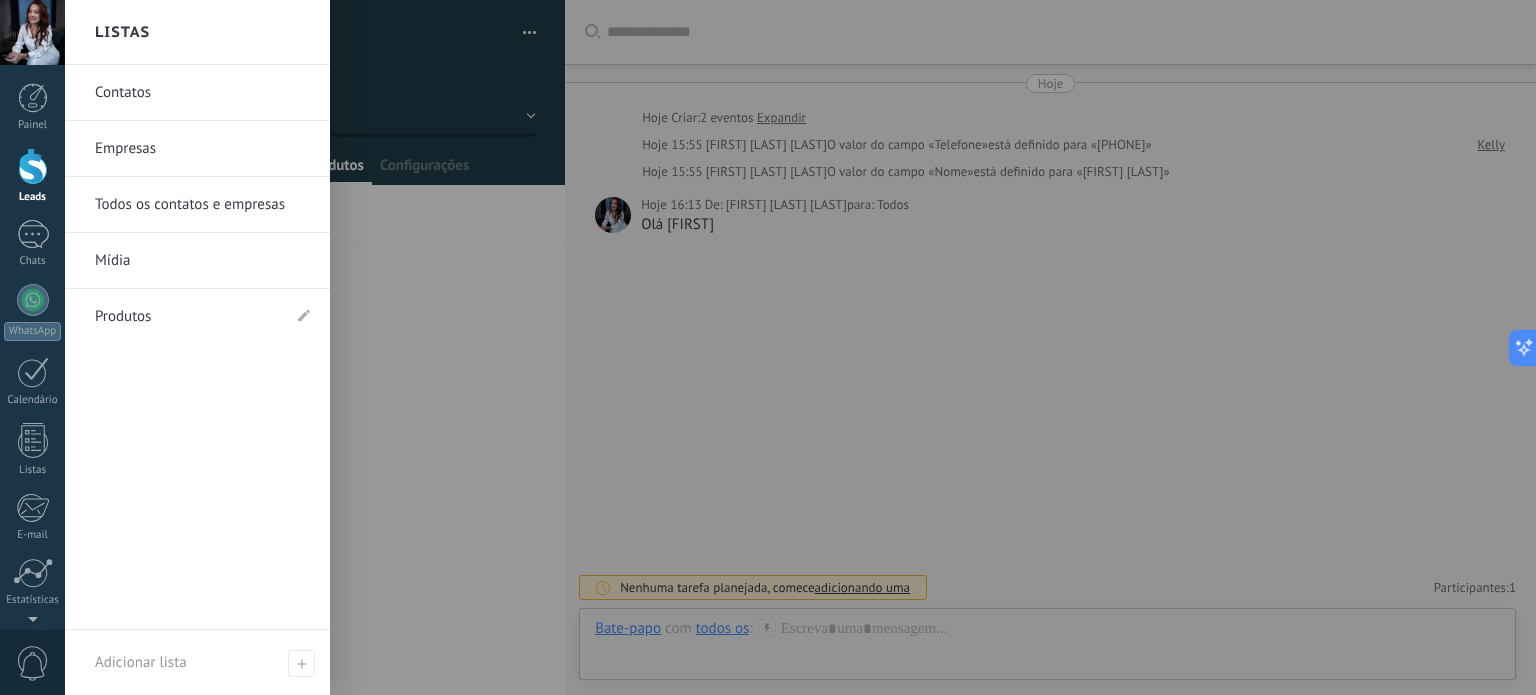 click on "Contatos" at bounding box center [202, 93] 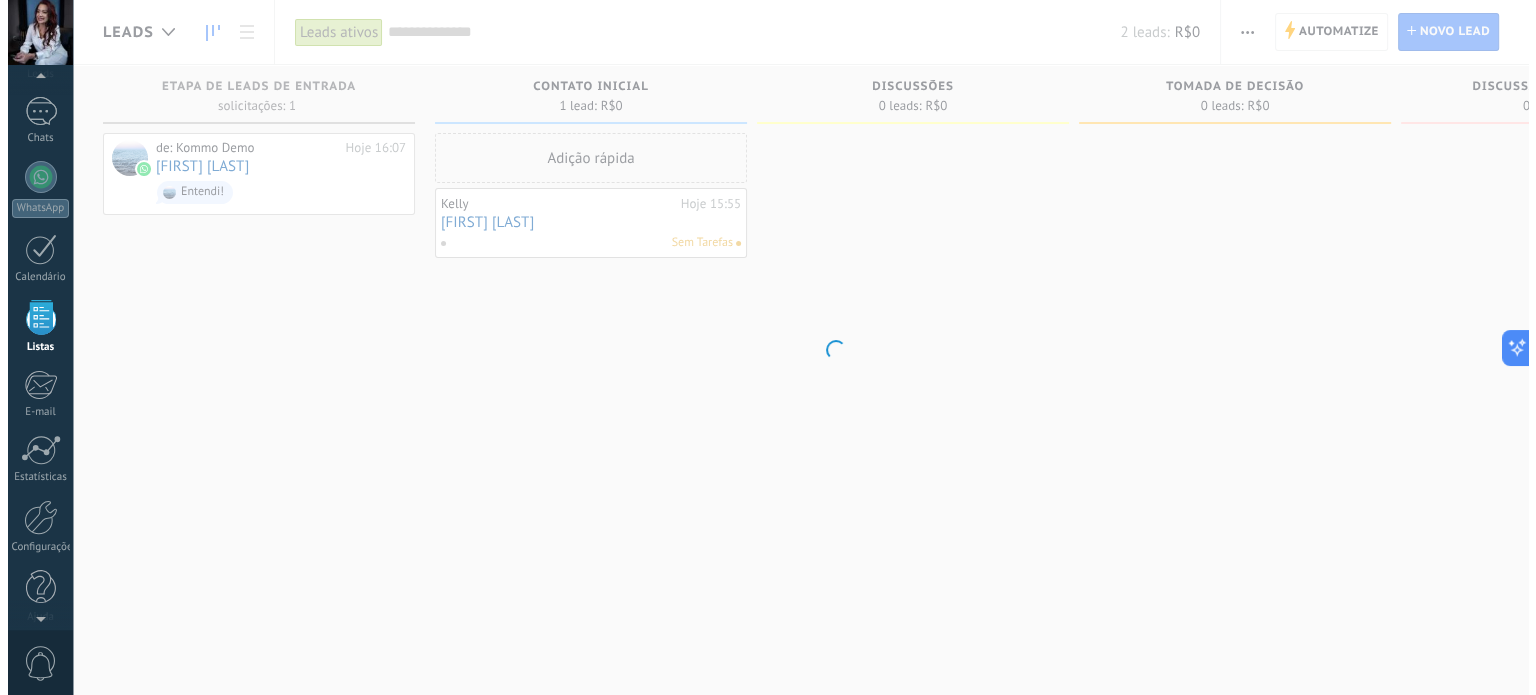 scroll, scrollTop: 123, scrollLeft: 0, axis: vertical 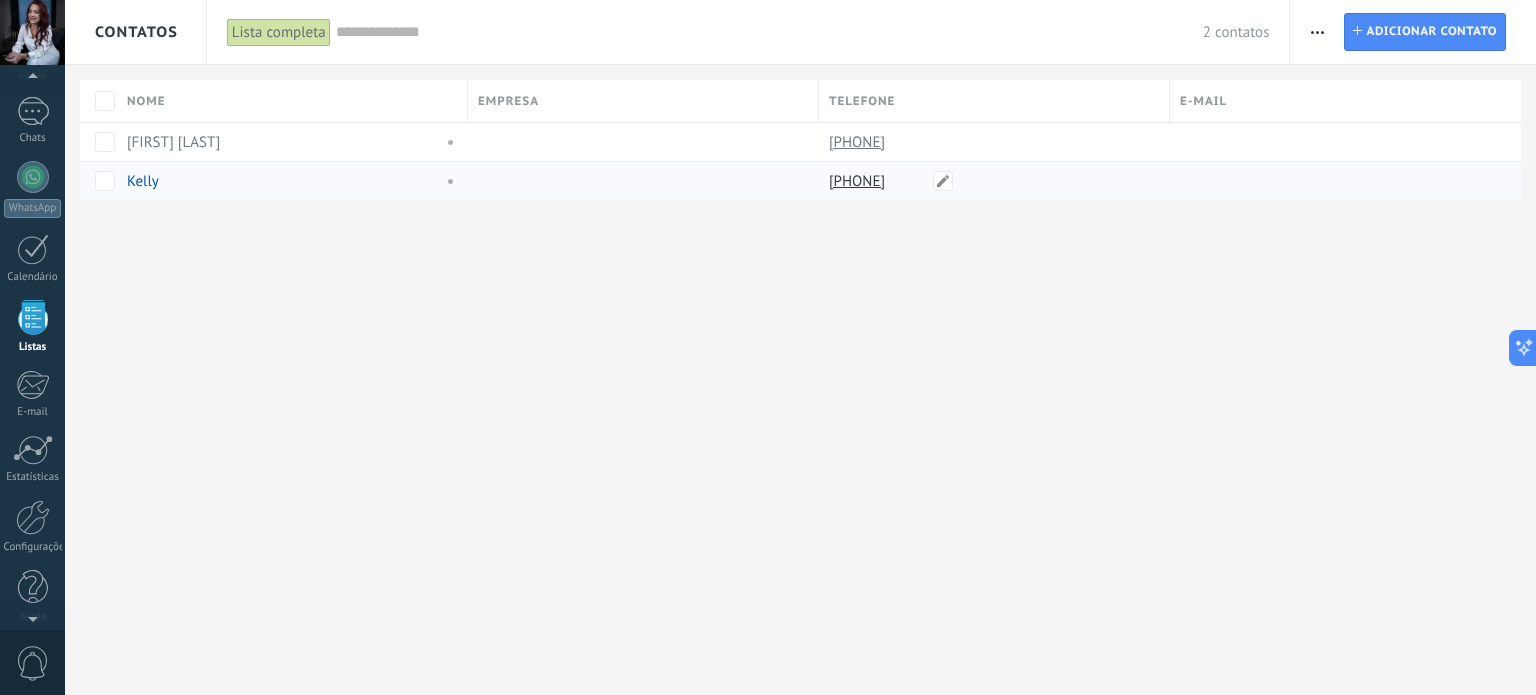 click on "[PHONE]" at bounding box center [859, 181] 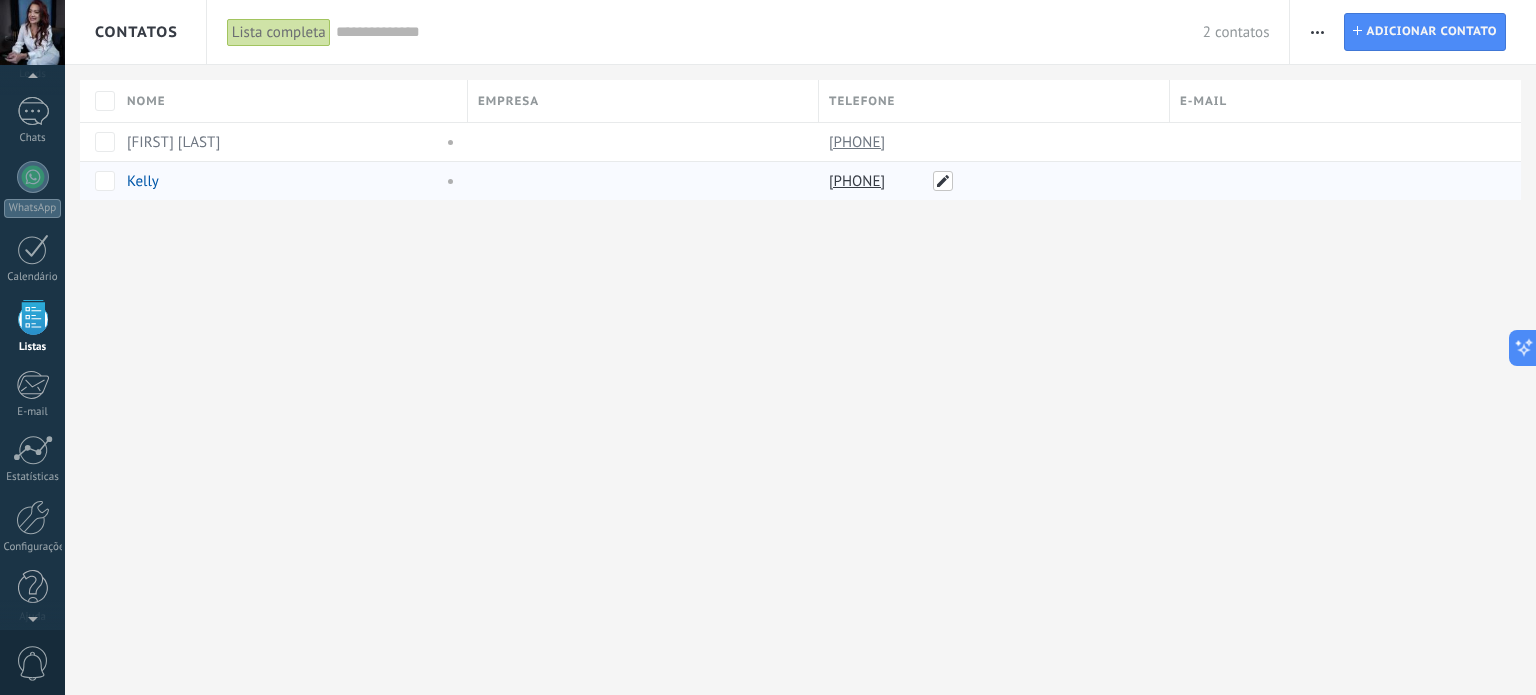 click at bounding box center (943, 181) 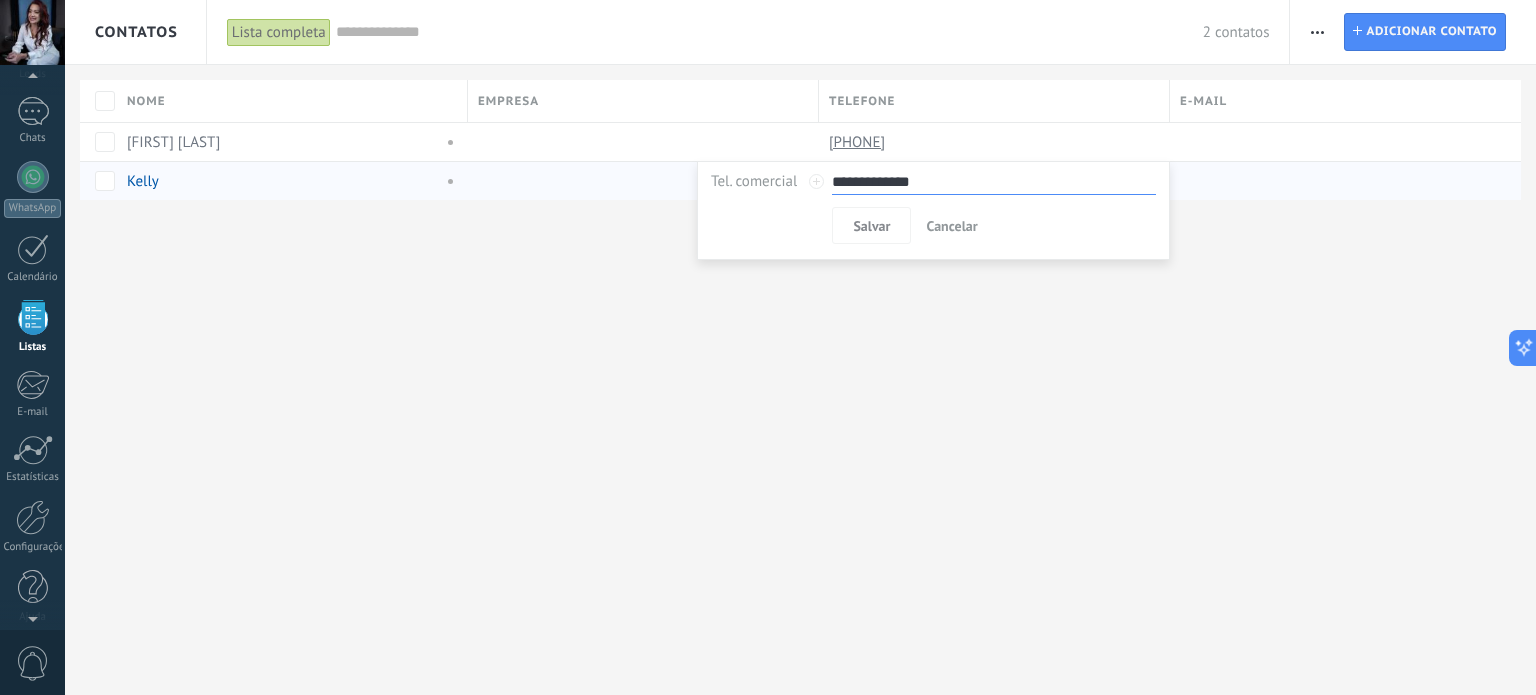 click at bounding box center [816, 181] 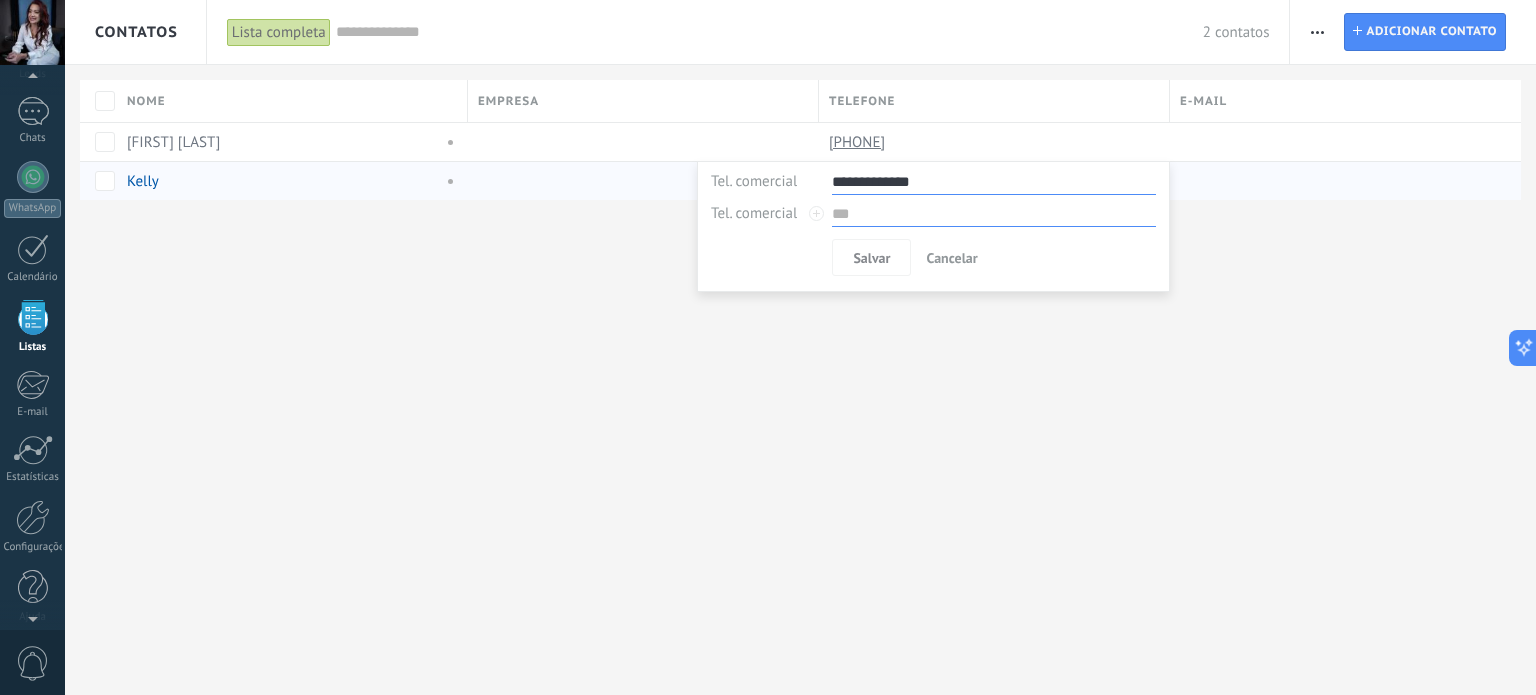 click on "Tel. comercial Comercial direto Celular Faz Casa Outros Tel. comercial" at bounding box center [771, 182] 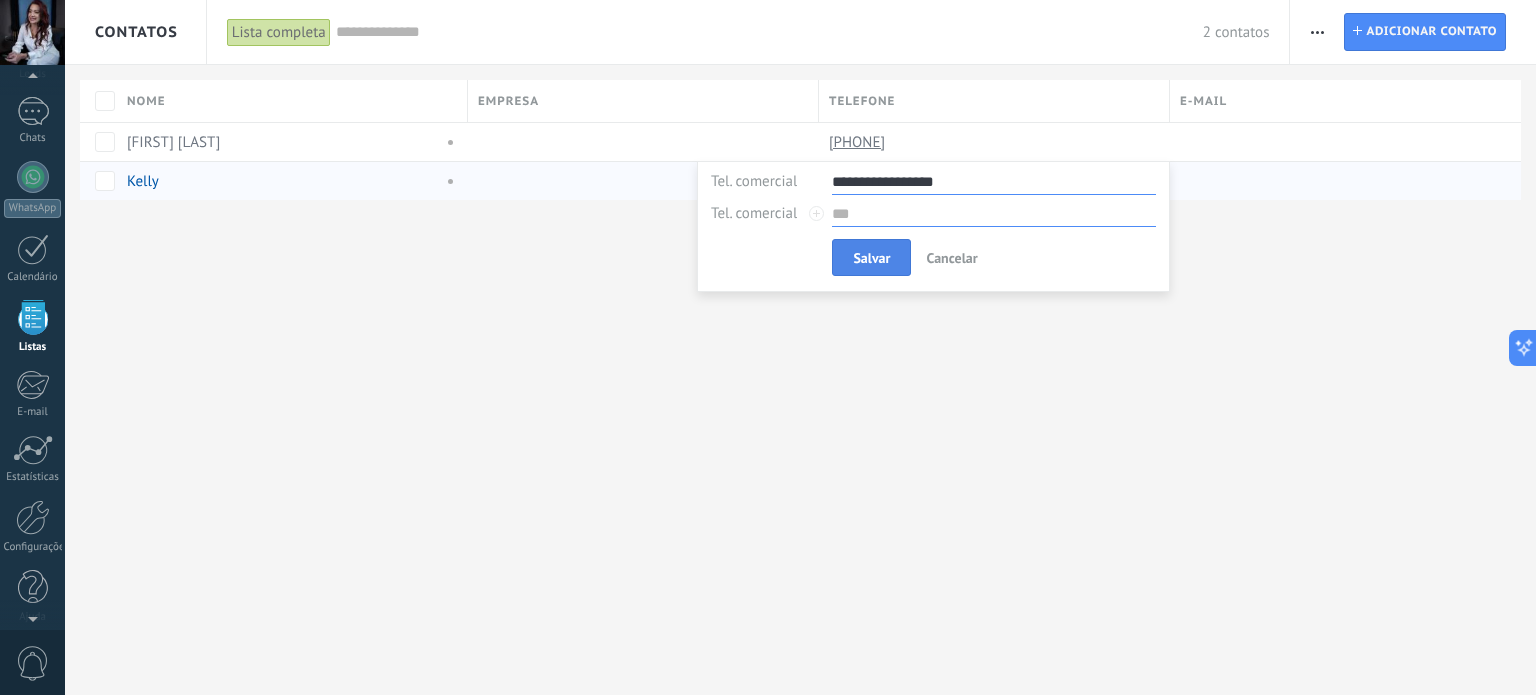 type on "**********" 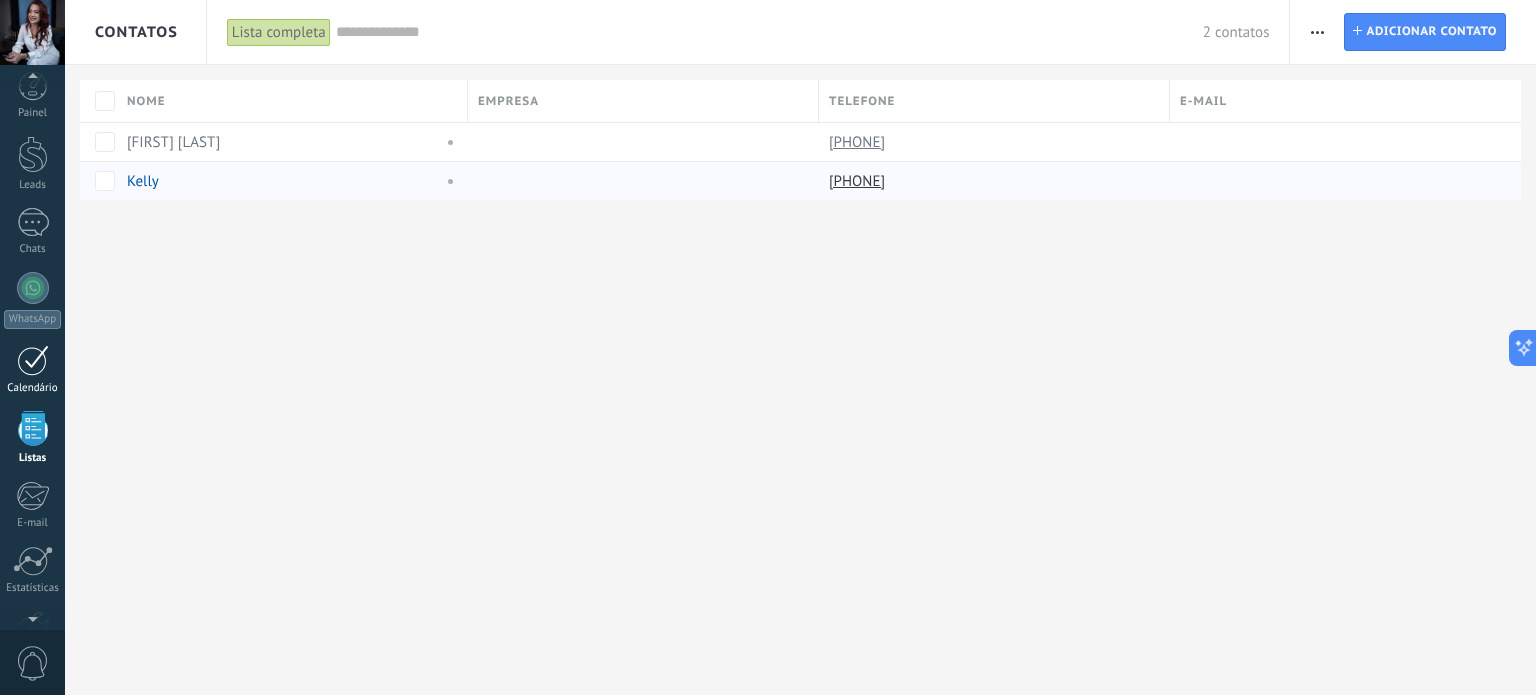 scroll, scrollTop: 0, scrollLeft: 0, axis: both 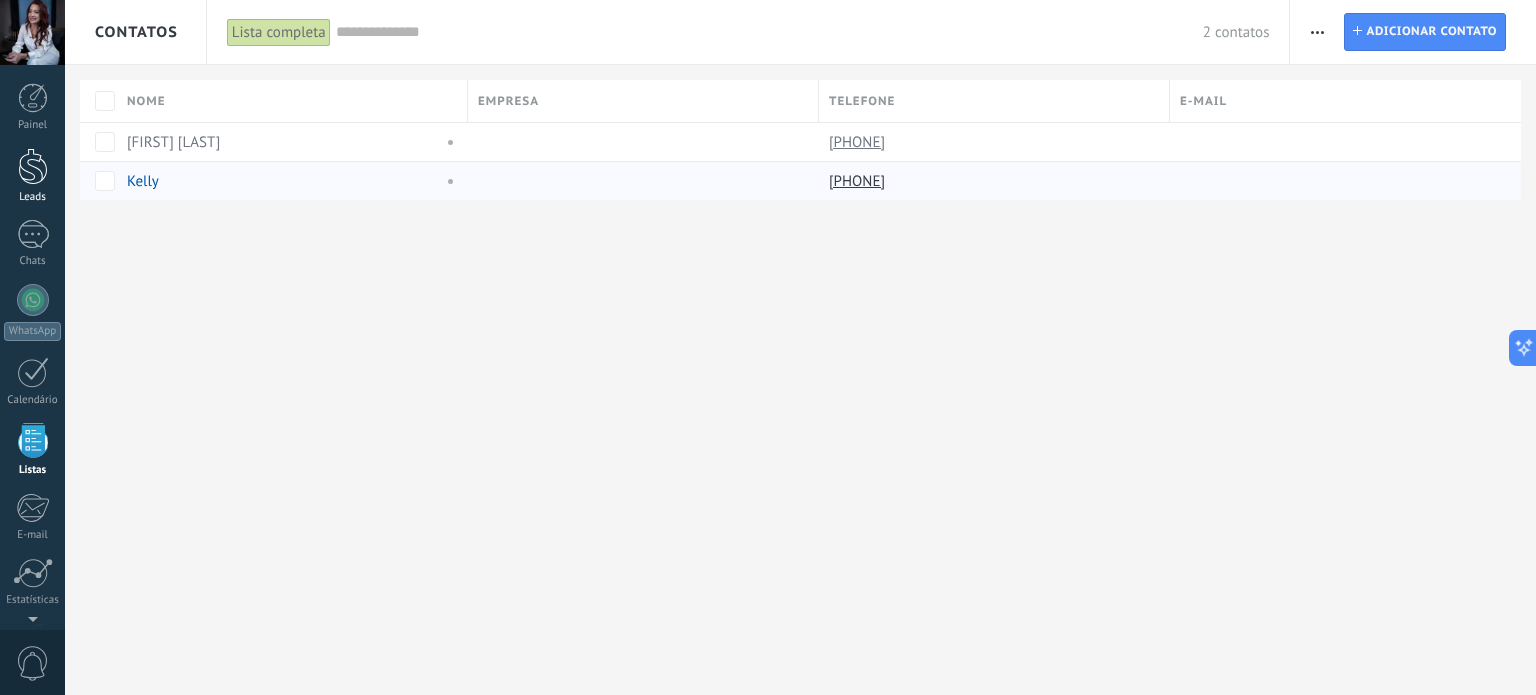 click at bounding box center (33, 166) 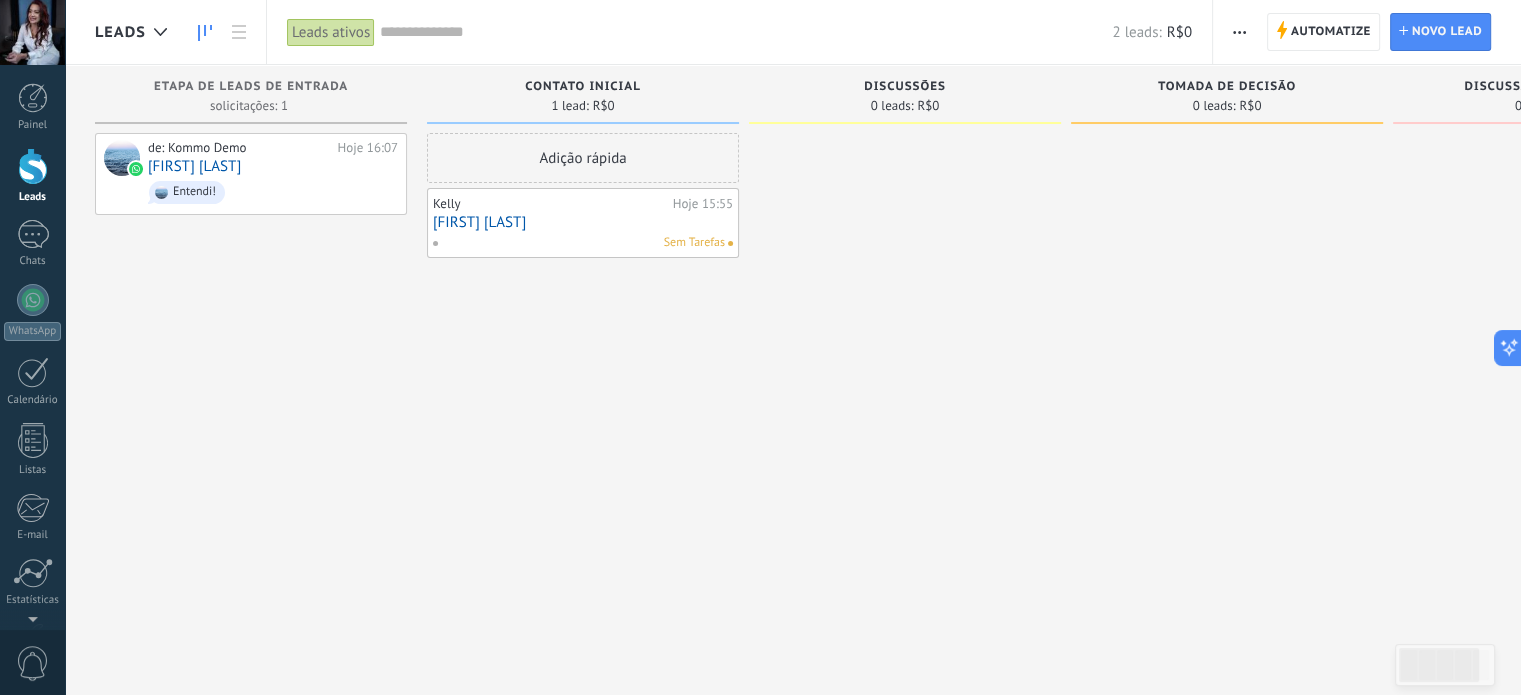 click on "[FIRST] [LAST]" at bounding box center (583, 222) 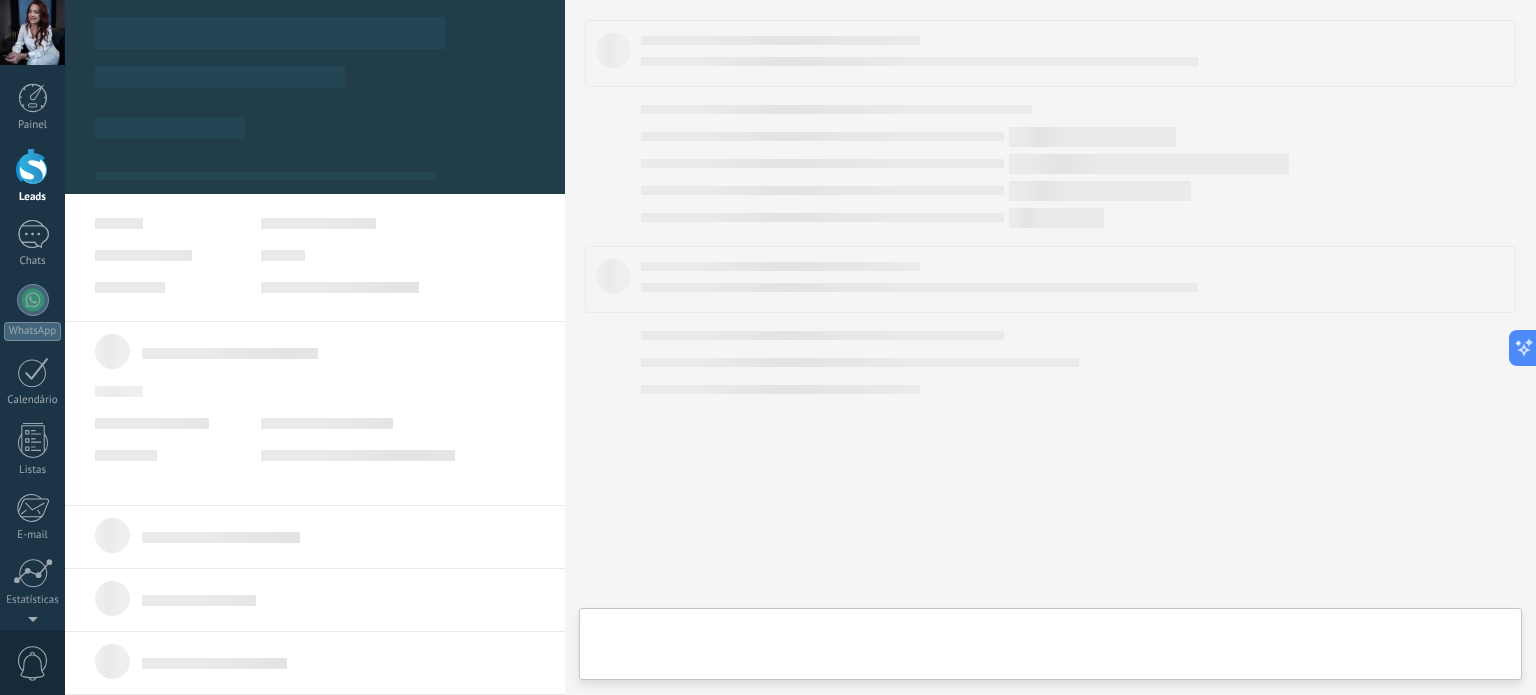 type on "**********" 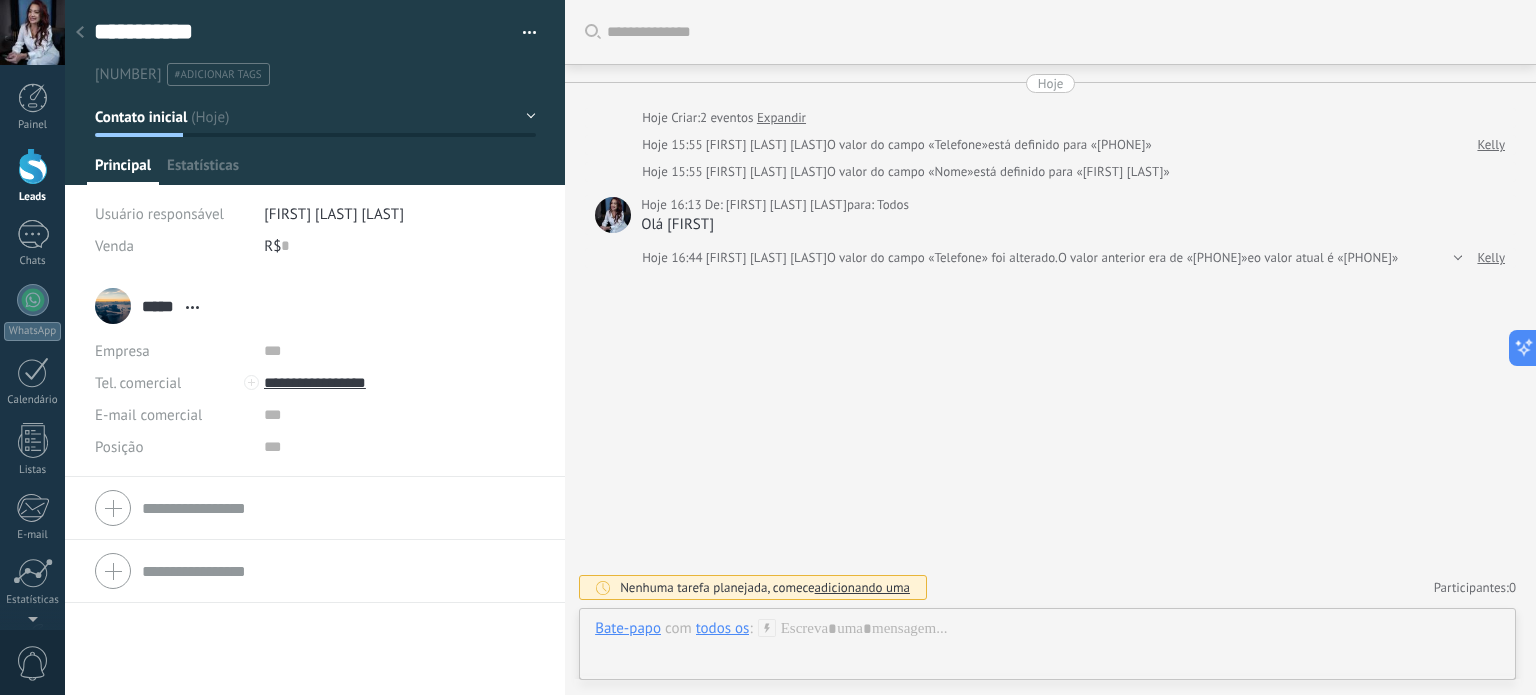 scroll, scrollTop: 29, scrollLeft: 0, axis: vertical 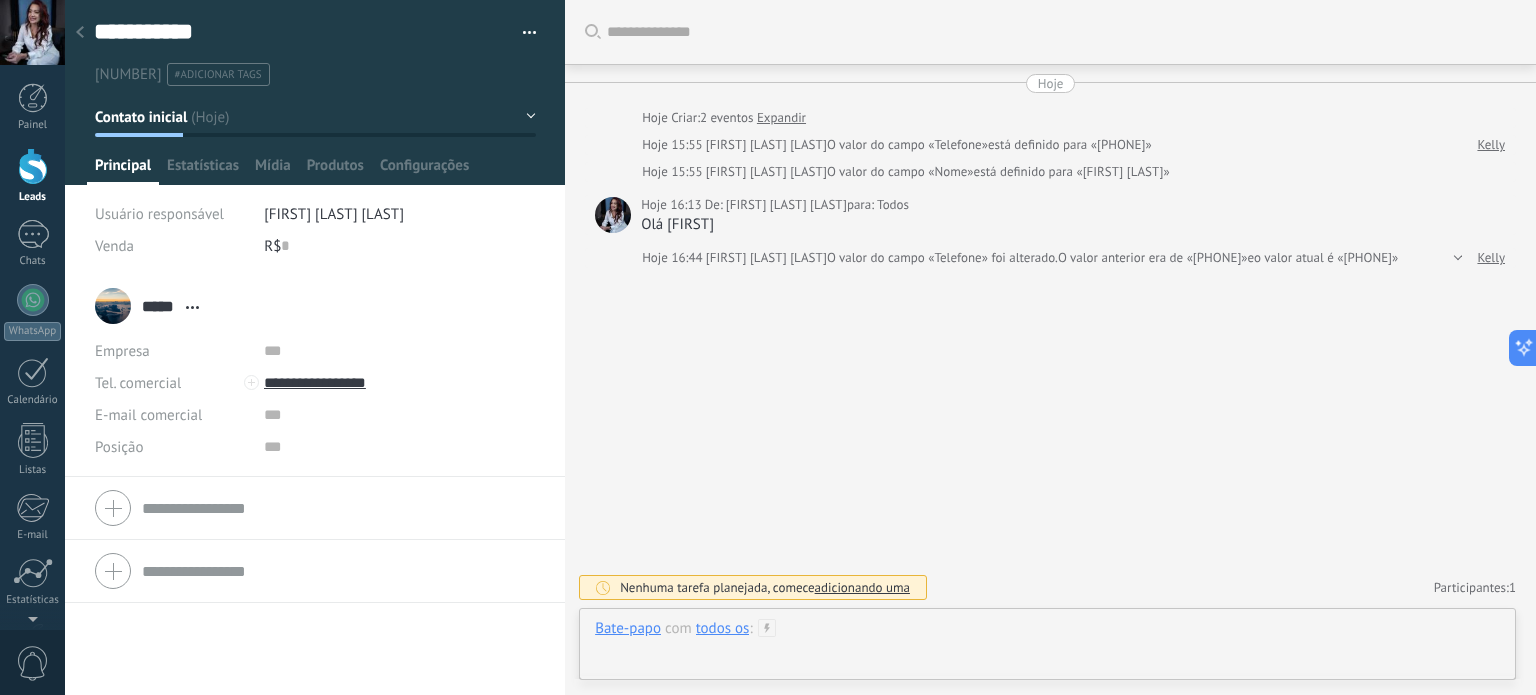 click at bounding box center (1047, 649) 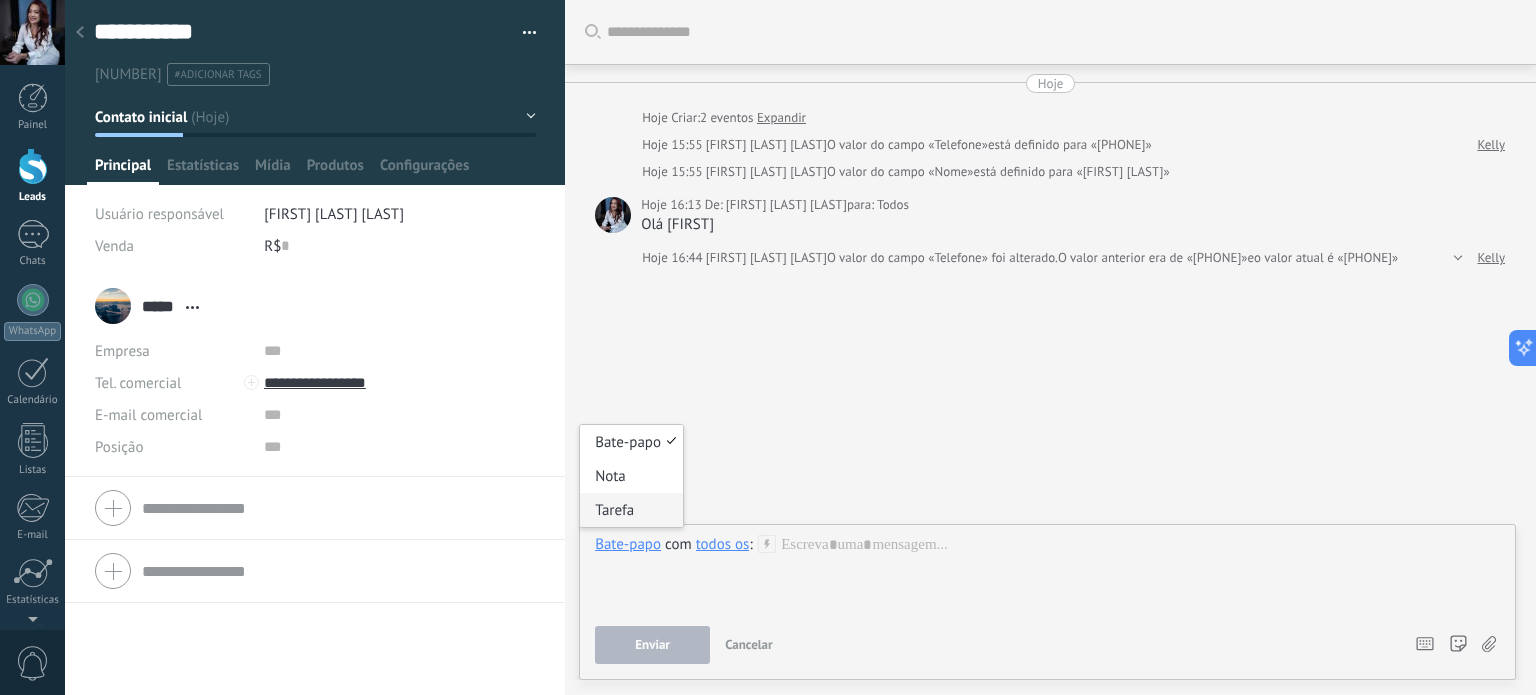 click on "Tarefa" at bounding box center (631, 510) 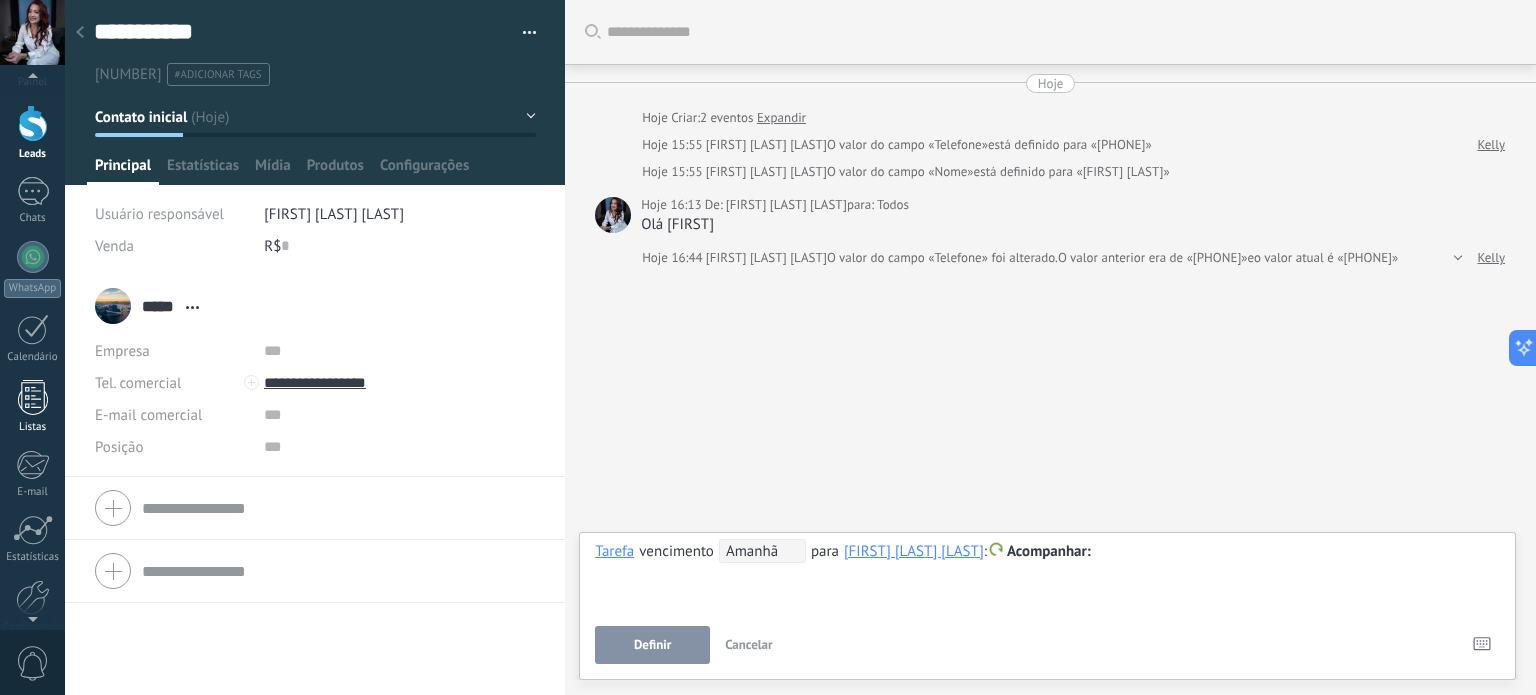 scroll, scrollTop: 136, scrollLeft: 0, axis: vertical 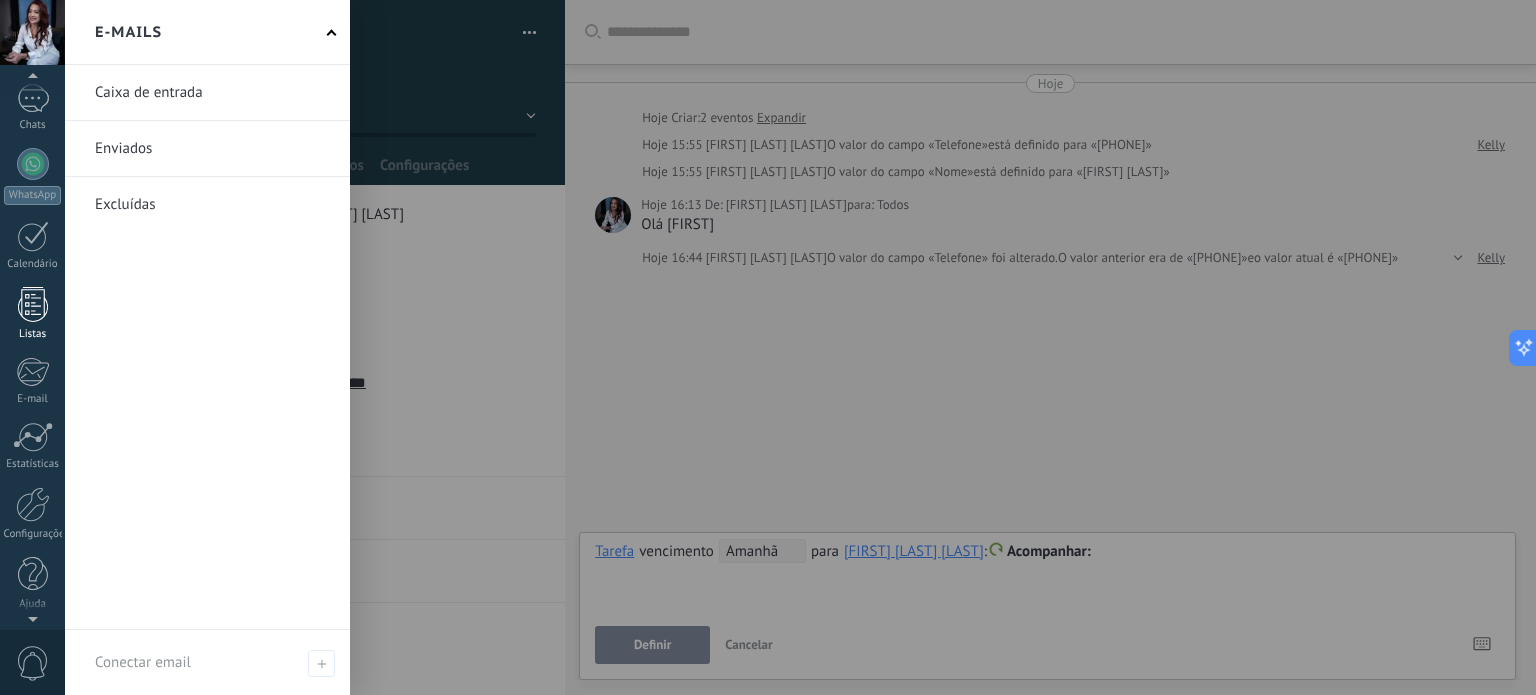 click at bounding box center (33, 304) 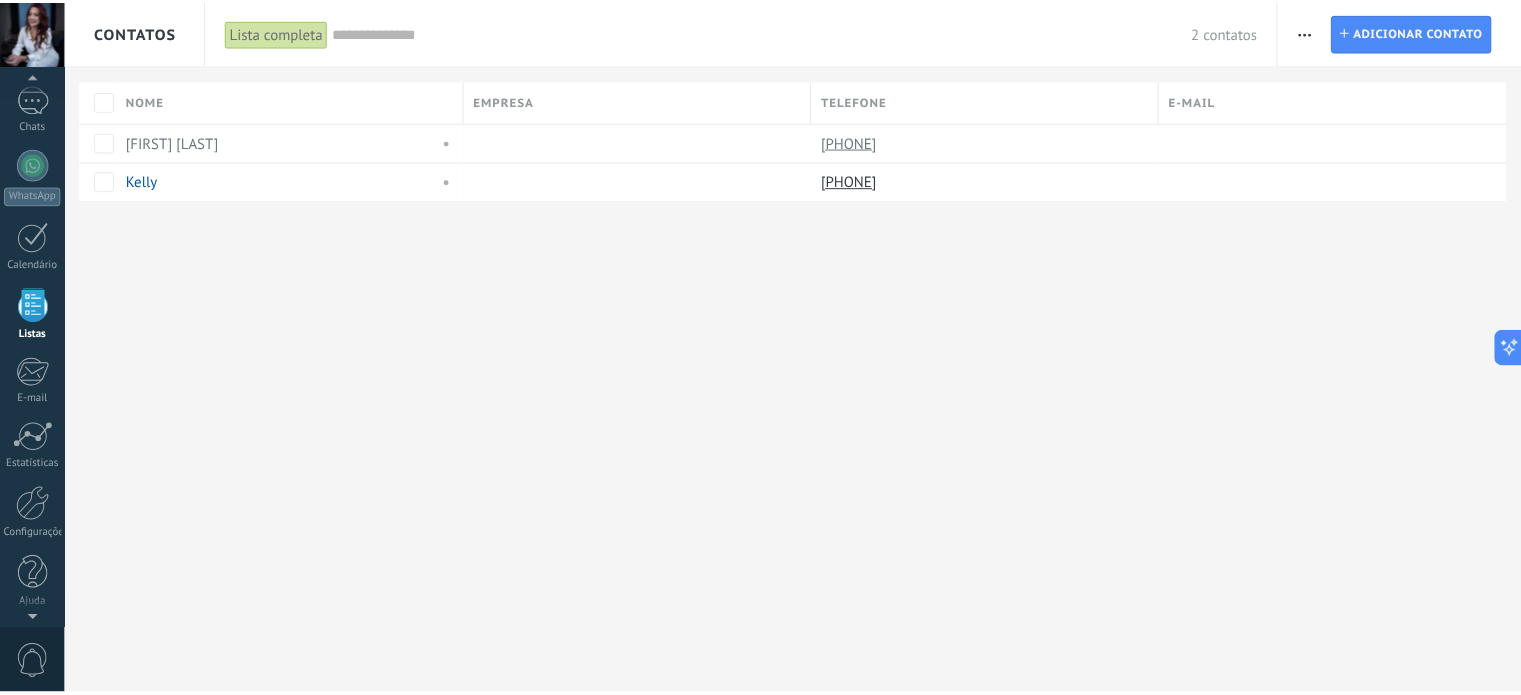 scroll, scrollTop: 123, scrollLeft: 0, axis: vertical 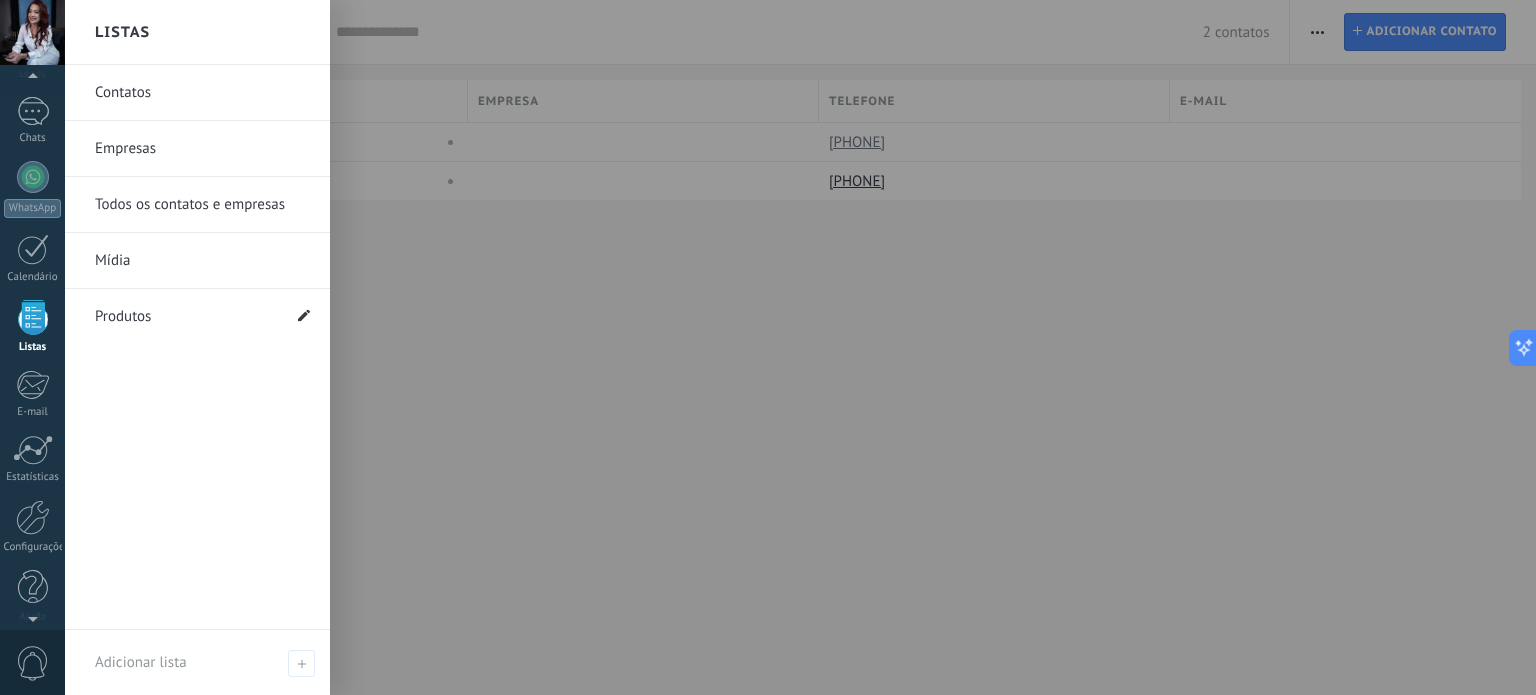 click 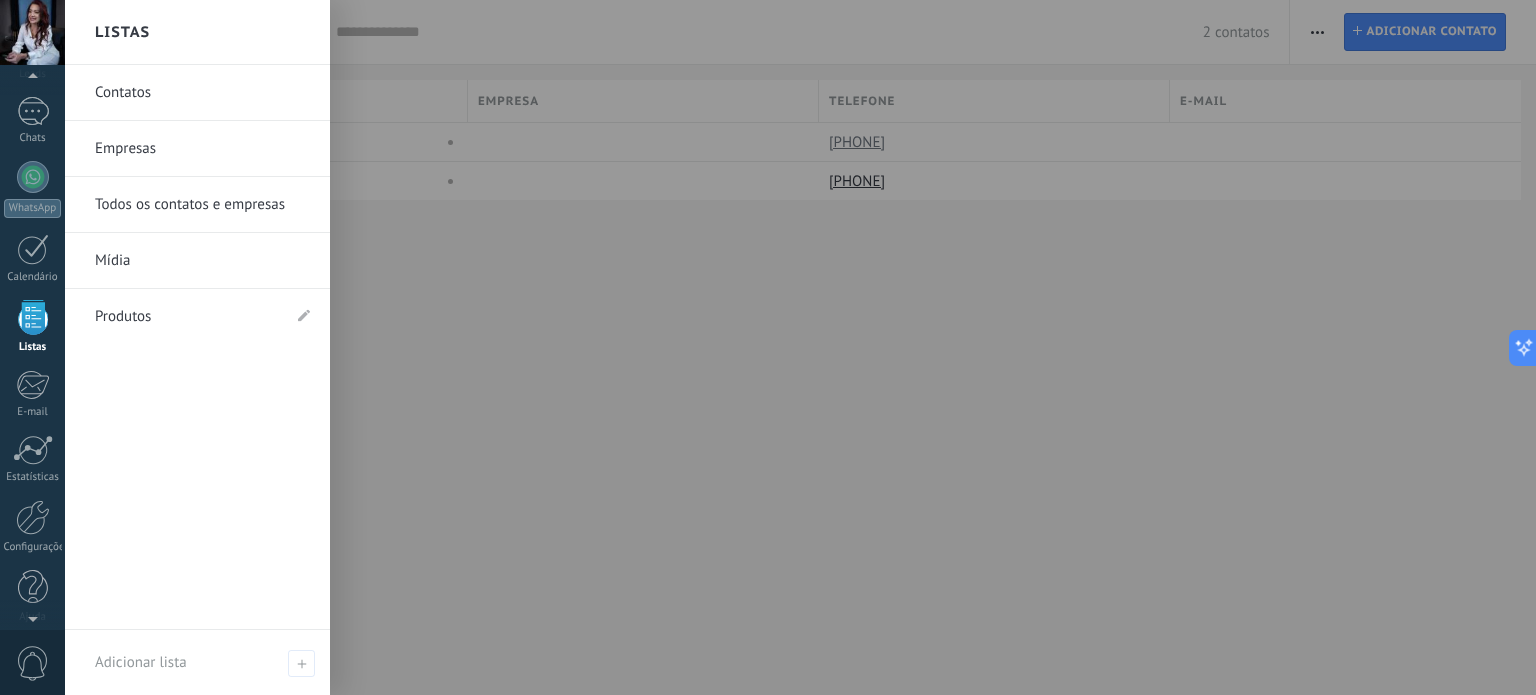 click on "Produtos" at bounding box center (187, 317) 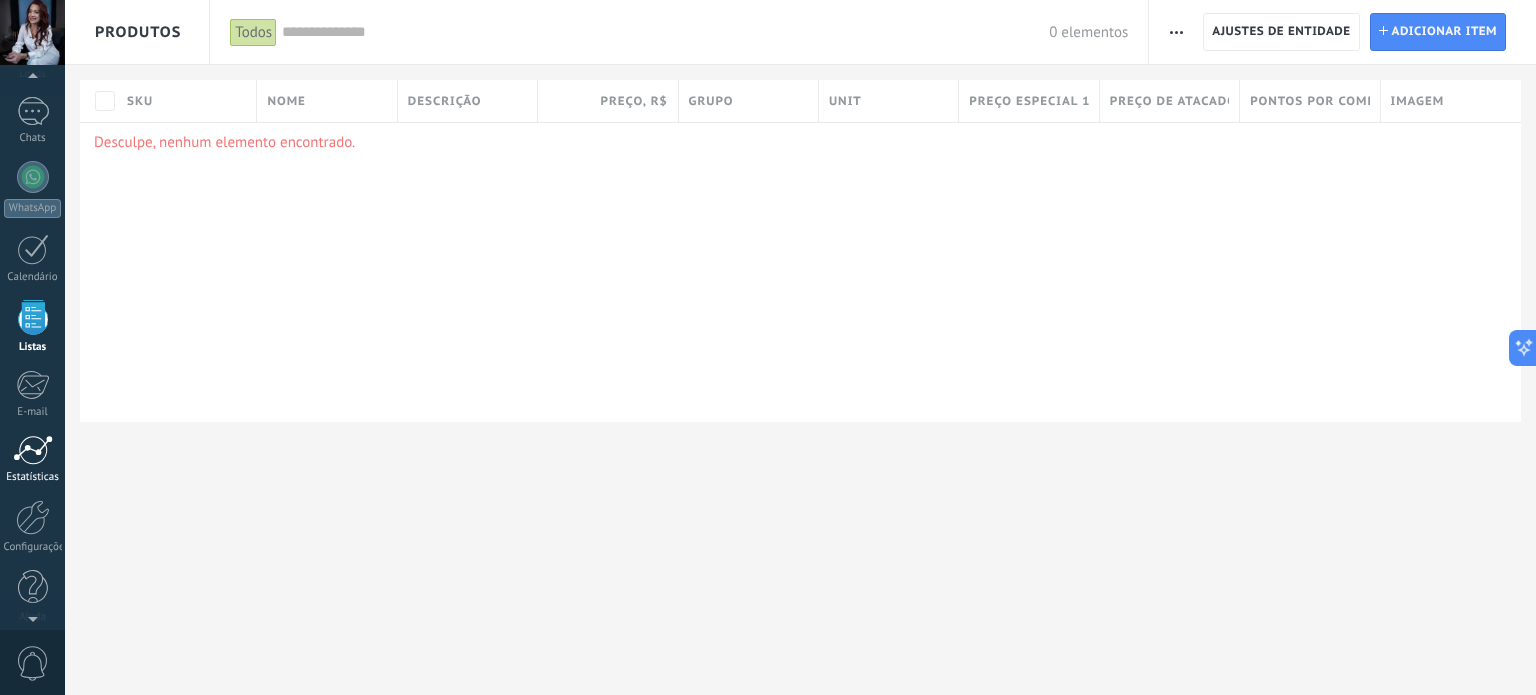 click at bounding box center (33, 450) 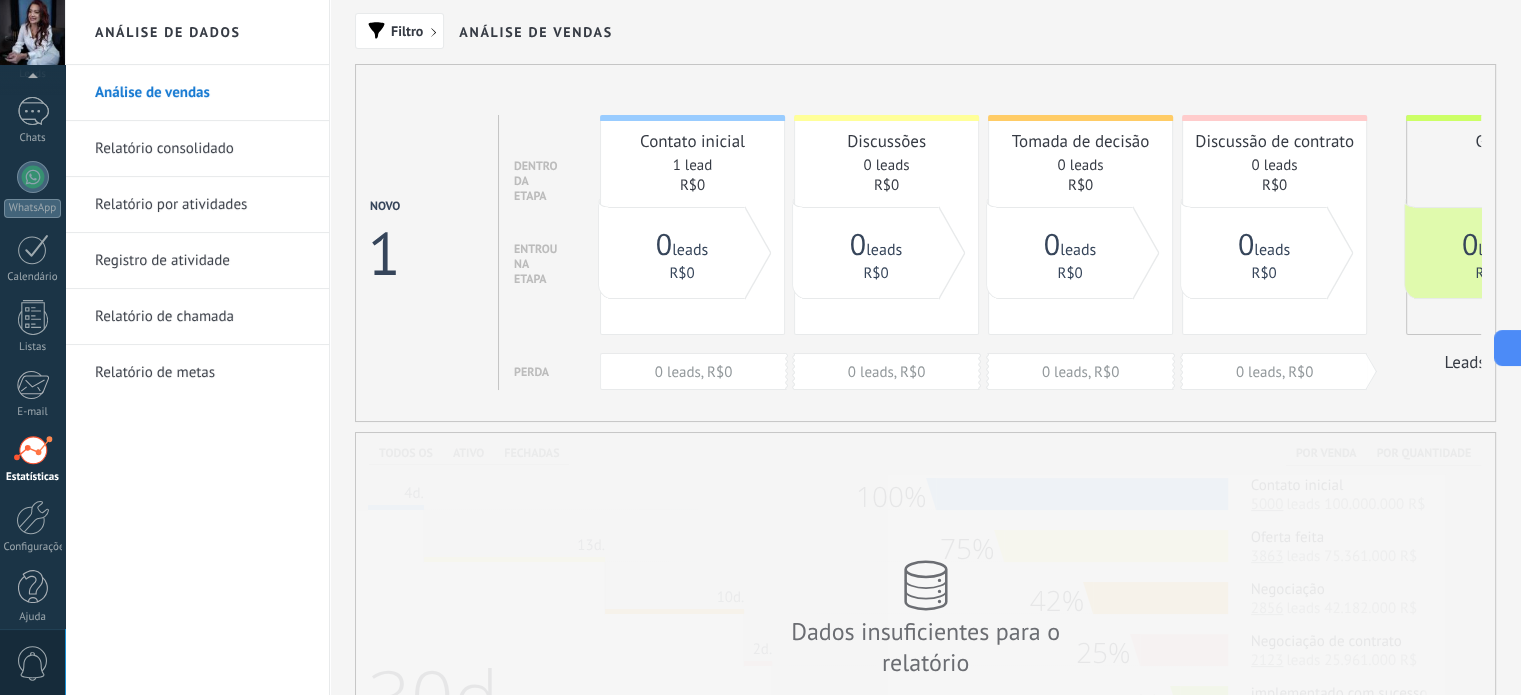 scroll, scrollTop: 136, scrollLeft: 0, axis: vertical 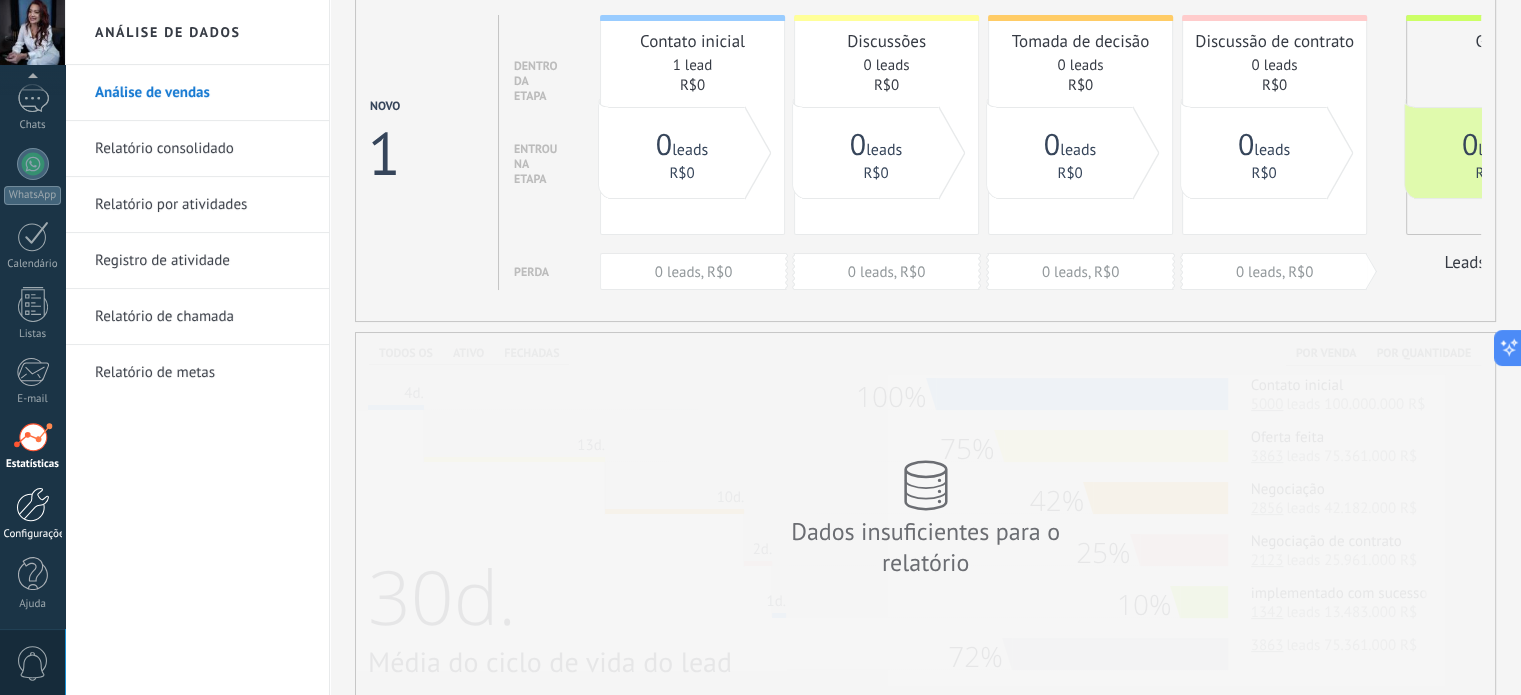 click at bounding box center (33, 504) 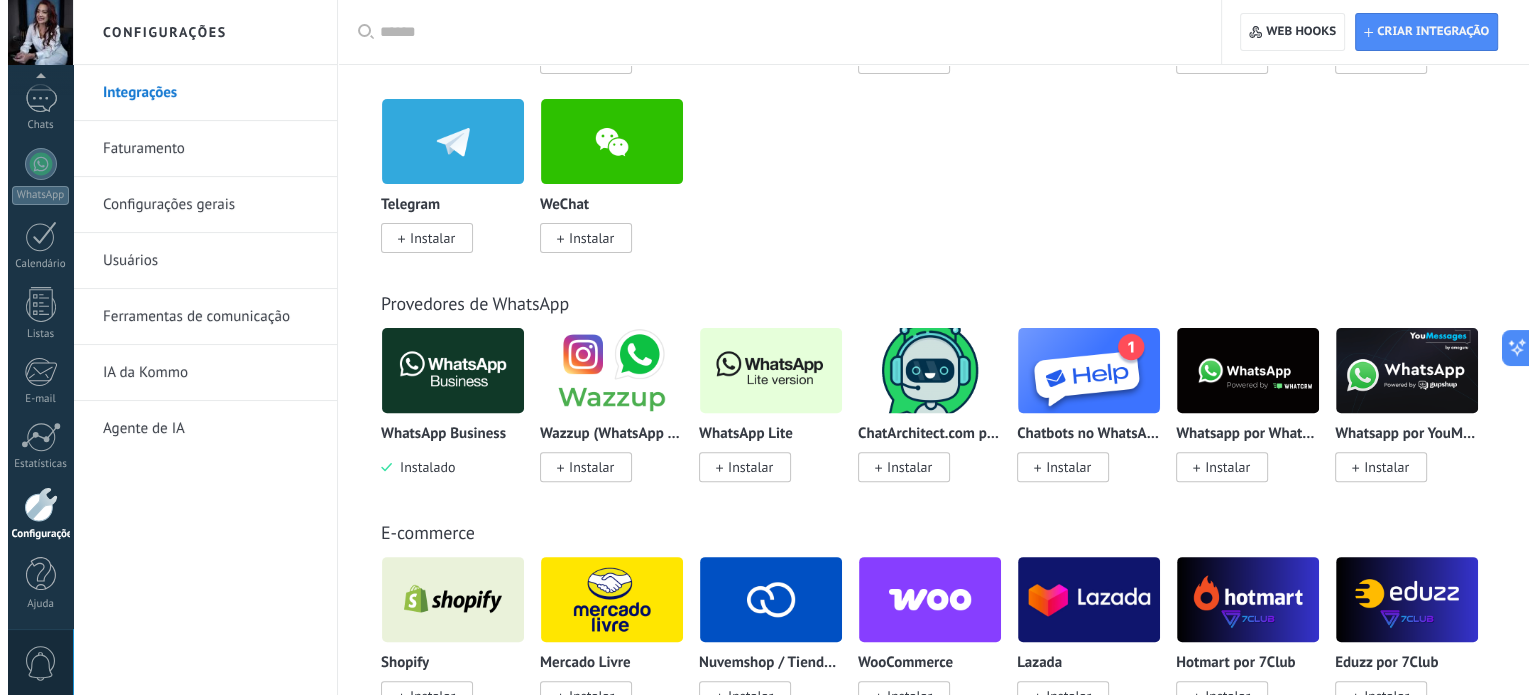 scroll, scrollTop: 600, scrollLeft: 0, axis: vertical 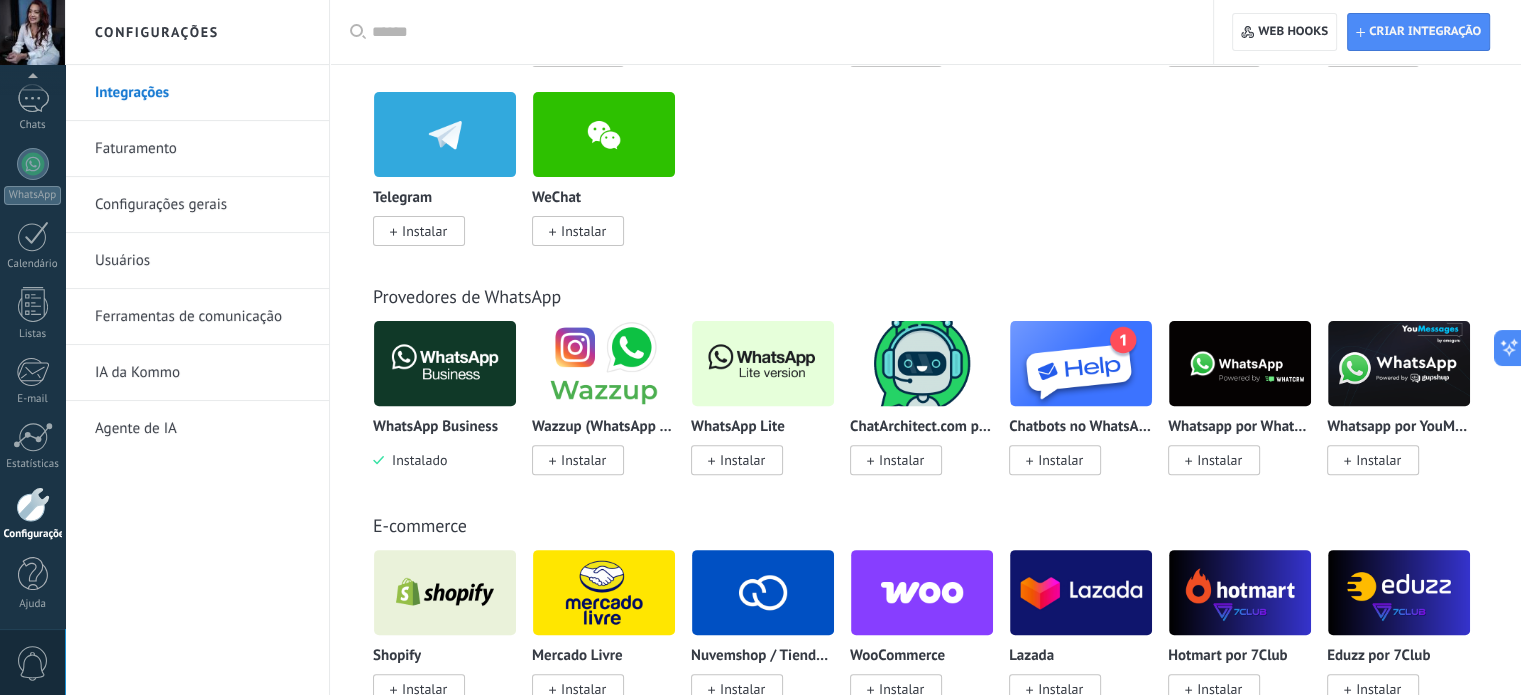 click on "0" at bounding box center [33, 663] 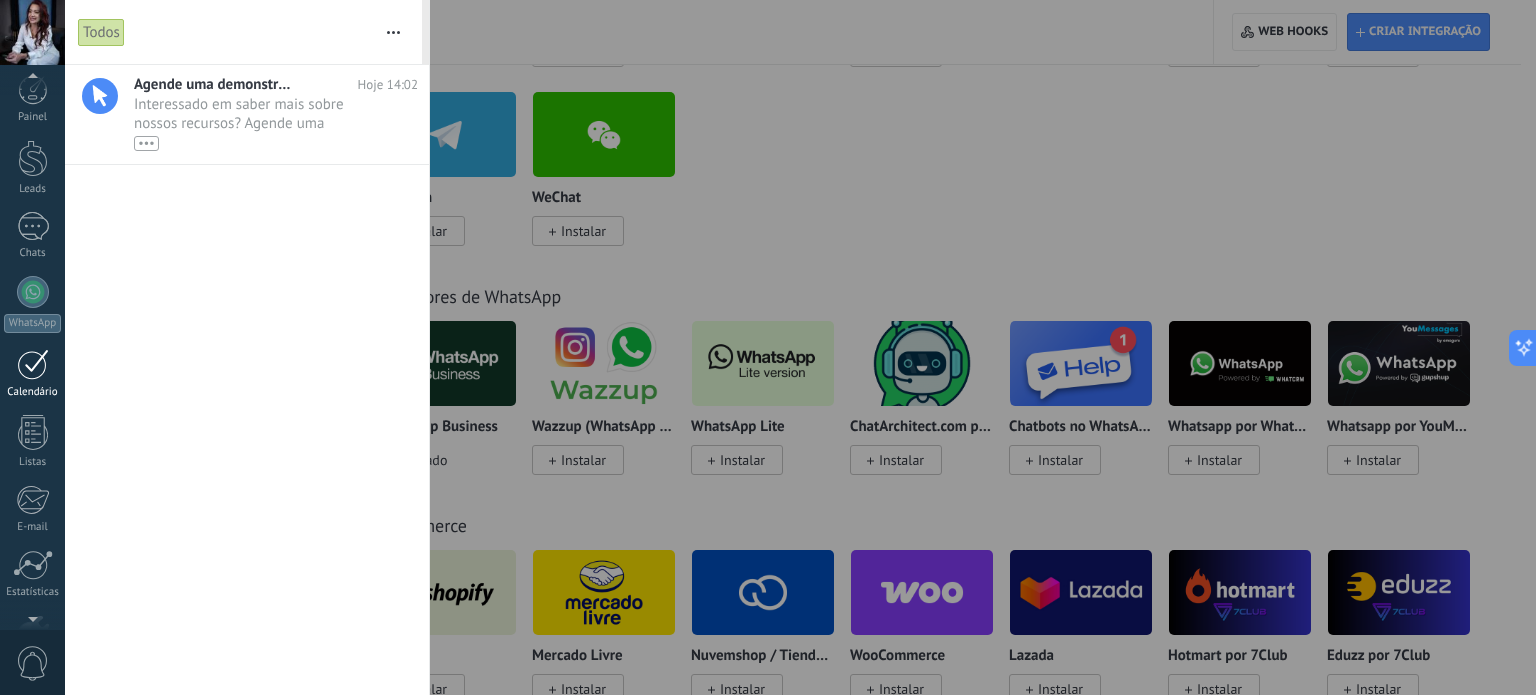 scroll, scrollTop: 0, scrollLeft: 0, axis: both 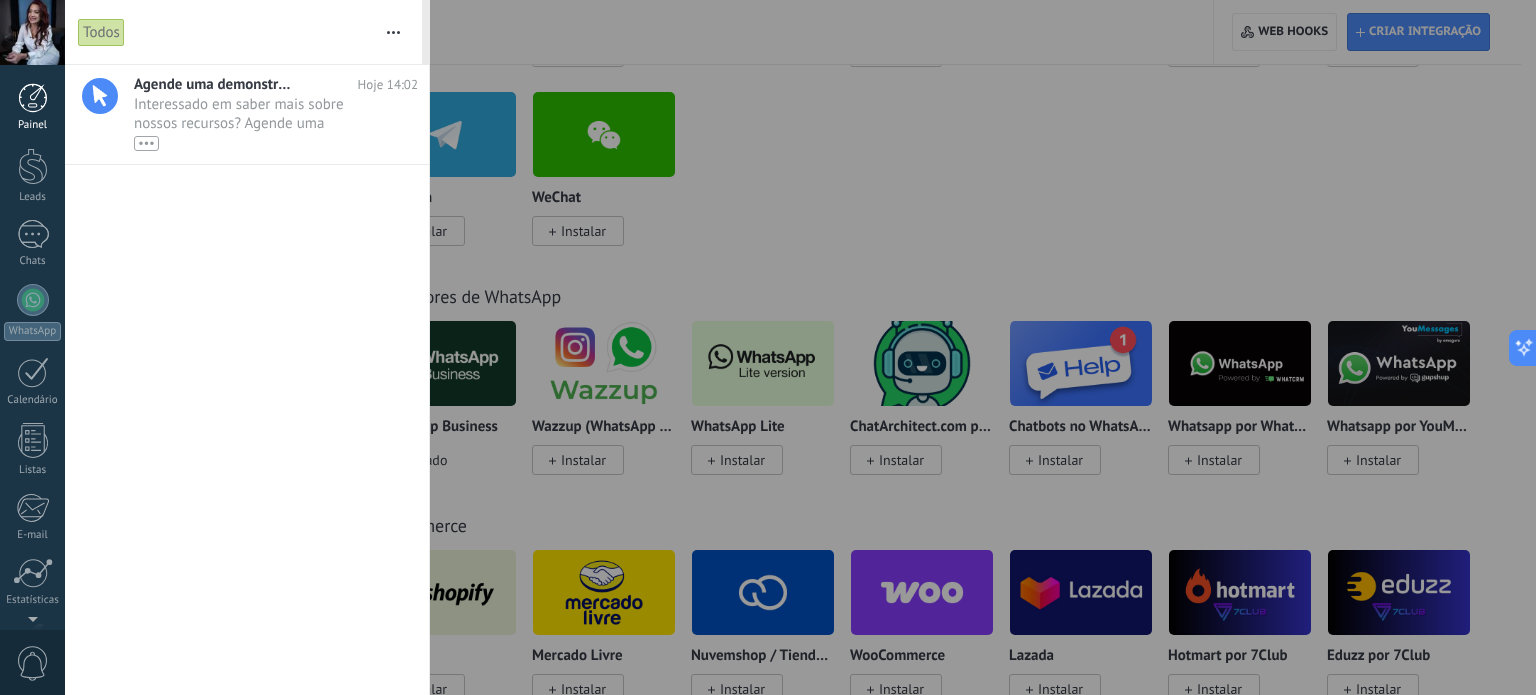 click at bounding box center (33, 98) 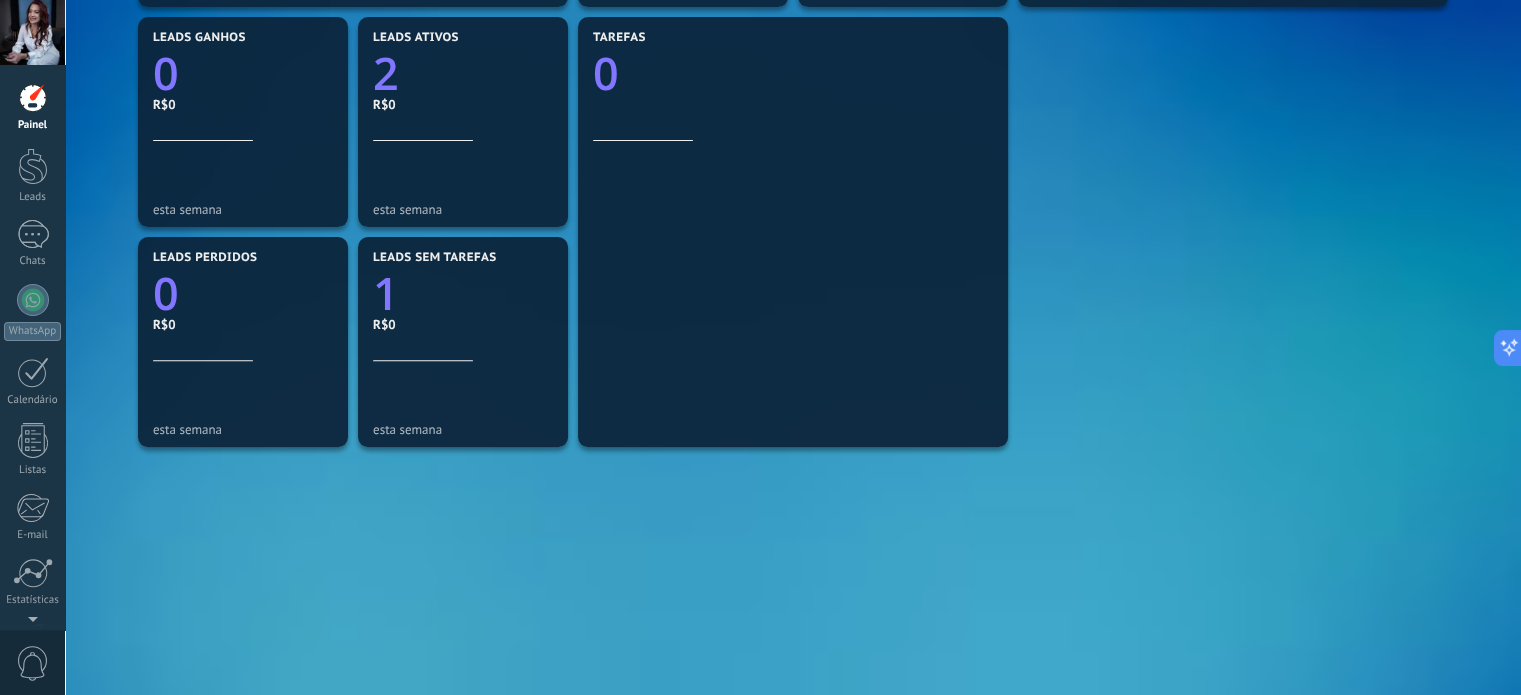 scroll, scrollTop: 700, scrollLeft: 0, axis: vertical 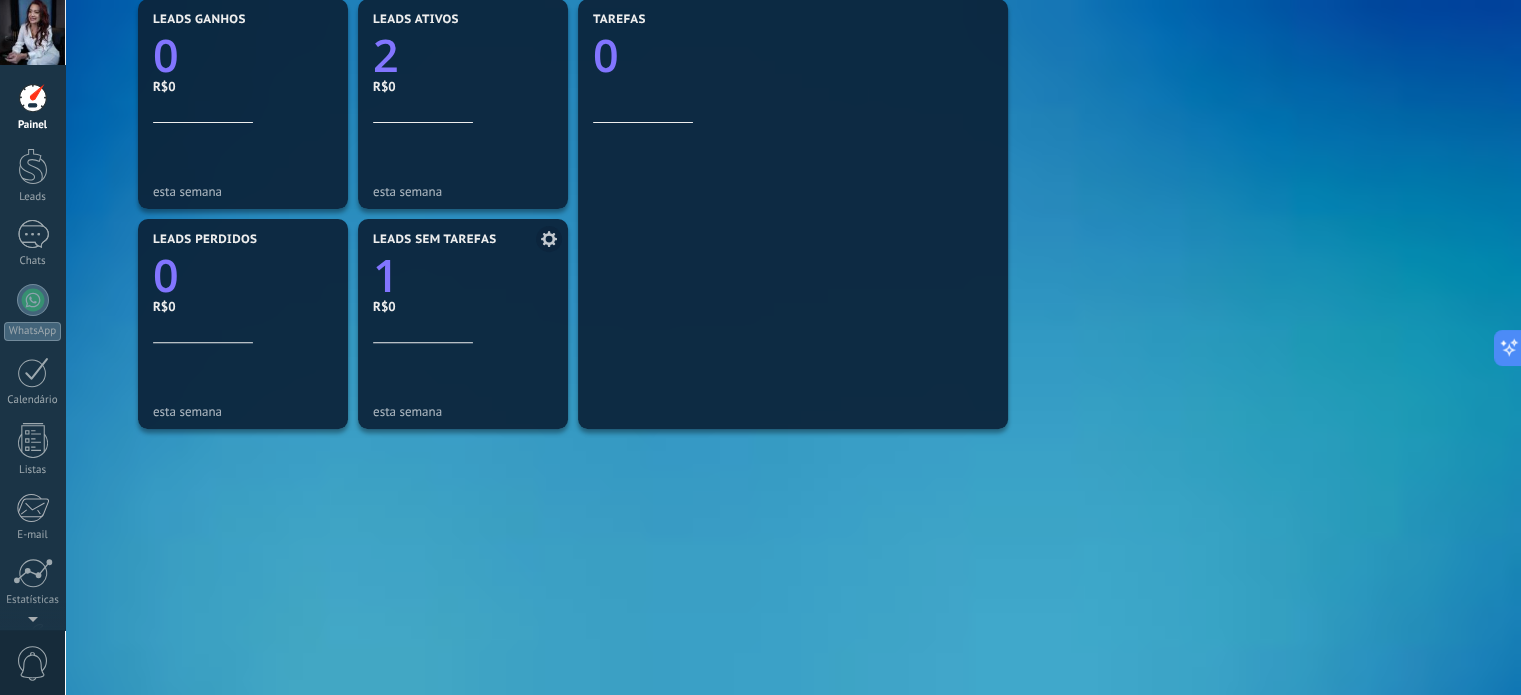click on "Leads sem tarefas" at bounding box center [434, 240] 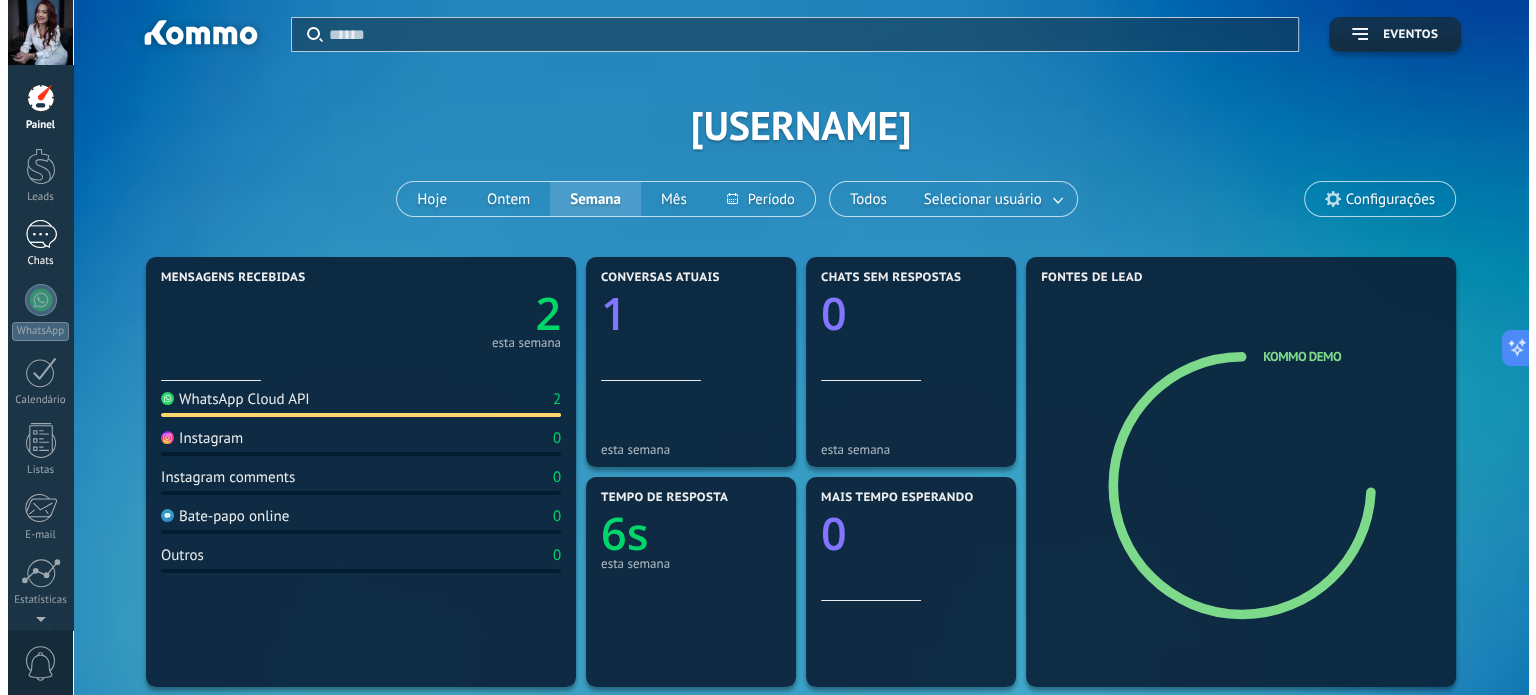 scroll, scrollTop: 0, scrollLeft: 0, axis: both 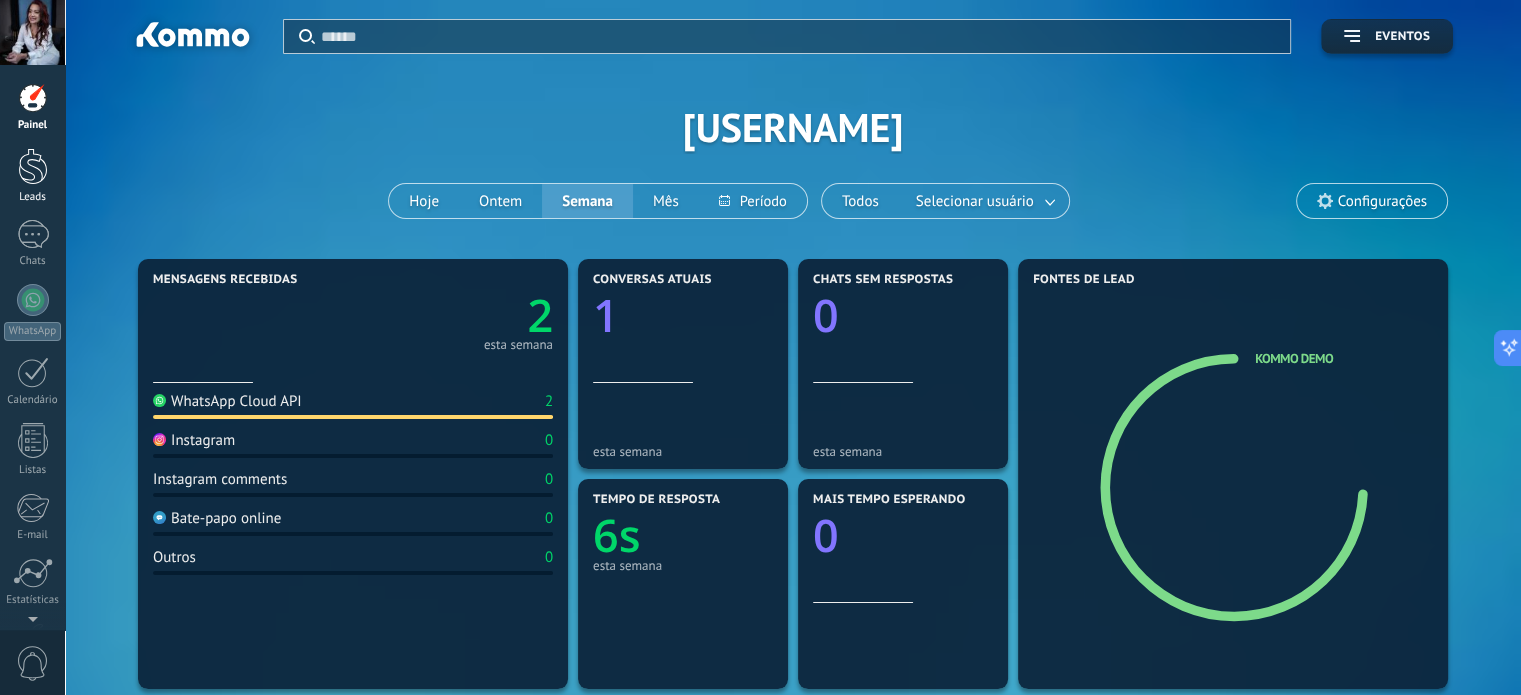 click at bounding box center (33, 166) 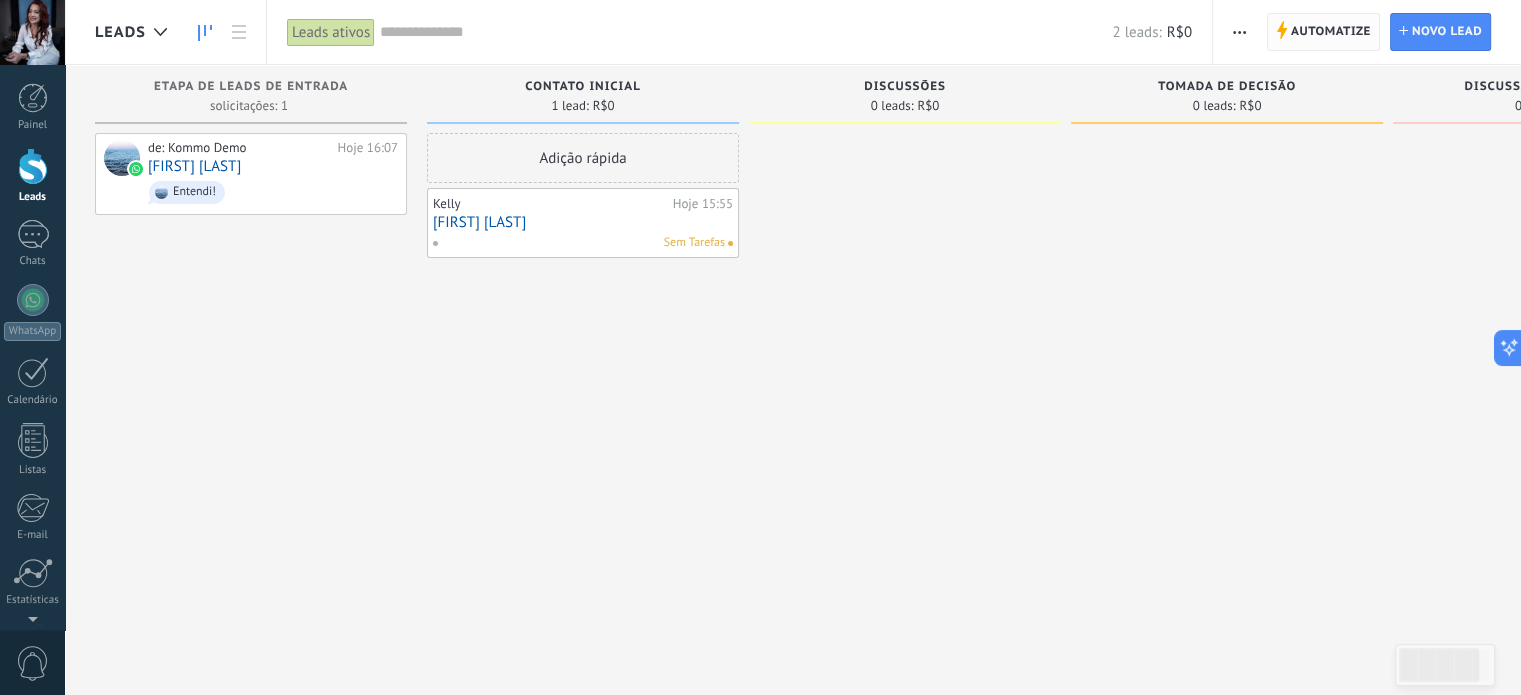 click on "Automatize" at bounding box center [1331, 32] 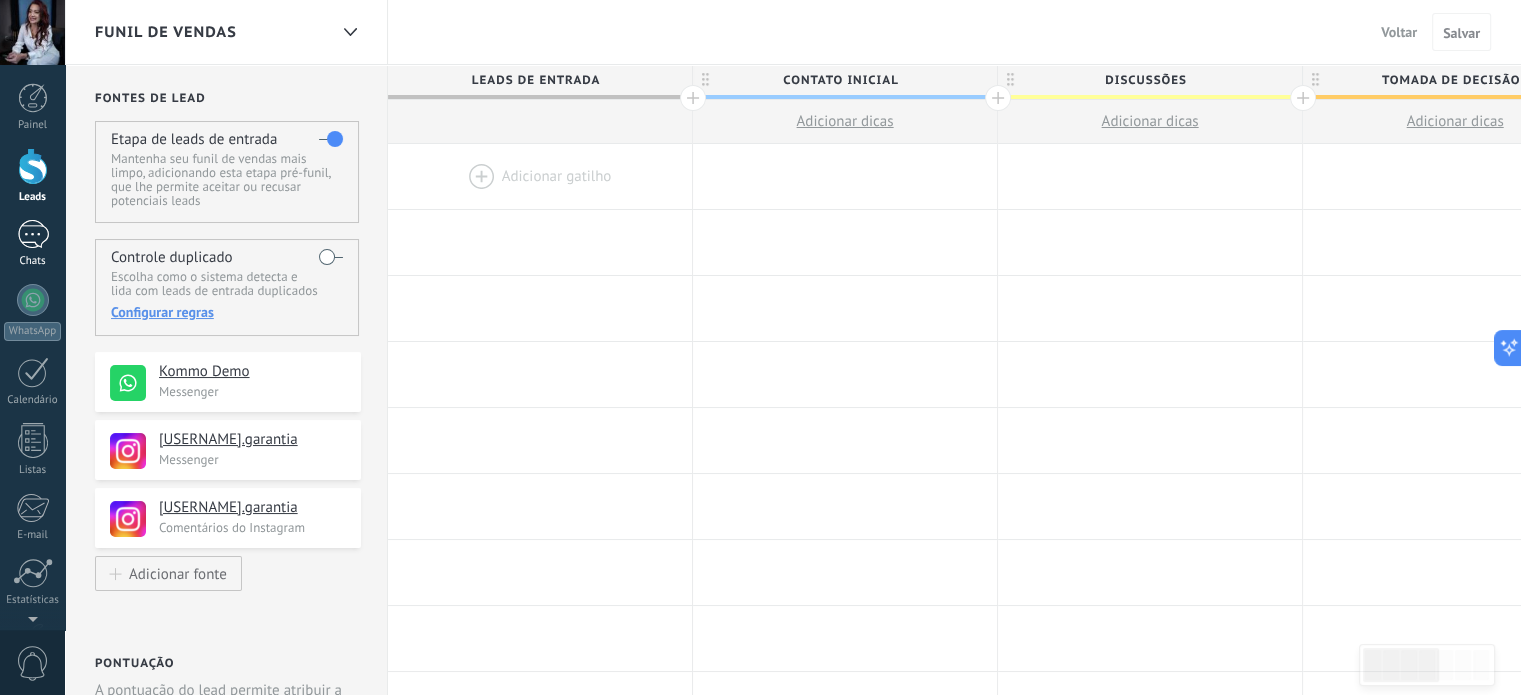 click at bounding box center [33, 234] 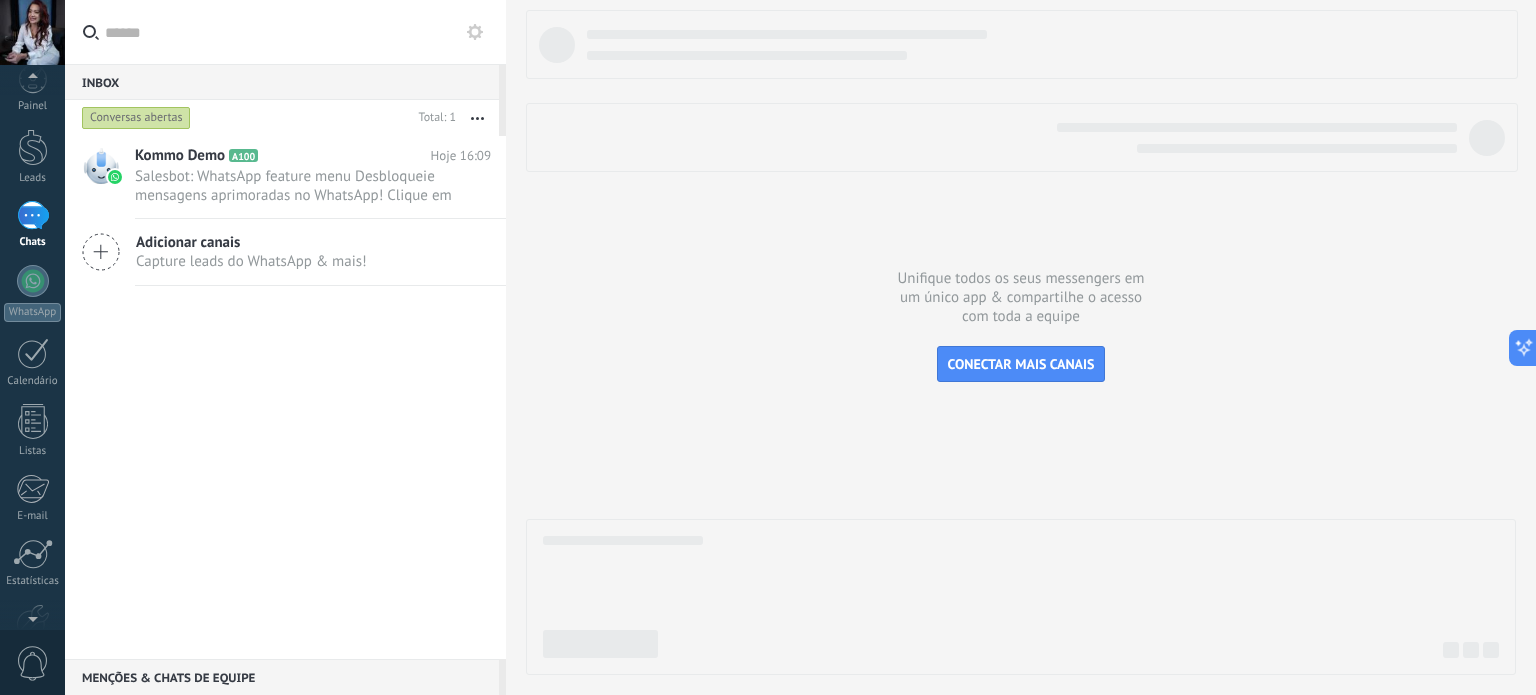 scroll, scrollTop: 0, scrollLeft: 0, axis: both 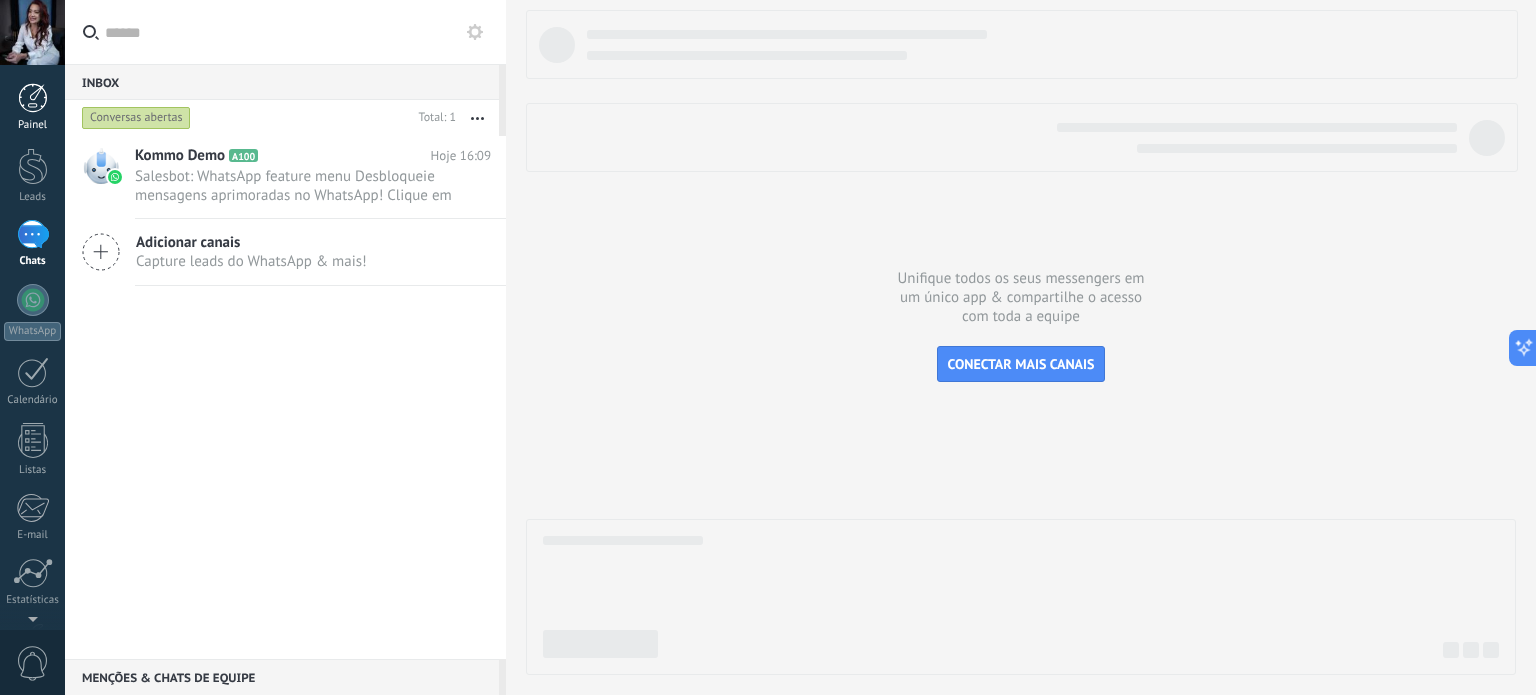 click at bounding box center [33, 98] 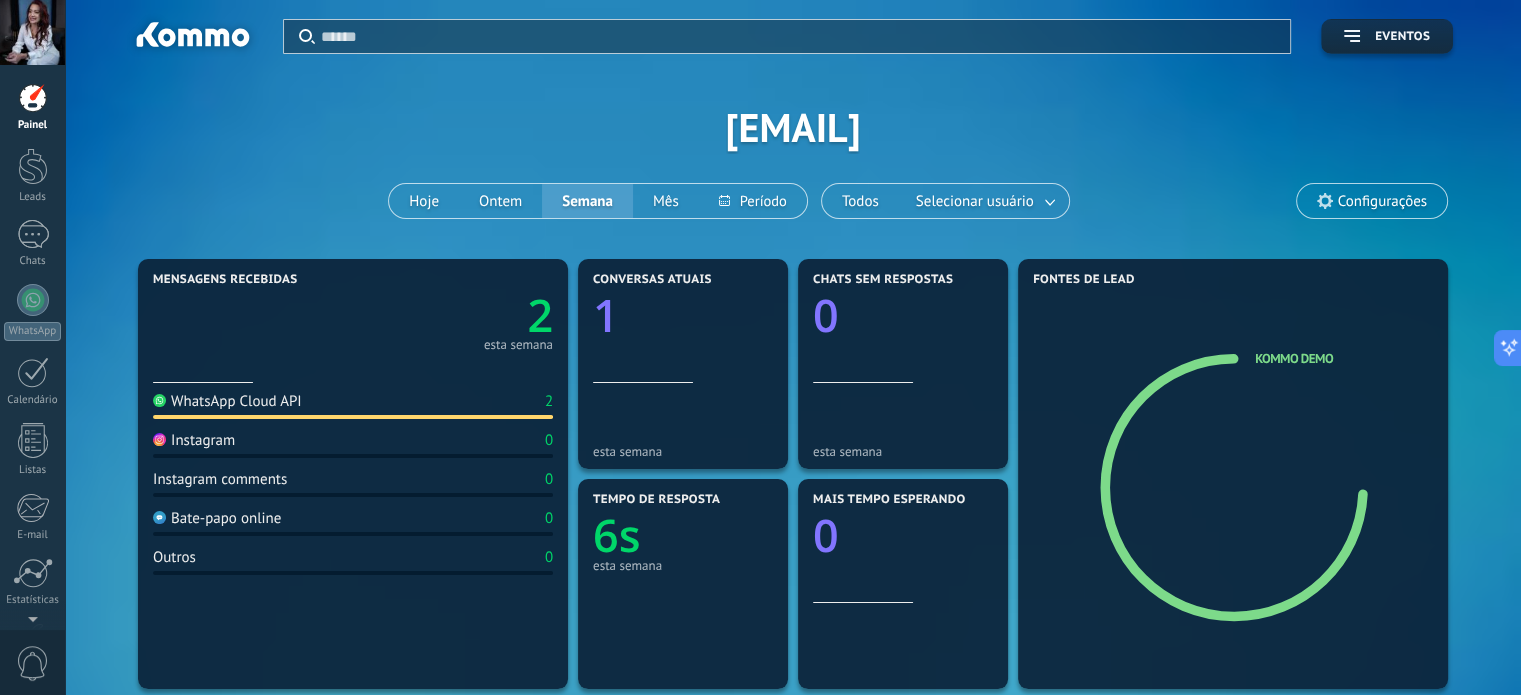 click 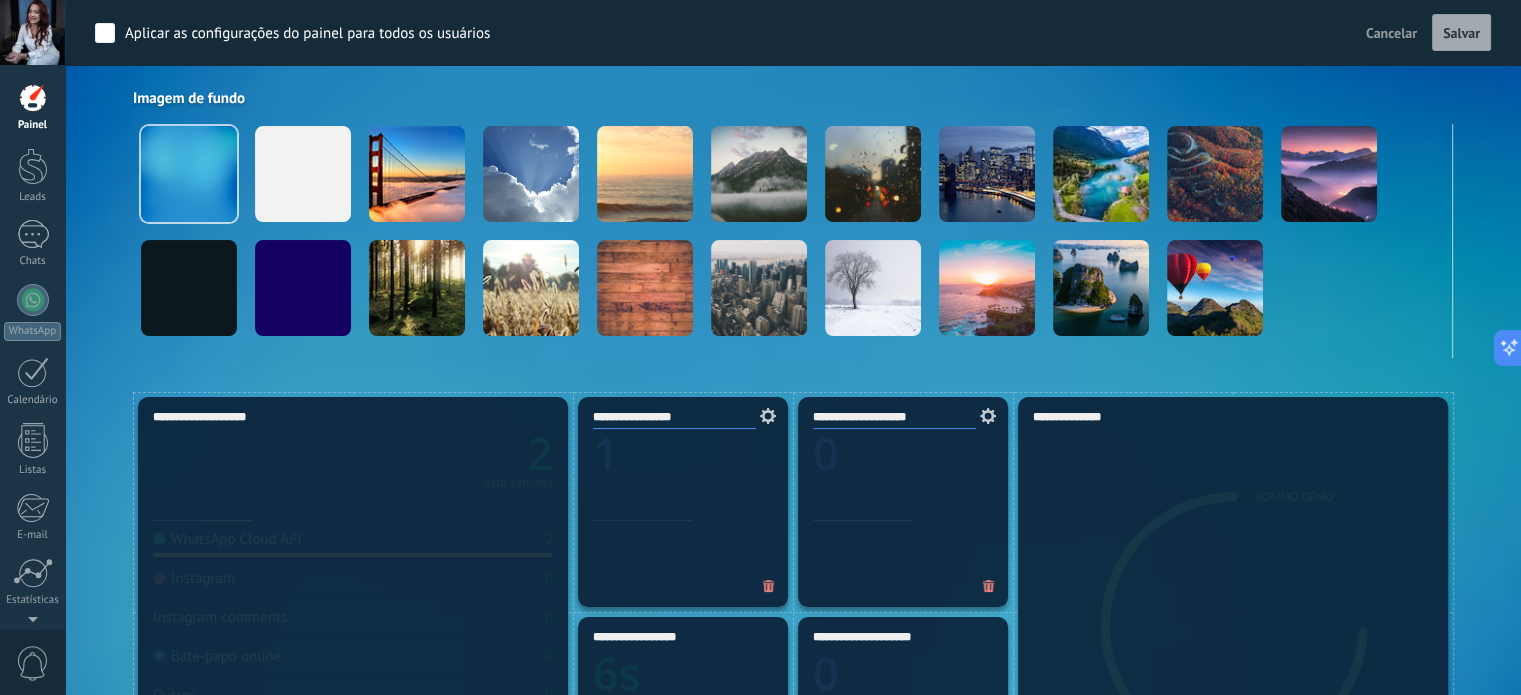 scroll, scrollTop: 300, scrollLeft: 0, axis: vertical 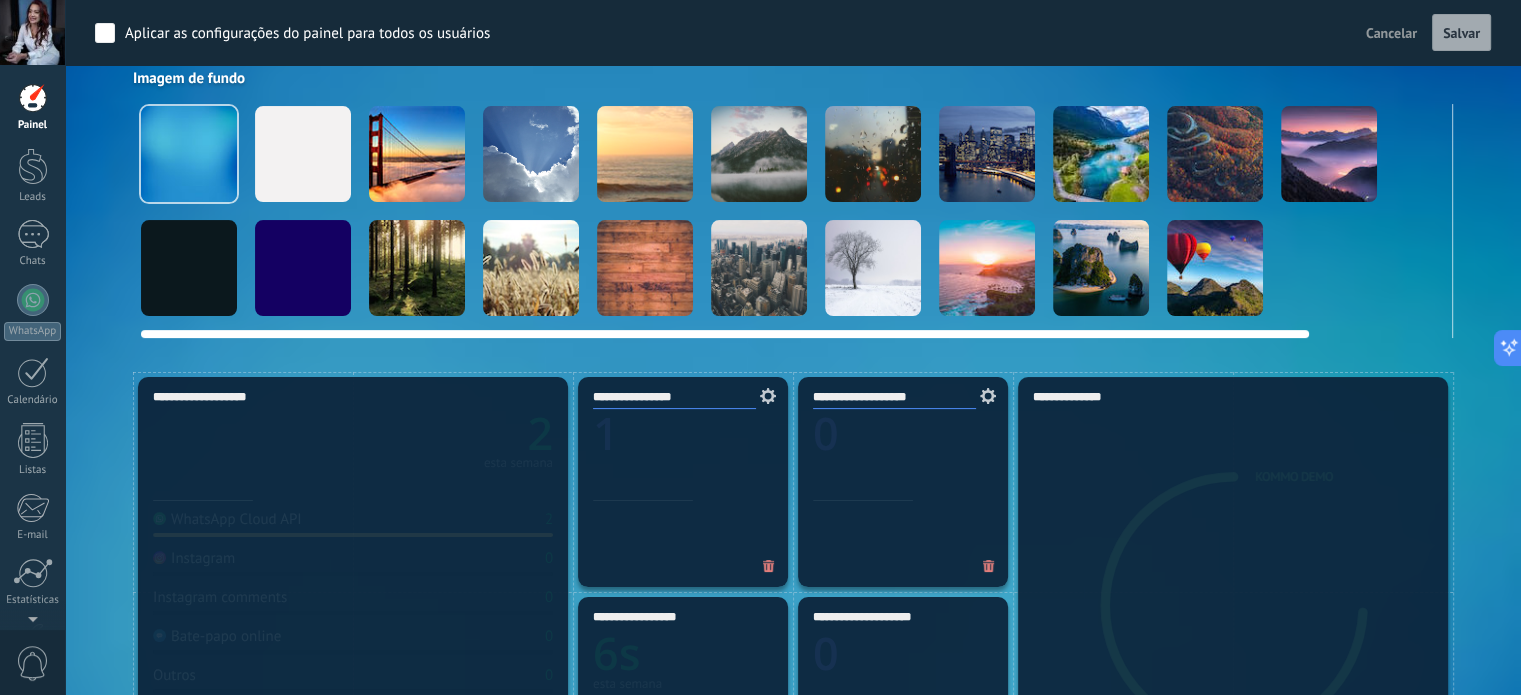 click at bounding box center [1101, 154] 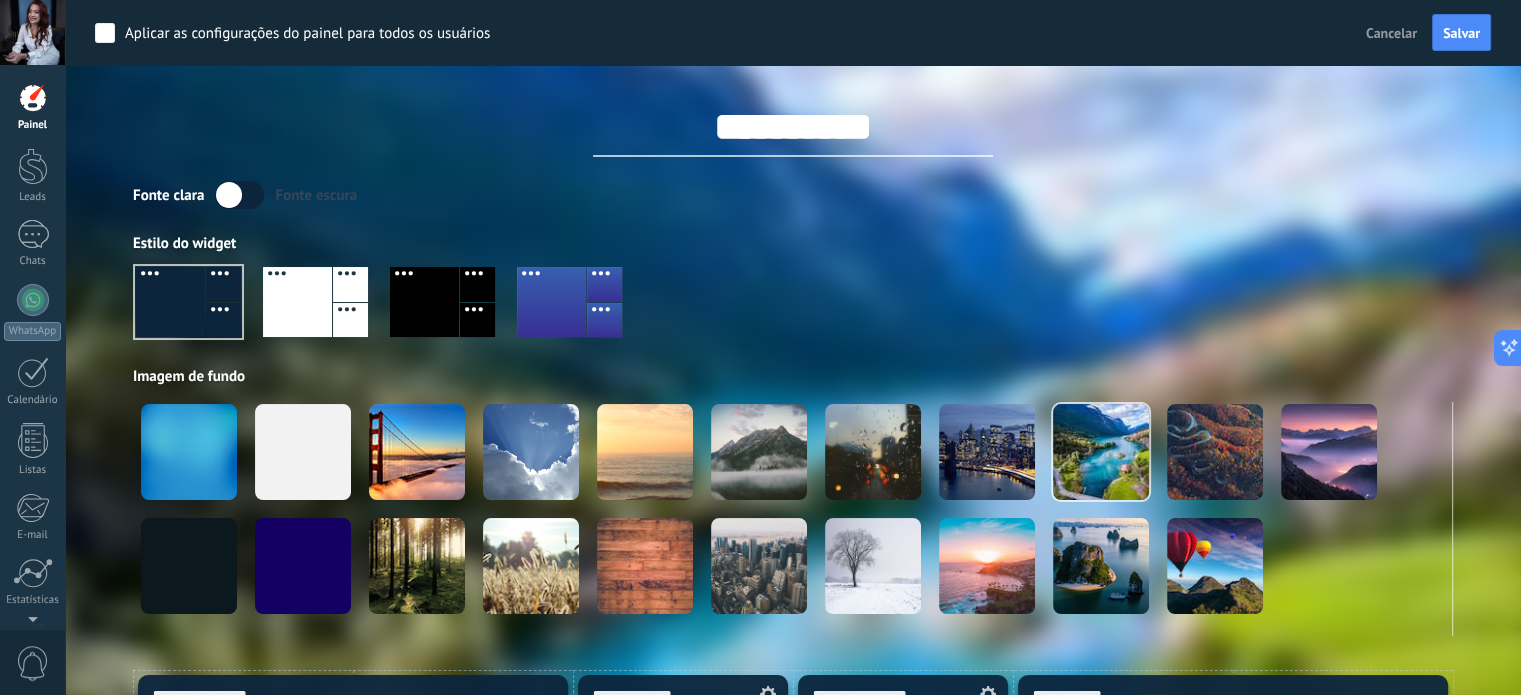 scroll, scrollTop: 0, scrollLeft: 0, axis: both 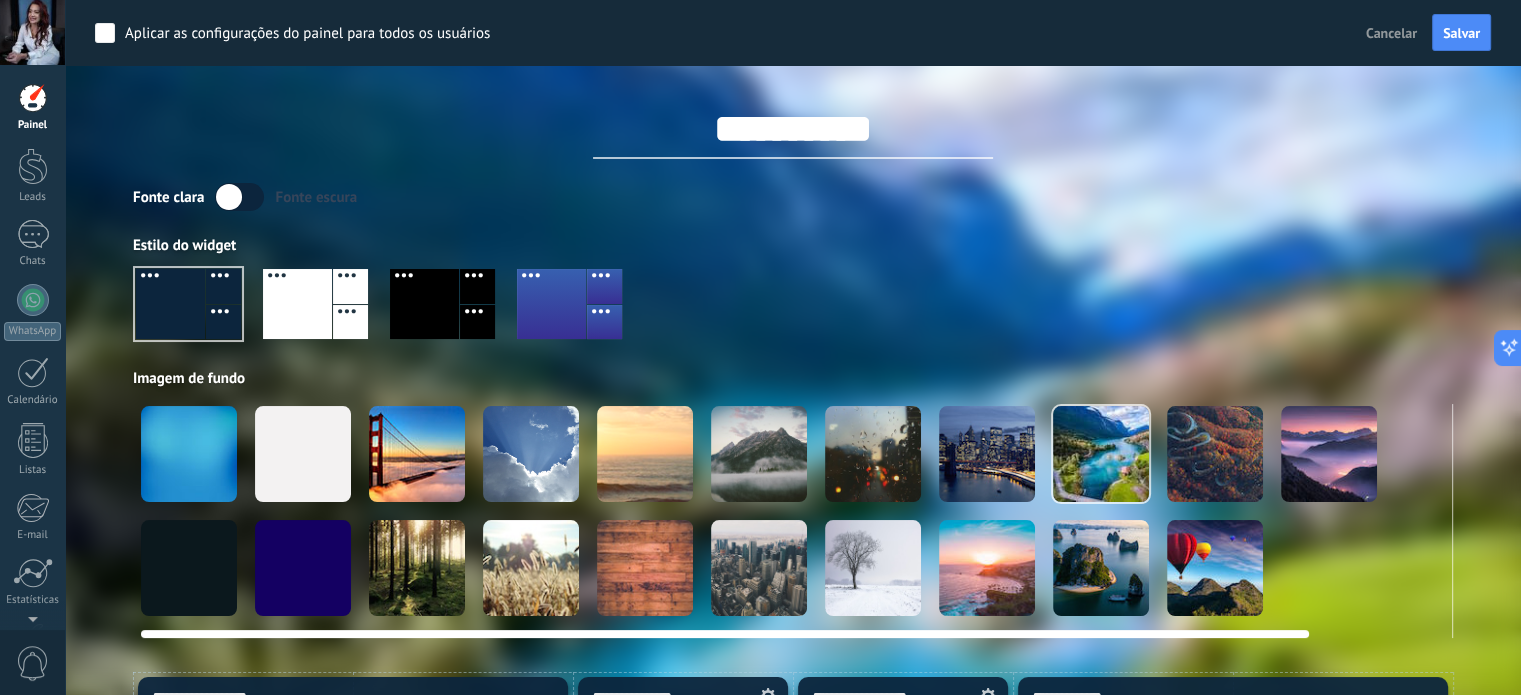click at bounding box center [531, 454] 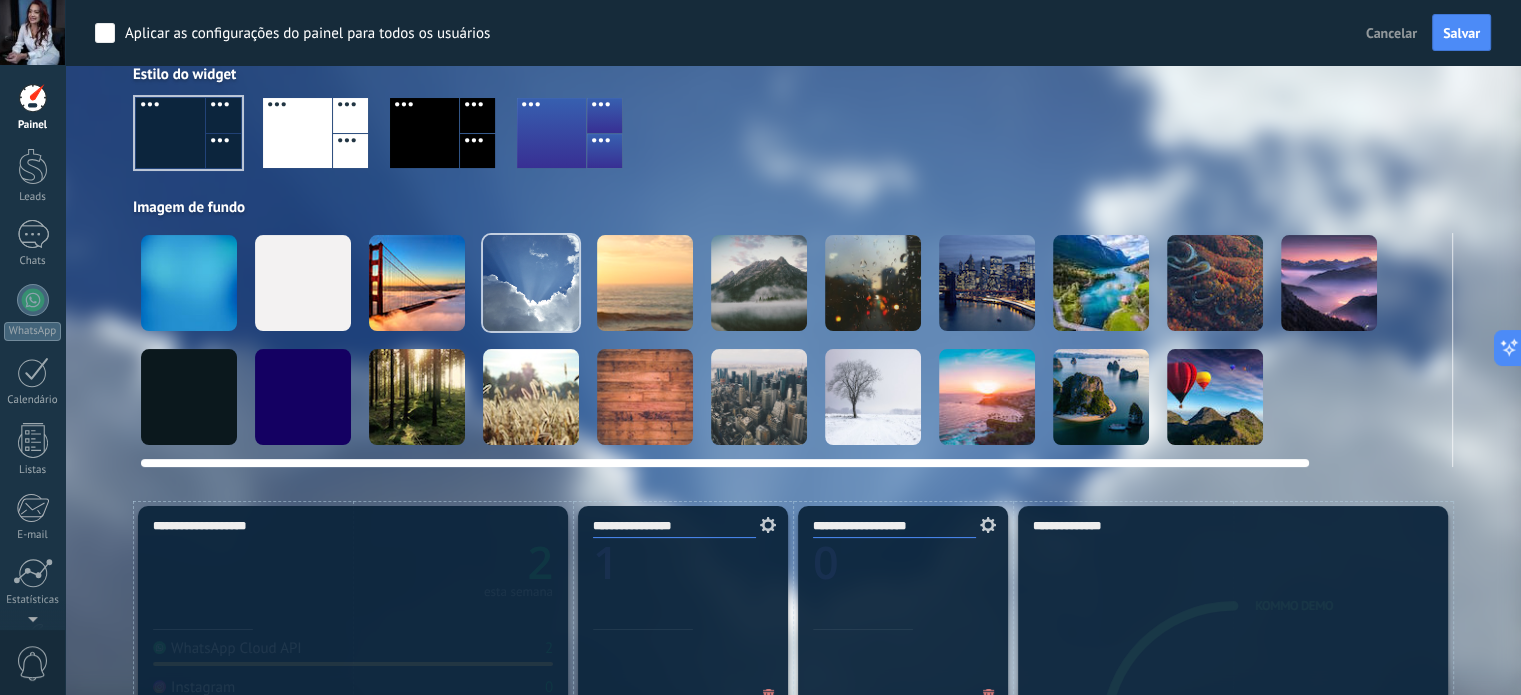 scroll, scrollTop: 200, scrollLeft: 0, axis: vertical 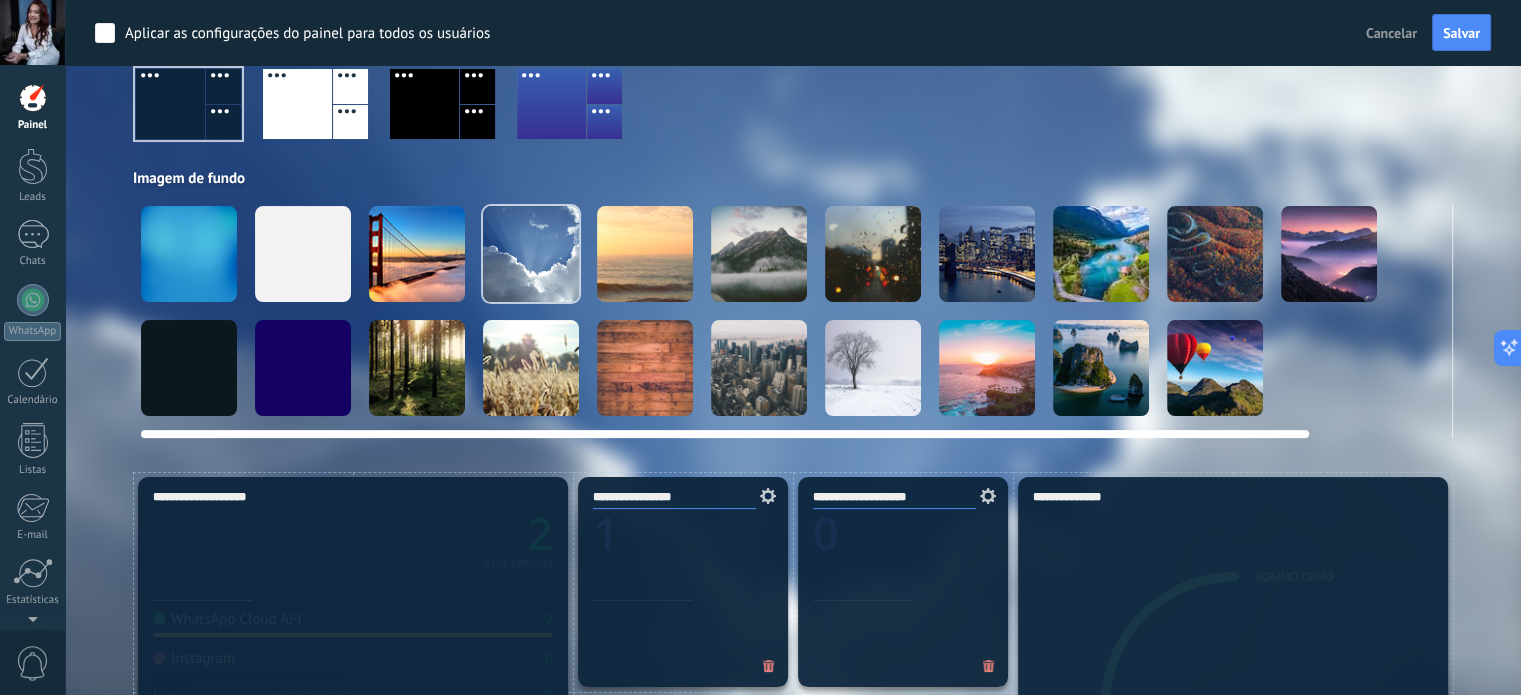 click at bounding box center (1101, 254) 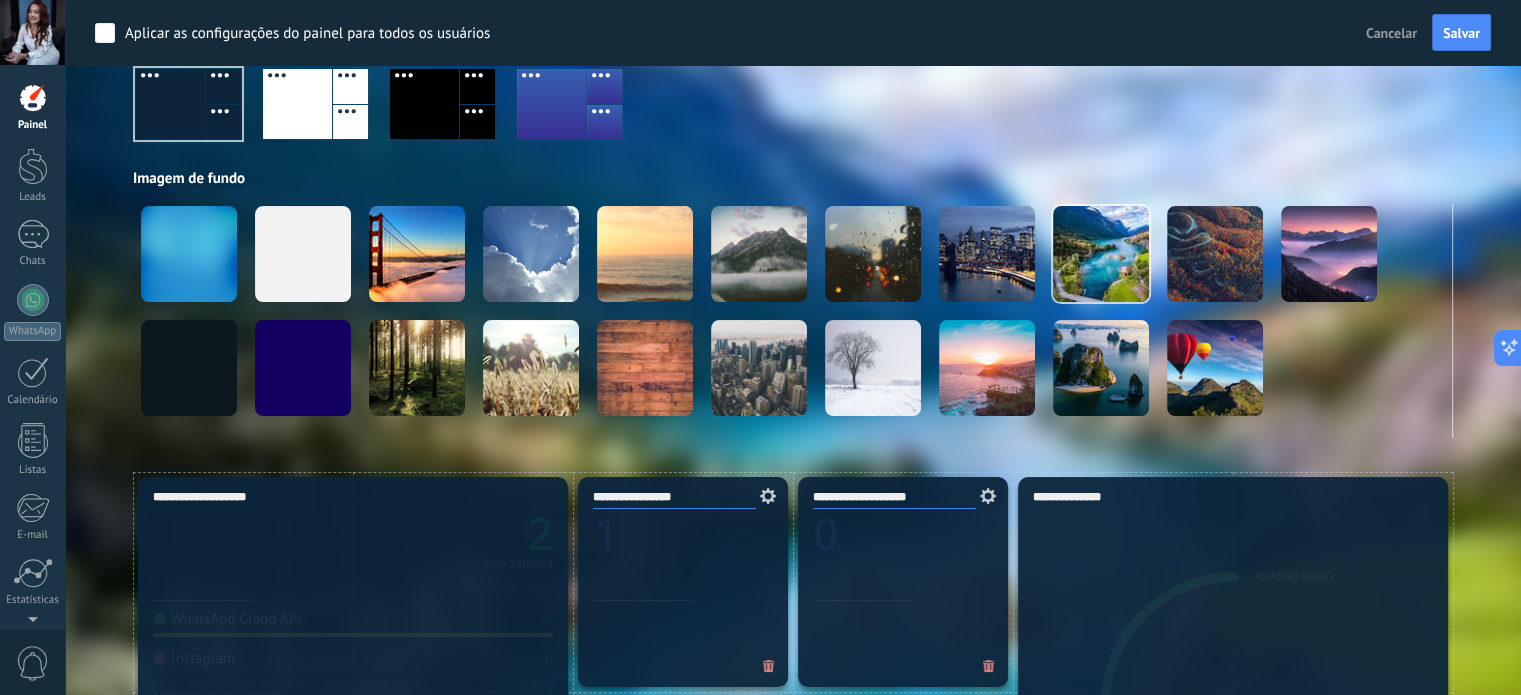 click at bounding box center (32, 32) 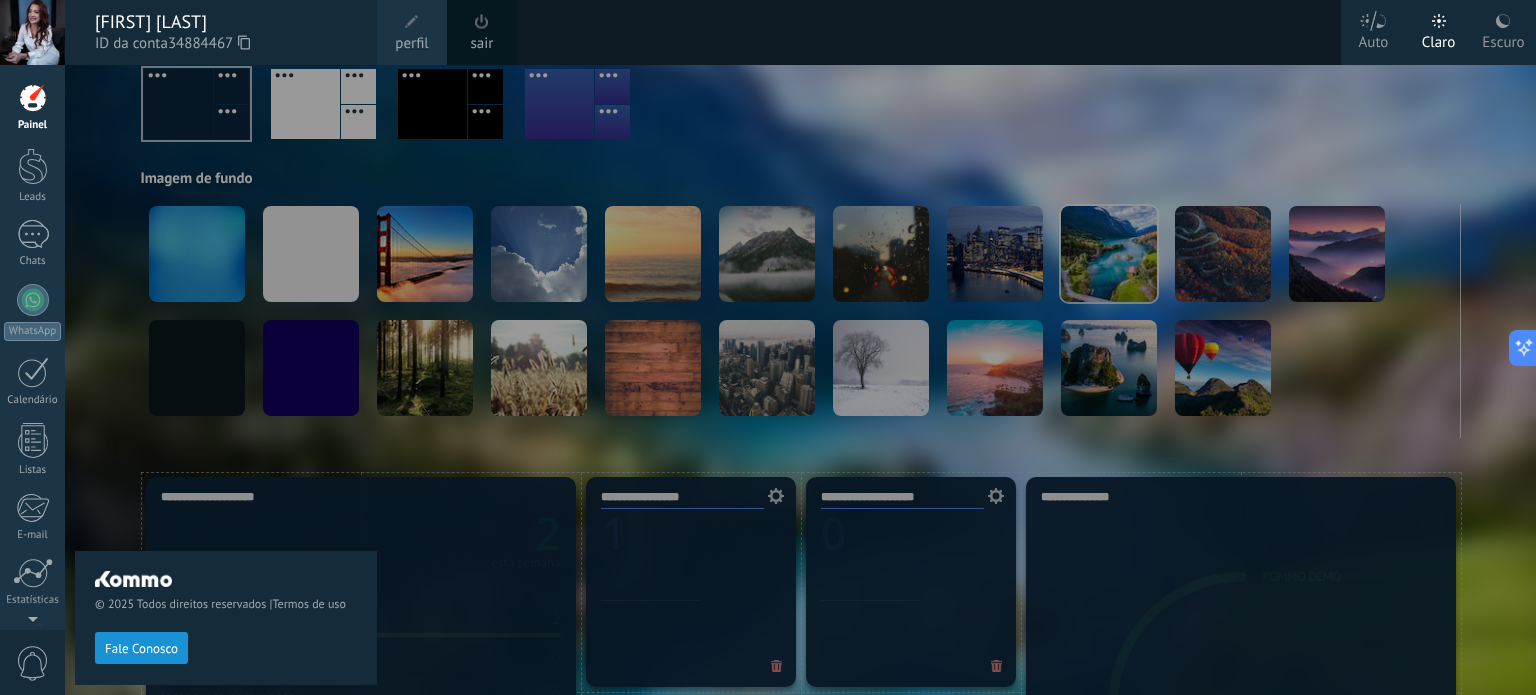 click at bounding box center [833, 347] 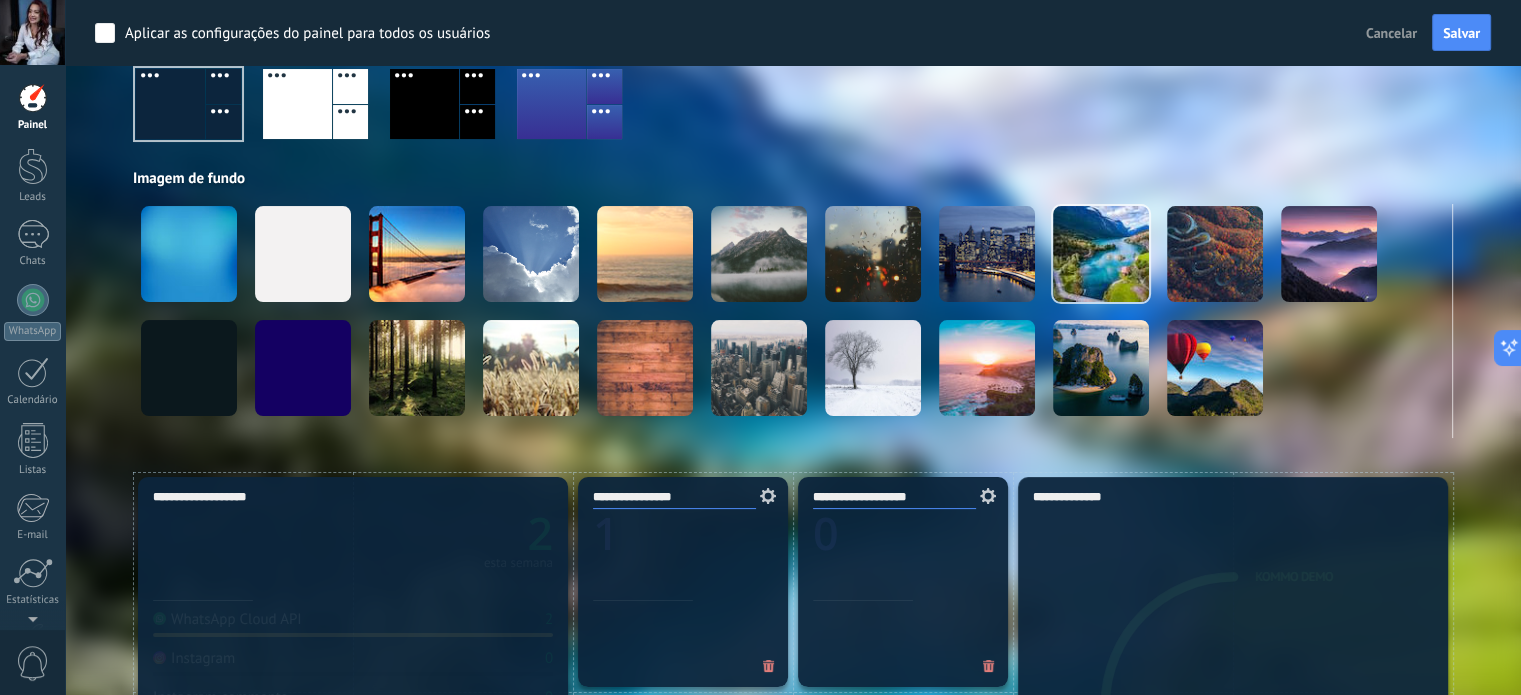 click at bounding box center (33, 98) 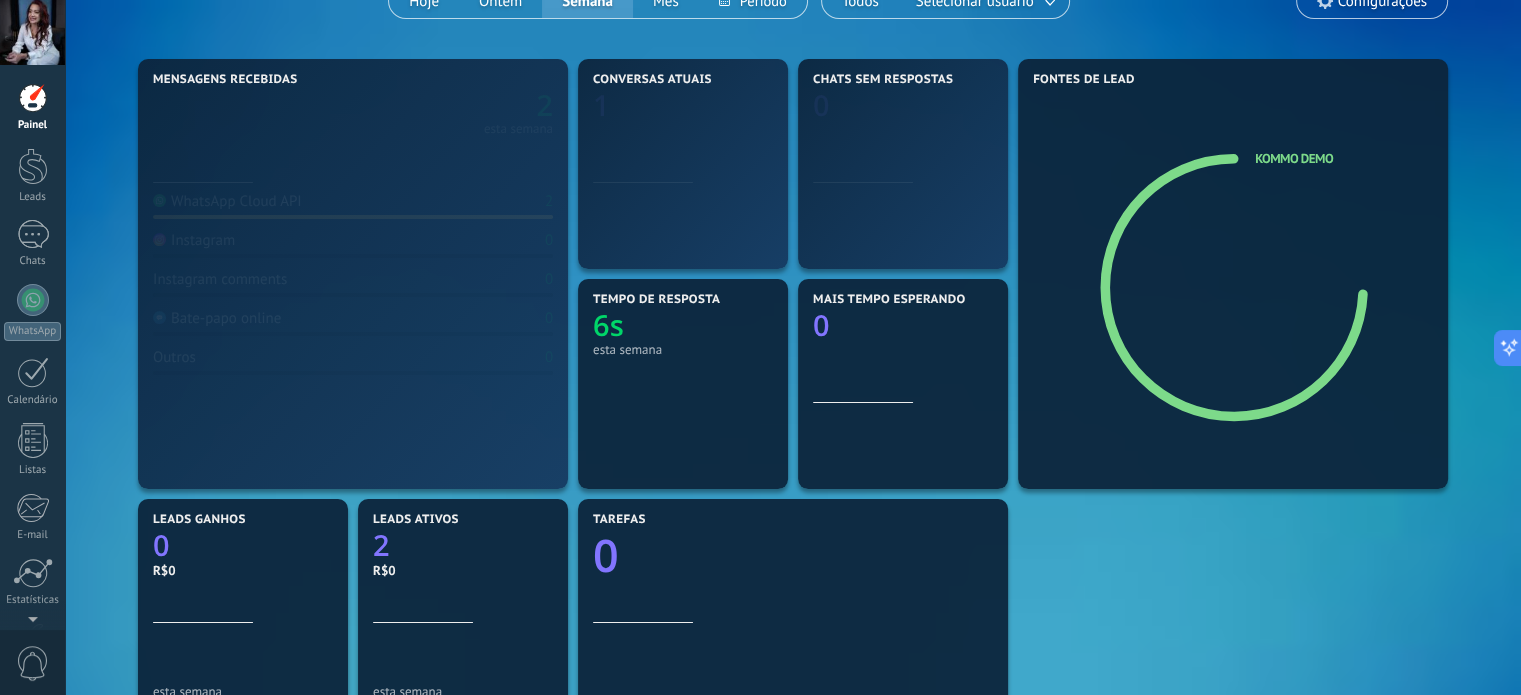 scroll, scrollTop: 0, scrollLeft: 0, axis: both 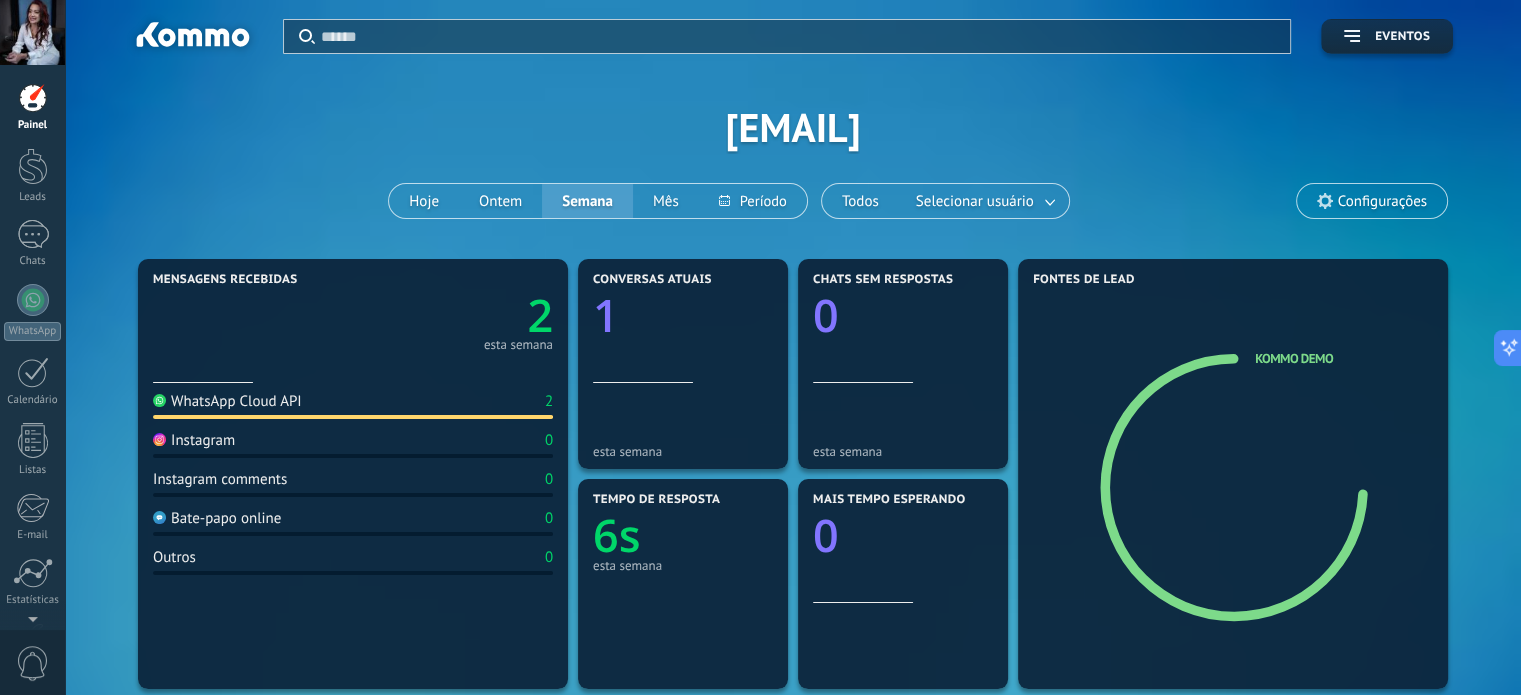 click on "Configurações" at bounding box center (1382, 201) 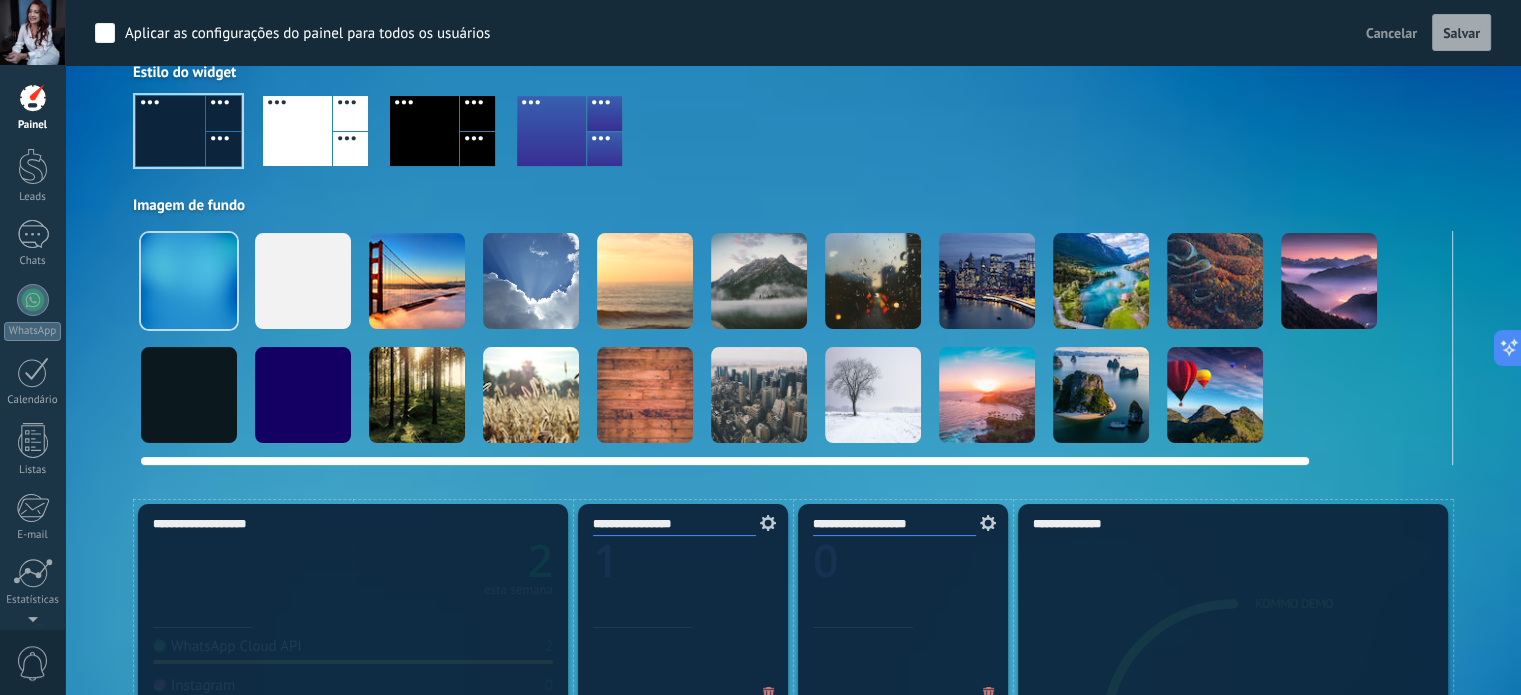 scroll, scrollTop: 200, scrollLeft: 0, axis: vertical 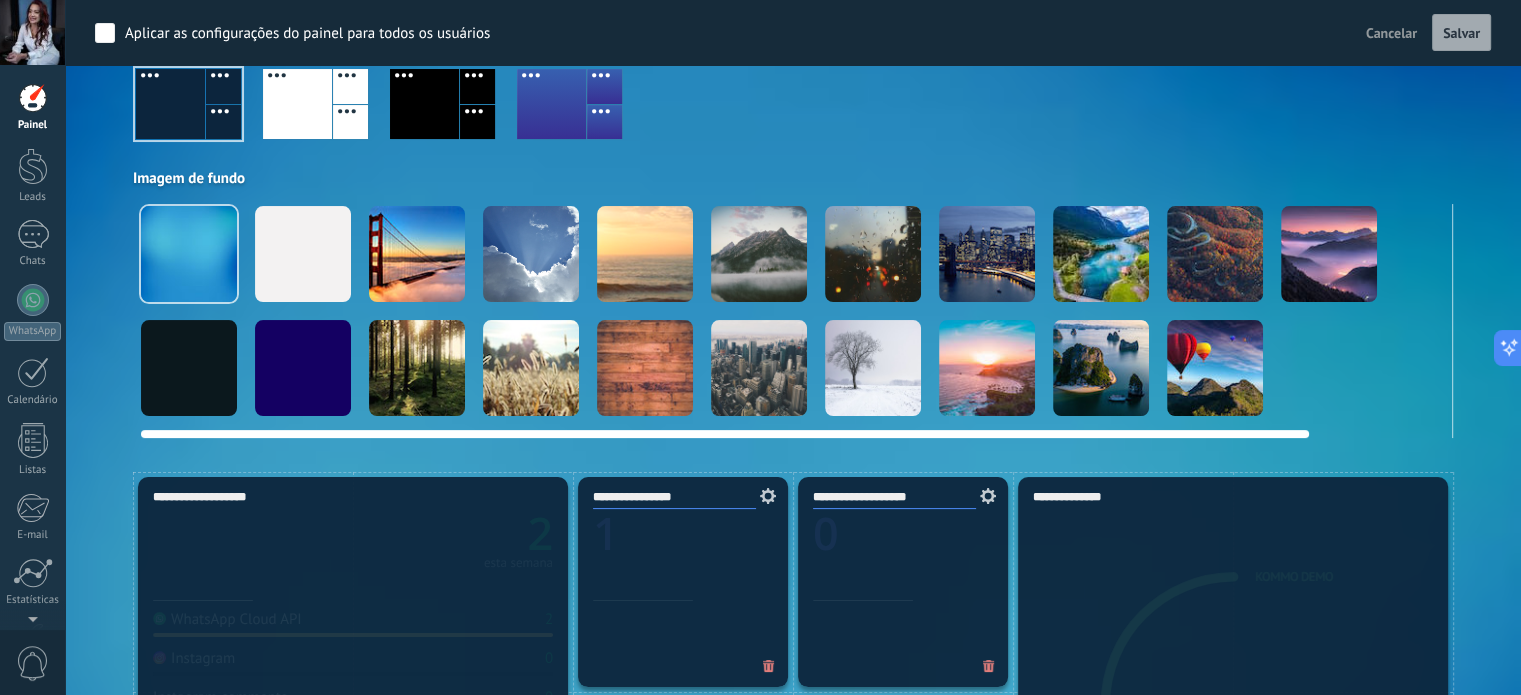click at bounding box center (1101, 254) 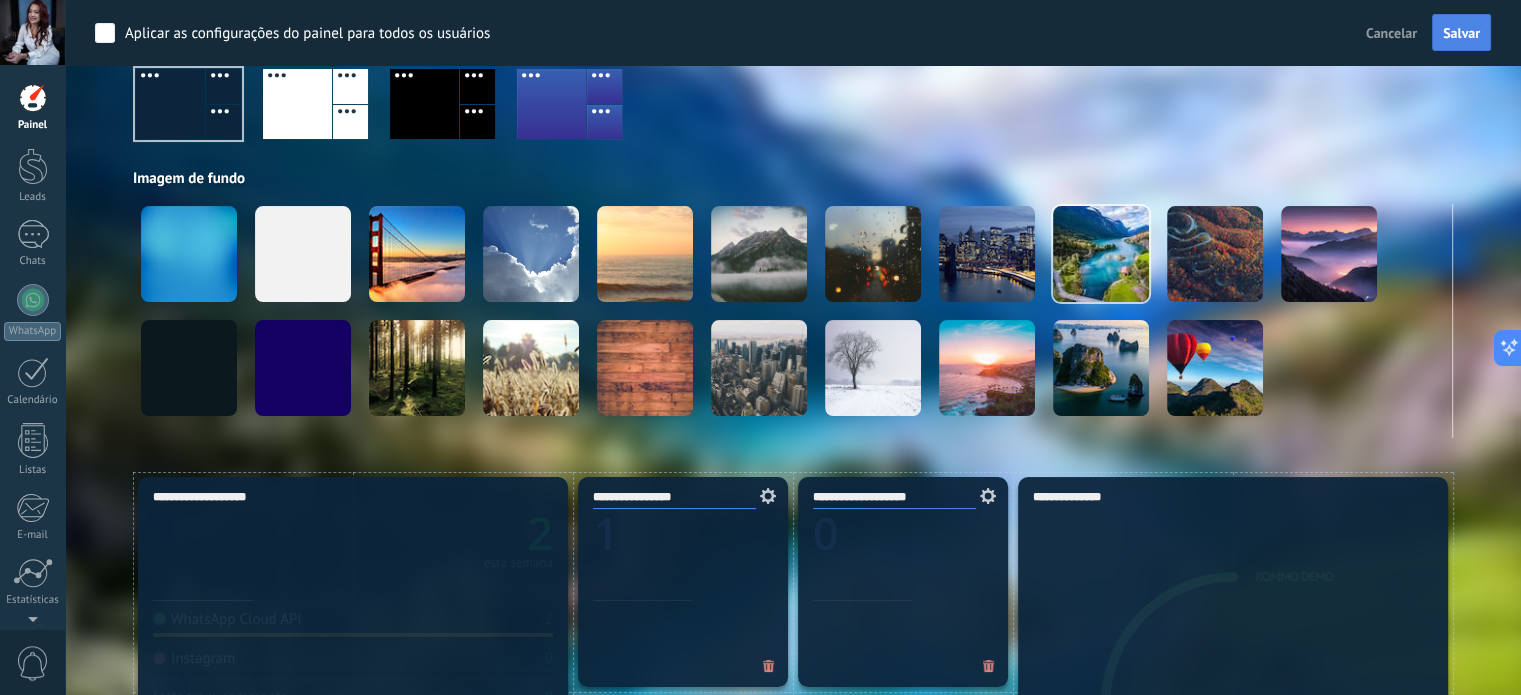 click on "Salvar" at bounding box center (1461, 33) 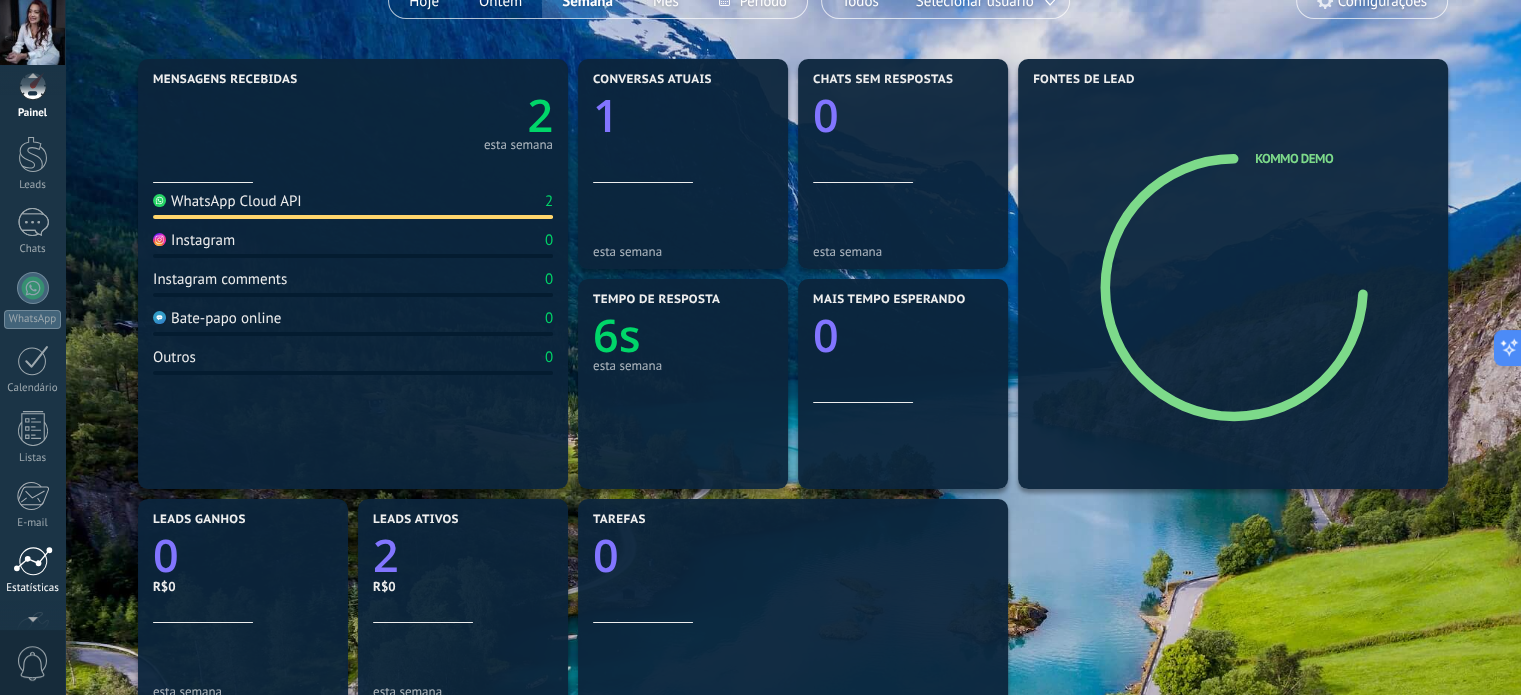 scroll, scrollTop: 0, scrollLeft: 0, axis: both 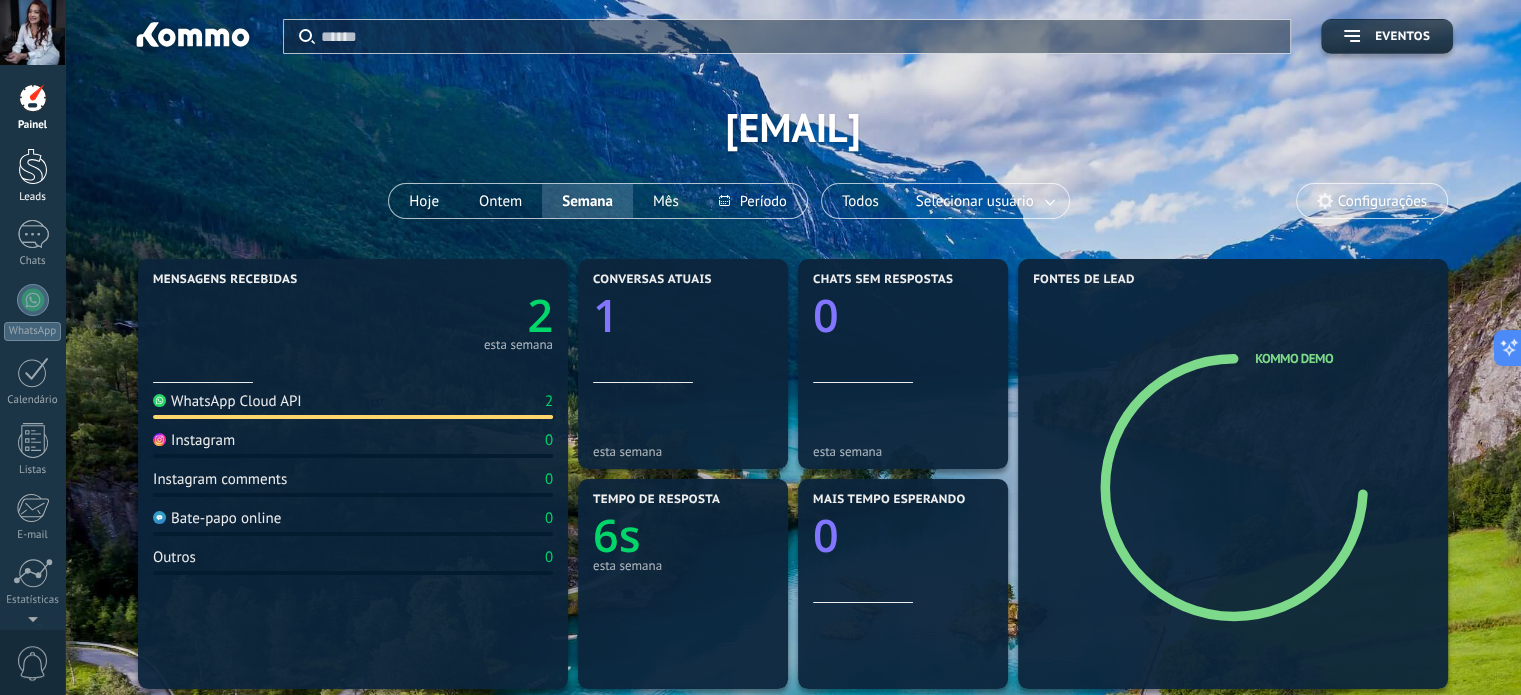 click at bounding box center [33, 166] 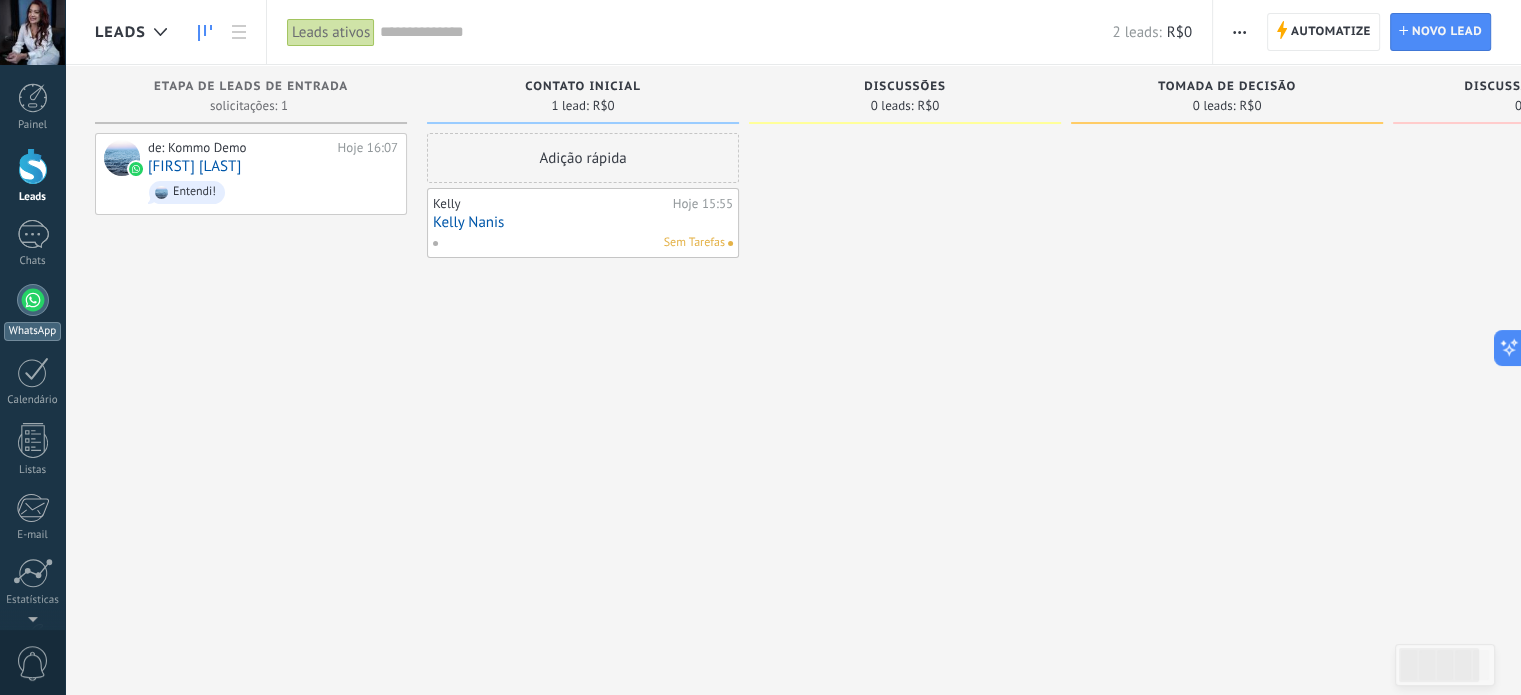 click at bounding box center (33, 300) 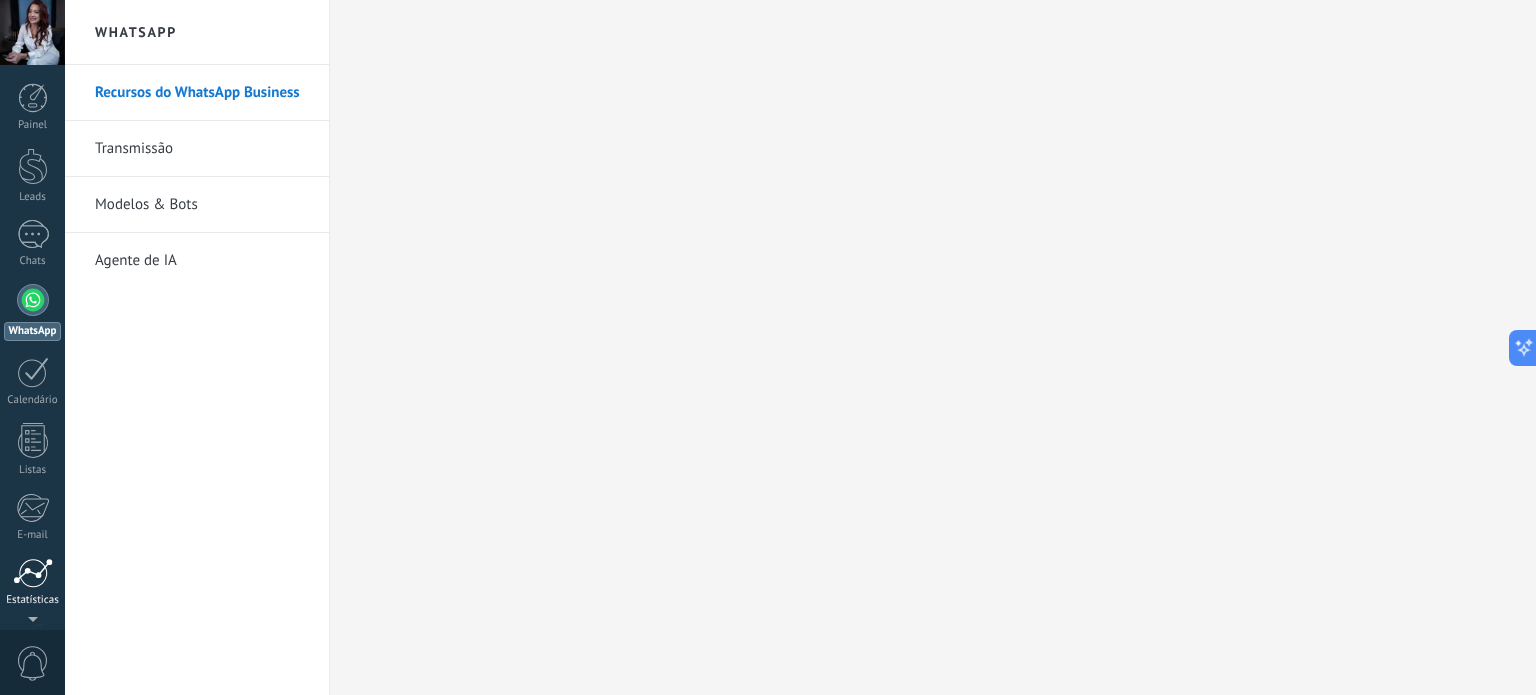 click at bounding box center [33, 573] 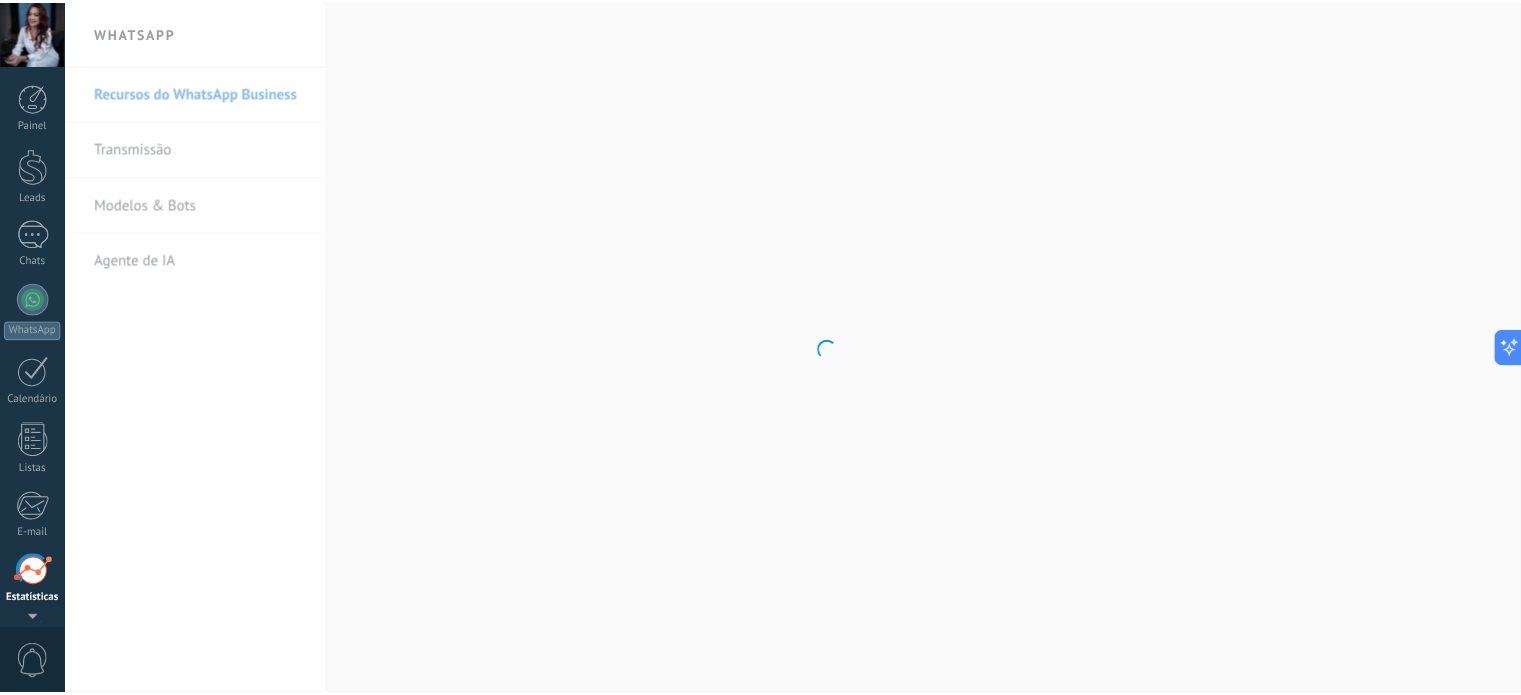 scroll, scrollTop: 136, scrollLeft: 0, axis: vertical 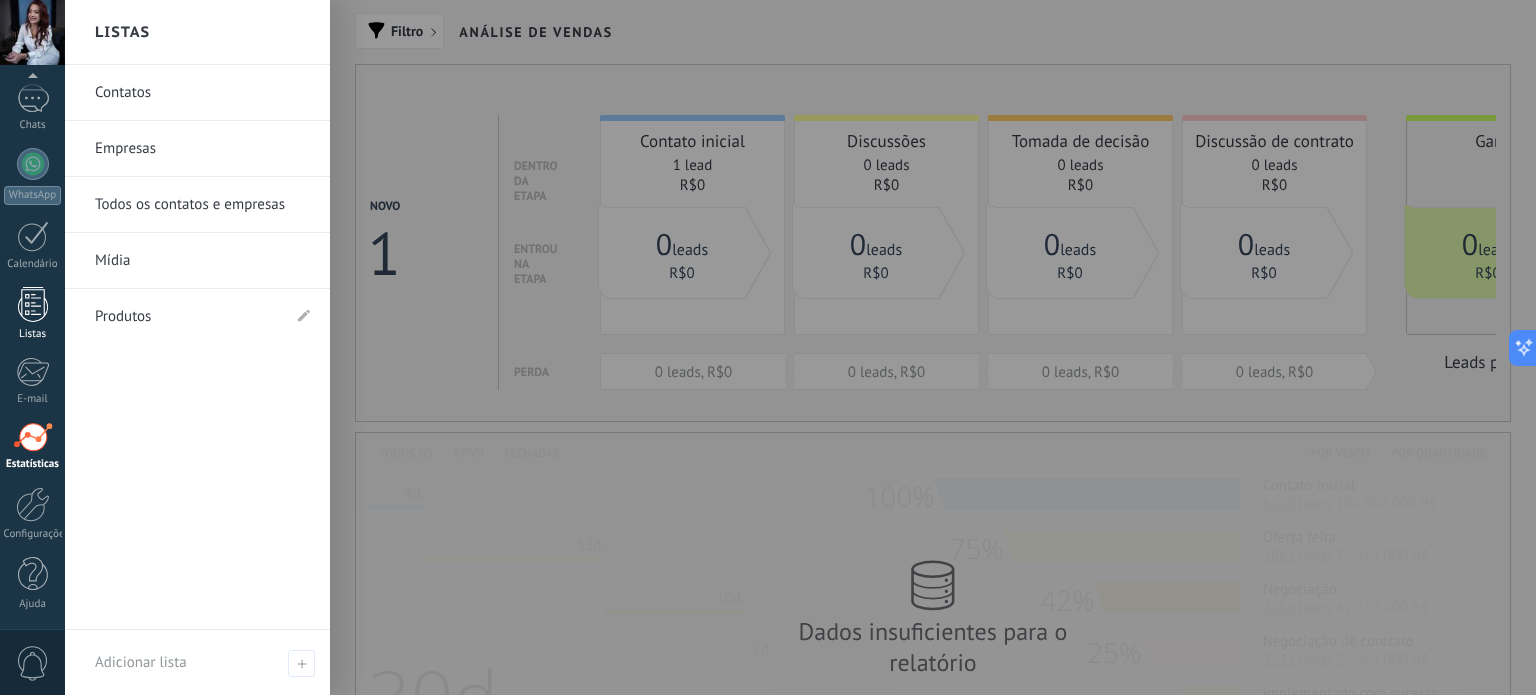 click at bounding box center [33, 304] 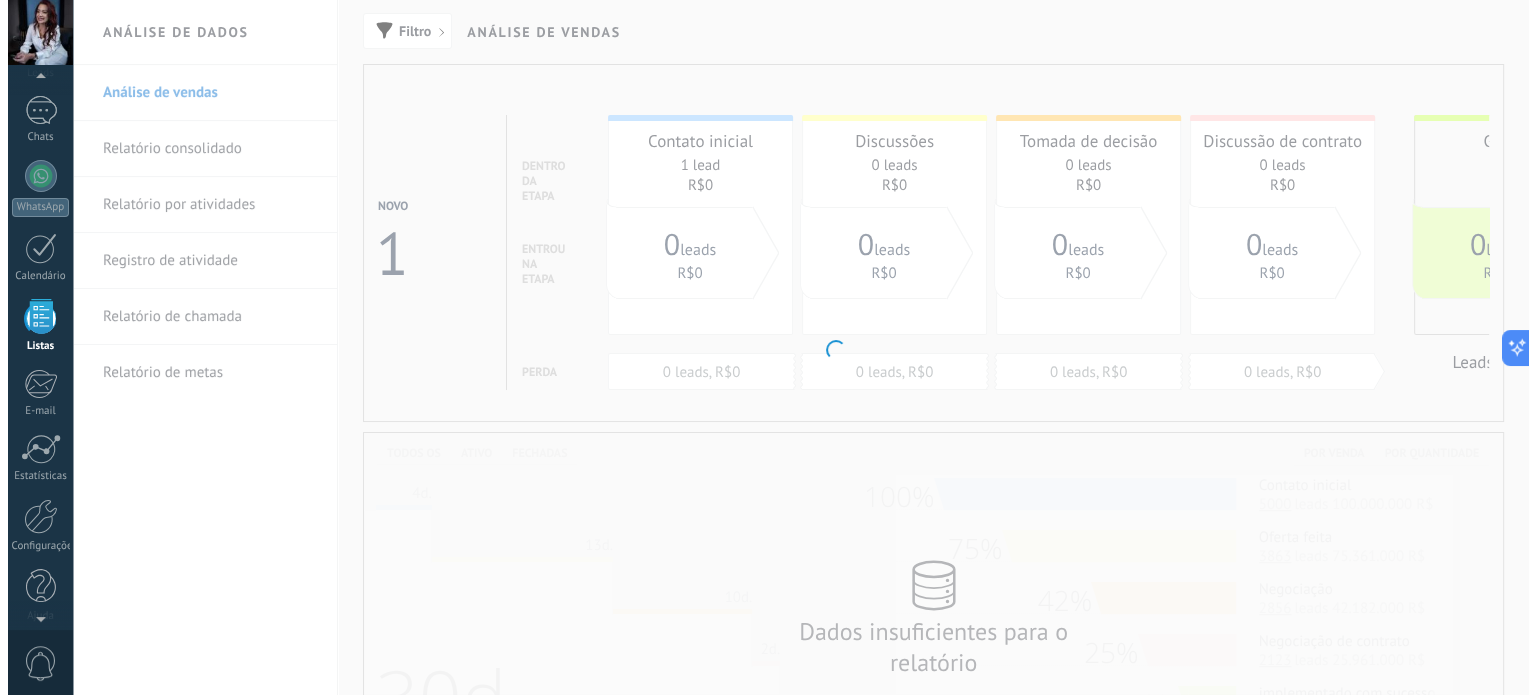 scroll, scrollTop: 123, scrollLeft: 0, axis: vertical 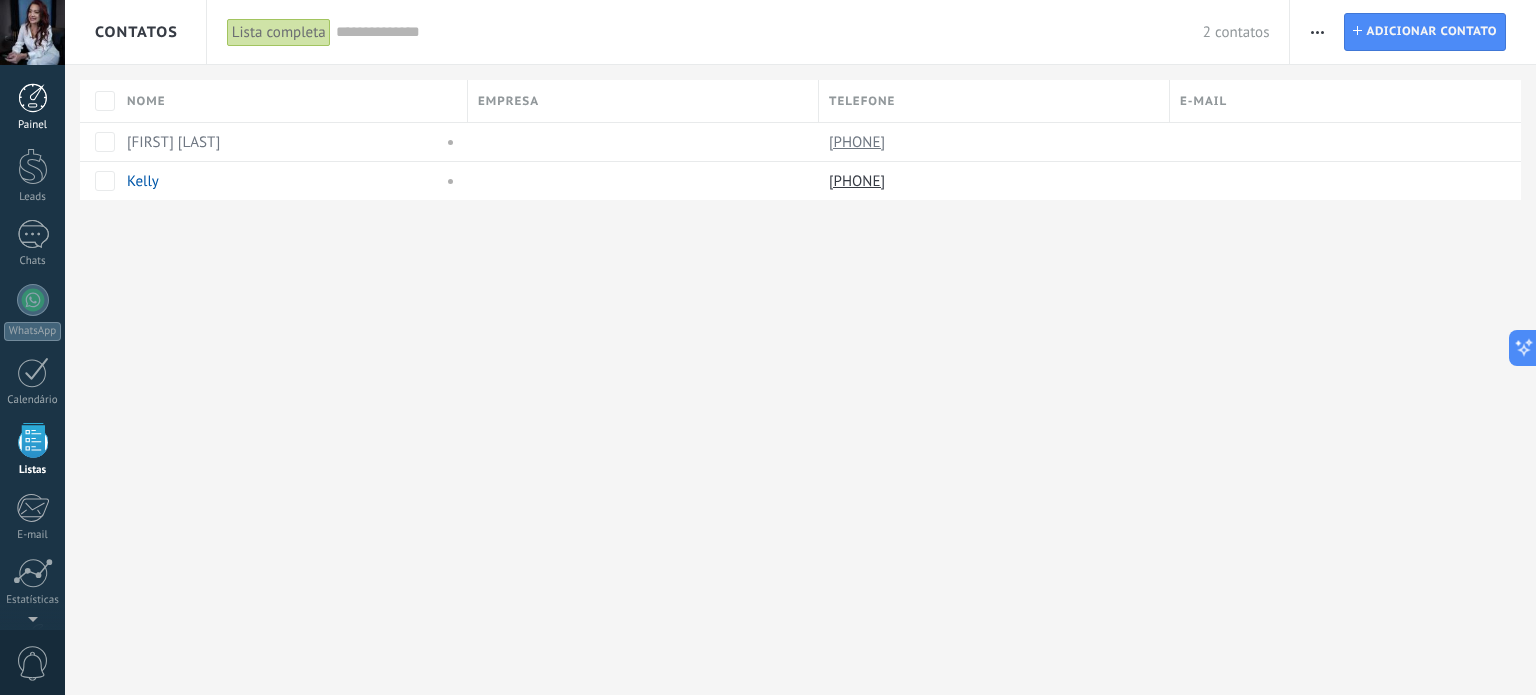 click at bounding box center (33, 98) 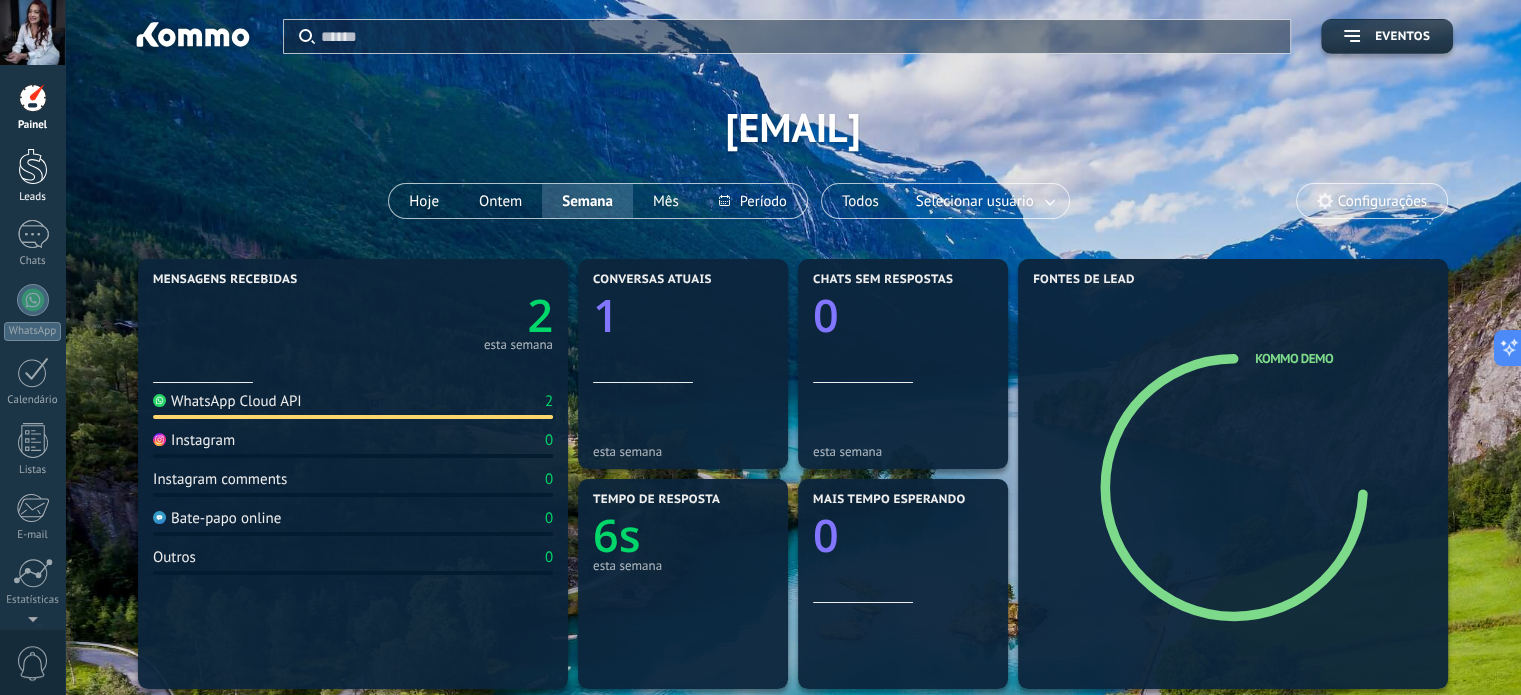 click at bounding box center [33, 166] 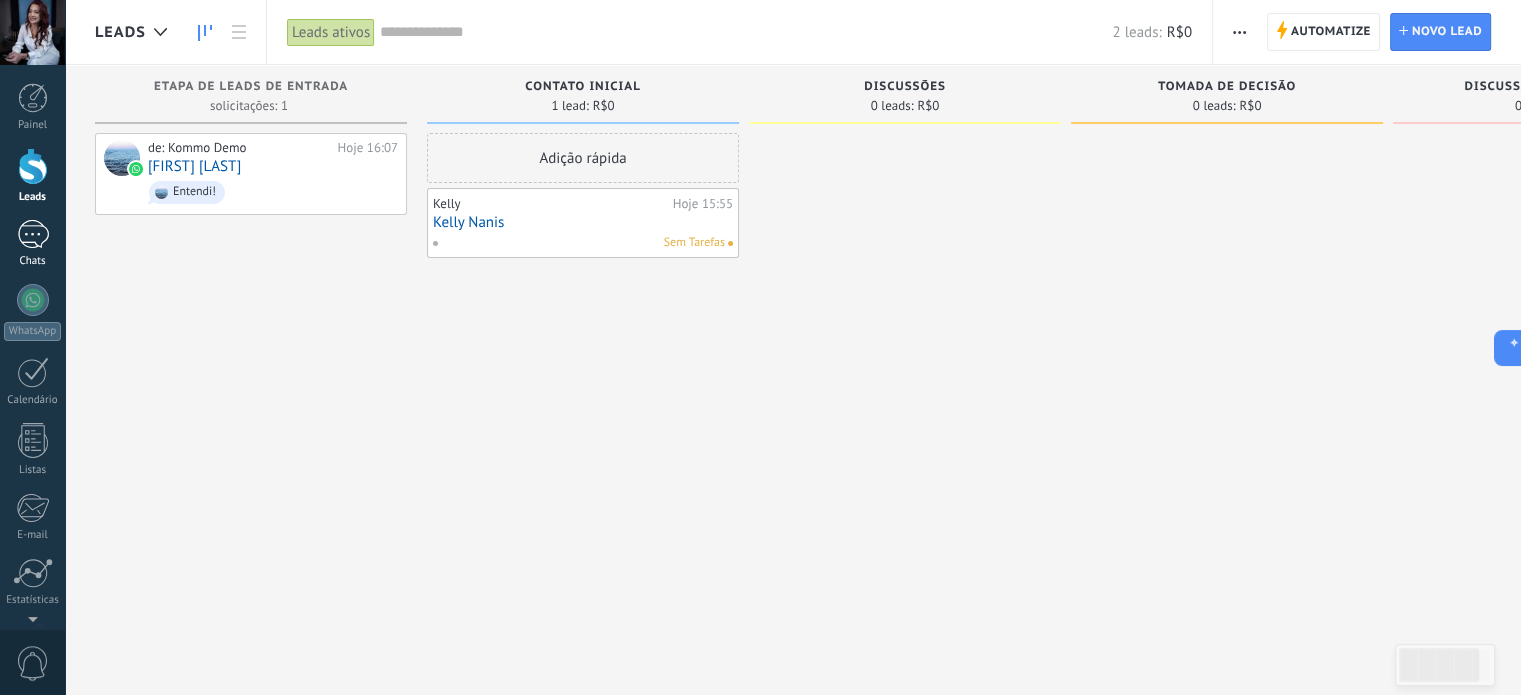 click at bounding box center [33, 234] 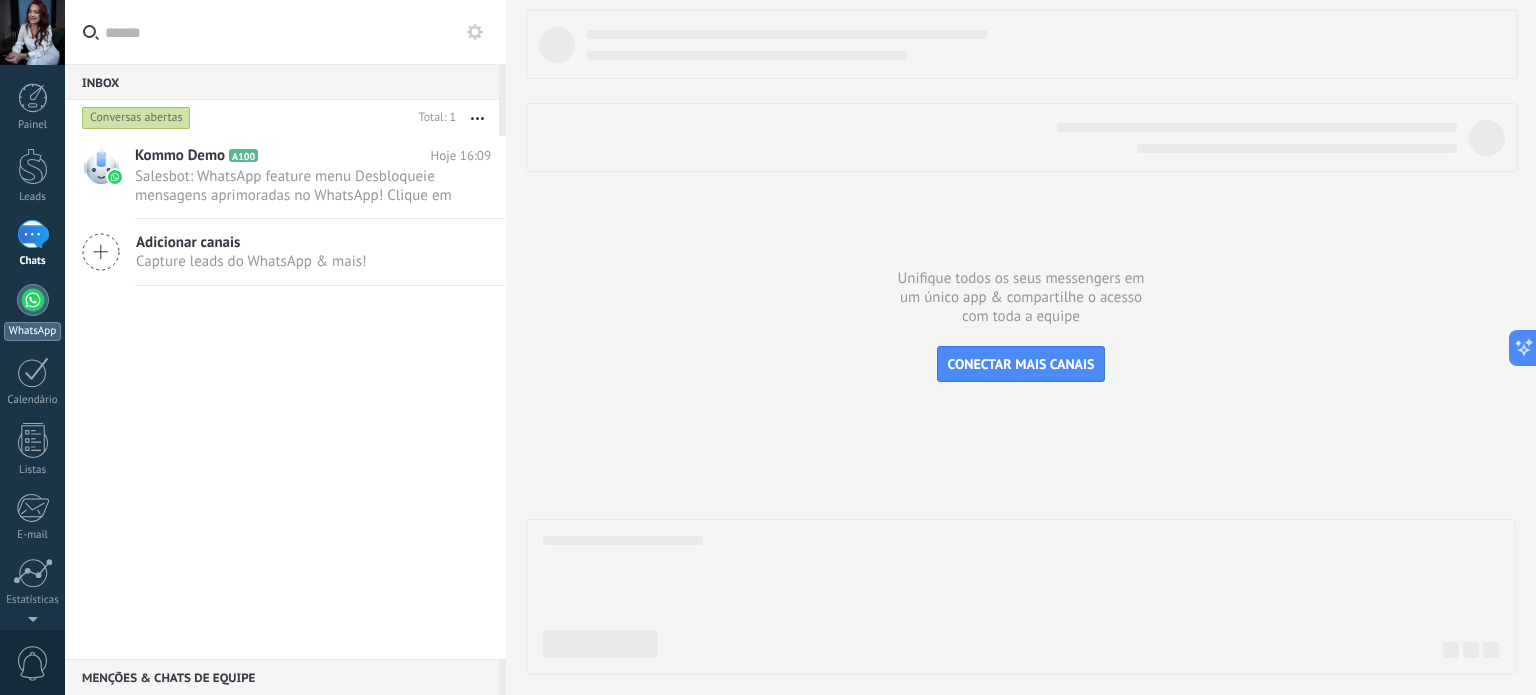 click at bounding box center [33, 300] 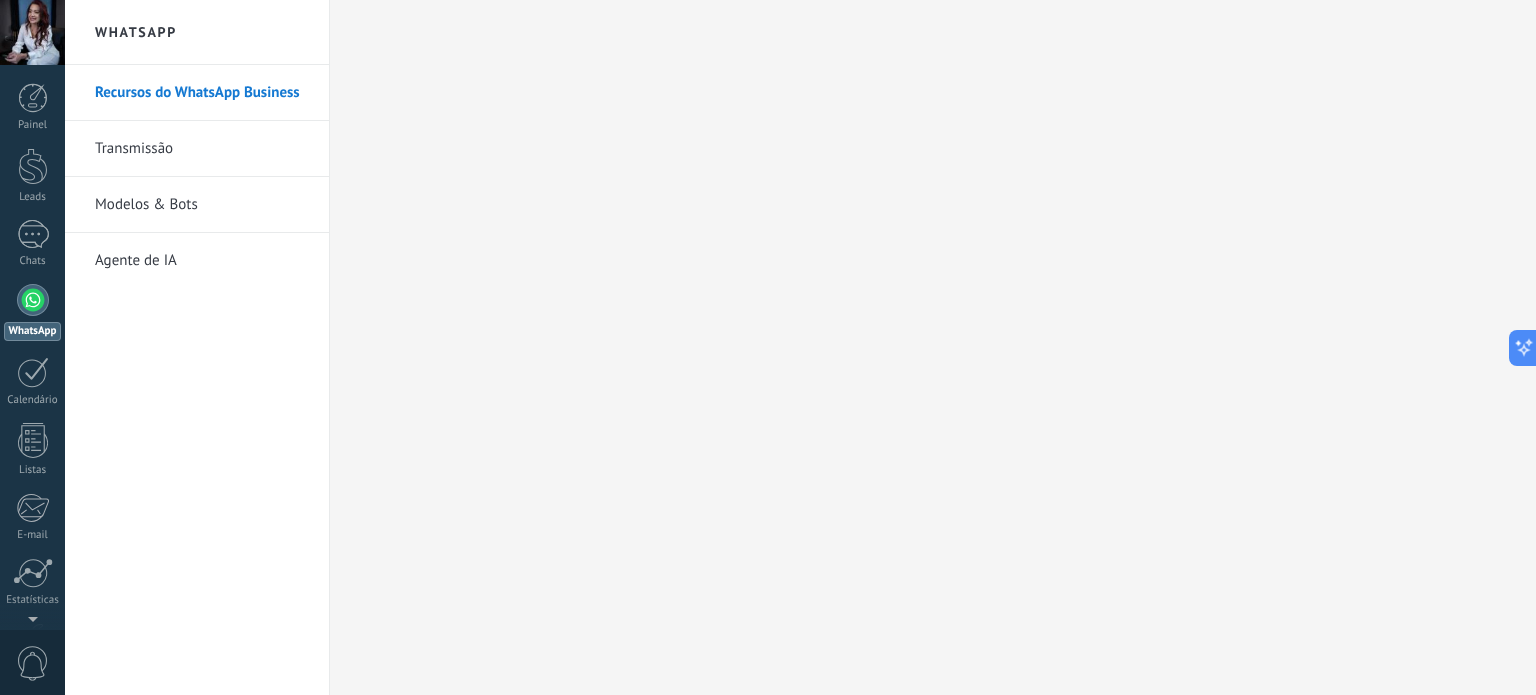click on "Modelos & Bots" at bounding box center (202, 205) 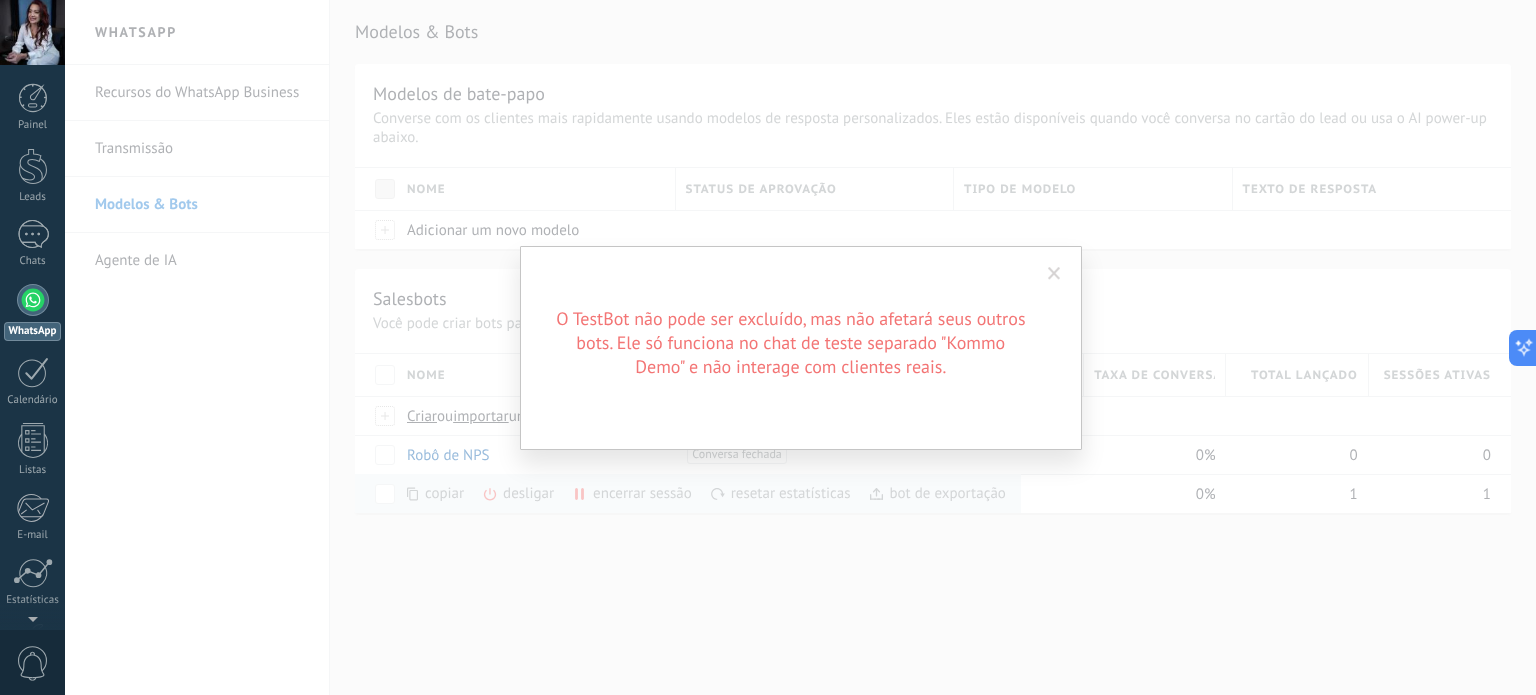 click at bounding box center (1054, 274) 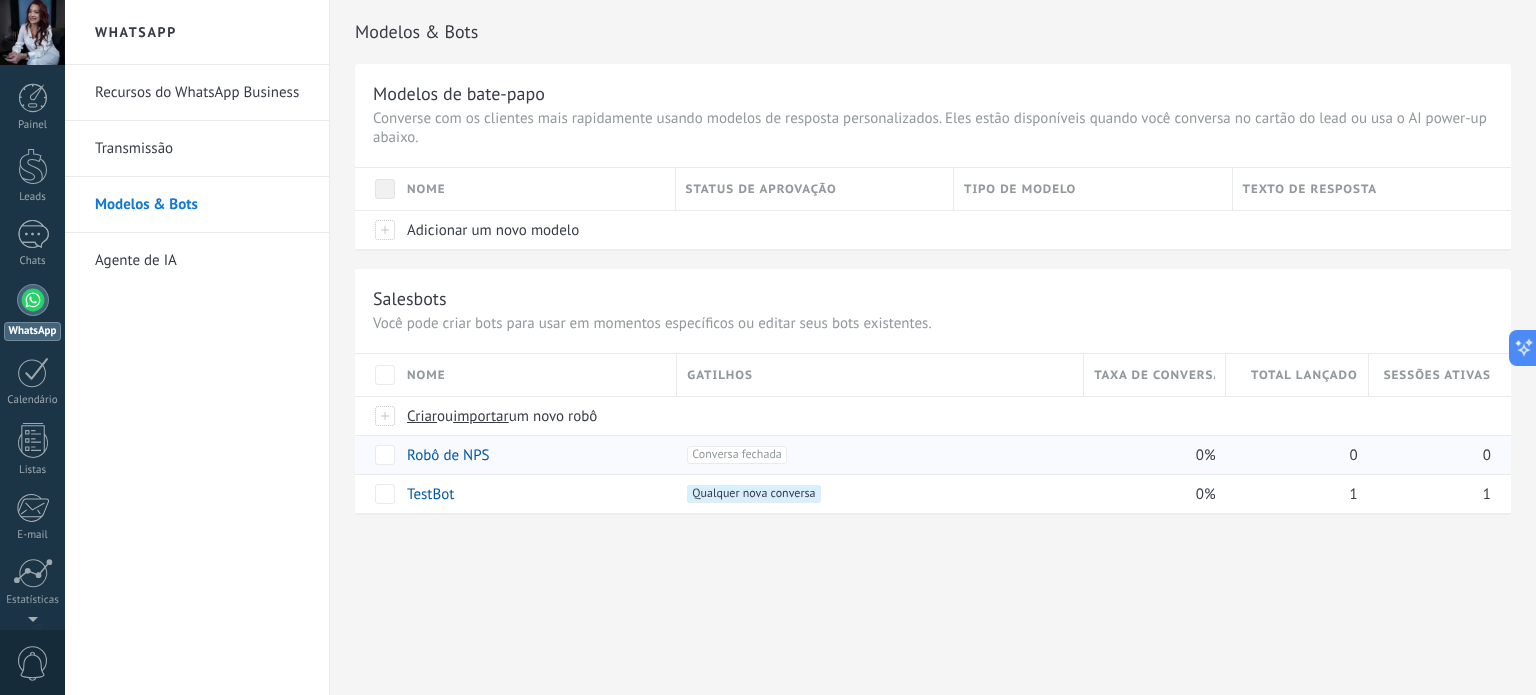 click on "Recursos do WhatsApp Business" at bounding box center [202, 93] 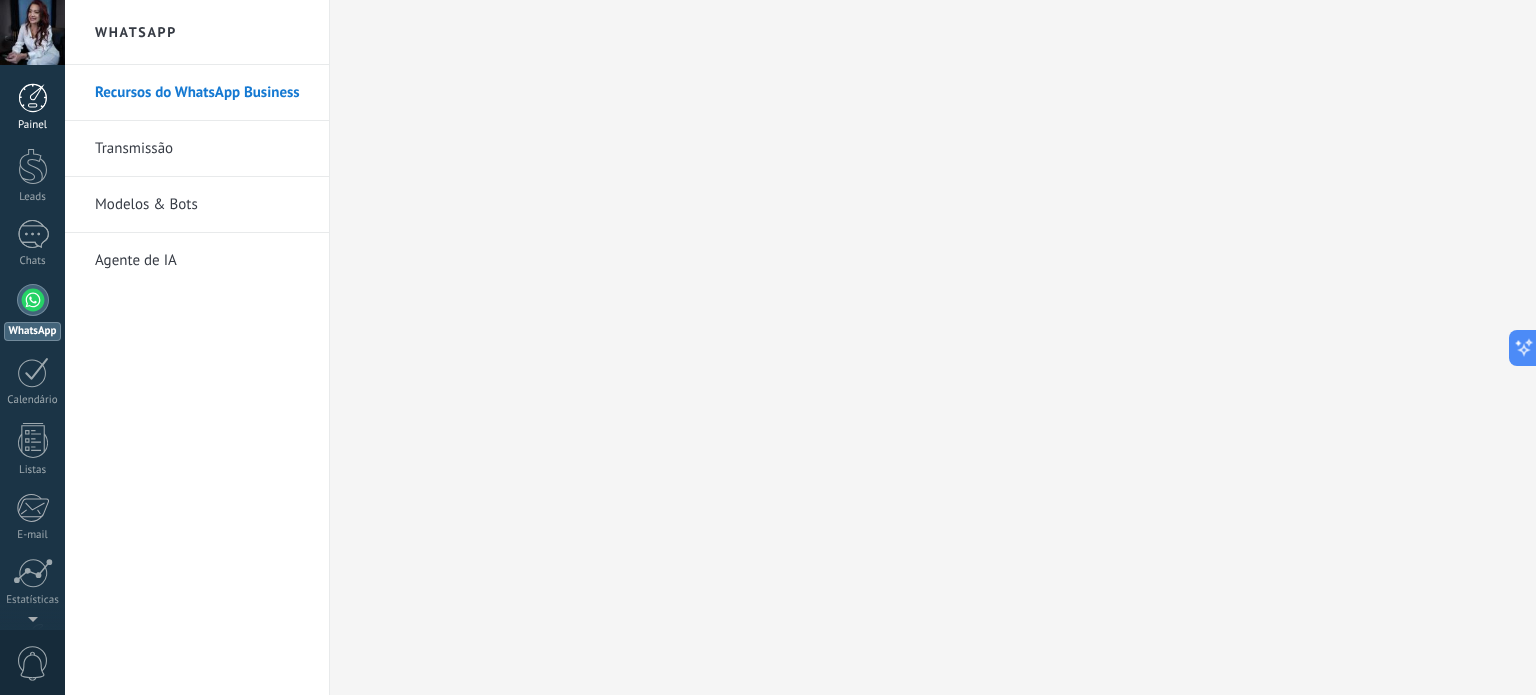 click at bounding box center [33, 98] 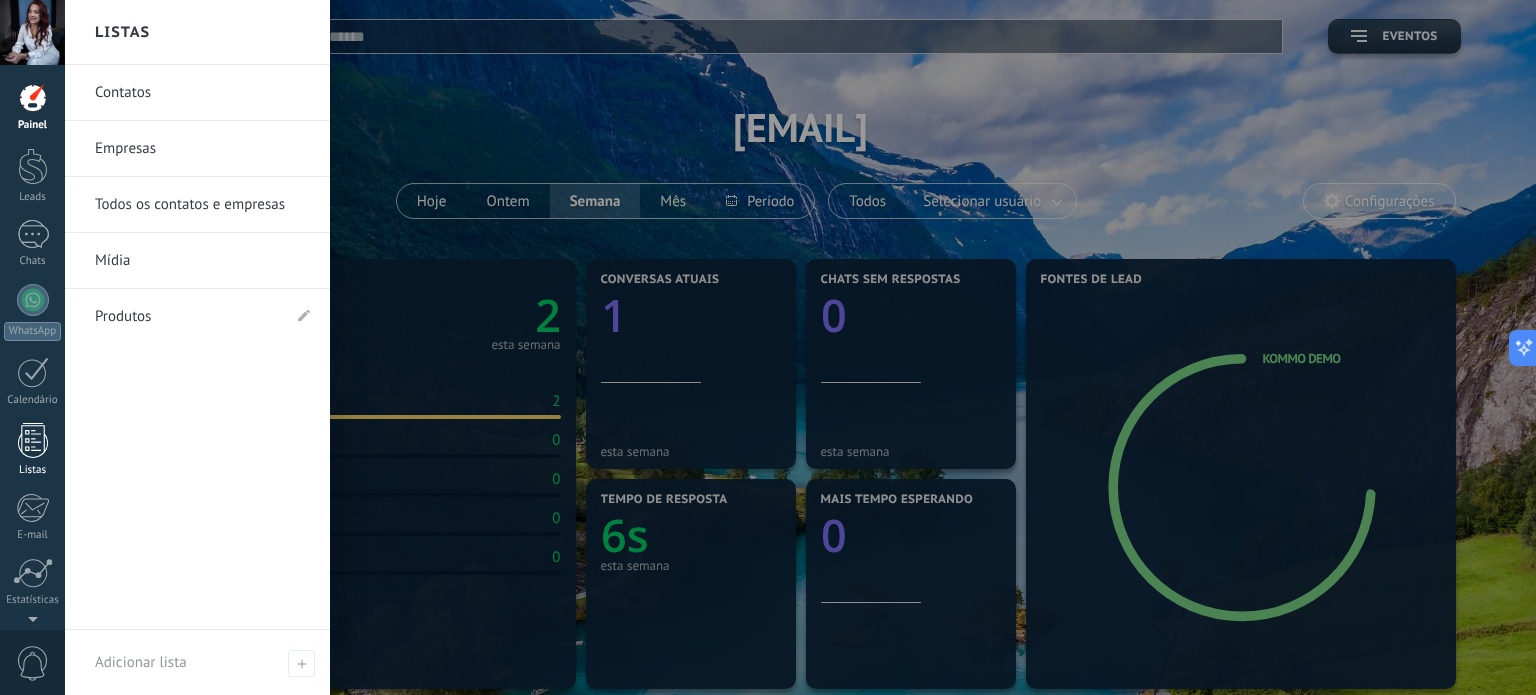 click at bounding box center (33, 440) 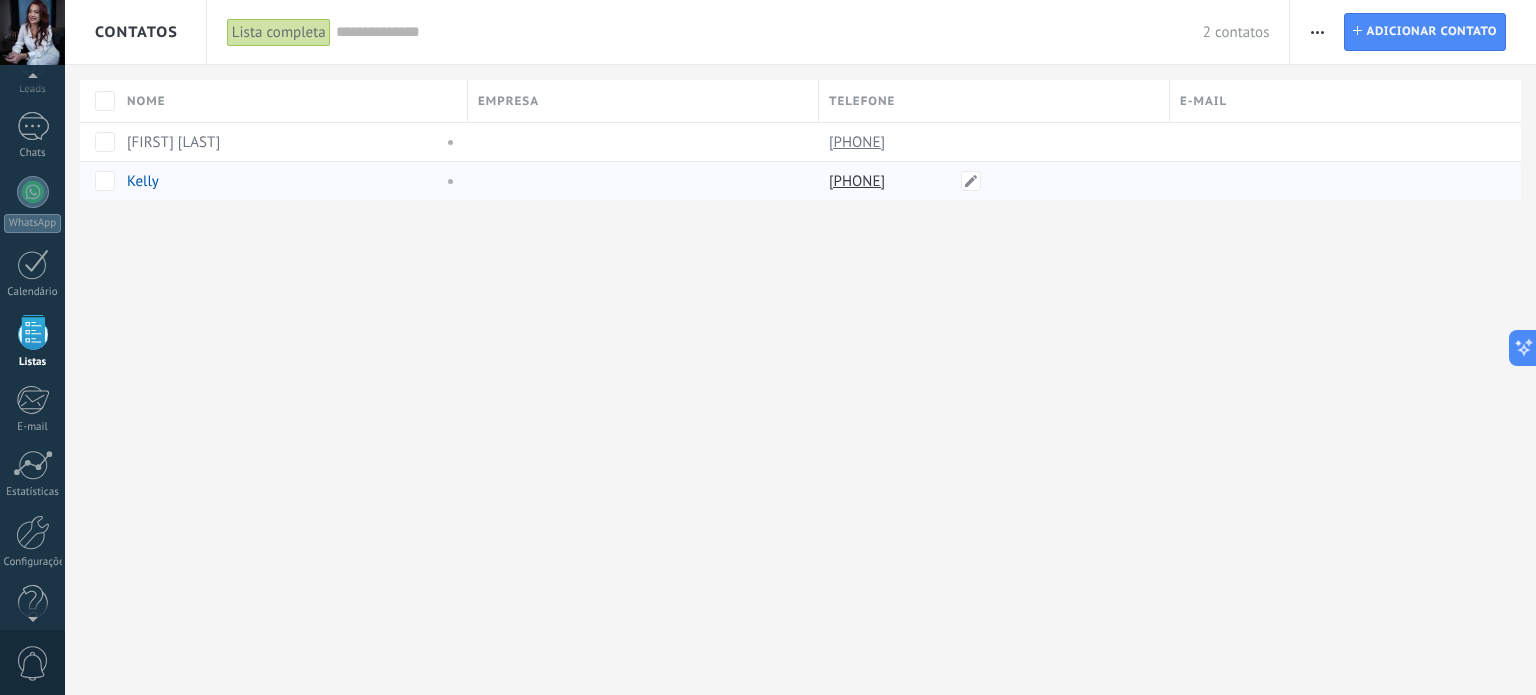 scroll, scrollTop: 123, scrollLeft: 0, axis: vertical 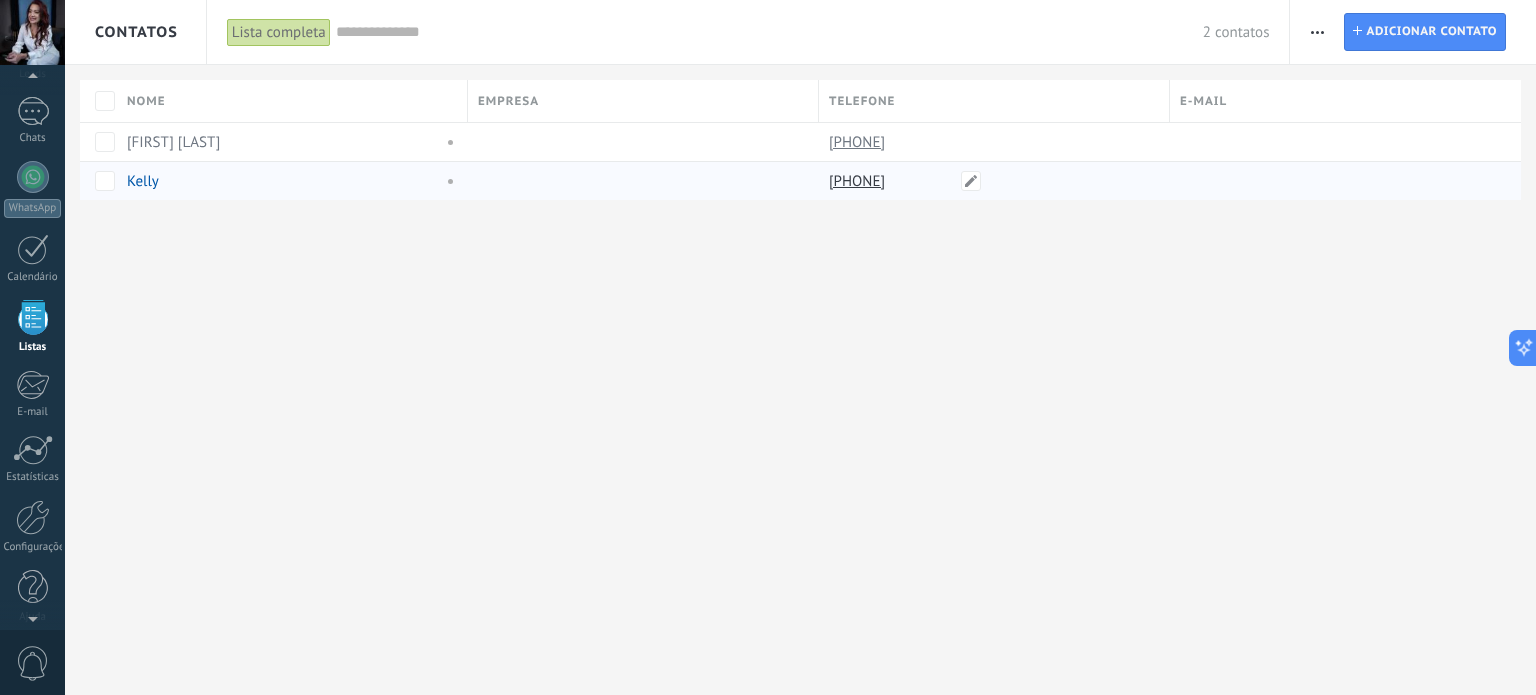 click on "[PHONE]" at bounding box center (859, 181) 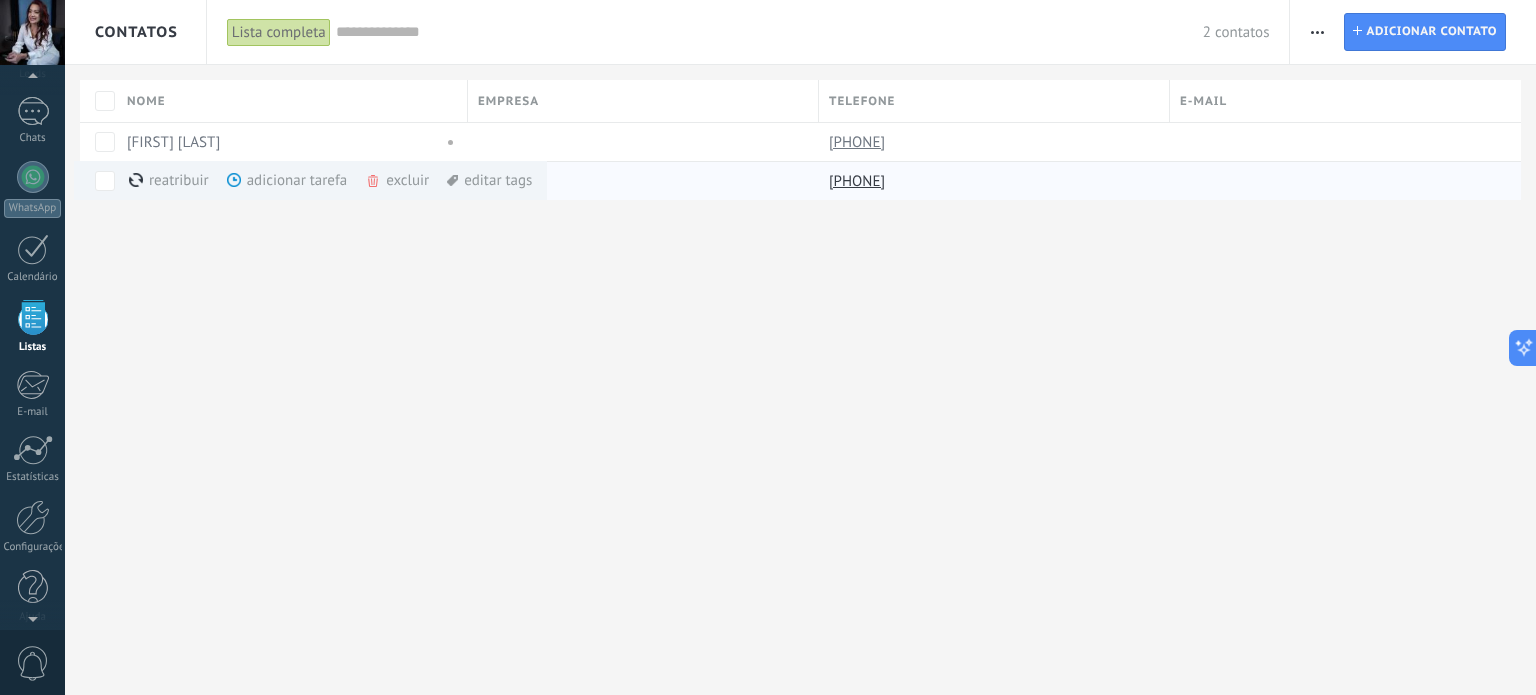 click on "adicionar tarefa mais" at bounding box center [323, 180] 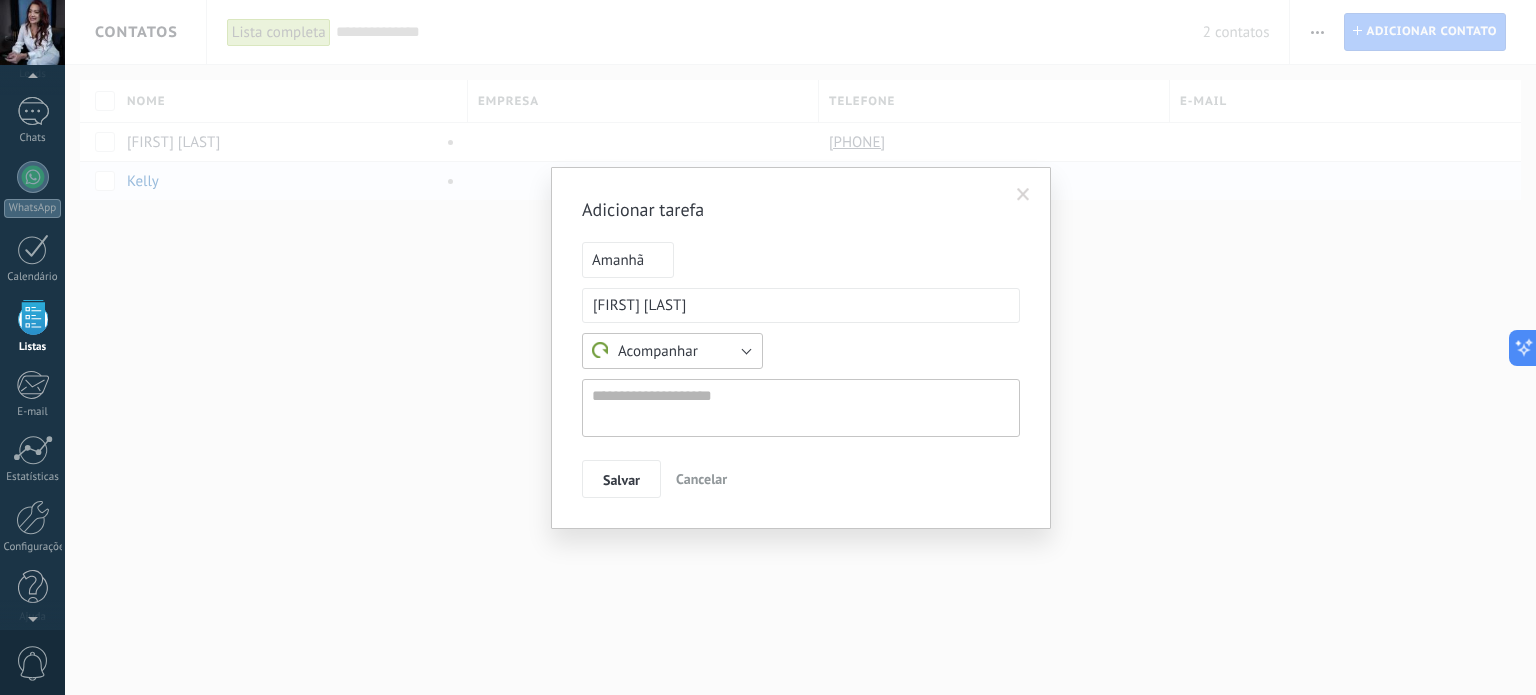 click on "Acompanhar" at bounding box center (672, 351) 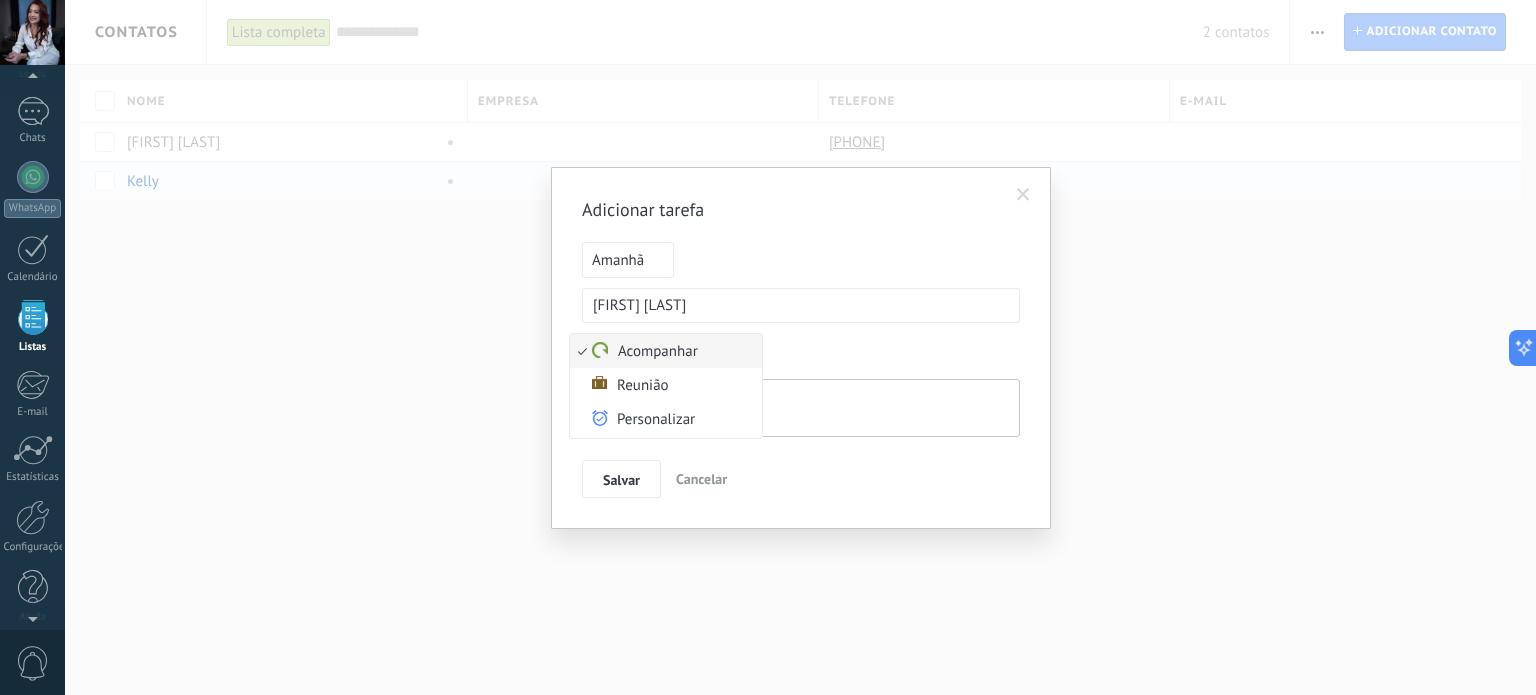 click on "Acompanhar" at bounding box center [663, 351] 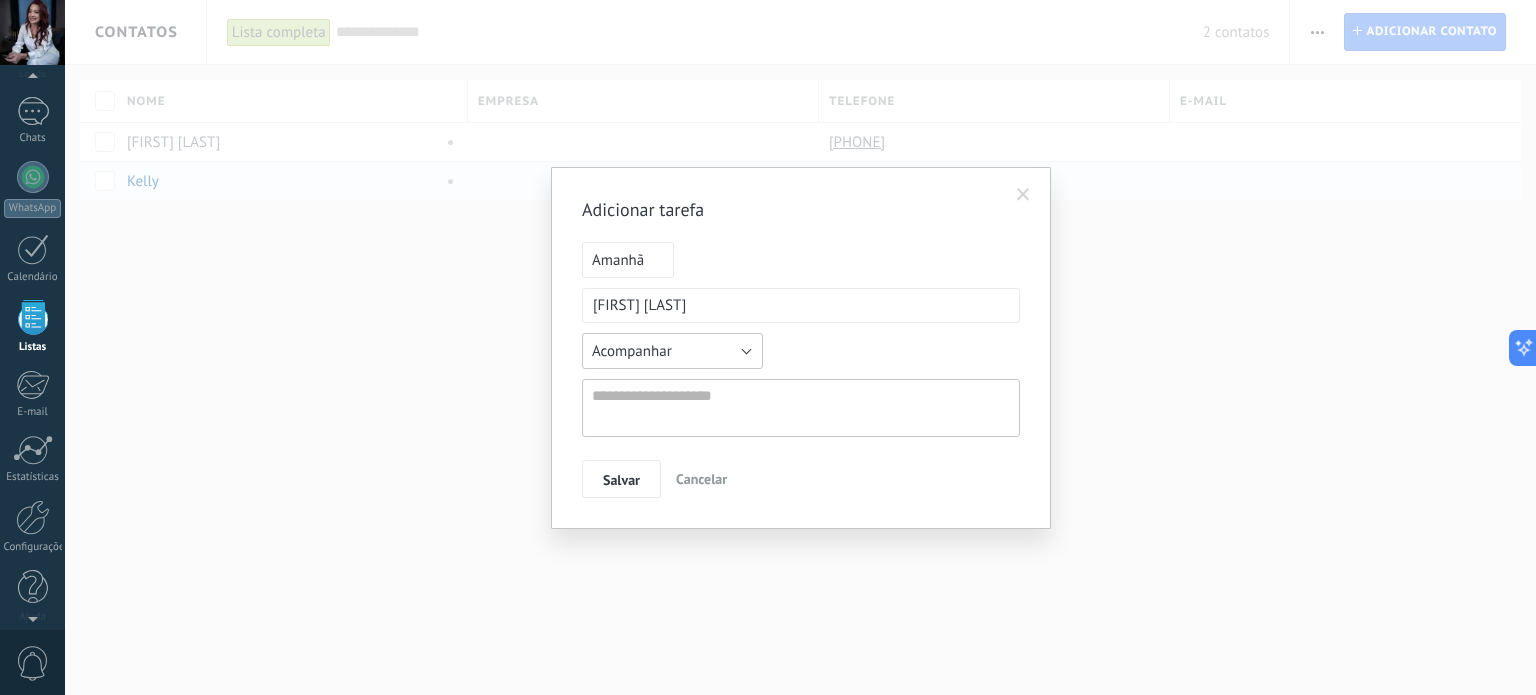 click on "Acompanhar" at bounding box center [672, 351] 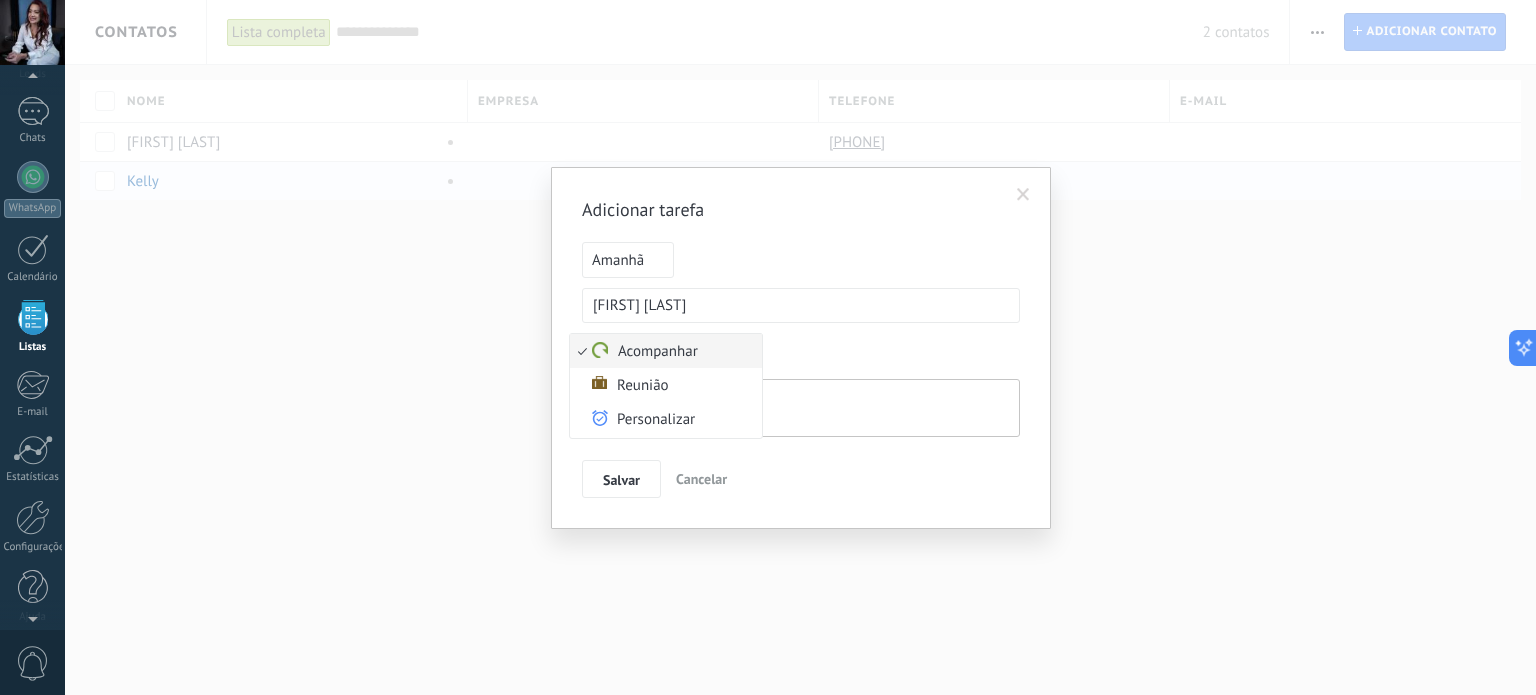 click on "Acompanhar" at bounding box center [663, 351] 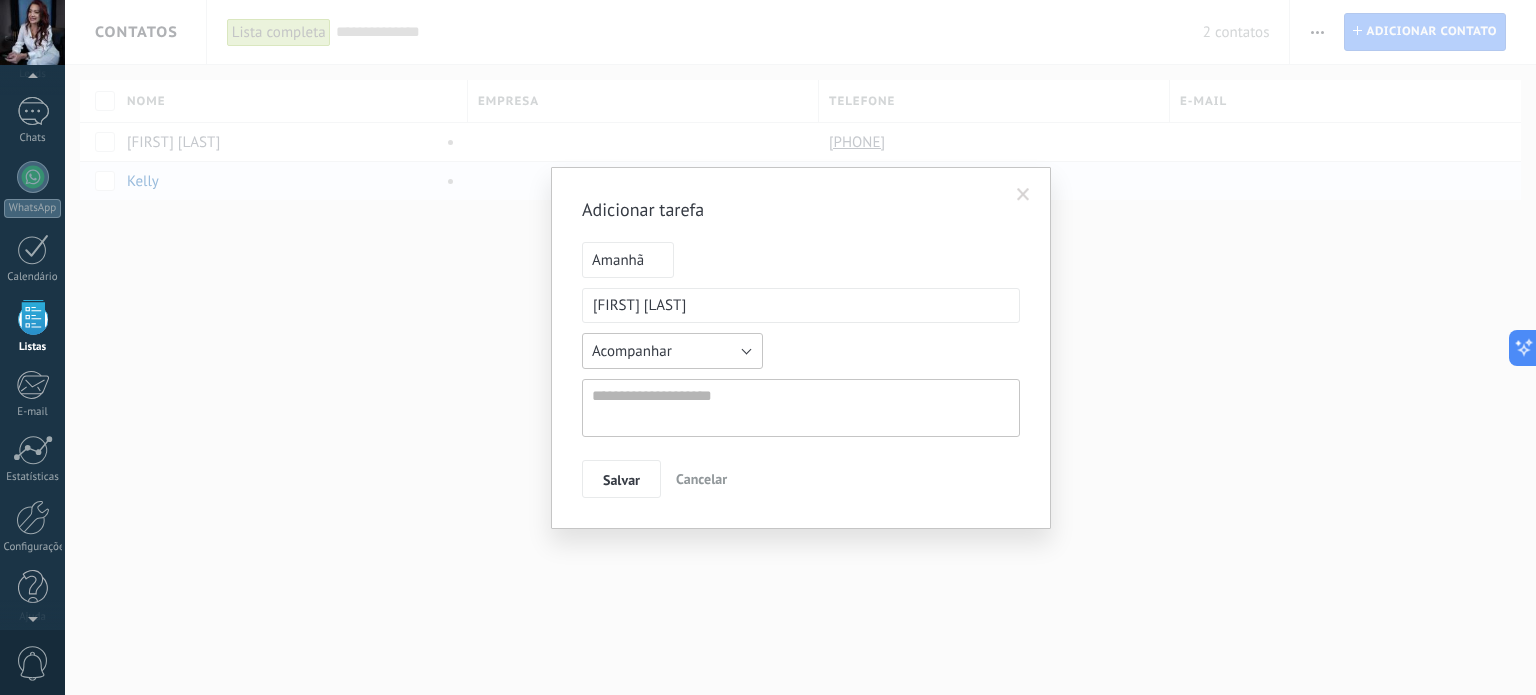 click on "Acompanhar" at bounding box center (672, 351) 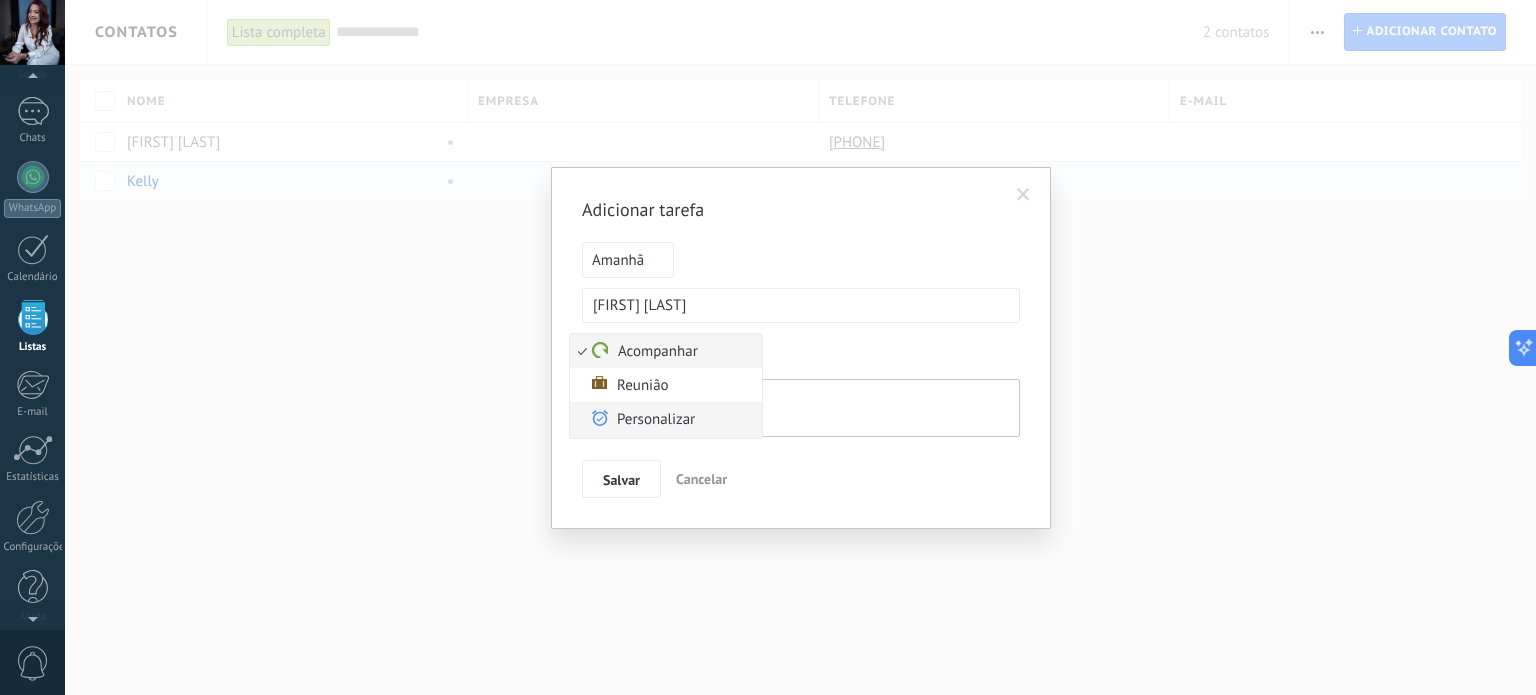 click on "Personalizar" at bounding box center [663, 420] 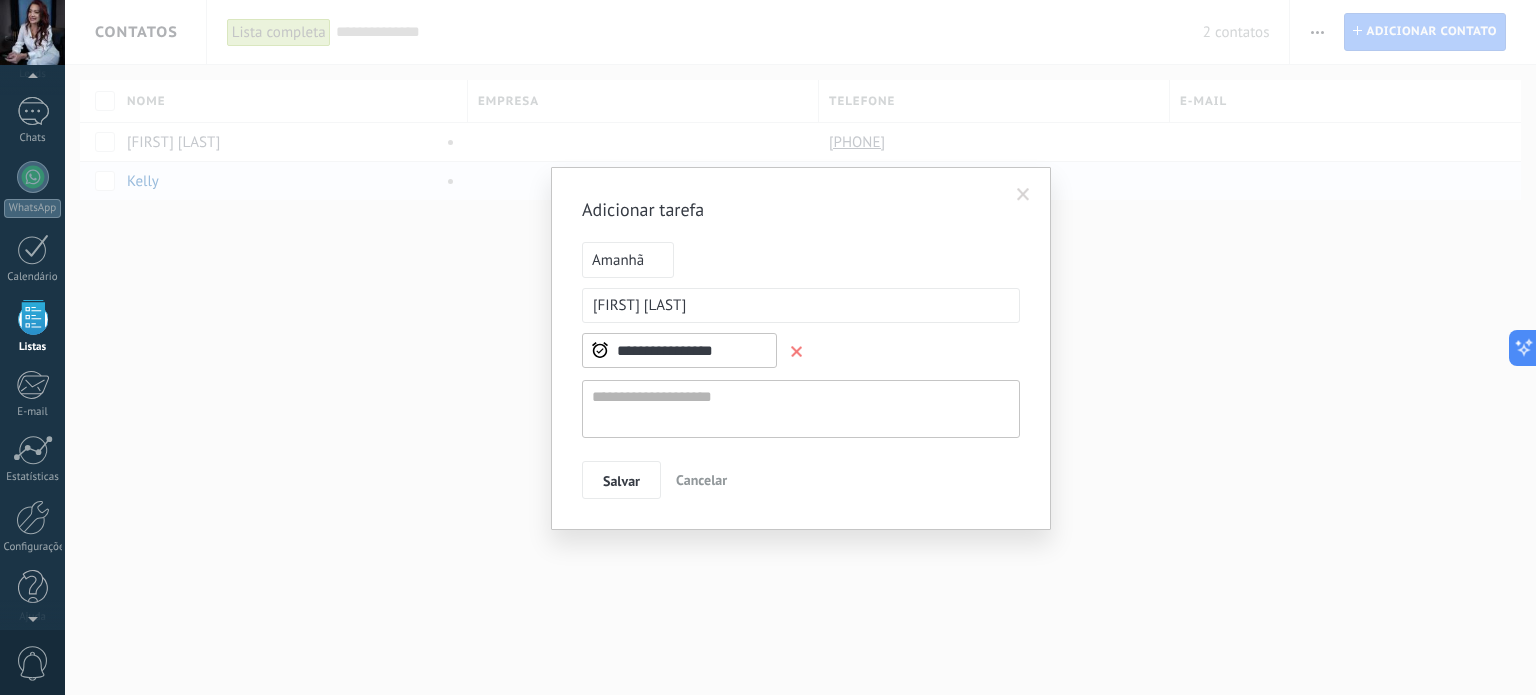 drag, startPoint x: 735, startPoint y: 348, endPoint x: 890, endPoint y: 339, distance: 155.26108 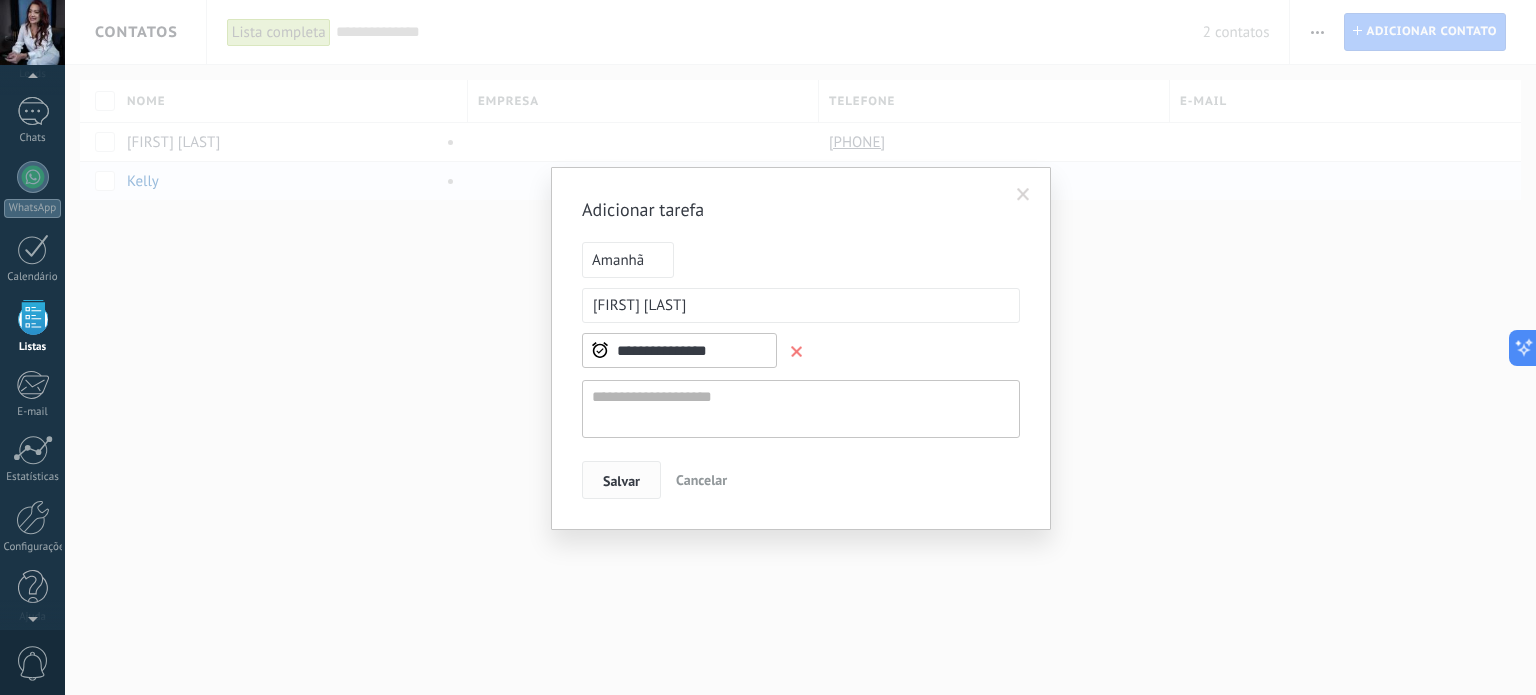 type on "**********" 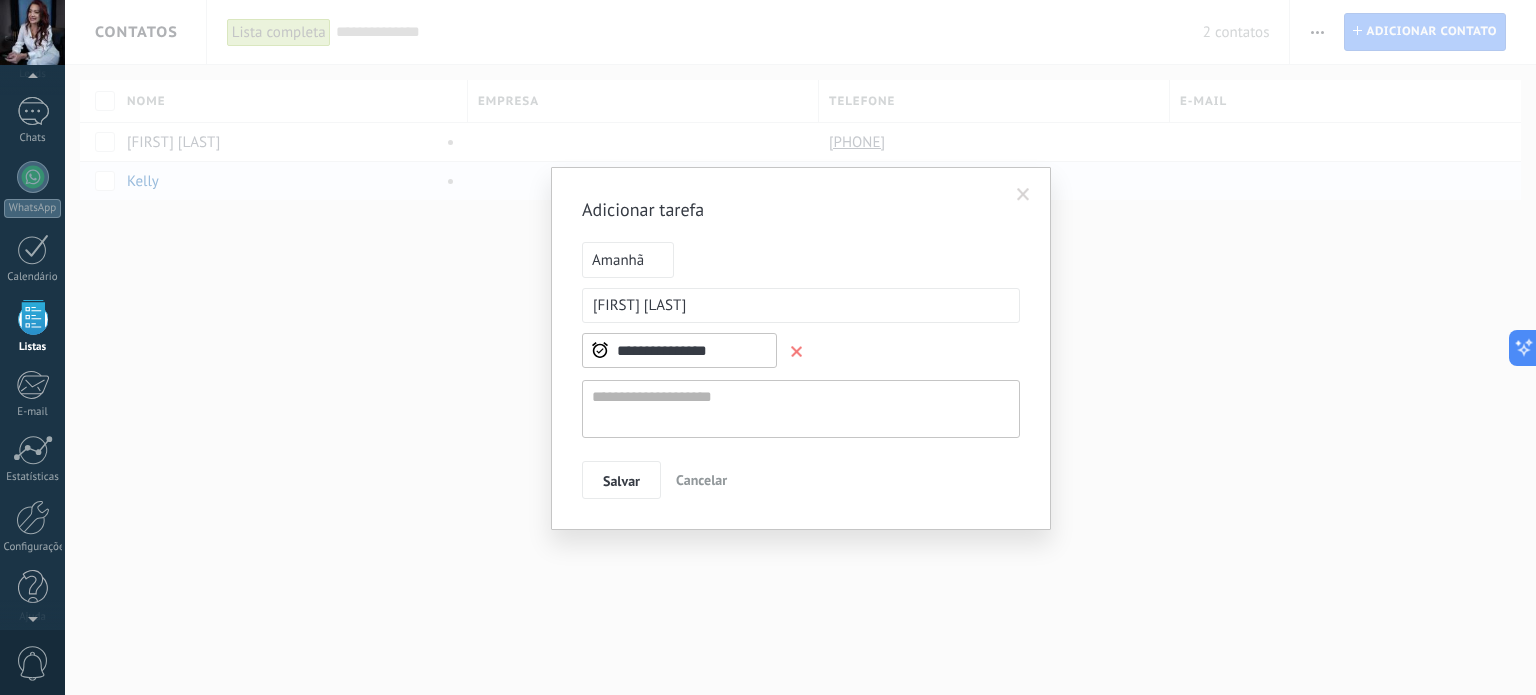 click on "Salvar" at bounding box center (621, 481) 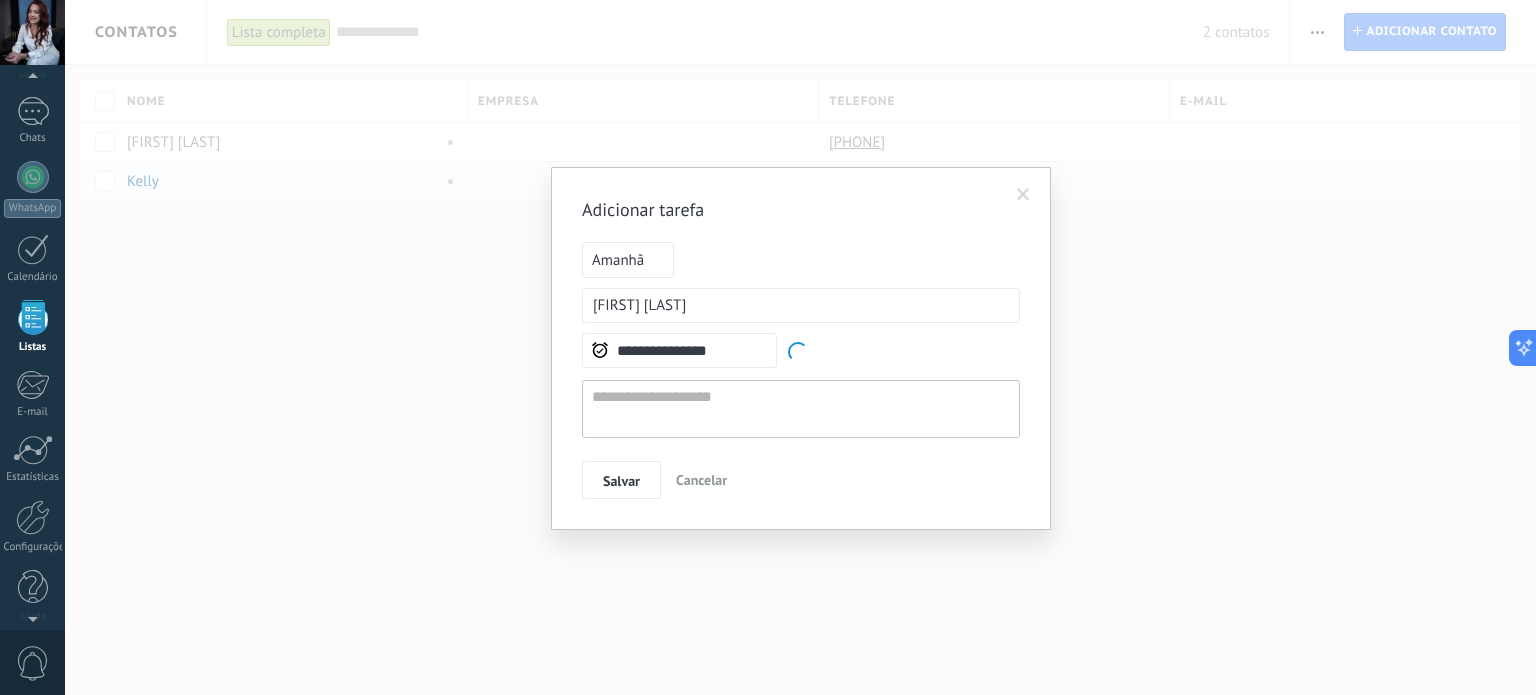 scroll, scrollTop: 0, scrollLeft: 0, axis: both 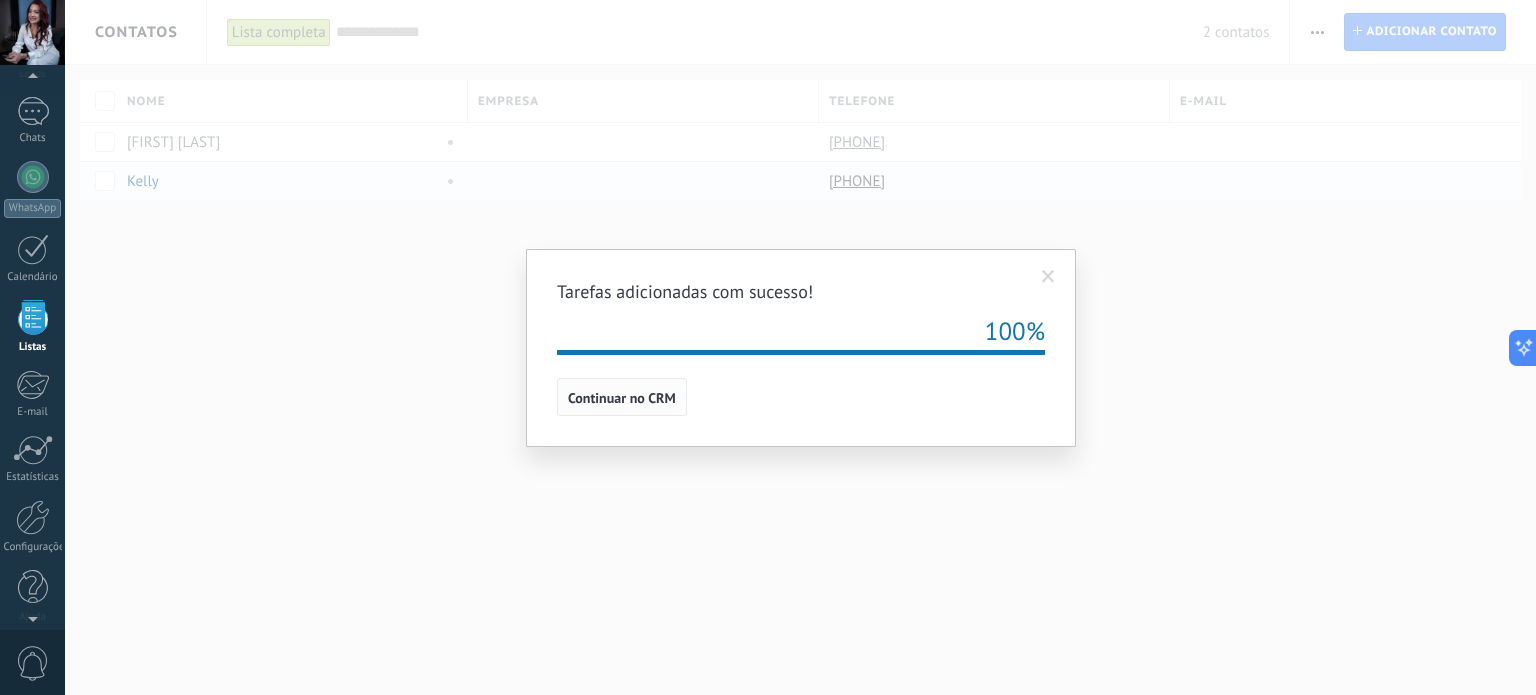 click on "Continuar no CRM" at bounding box center [622, 398] 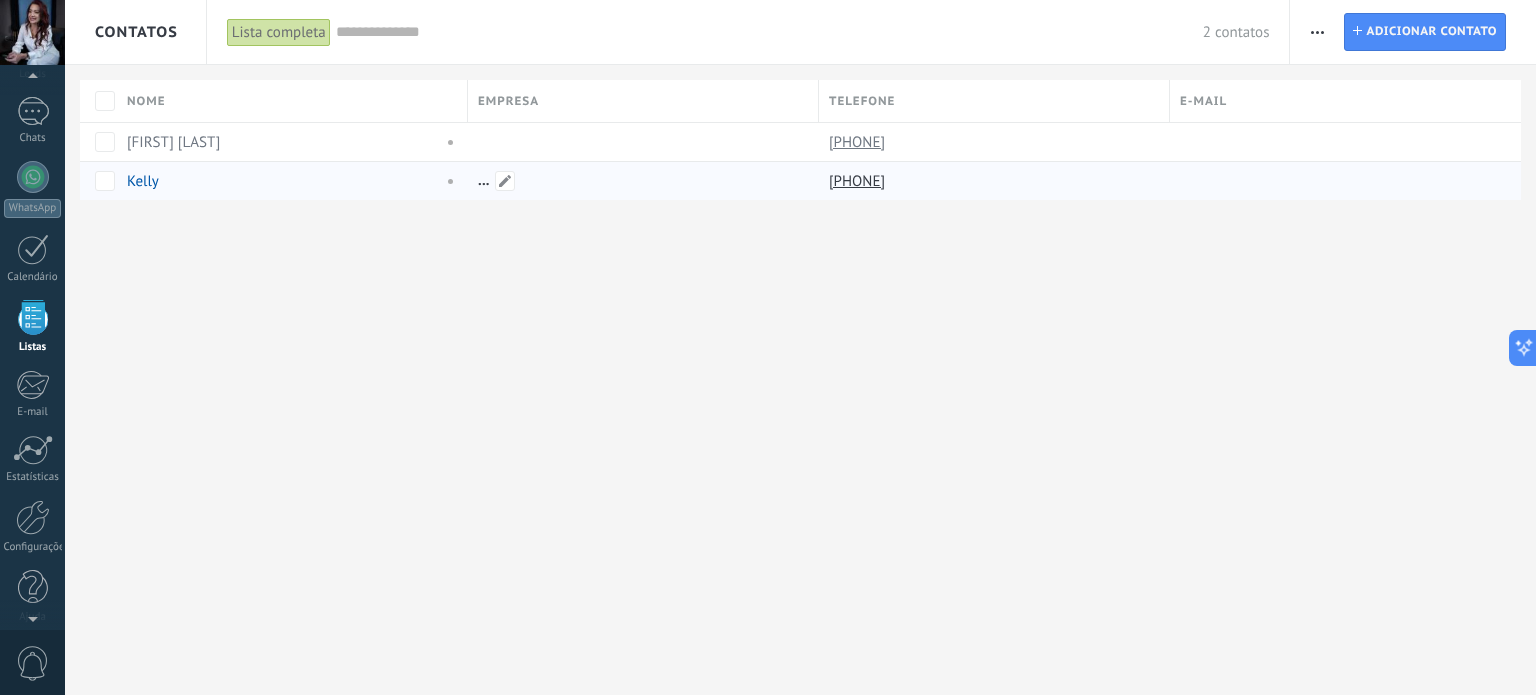 click at bounding box center (638, 181) 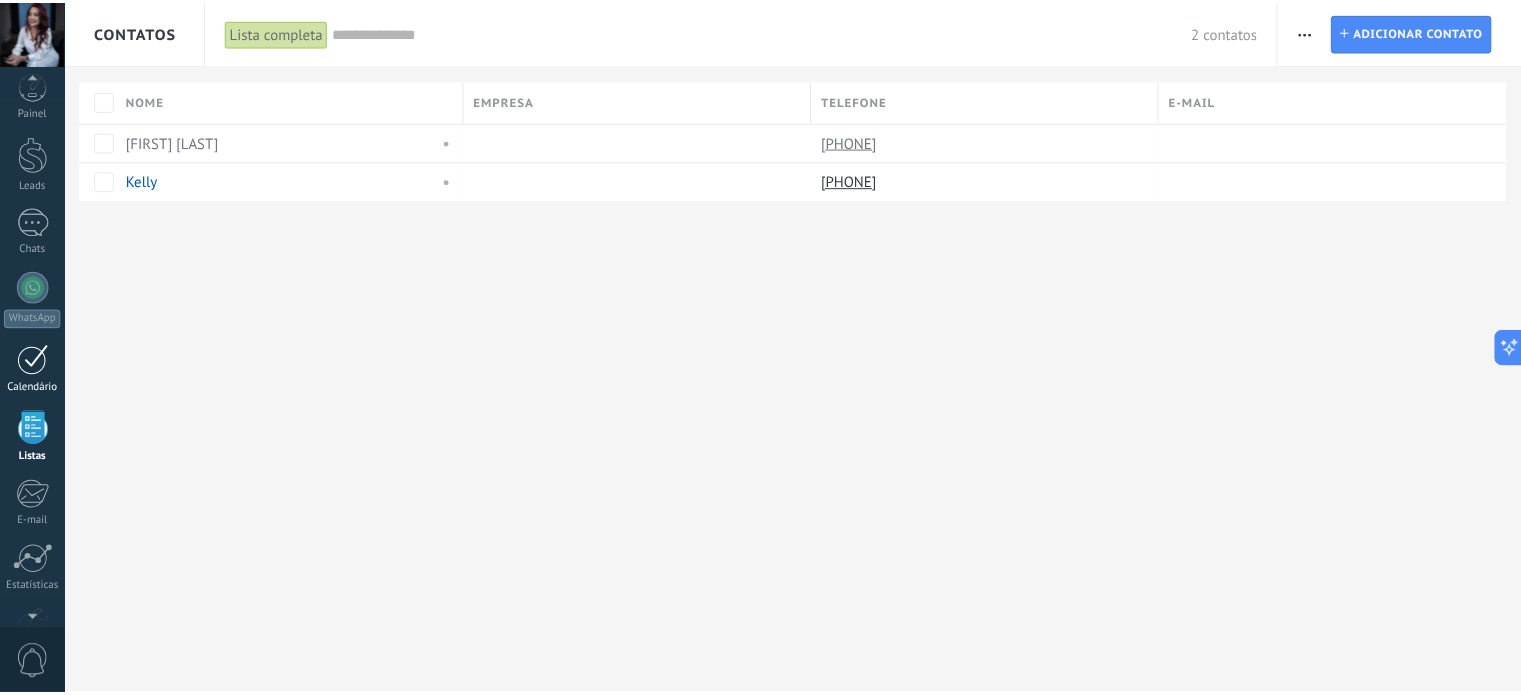 scroll, scrollTop: 0, scrollLeft: 0, axis: both 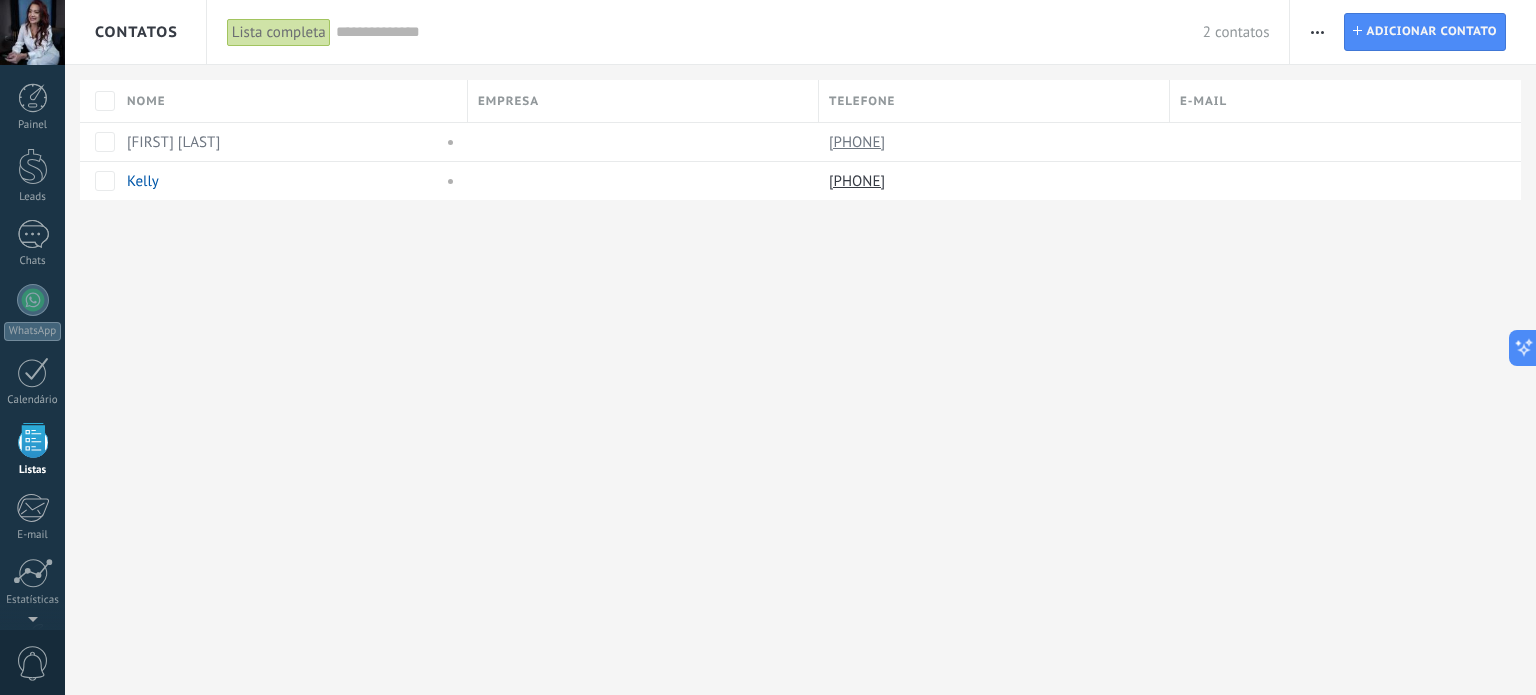 click at bounding box center [33, 98] 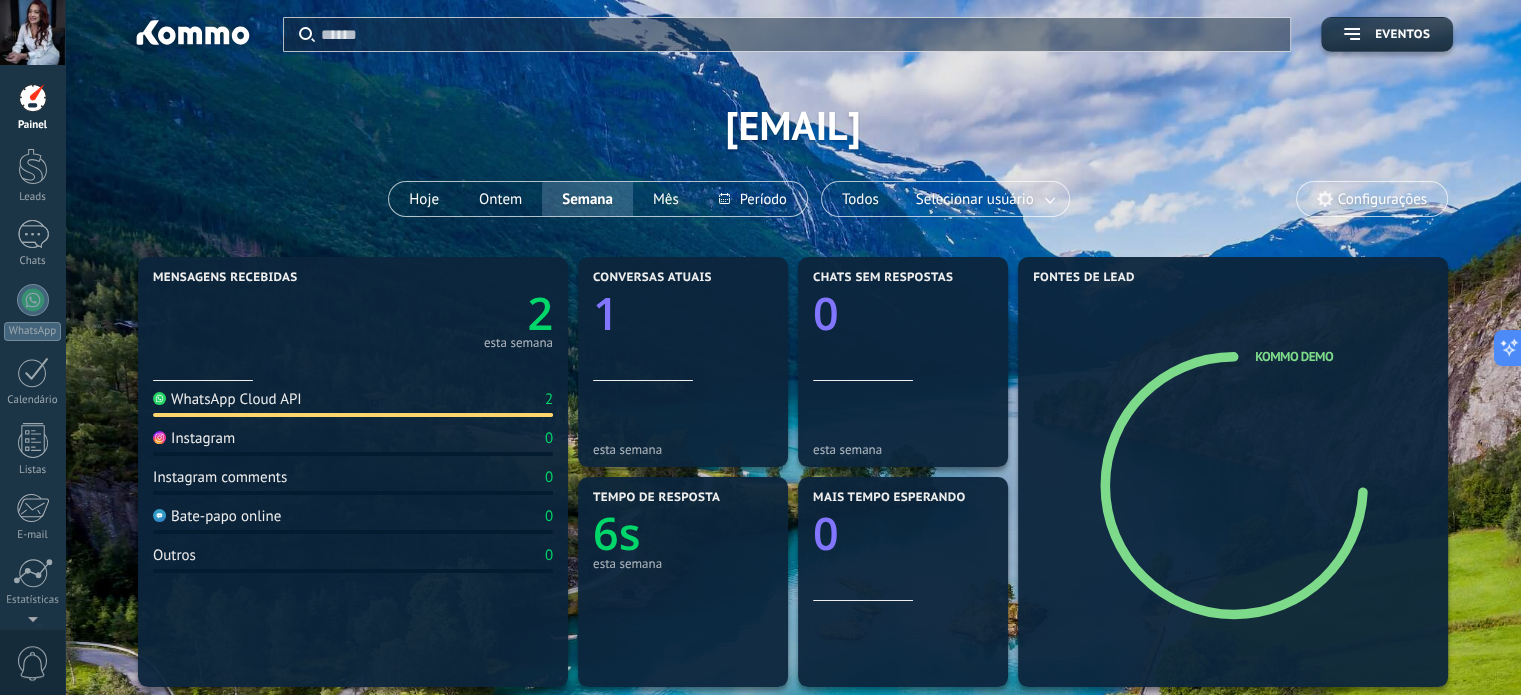 scroll, scrollTop: 0, scrollLeft: 0, axis: both 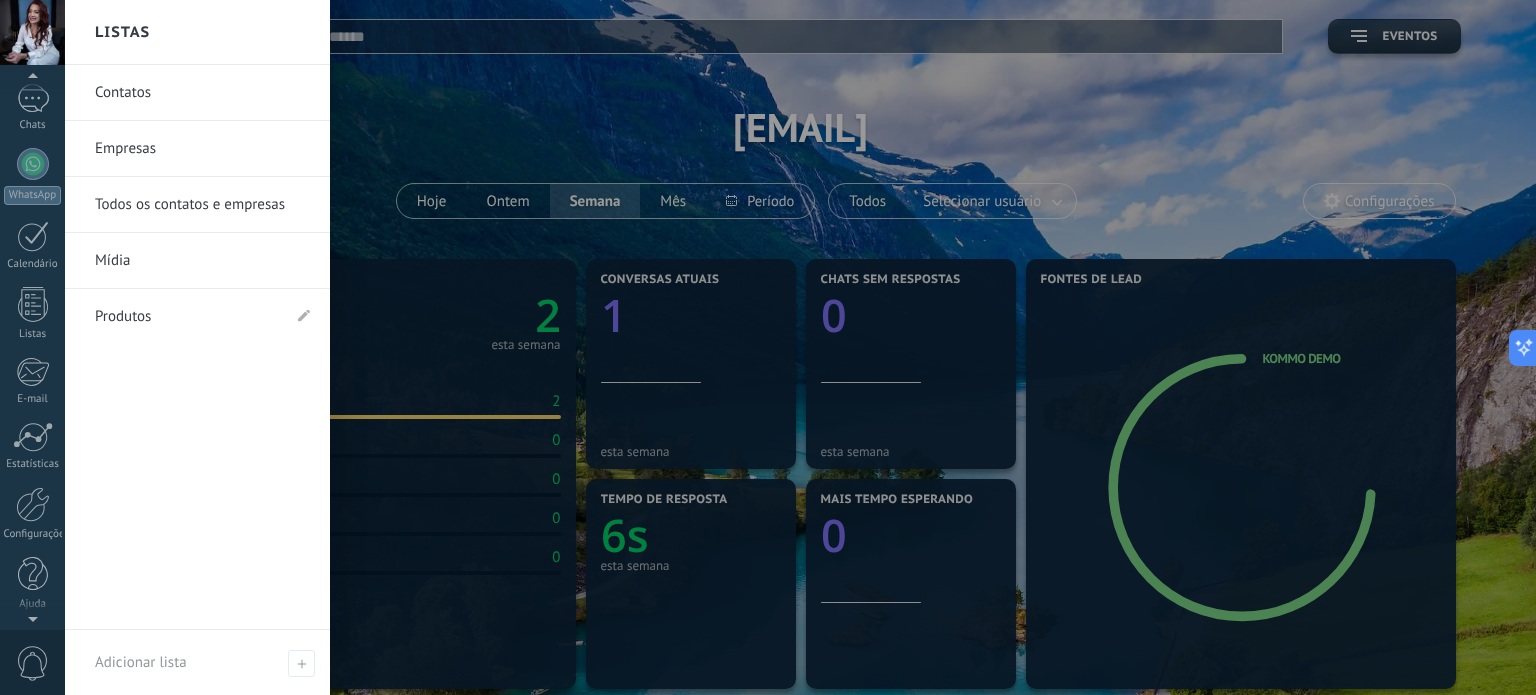 click on "Produtos" at bounding box center [187, 317] 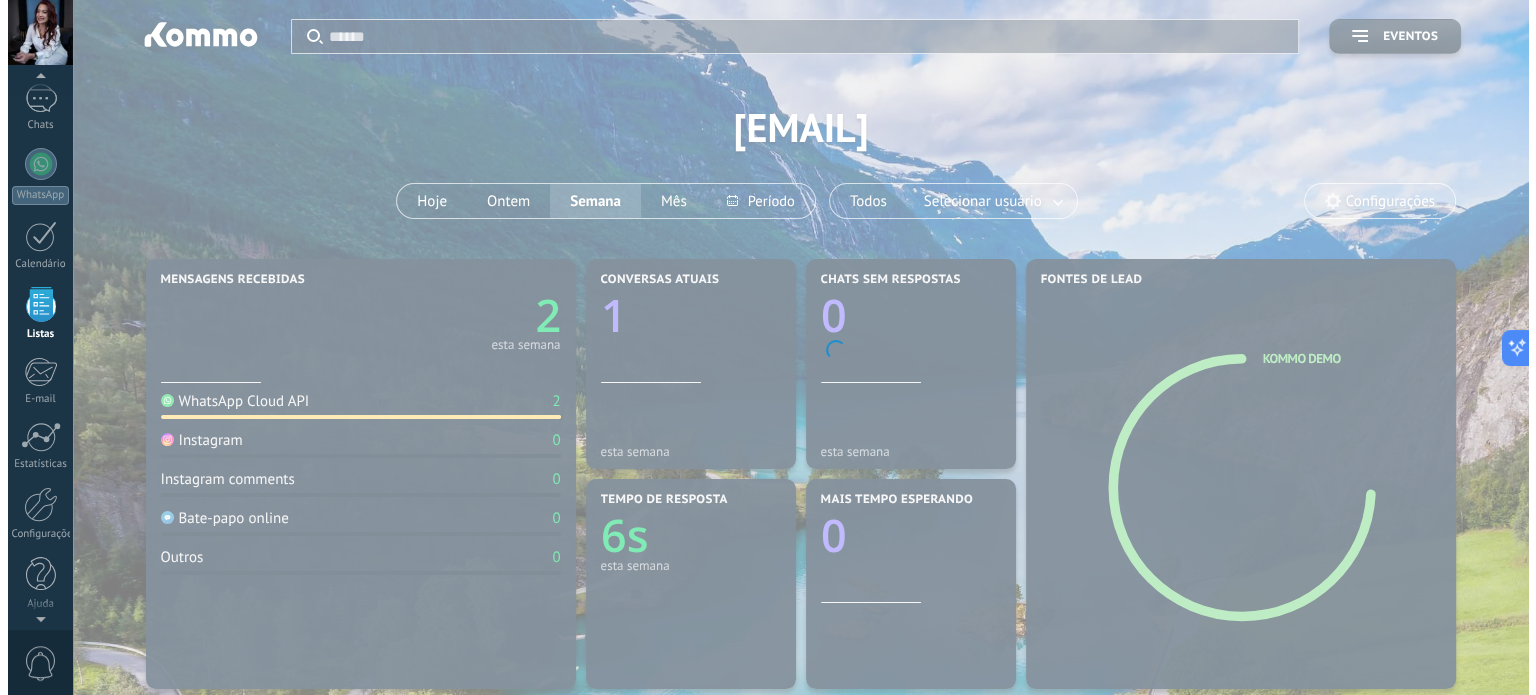 scroll, scrollTop: 123, scrollLeft: 0, axis: vertical 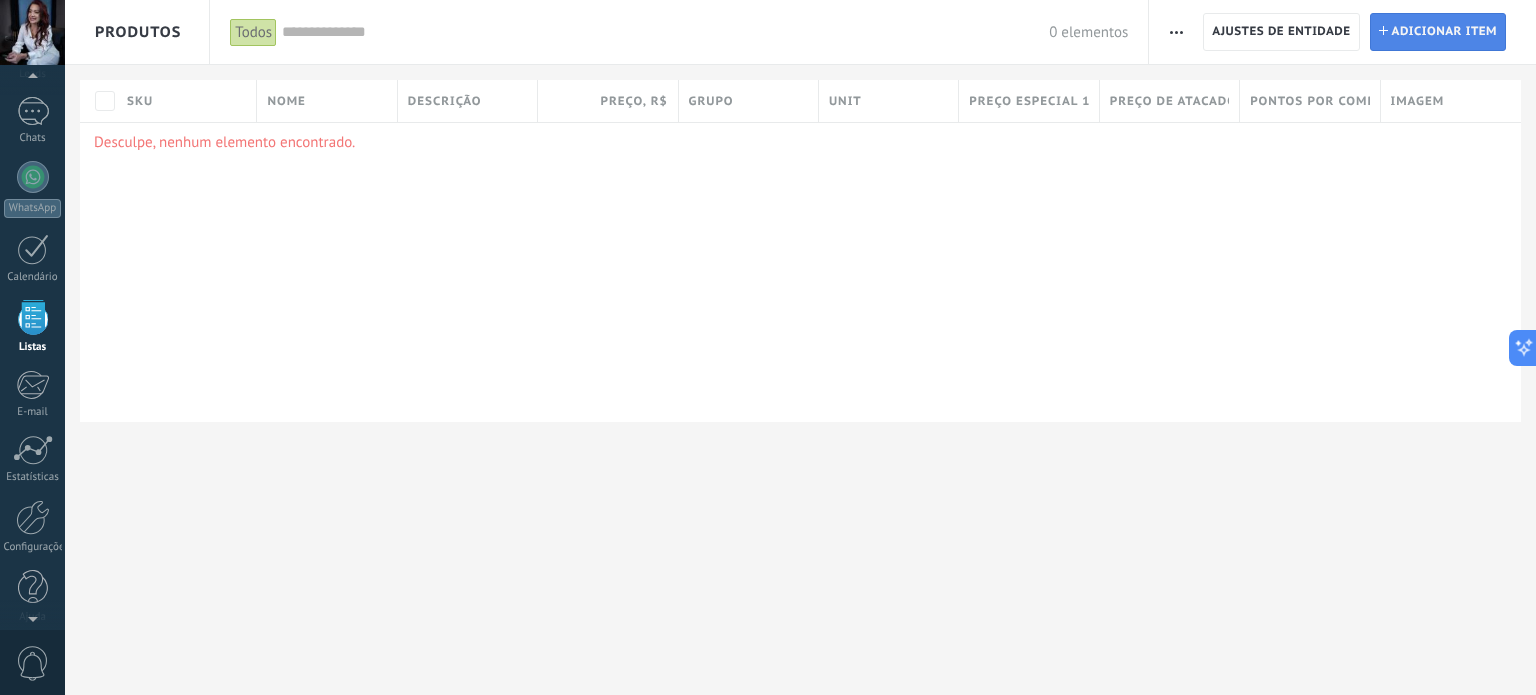 click on "Adicionar item" at bounding box center (1445, 32) 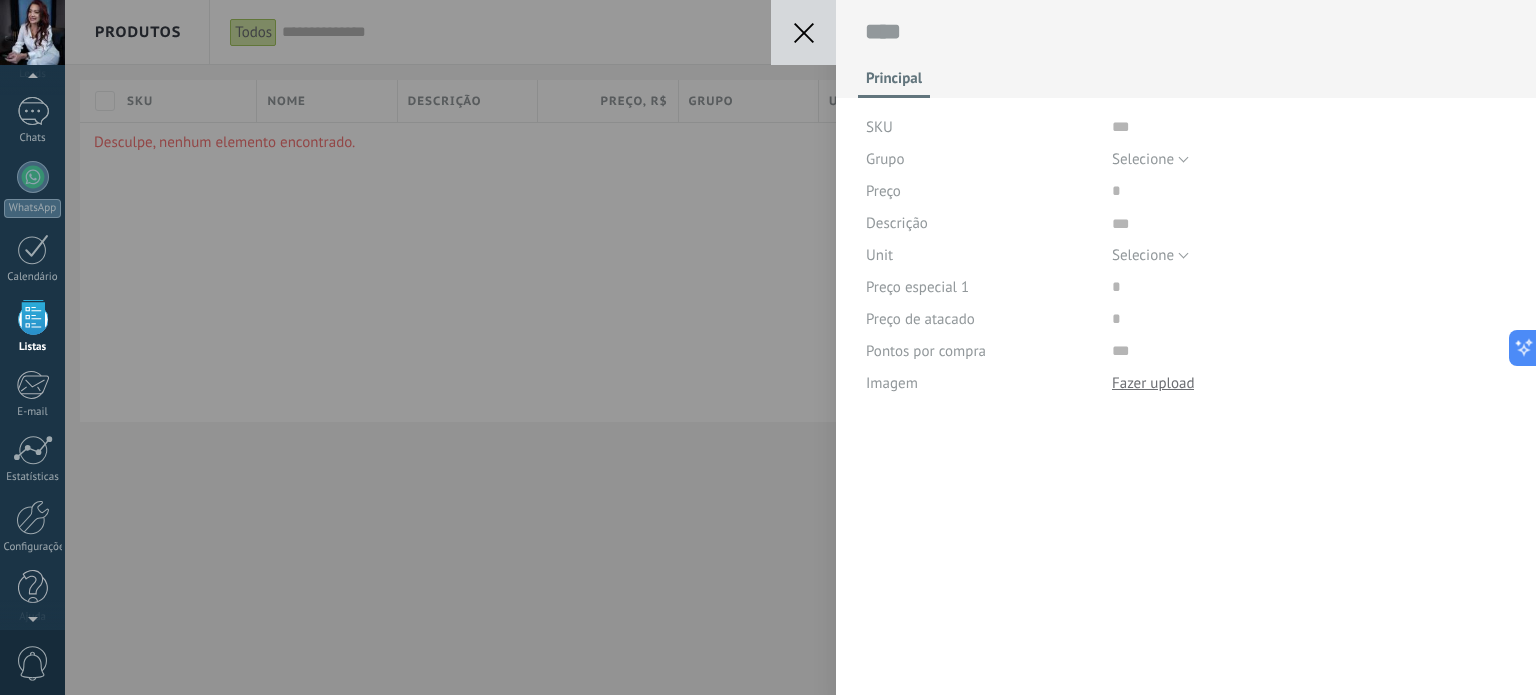 scroll, scrollTop: 20, scrollLeft: 0, axis: vertical 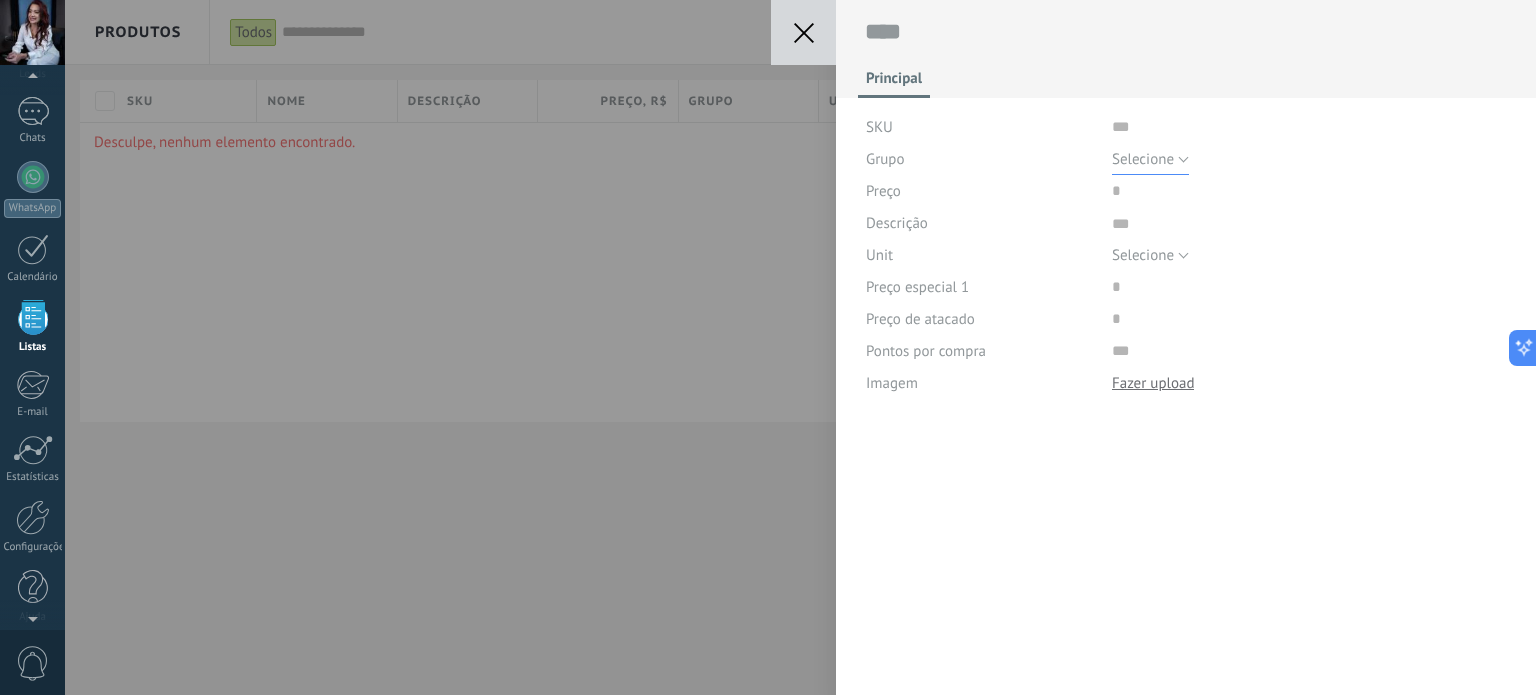 click on "Selecione" at bounding box center [1150, 159] 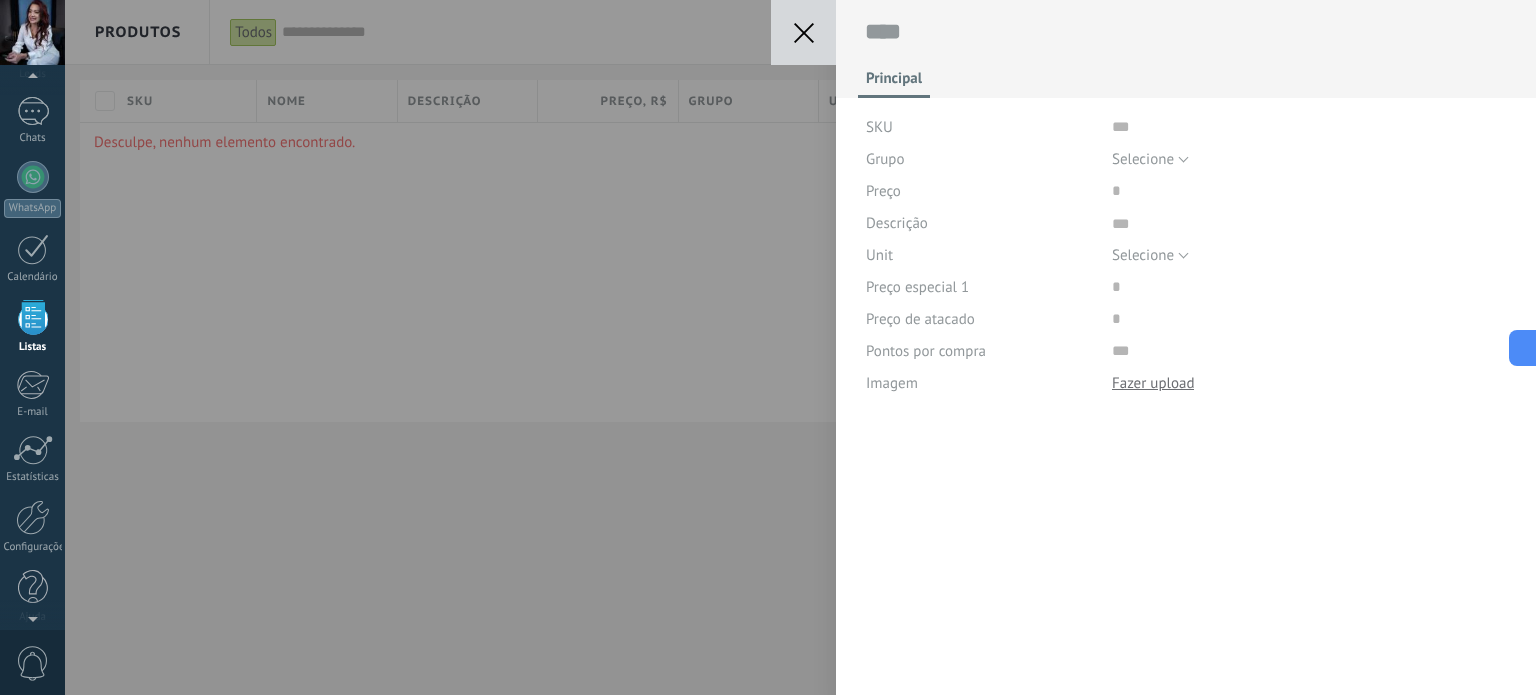 click at bounding box center (1309, 319) 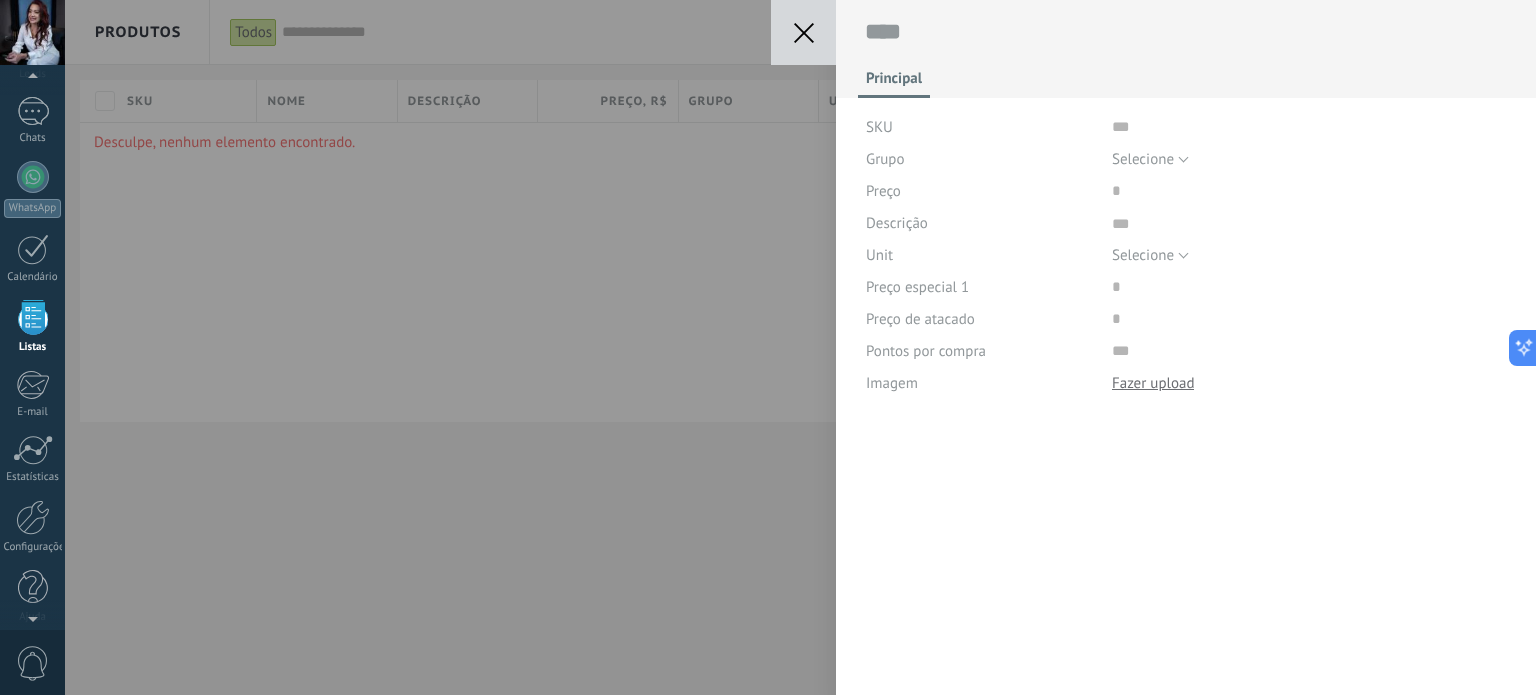 click on "SKU" at bounding box center [879, 127] 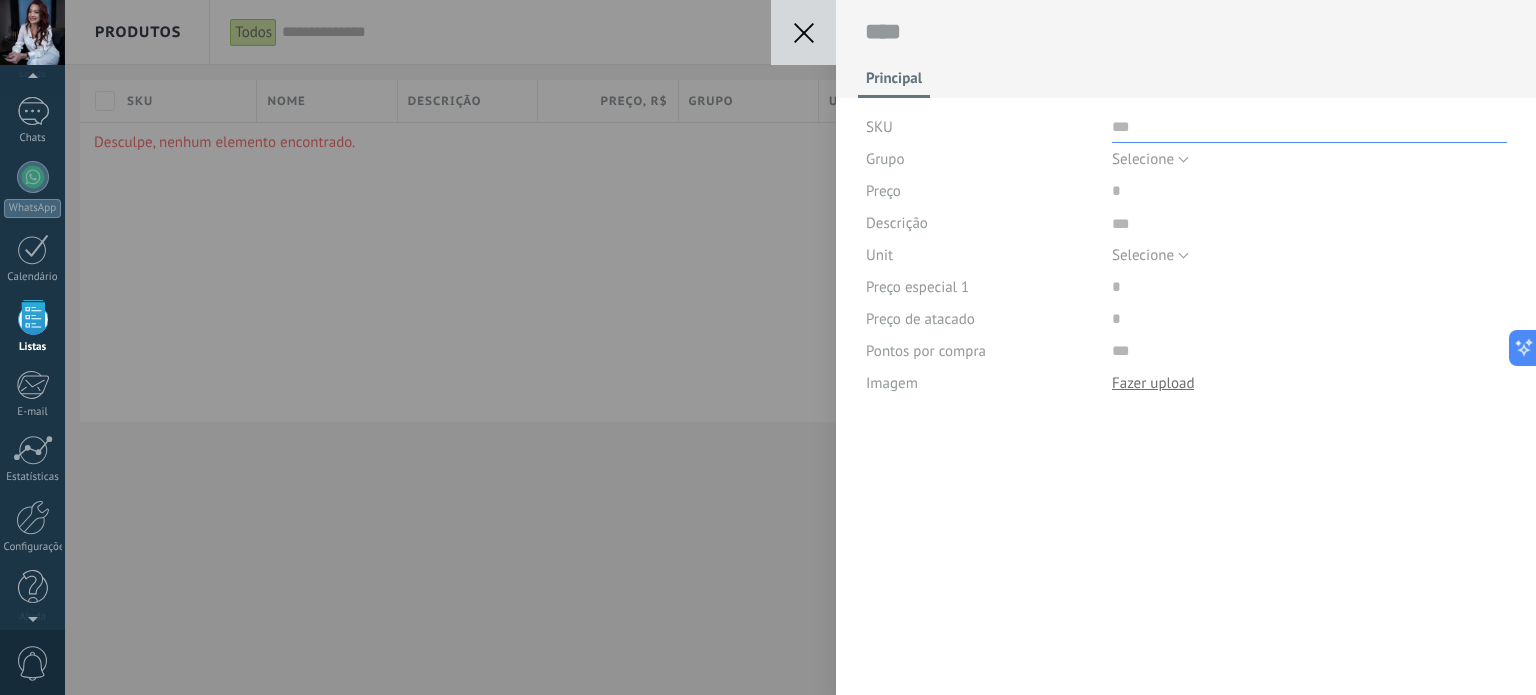 click at bounding box center [1309, 127] 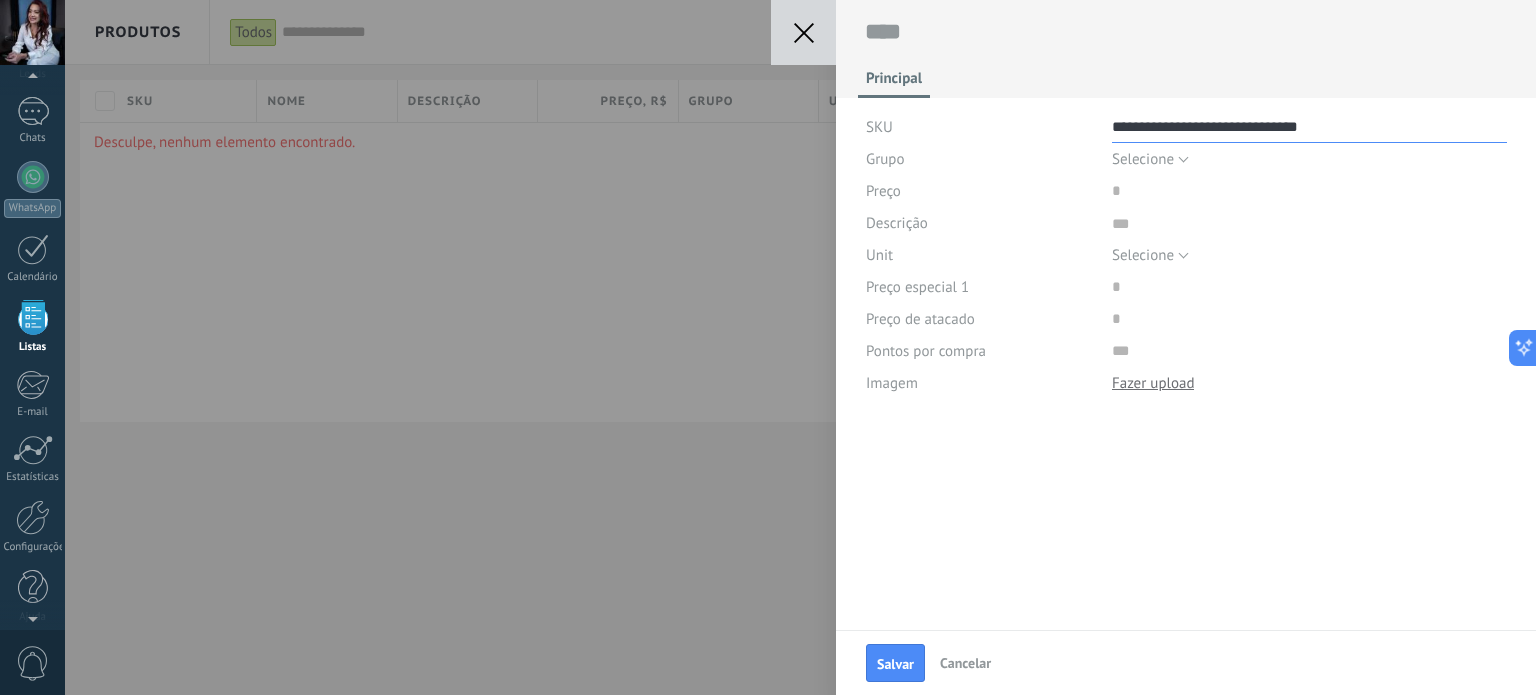 type on "**********" 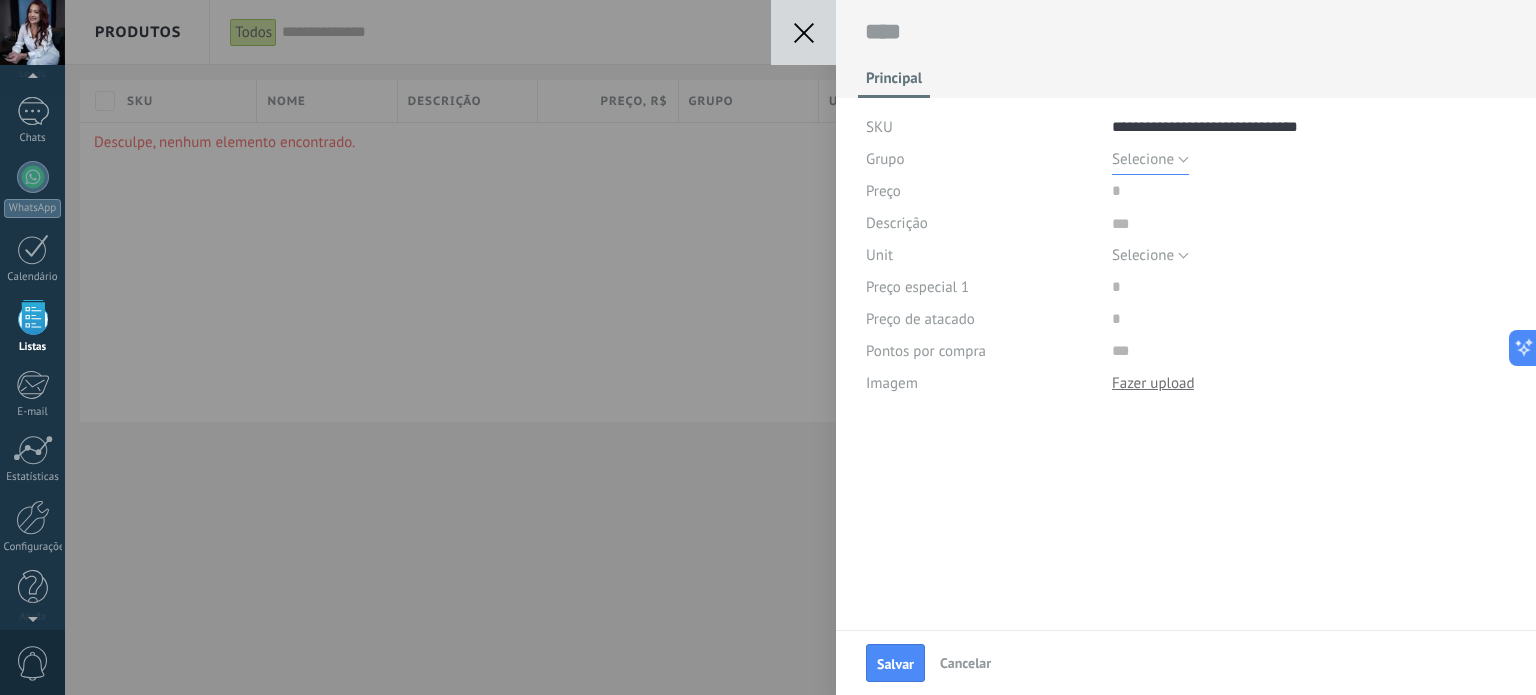 click on "Selecione" at bounding box center (1150, 159) 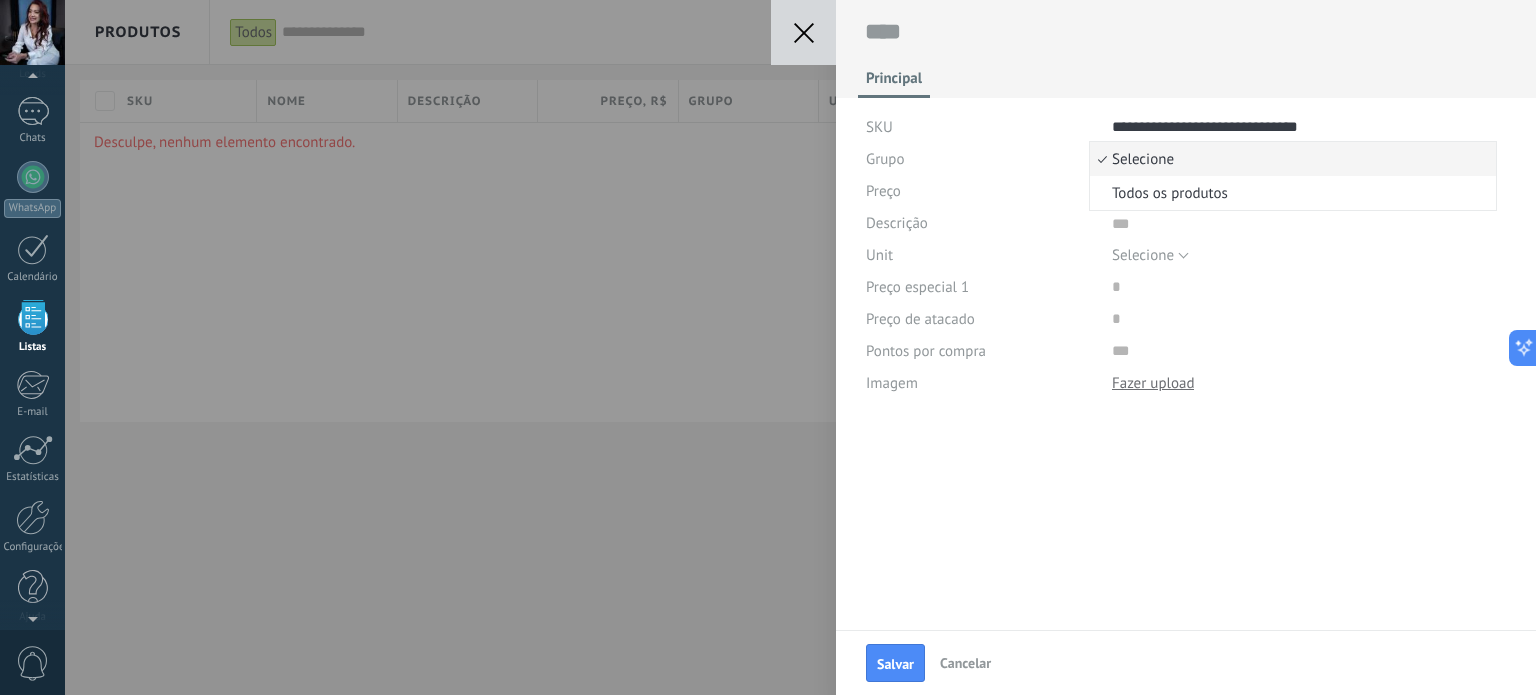 click on "Selecione" at bounding box center (1290, 159) 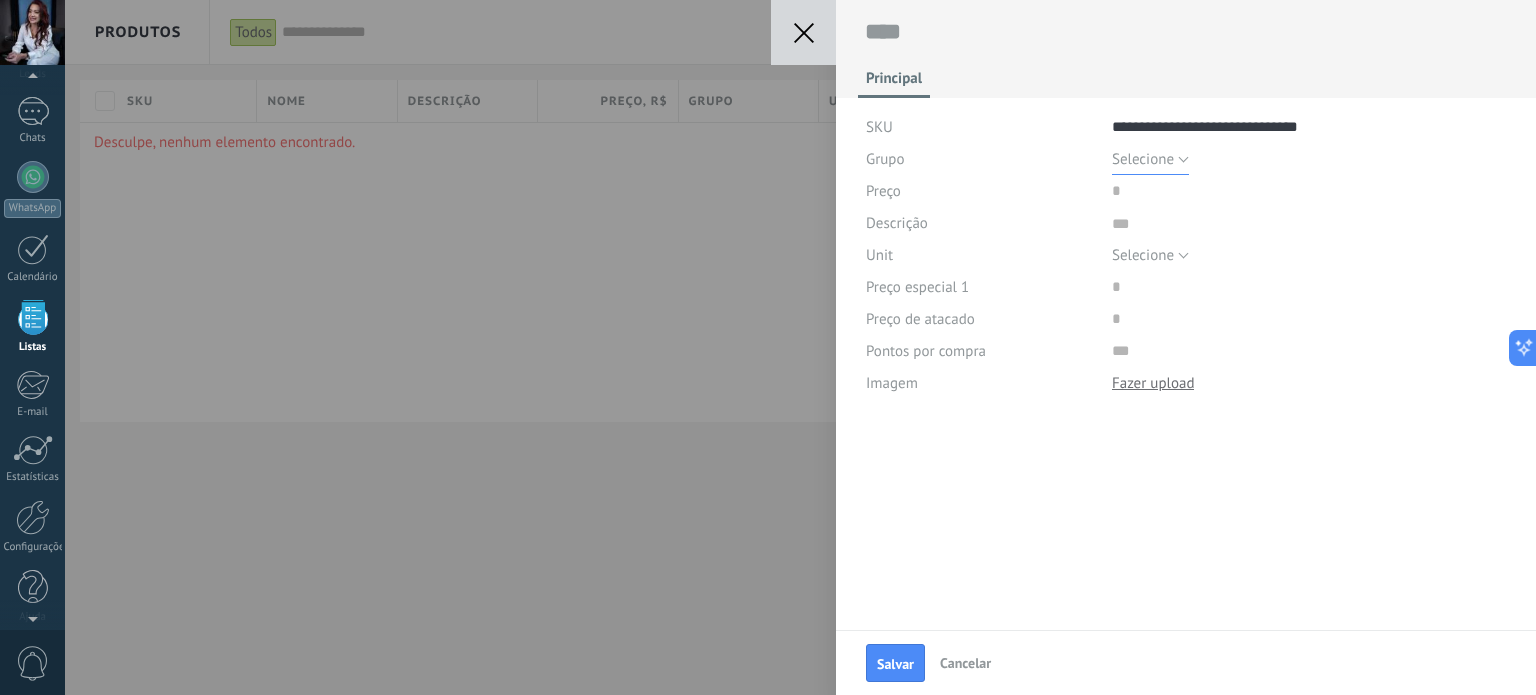 click on "Selecione" at bounding box center (1150, 159) 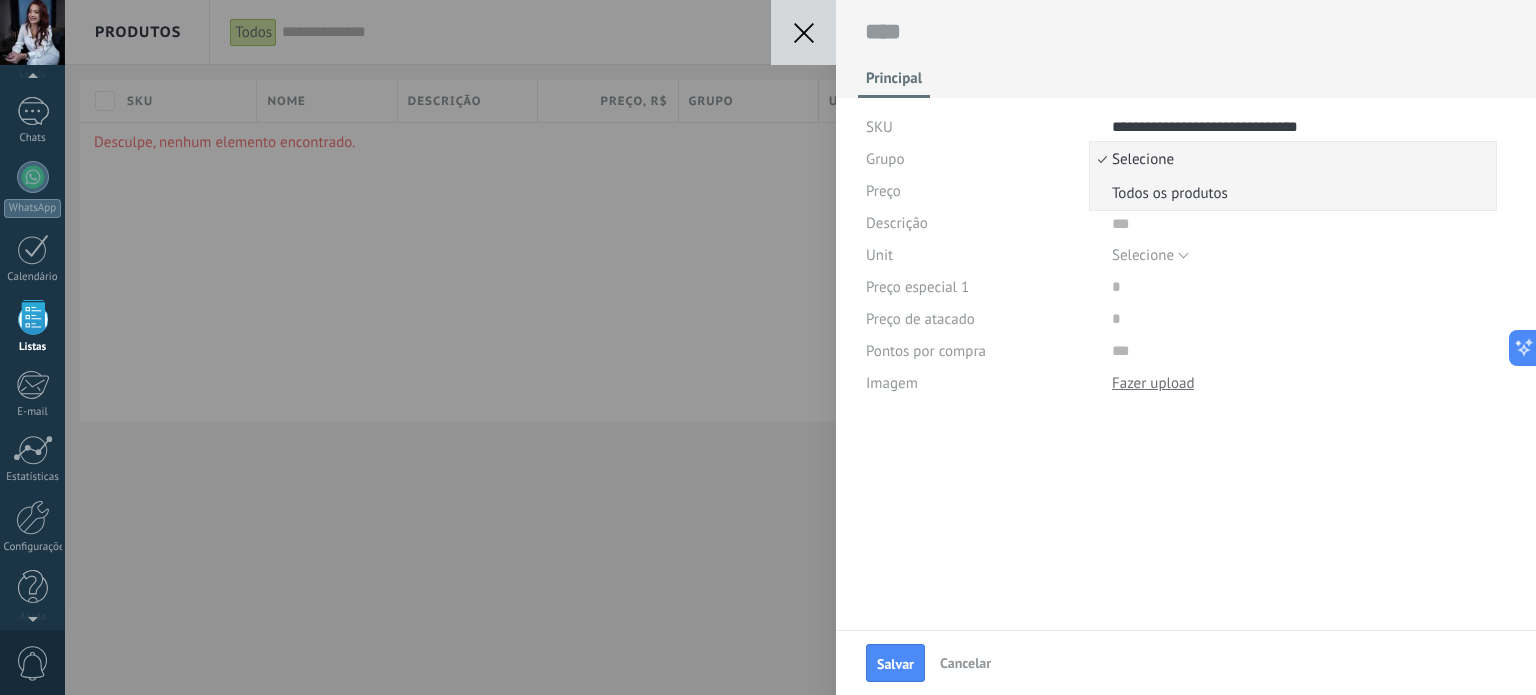click on "Todos os produtos" at bounding box center [1290, 193] 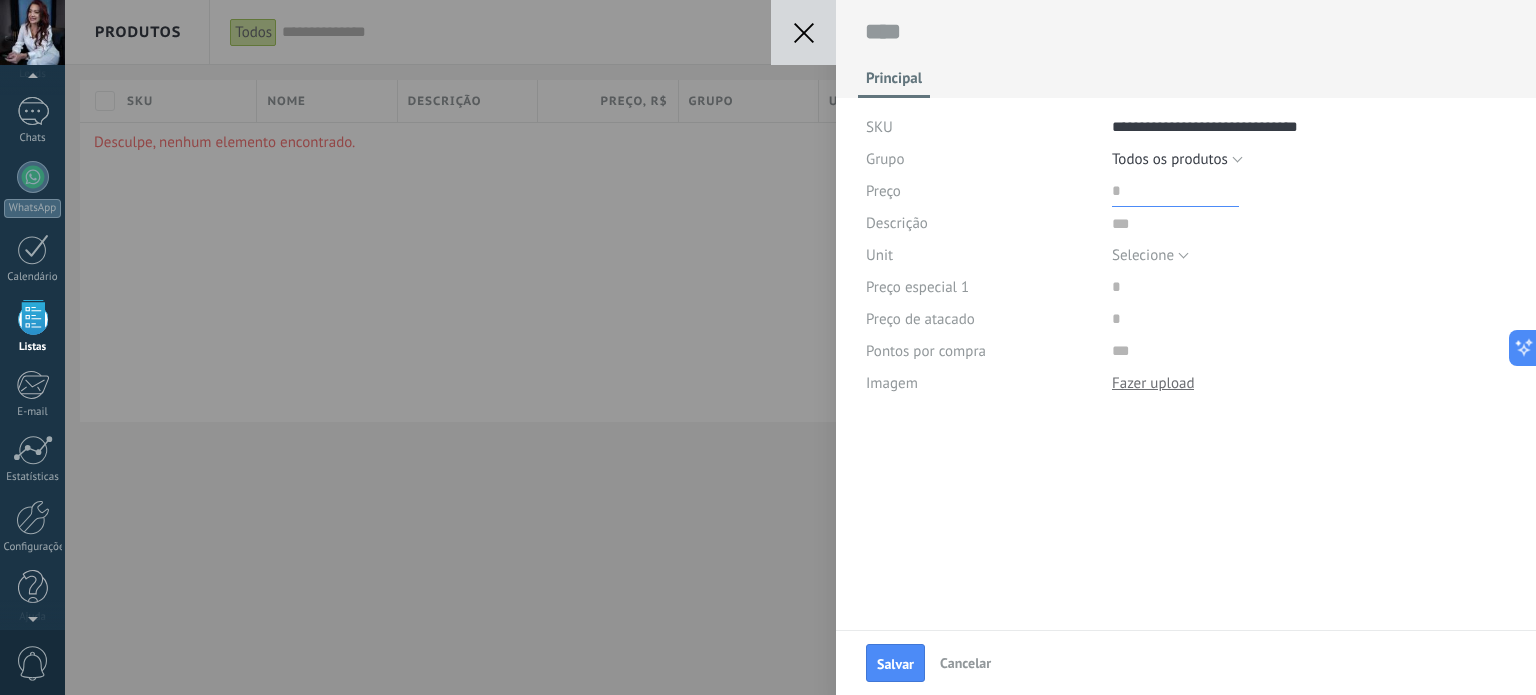 click at bounding box center (1175, 191) 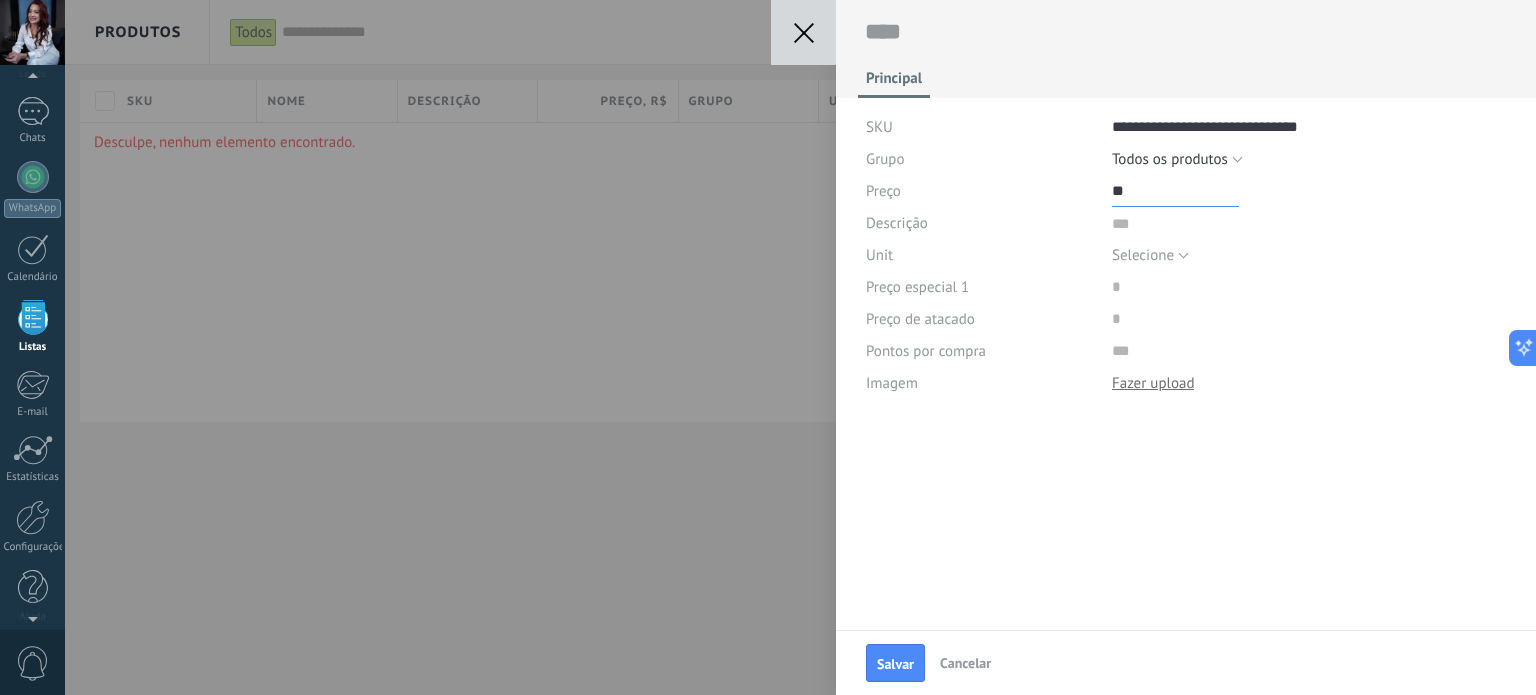 type on "*" 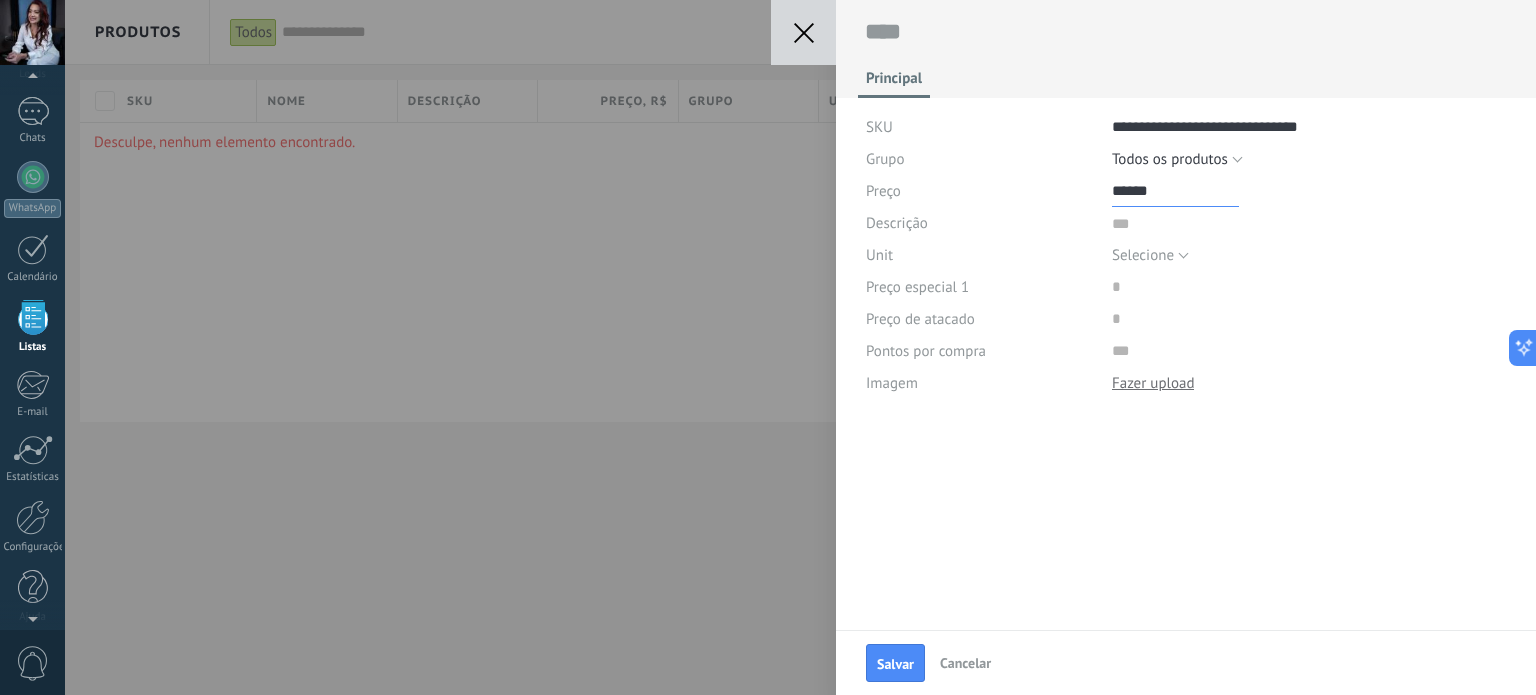 type on "******" 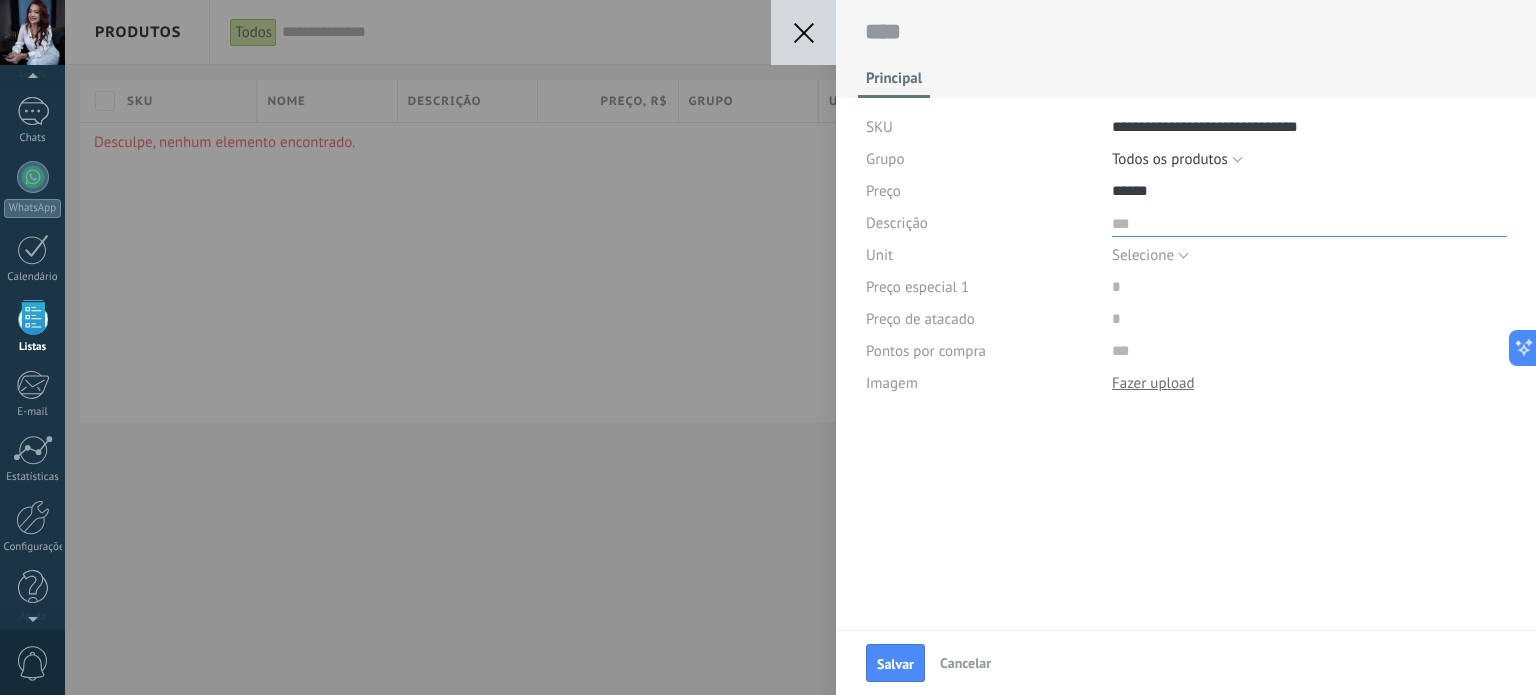 click at bounding box center (1309, 222) 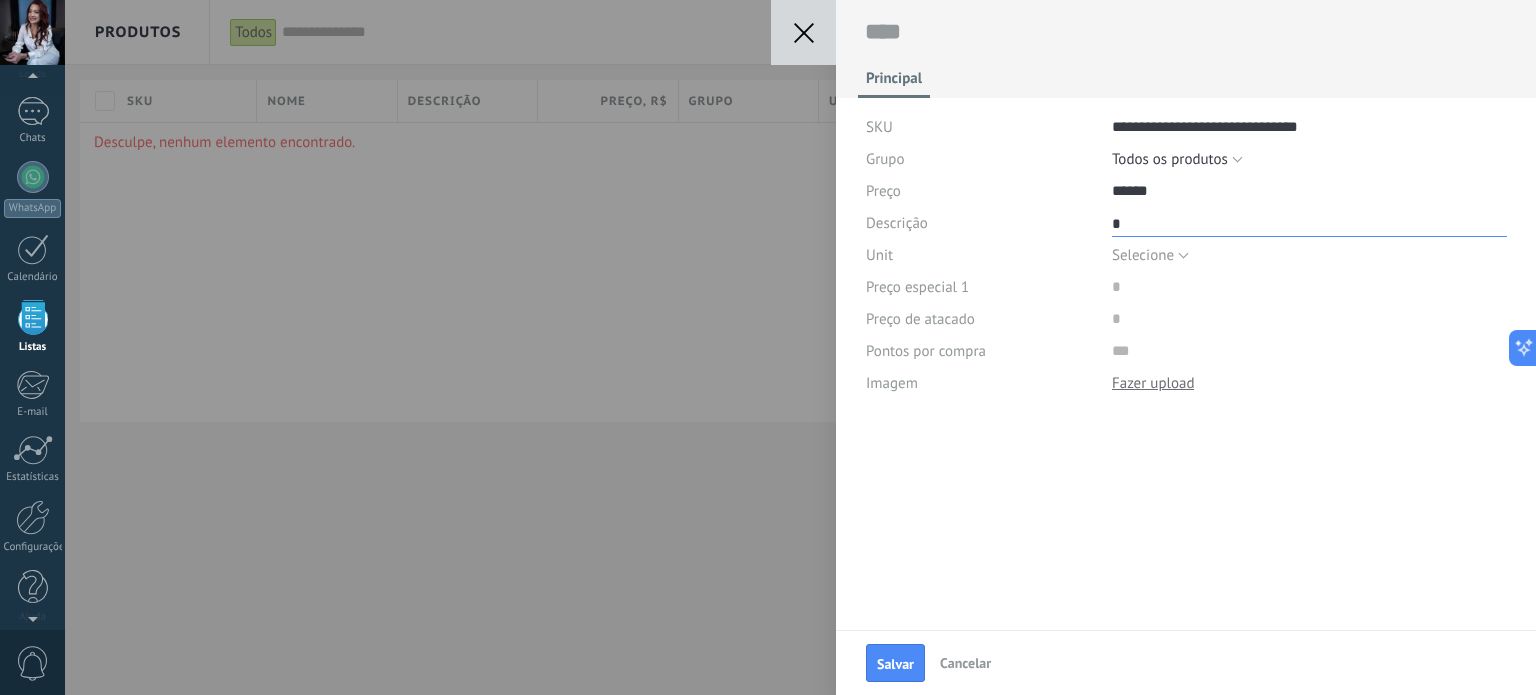 type on "**" 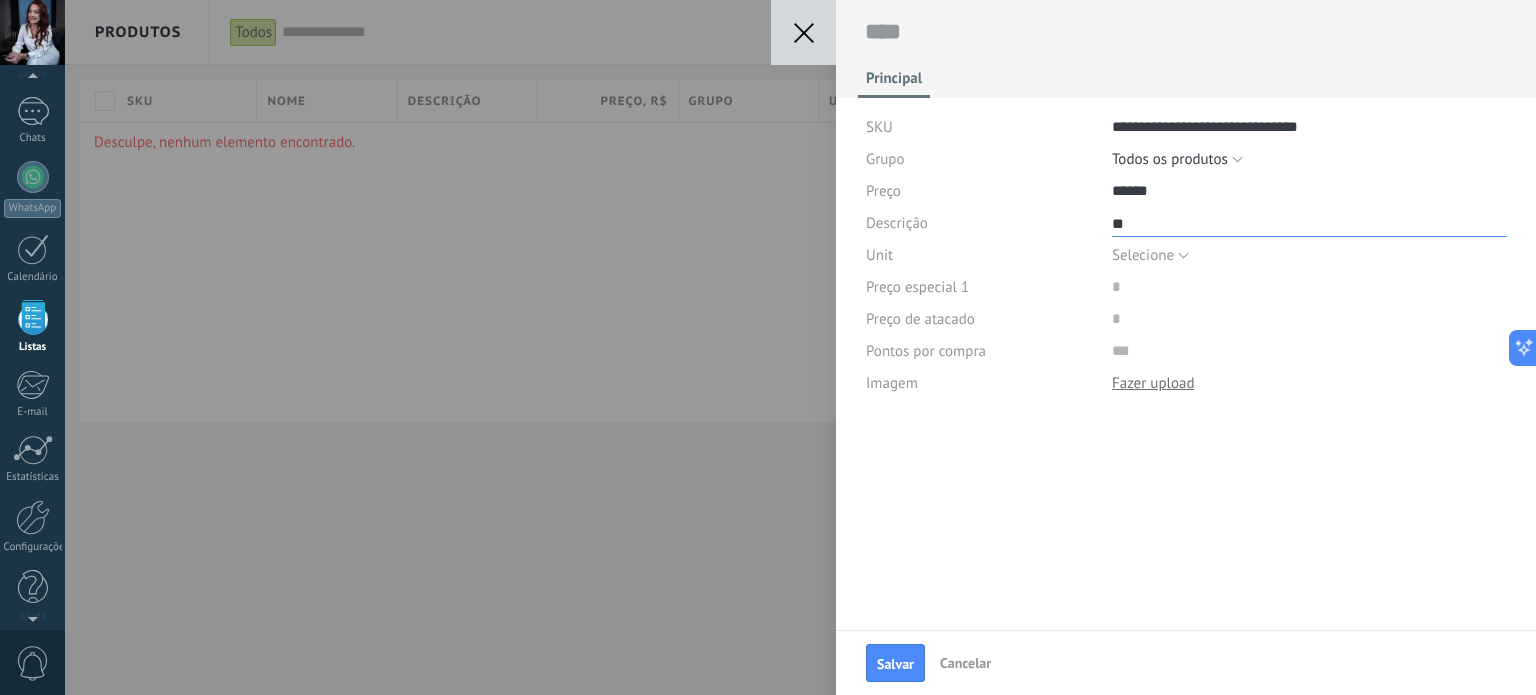 type on "***" 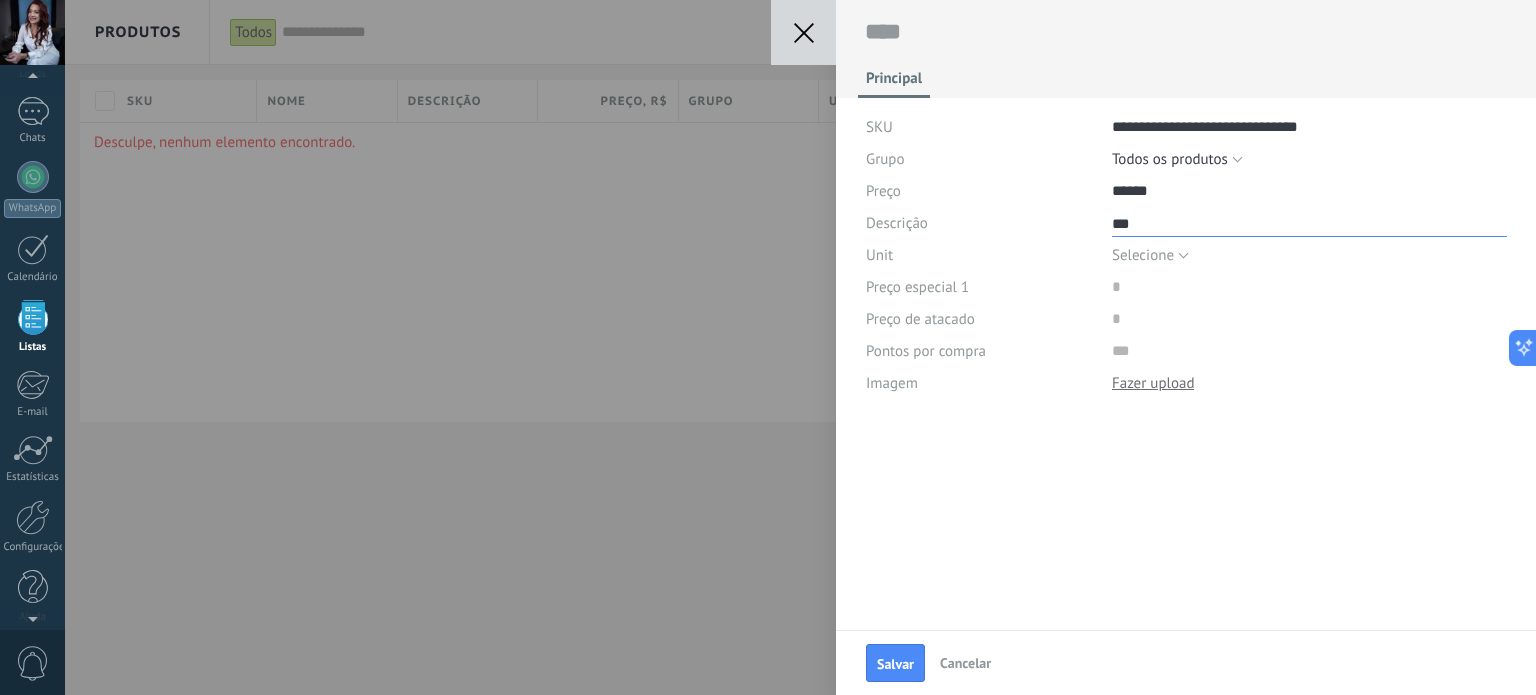 type on "****" 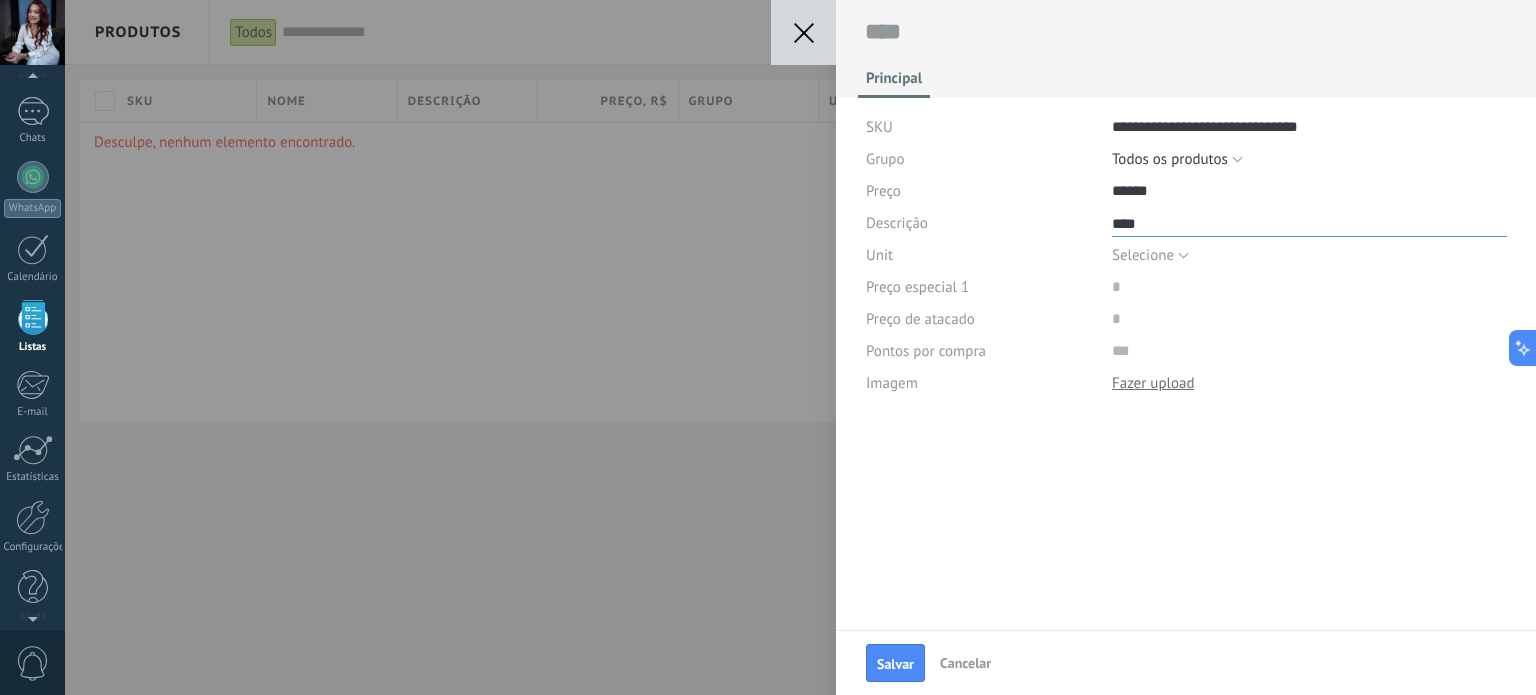 type on "*****" 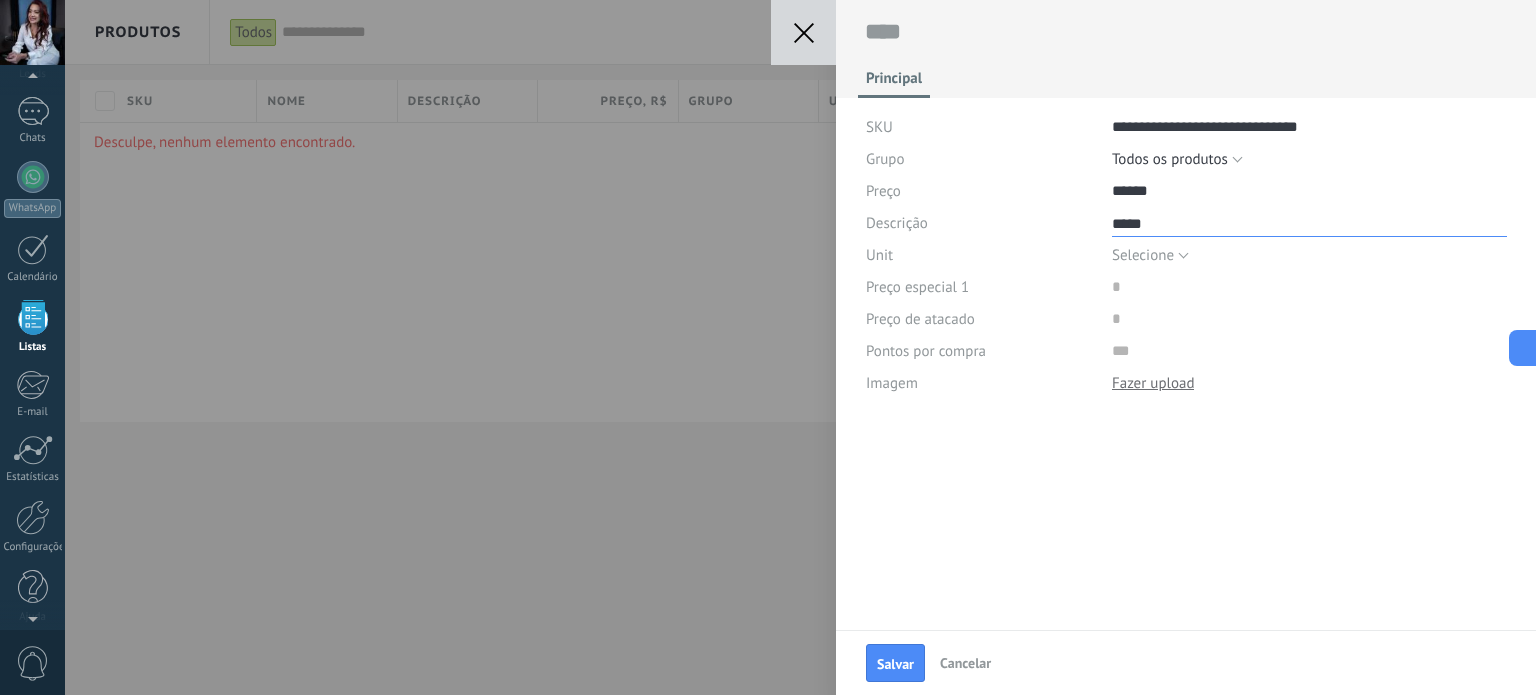 type on "******" 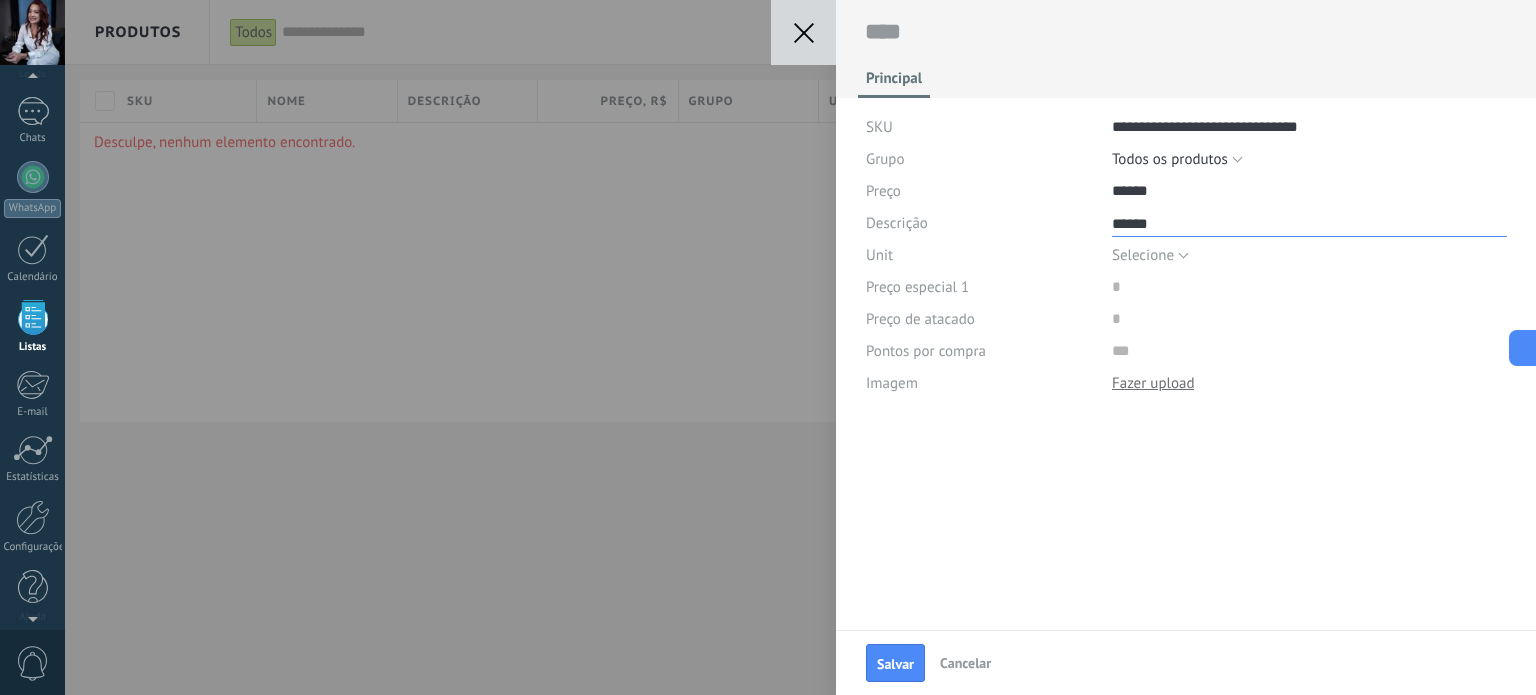 type on "*******" 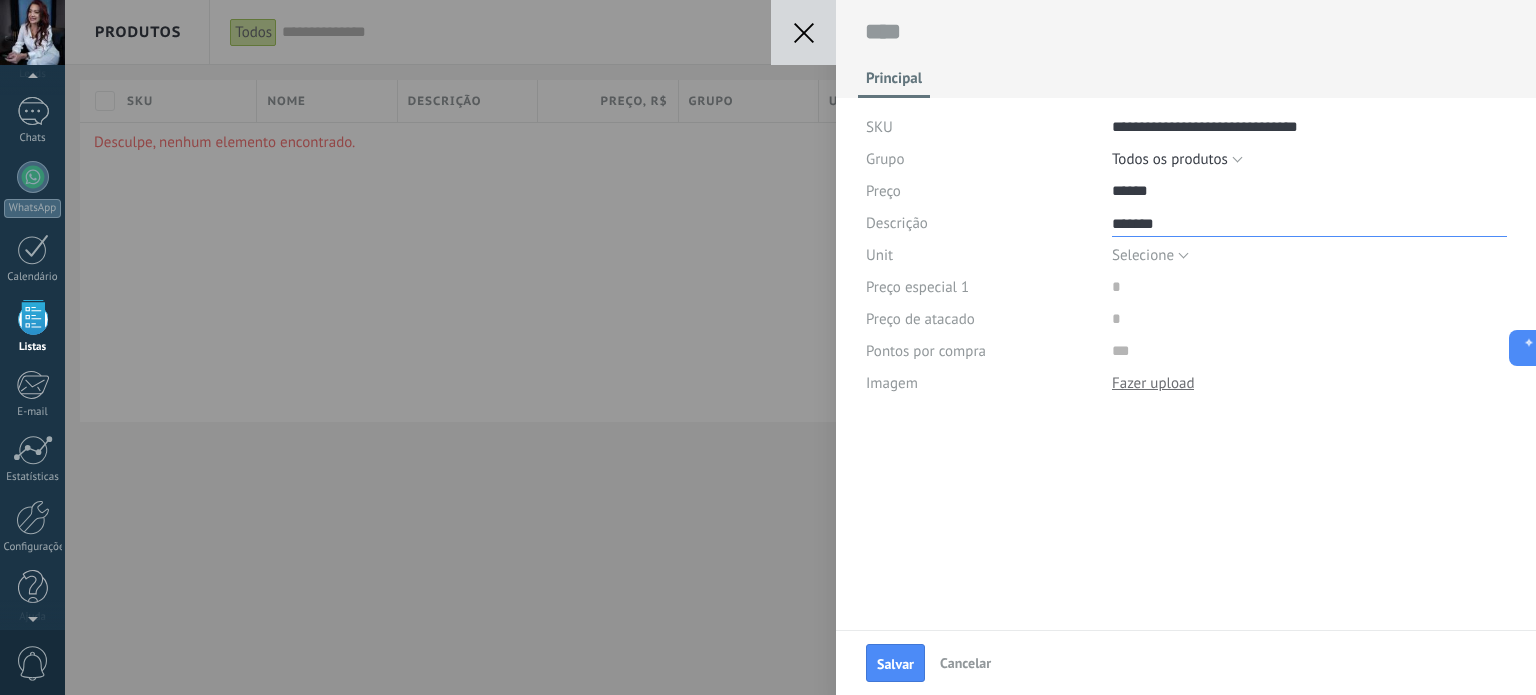 type on "********" 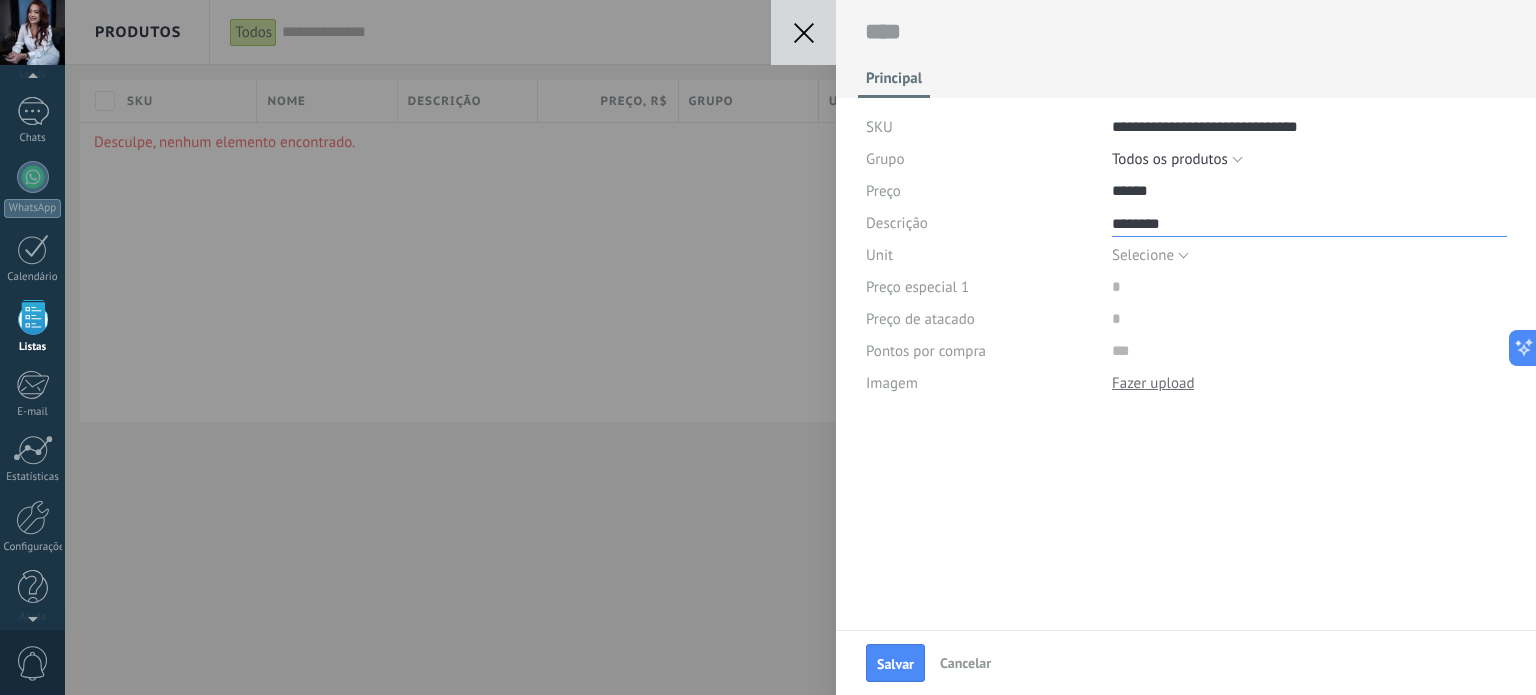 type on "********" 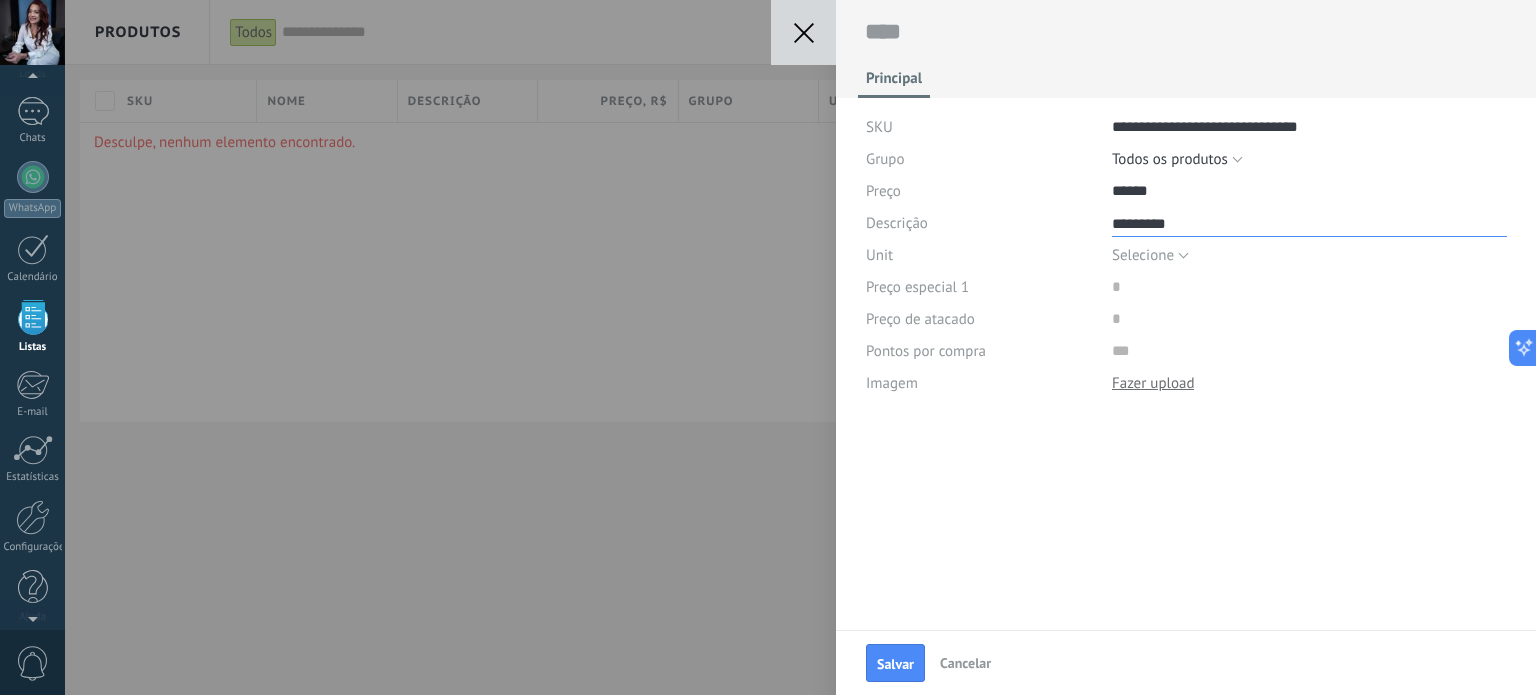 scroll, scrollTop: 20, scrollLeft: 0, axis: vertical 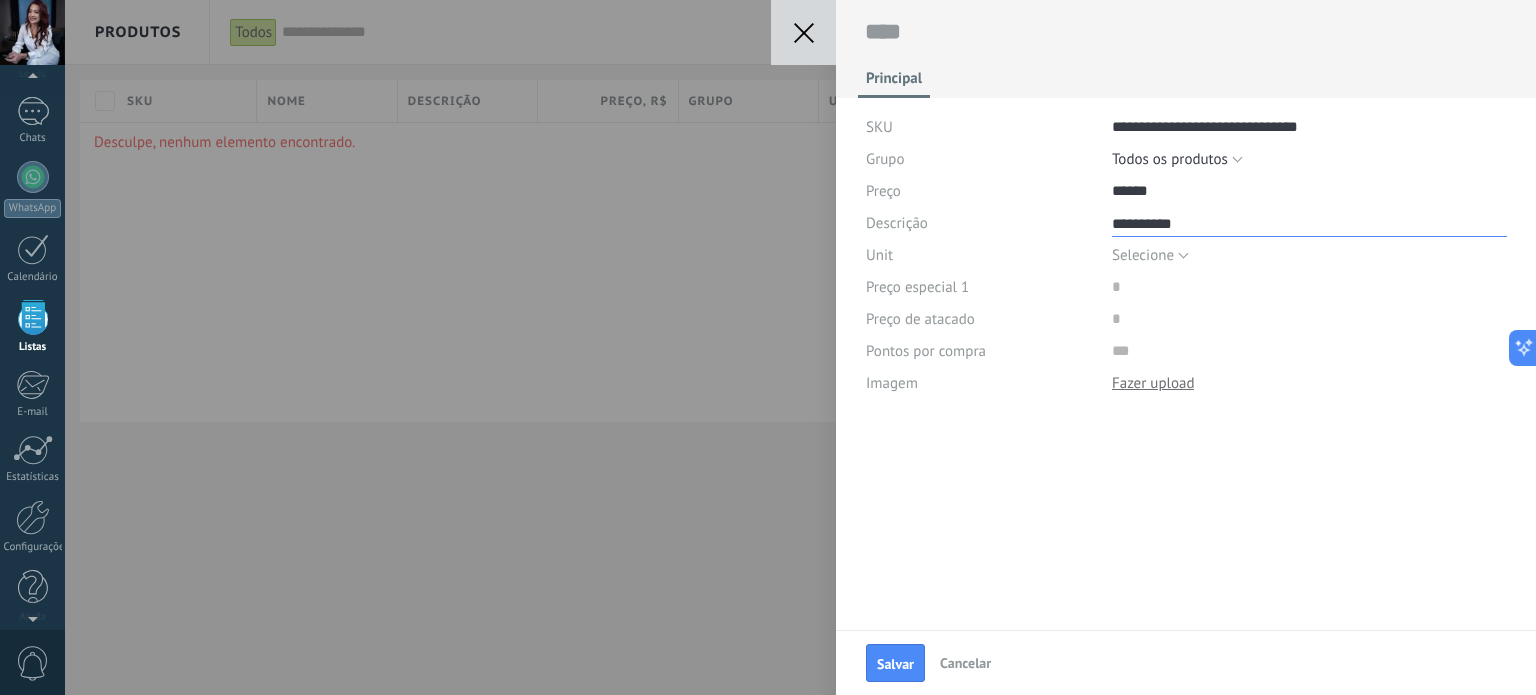 type on "**********" 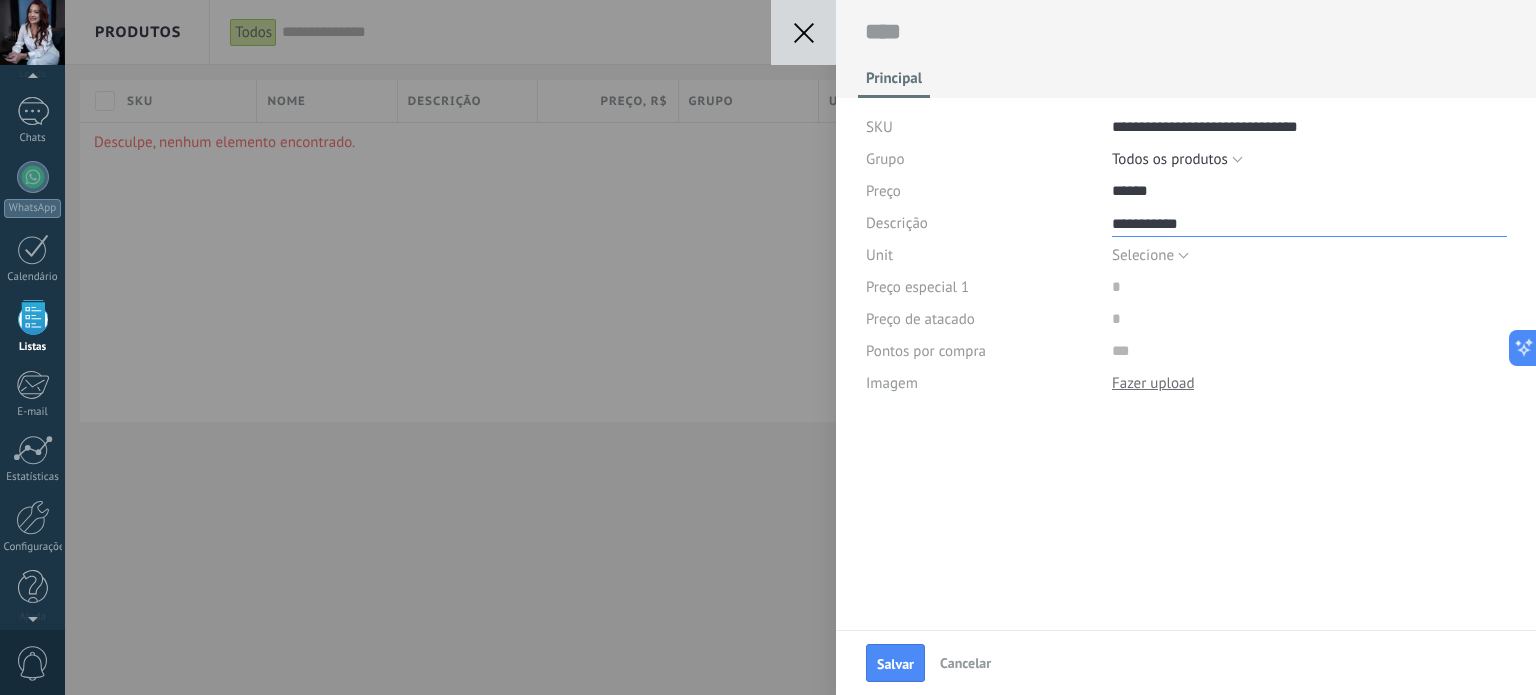 type on "**********" 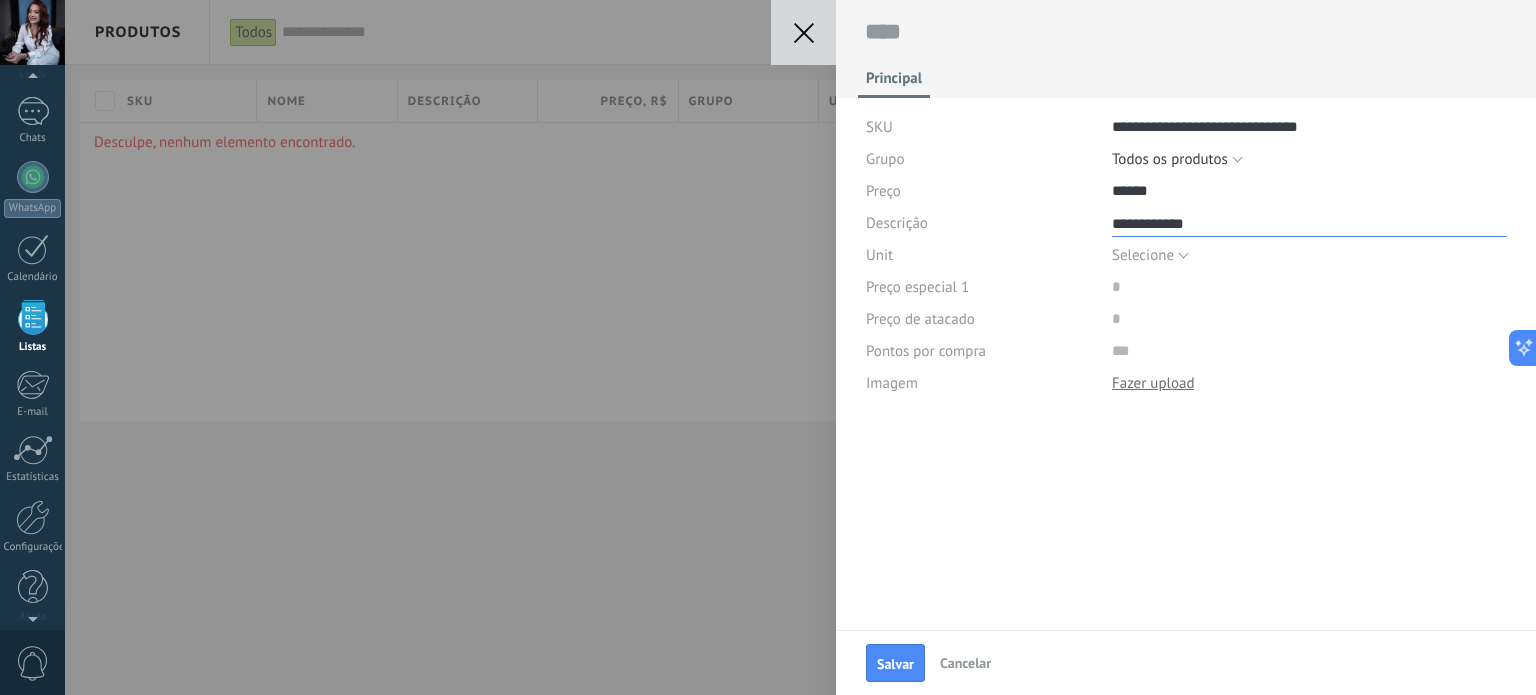 type on "**********" 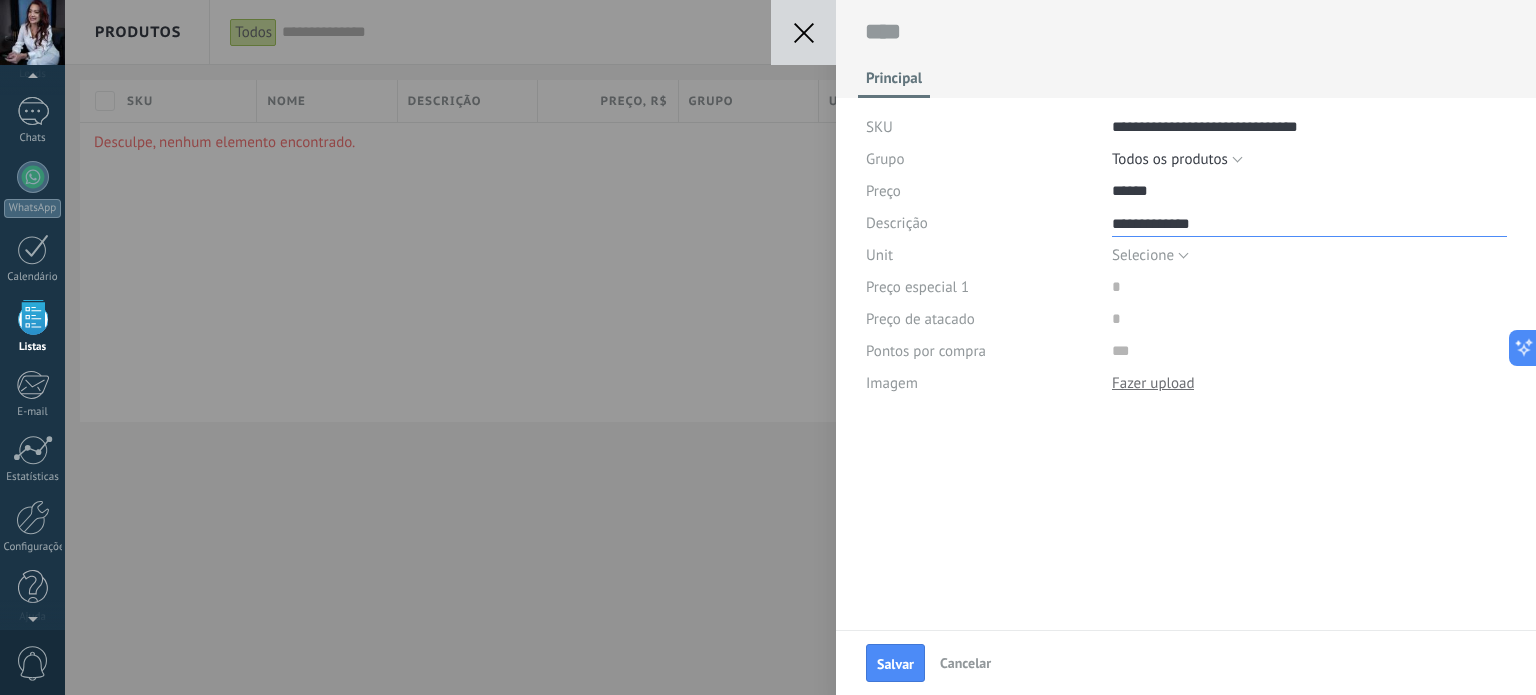 type on "**********" 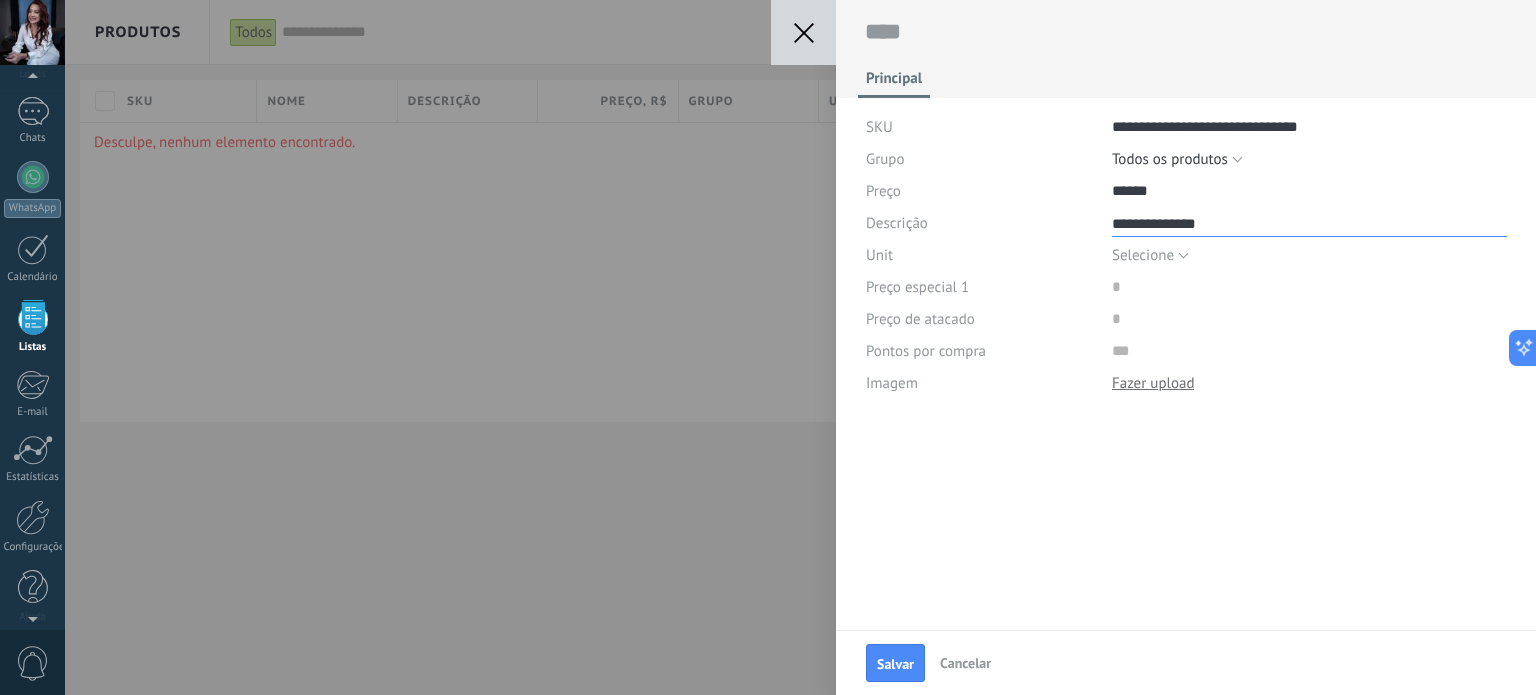 type on "**********" 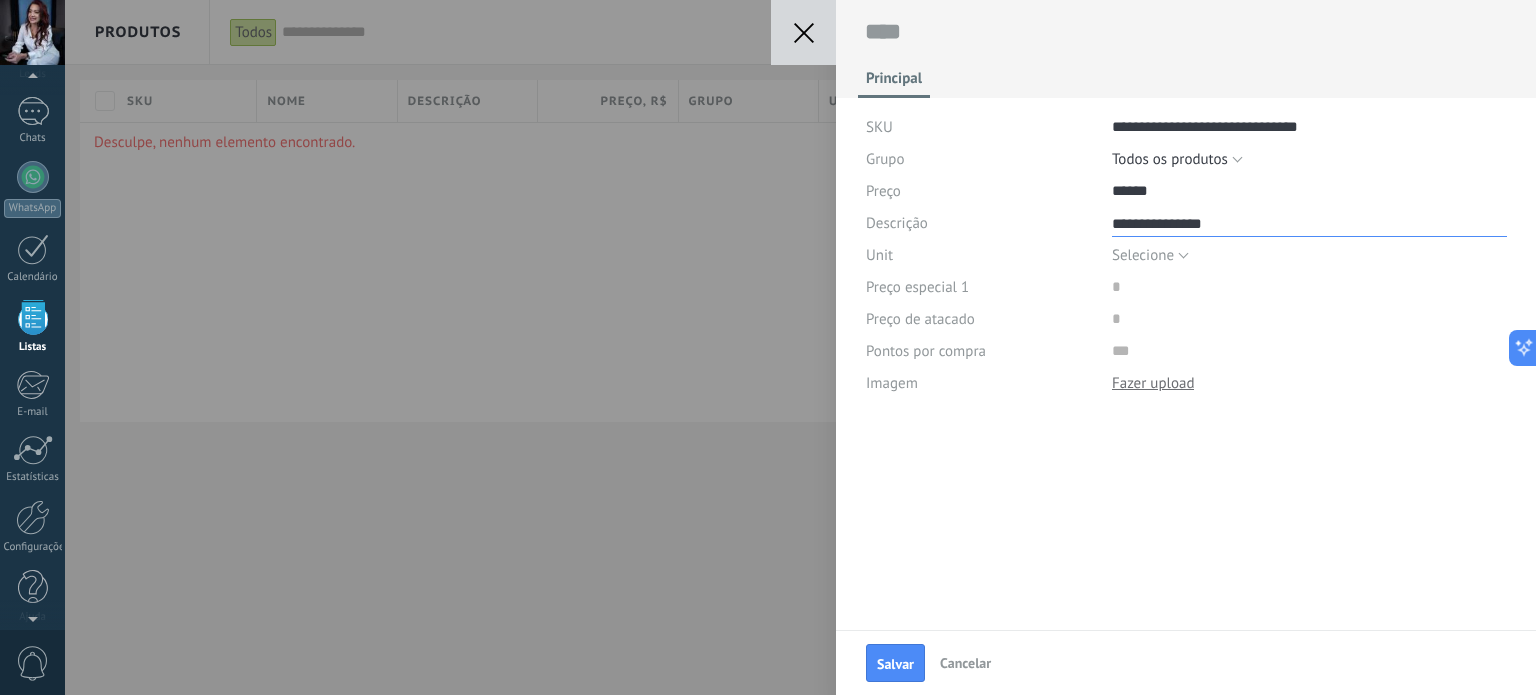 type on "**********" 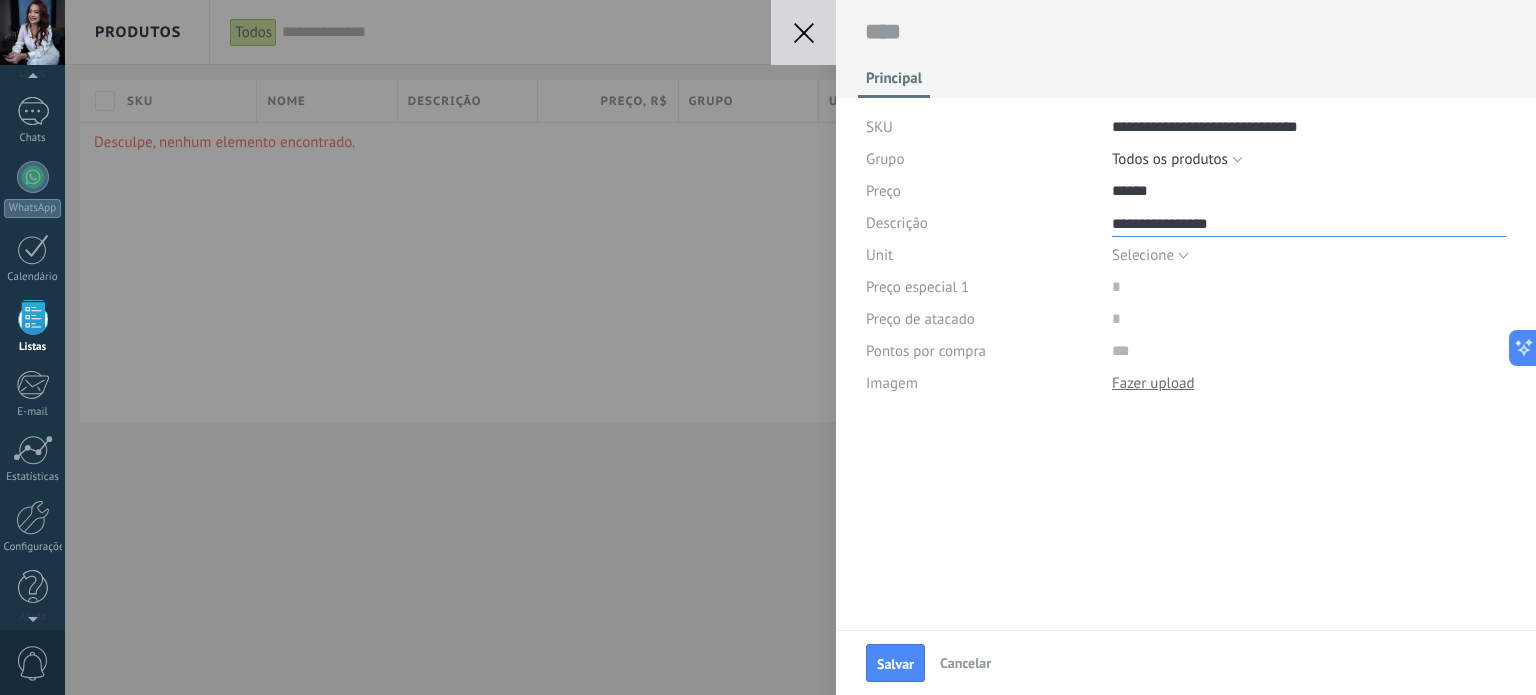 type on "**********" 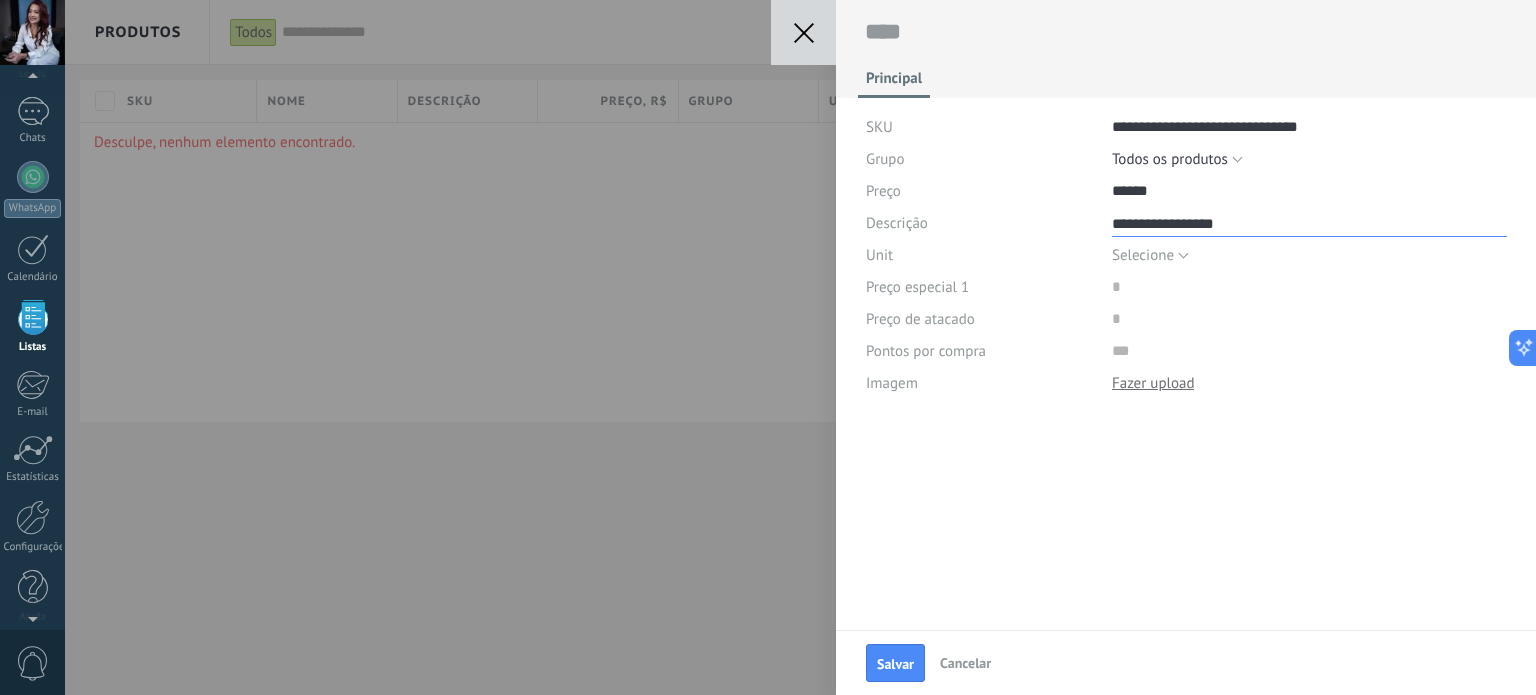 type on "**********" 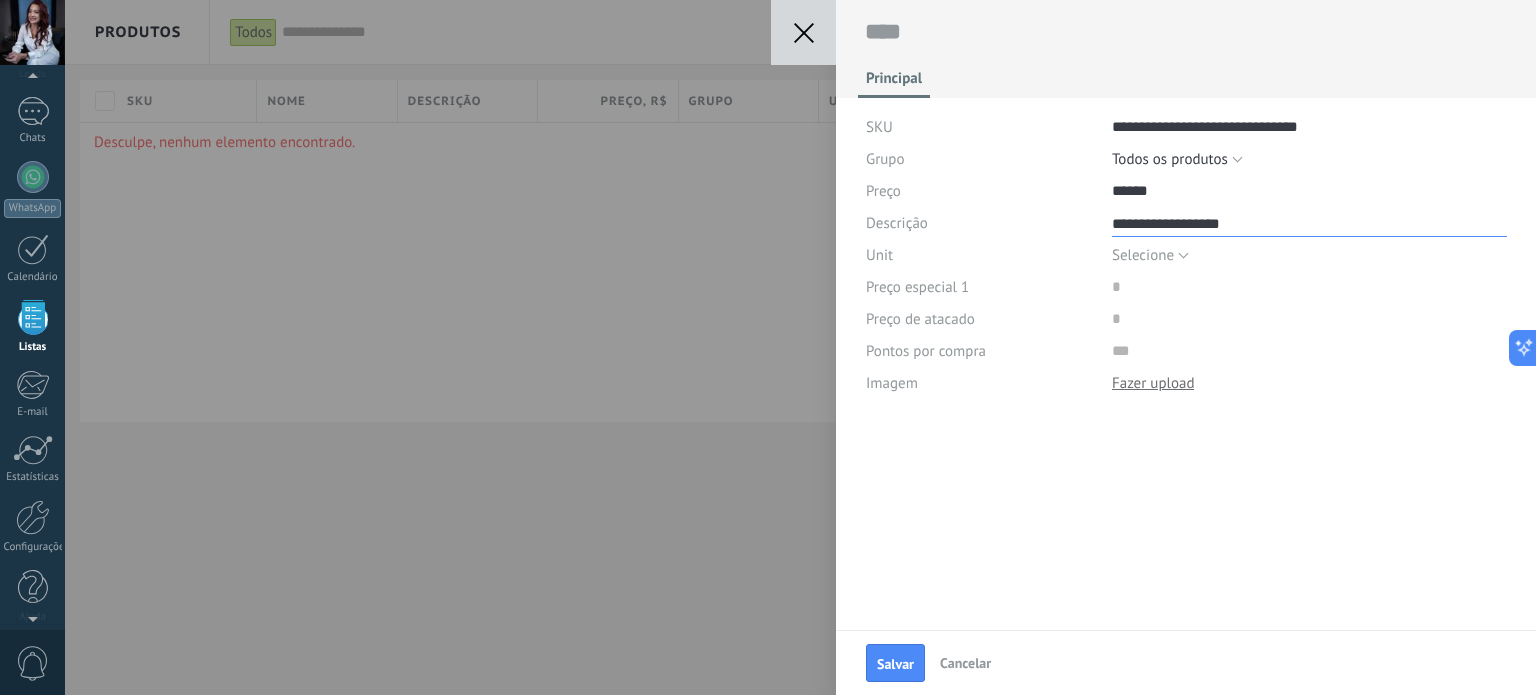 type on "**********" 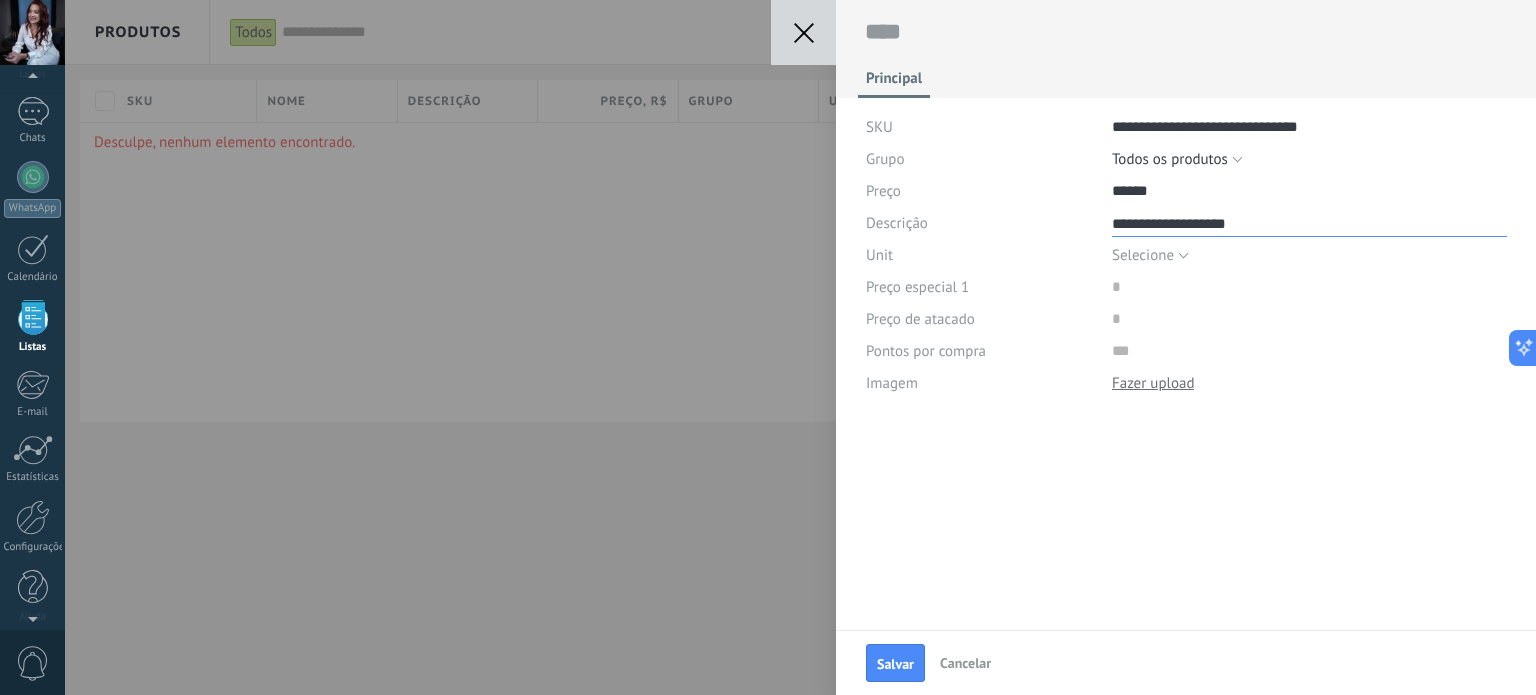 type on "**********" 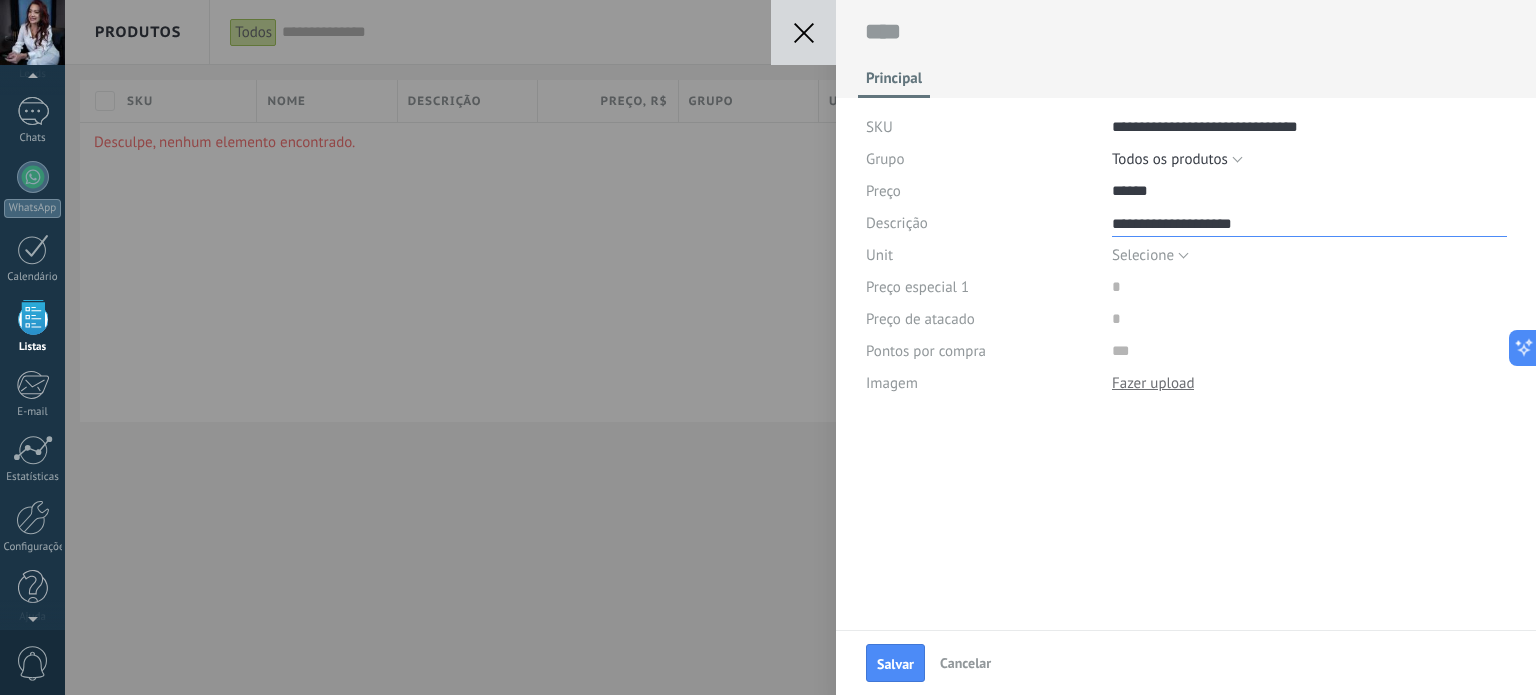 type on "**********" 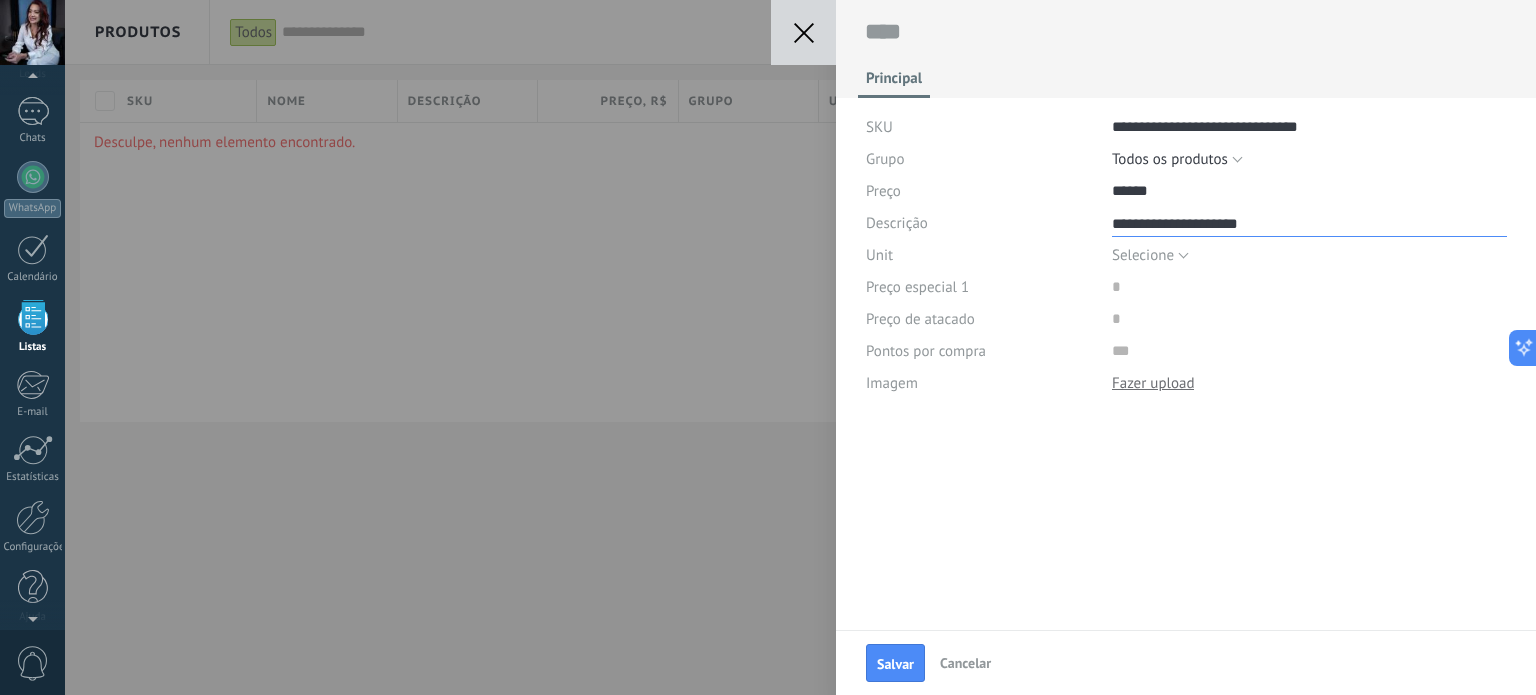 type on "**********" 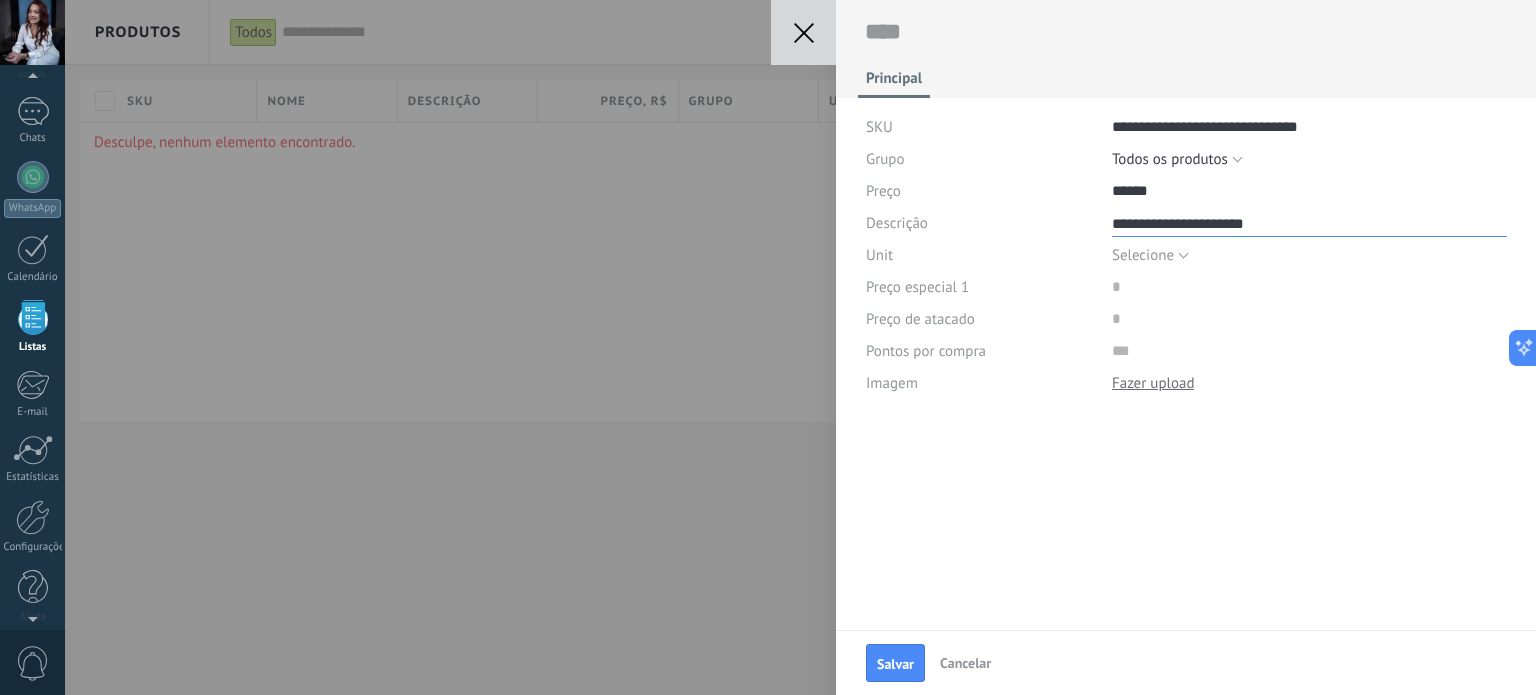 type on "**********" 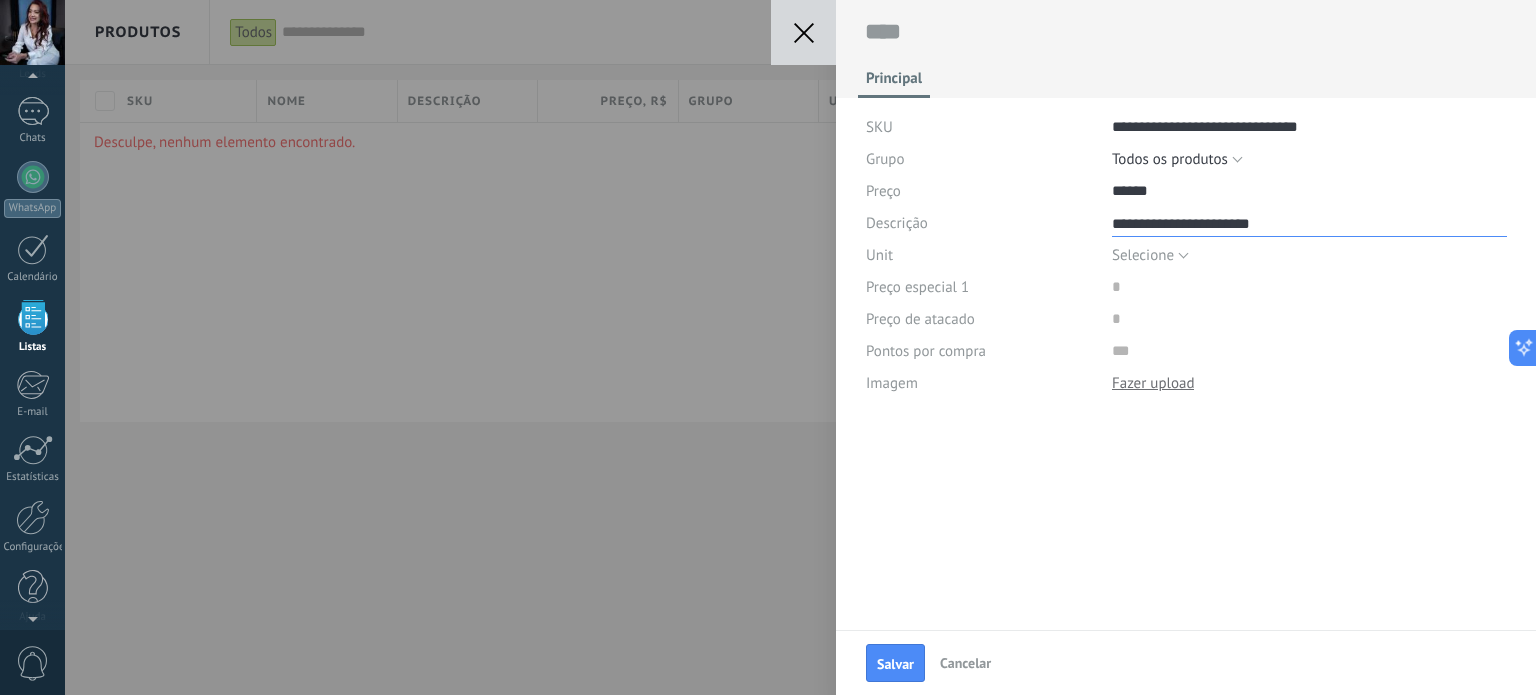 type on "**********" 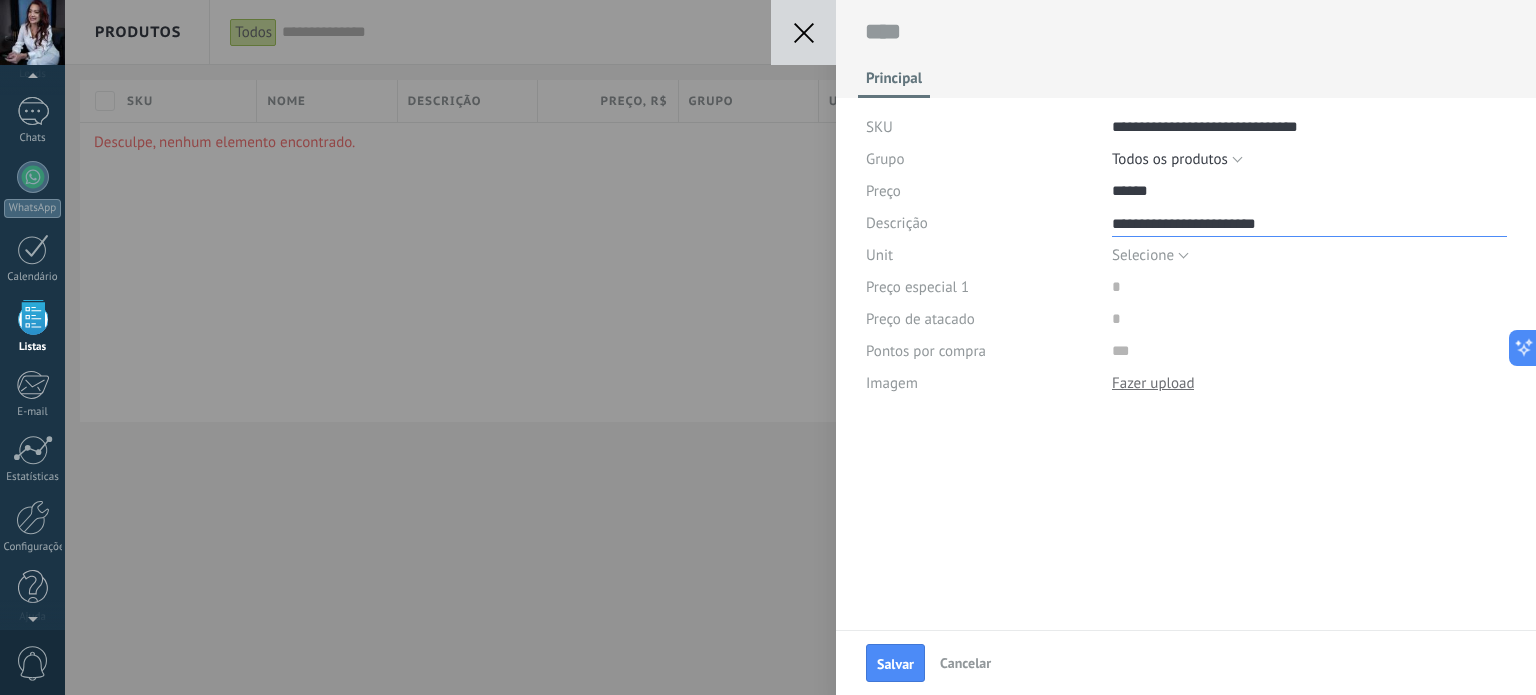 type on "**********" 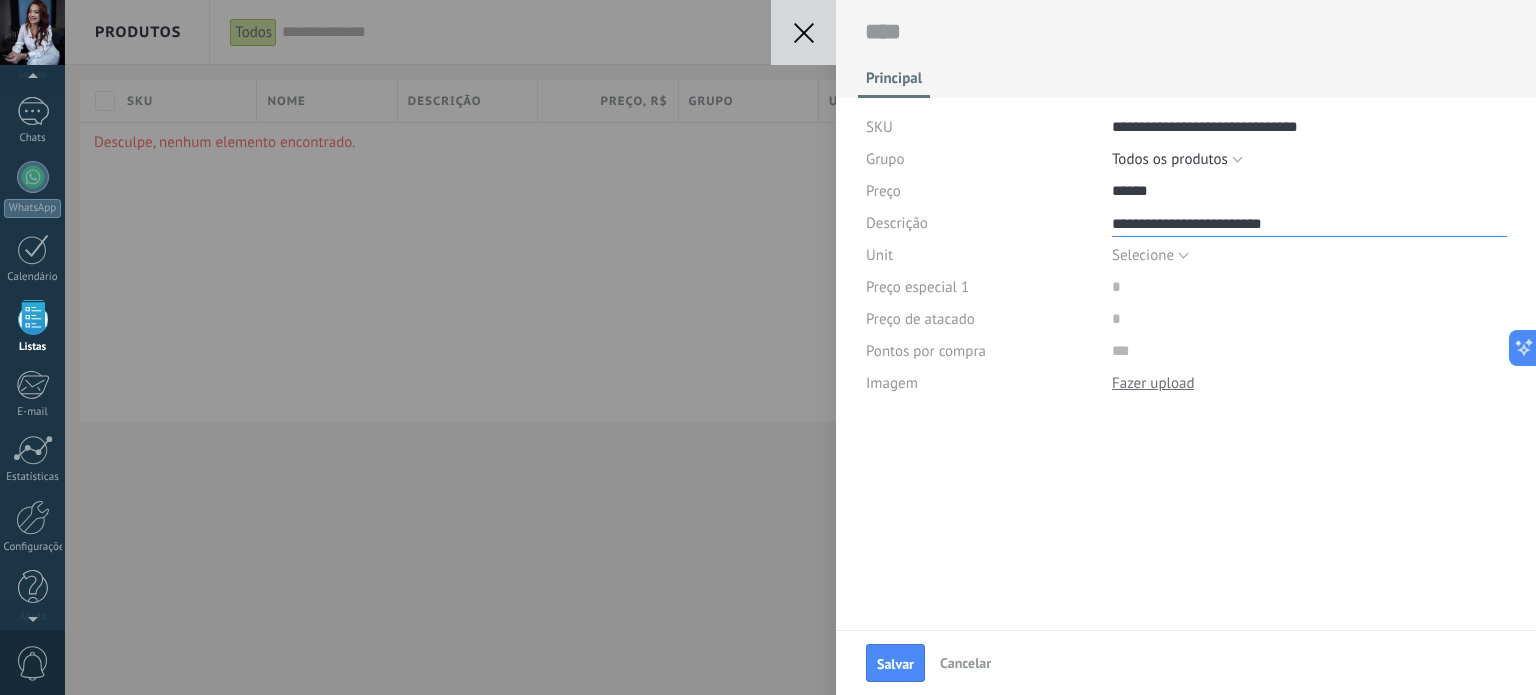 type on "**********" 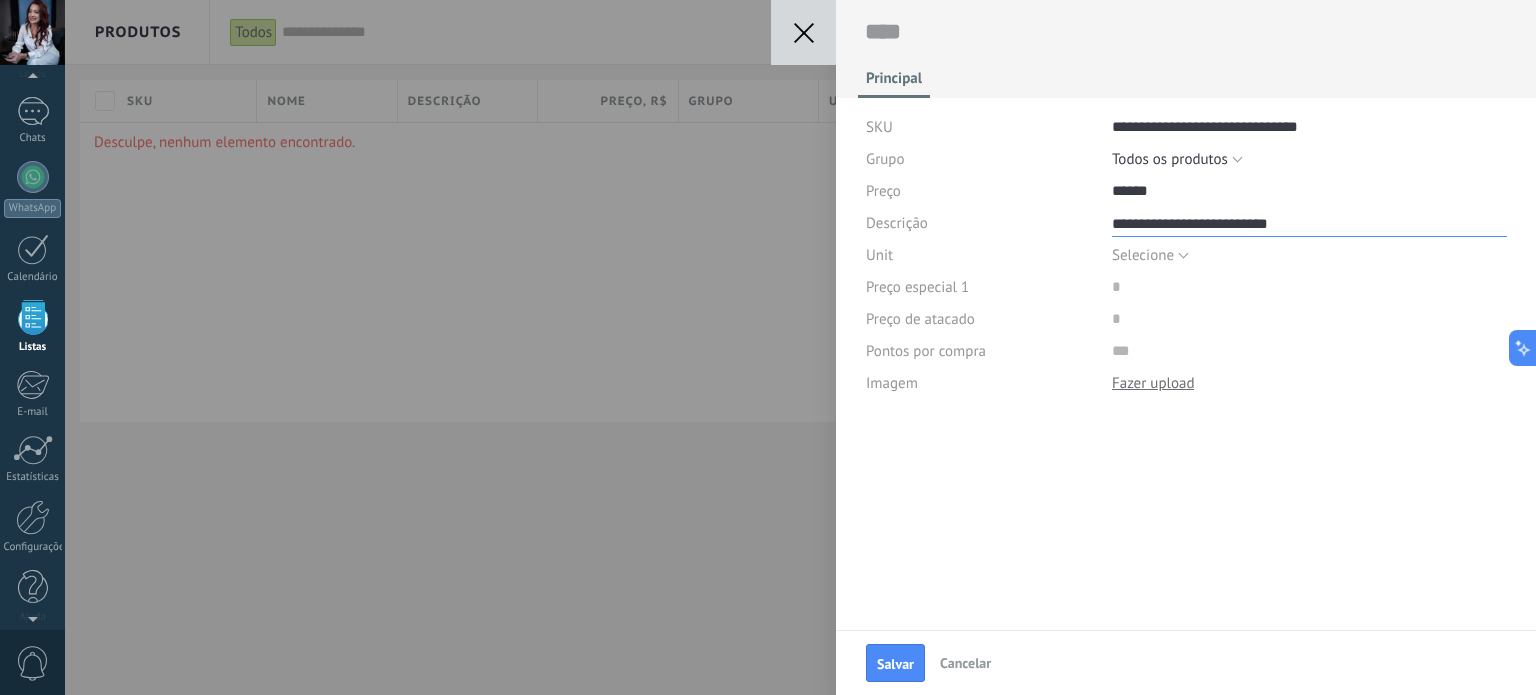 type on "**********" 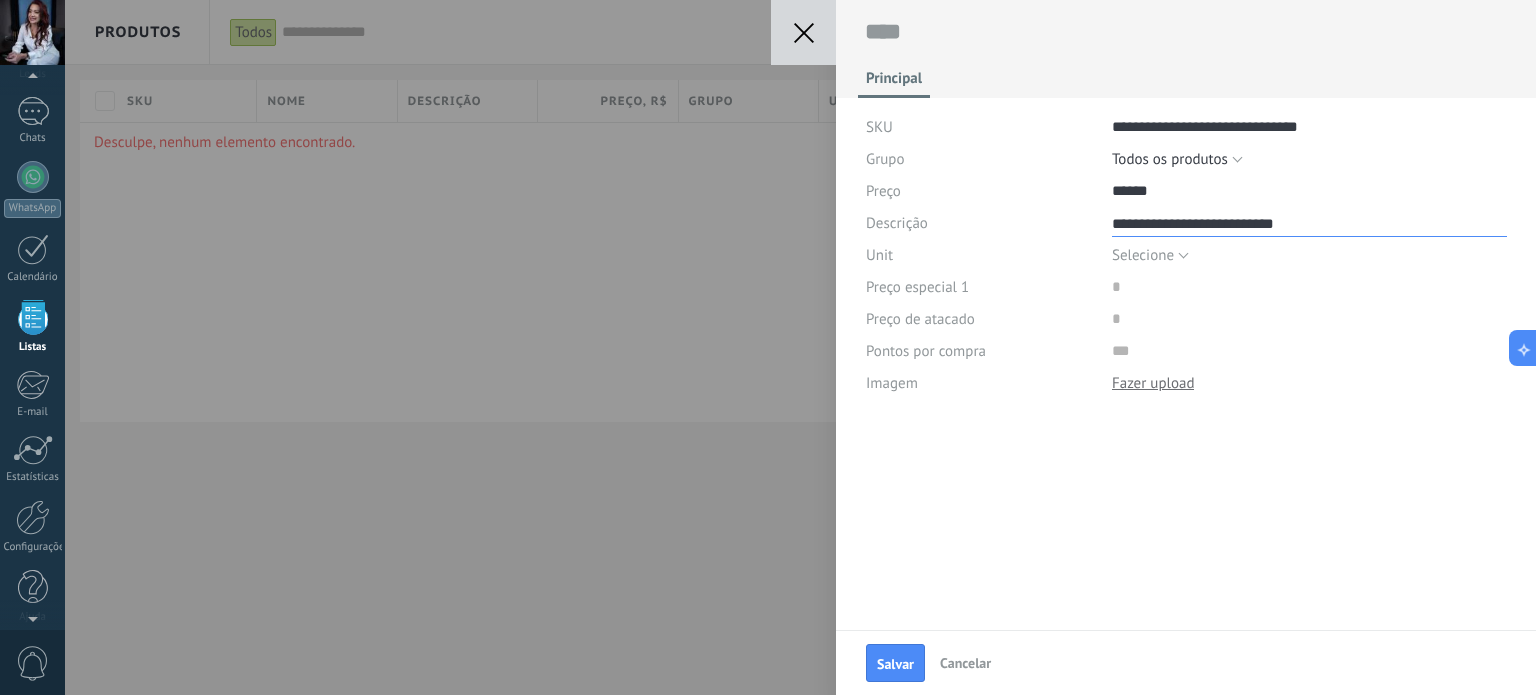 type on "**********" 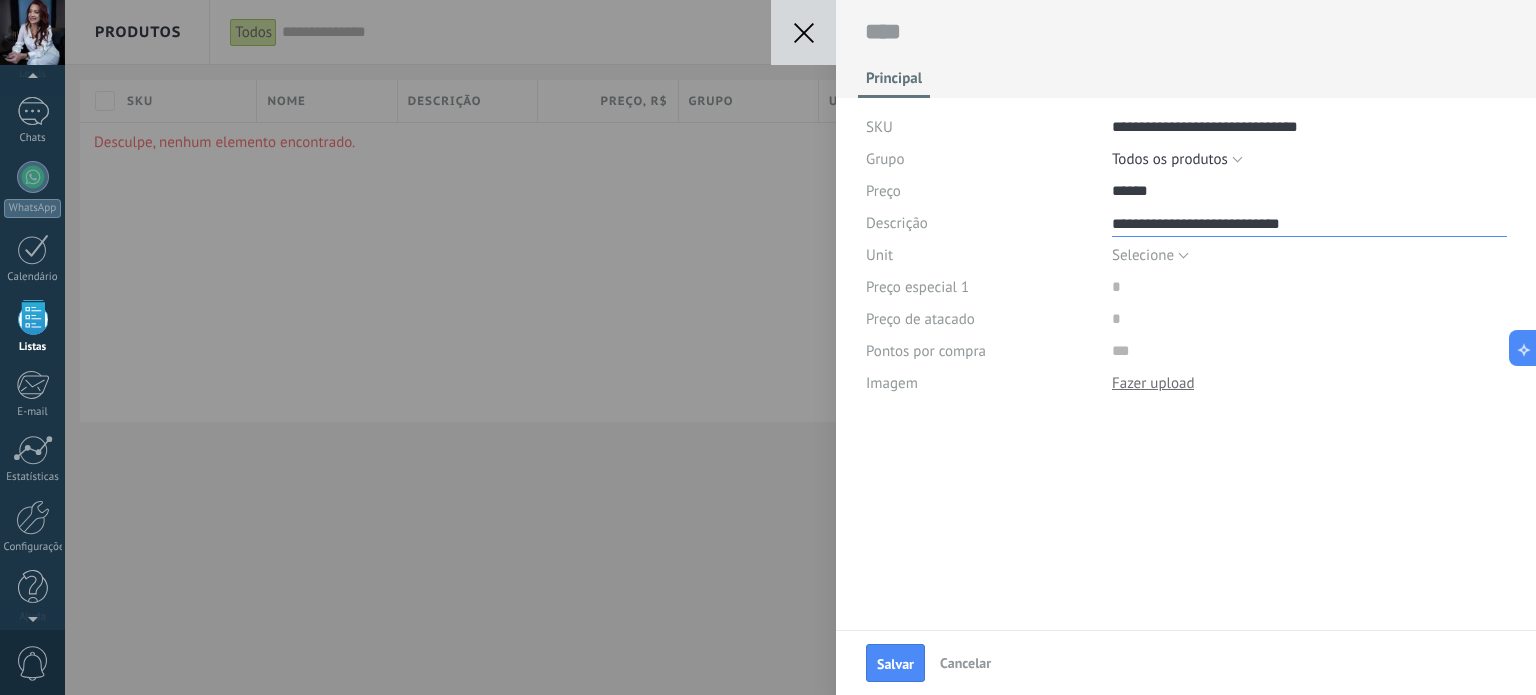 type on "**********" 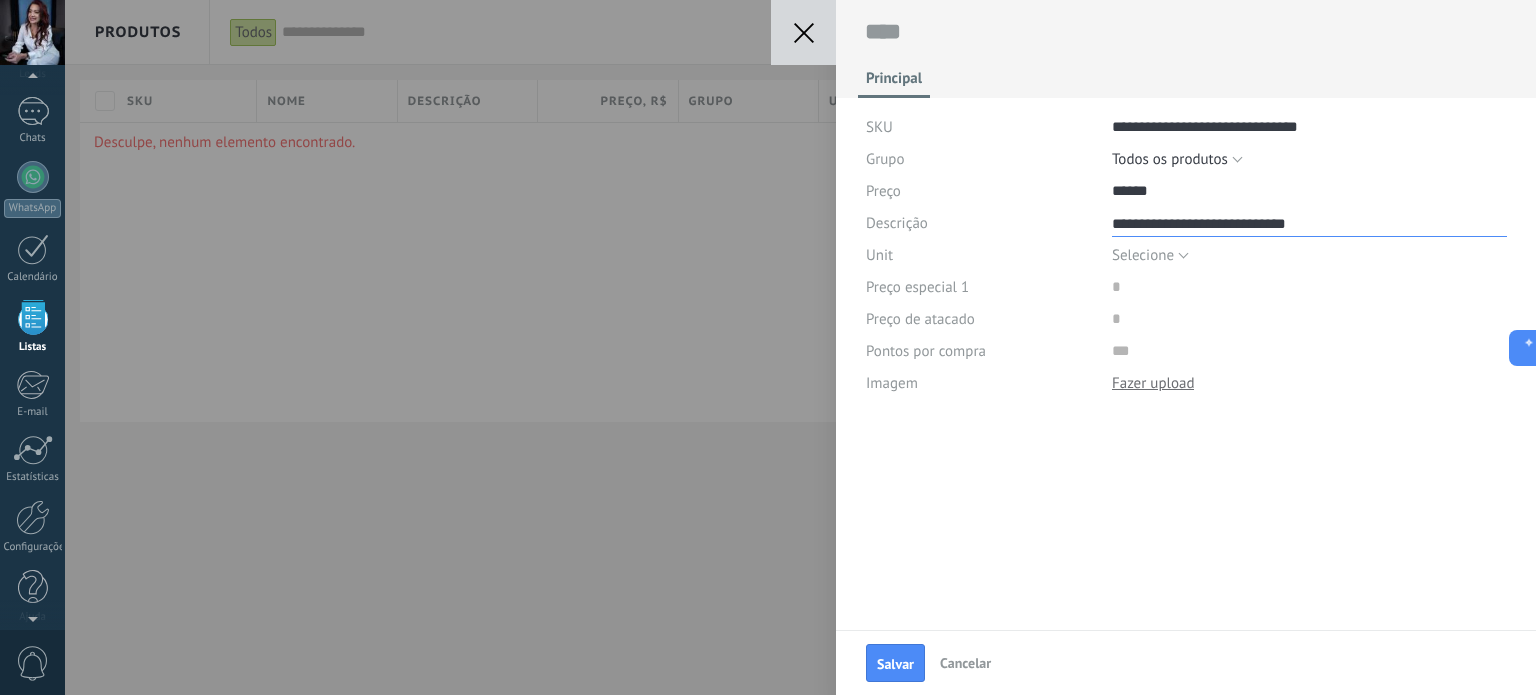 type on "**********" 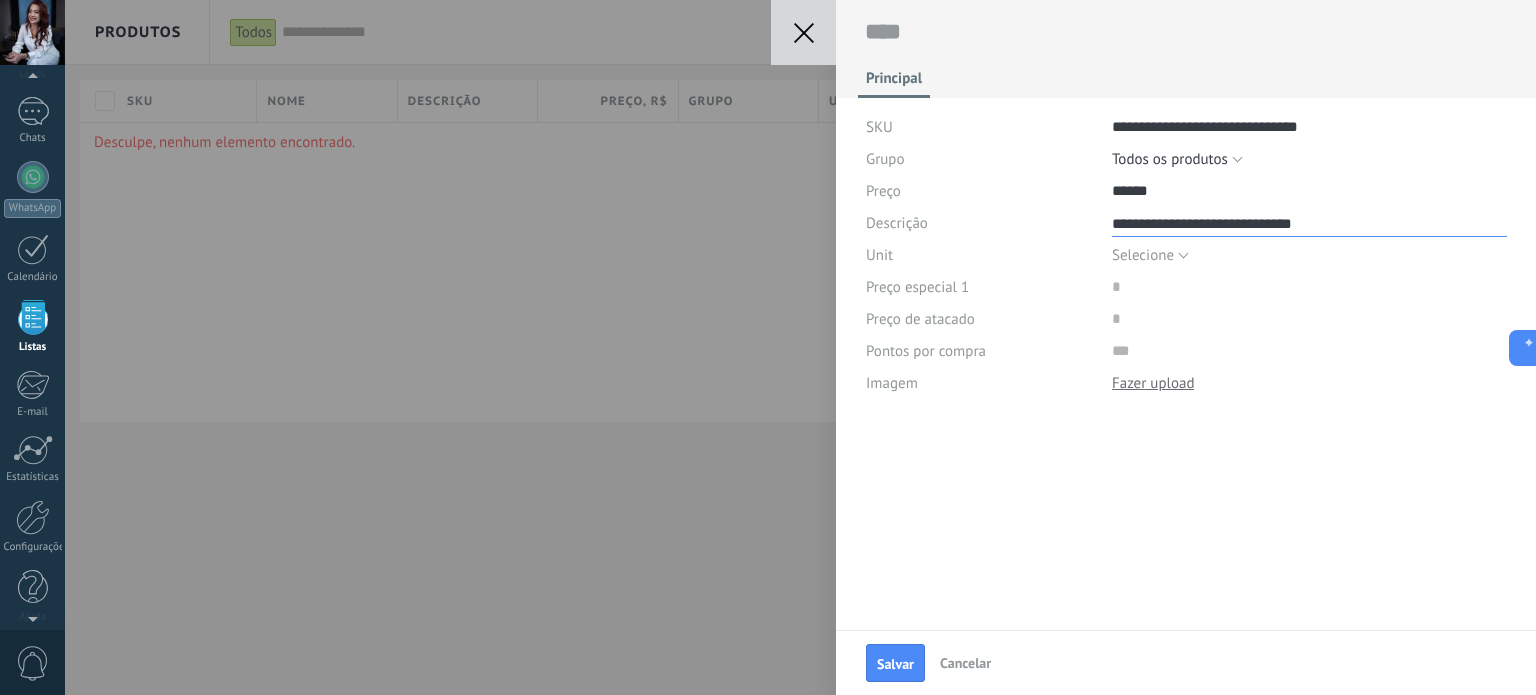 type on "**********" 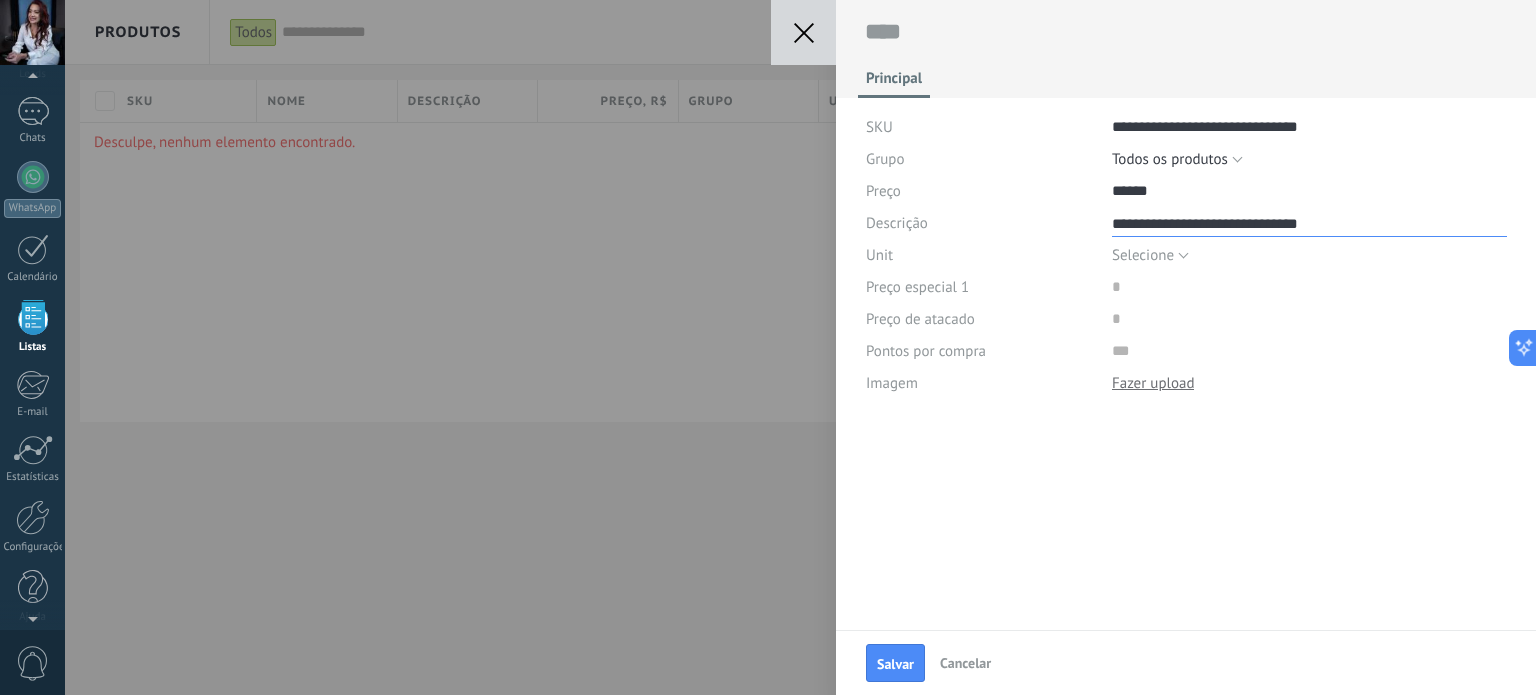 type on "**********" 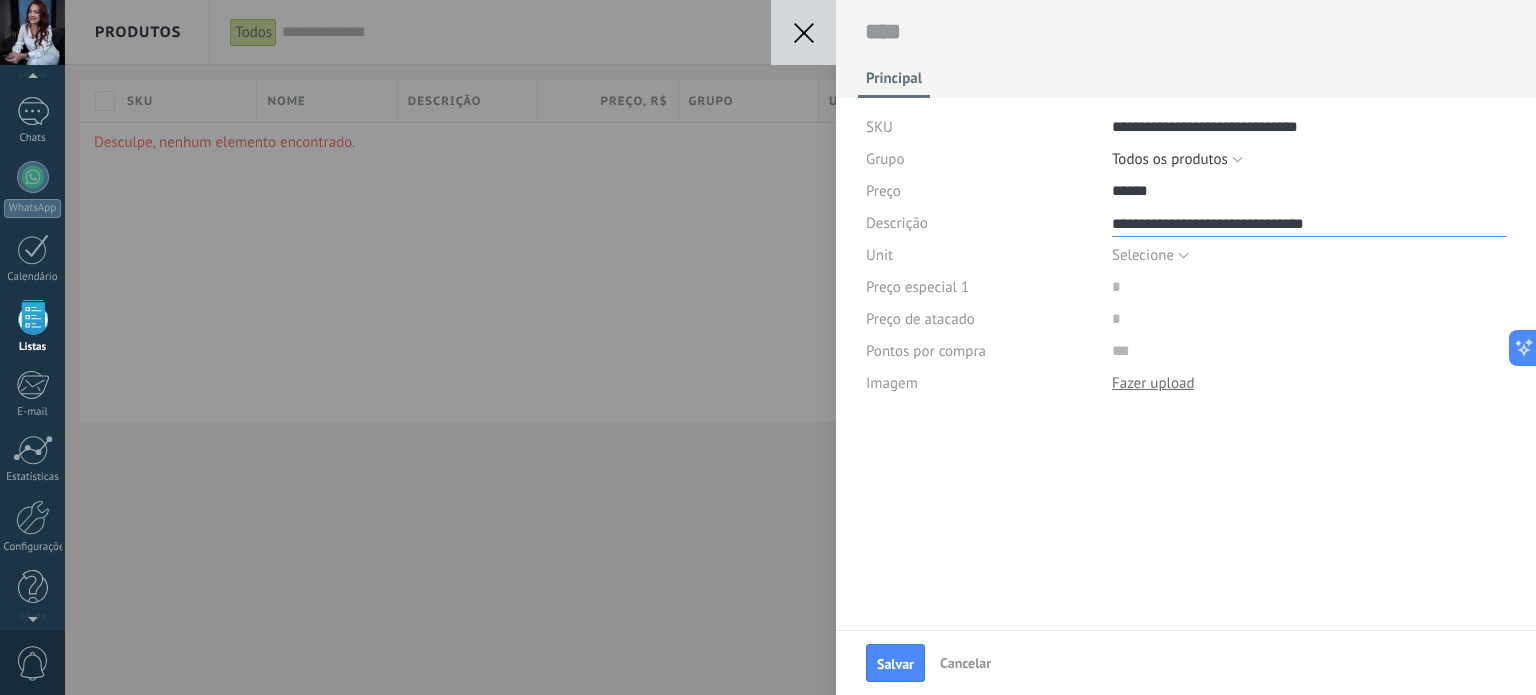 type on "**********" 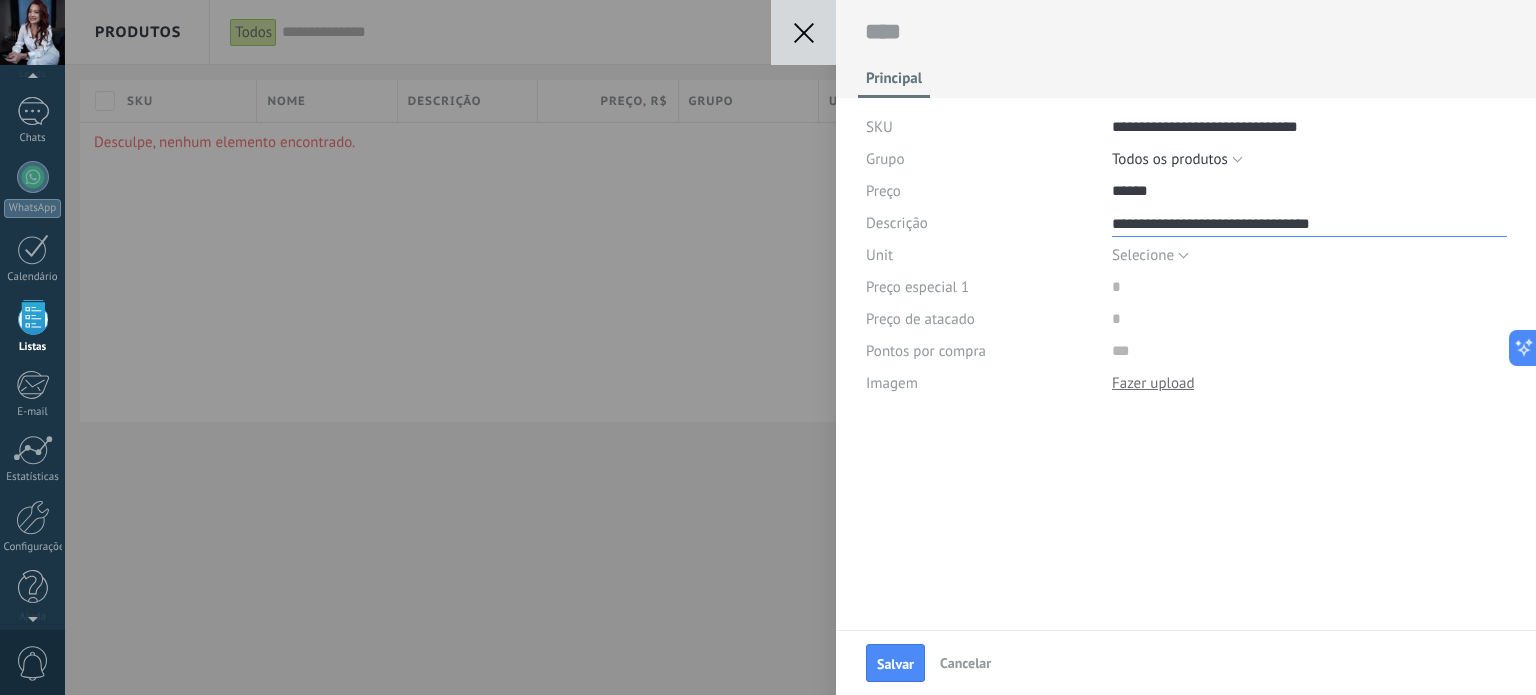 type on "**********" 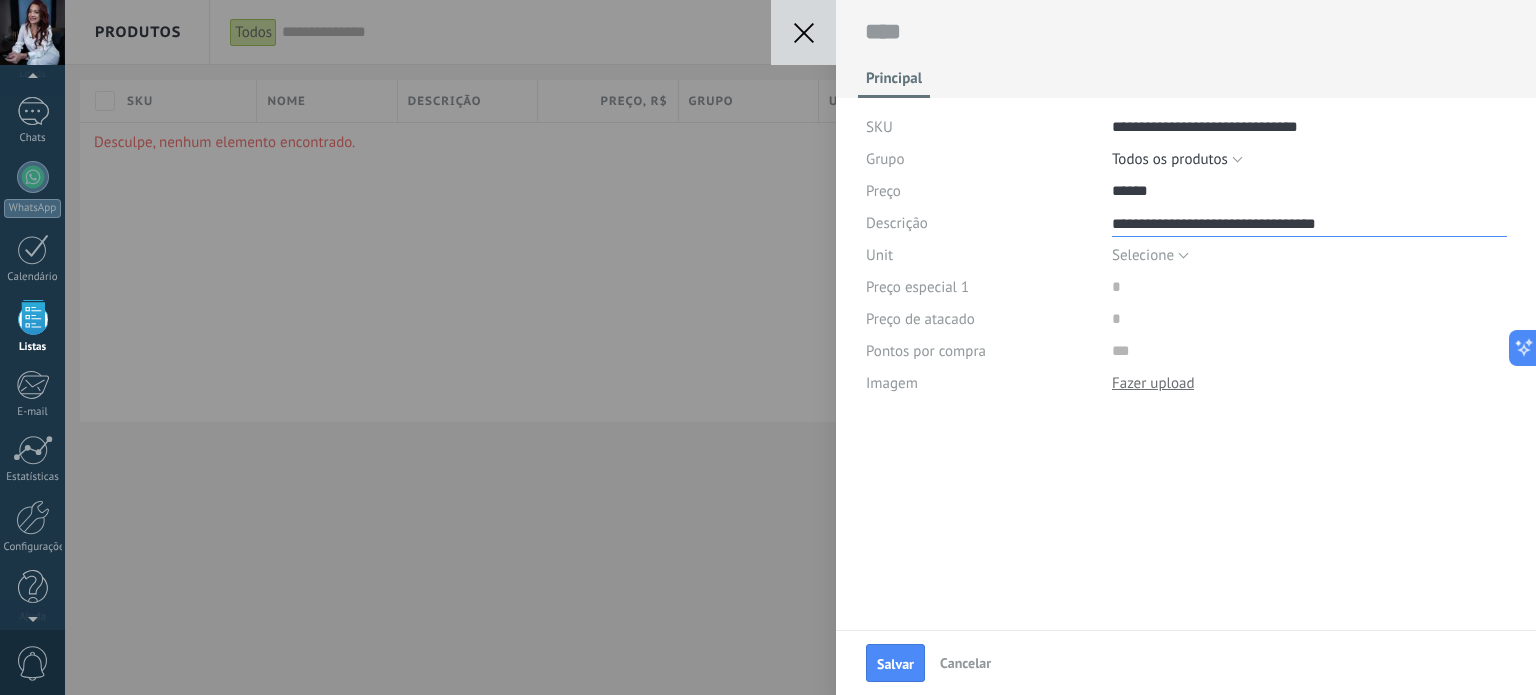 type on "**********" 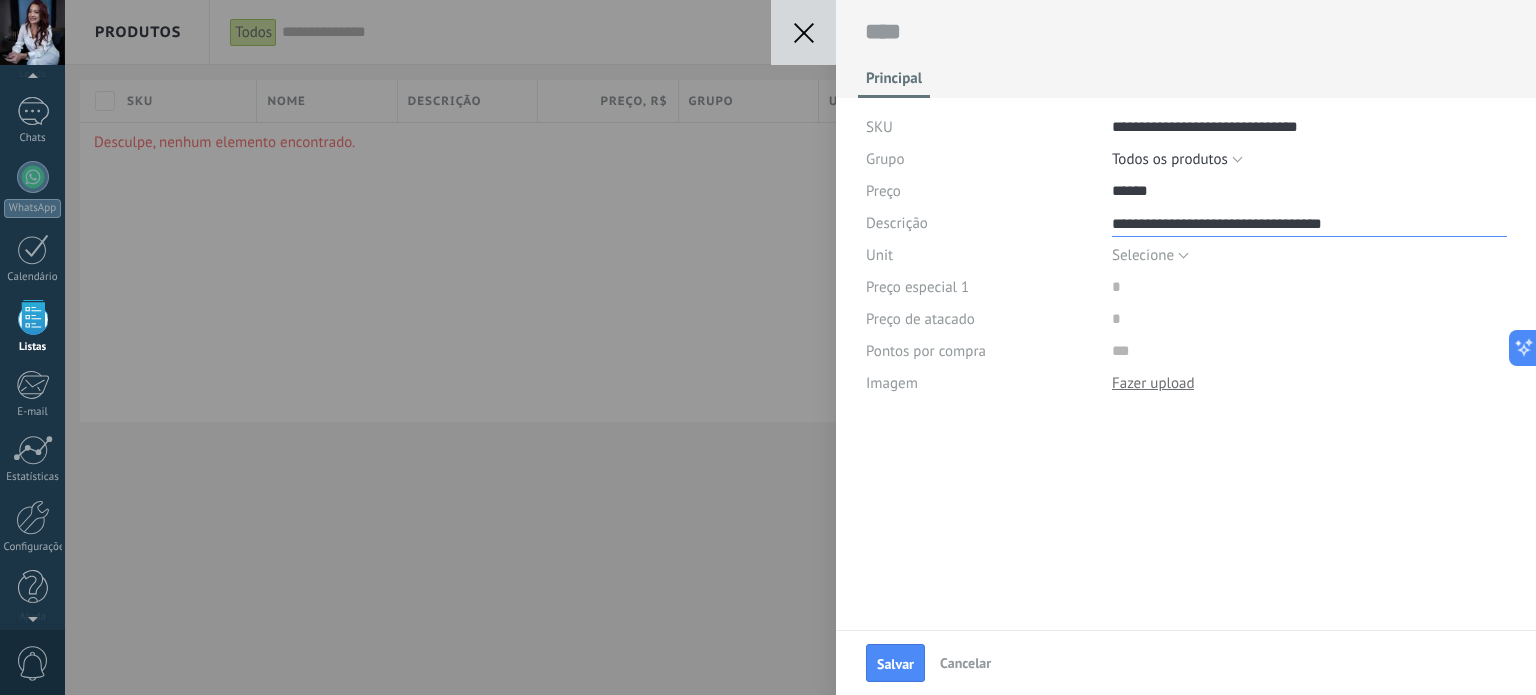 type on "**********" 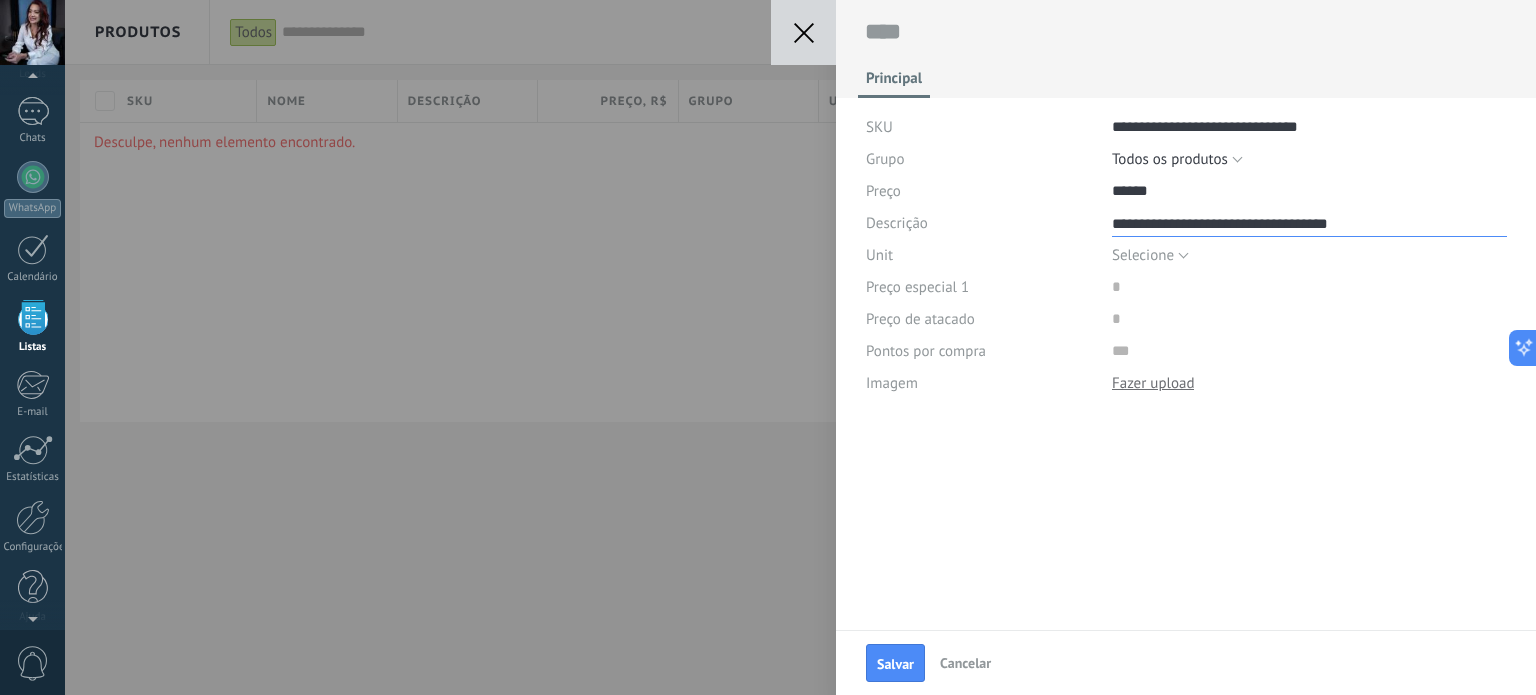 type on "**********" 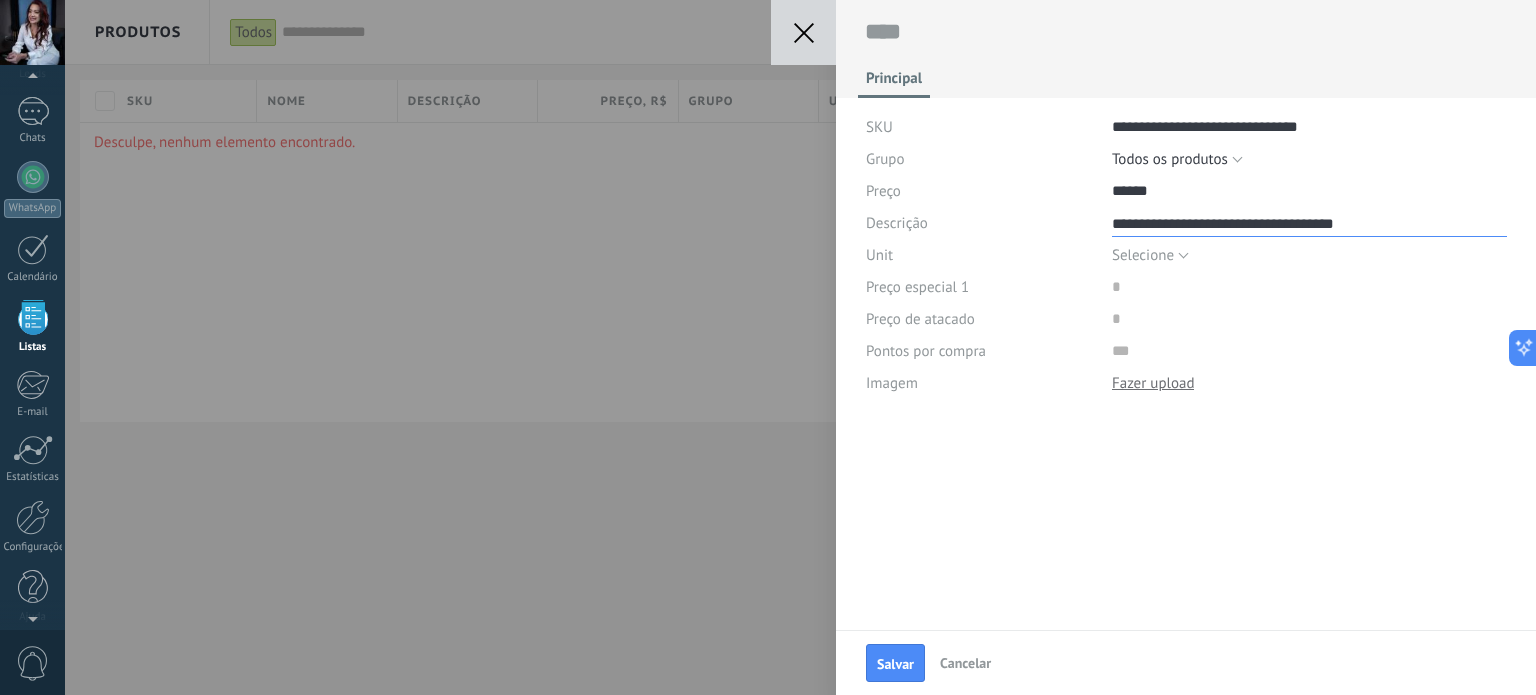 type on "**********" 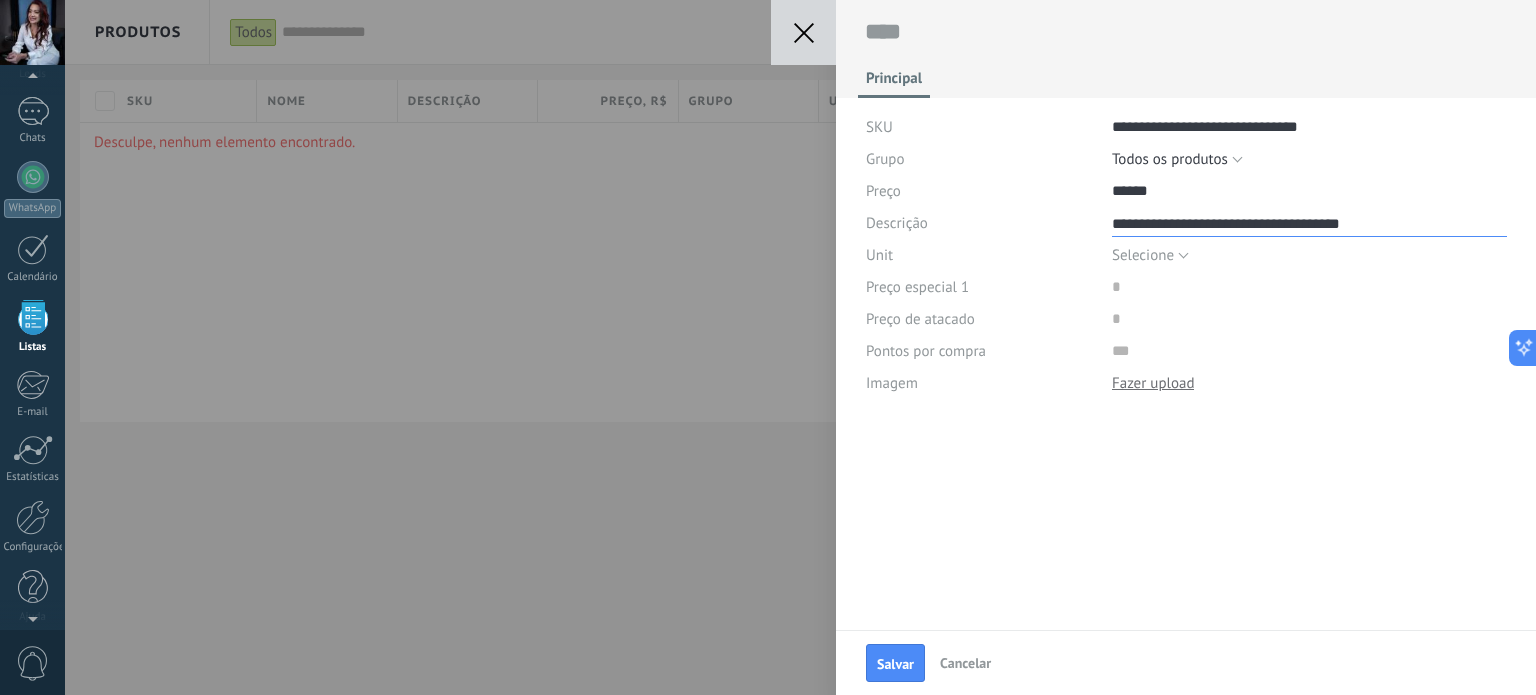 type on "**********" 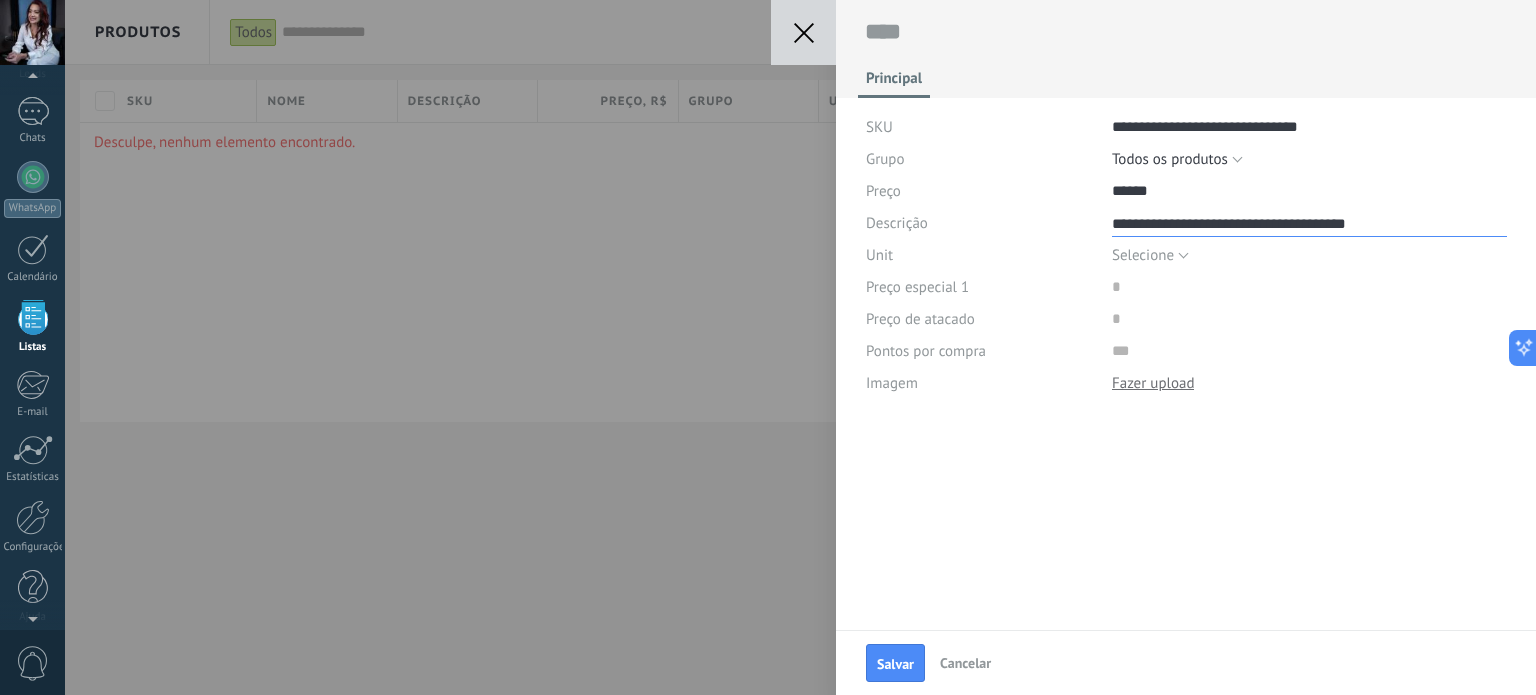 type on "**********" 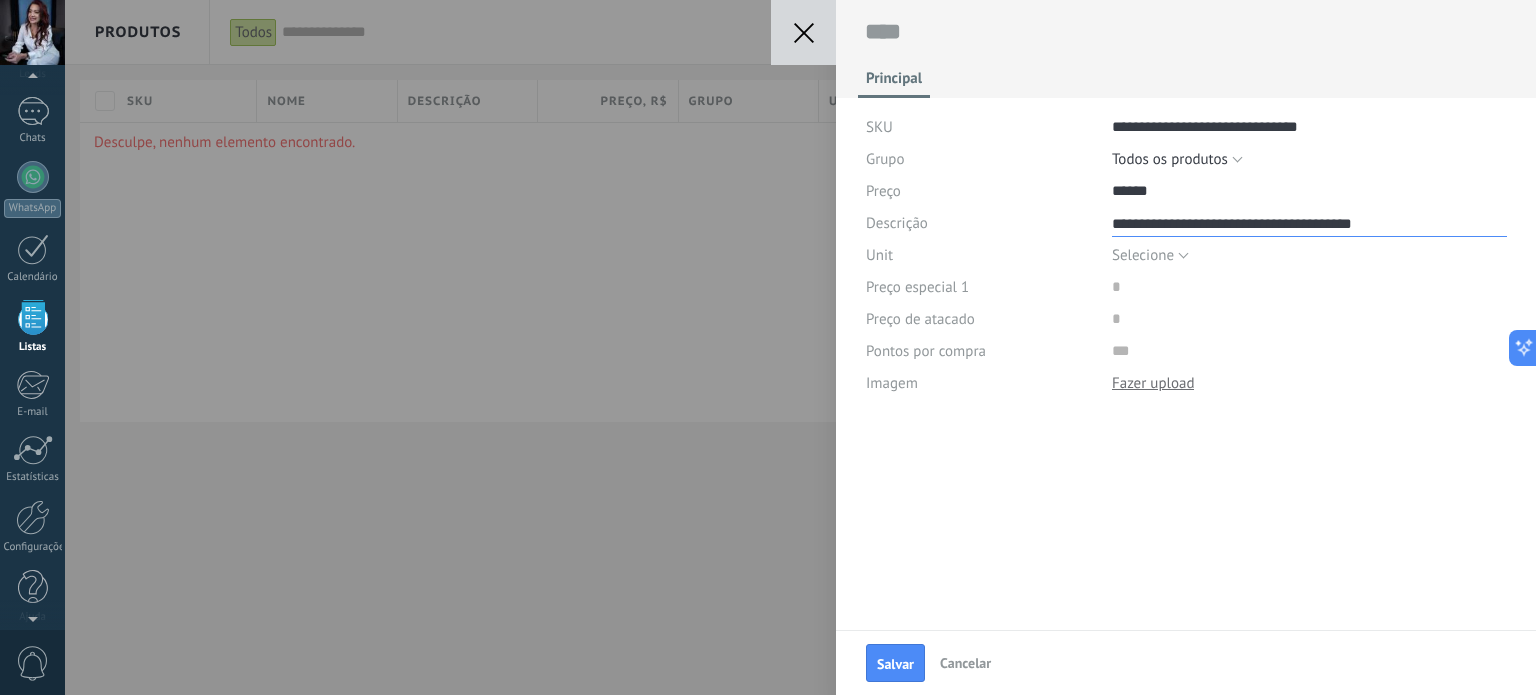type on "**********" 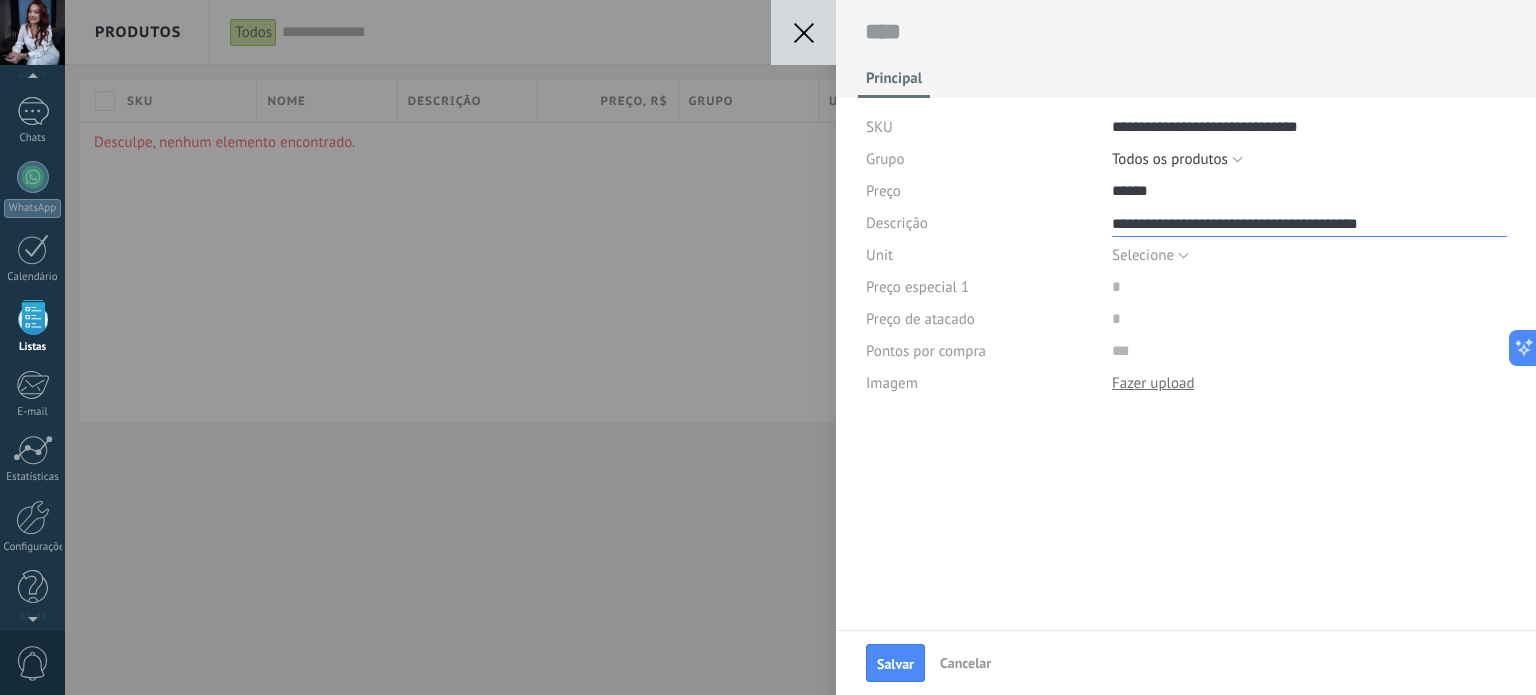 type on "**********" 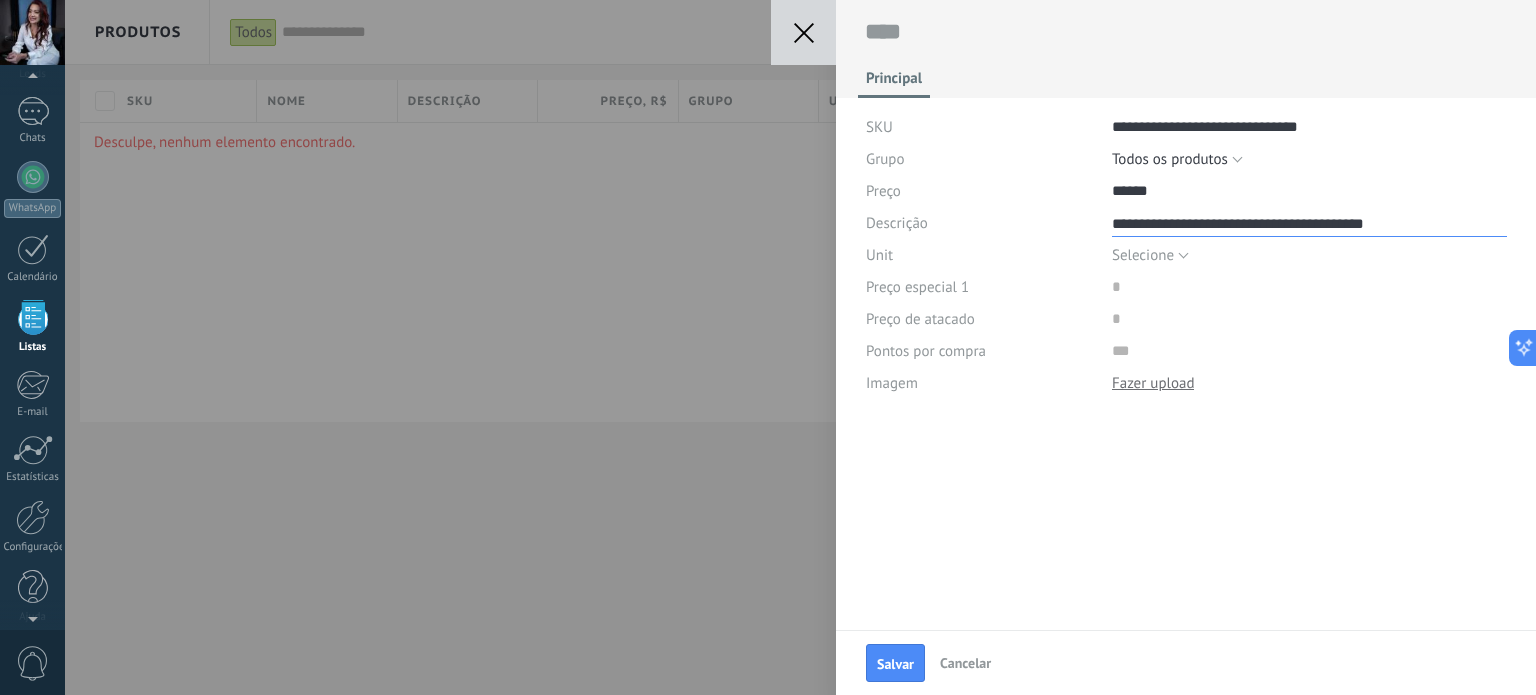 type on "**********" 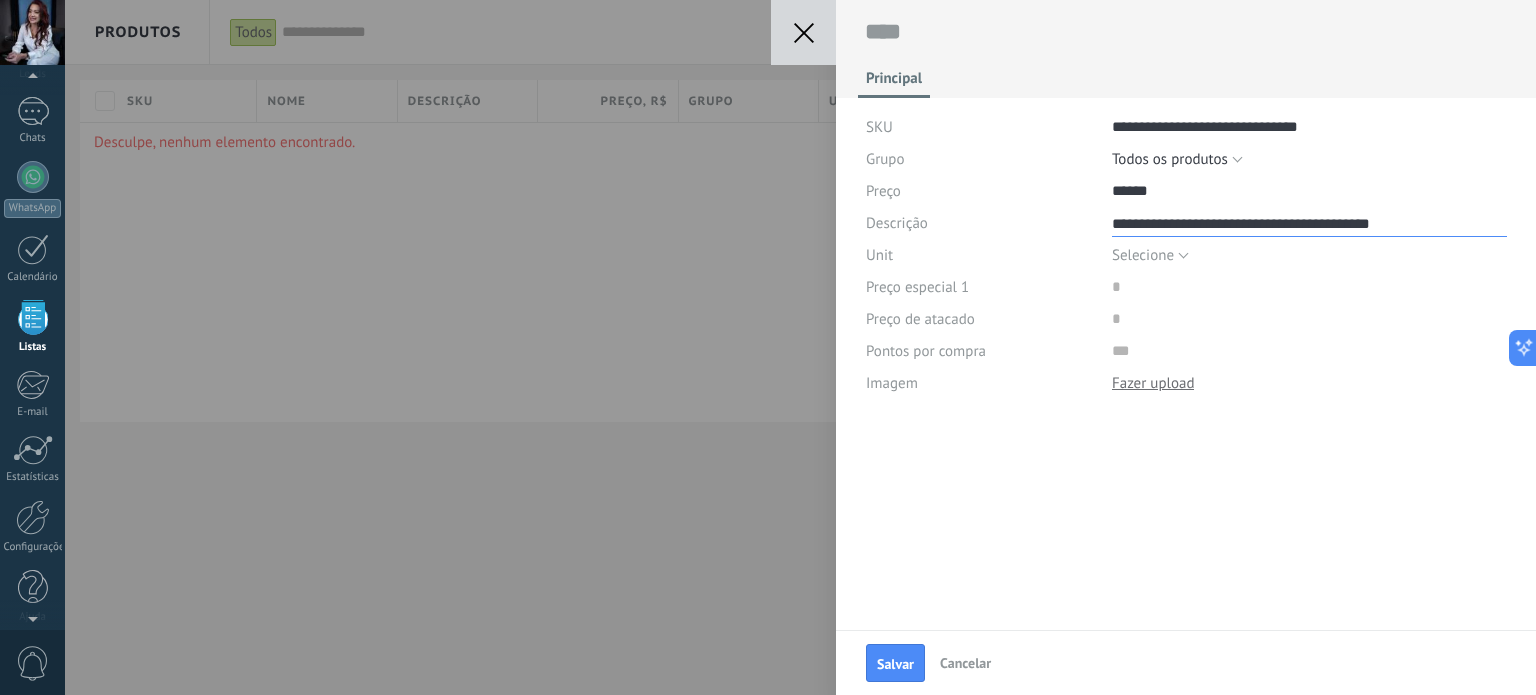type on "**********" 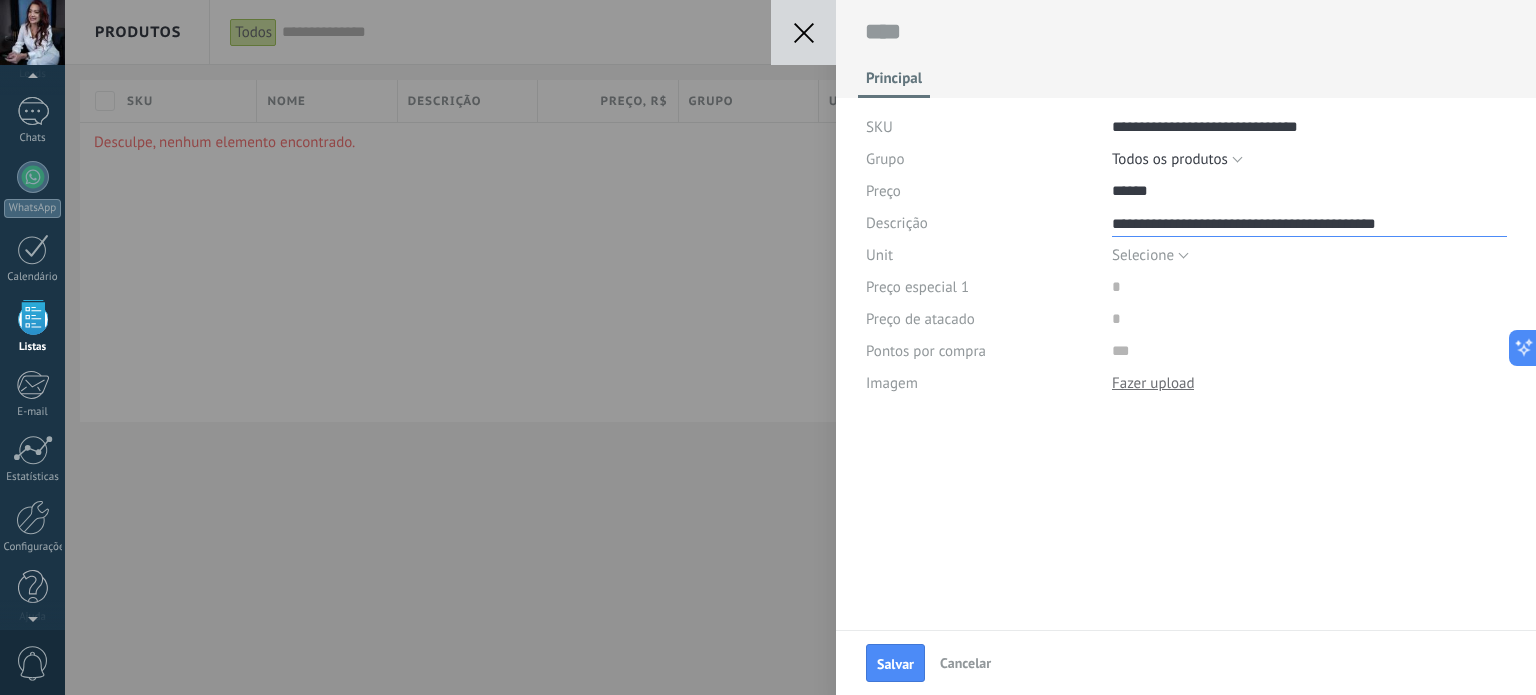 type on "**********" 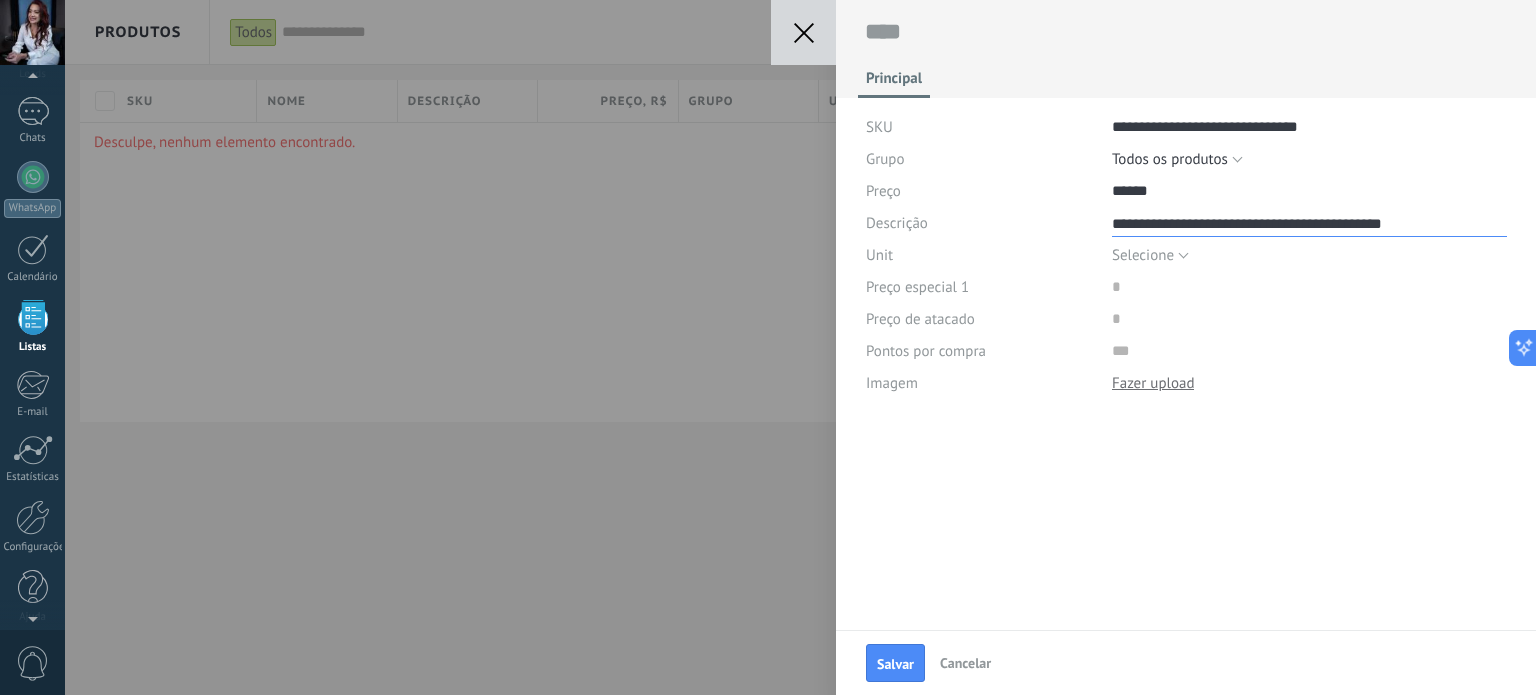 type on "**********" 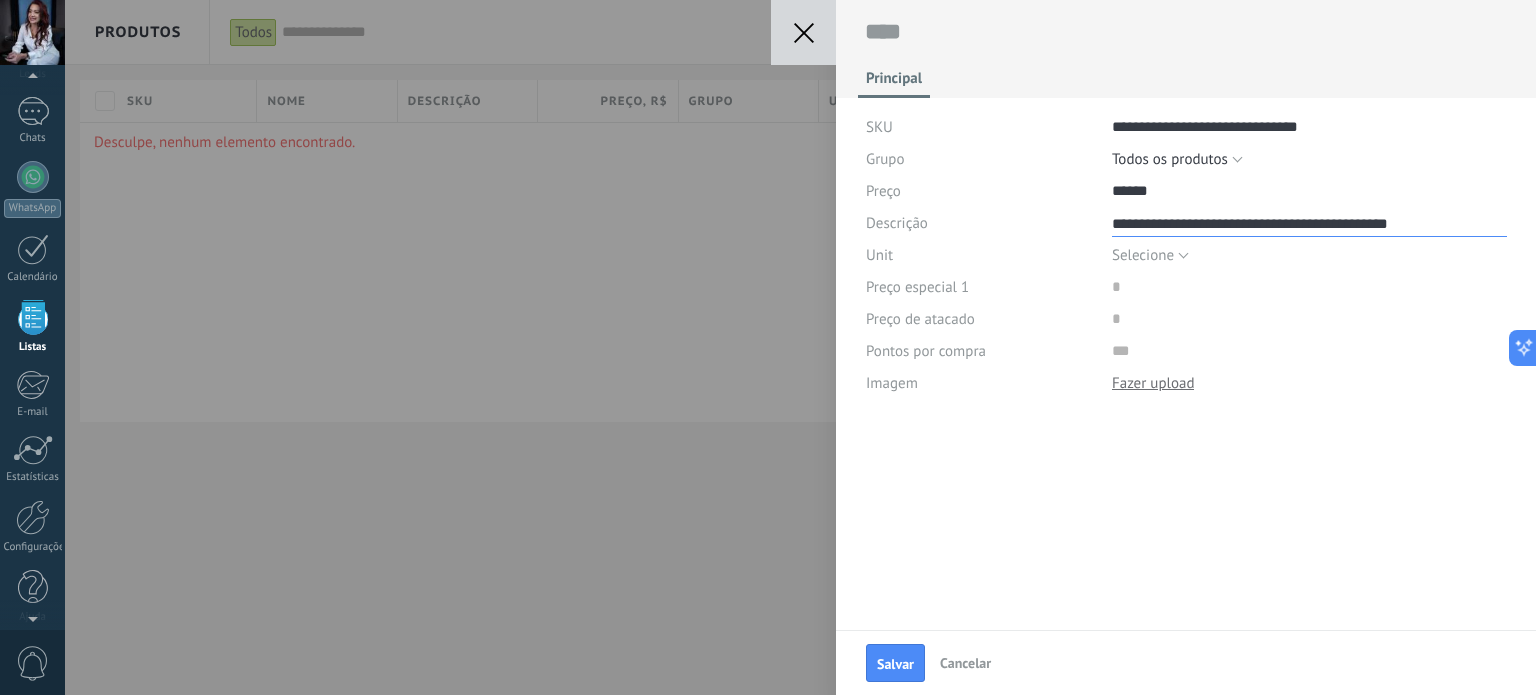 type on "**********" 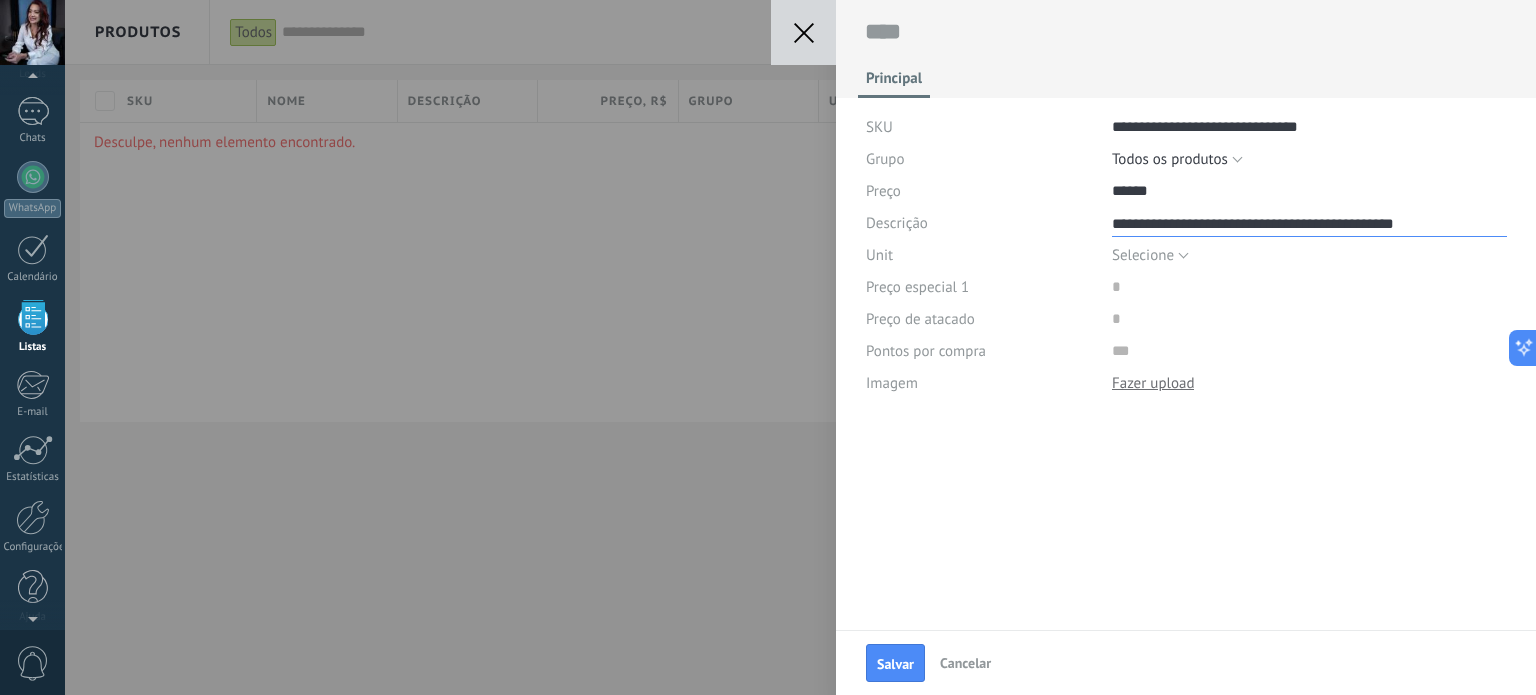 type on "**********" 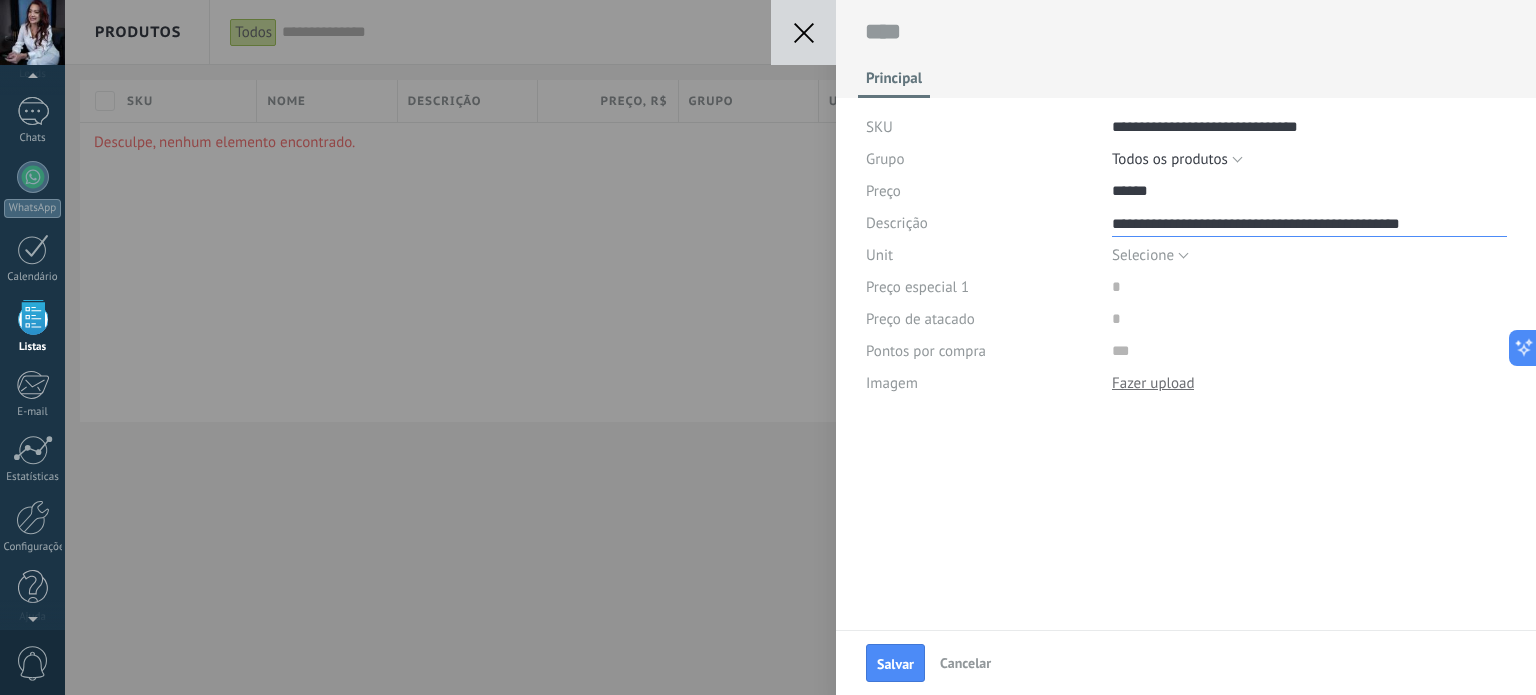type on "**********" 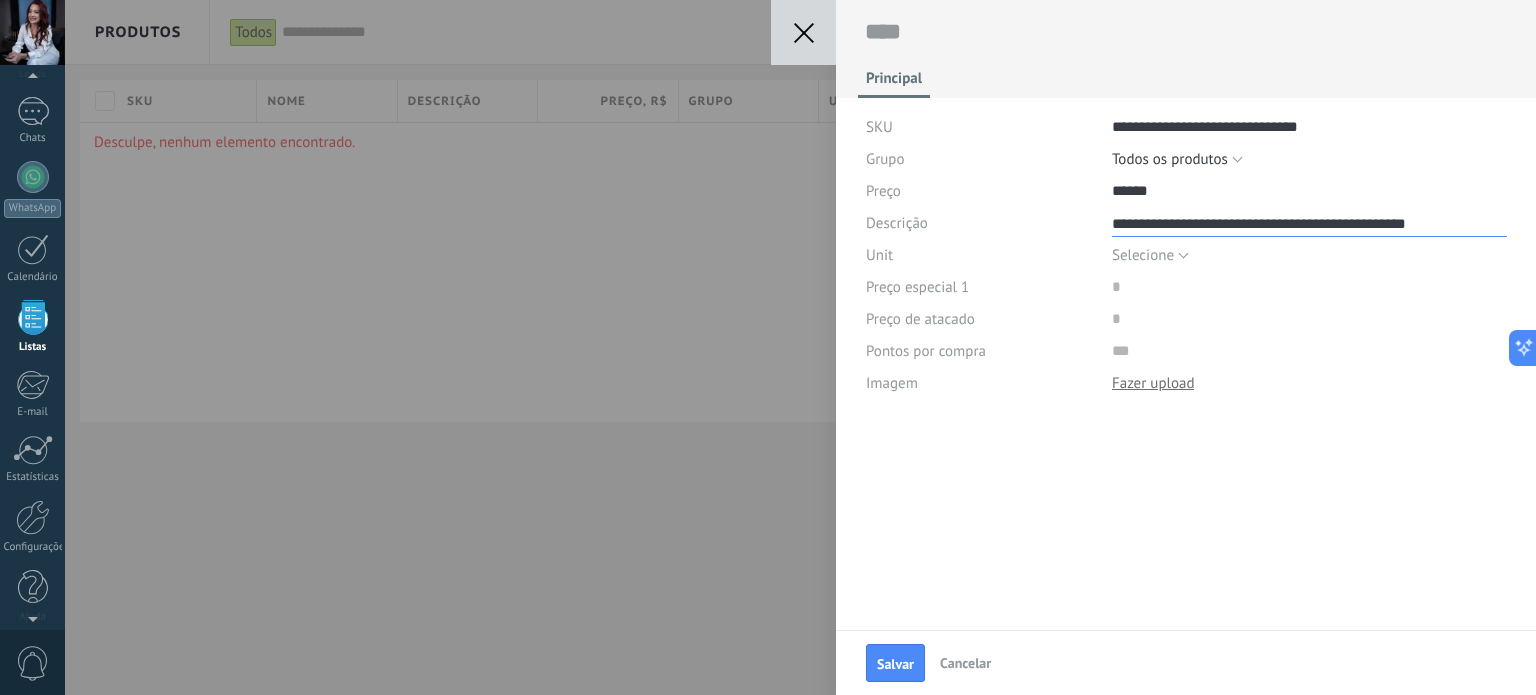 type on "**********" 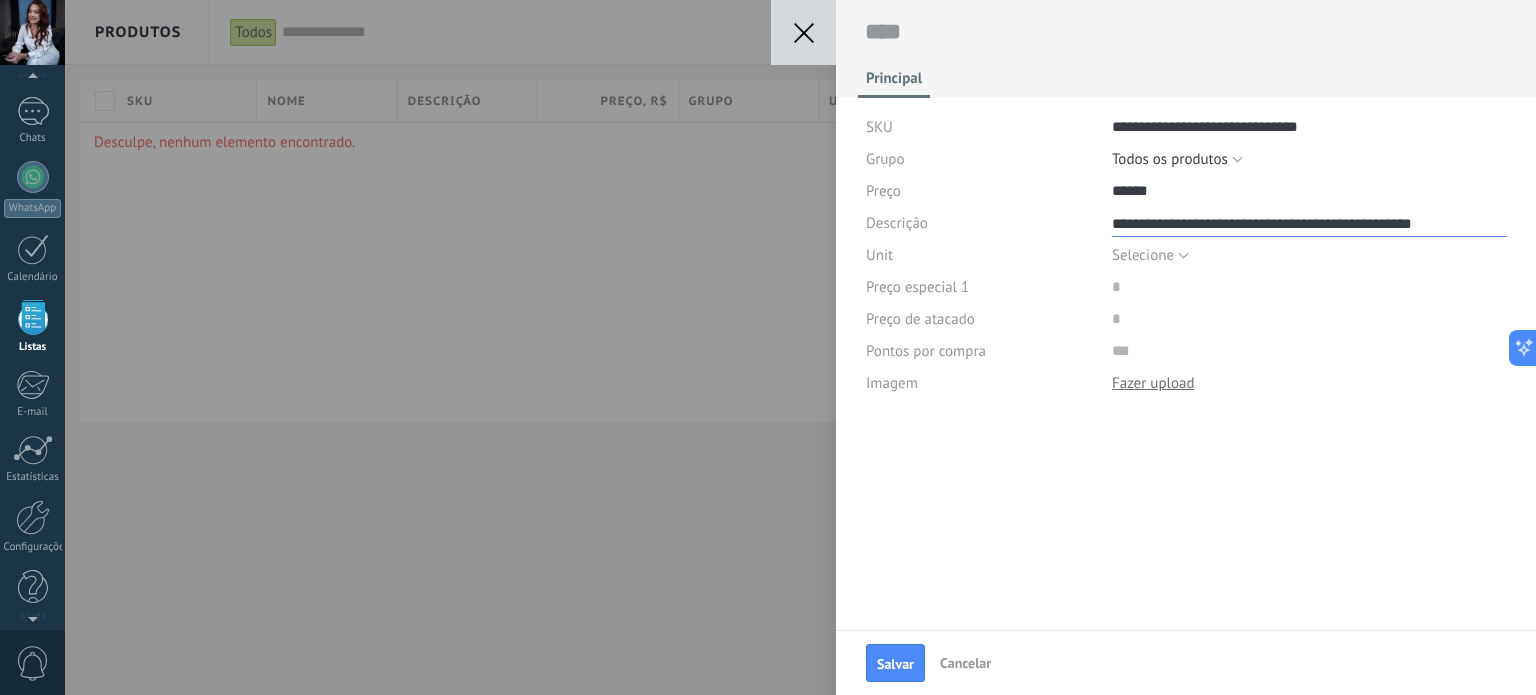 type on "**********" 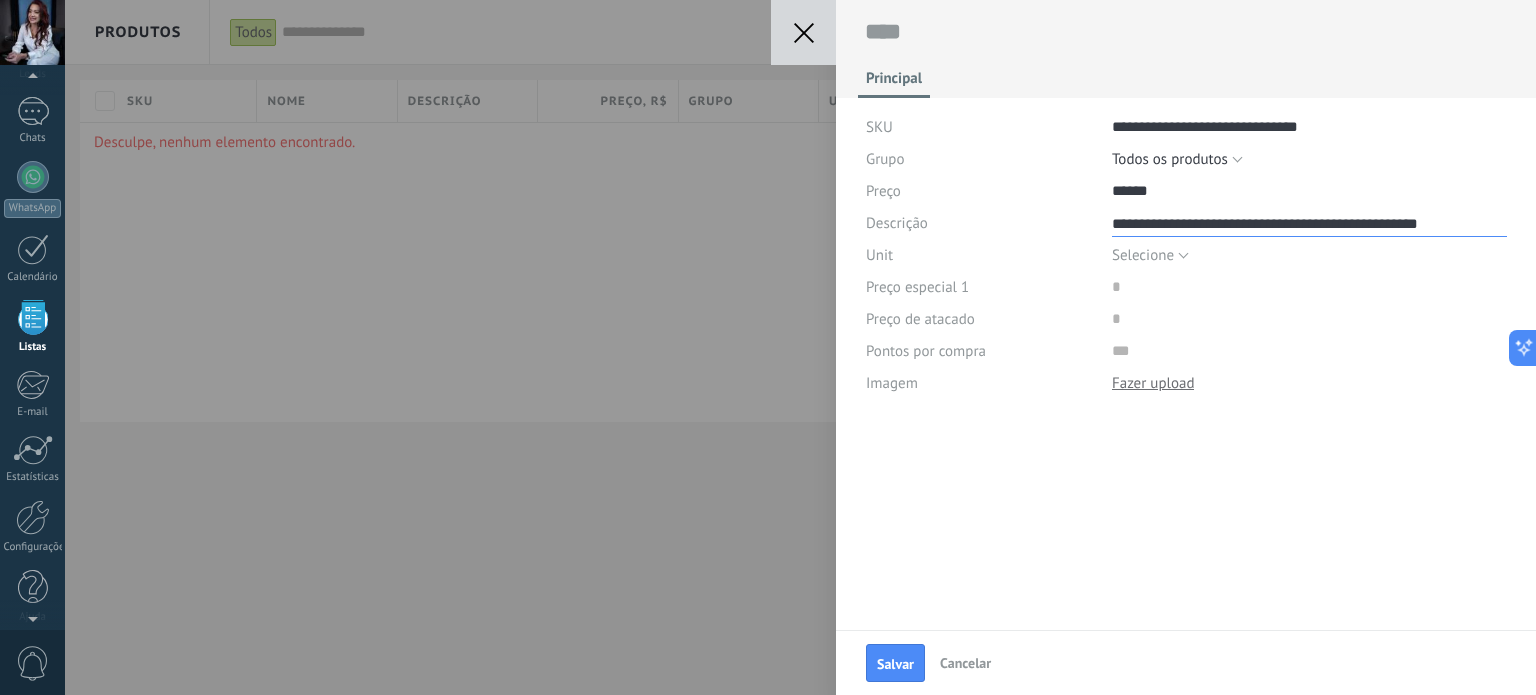 type on "**********" 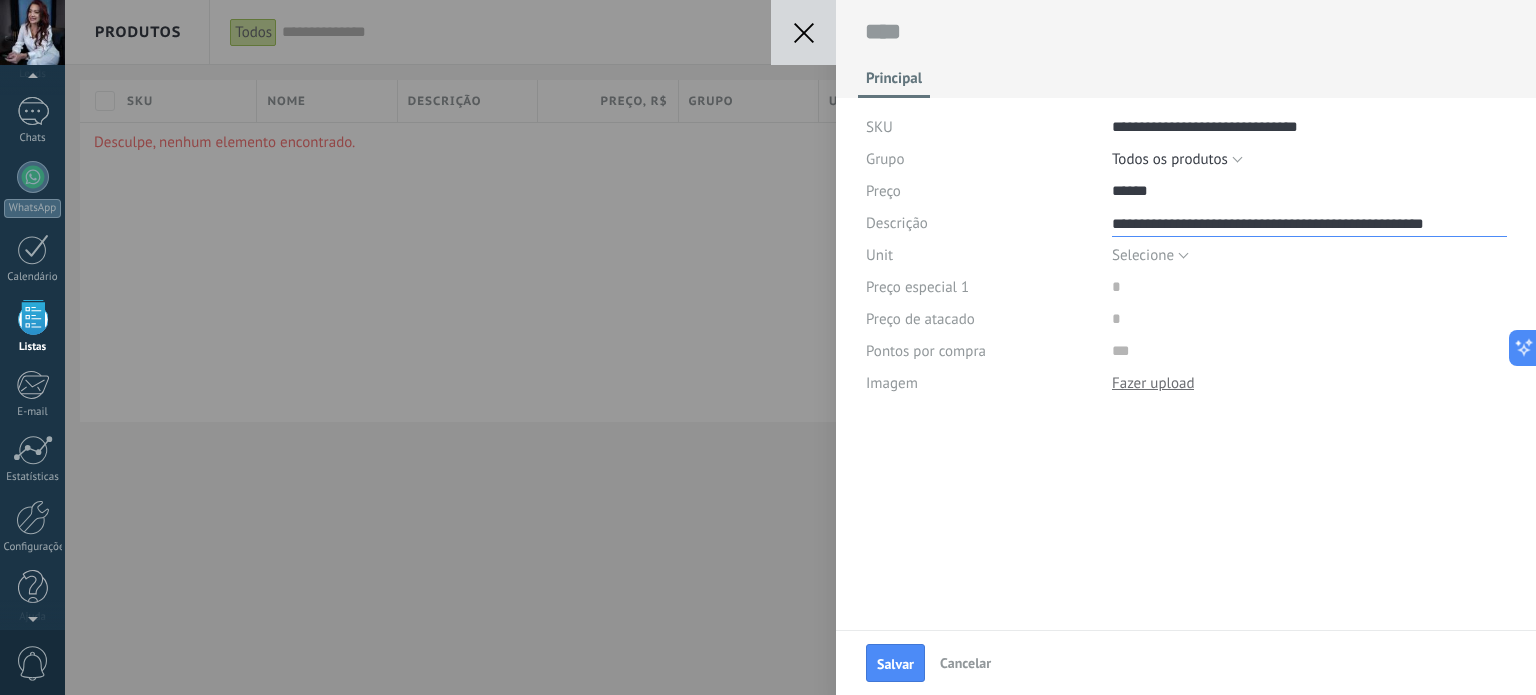 type on "**********" 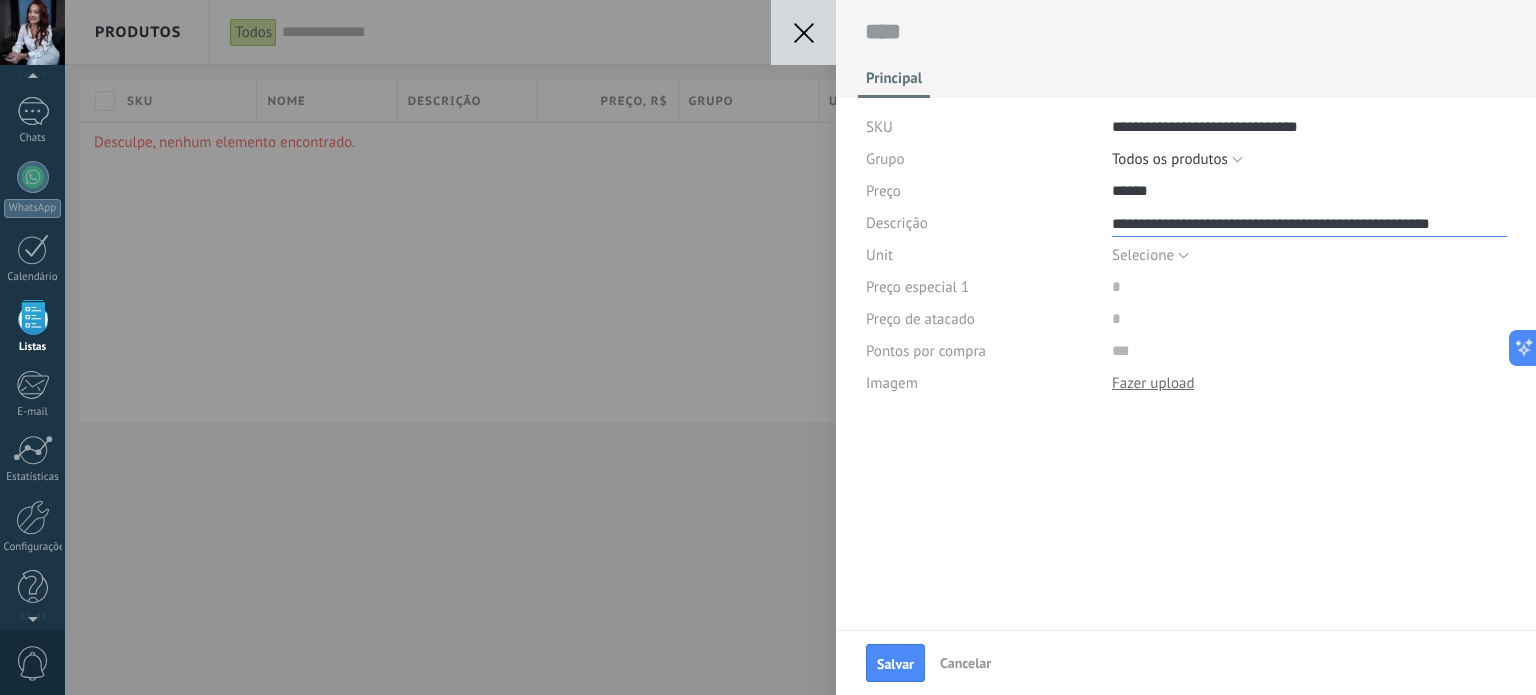 type on "**********" 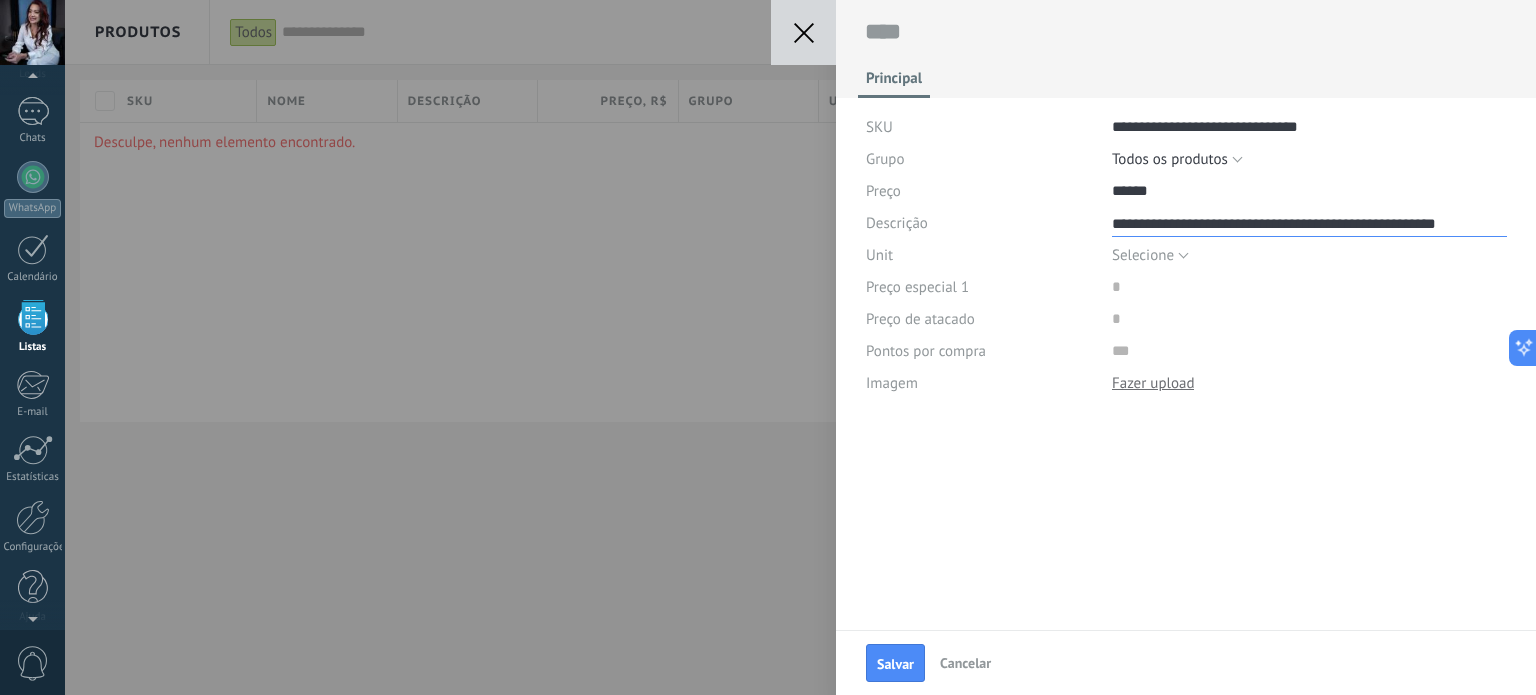 type on "**********" 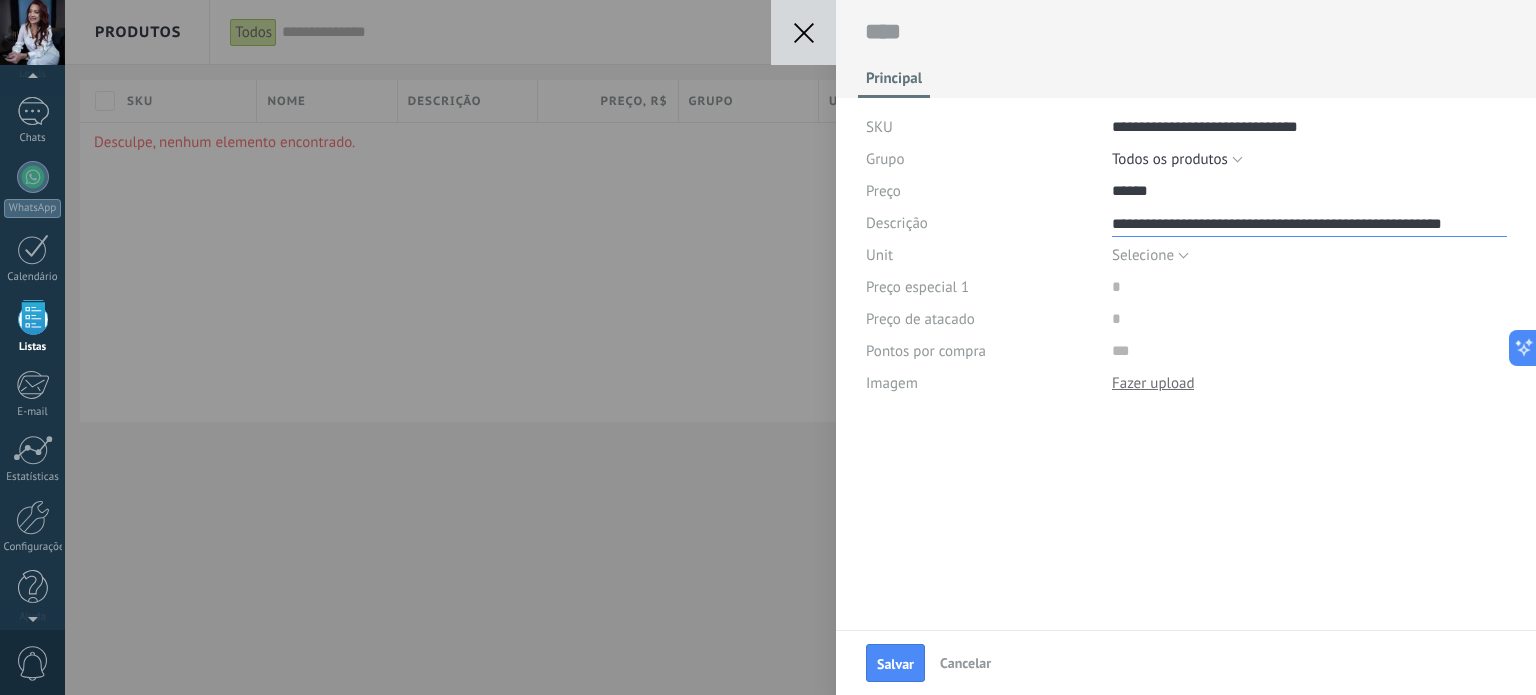 type on "**********" 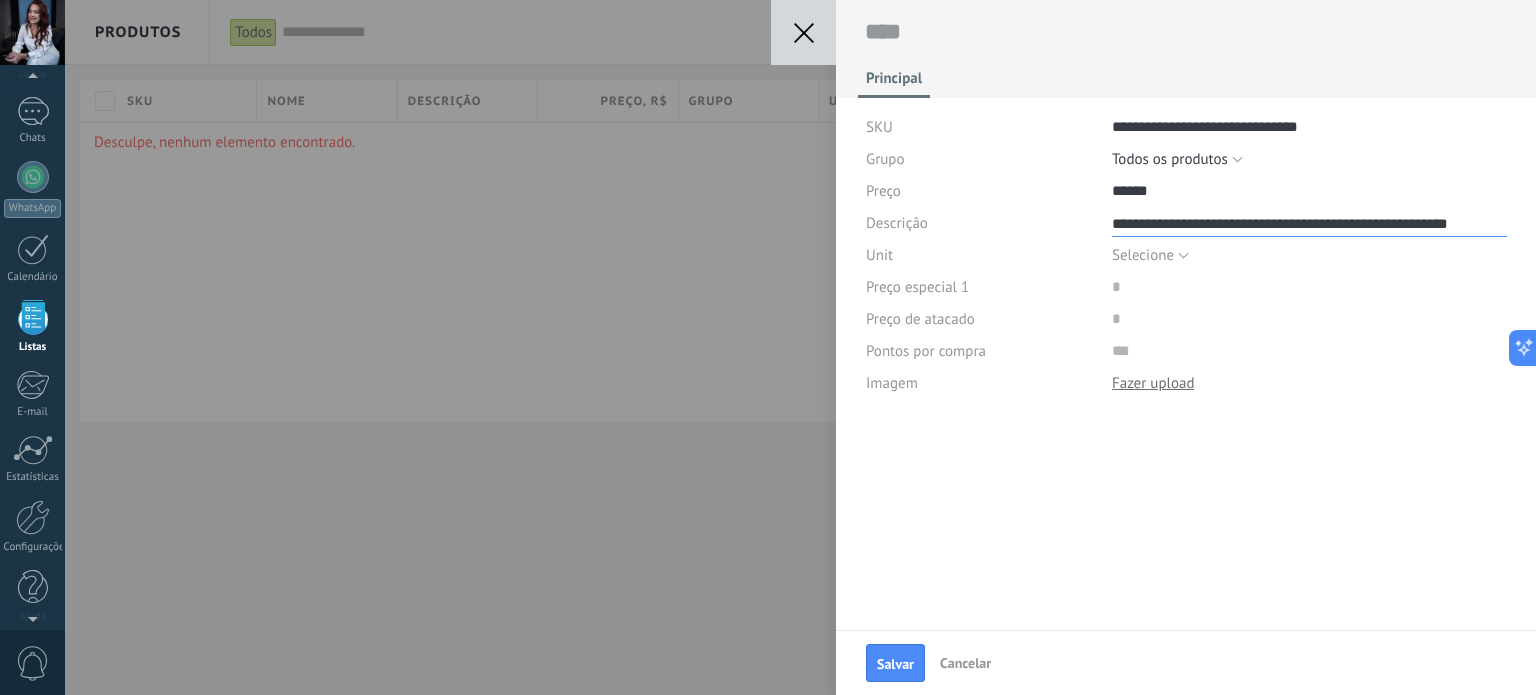 type on "**********" 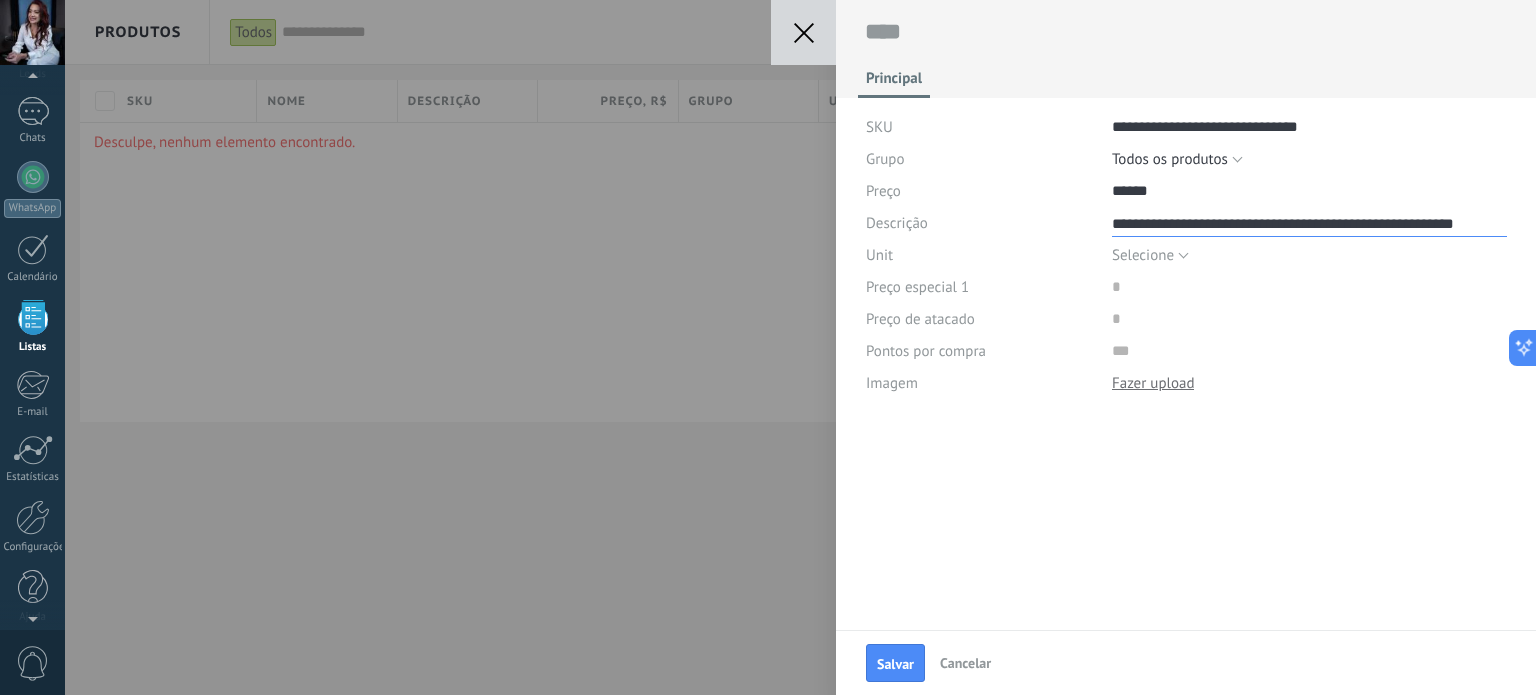 type on "**********" 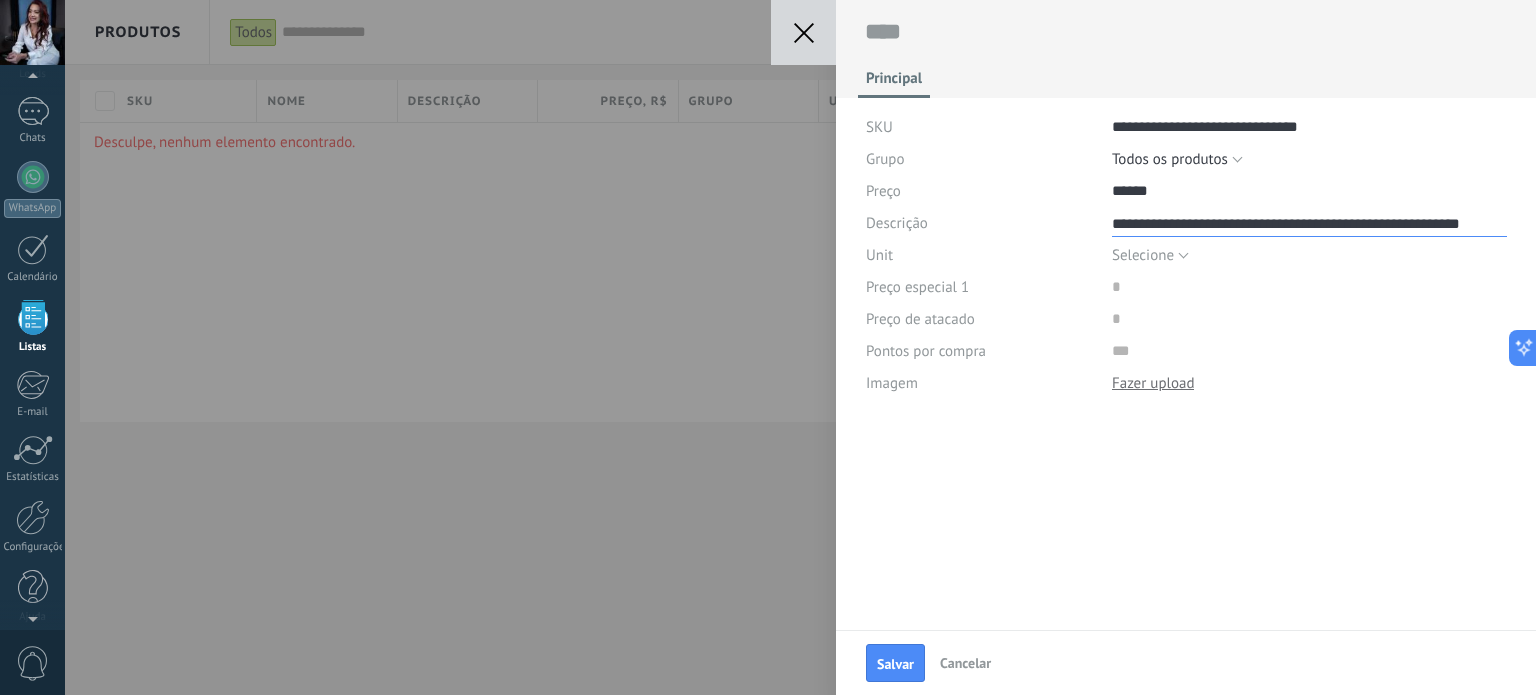 type on "**********" 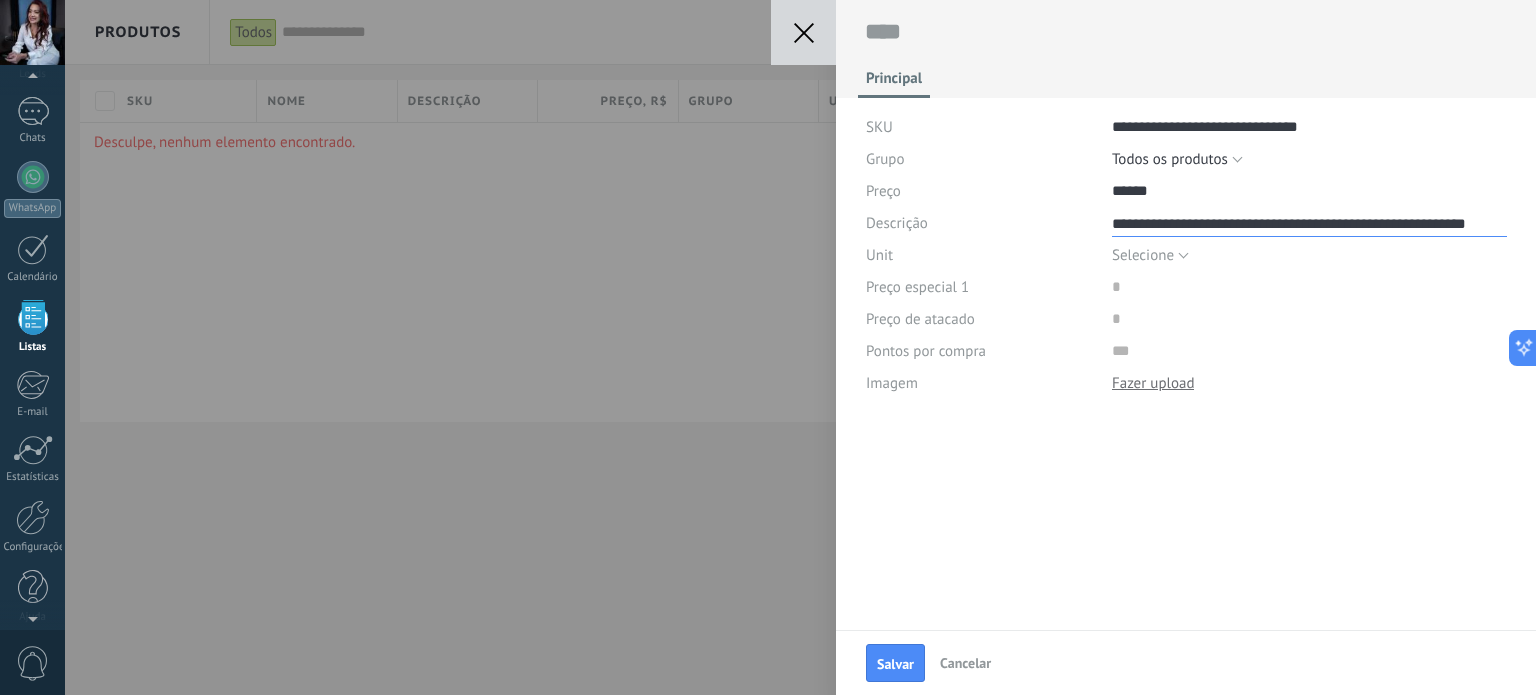 type on "**********" 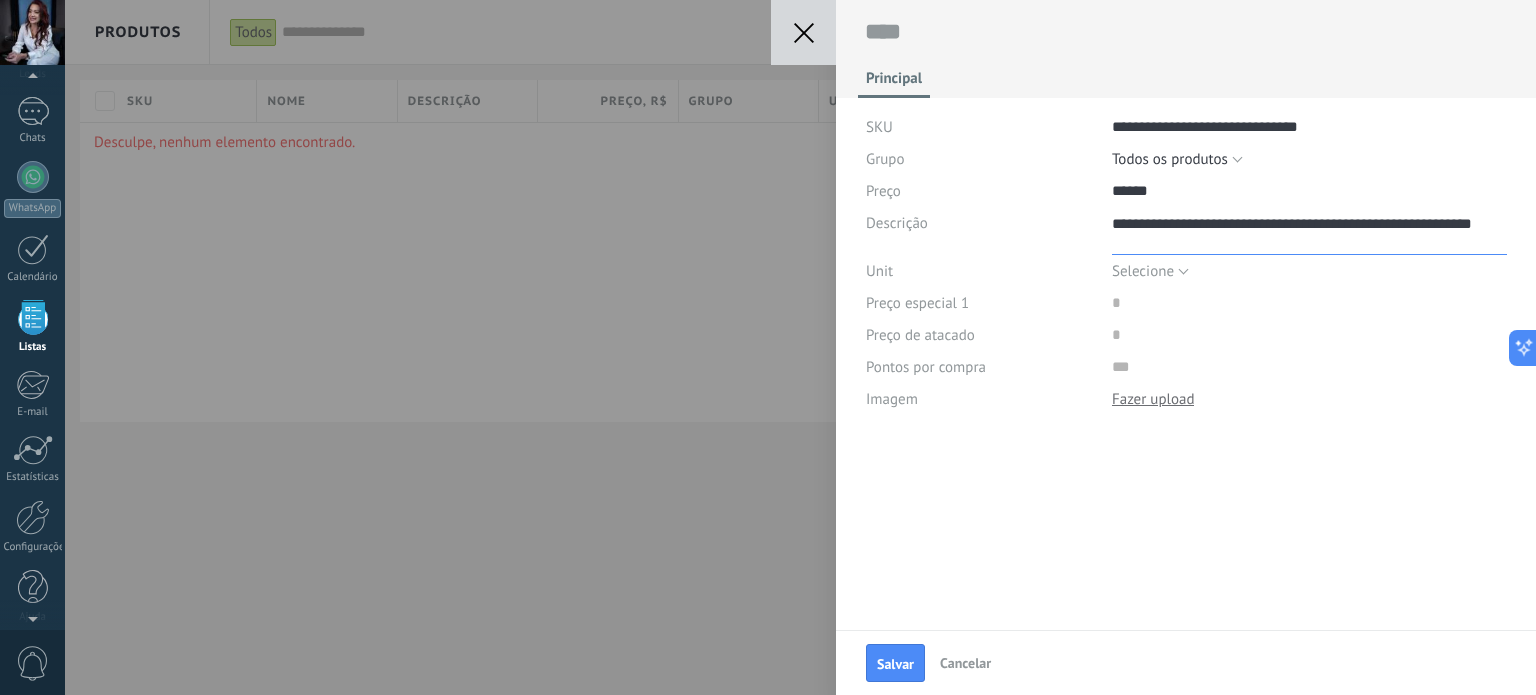 type on "**********" 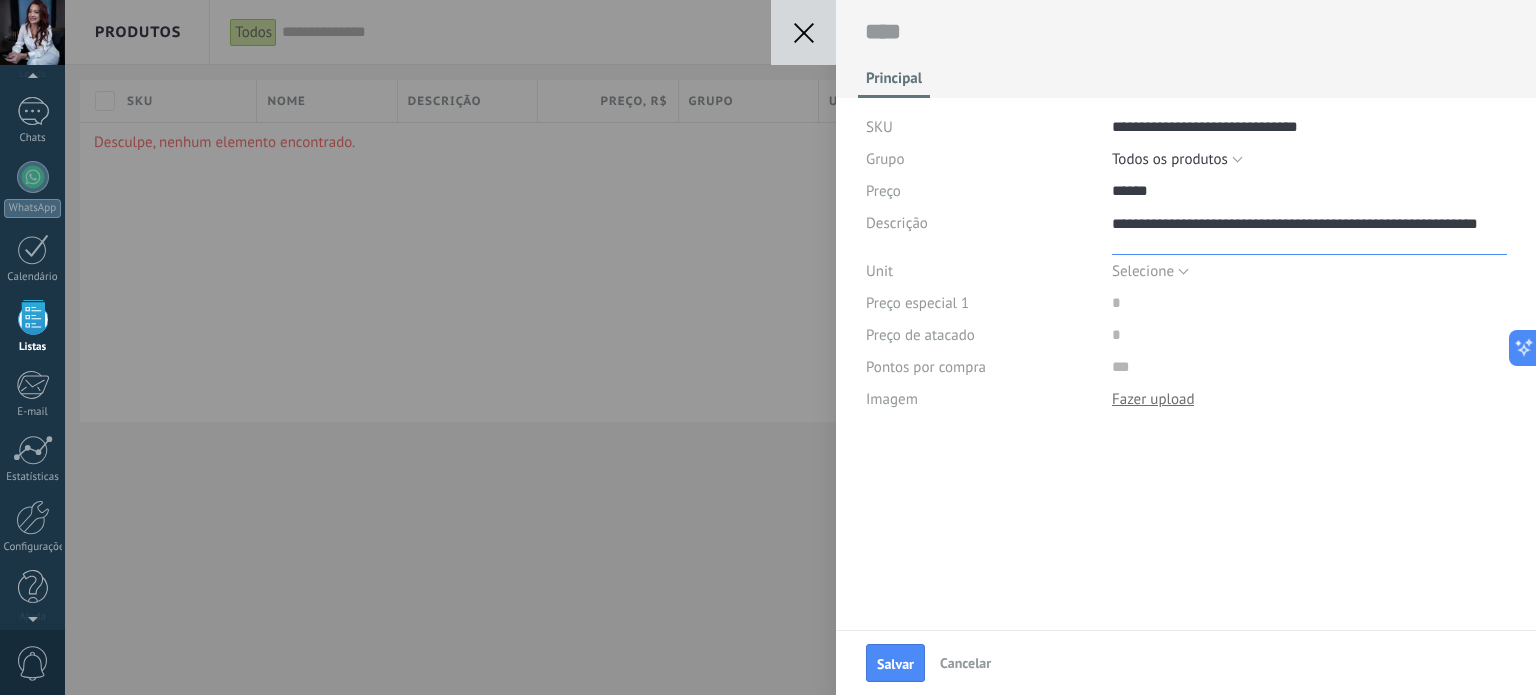 type on "**********" 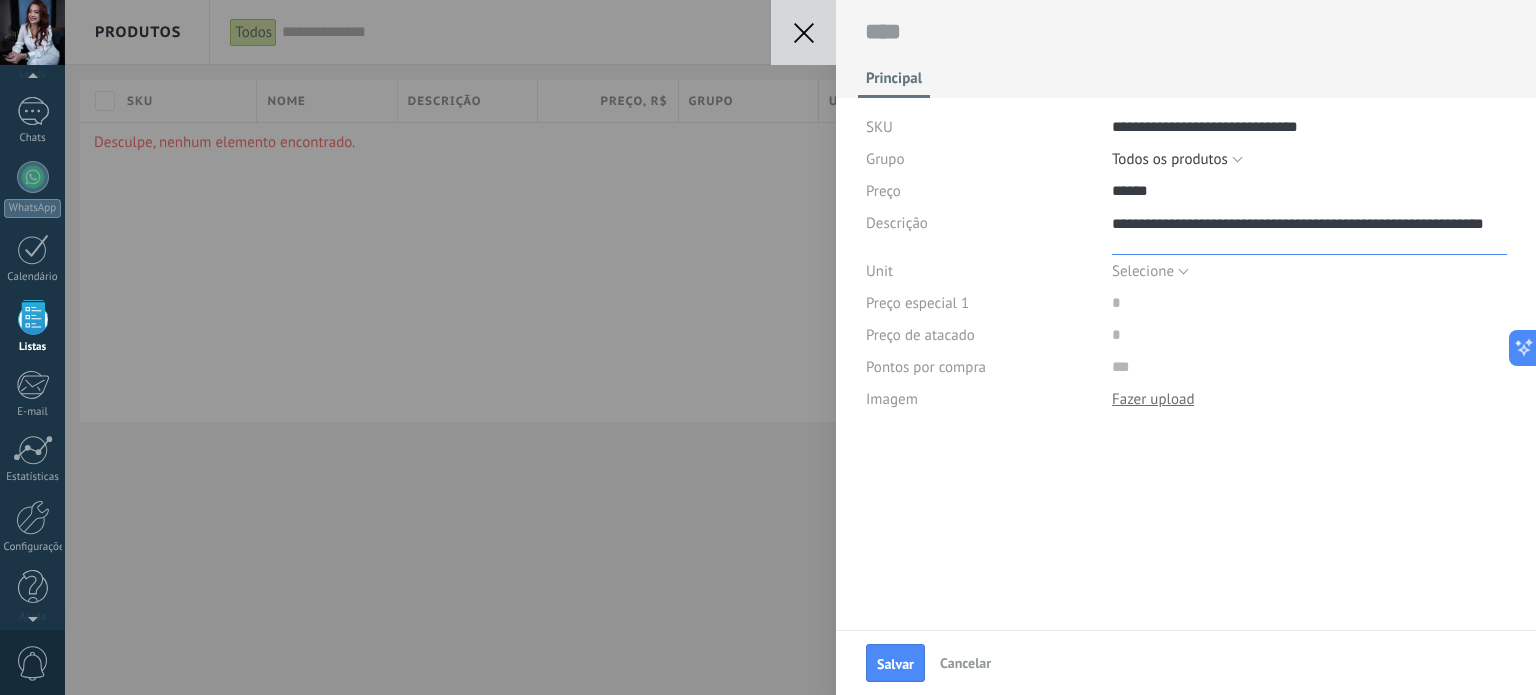 type on "**********" 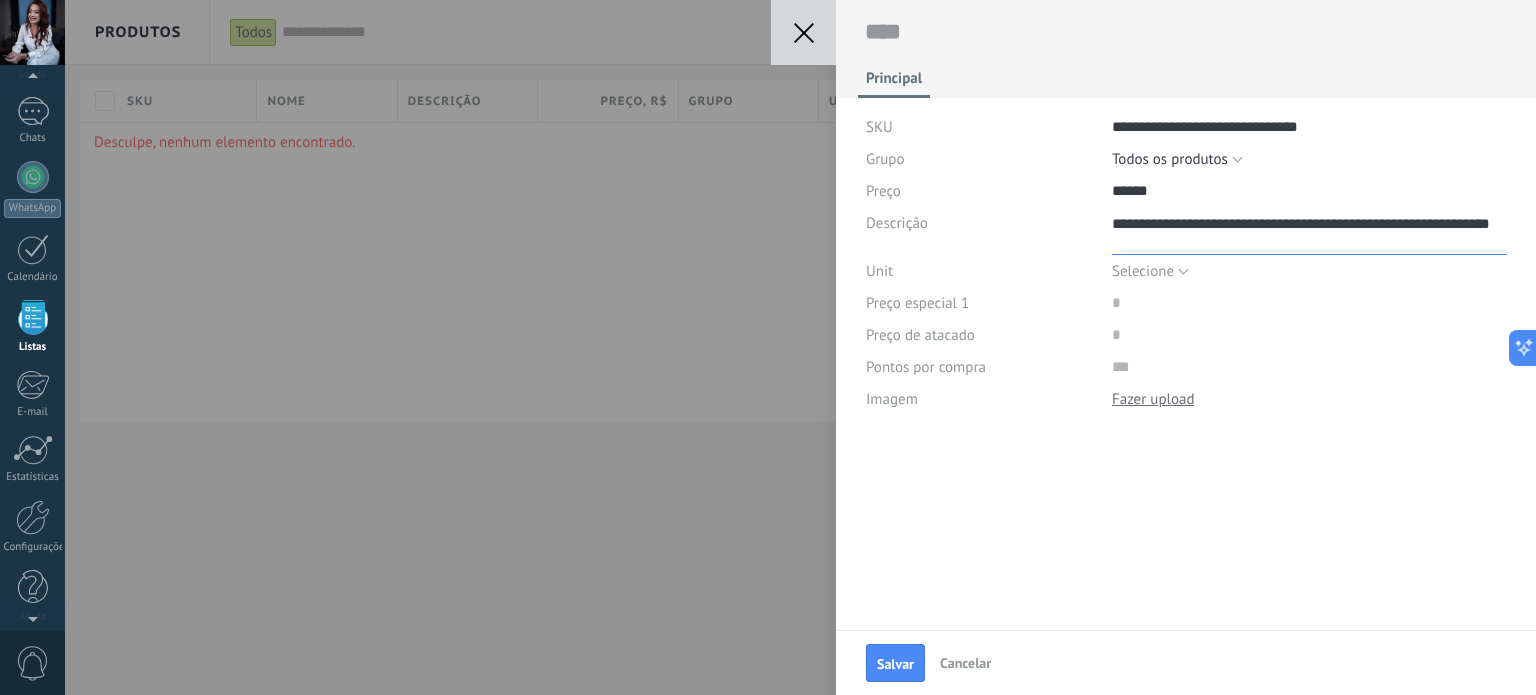 type on "**********" 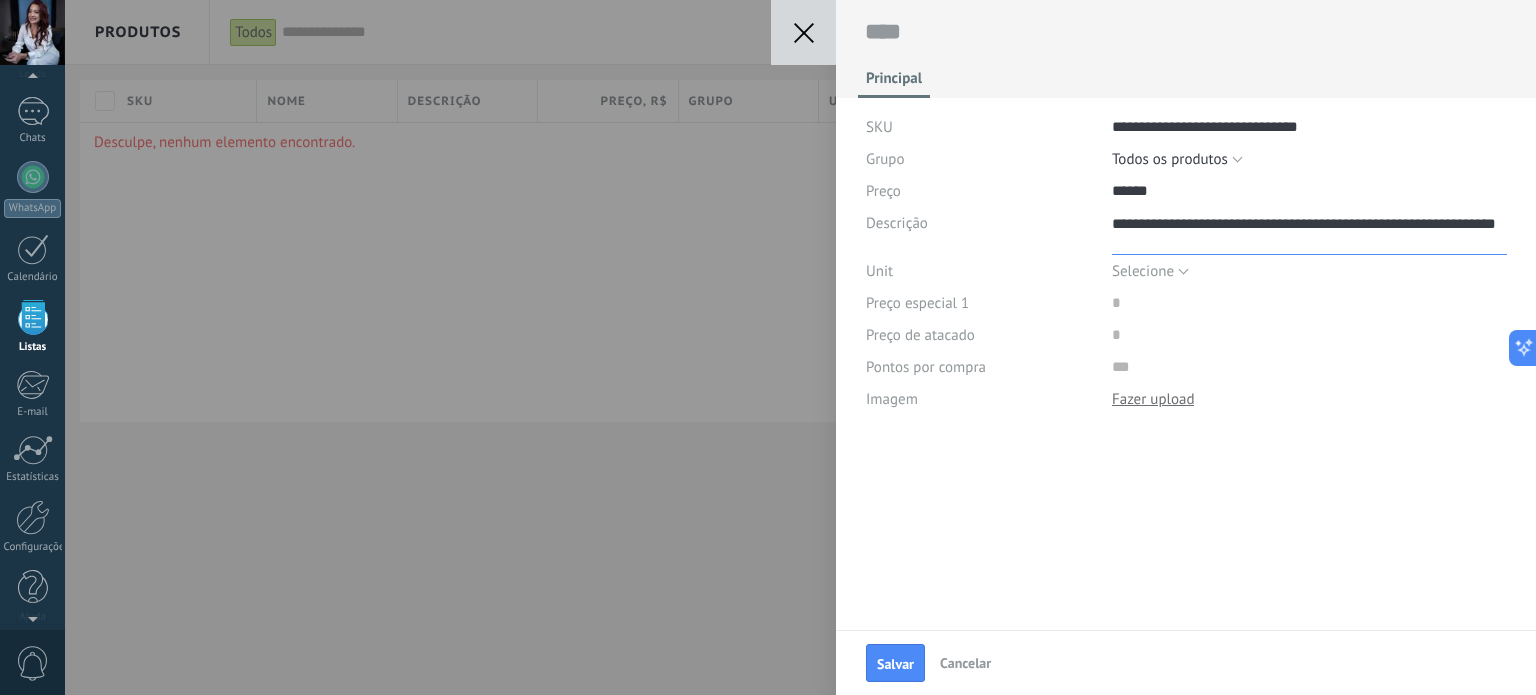 type on "**********" 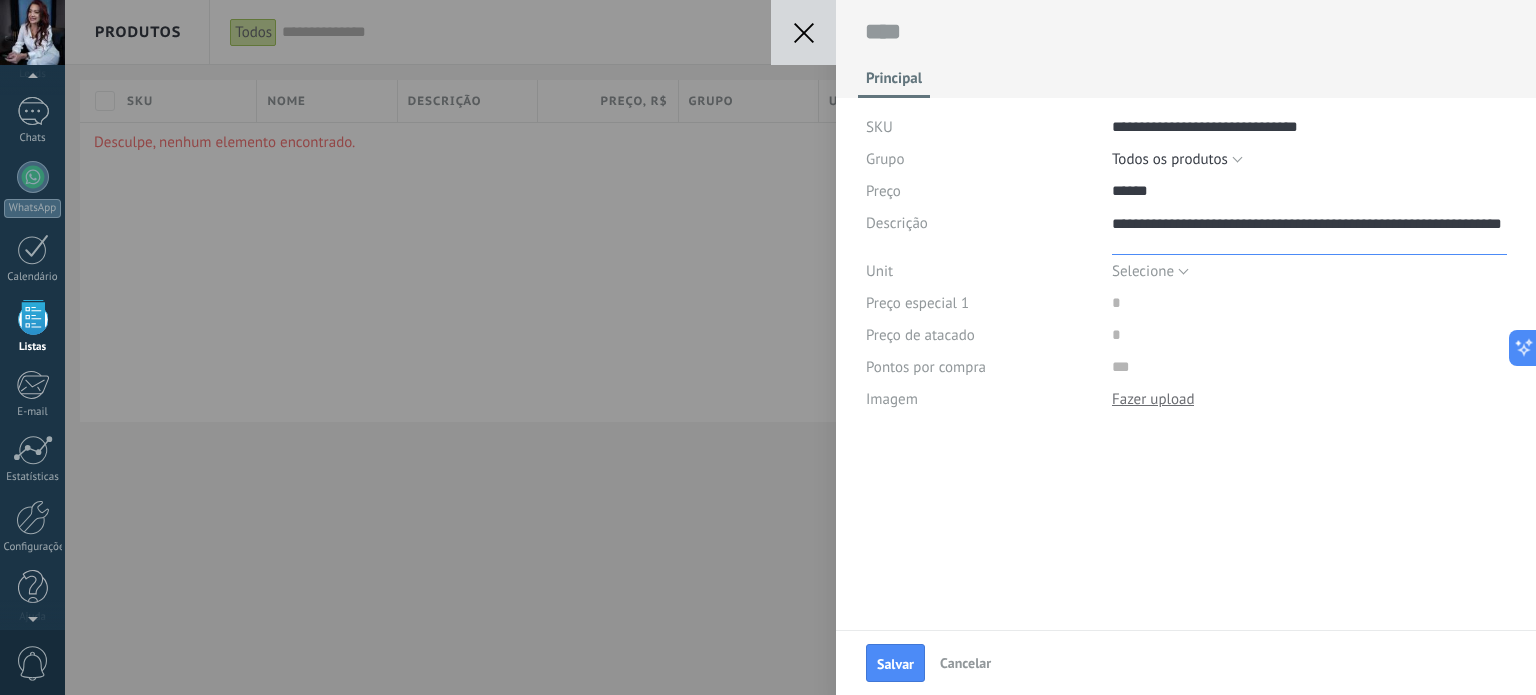 type on "**********" 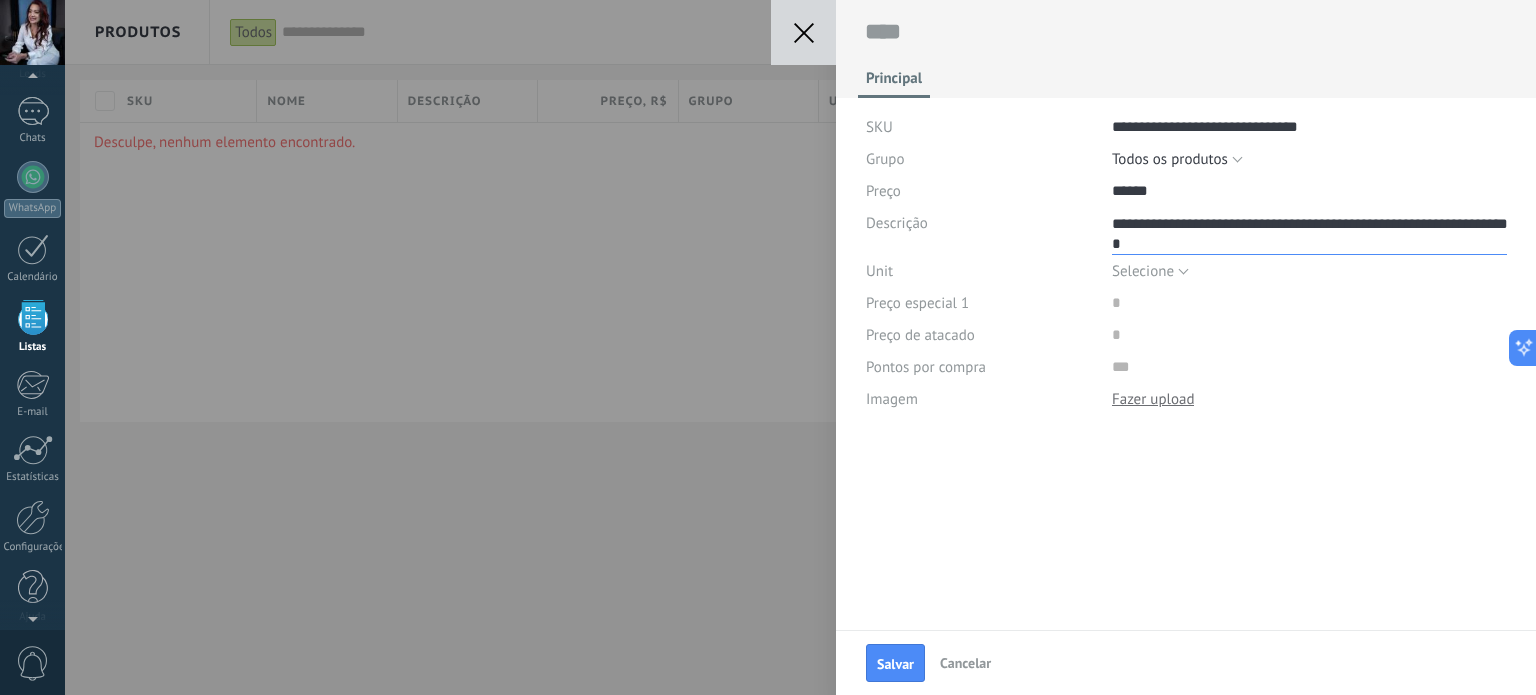 type on "**********" 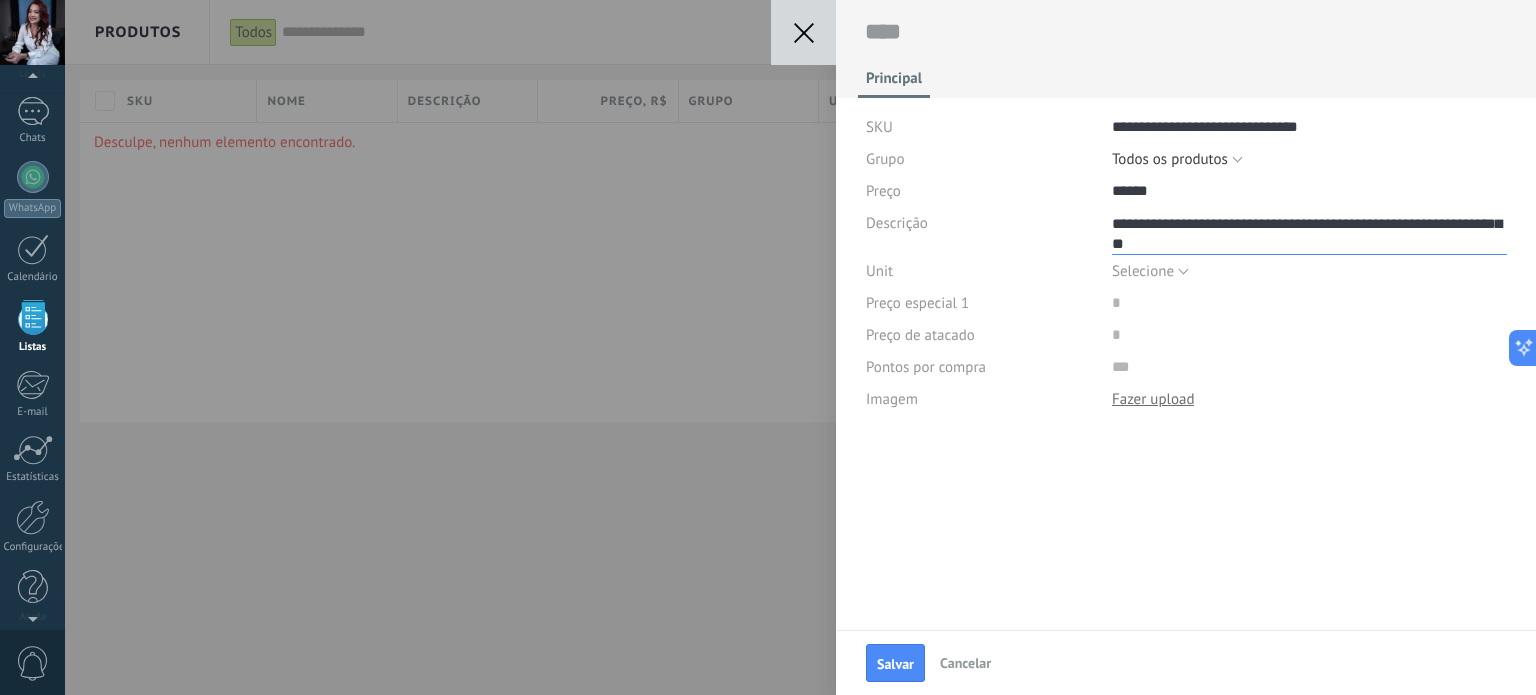 type on "**********" 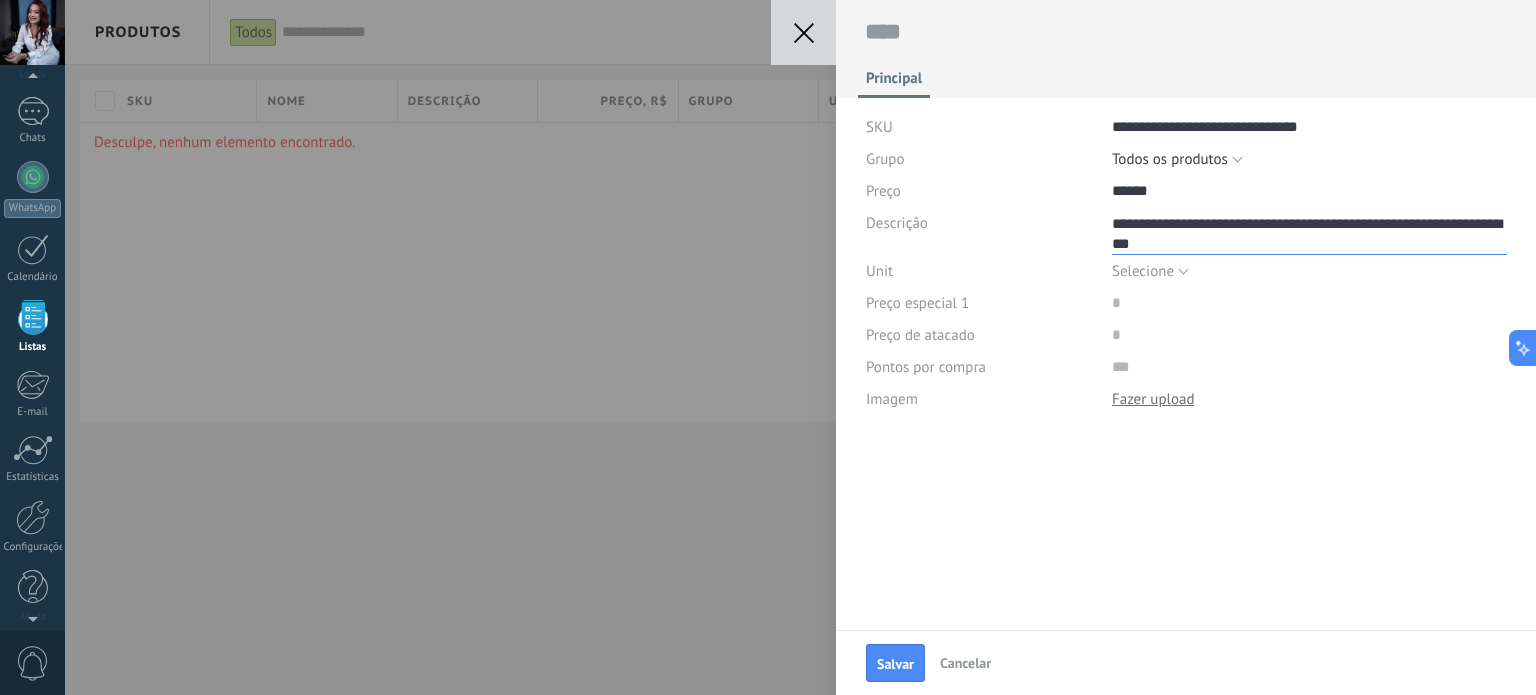 type on "**********" 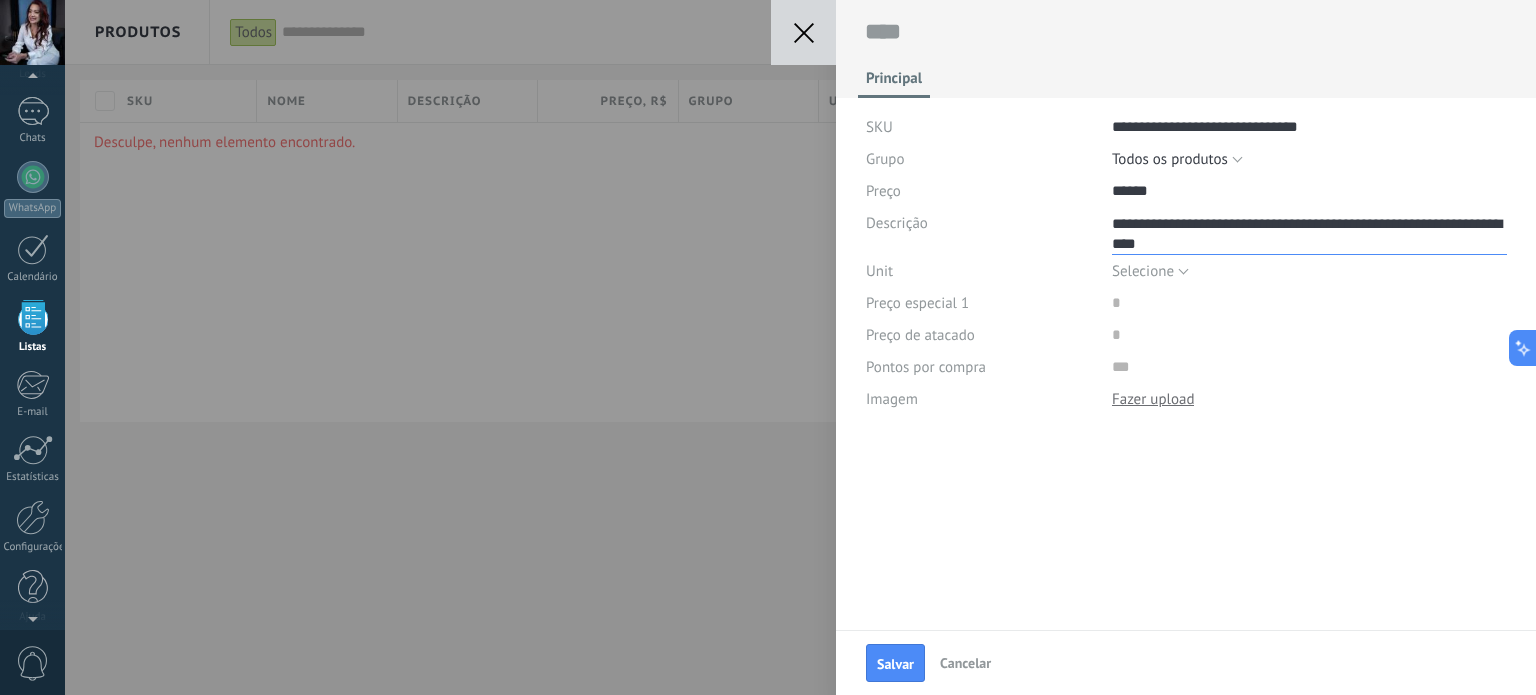 type on "**********" 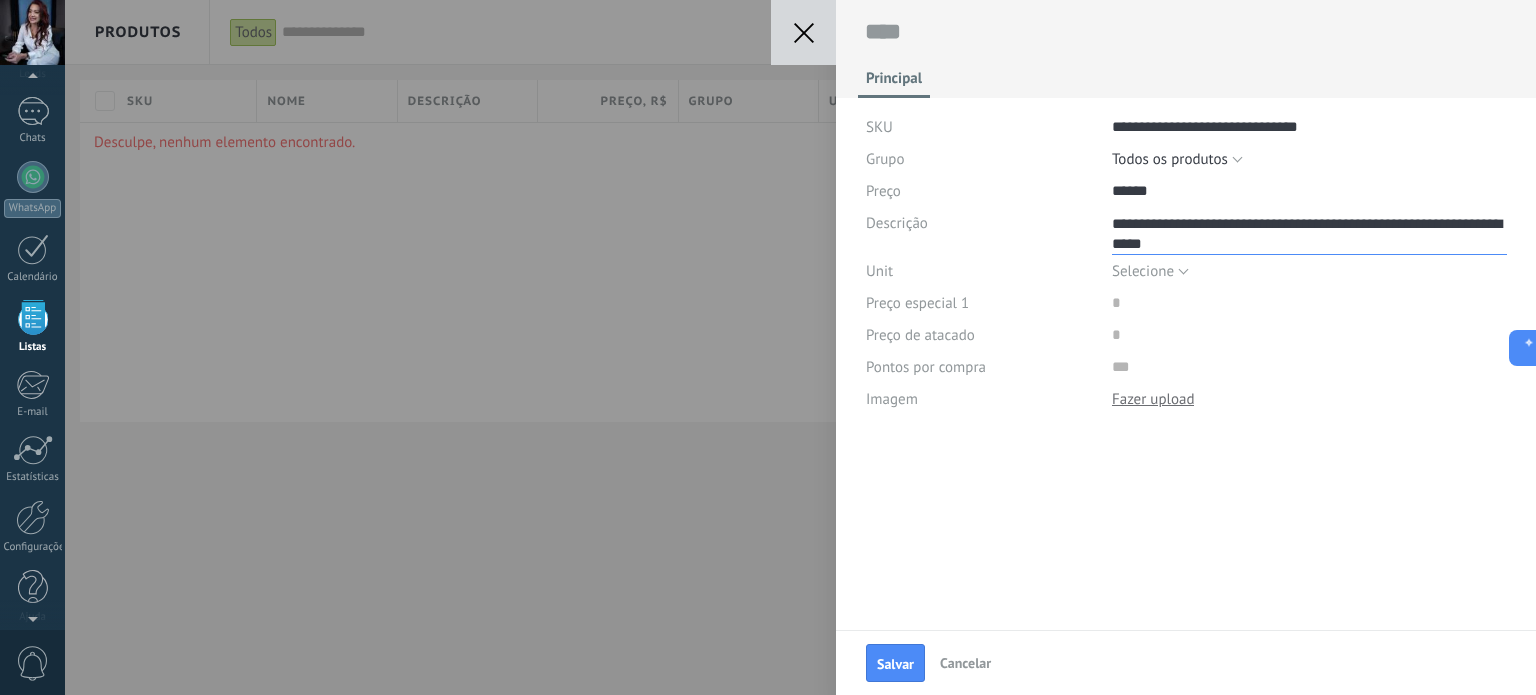 type on "**********" 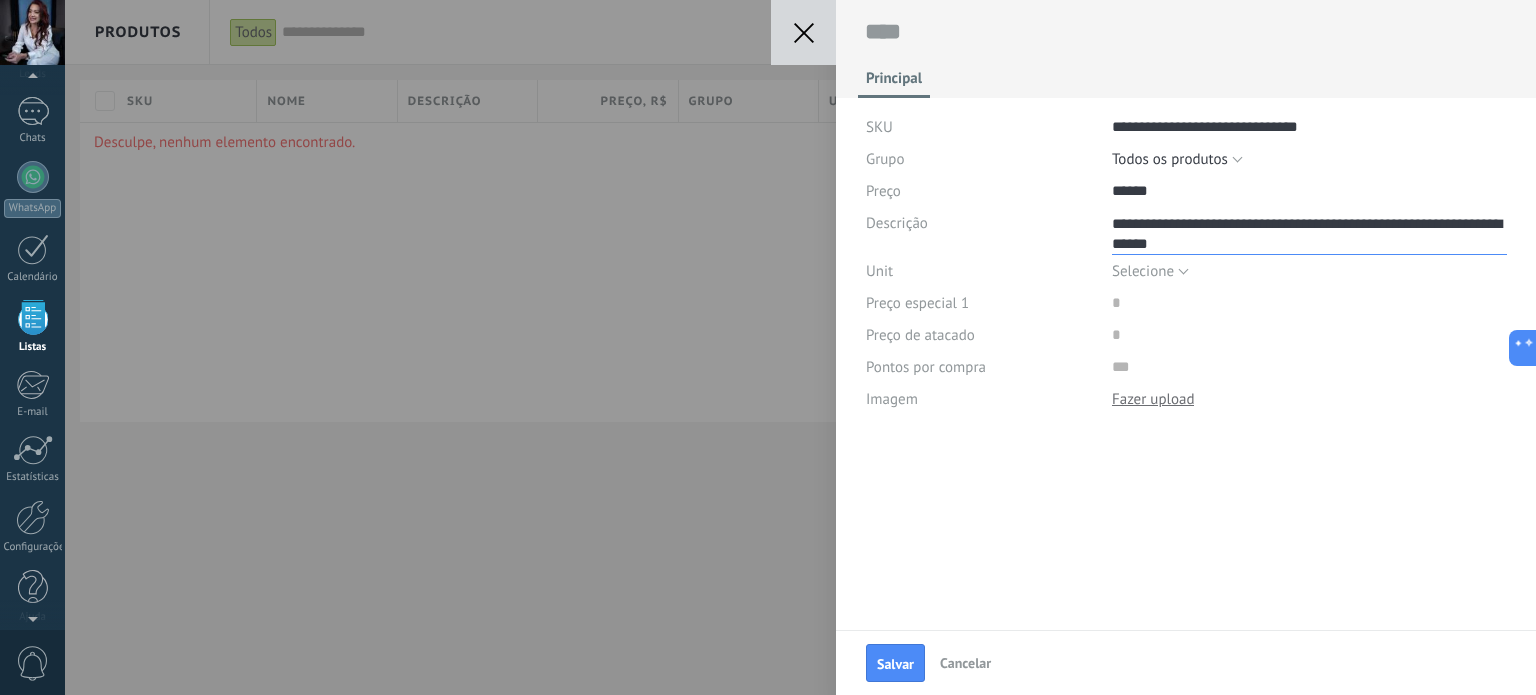 type on "**********" 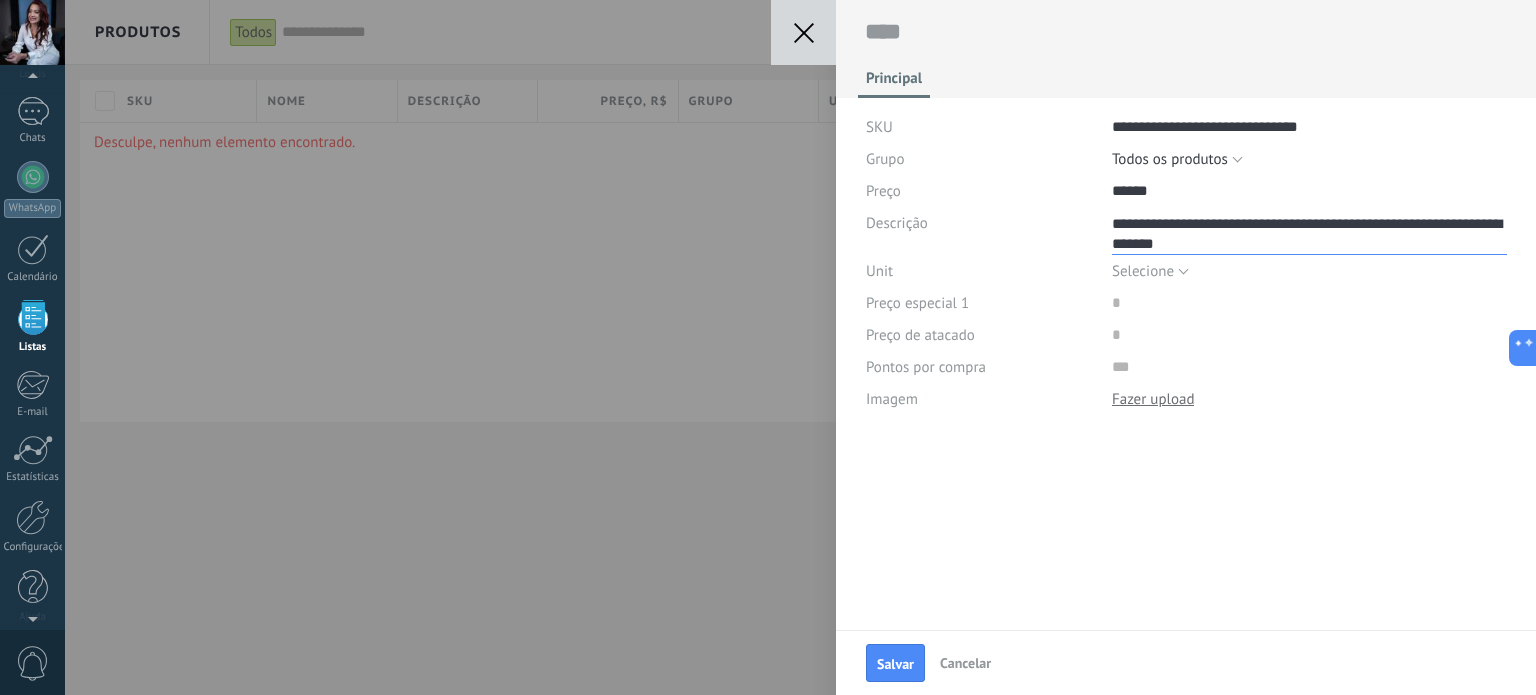 type on "**********" 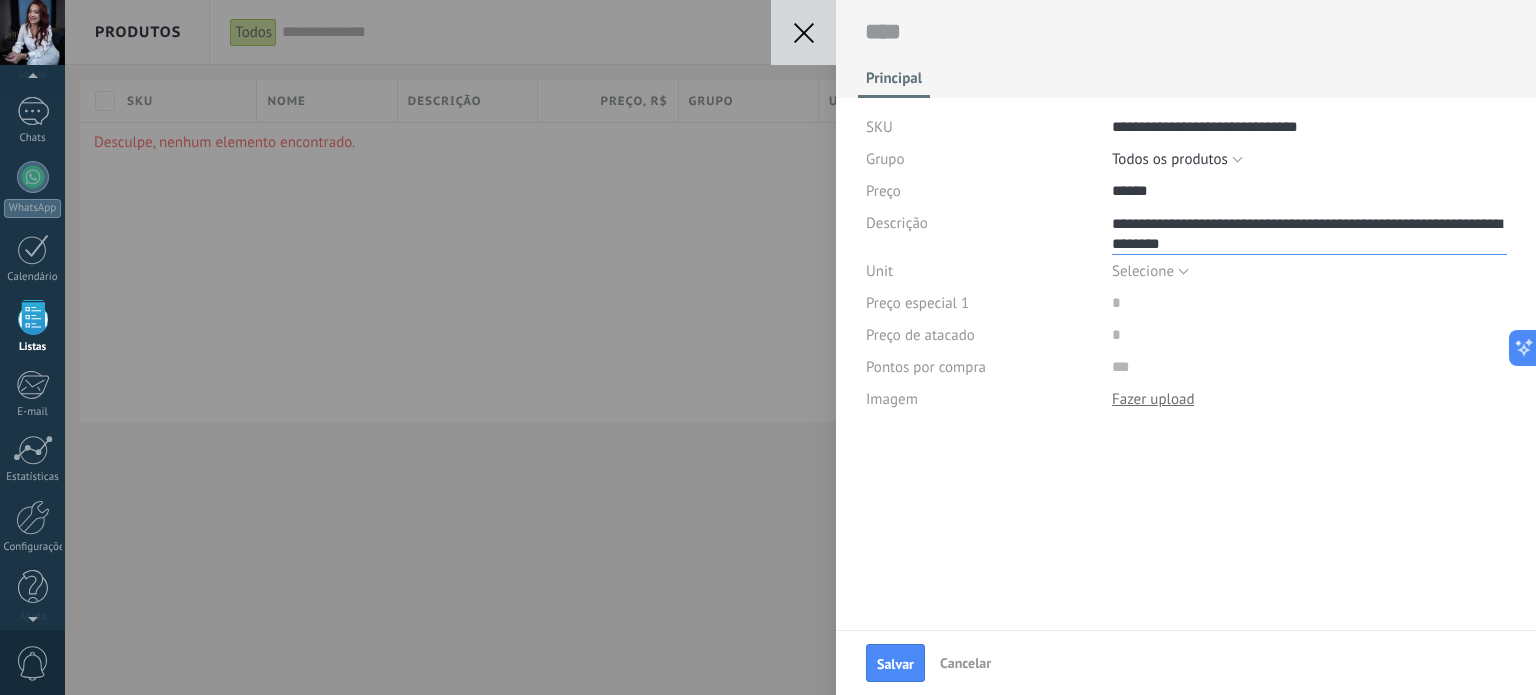 type on "**********" 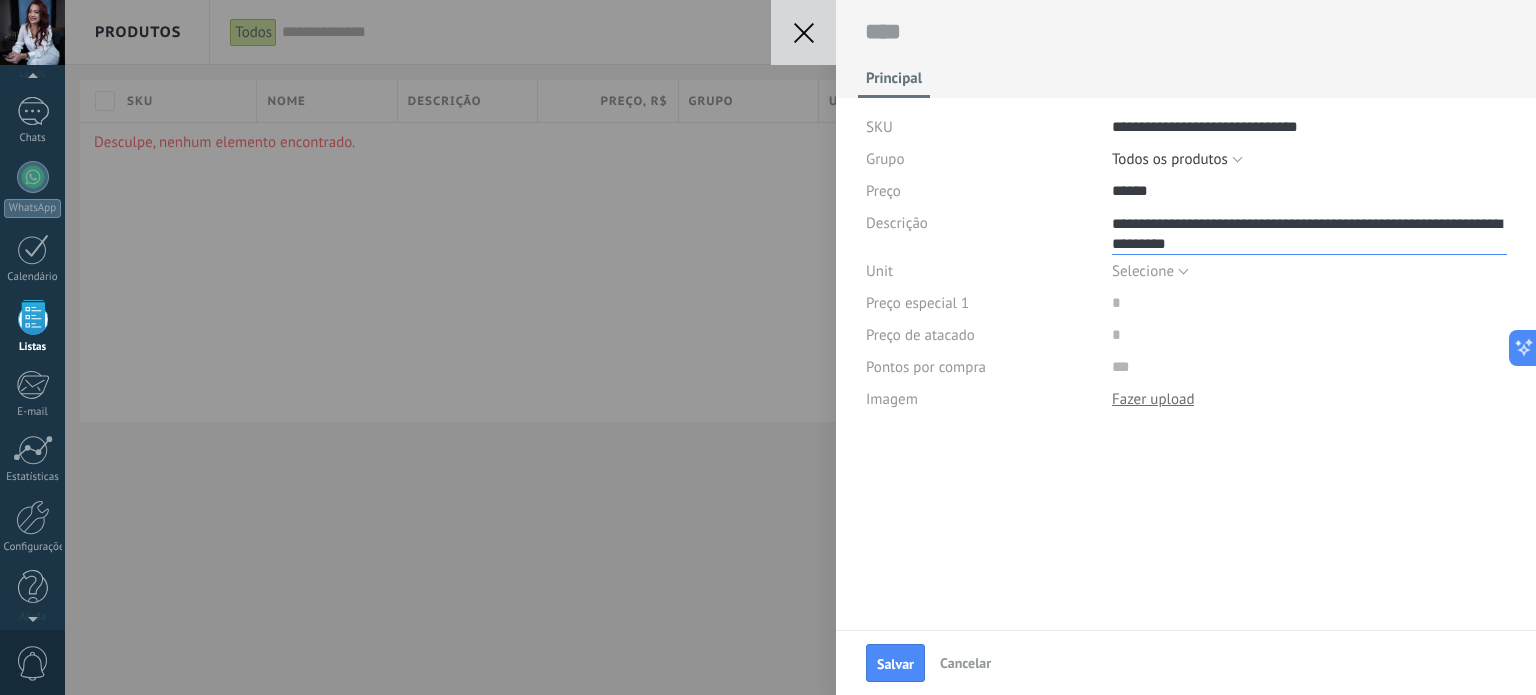 type on "**********" 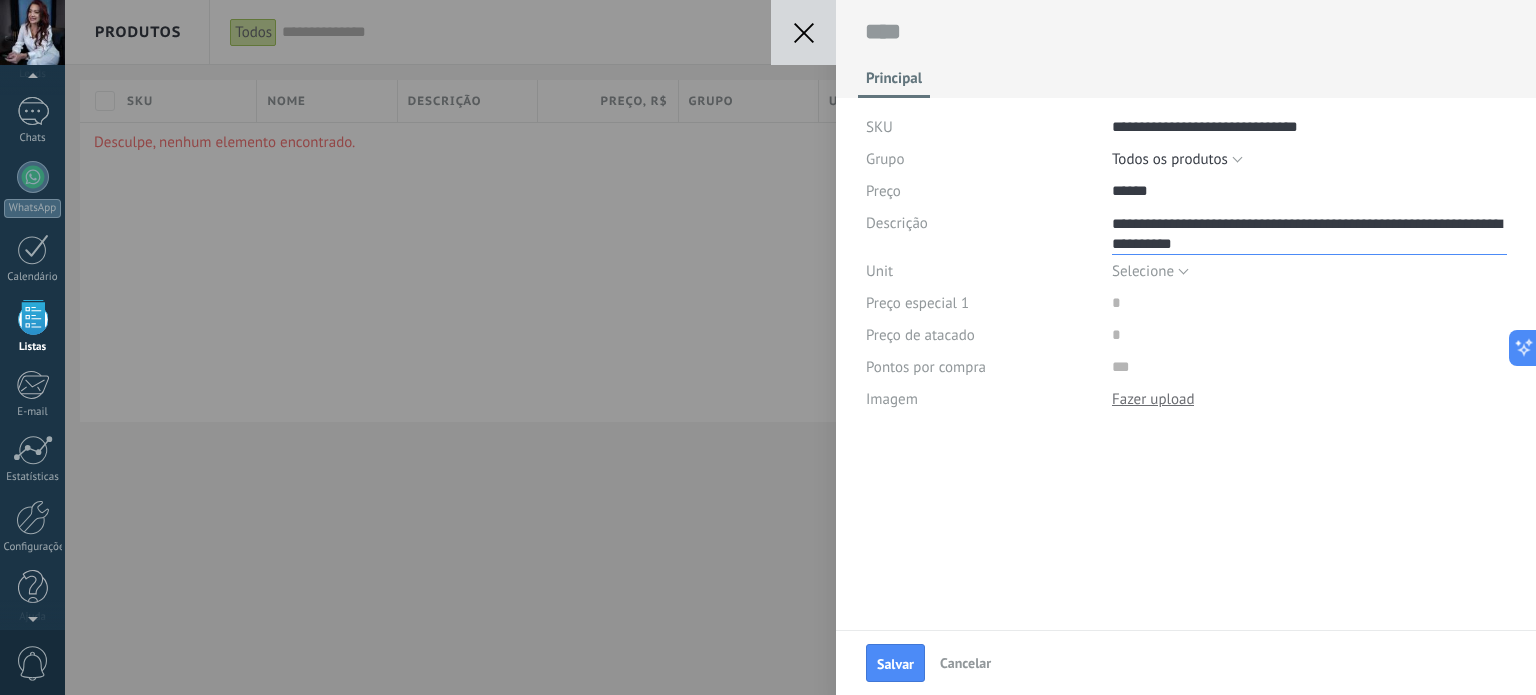 type on "**********" 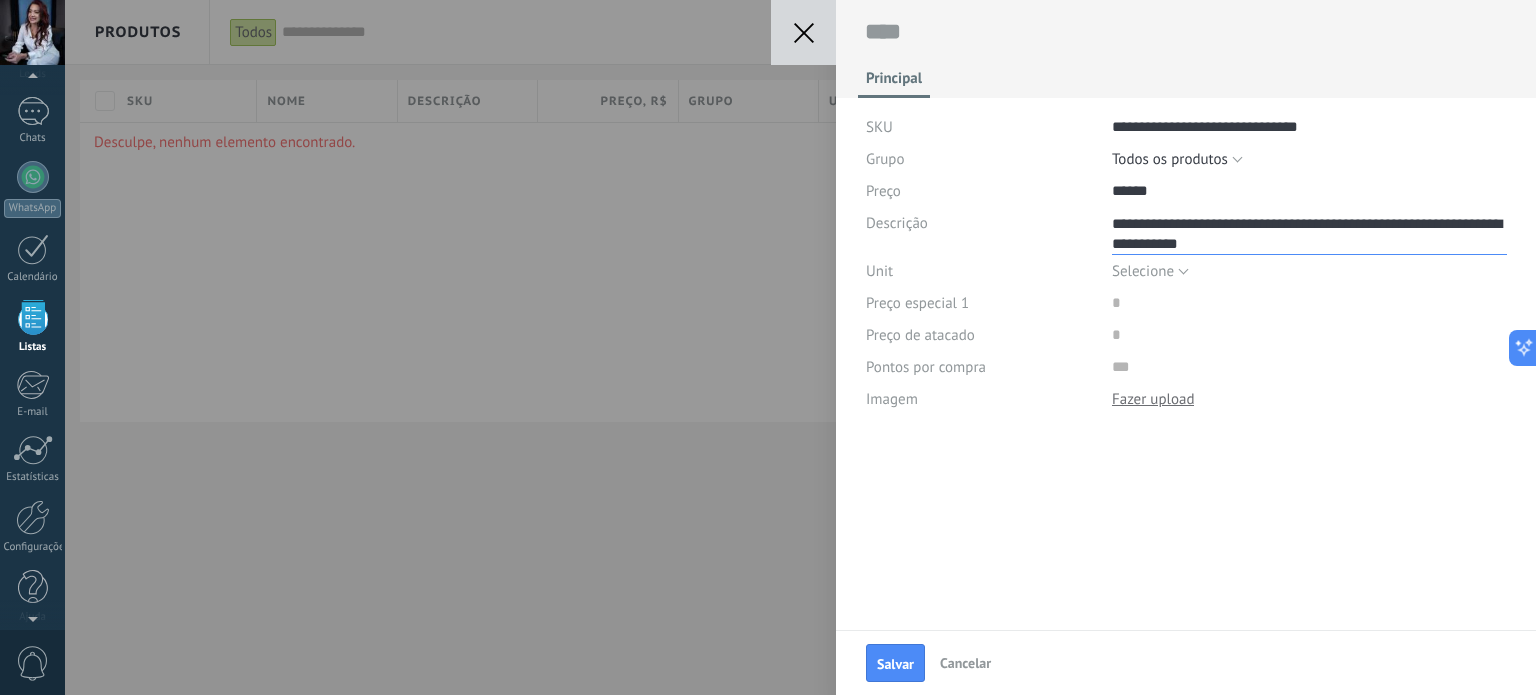 type on "**********" 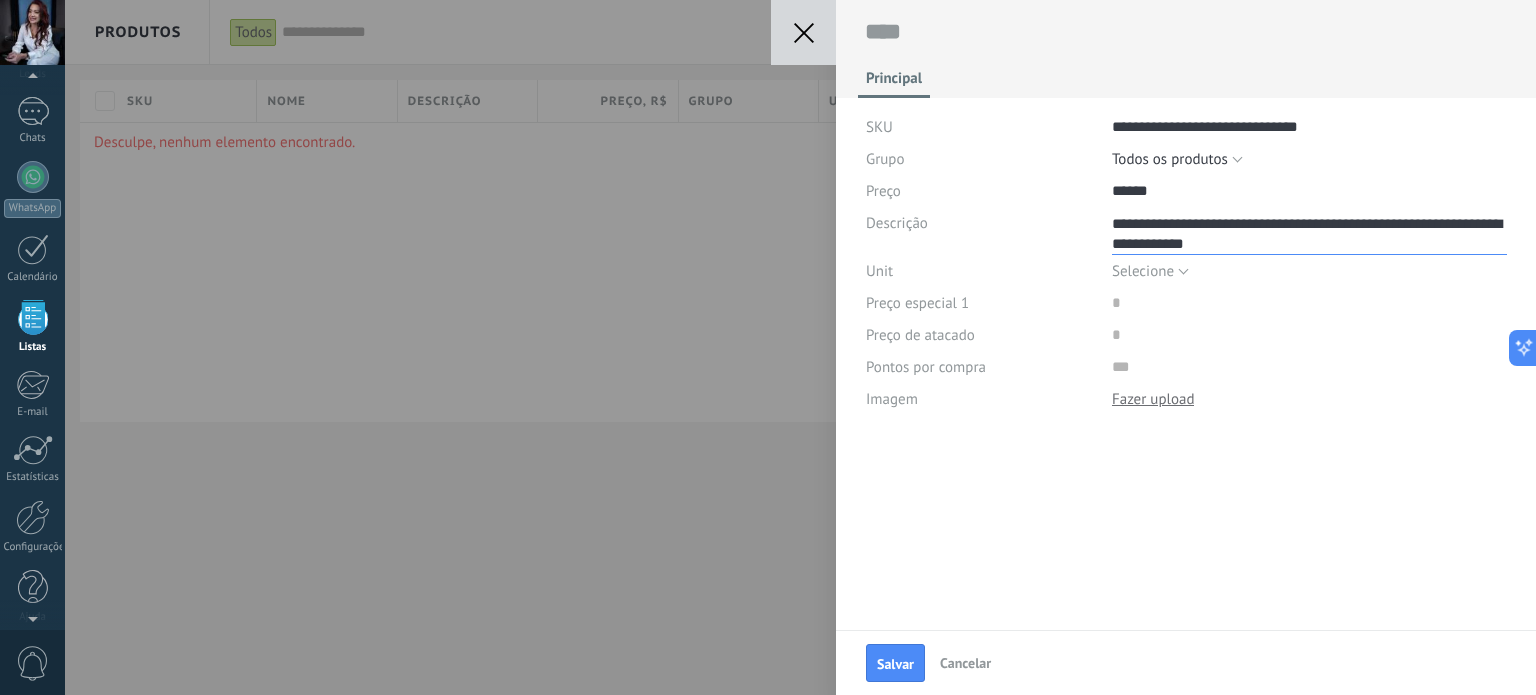 type on "**********" 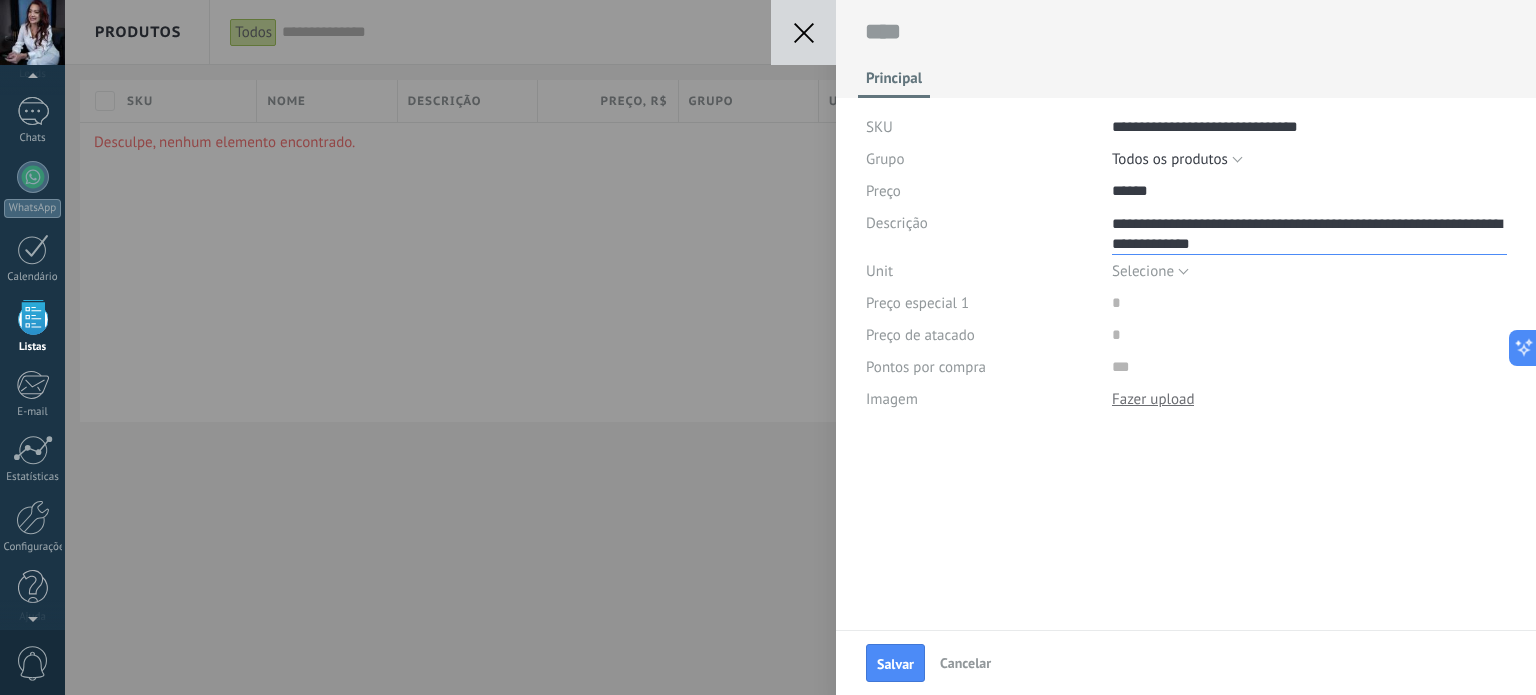 type on "**********" 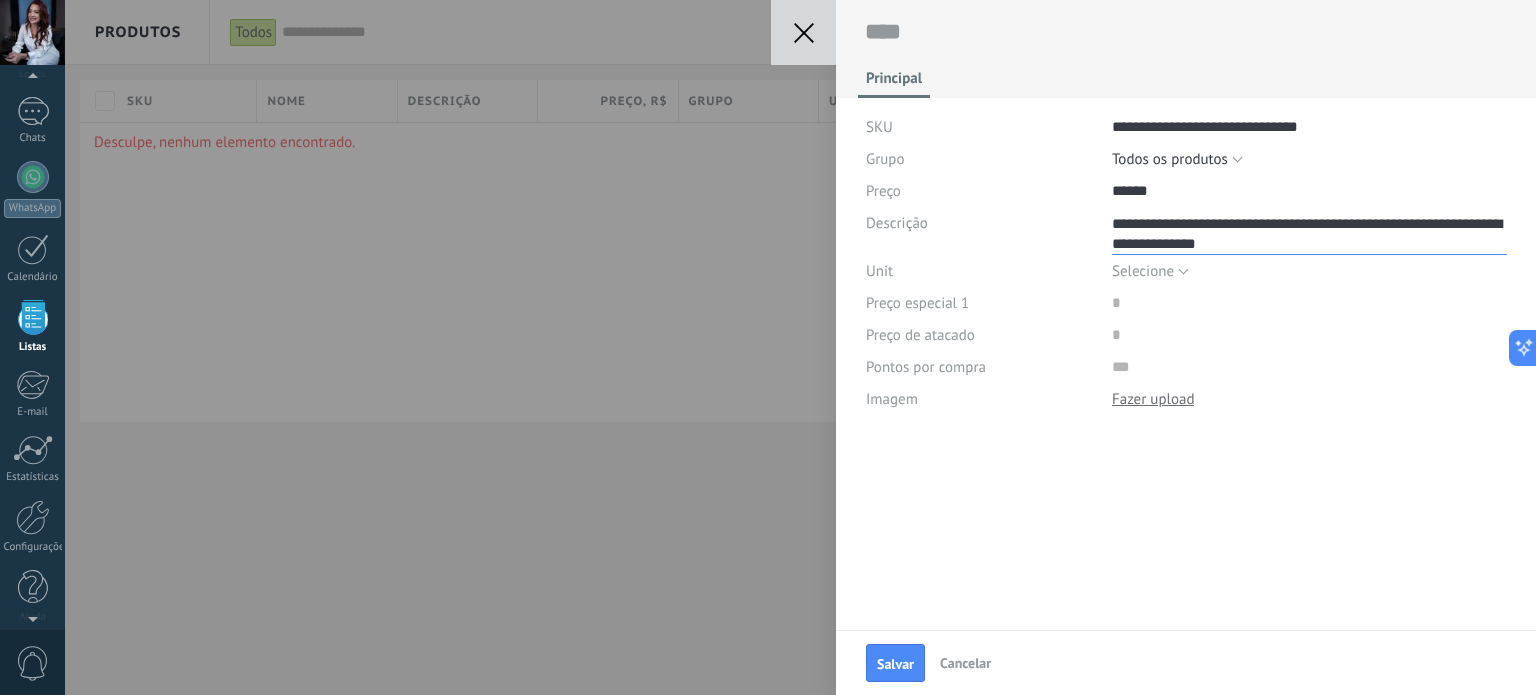 type on "**********" 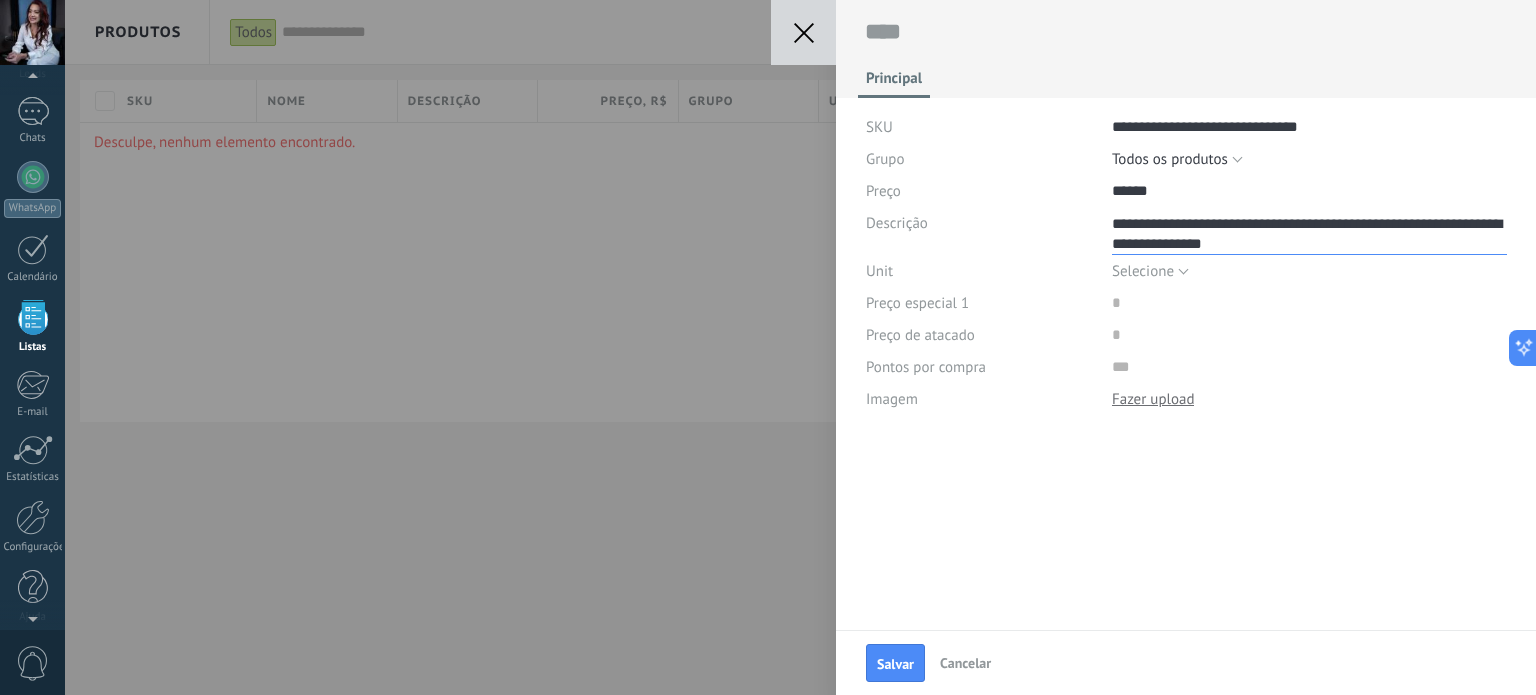 type on "**********" 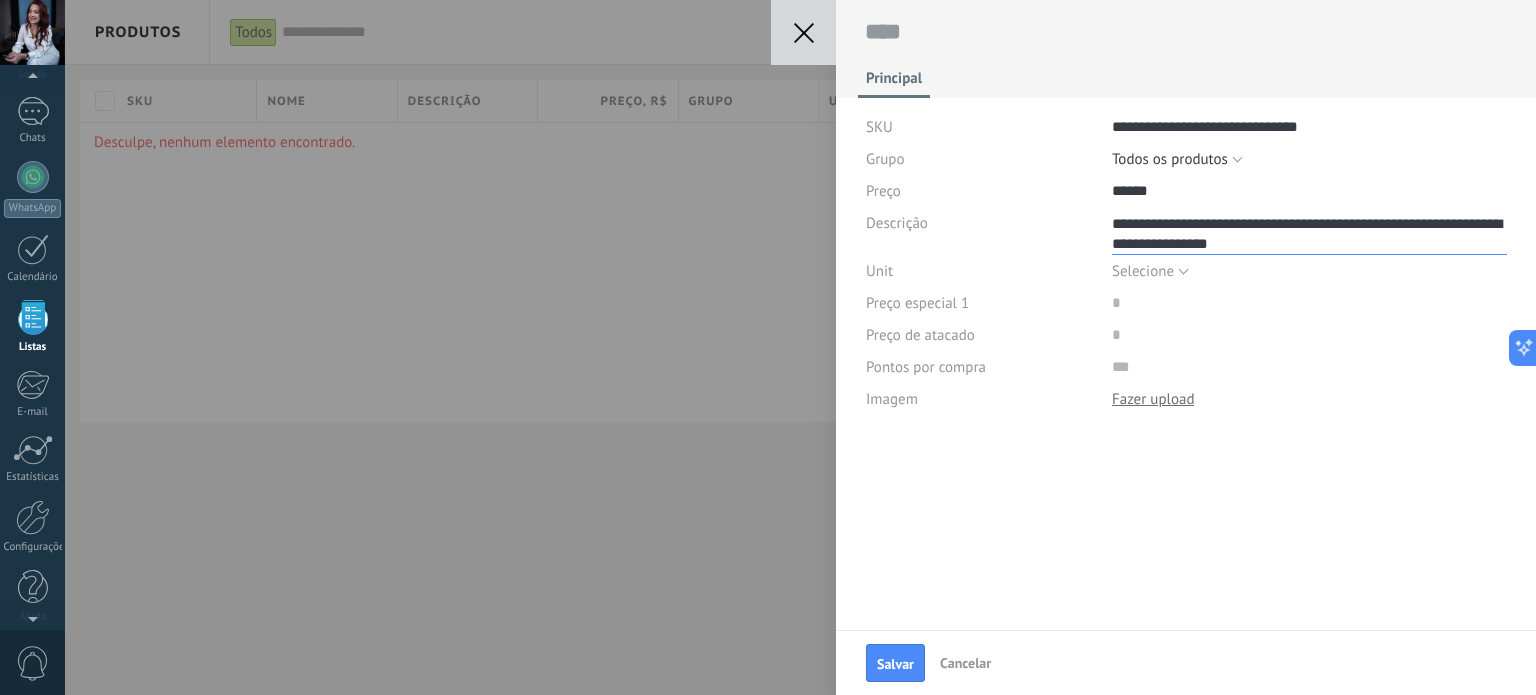type on "**********" 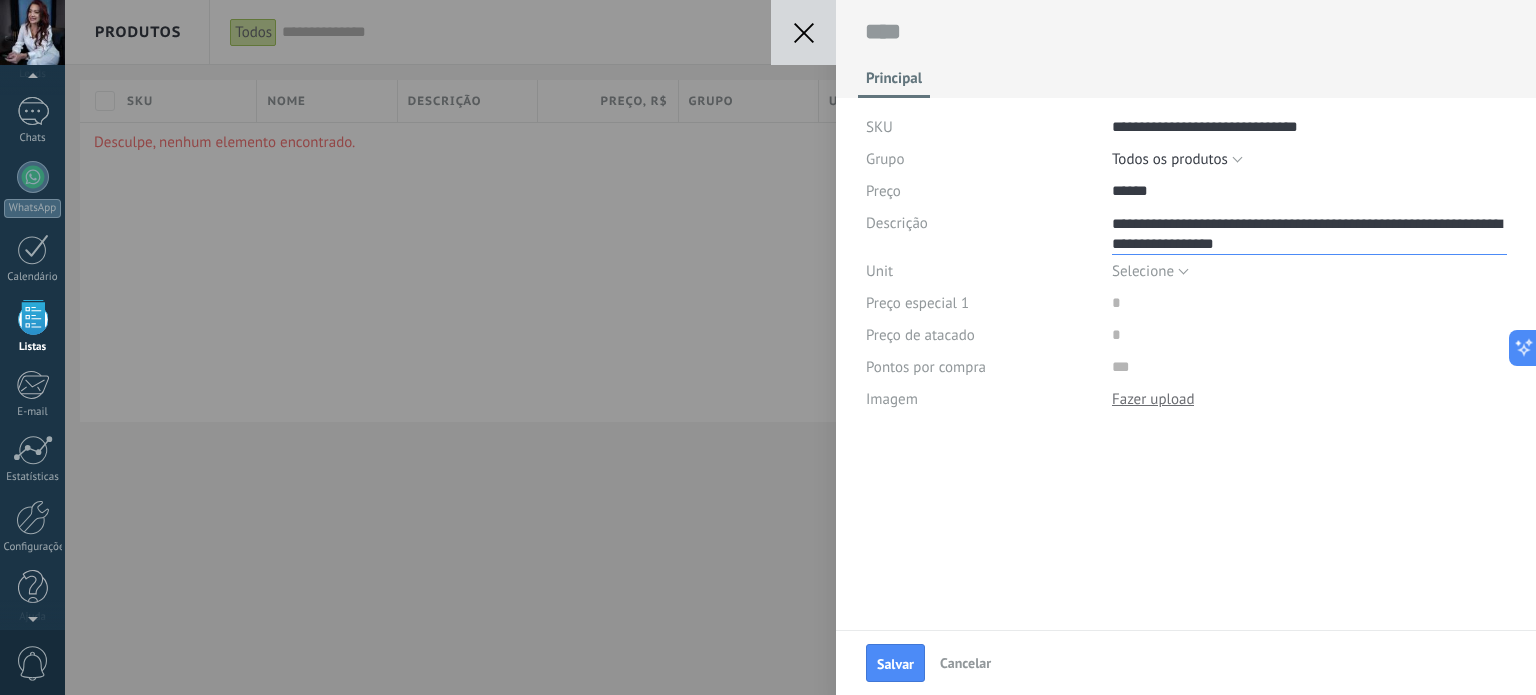 type on "**********" 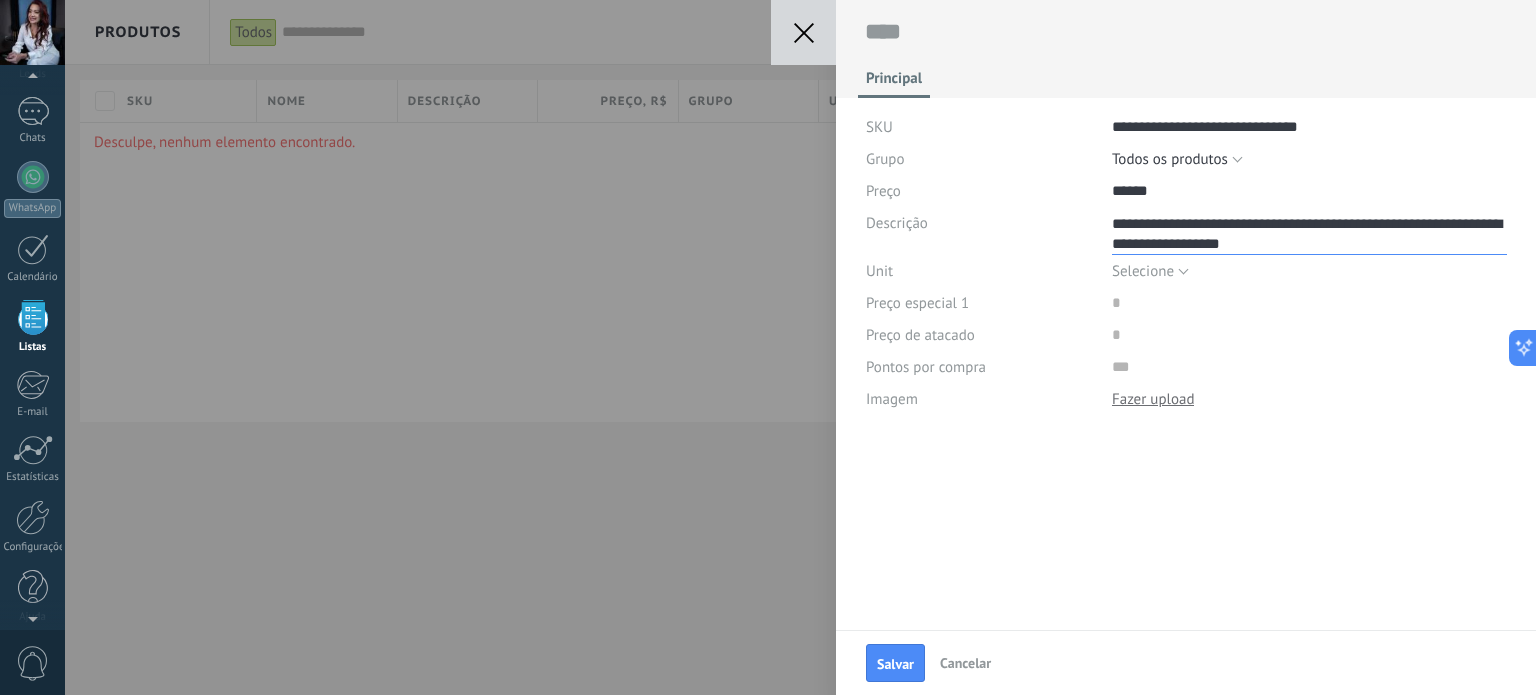 scroll, scrollTop: 40, scrollLeft: 0, axis: vertical 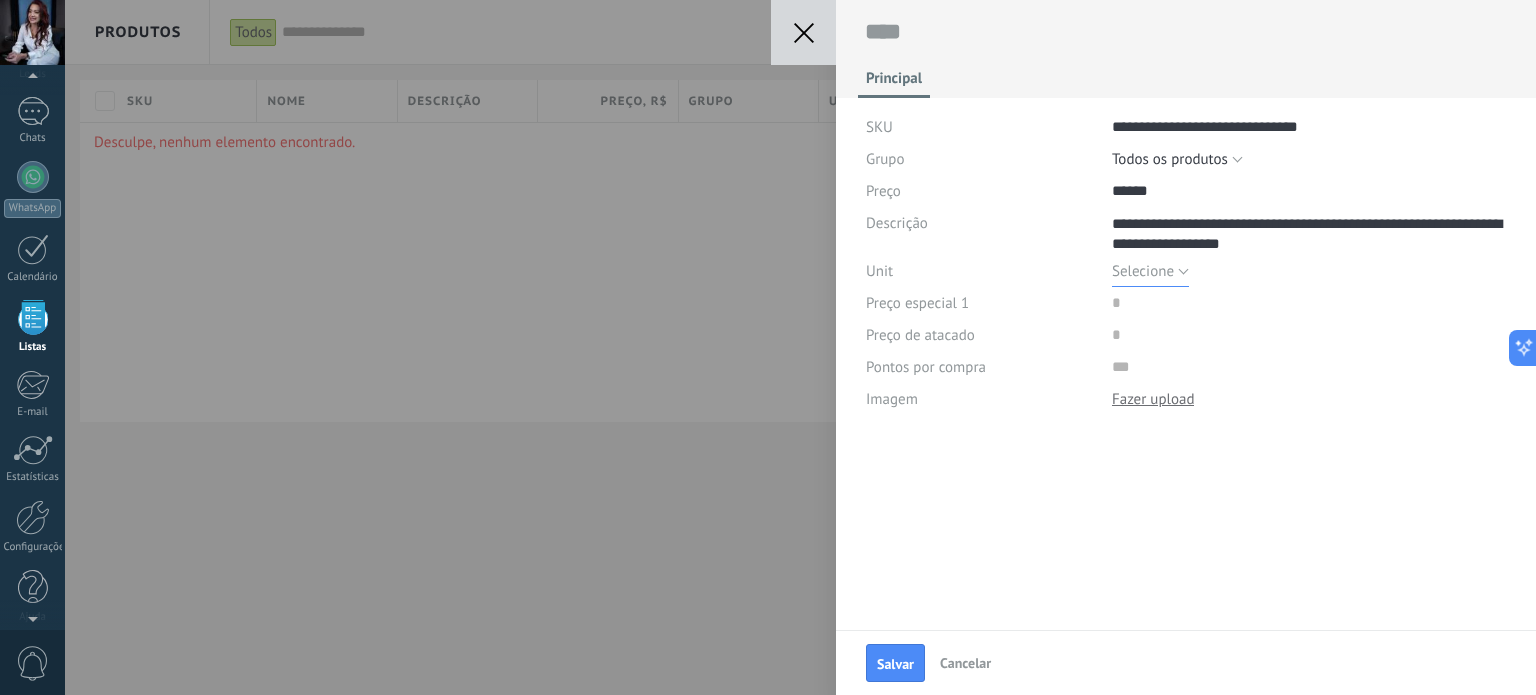 click on "Selecione" at bounding box center (1143, 271) 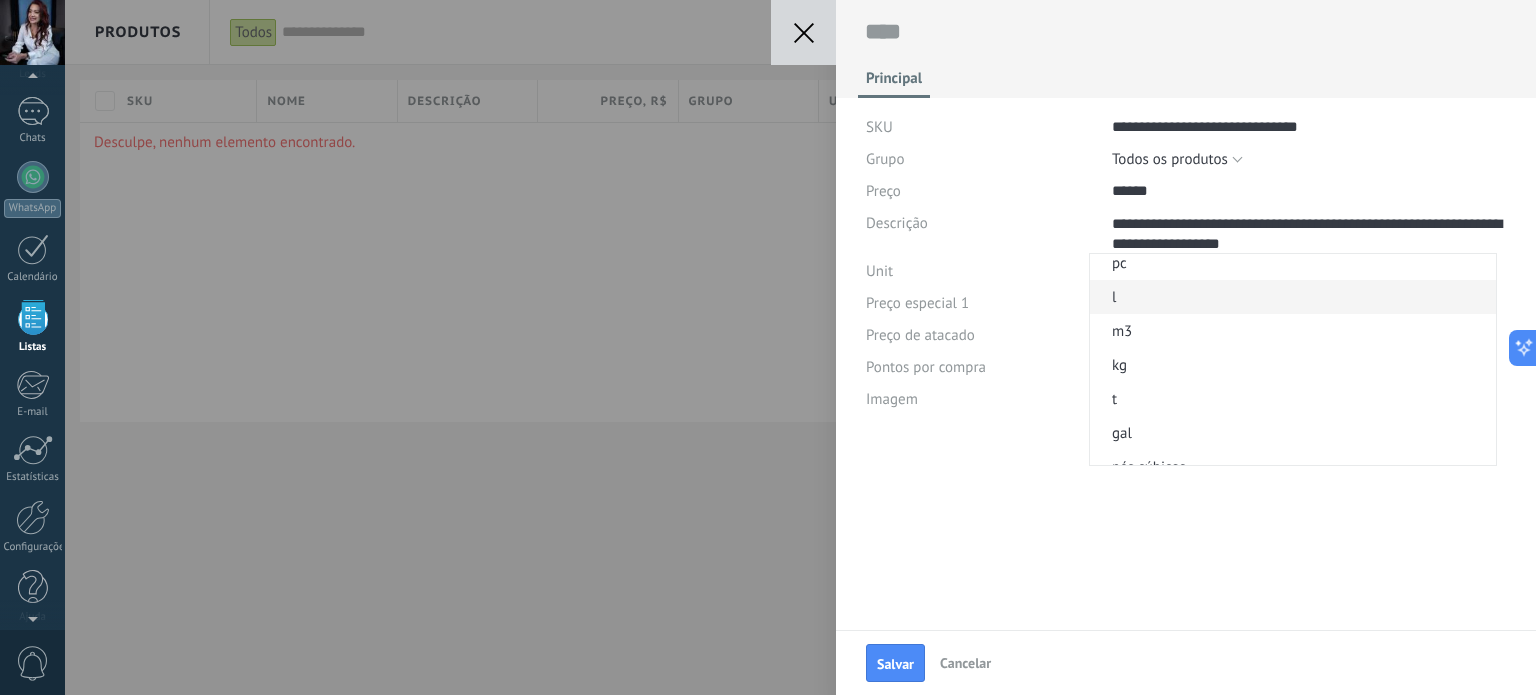 scroll, scrollTop: 96, scrollLeft: 0, axis: vertical 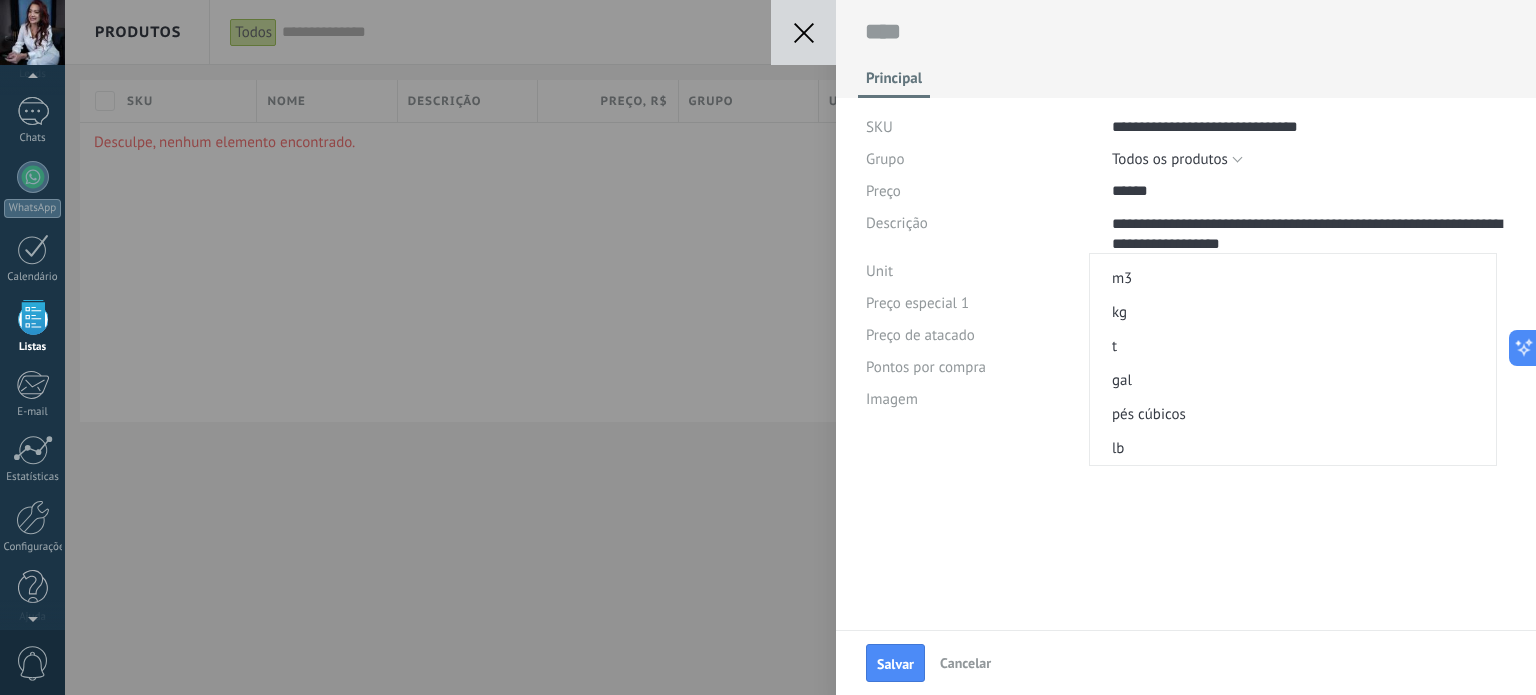 click on "Unit" at bounding box center [981, 271] 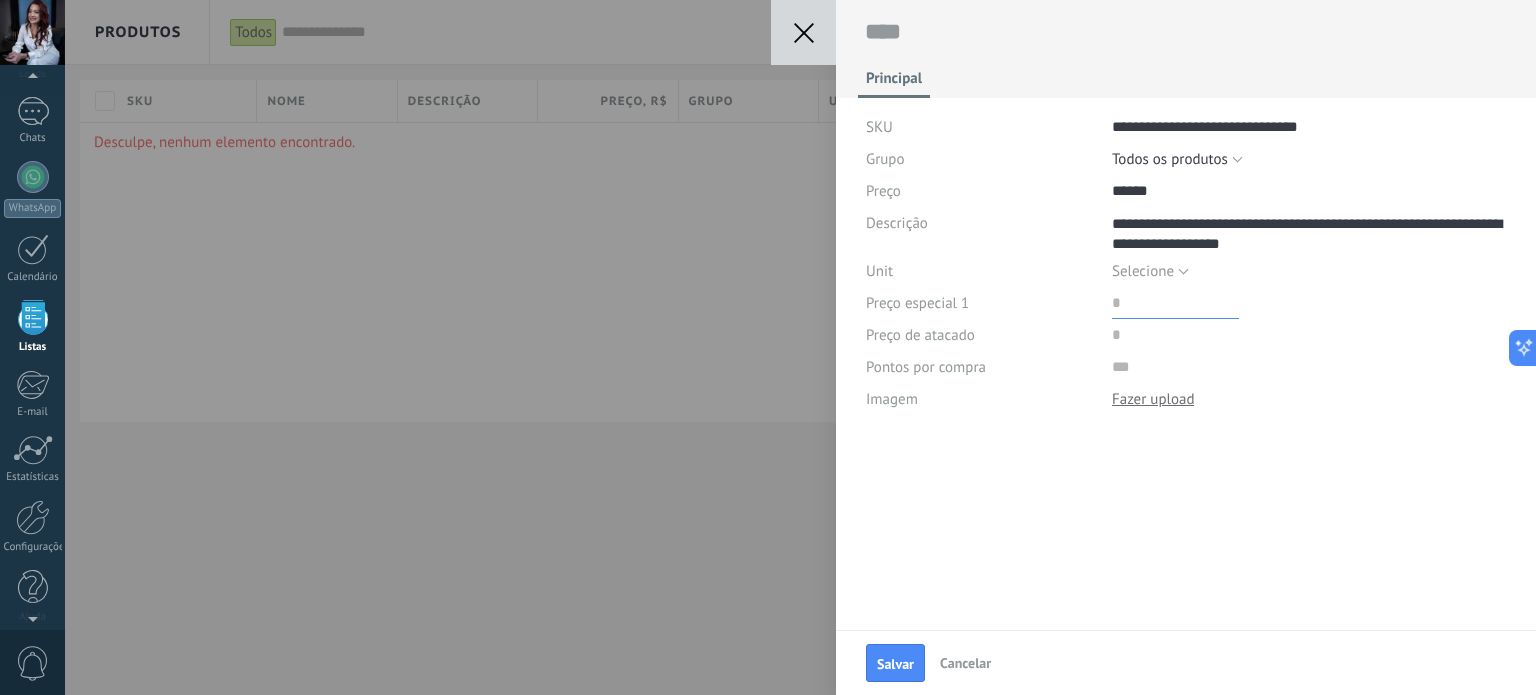 click at bounding box center (1175, 303) 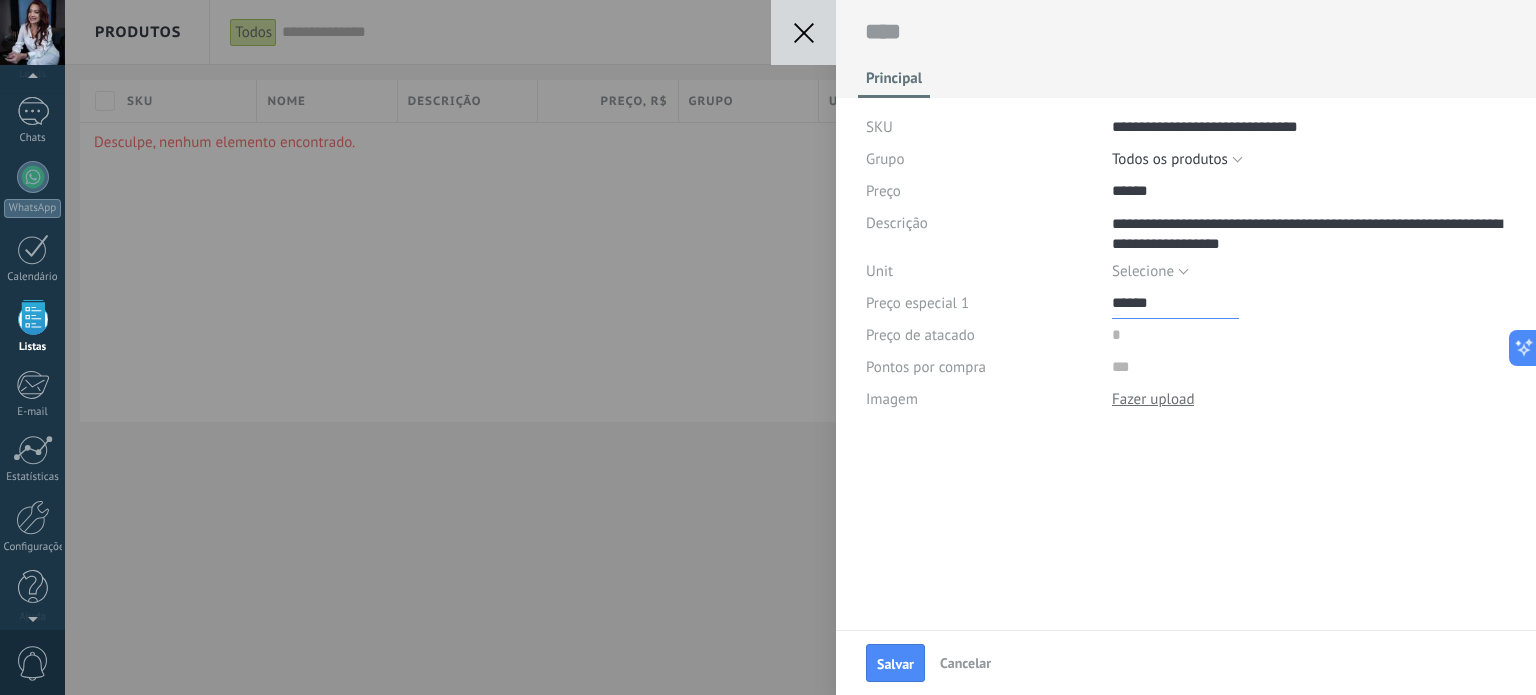 type on "******" 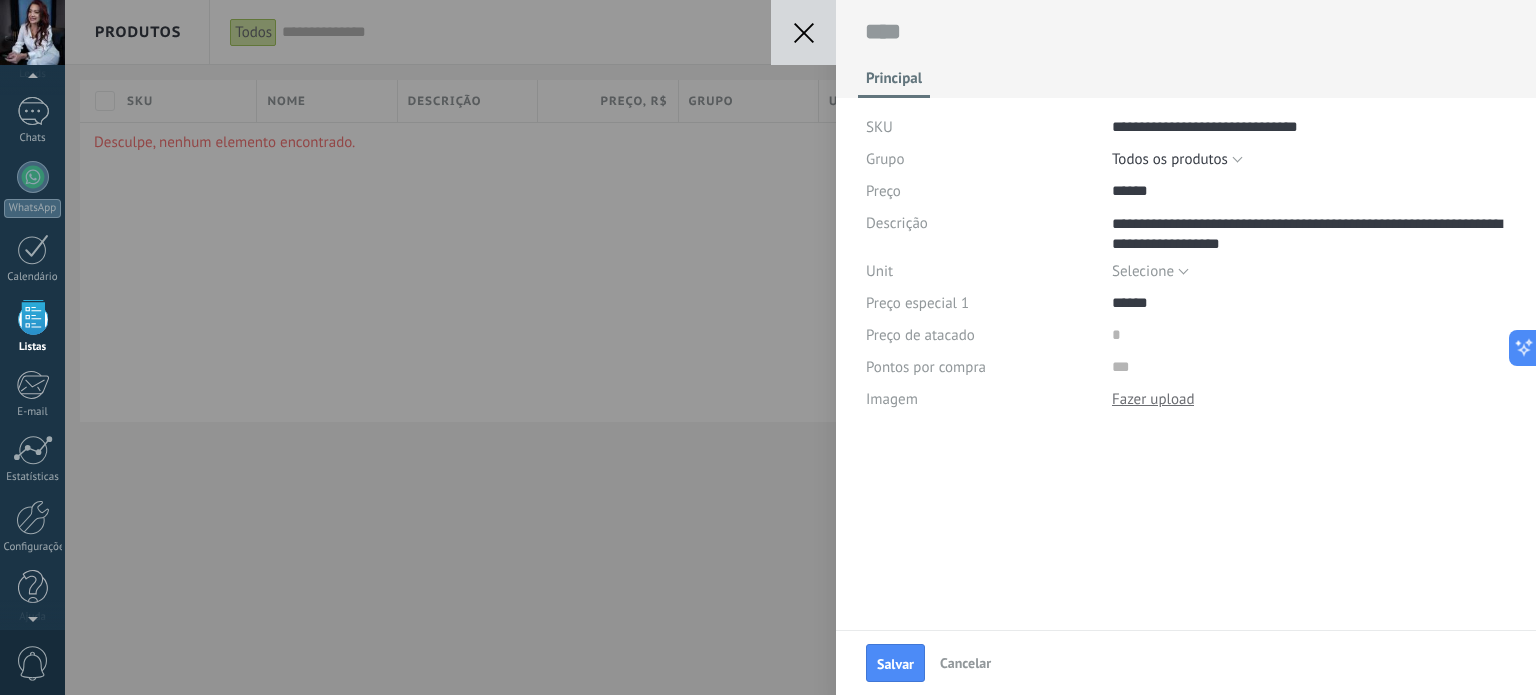 click at bounding box center [1153, 399] 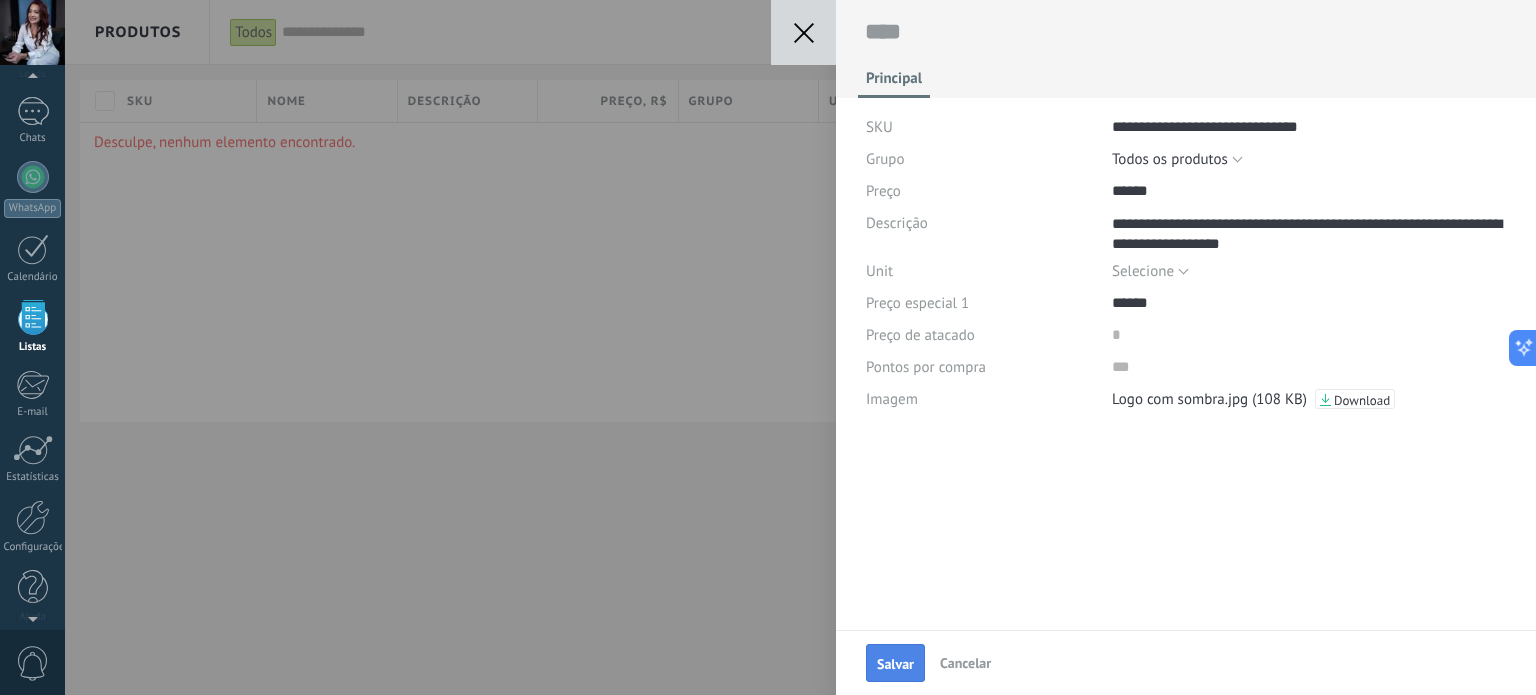 click on "Salvar" at bounding box center [895, 664] 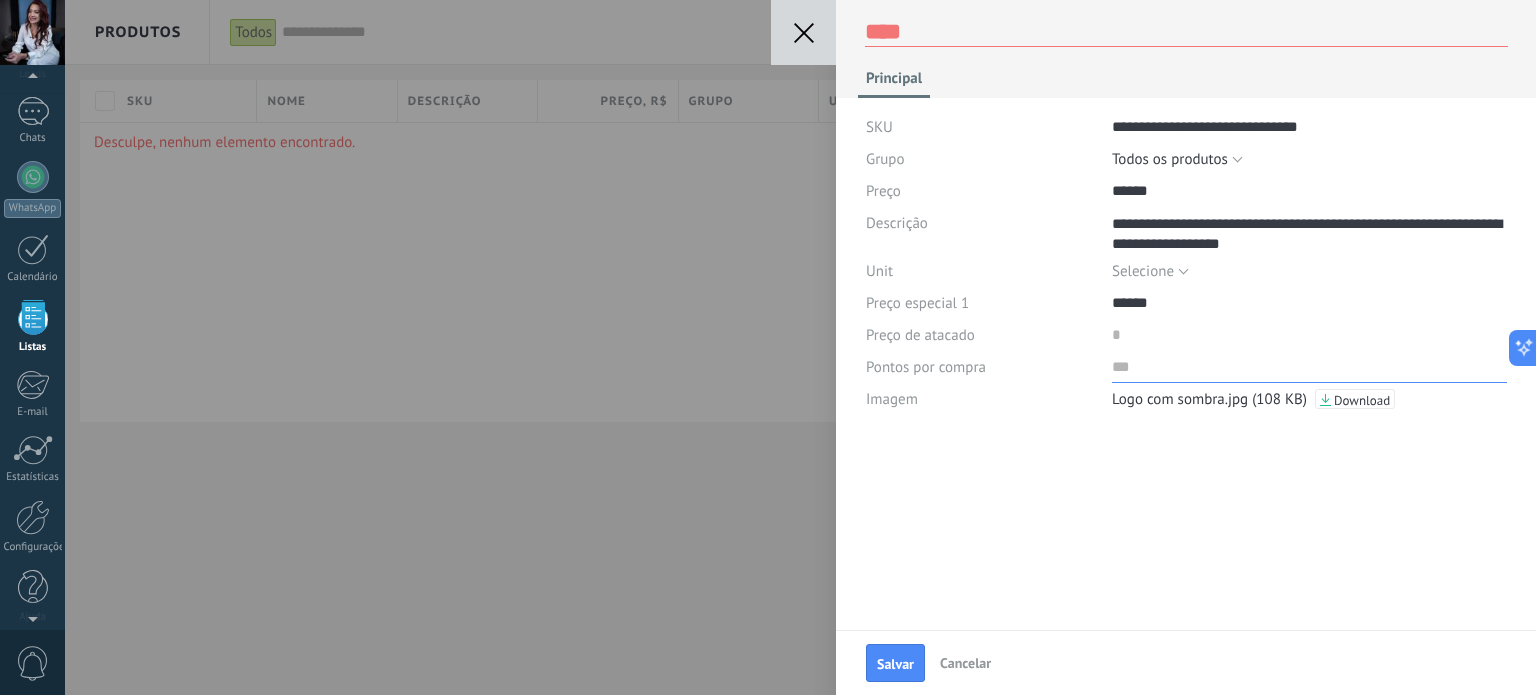 click at bounding box center [1309, 367] 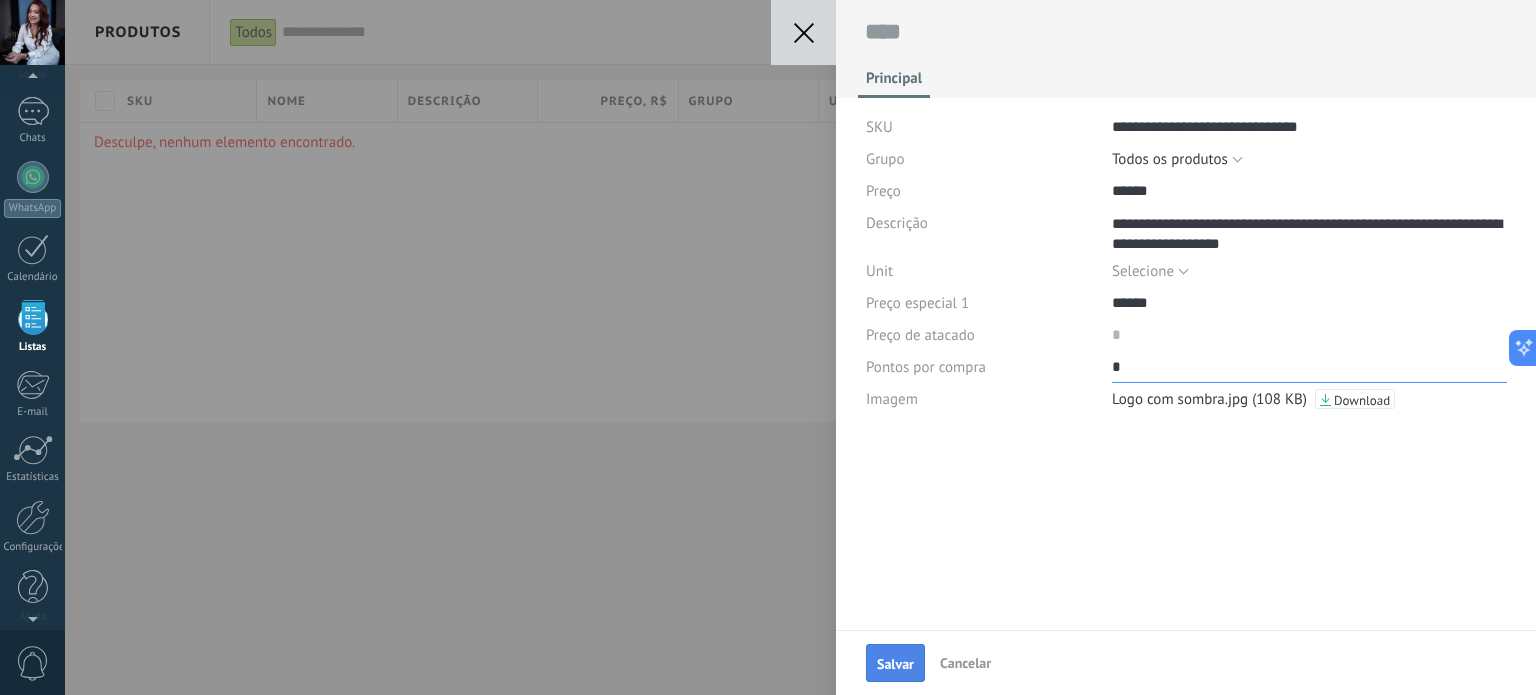 type on "*" 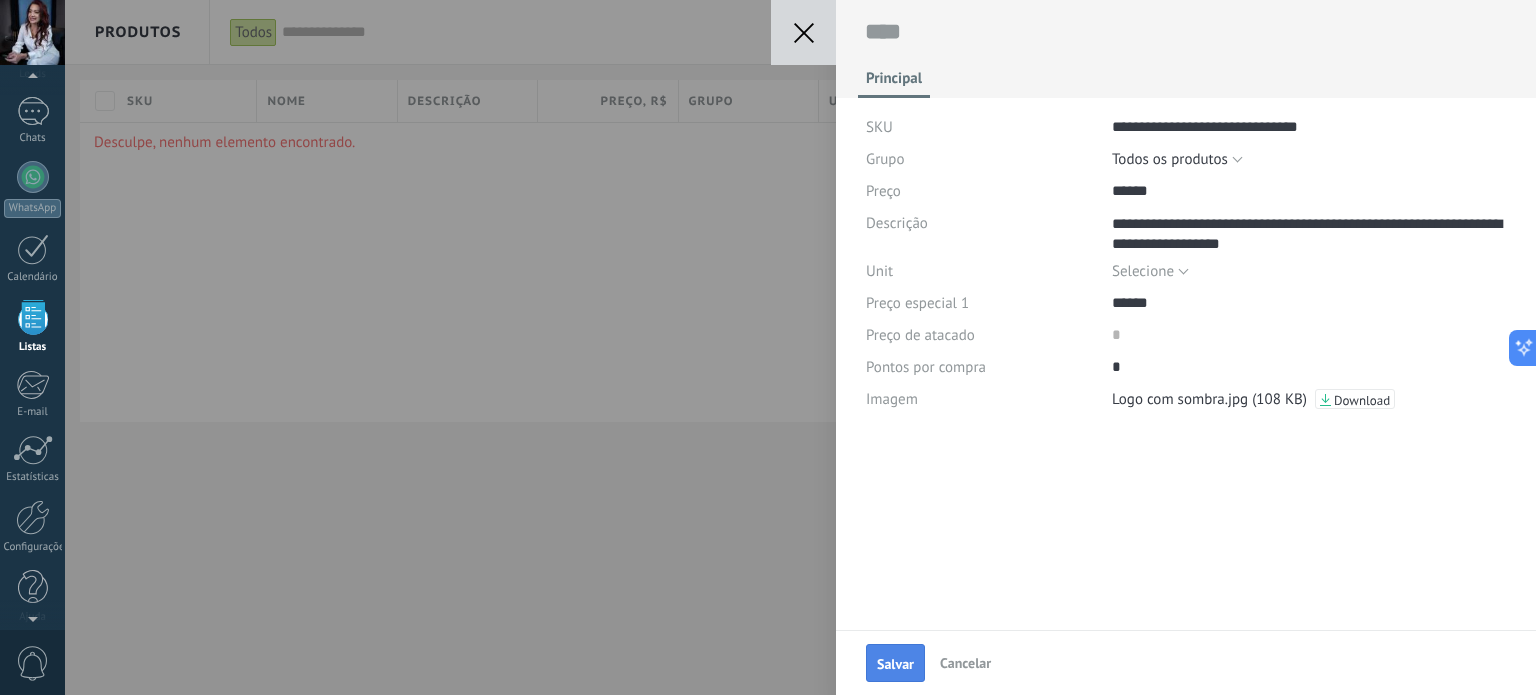 click on "Salvar" at bounding box center [895, 664] 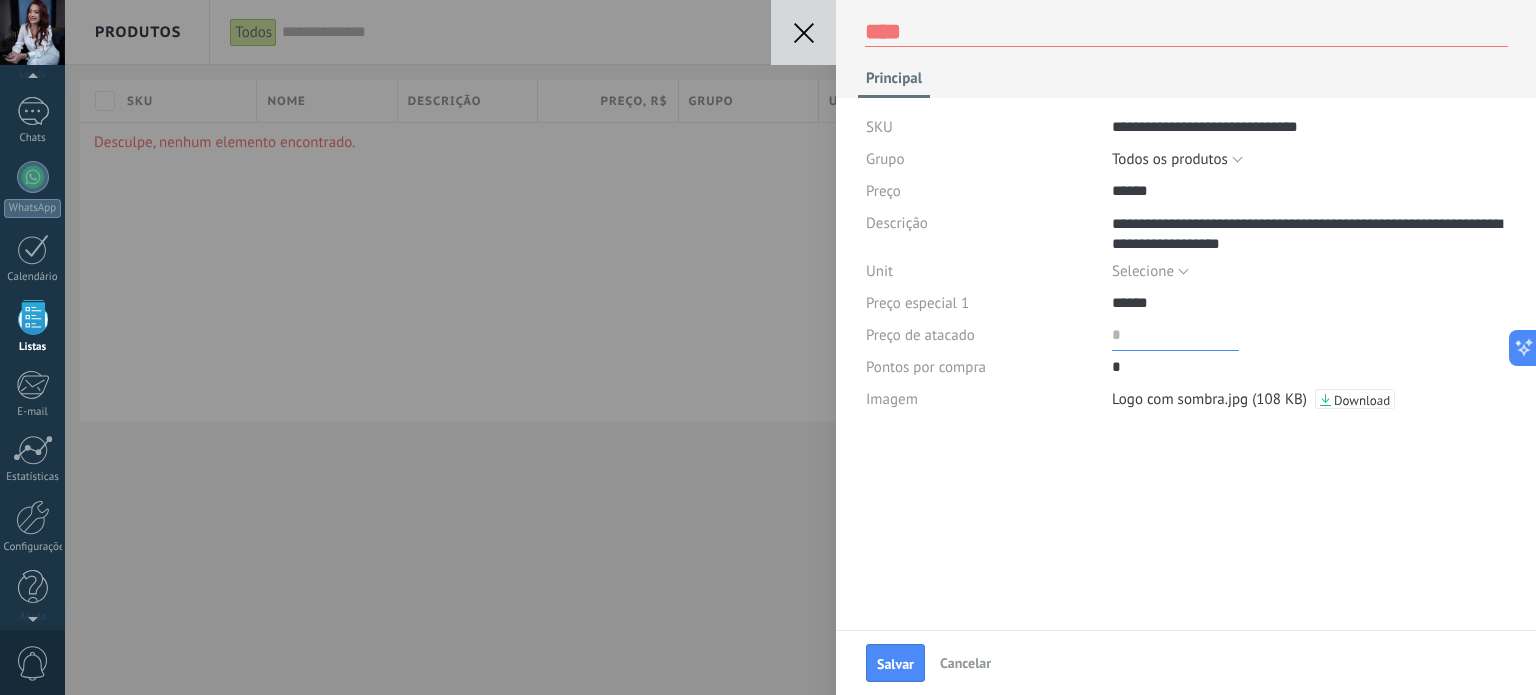 click at bounding box center (1175, 335) 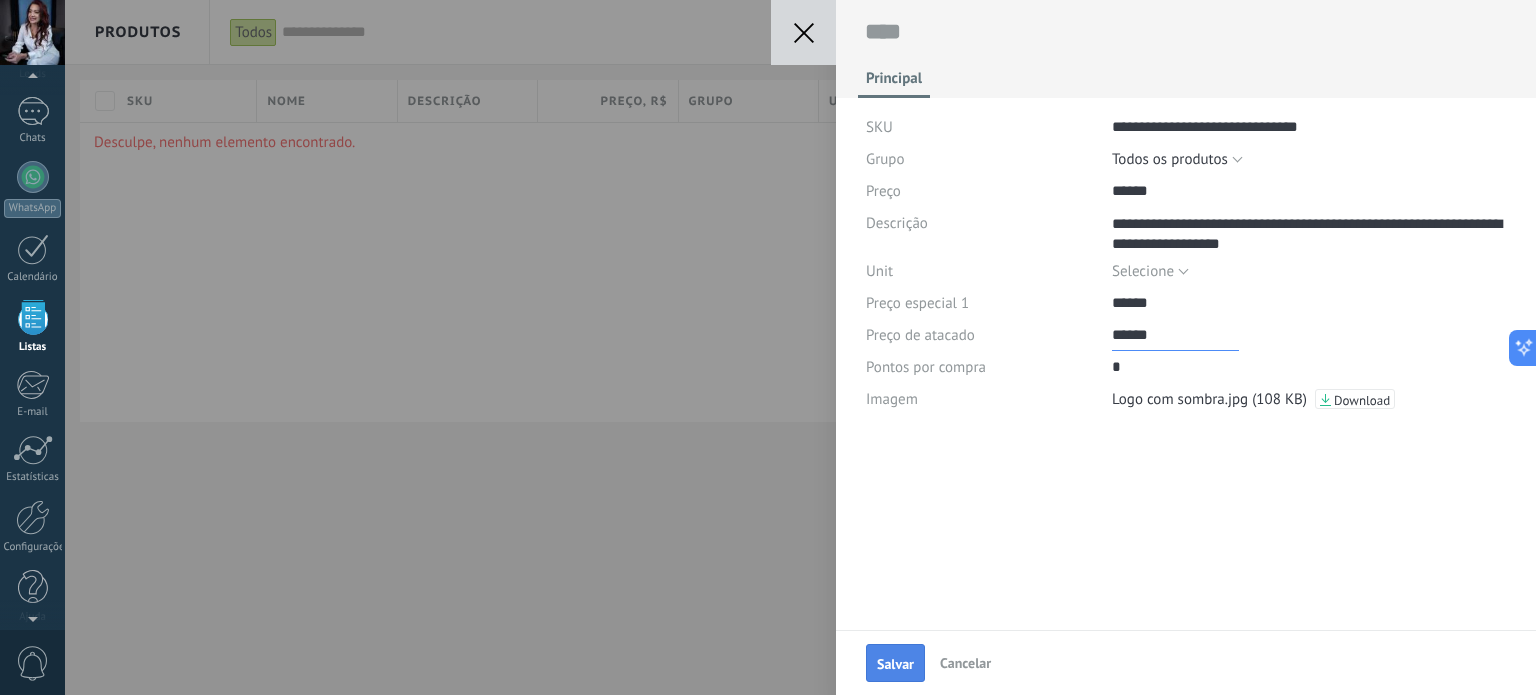 type on "******" 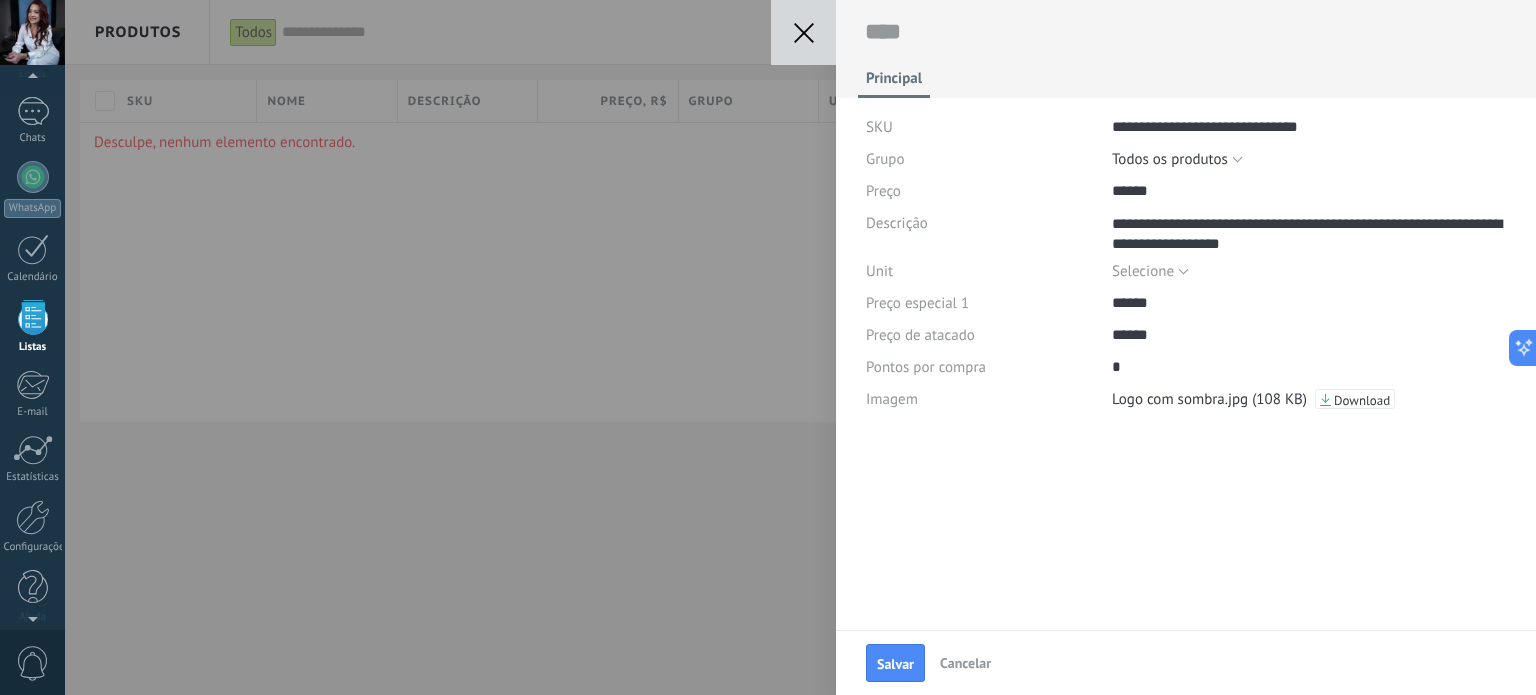 drag, startPoint x: 896, startPoint y: 662, endPoint x: 1050, endPoint y: 601, distance: 165.64117 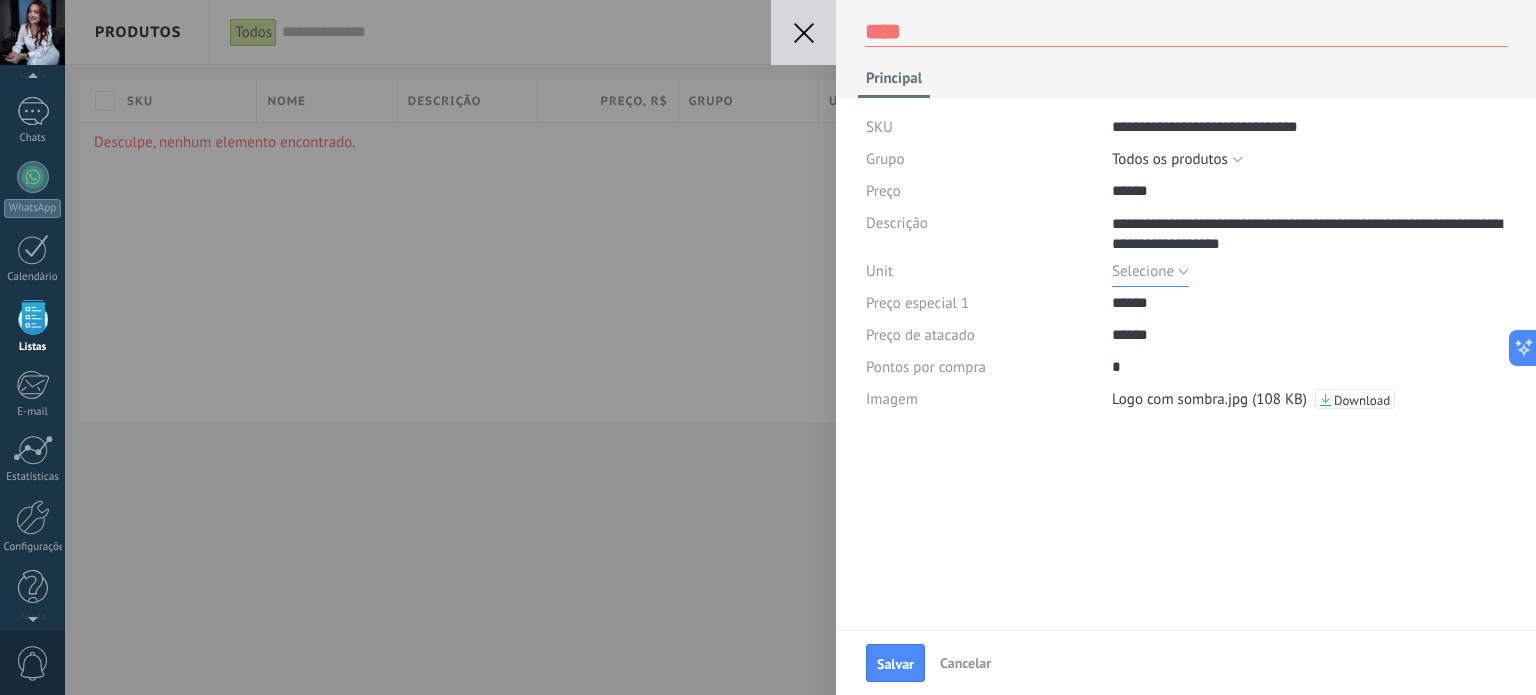 click on "Selecione" at bounding box center [1143, 271] 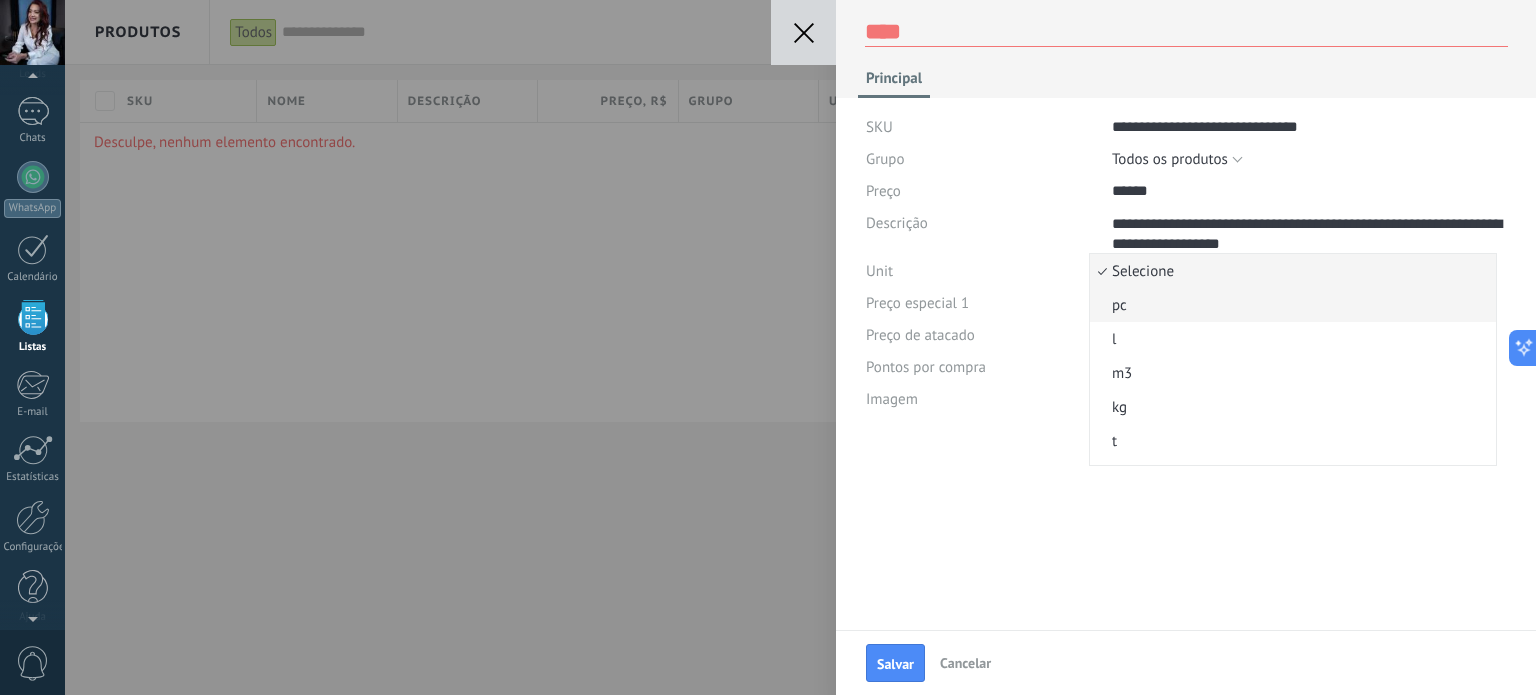 click on "pc" at bounding box center [1290, 305] 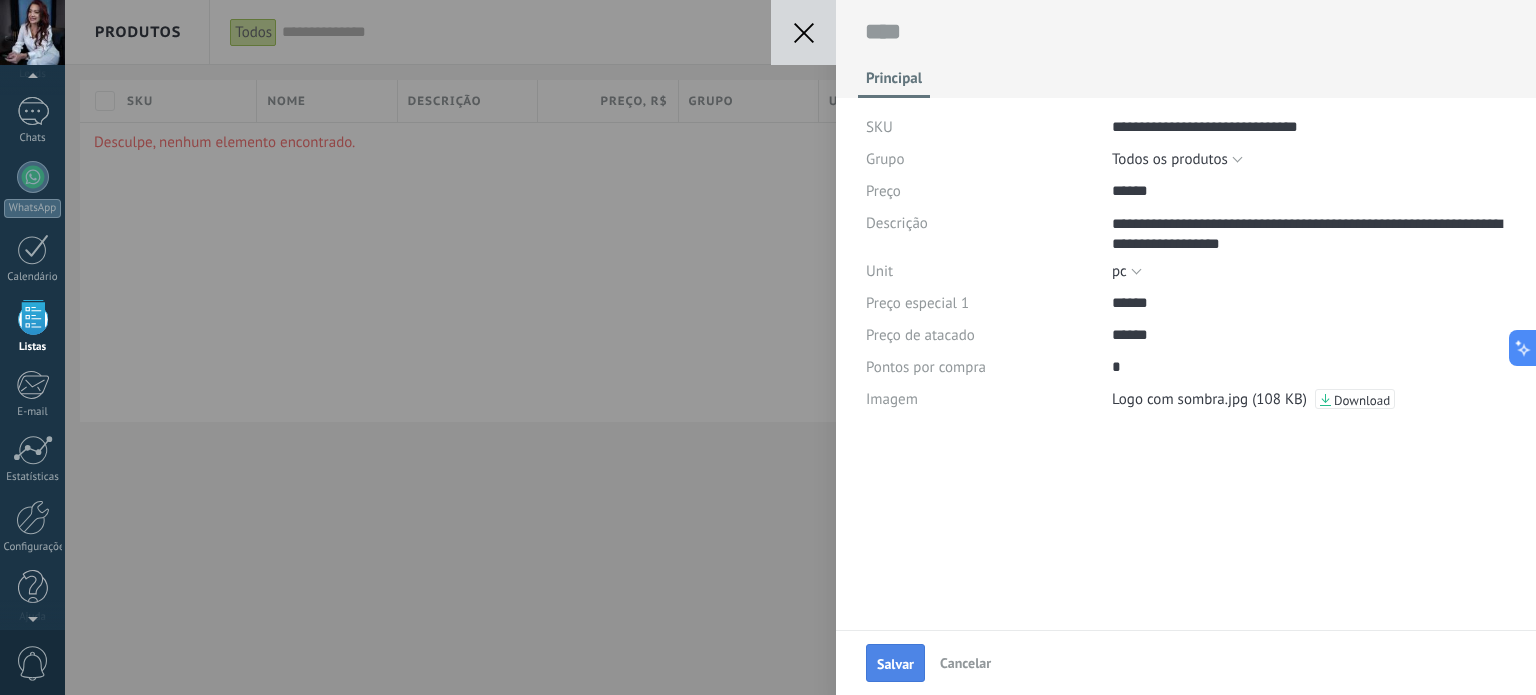 click on "Salvar" at bounding box center (895, 664) 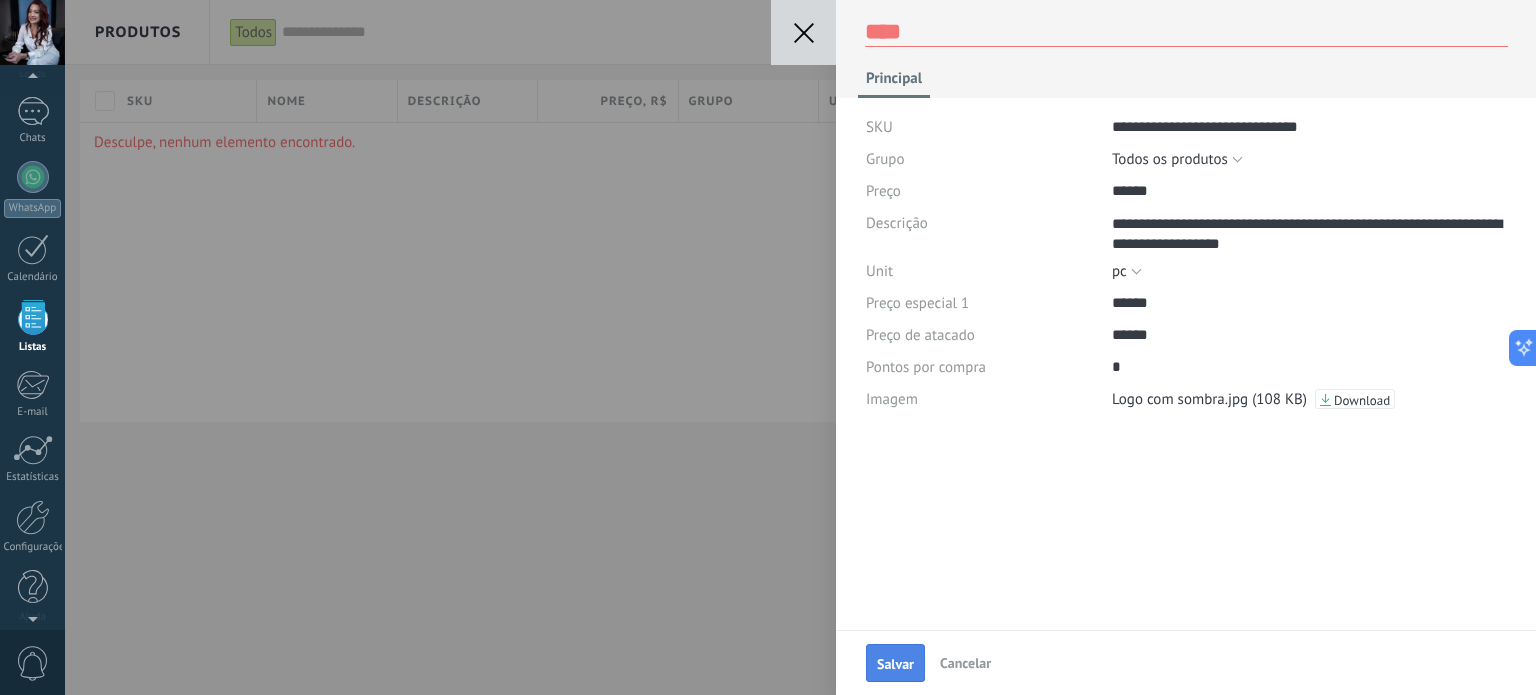 click on "Salvar" at bounding box center [895, 664] 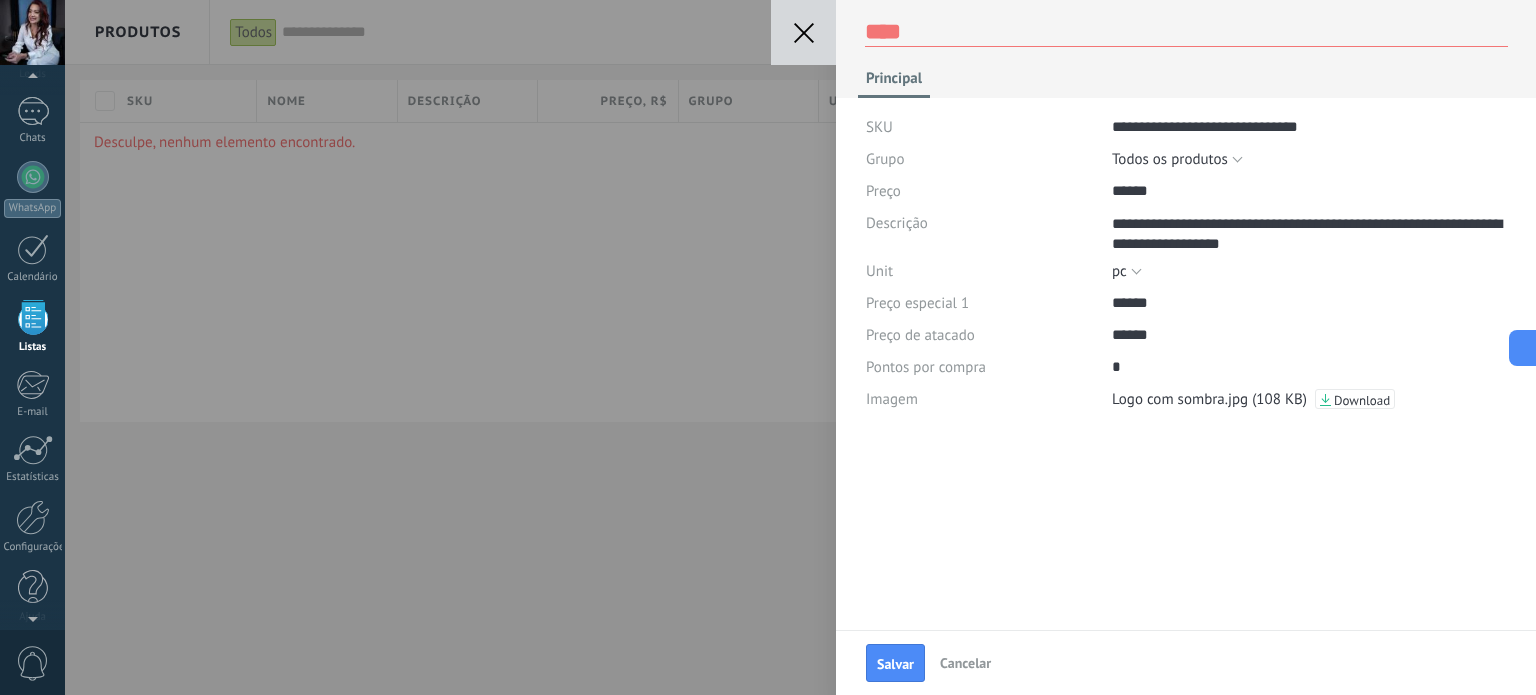 click on "Download" at bounding box center [1362, 401] 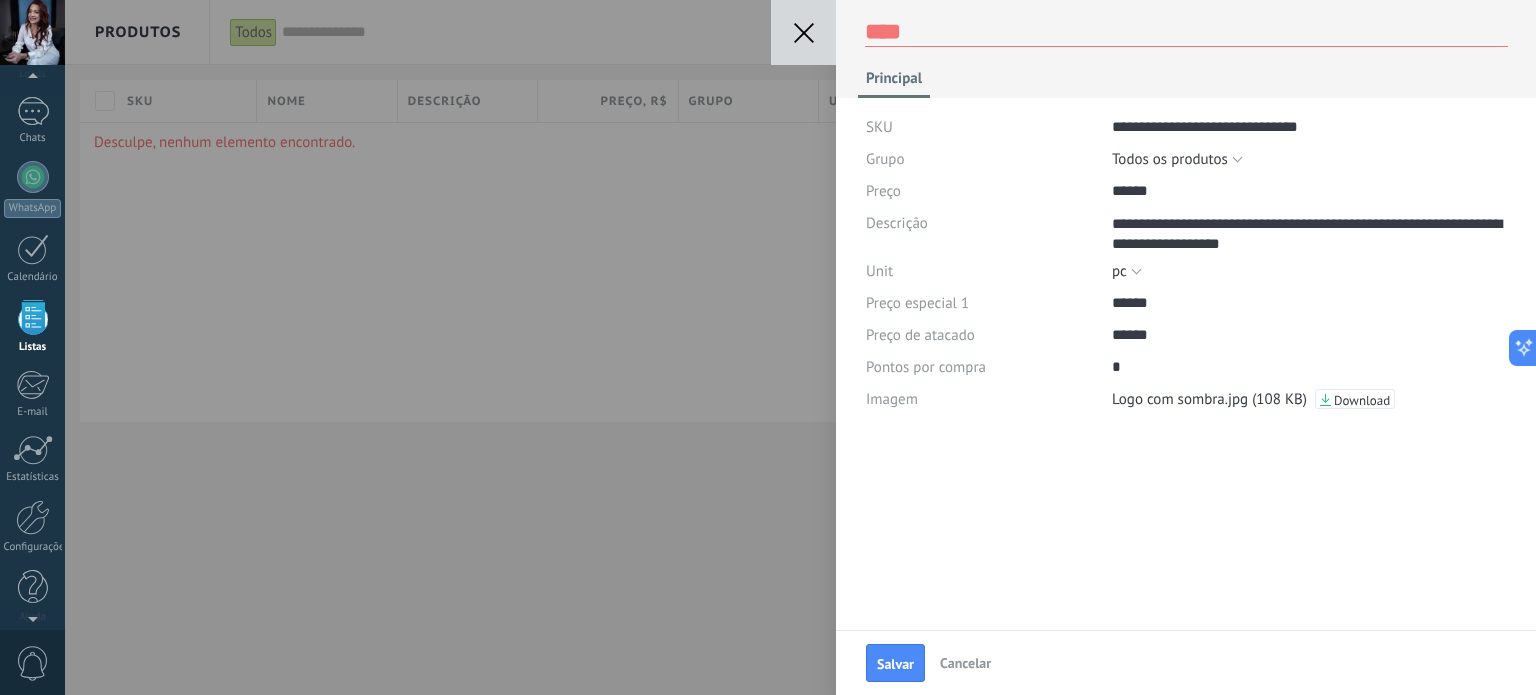 click on "Principal" at bounding box center [1186, 83] 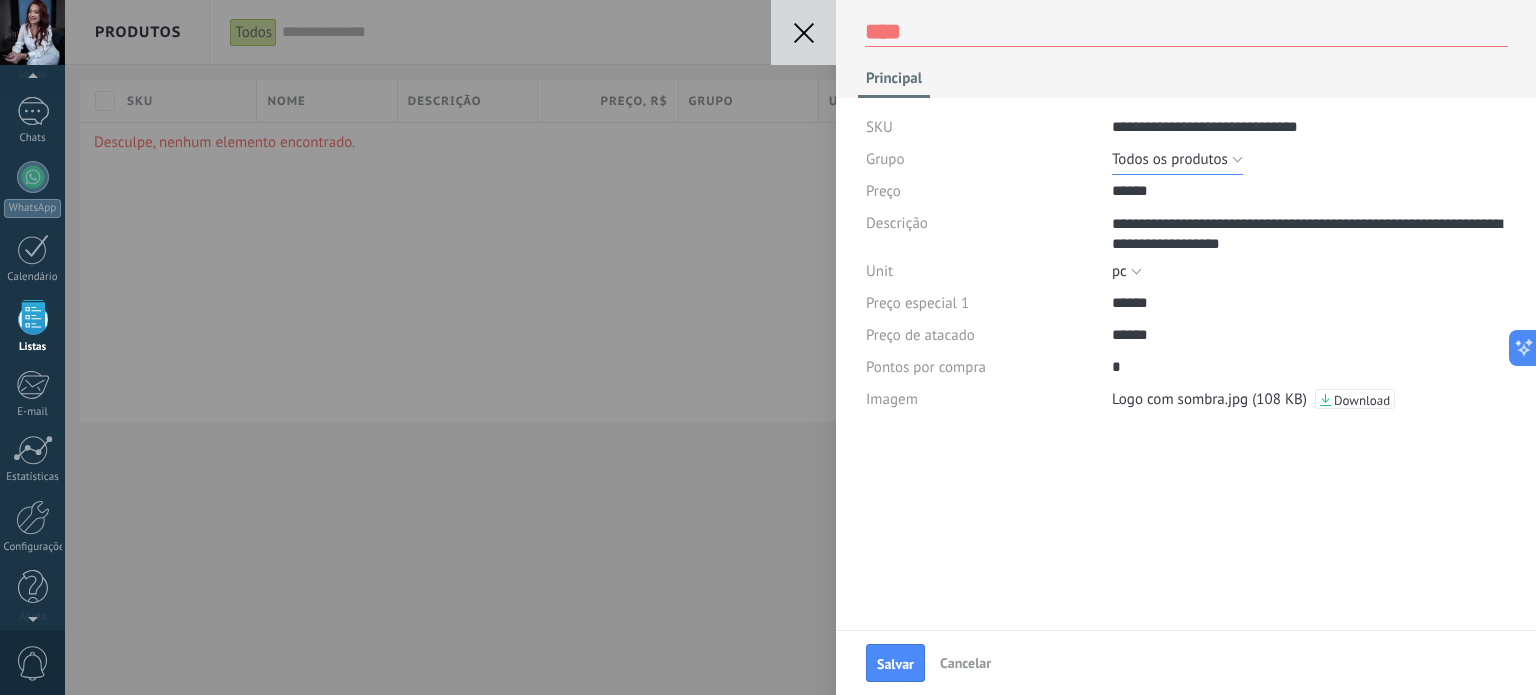 click on "Todos os produtos" at bounding box center (1170, 159) 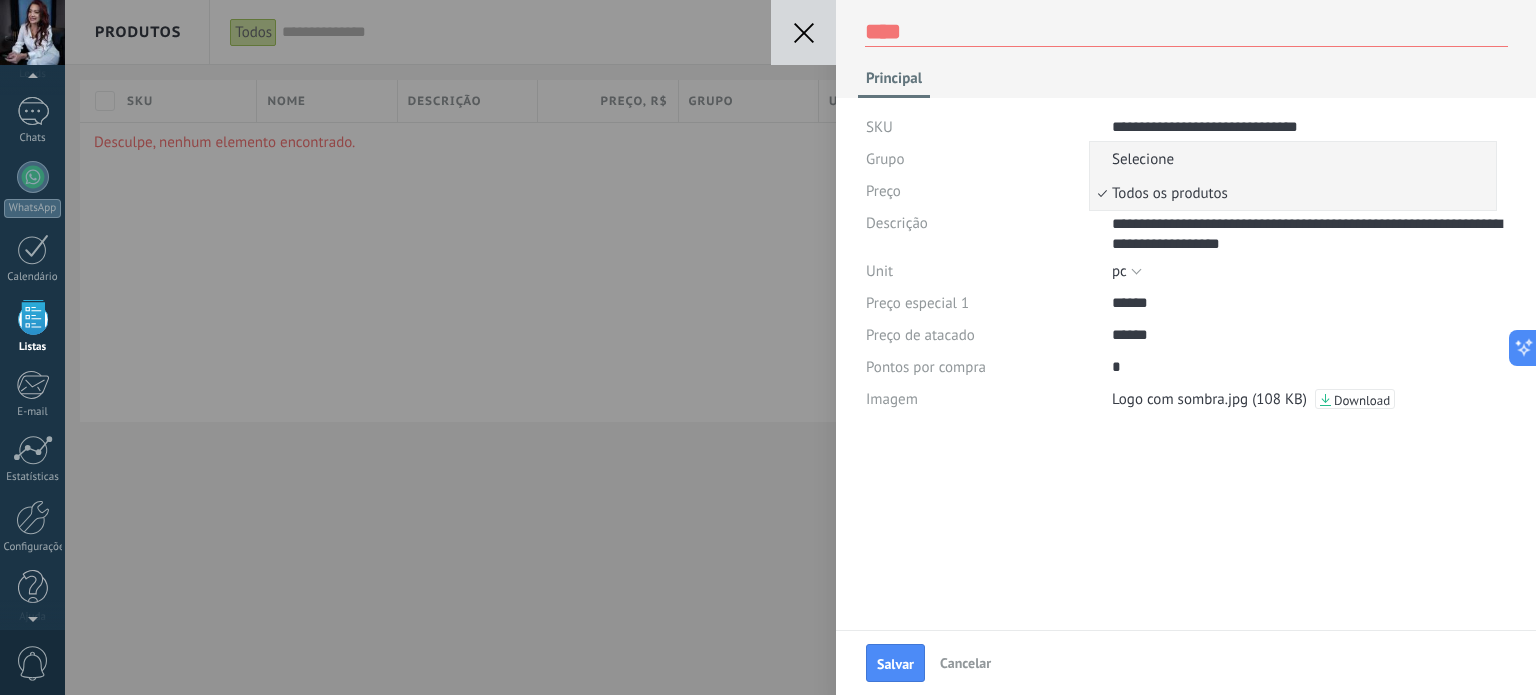 click on "Selecione" at bounding box center [1290, 159] 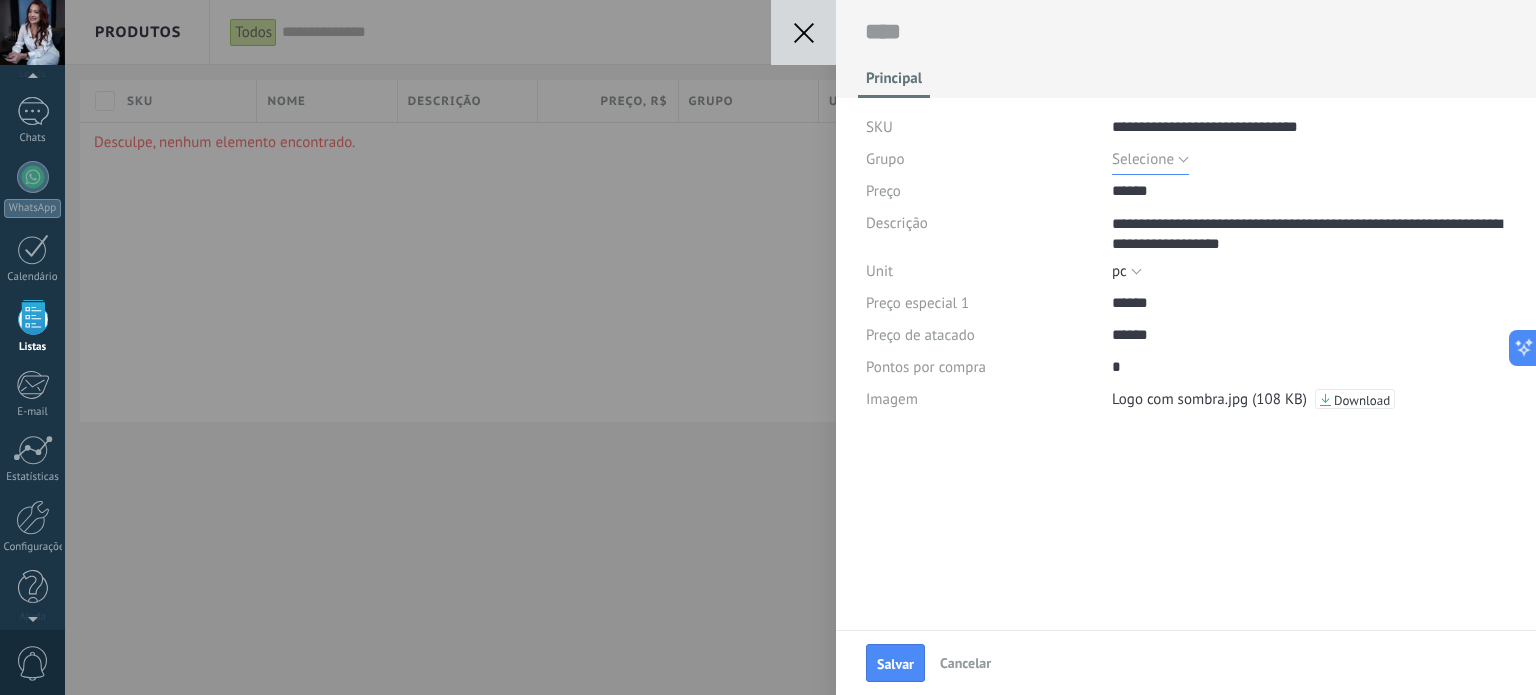 click on "Selecione" at bounding box center [1143, 159] 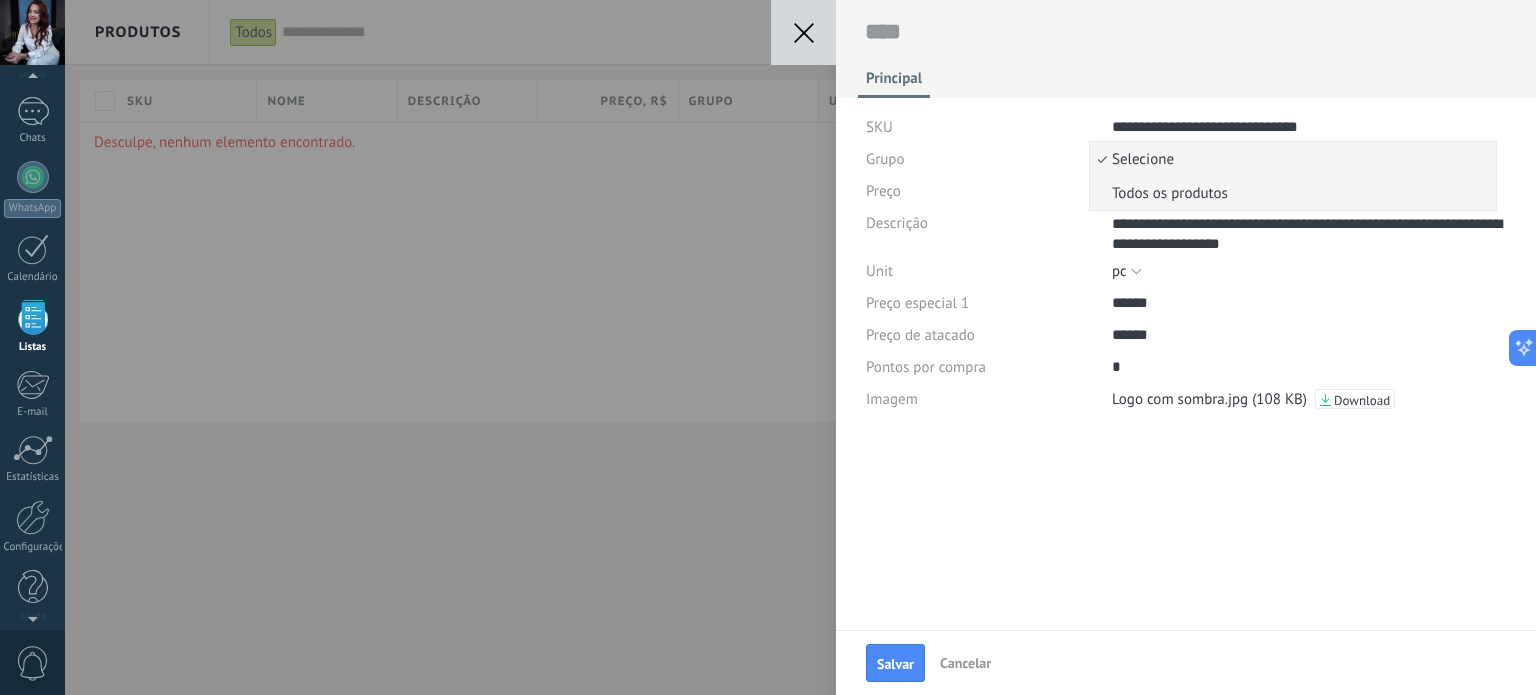 click on "Todos os produtos" at bounding box center (1290, 193) 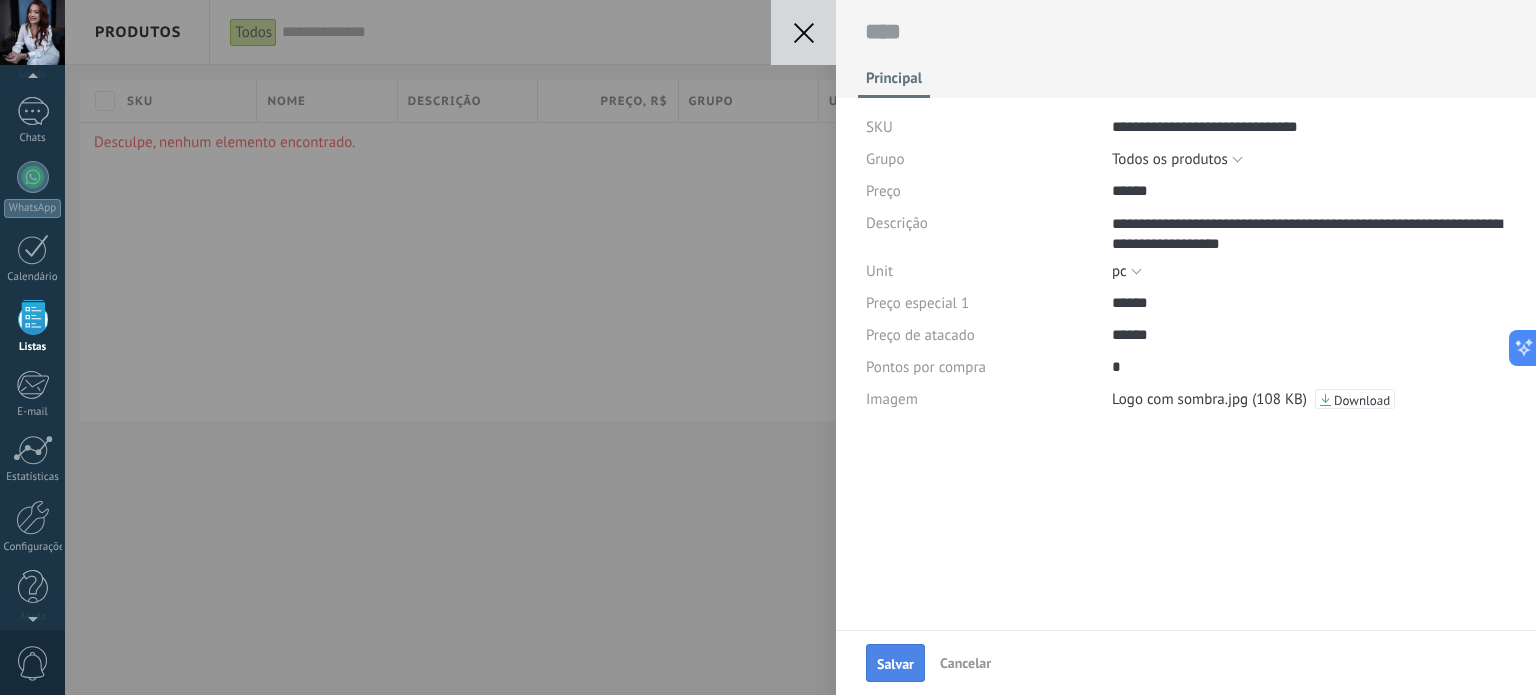 click on "Salvar" at bounding box center [895, 664] 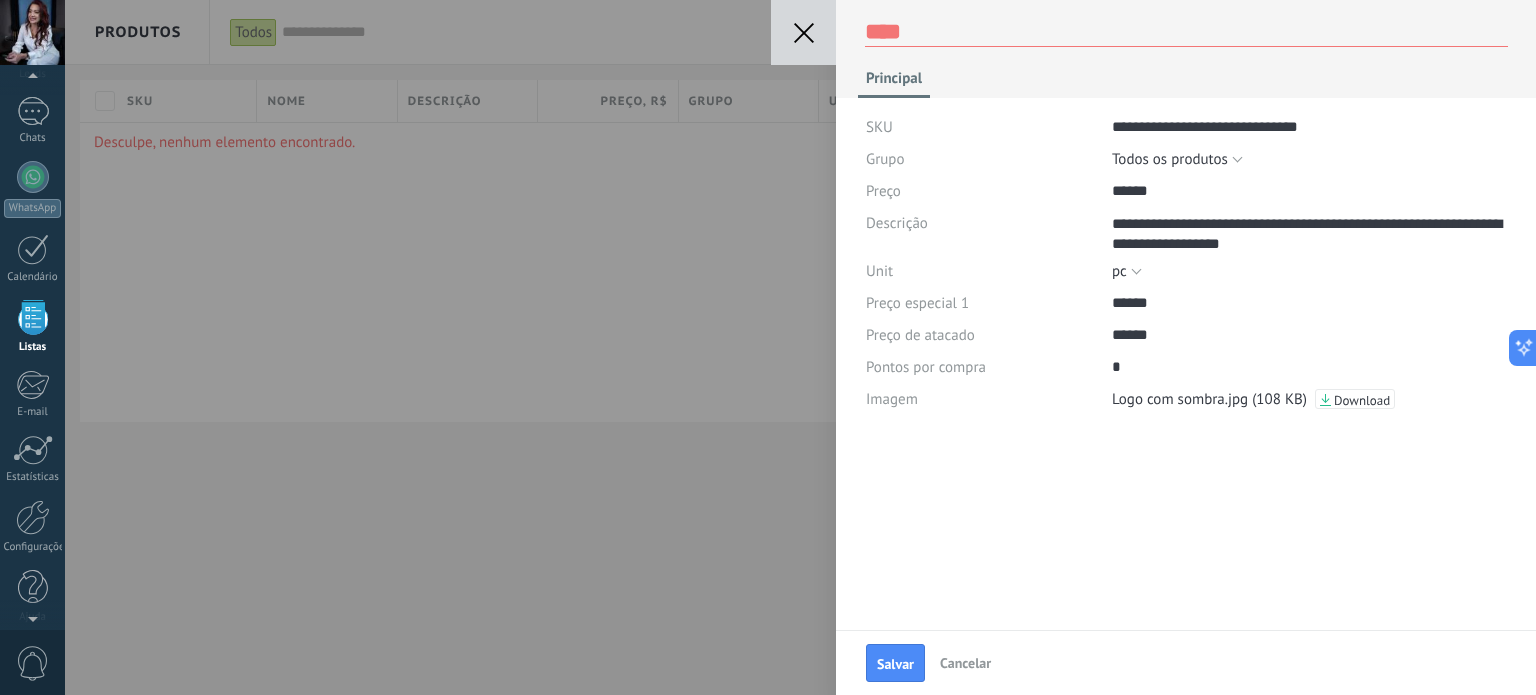 click on "Cancelar" at bounding box center [965, 663] 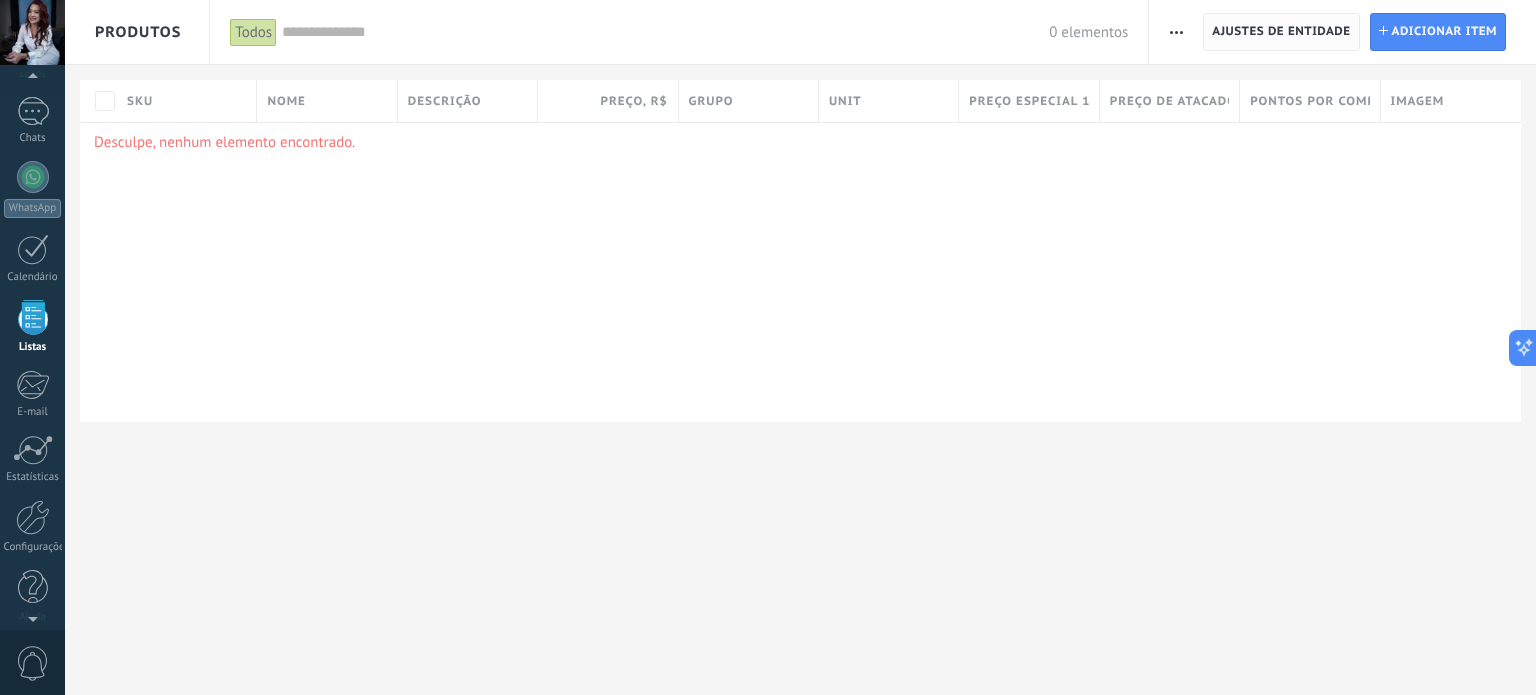 click on "Ajustes de entidade" at bounding box center (1281, 32) 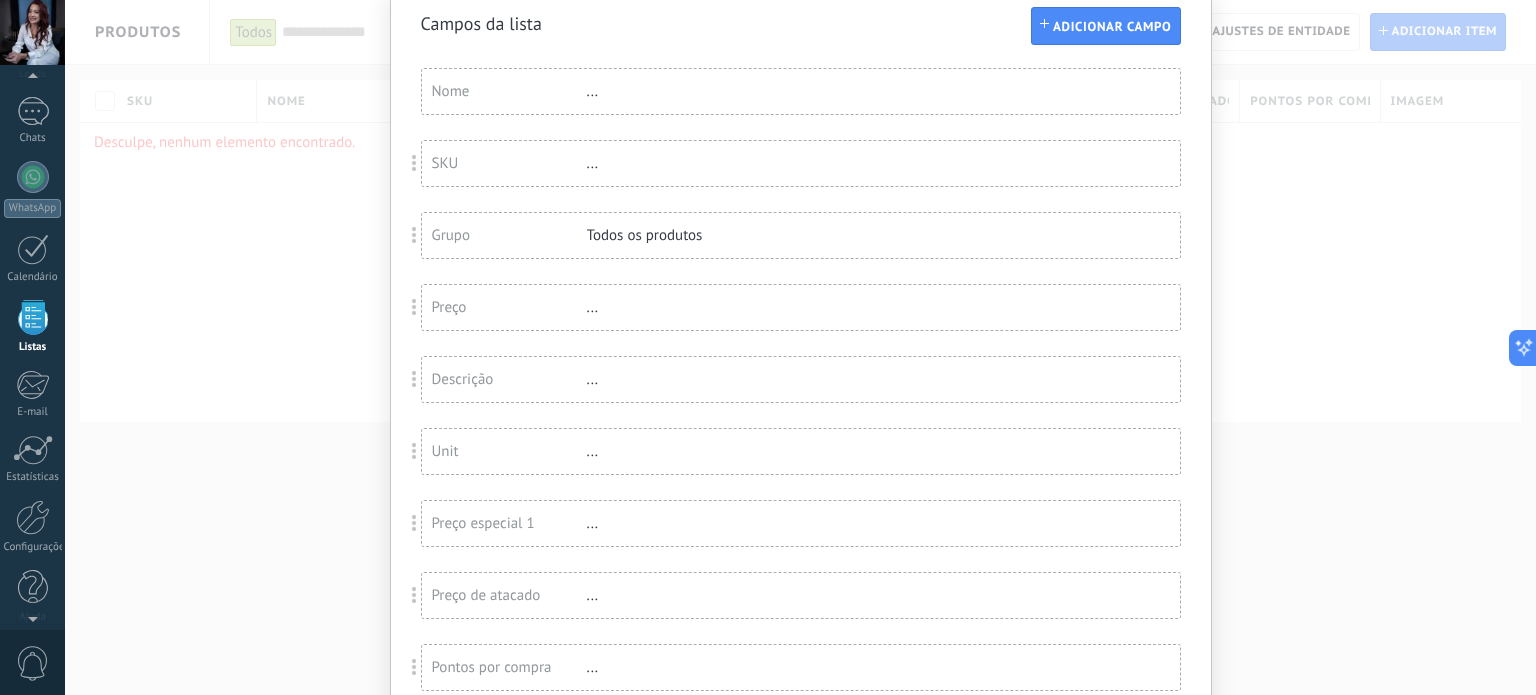 scroll, scrollTop: 0, scrollLeft: 0, axis: both 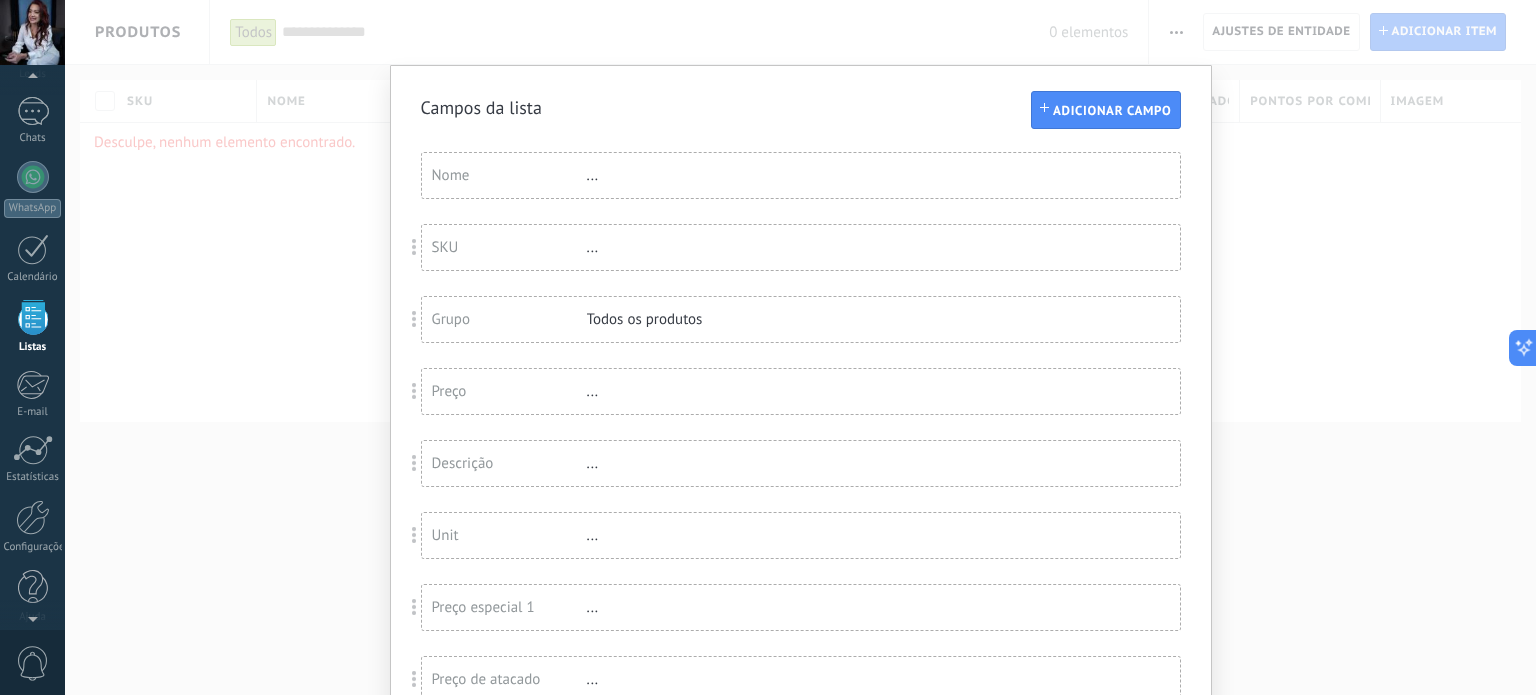 click on "Campos da lista Adicionar campo Você atingiu o limite de campos personalizados no plano Período de teste. Nome ... SKU ... Grupo Todos os produtos Preço ... Descrição ... Unit ... Preço especial 1 ... Preço de atacado ... Pontos por compra ... Imagem ..." at bounding box center [800, 347] 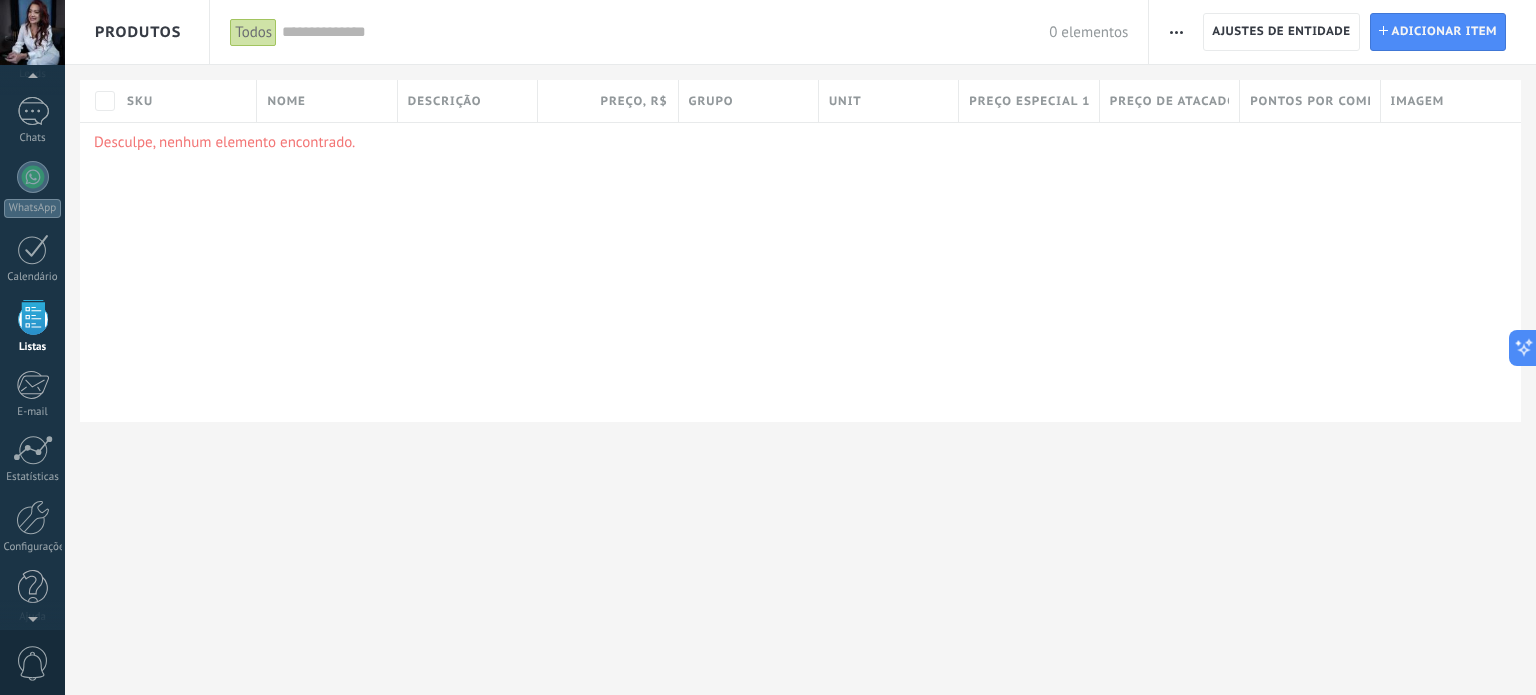 click 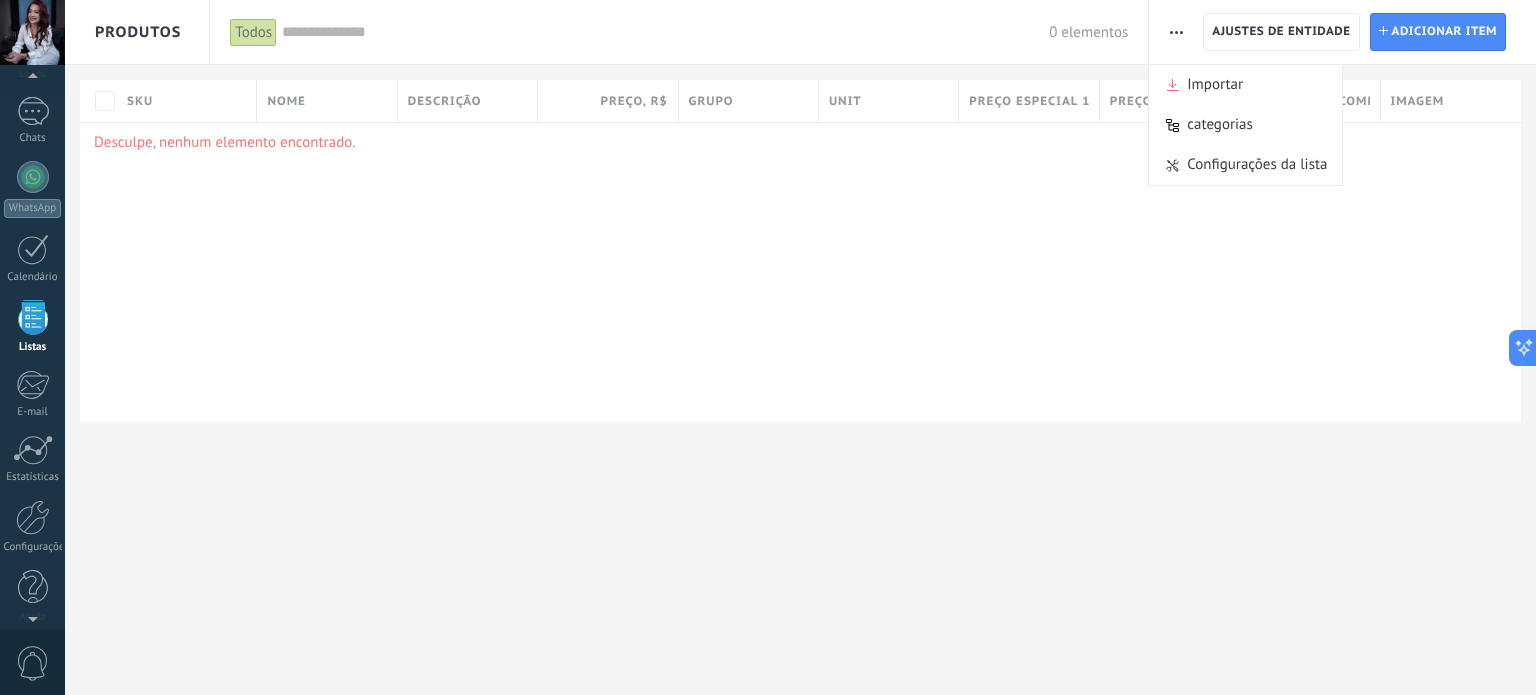 click on "Desculpe, nenhum elemento encontrado." at bounding box center [800, 272] 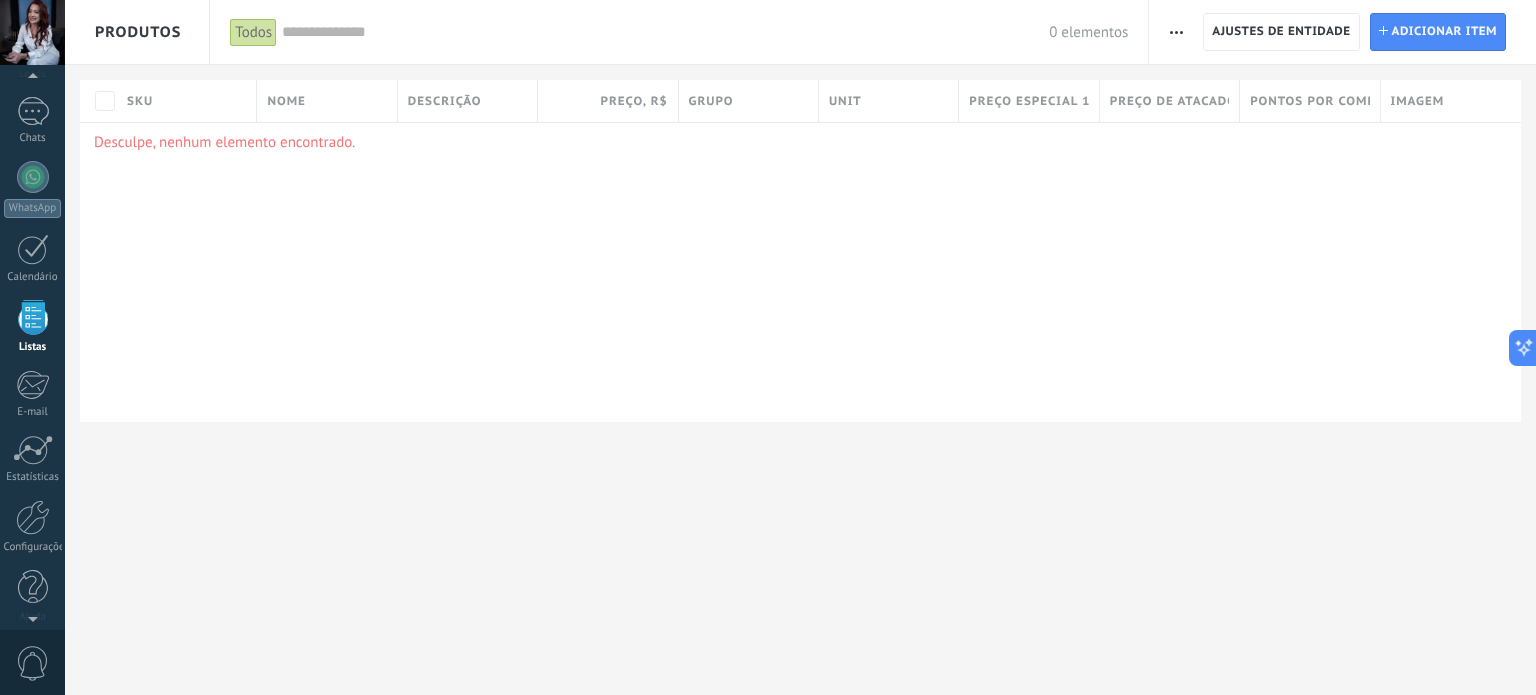 scroll, scrollTop: 62, scrollLeft: 0, axis: vertical 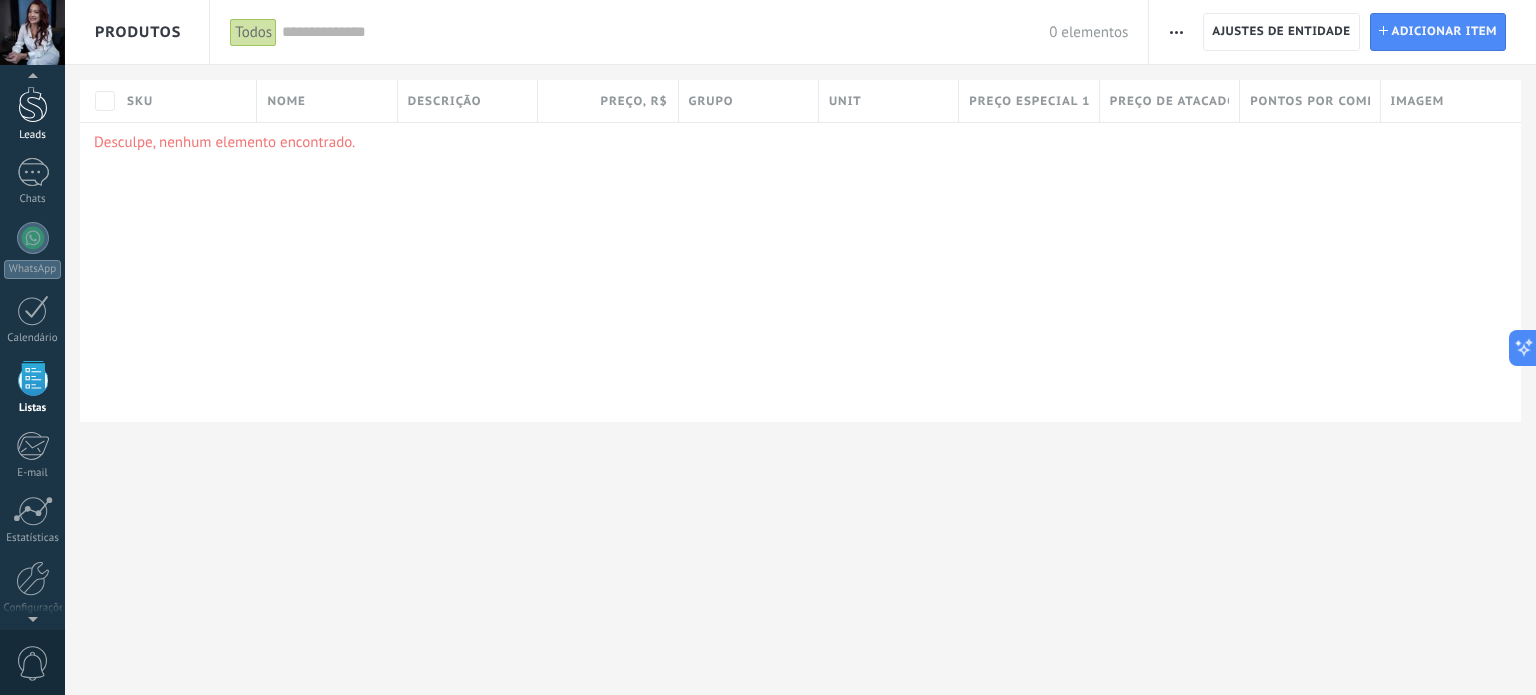 click at bounding box center (33, 104) 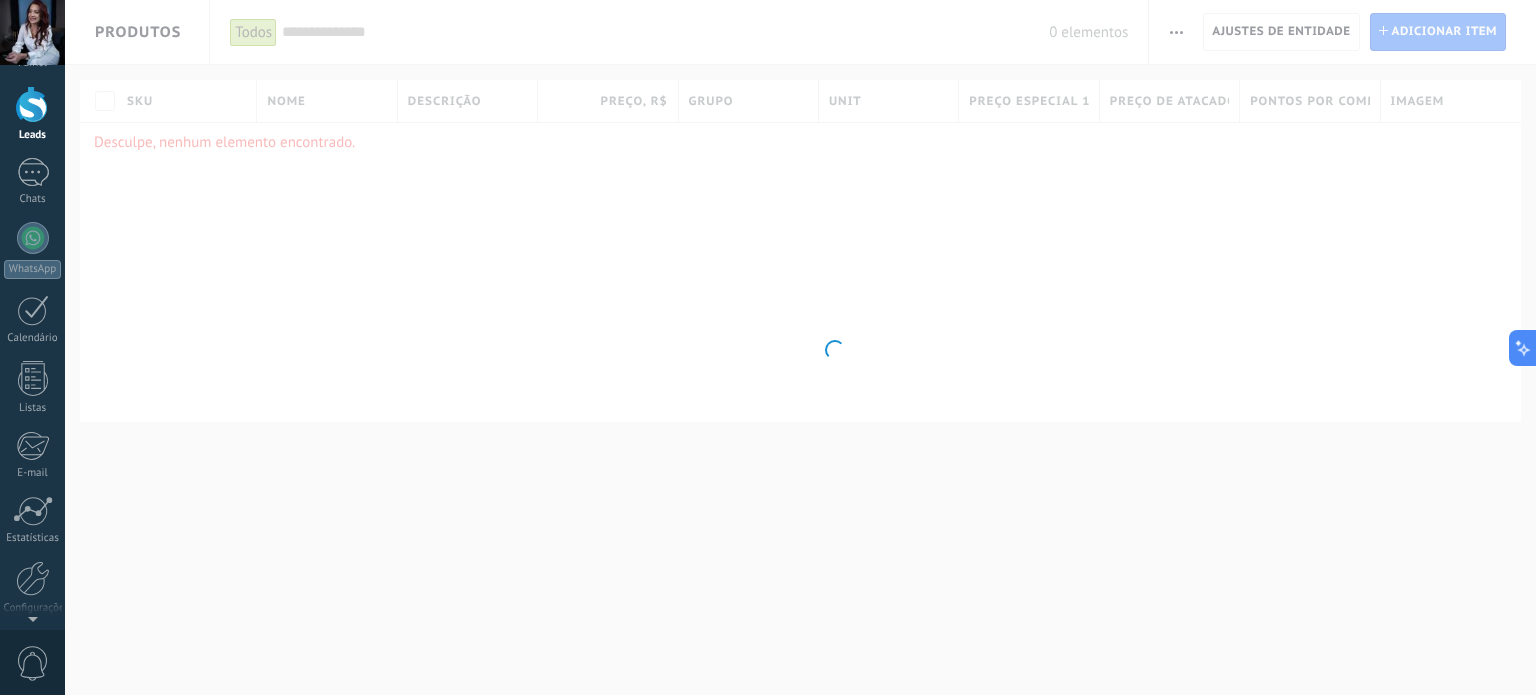 scroll, scrollTop: 0, scrollLeft: 0, axis: both 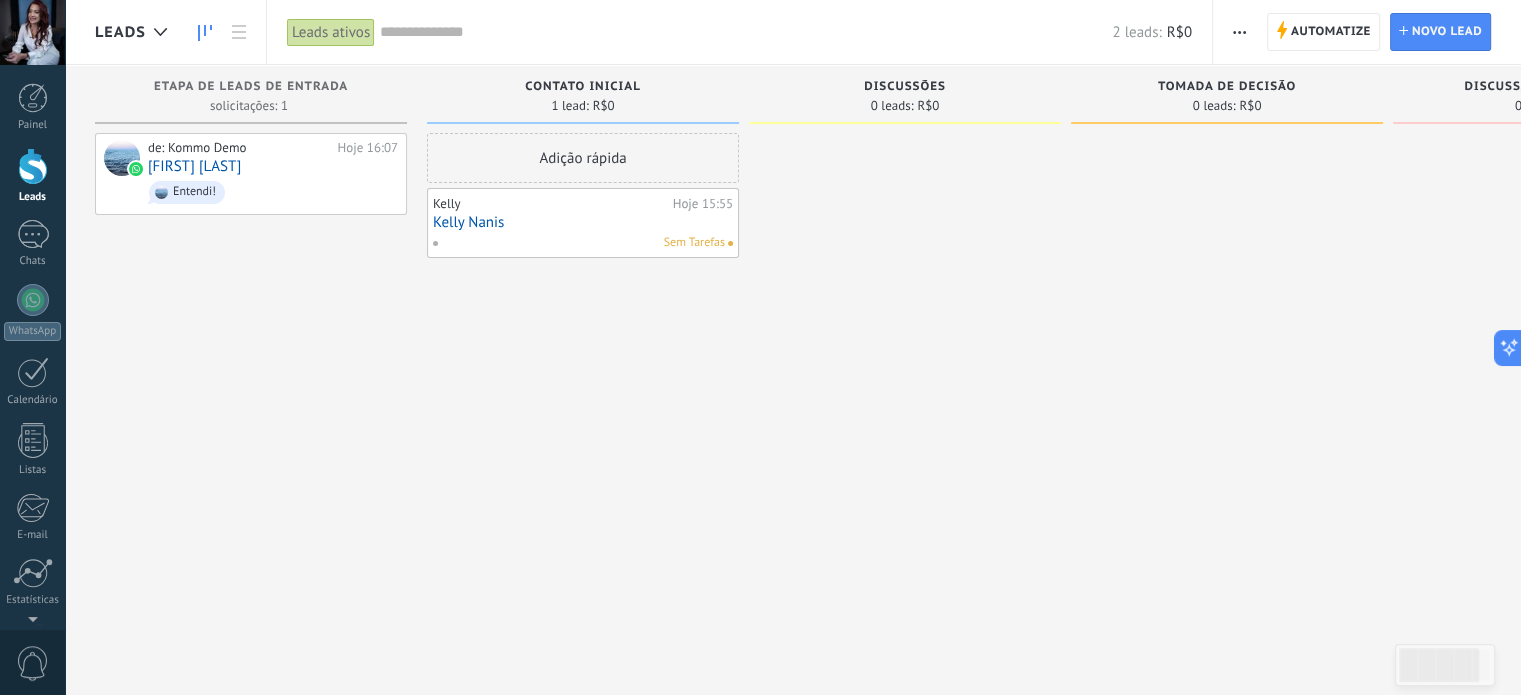 click on "Kelly Nanis" at bounding box center [583, 222] 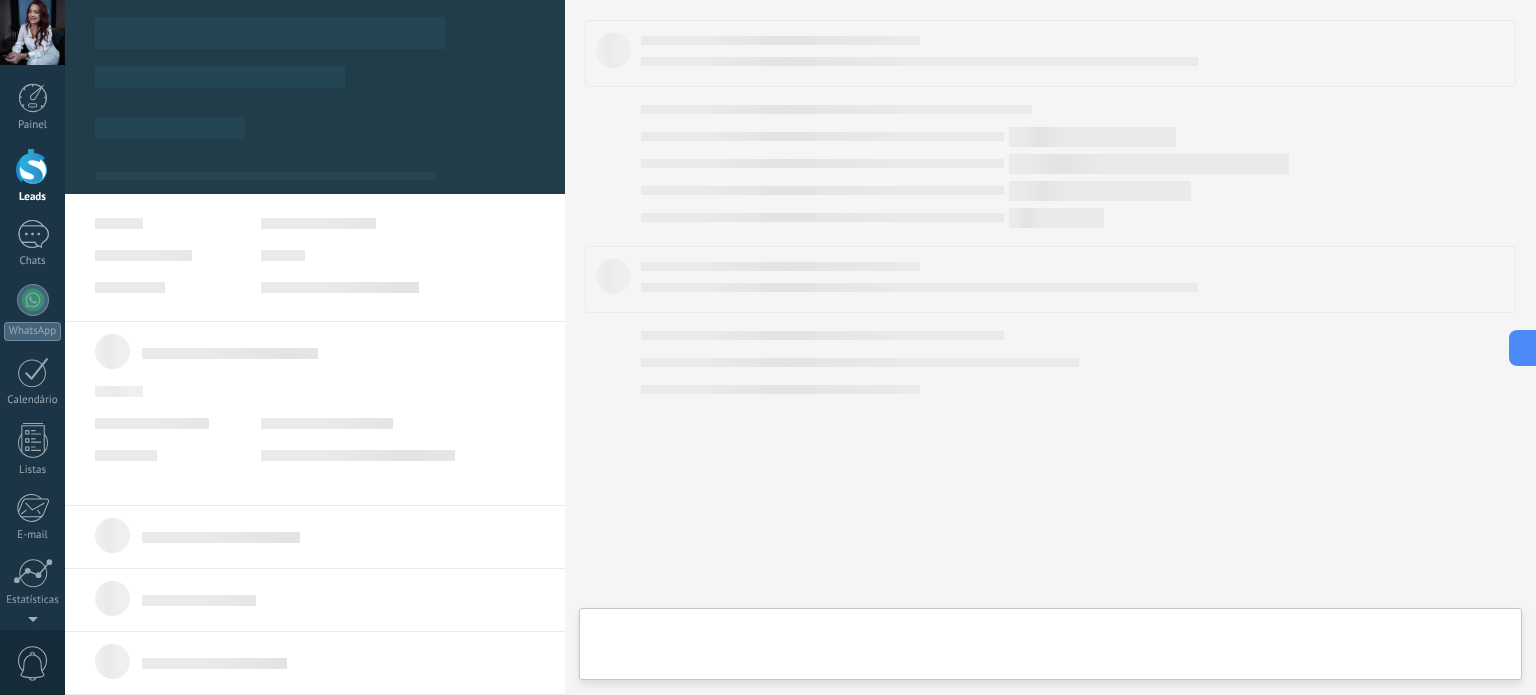 type on "**********" 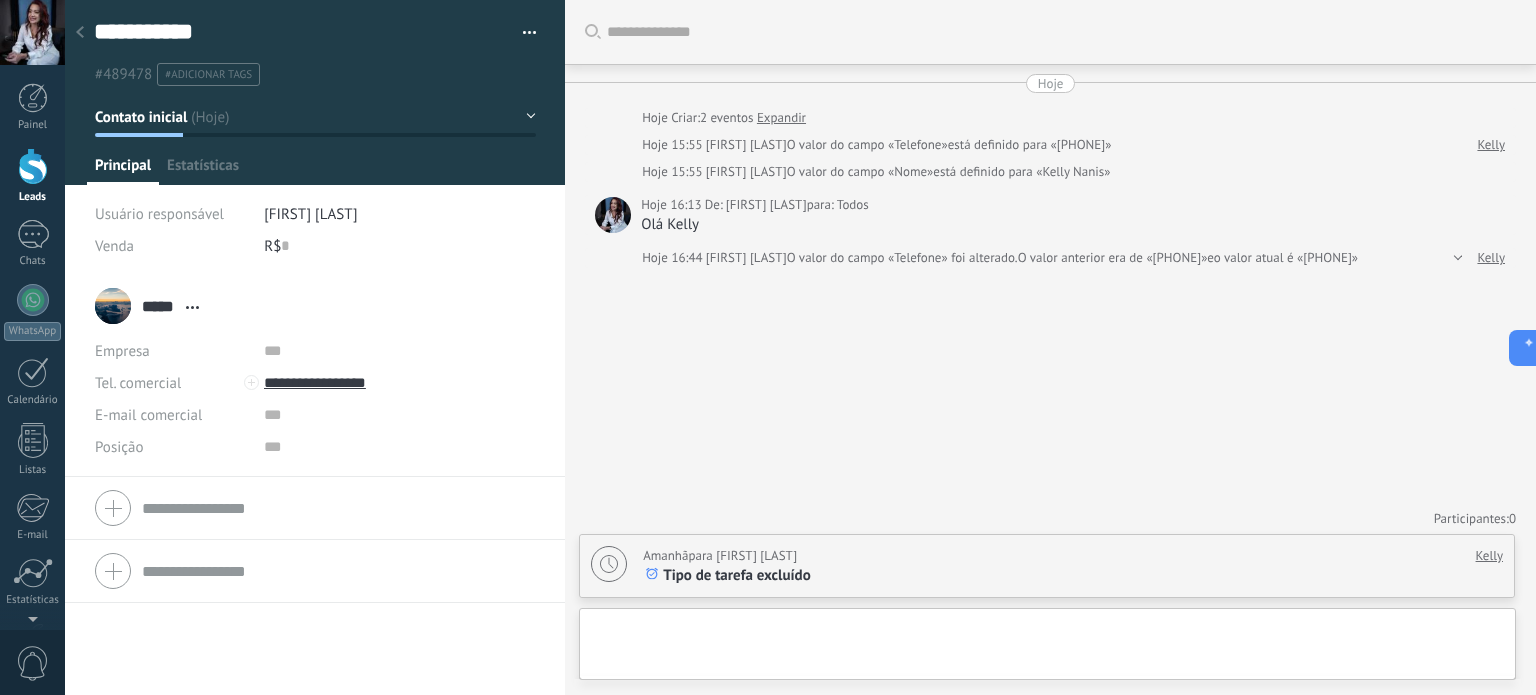 scroll, scrollTop: 29, scrollLeft: 0, axis: vertical 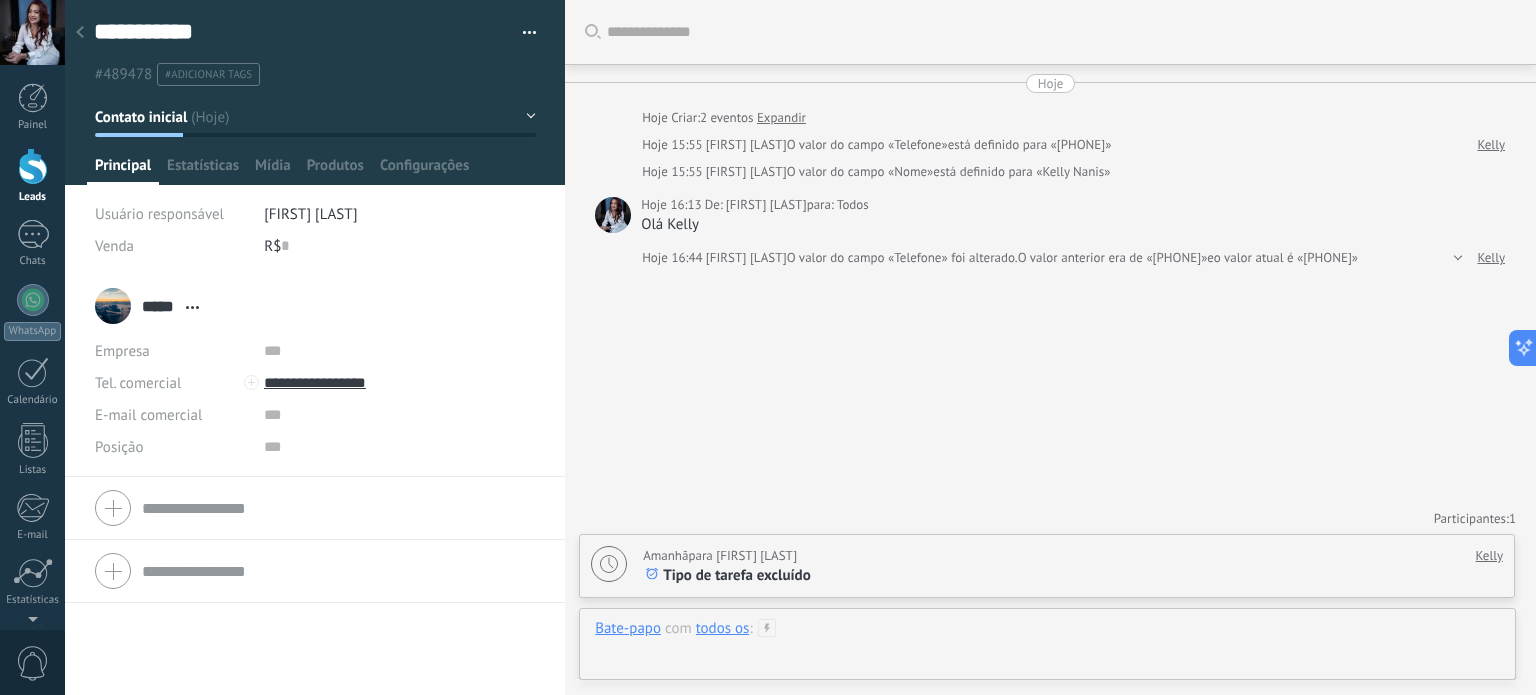 drag, startPoint x: 679, startPoint y: 655, endPoint x: 700, endPoint y: 644, distance: 23.70654 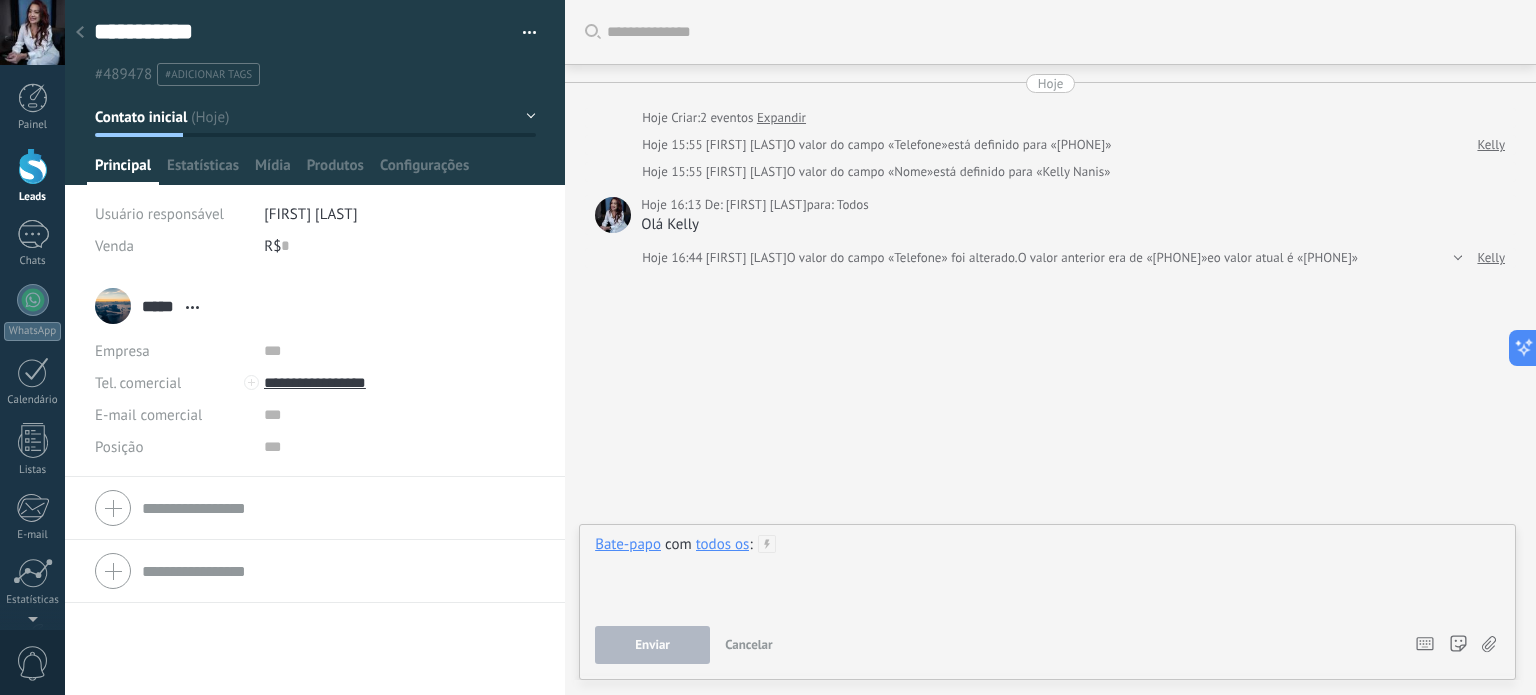 type 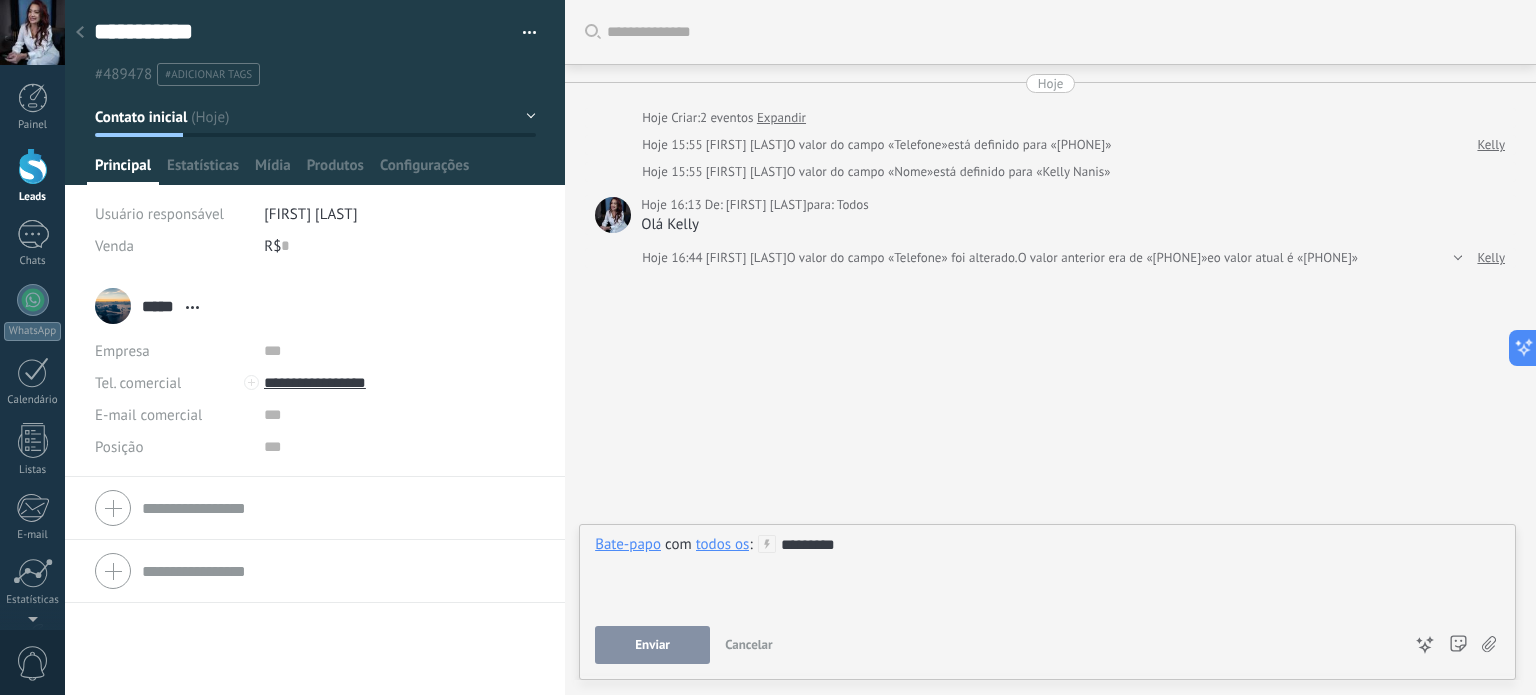 click on "Enviar" at bounding box center (652, 645) 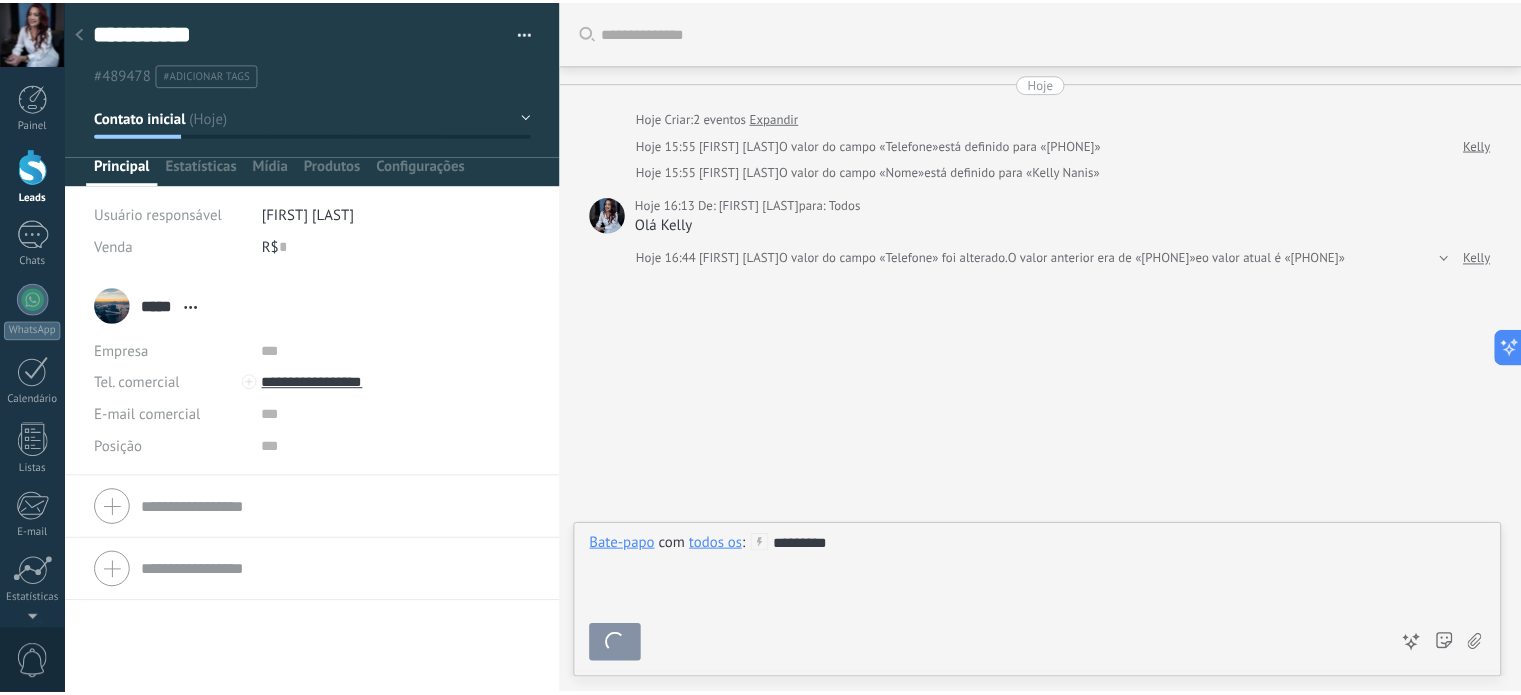 scroll, scrollTop: 44, scrollLeft: 0, axis: vertical 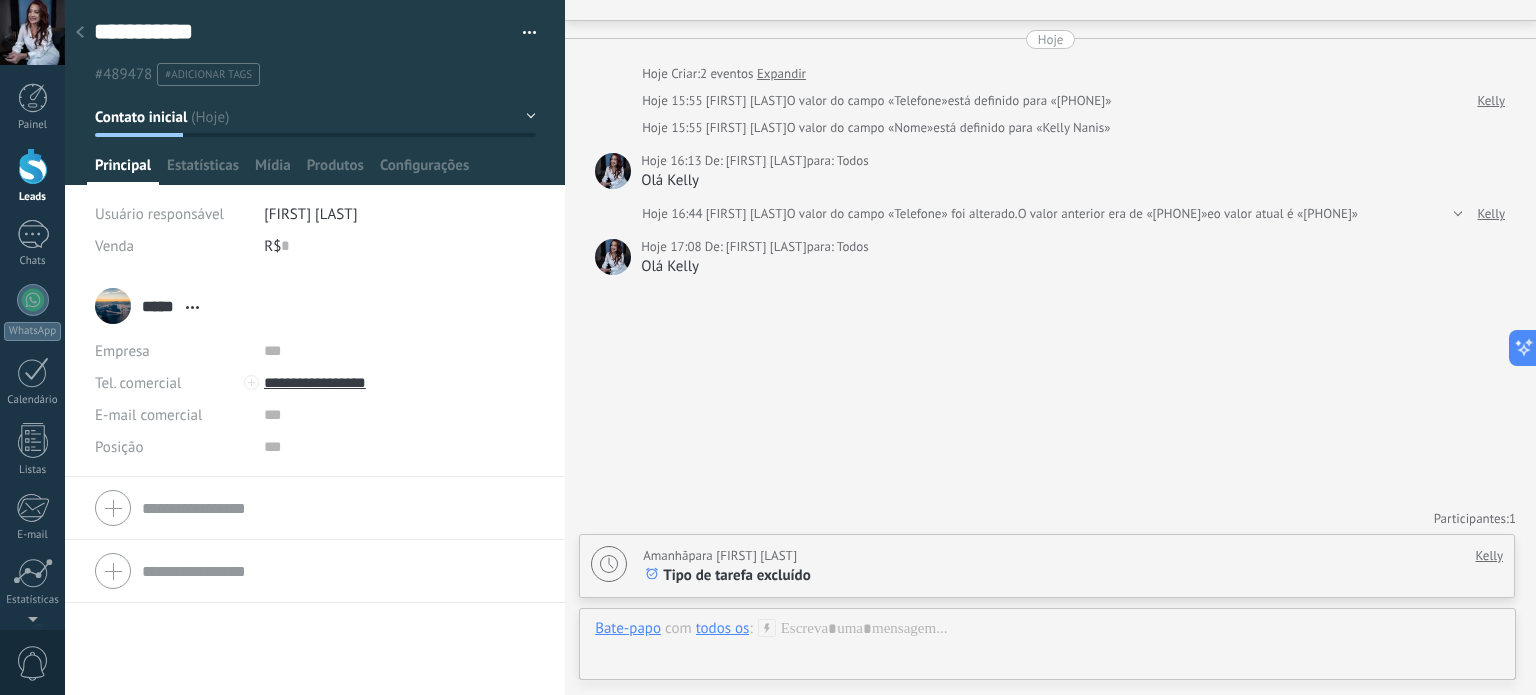 drag, startPoint x: 28, startPoint y: 167, endPoint x: 57, endPoint y: 170, distance: 29.15476 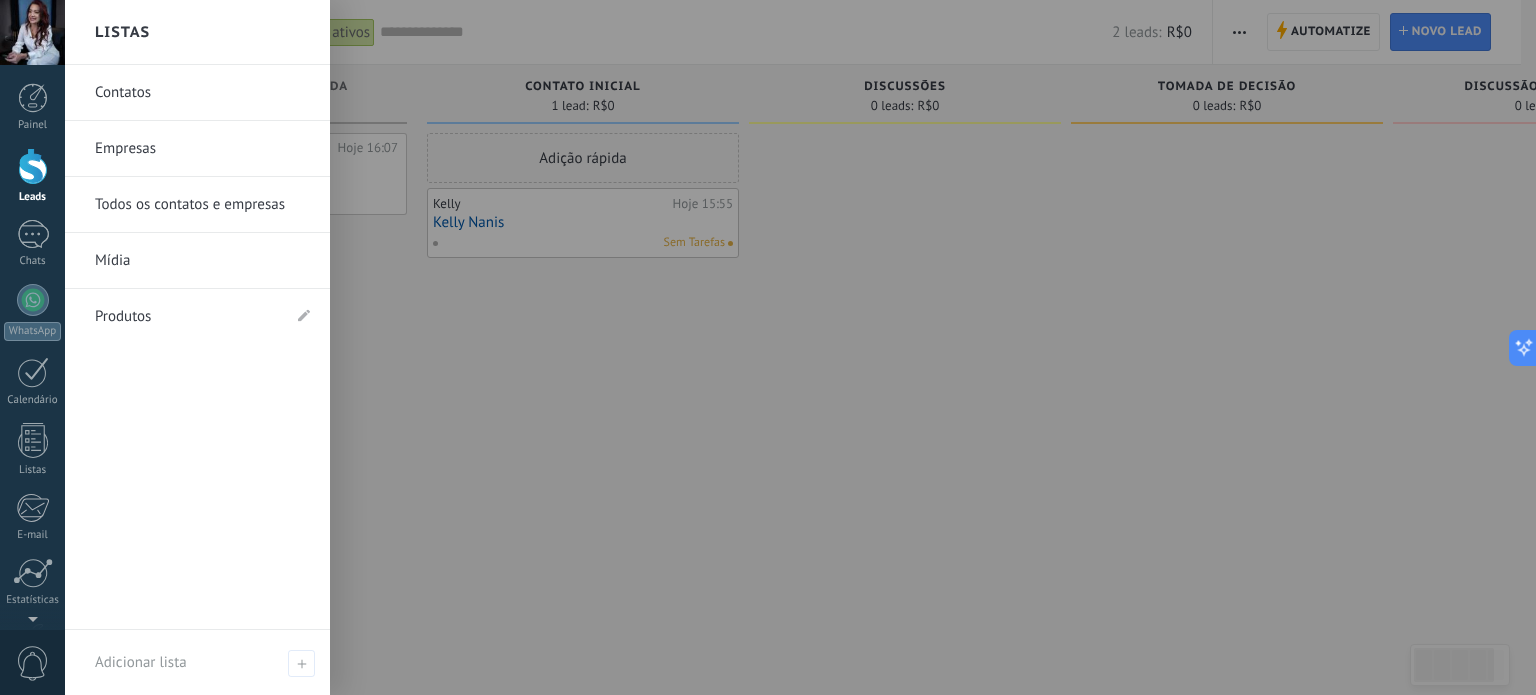 click on "Produtos" at bounding box center [197, 316] 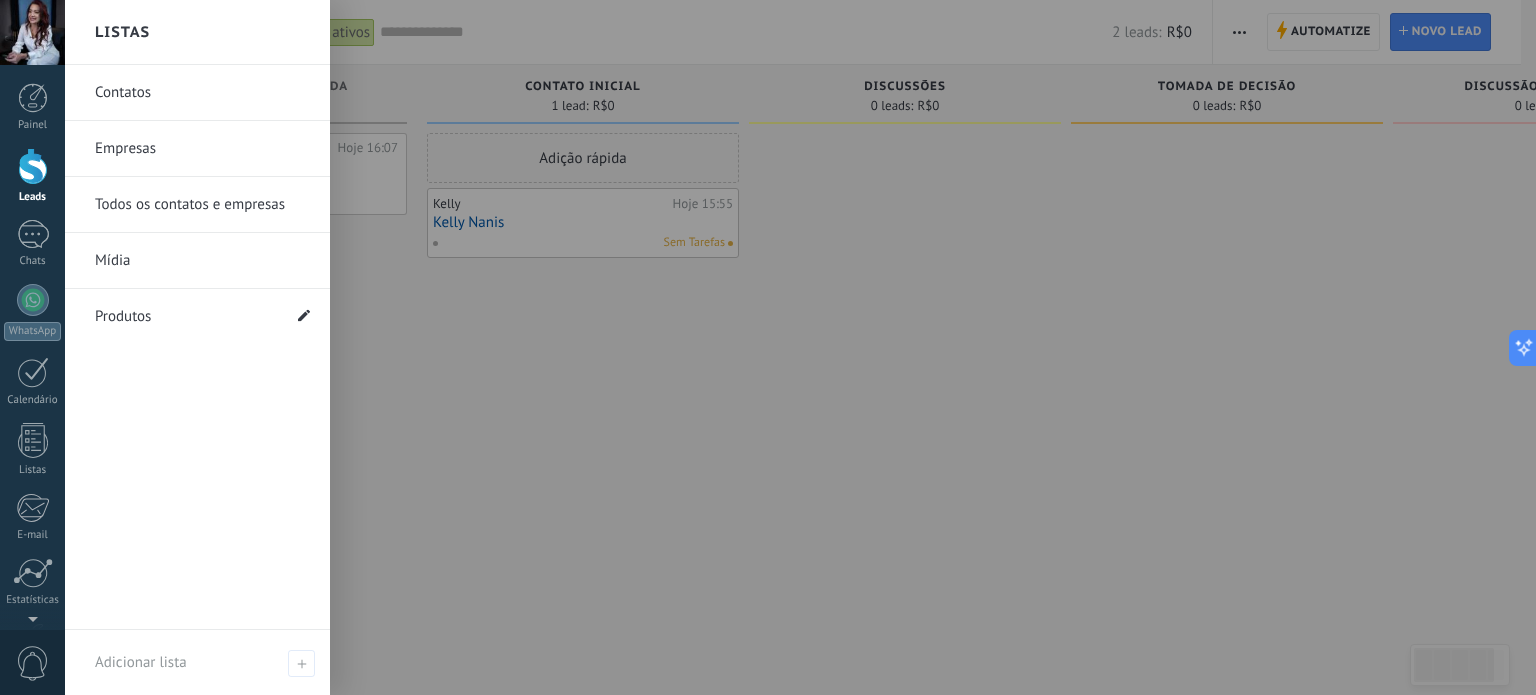 click 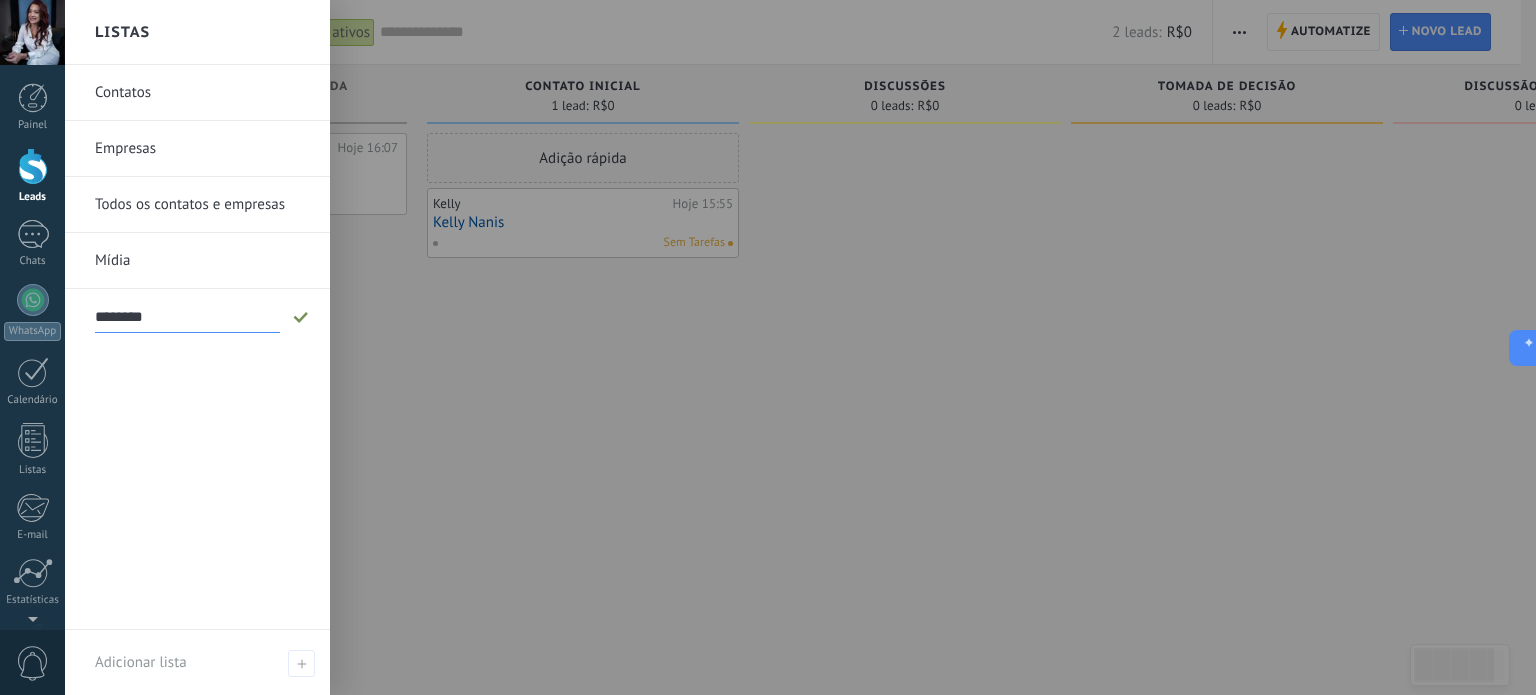 click on "********" at bounding box center (187, 317) 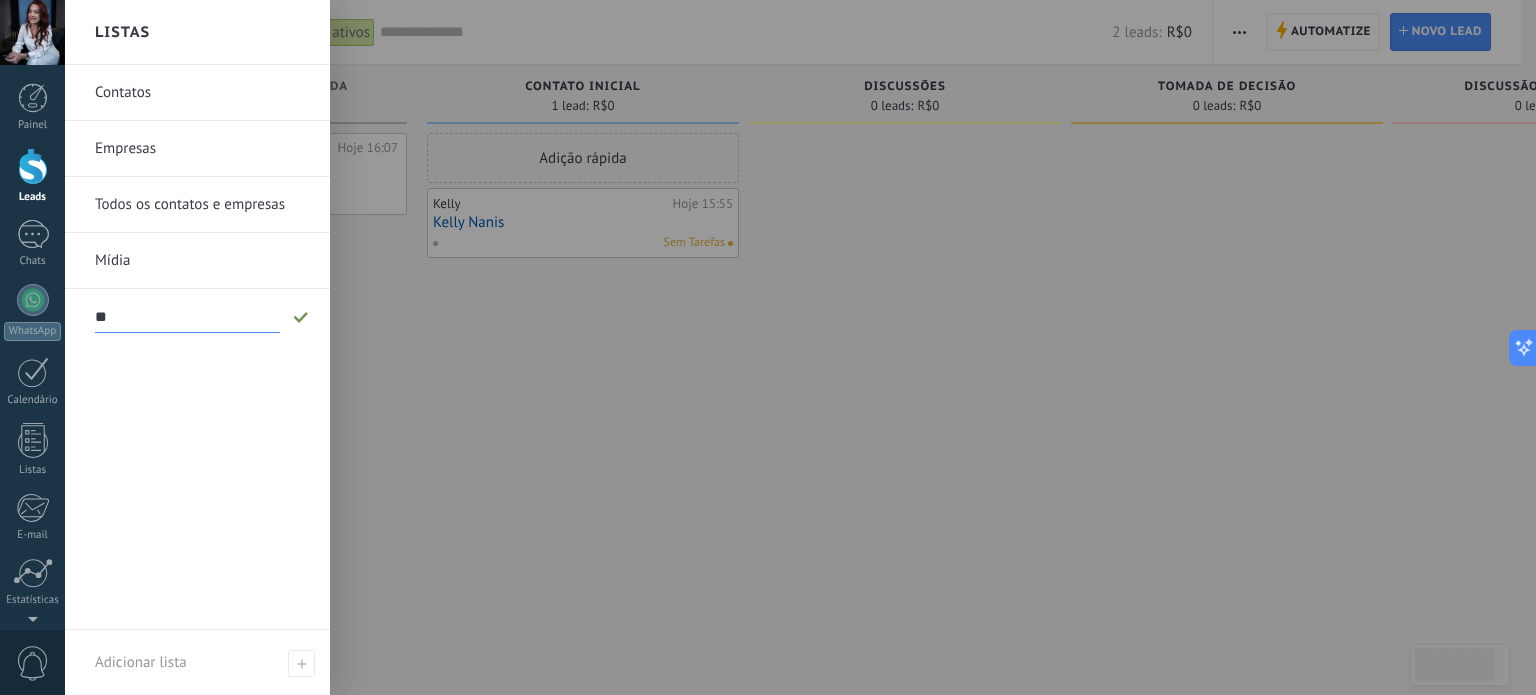 type on "*" 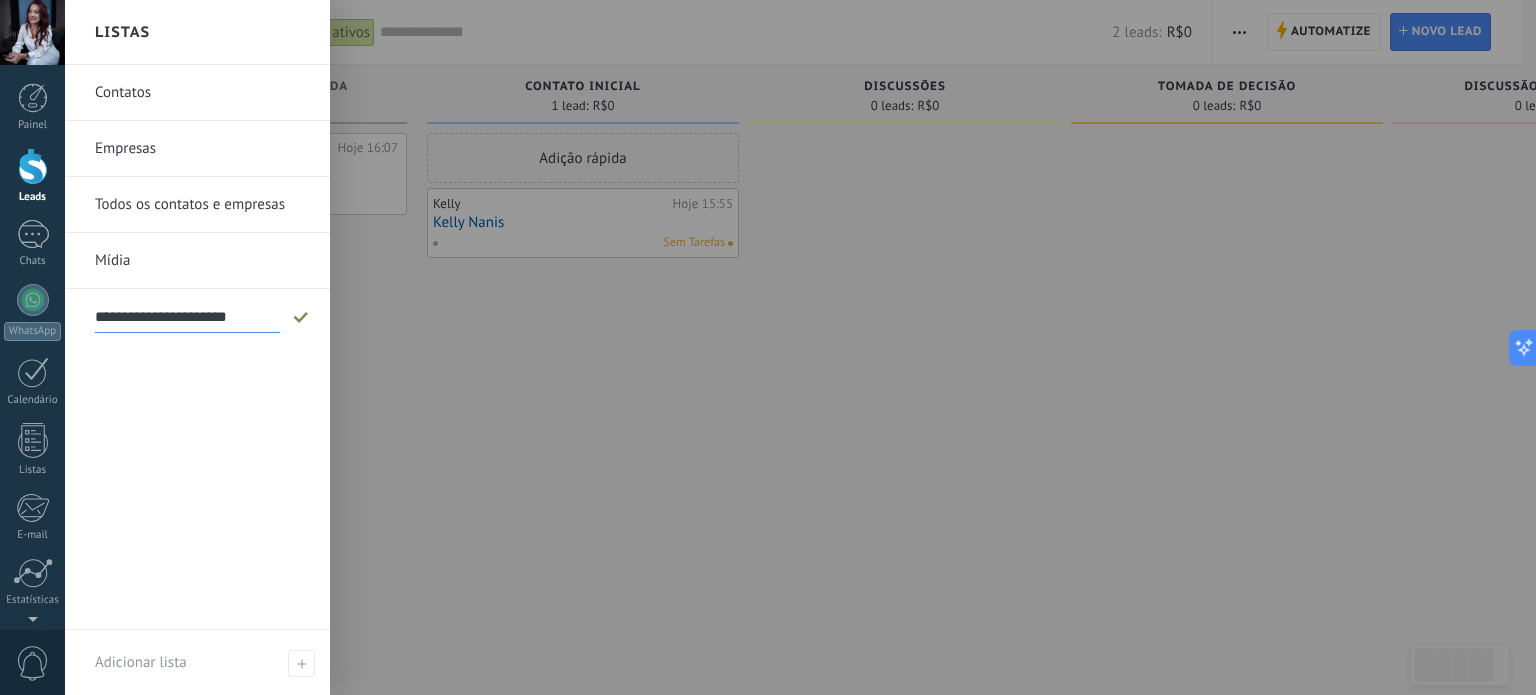 type on "**********" 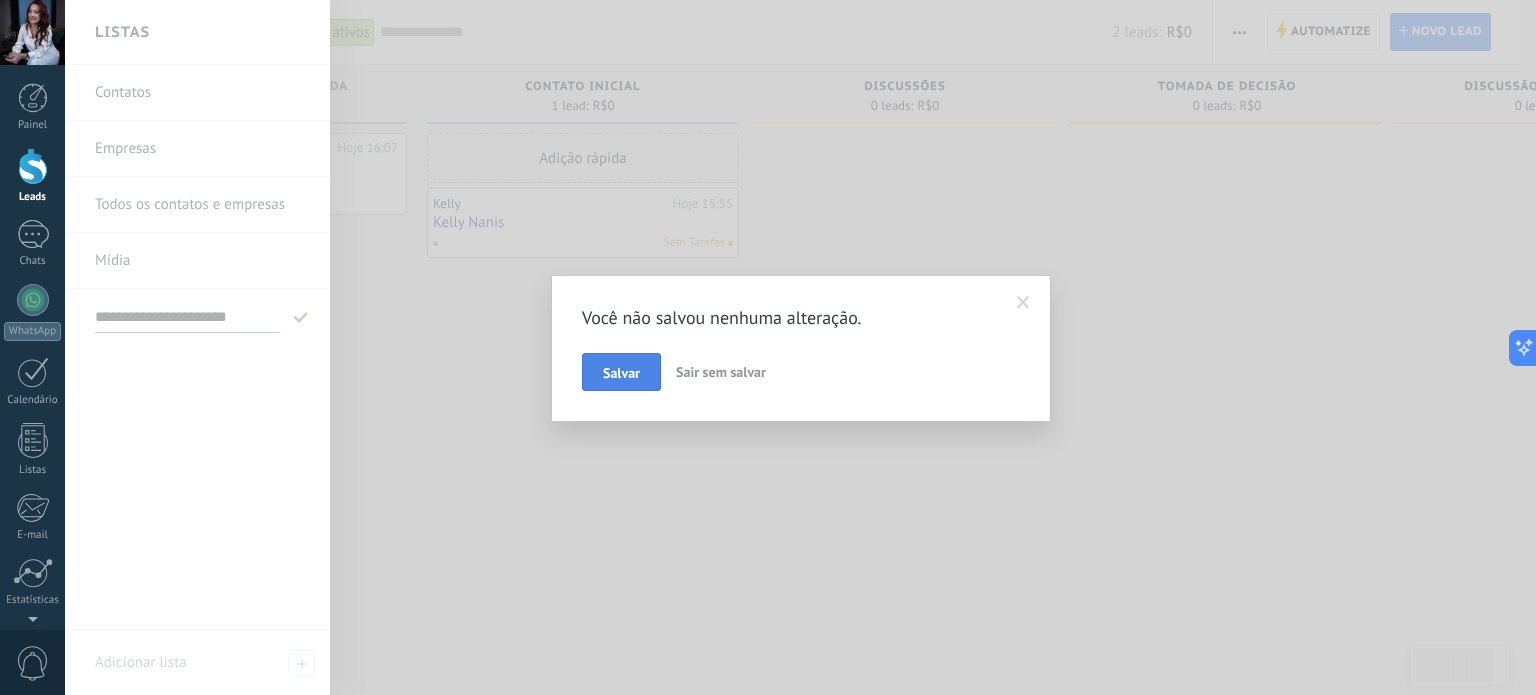 click on "Salvar" at bounding box center [621, 373] 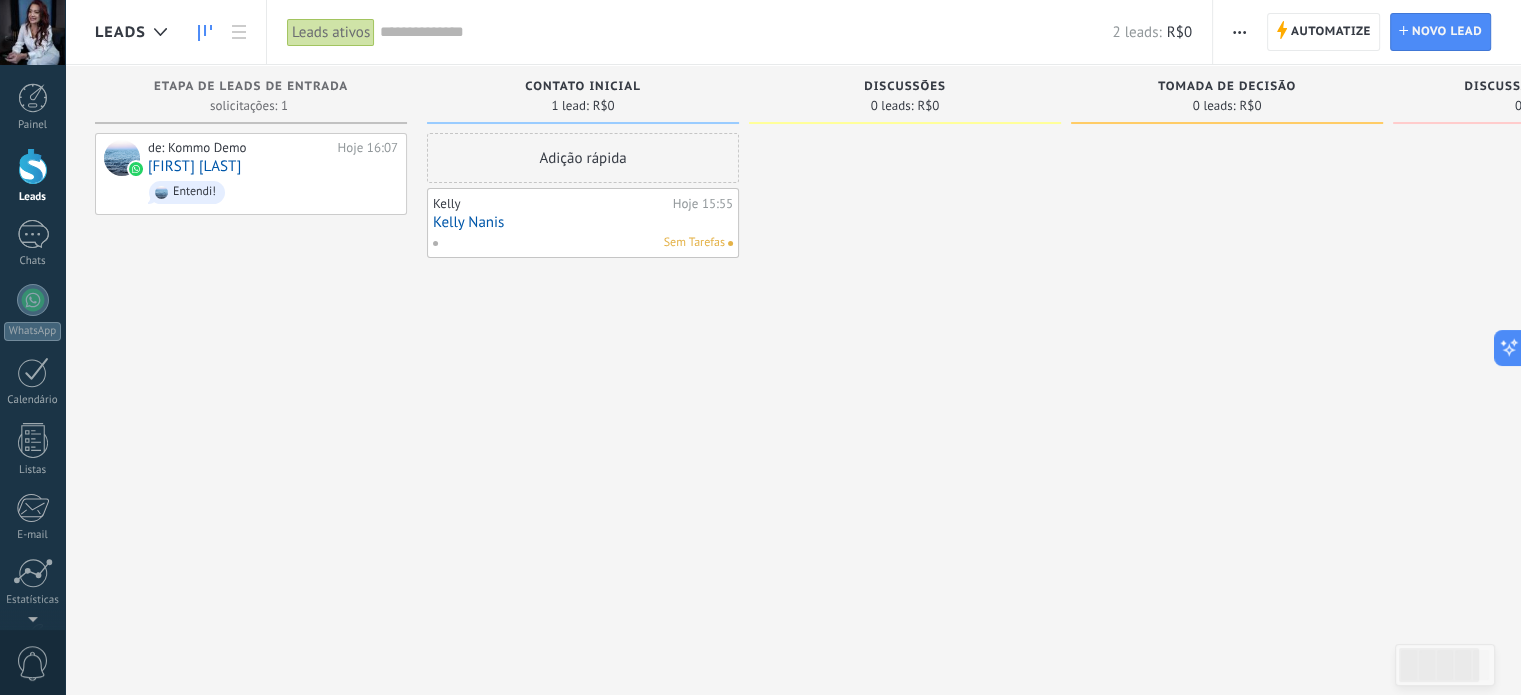 click at bounding box center (33, 166) 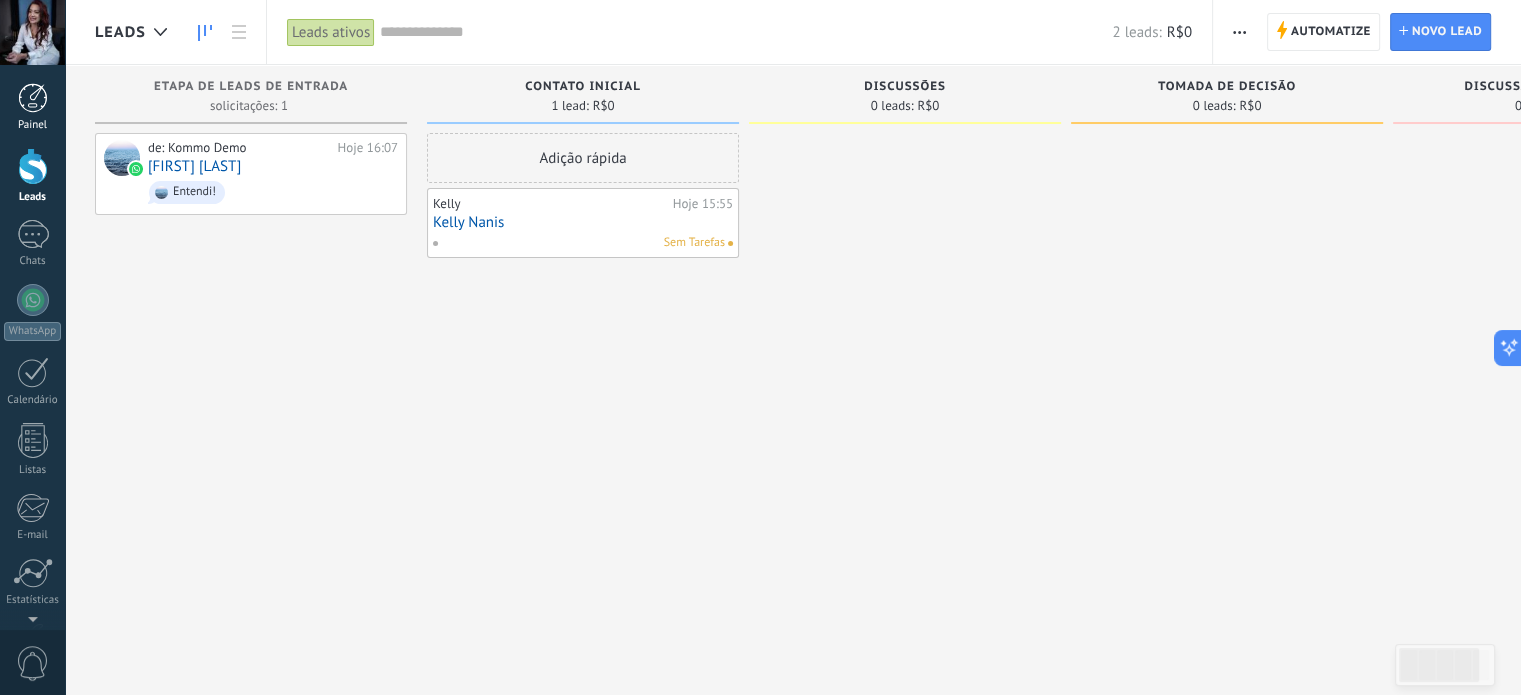 click at bounding box center [33, 98] 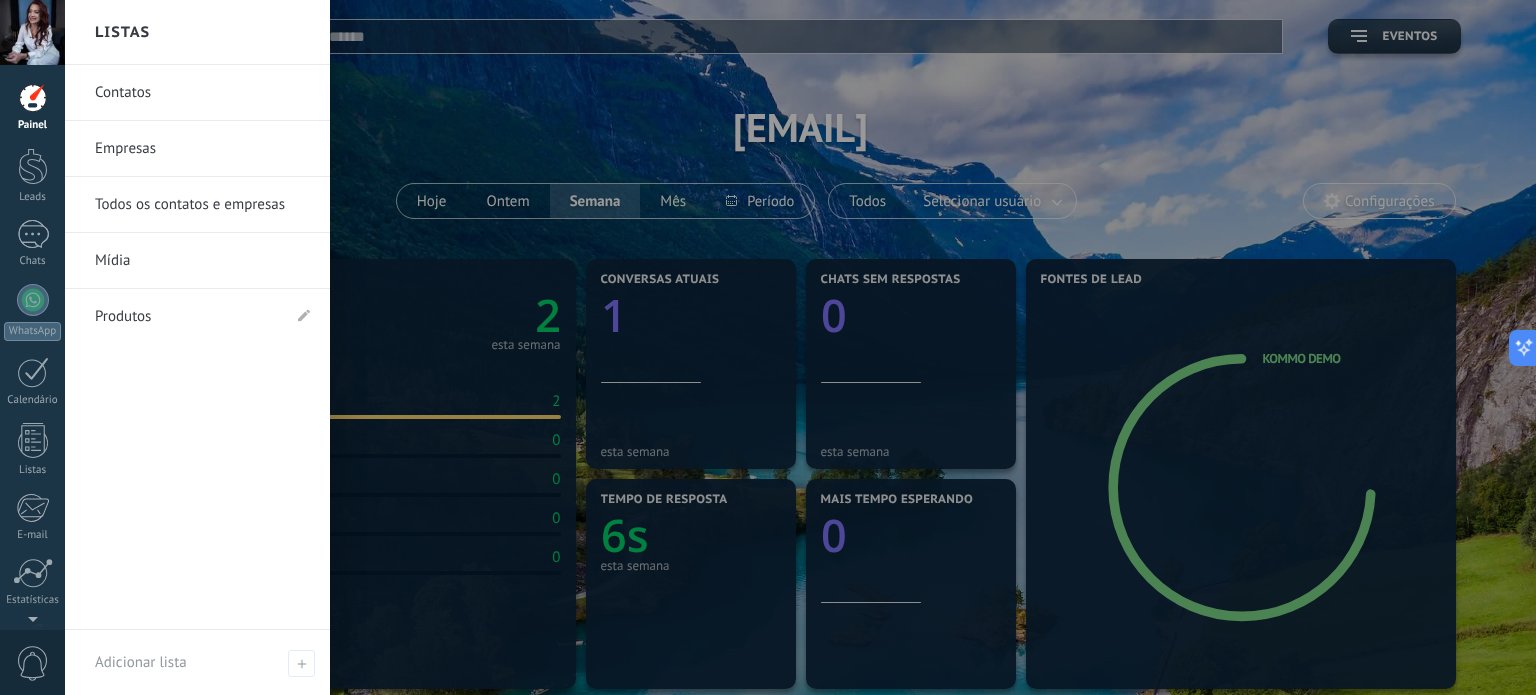 click on "Produtos" at bounding box center [187, 317] 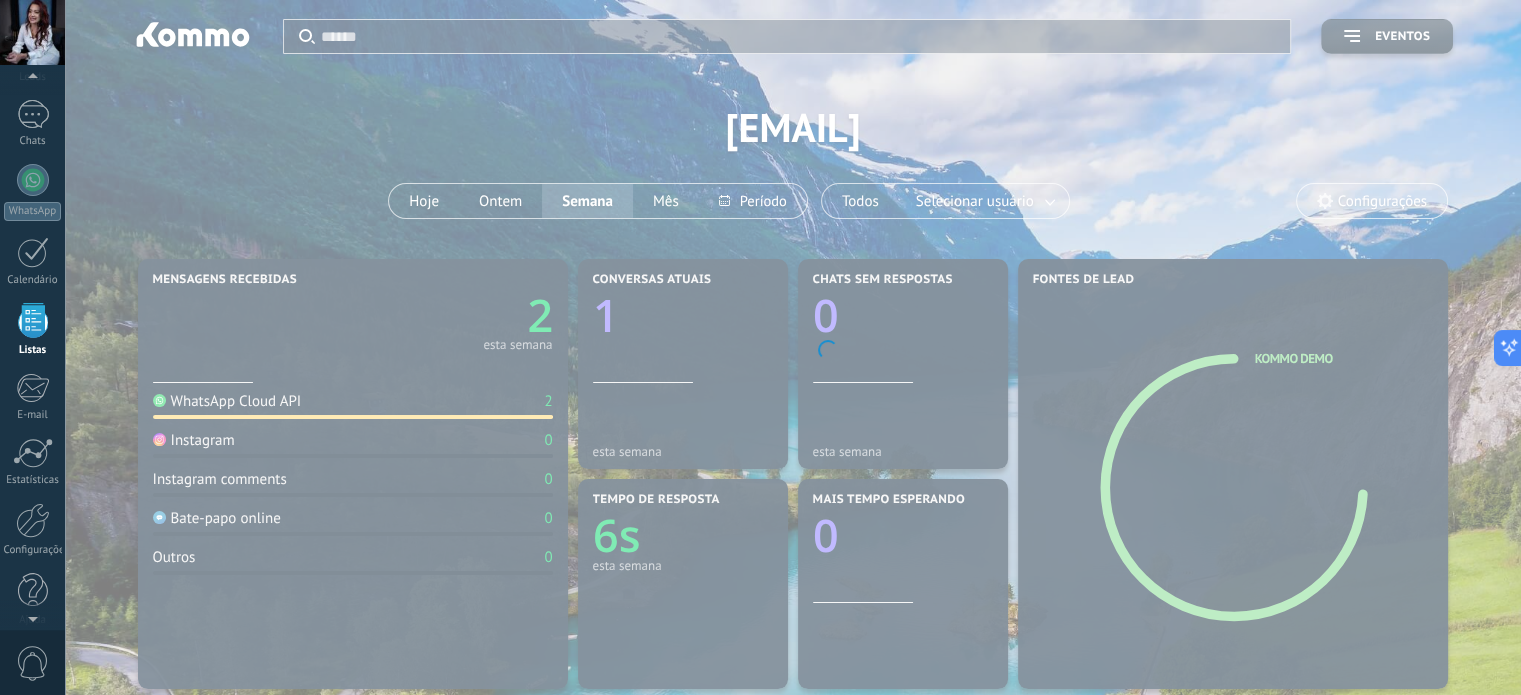 scroll, scrollTop: 123, scrollLeft: 0, axis: vertical 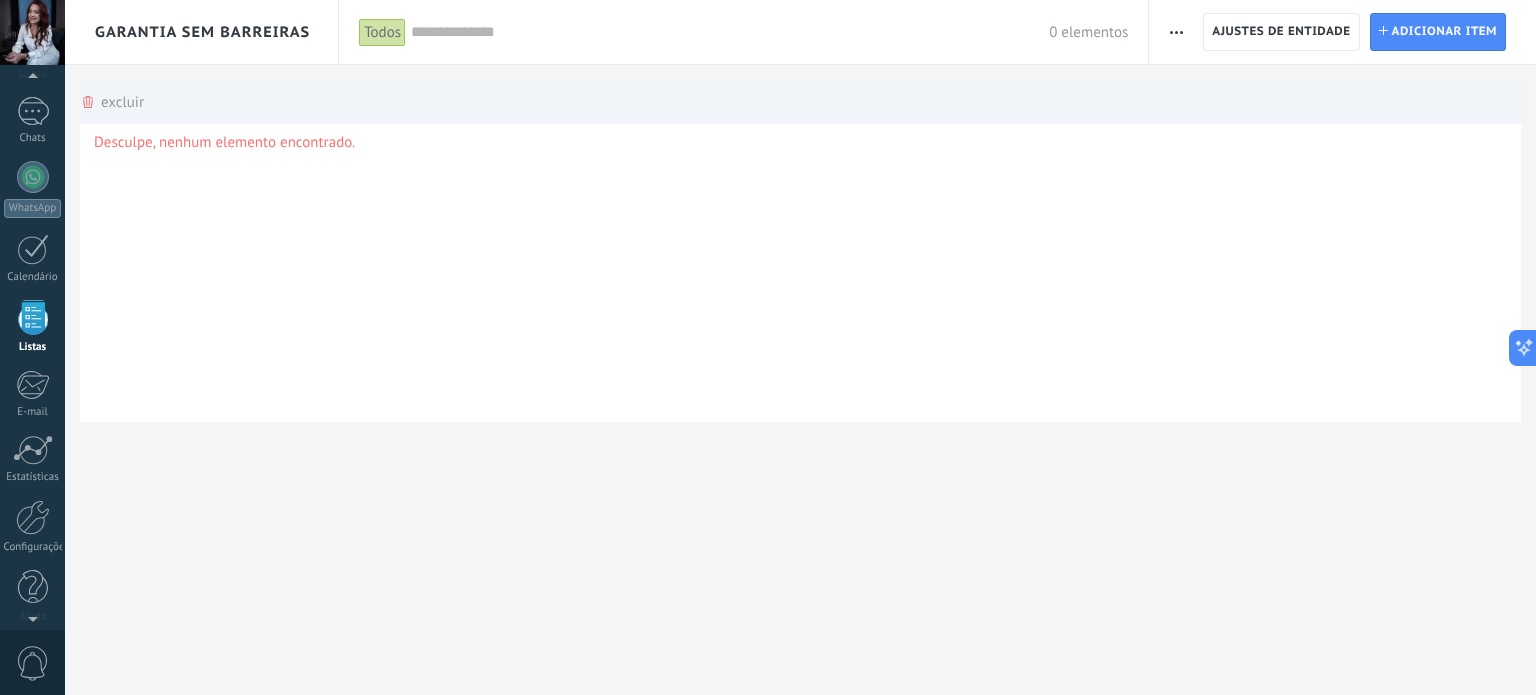 click on "**********" at bounding box center (800, 347) 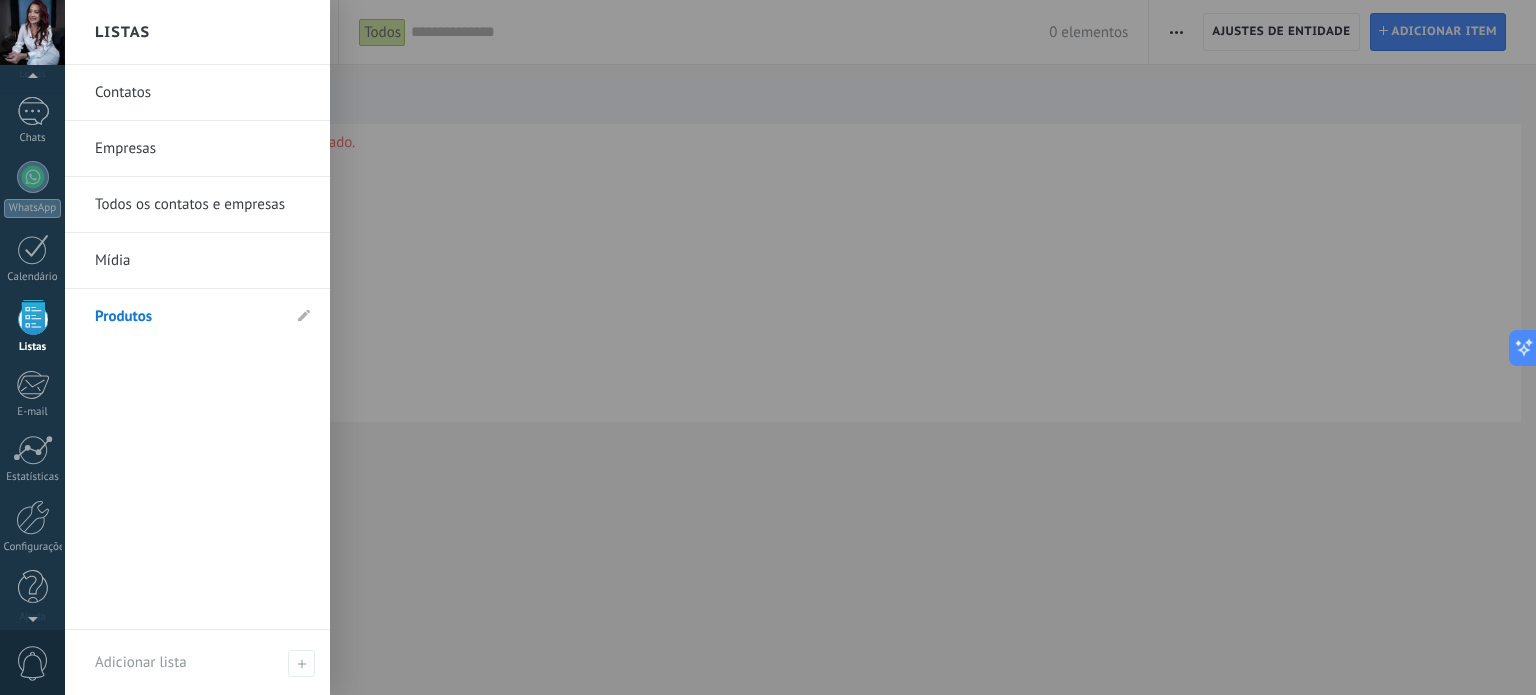 click on "Contatos" at bounding box center (202, 93) 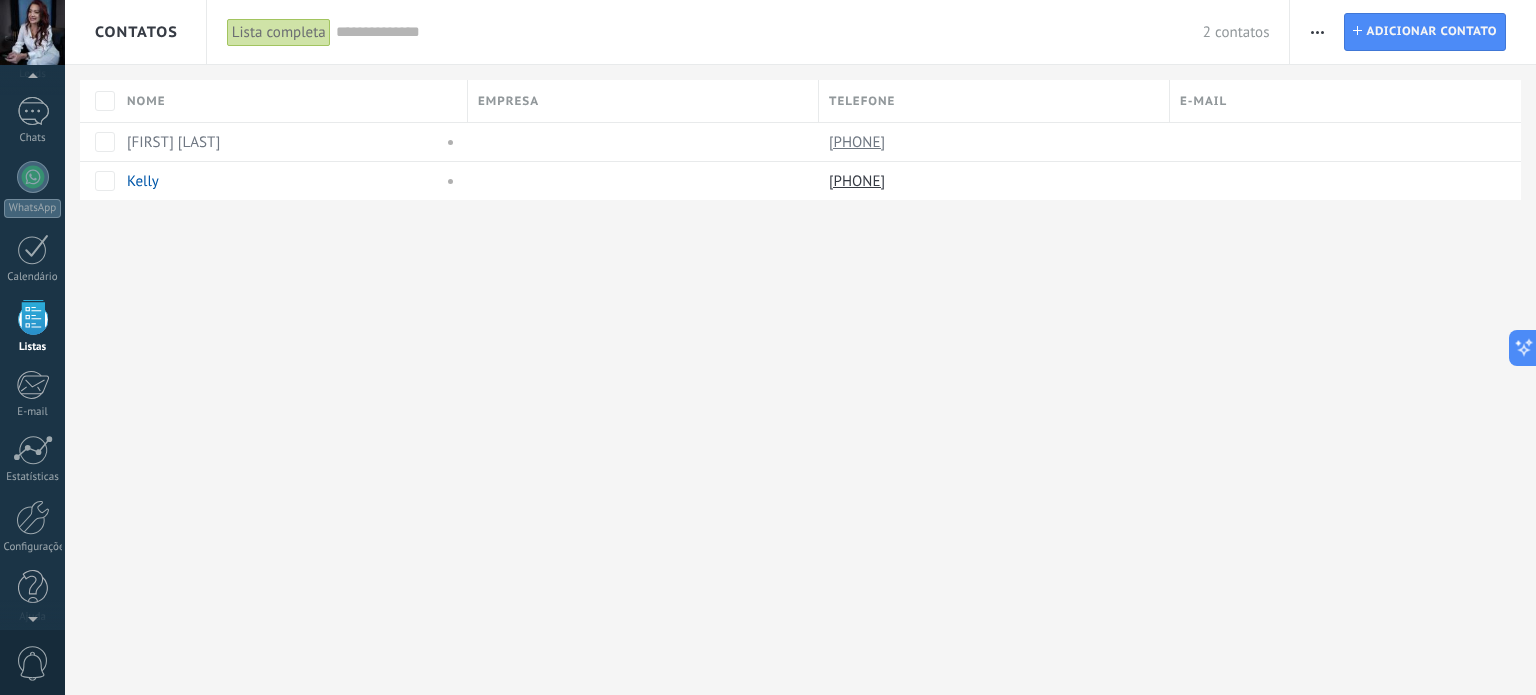click on "Contatos" at bounding box center [136, 32] 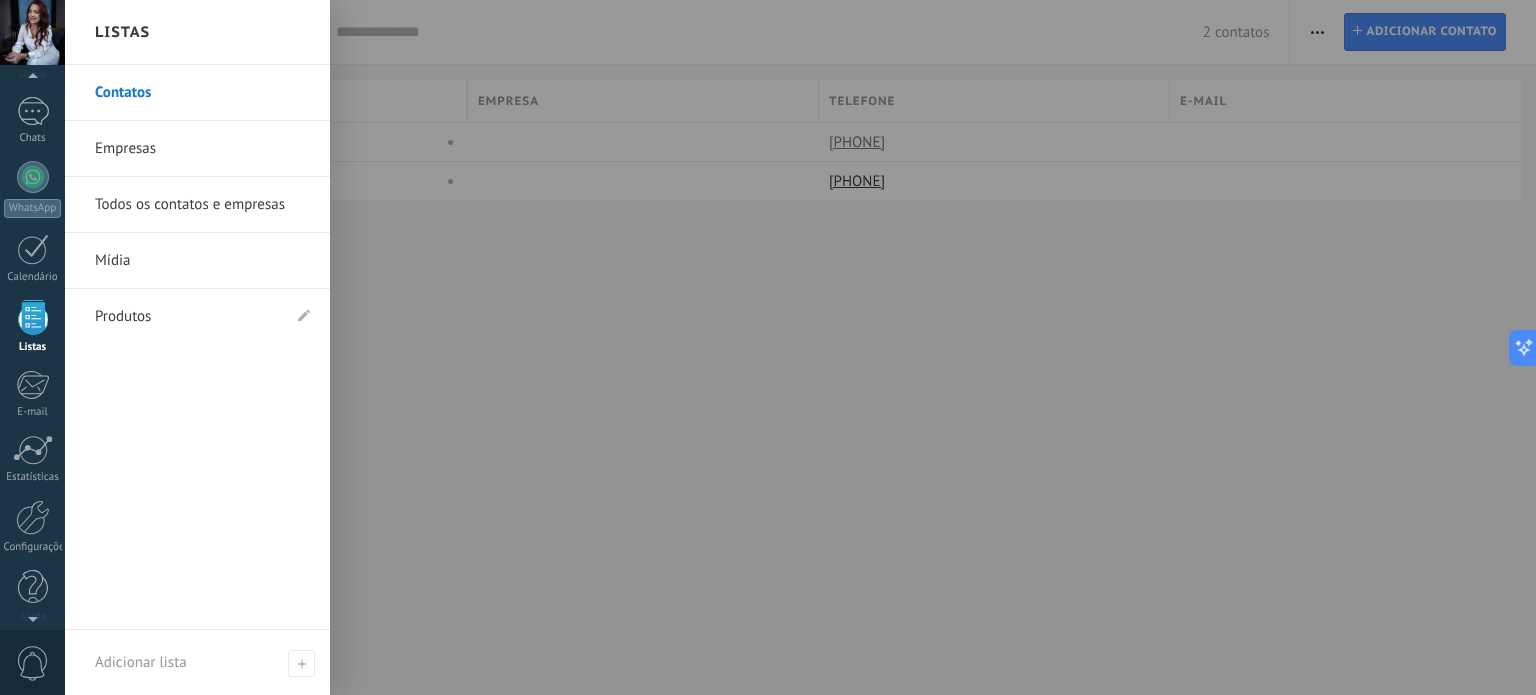 click on "Empresas" at bounding box center (202, 149) 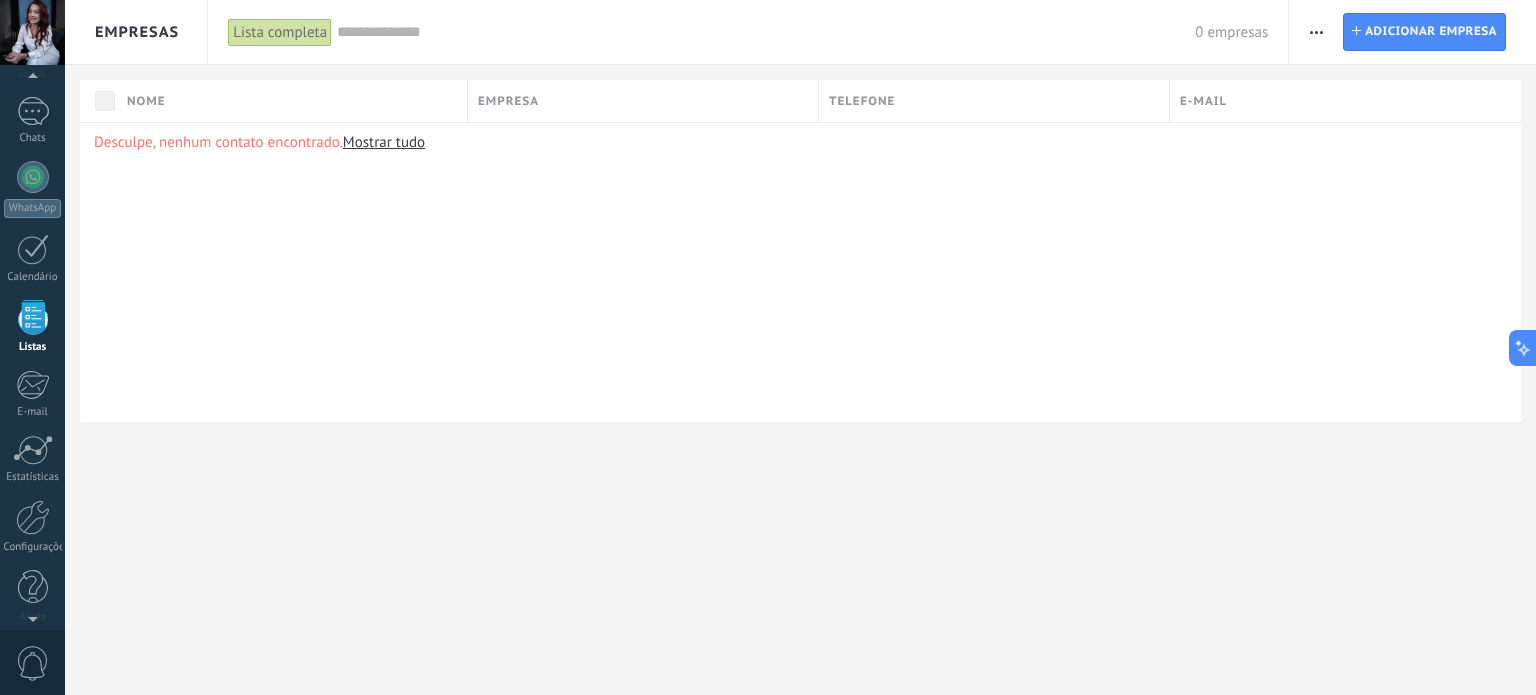 click on "Empresas" at bounding box center [137, 32] 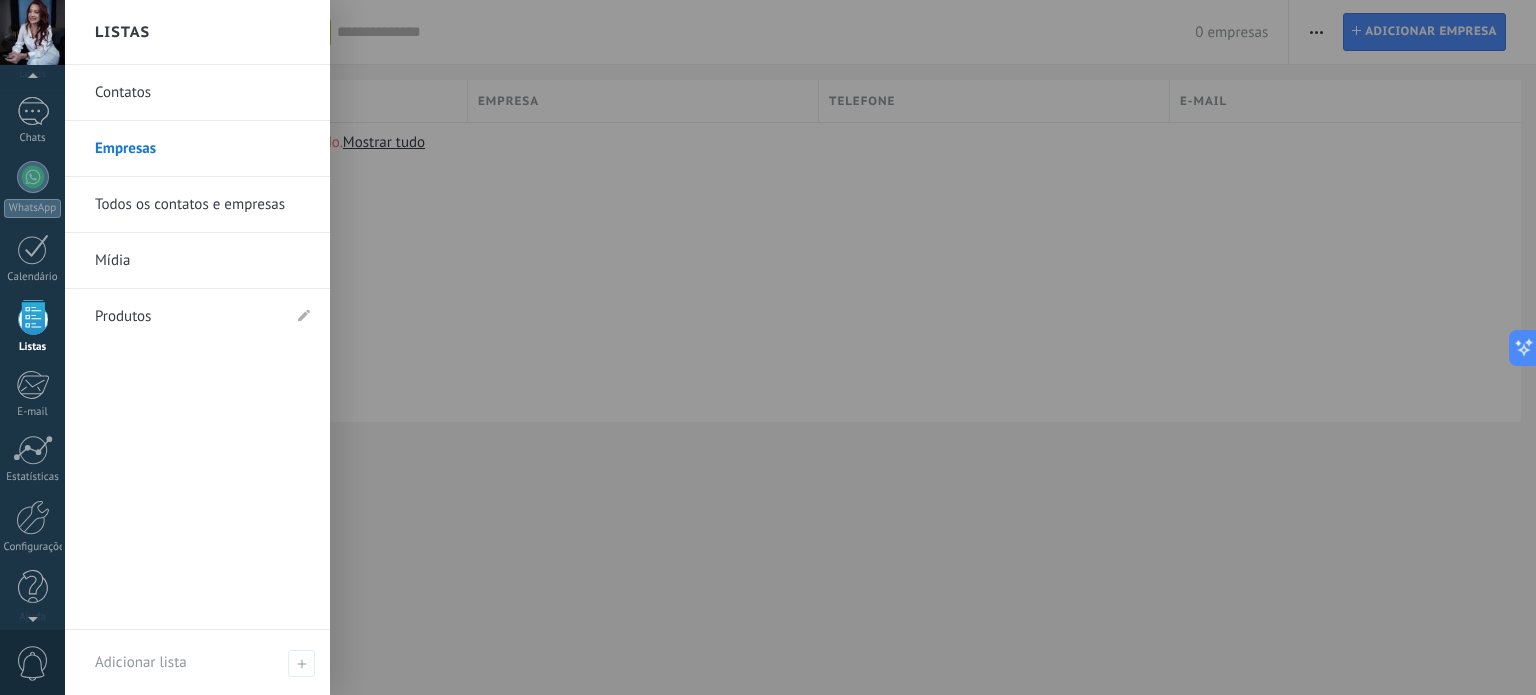click on "Todos os contatos e empresas" at bounding box center [202, 205] 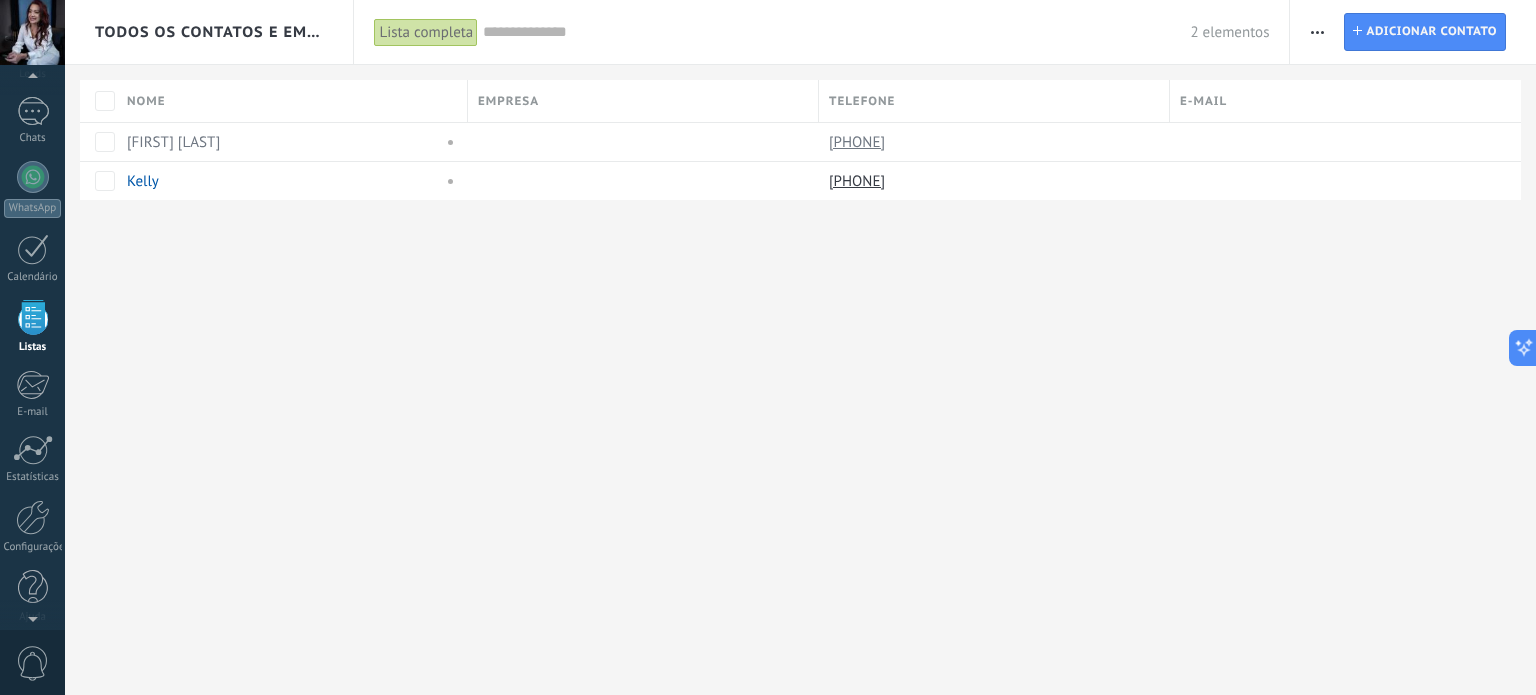click on "Todos os contatos e Empresas" at bounding box center [210, 32] 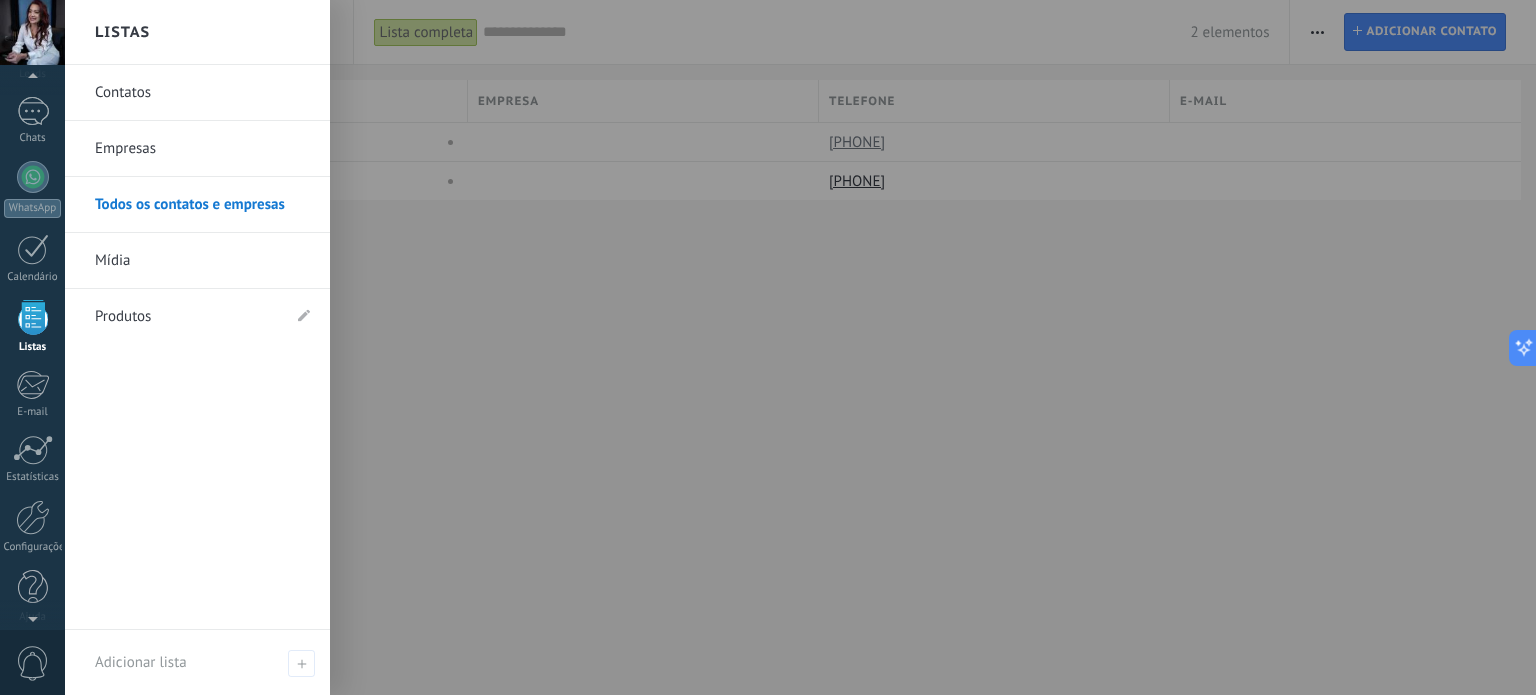 click on "Mídia" at bounding box center [202, 261] 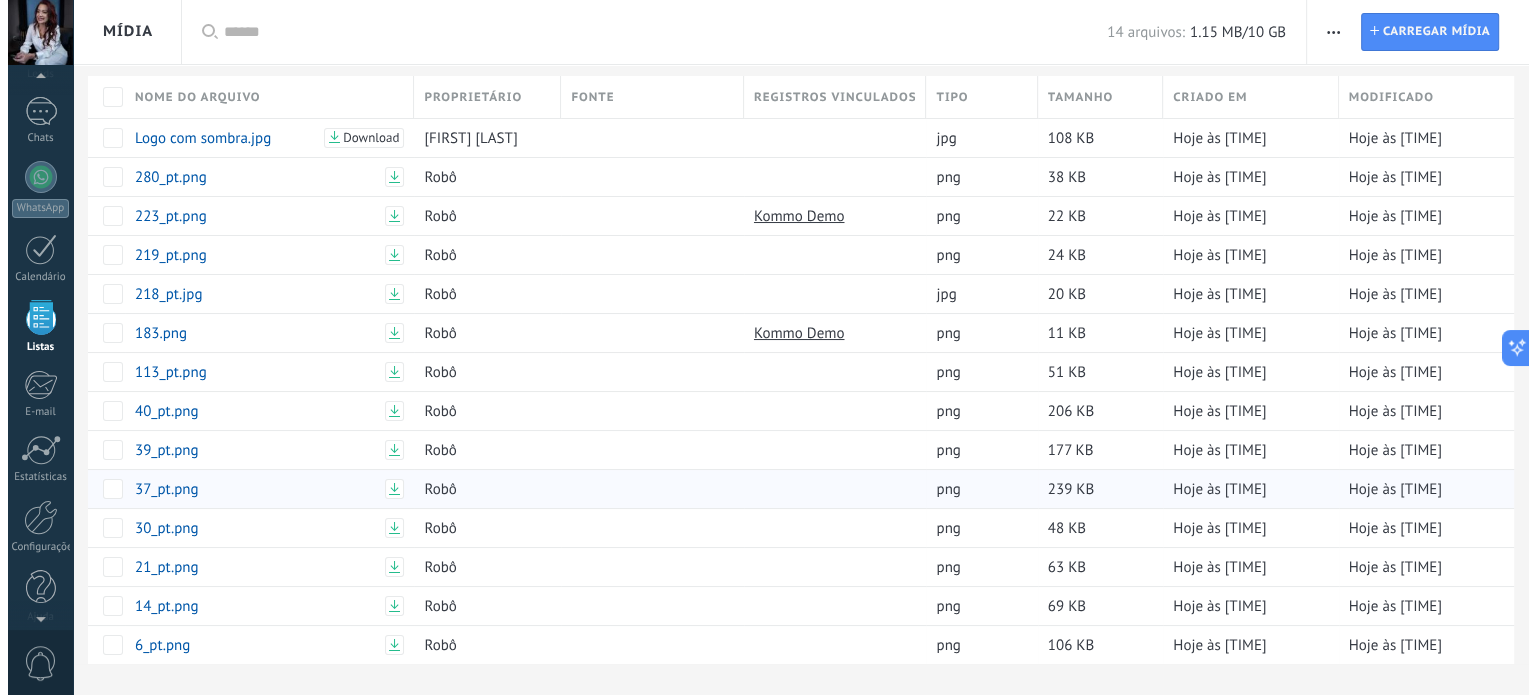 scroll, scrollTop: 0, scrollLeft: 0, axis: both 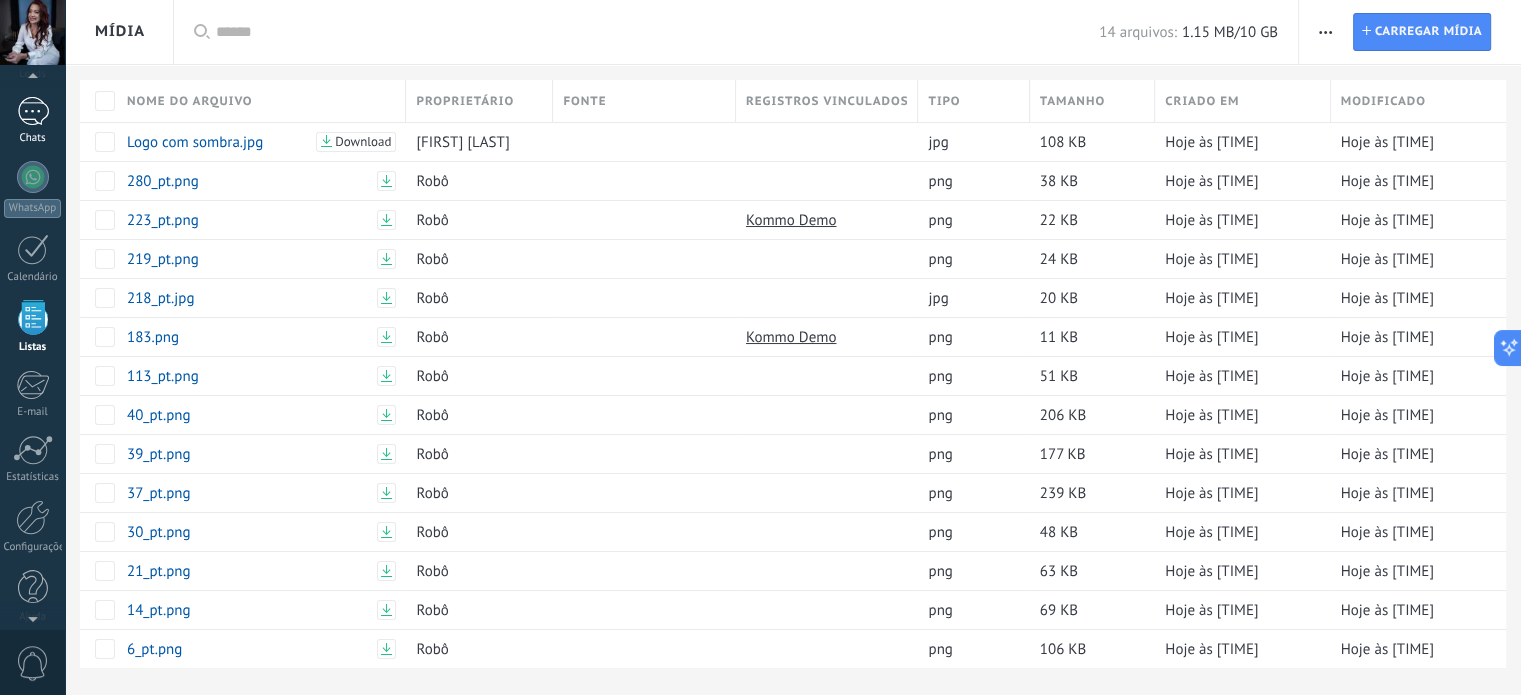 click at bounding box center [33, 111] 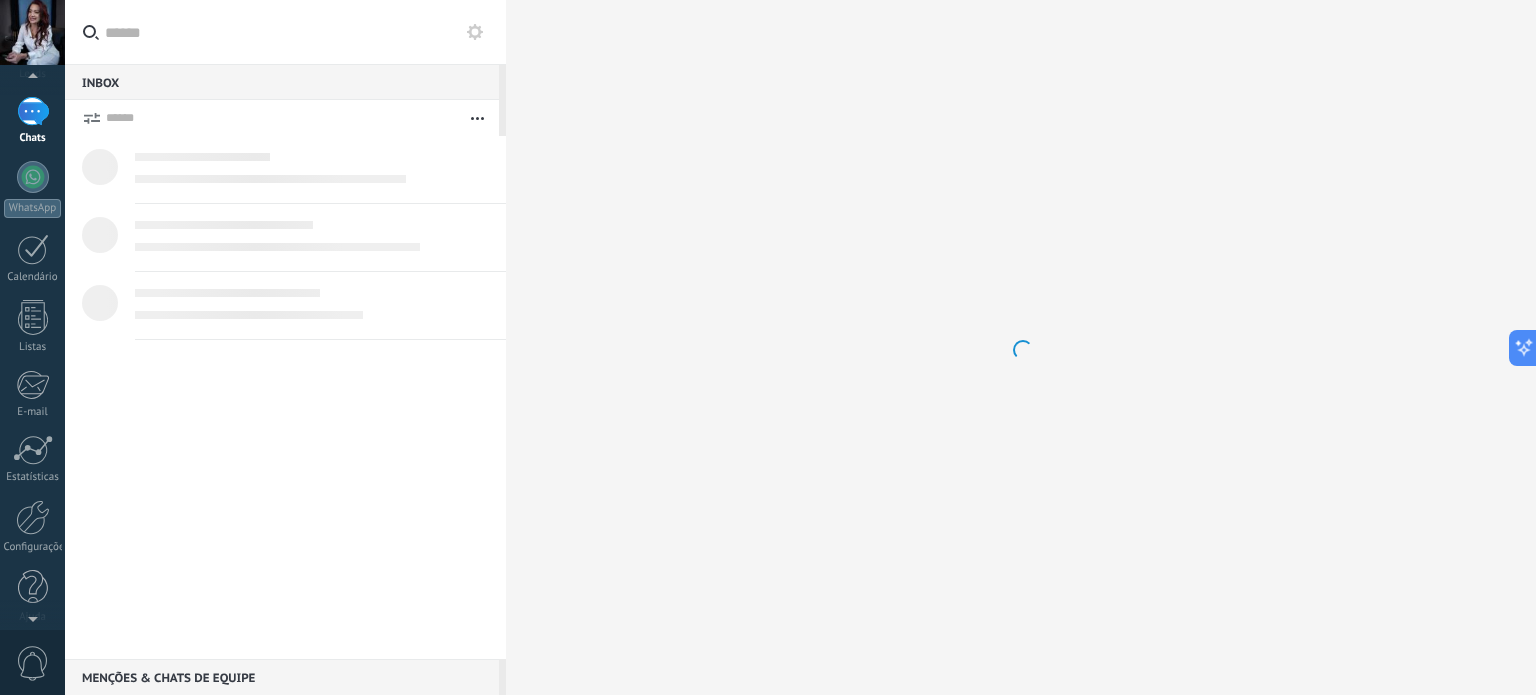 scroll, scrollTop: 0, scrollLeft: 0, axis: both 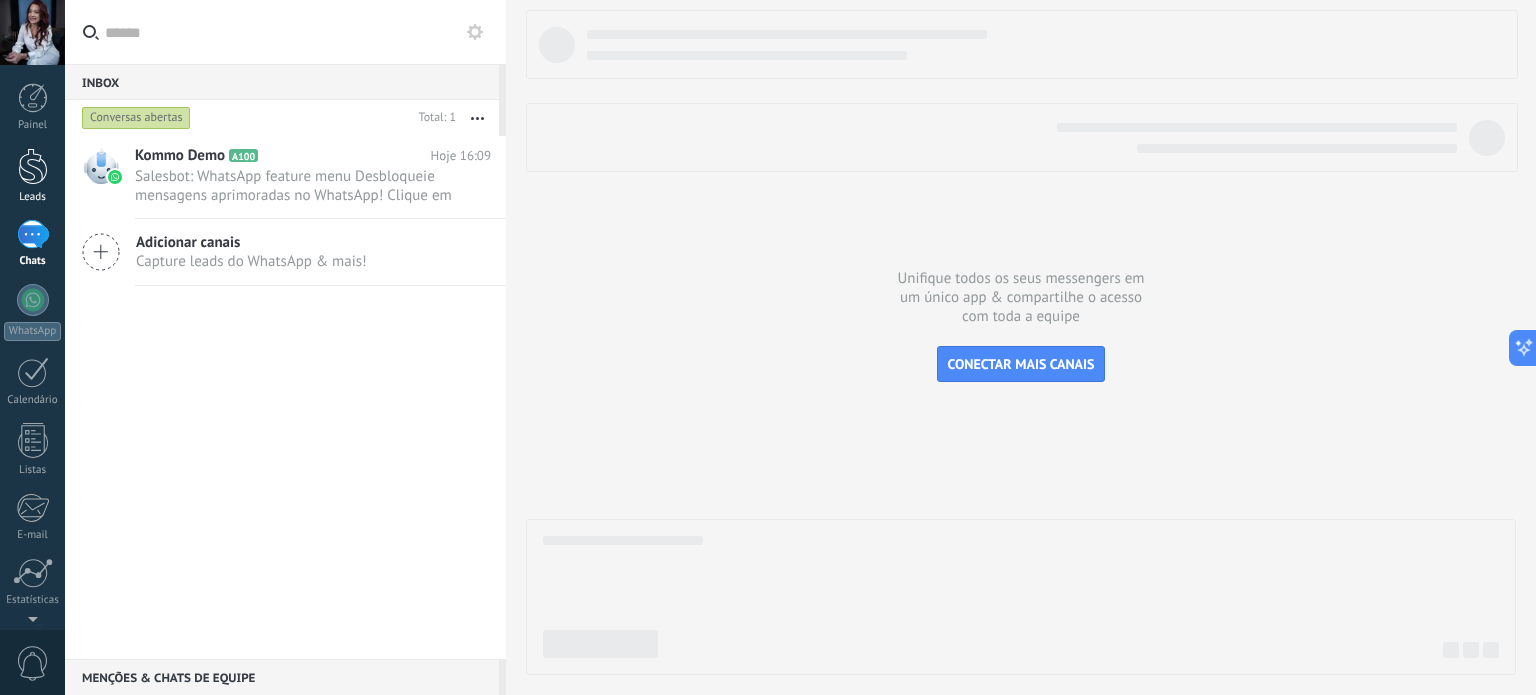 click at bounding box center [33, 166] 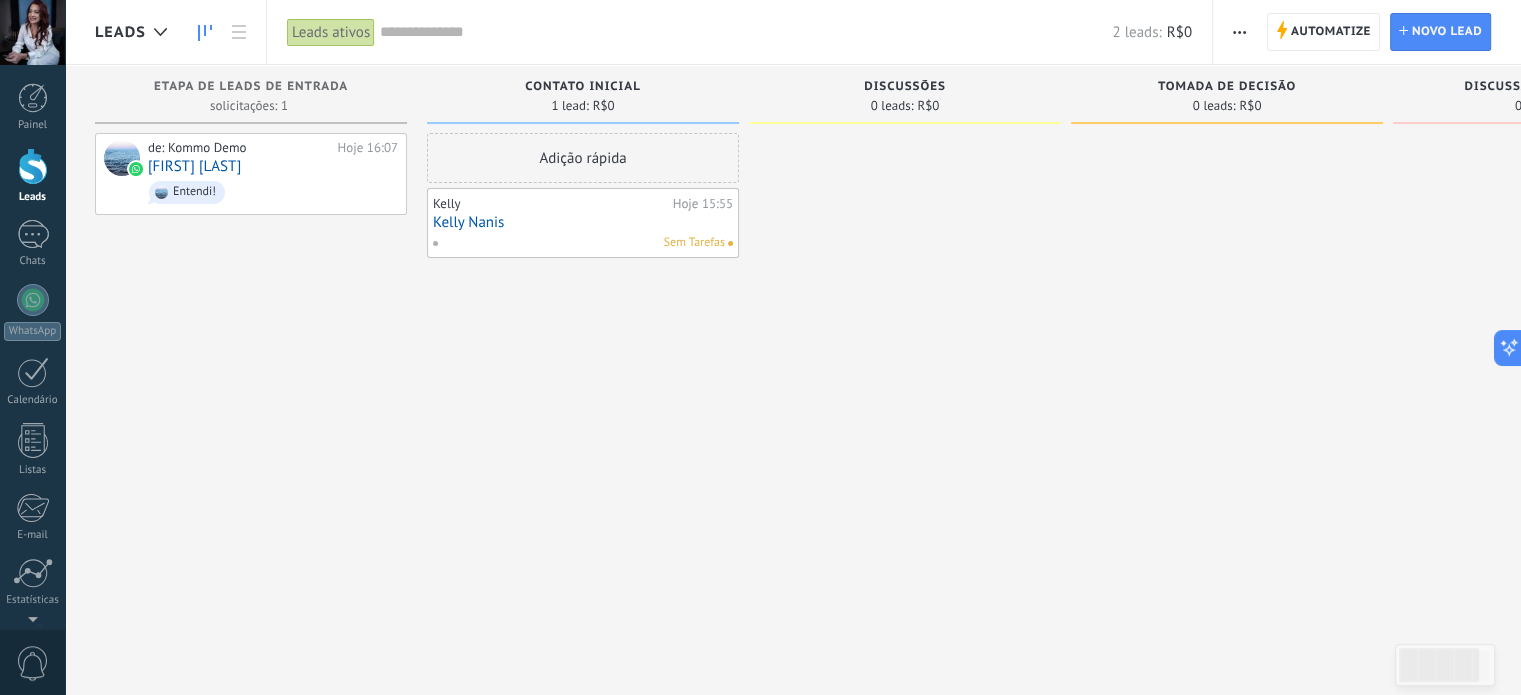 click on "Sem Tarefas" at bounding box center (694, 243) 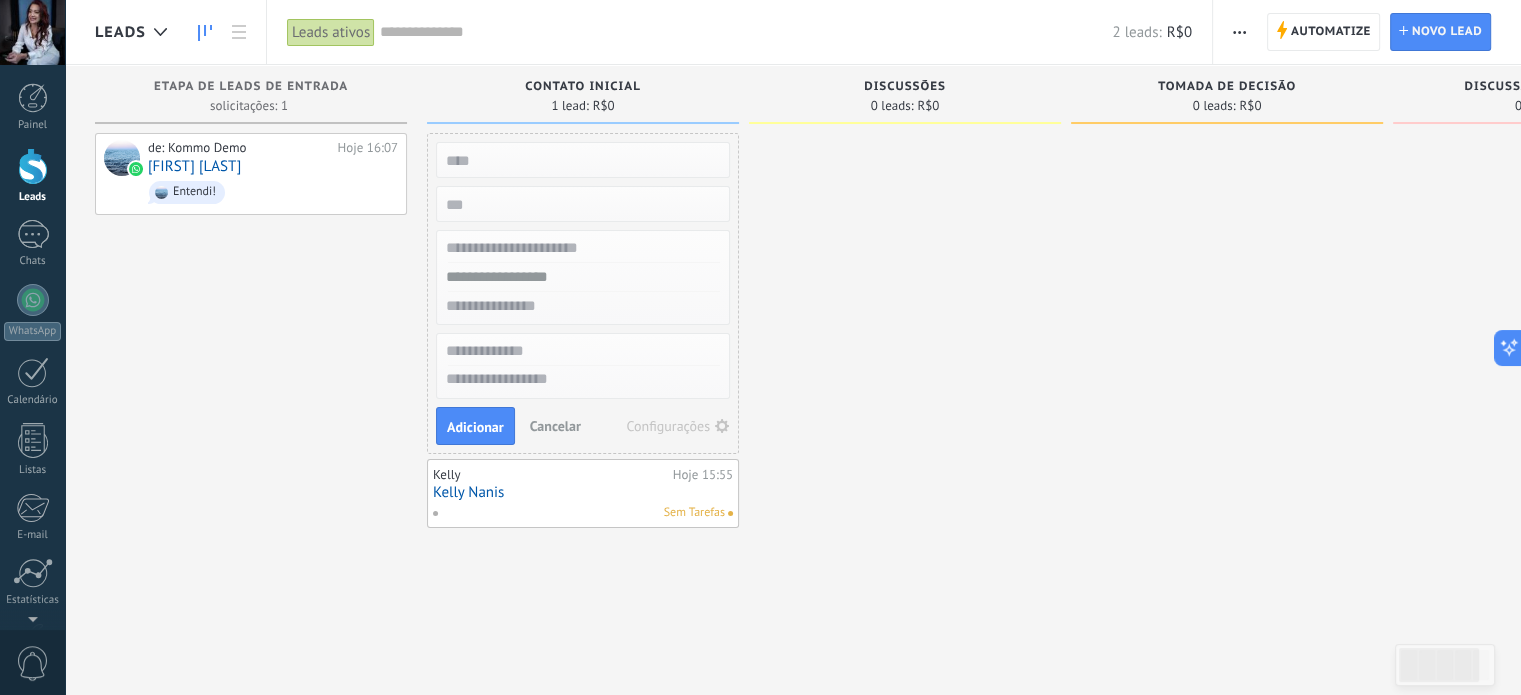 click on "Kelly Nanis" at bounding box center [583, 492] 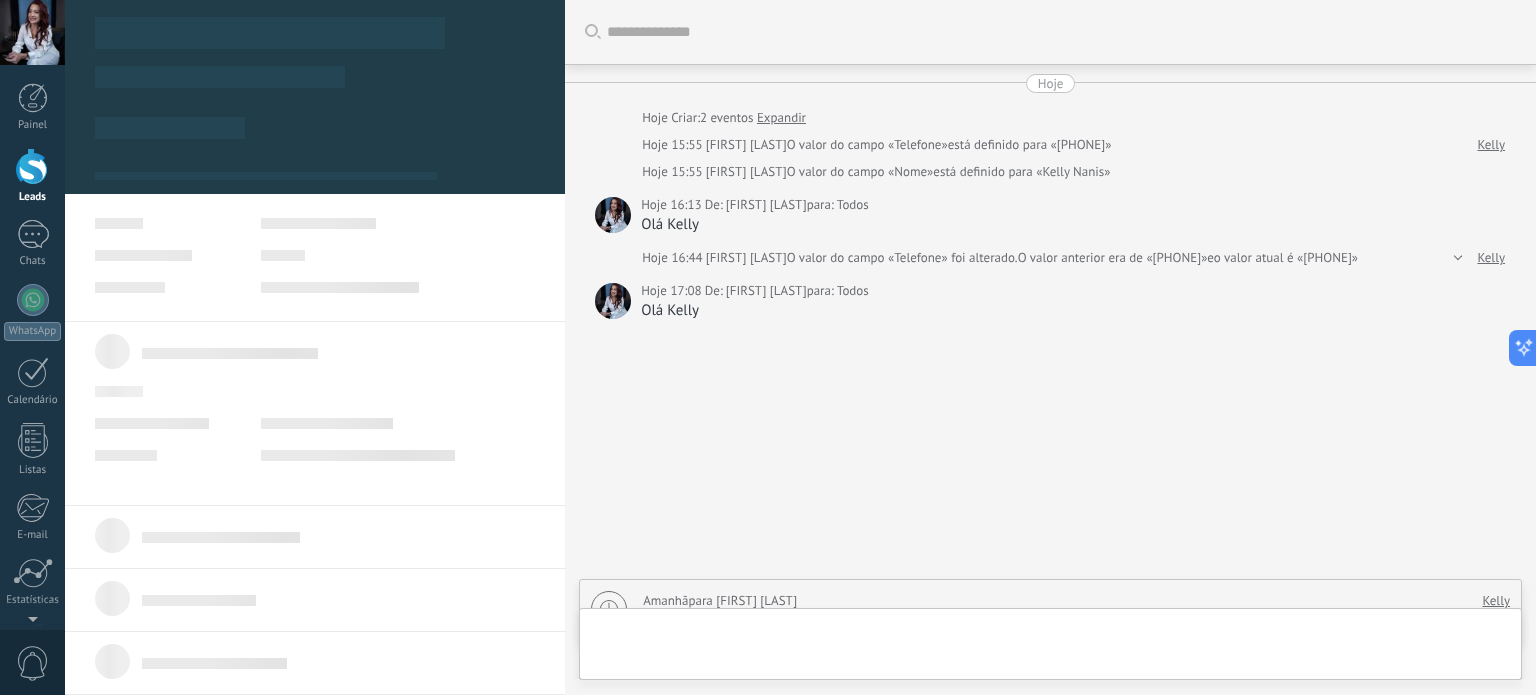 type on "**********" 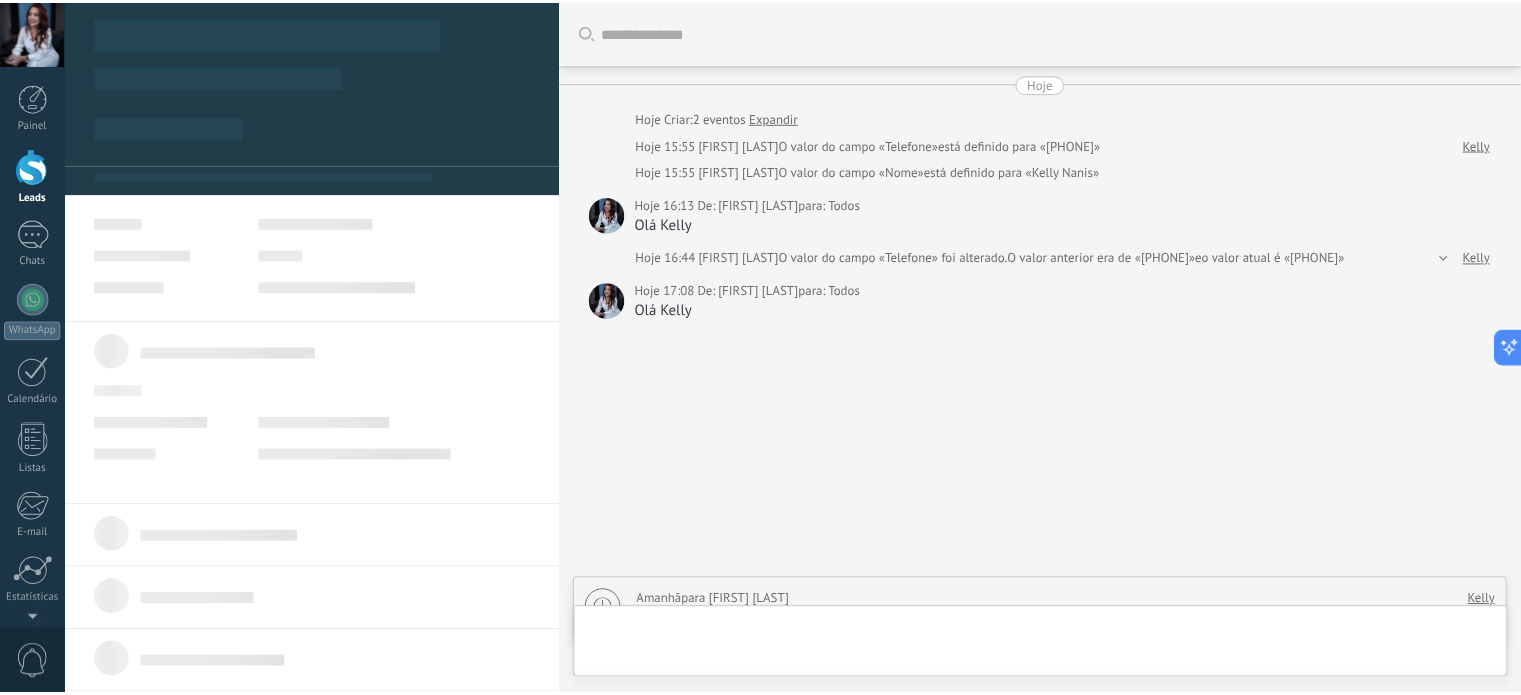 scroll, scrollTop: 44, scrollLeft: 0, axis: vertical 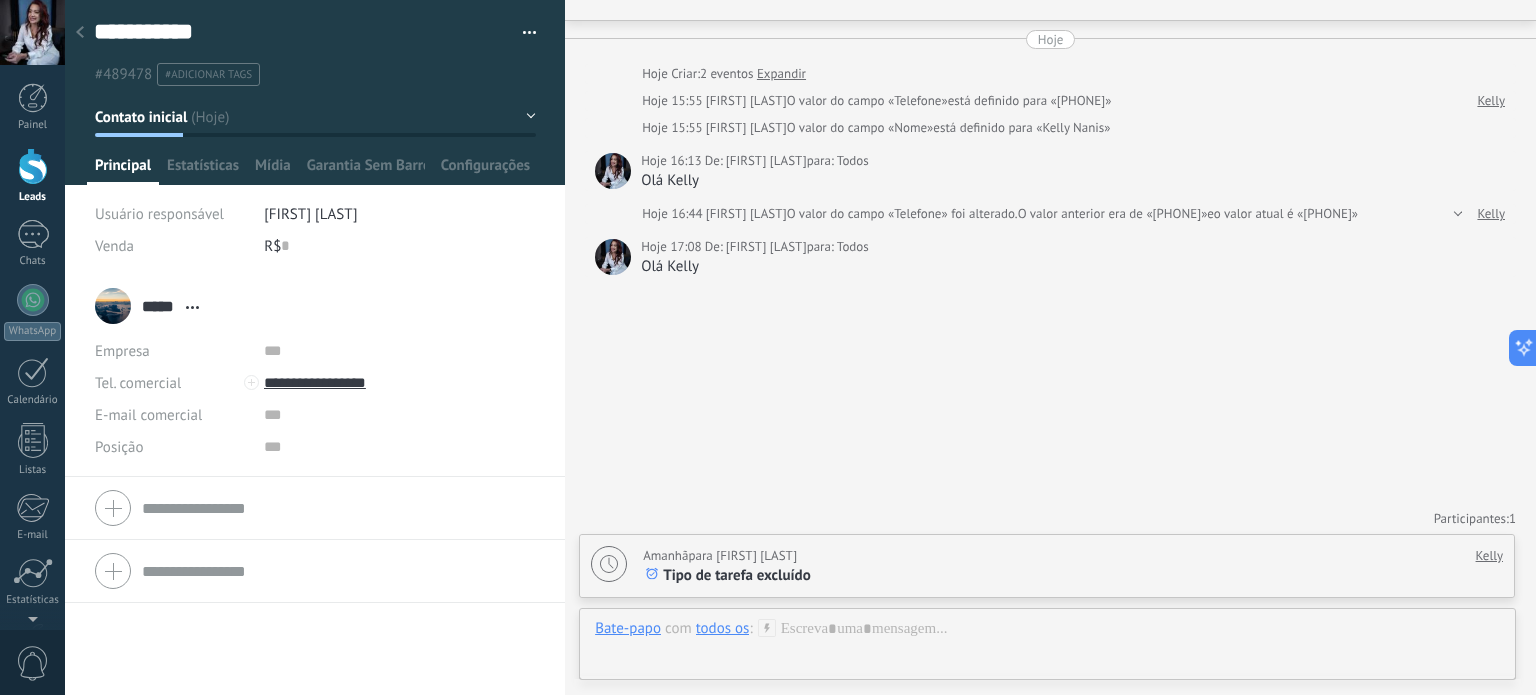 click at bounding box center [33, 166] 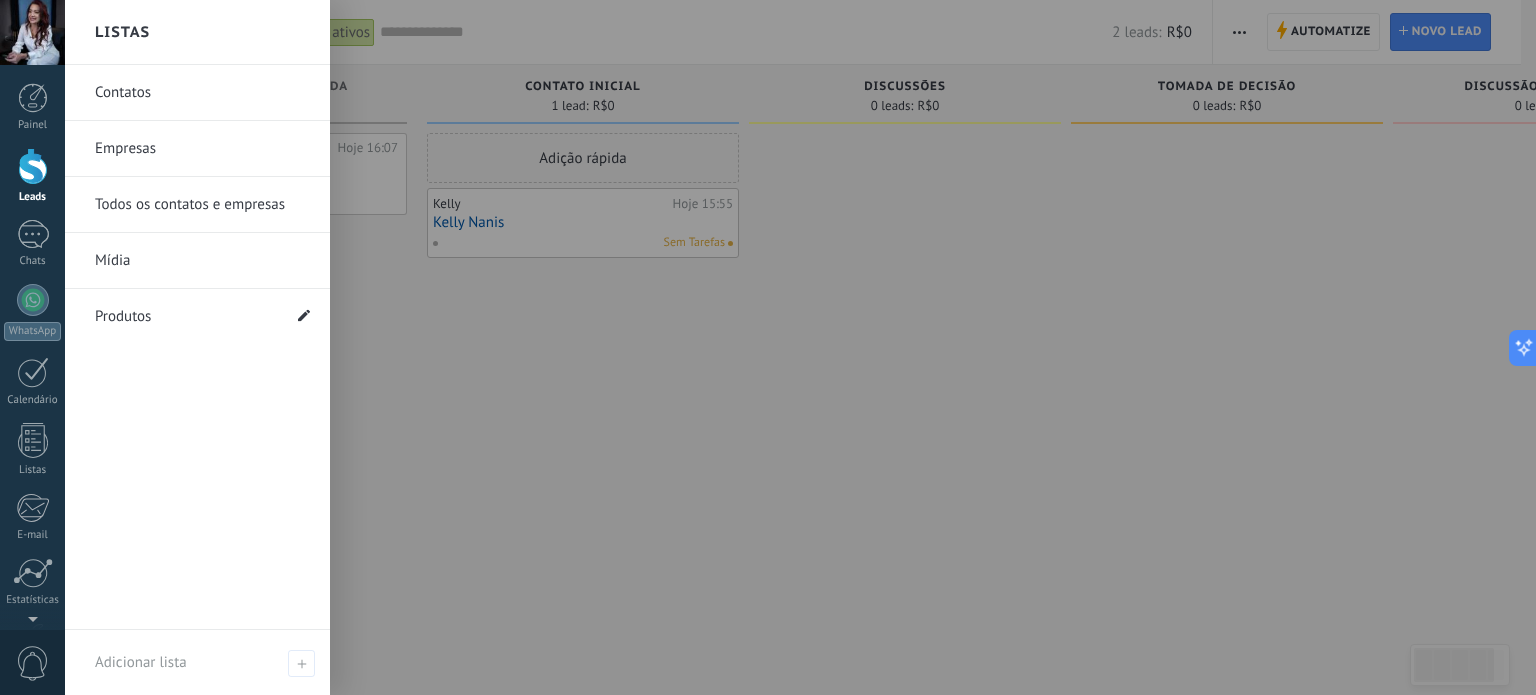 click at bounding box center [304, 316] 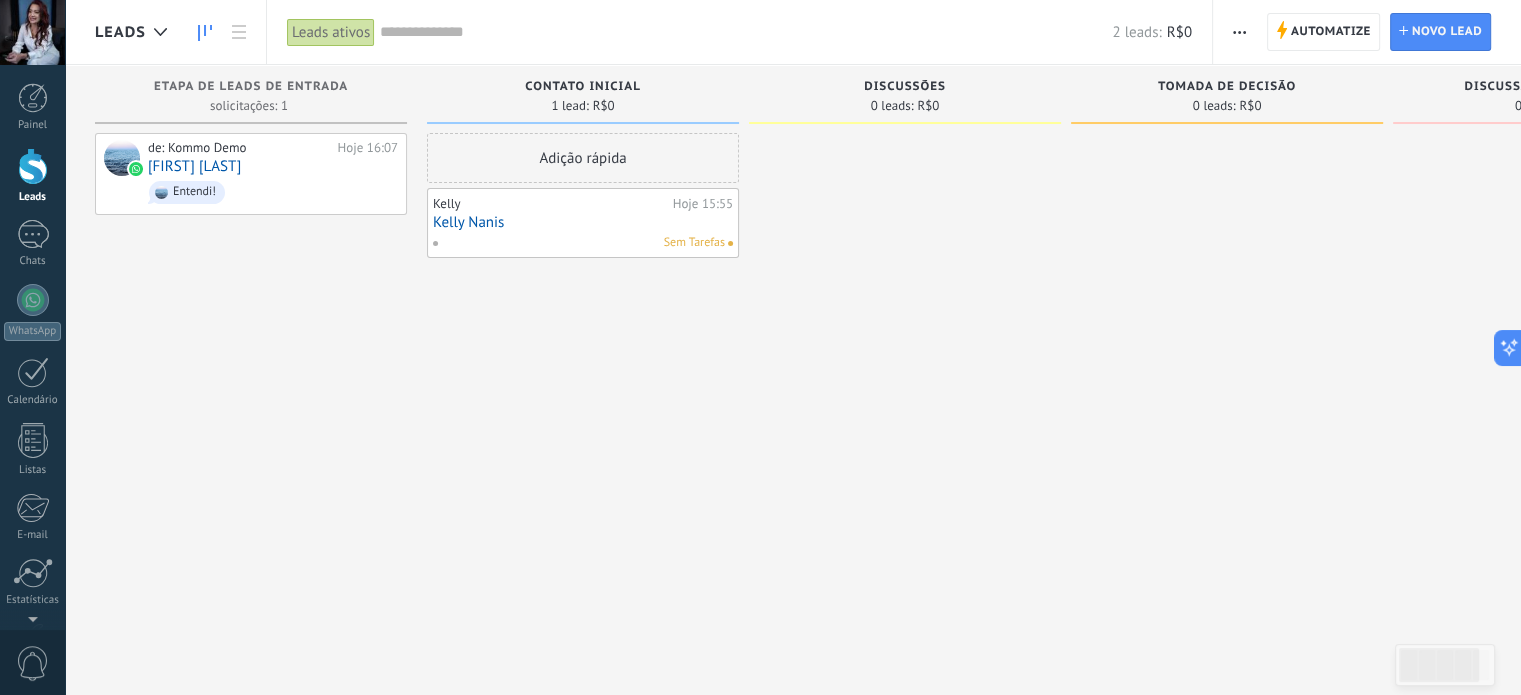 click on "Adição rápida" at bounding box center [583, 158] 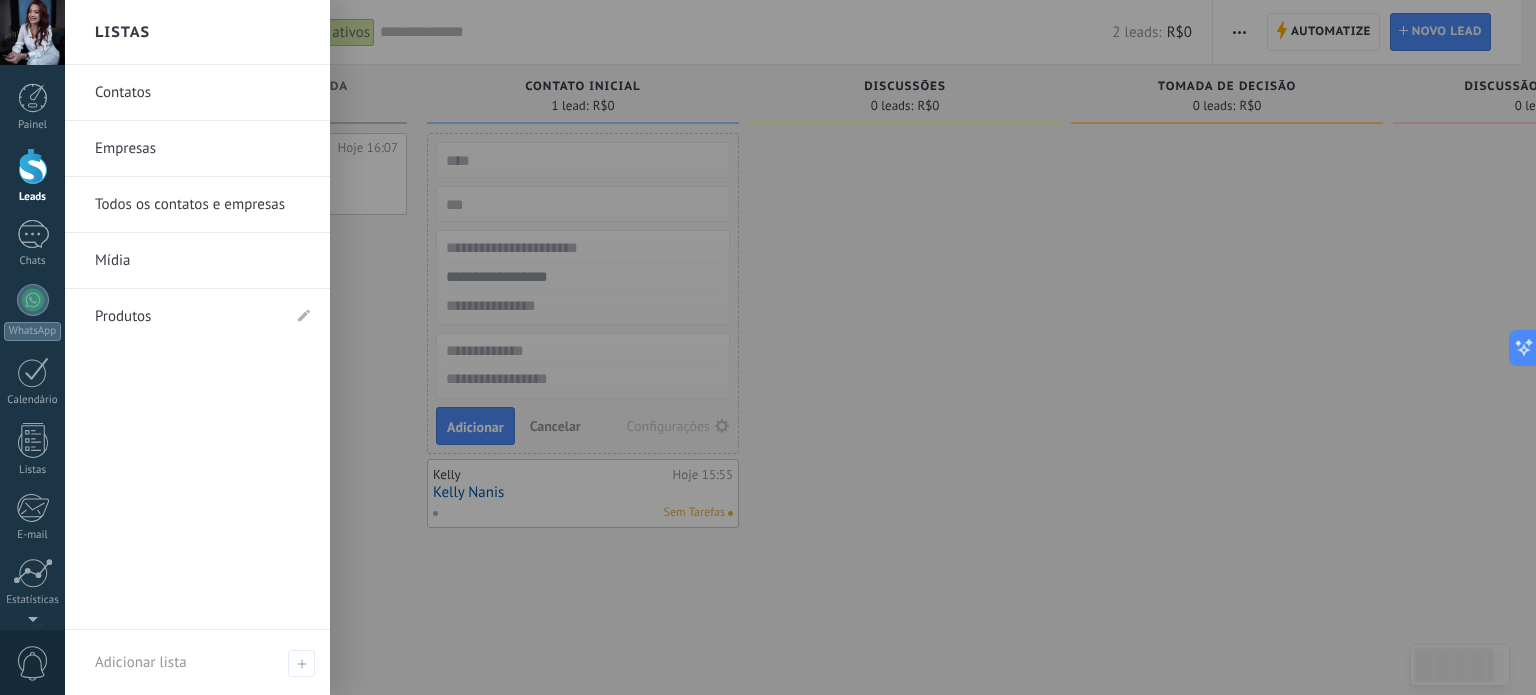 click on "Mídia" at bounding box center (202, 261) 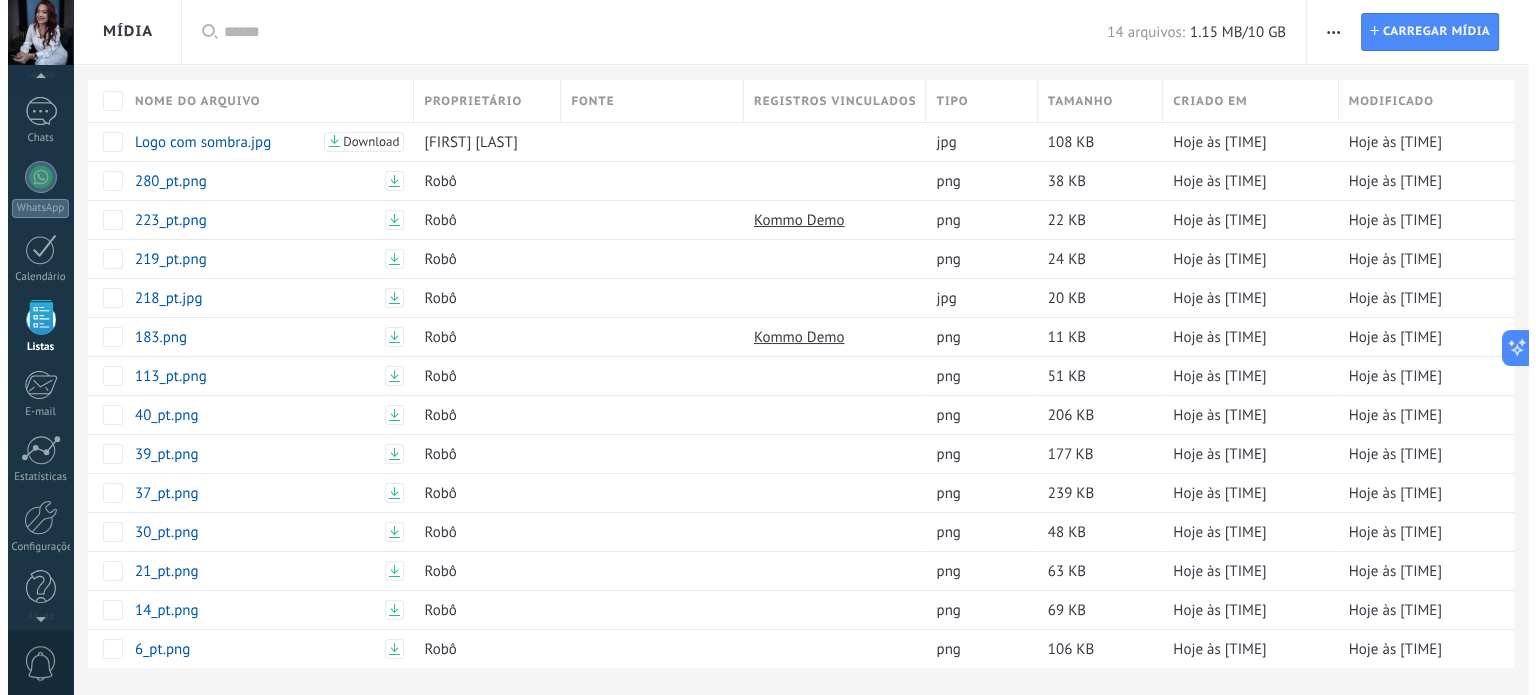 scroll, scrollTop: 136, scrollLeft: 0, axis: vertical 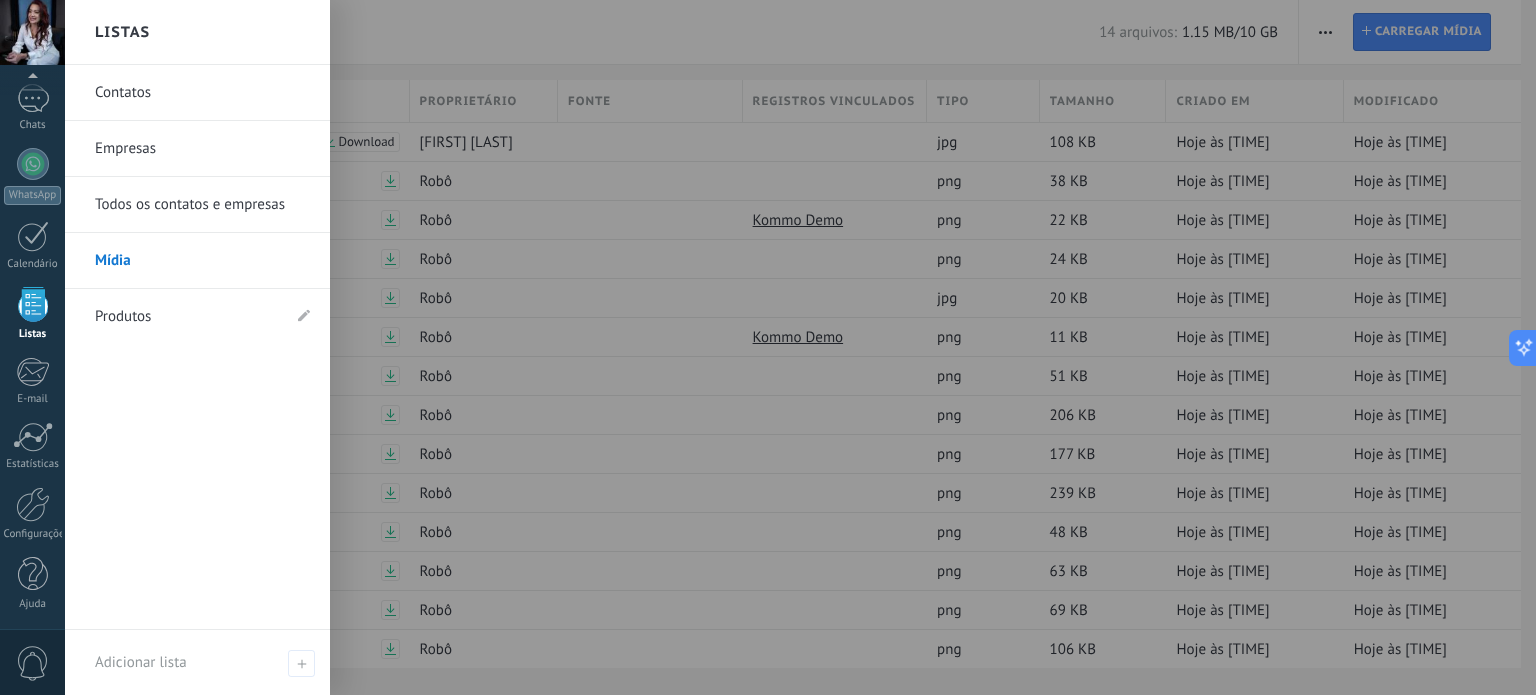 click at bounding box center [33, 304] 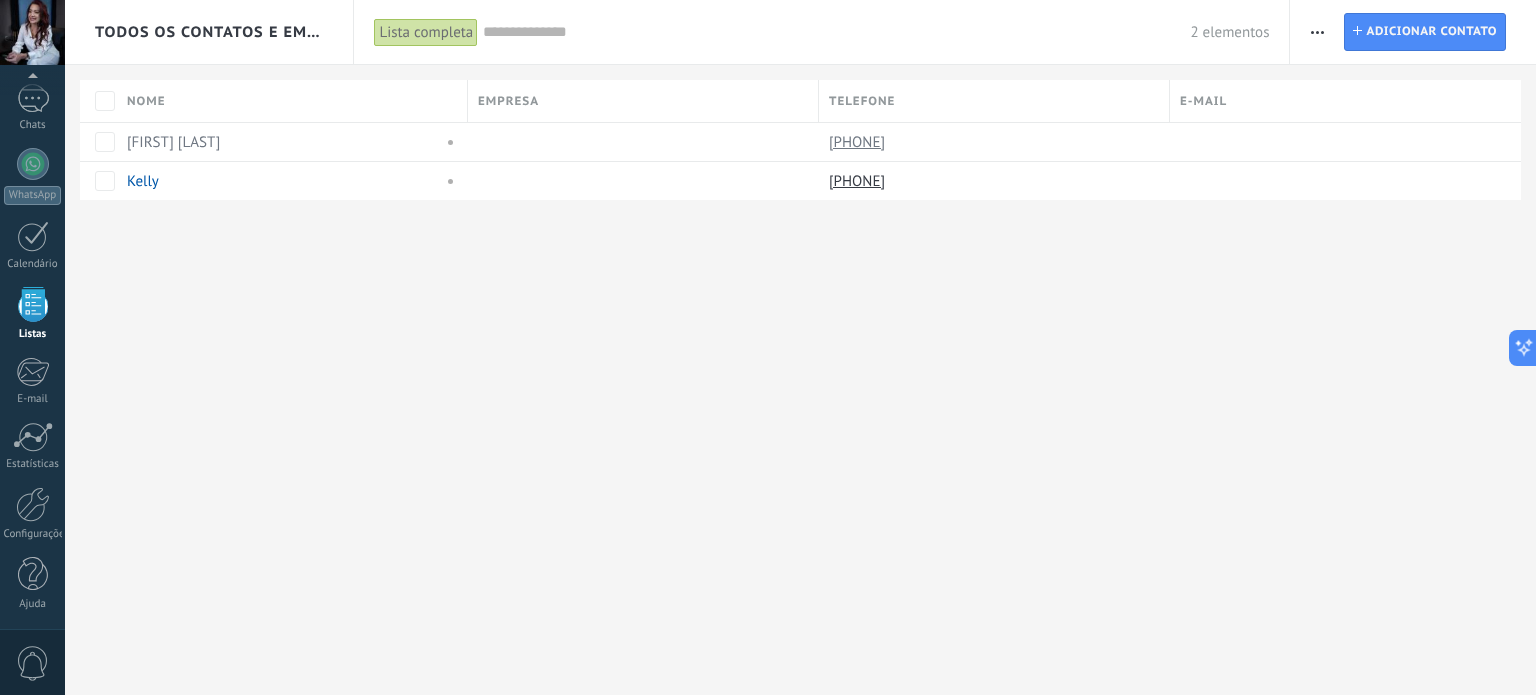 scroll, scrollTop: 123, scrollLeft: 0, axis: vertical 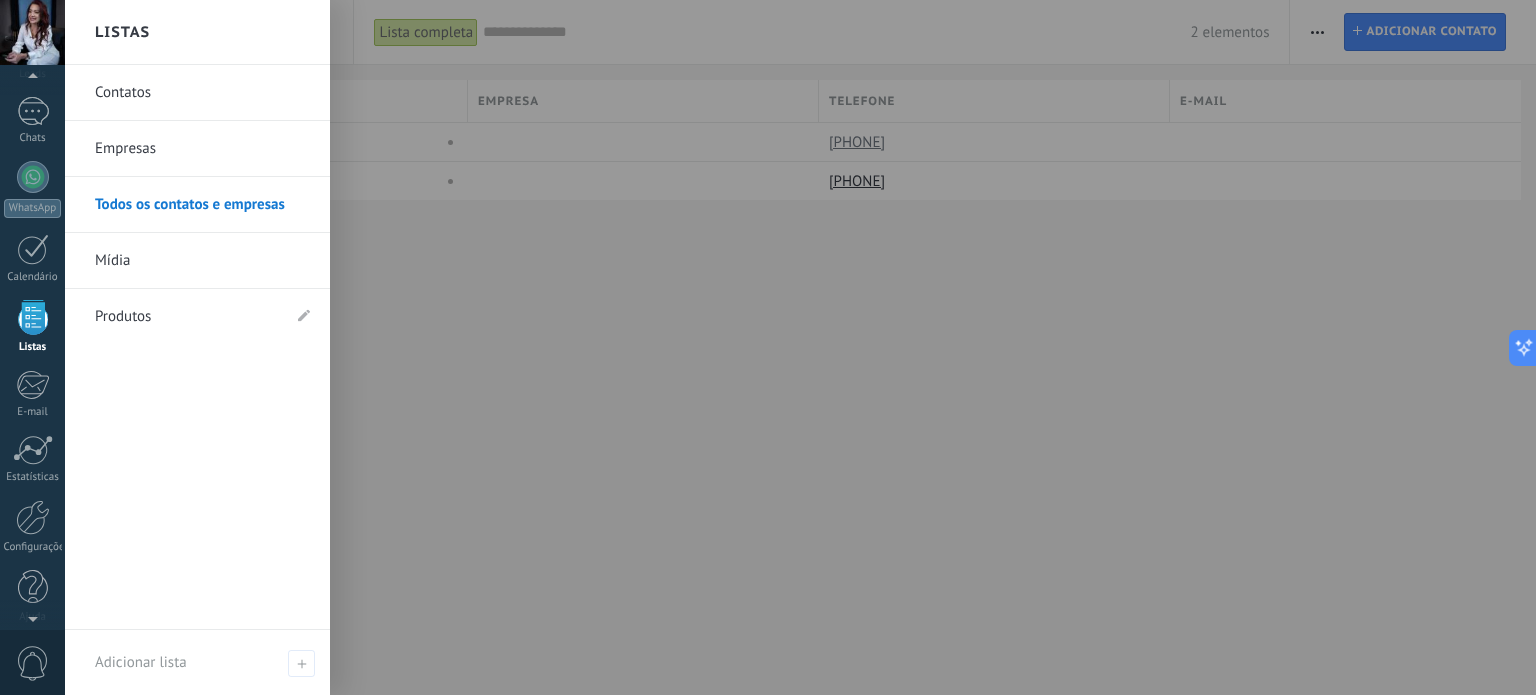 click on "Empresas" at bounding box center [202, 149] 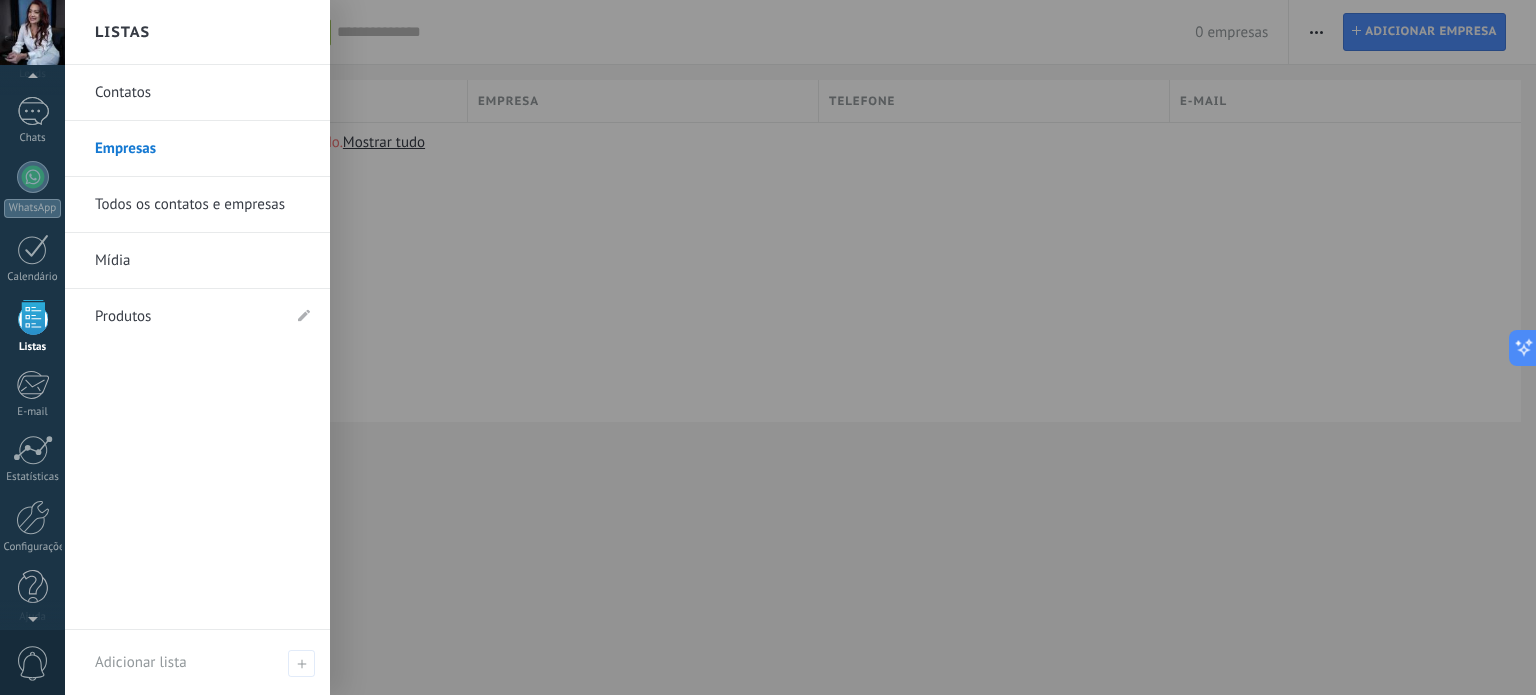 click at bounding box center [33, 317] 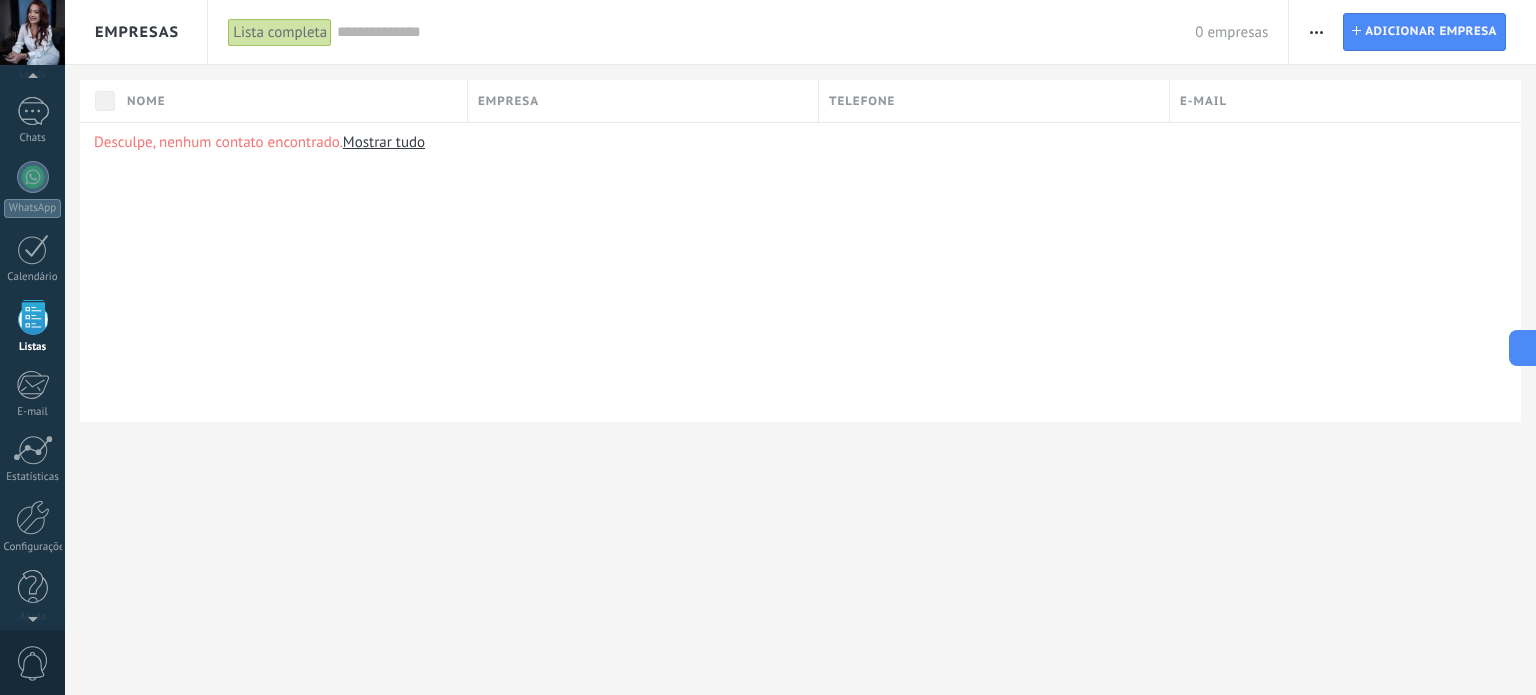 click at bounding box center (33, 317) 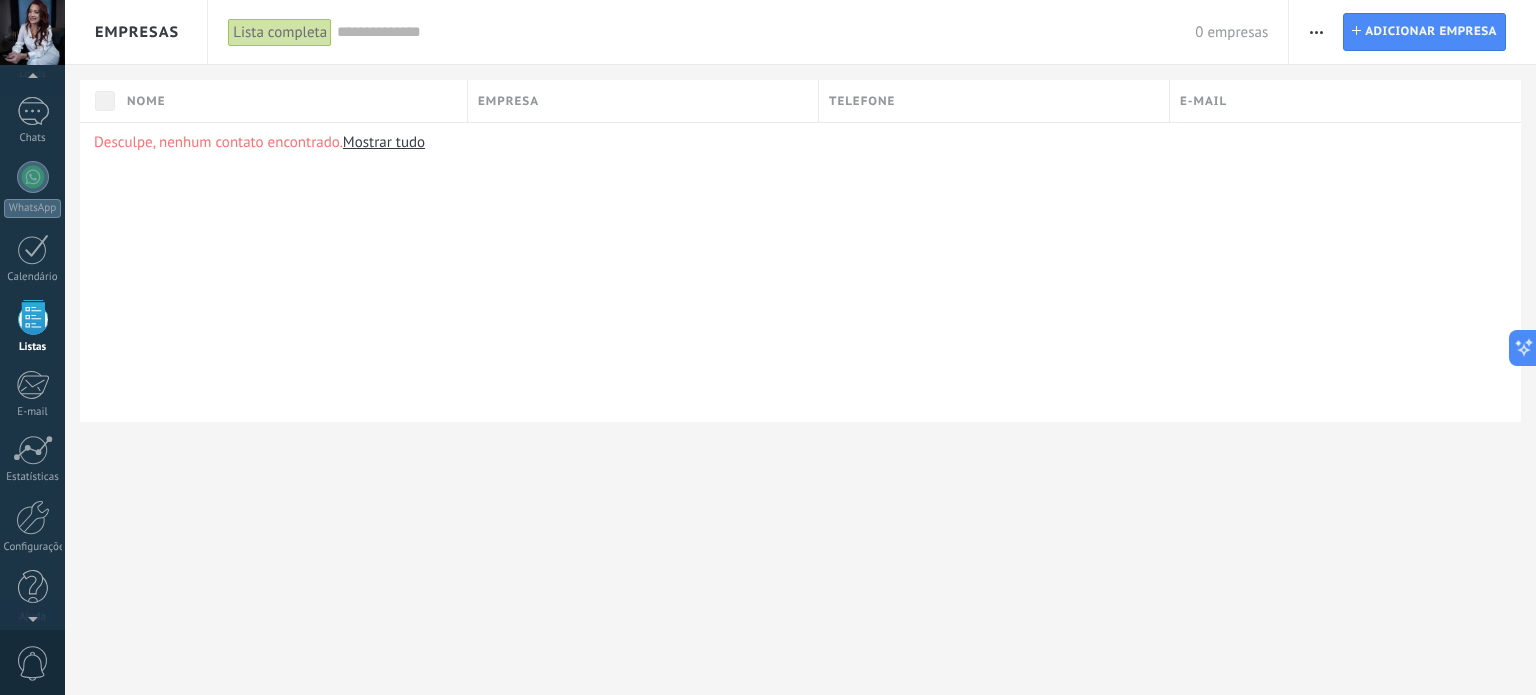 click at bounding box center [33, 317] 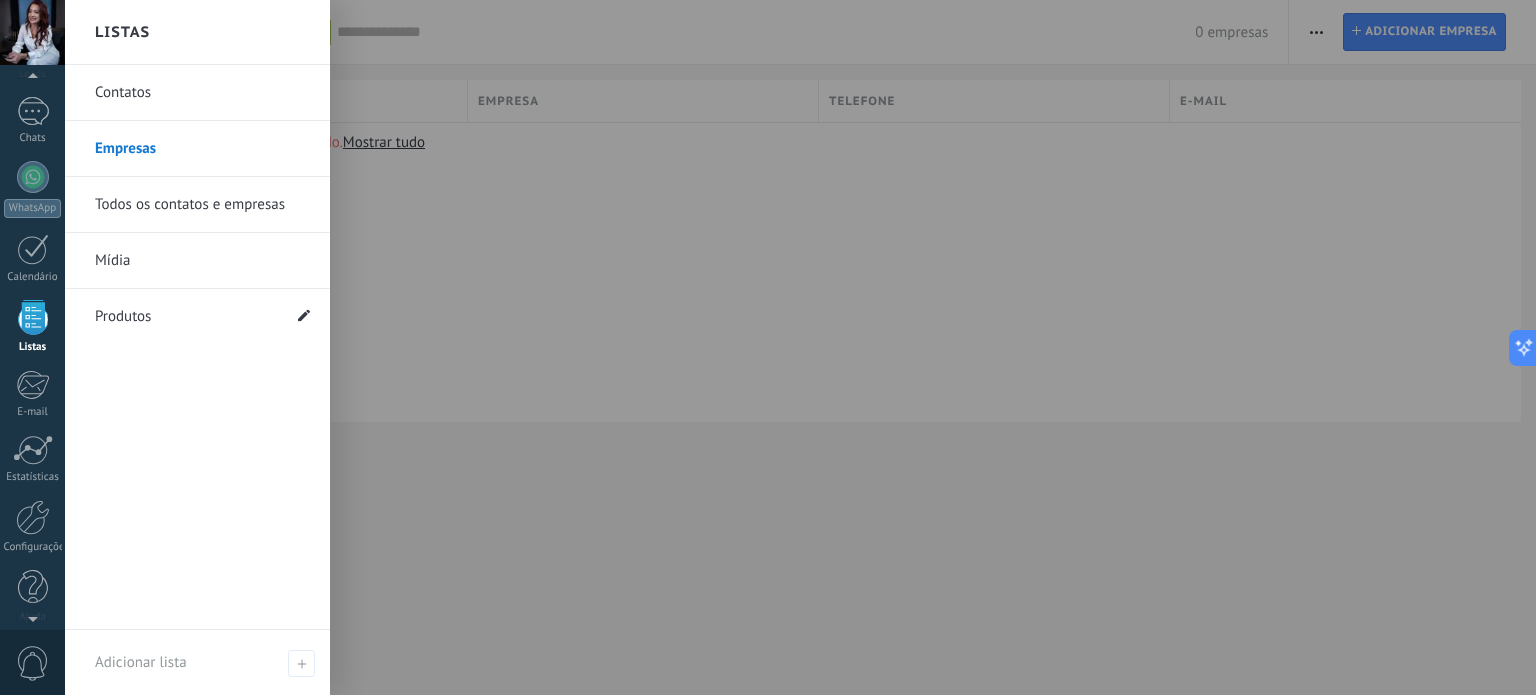 click 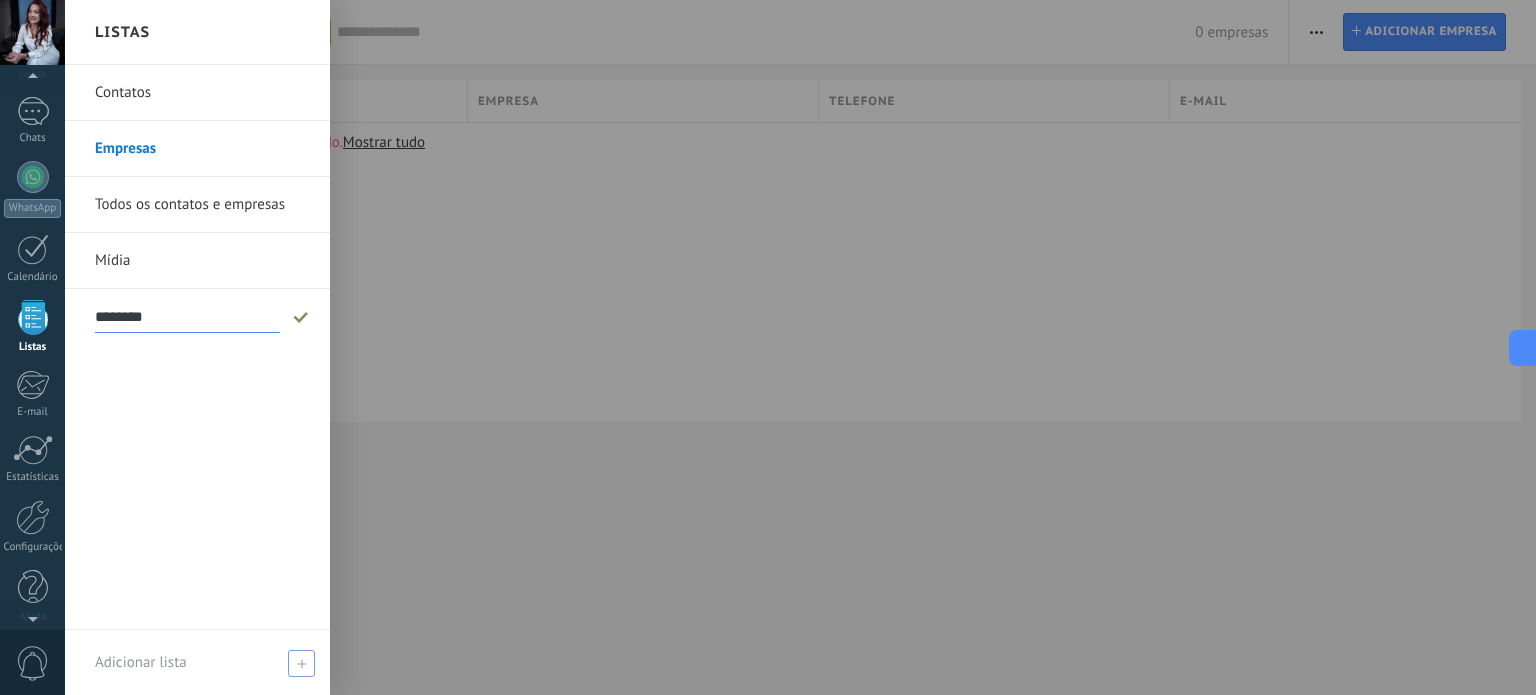 click at bounding box center [301, 663] 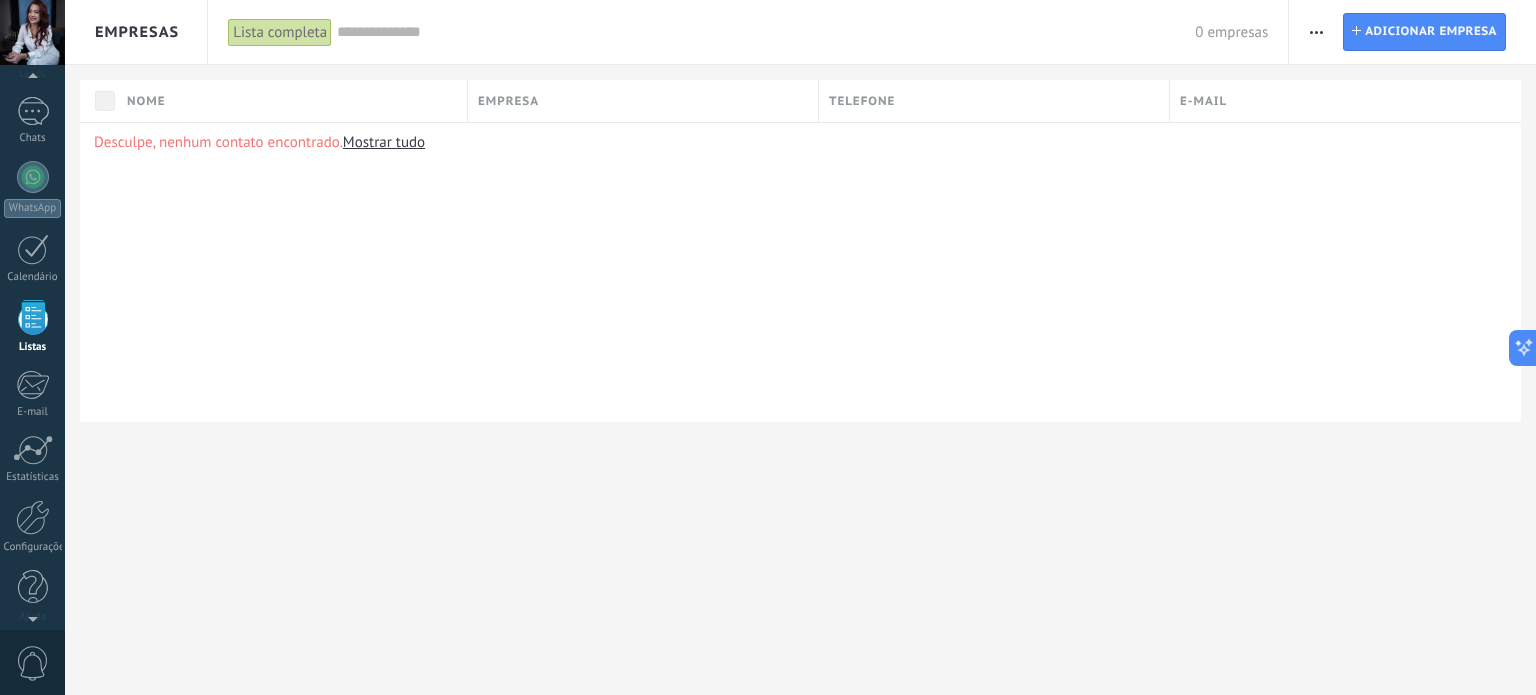 click on "Empresa" at bounding box center [508, 101] 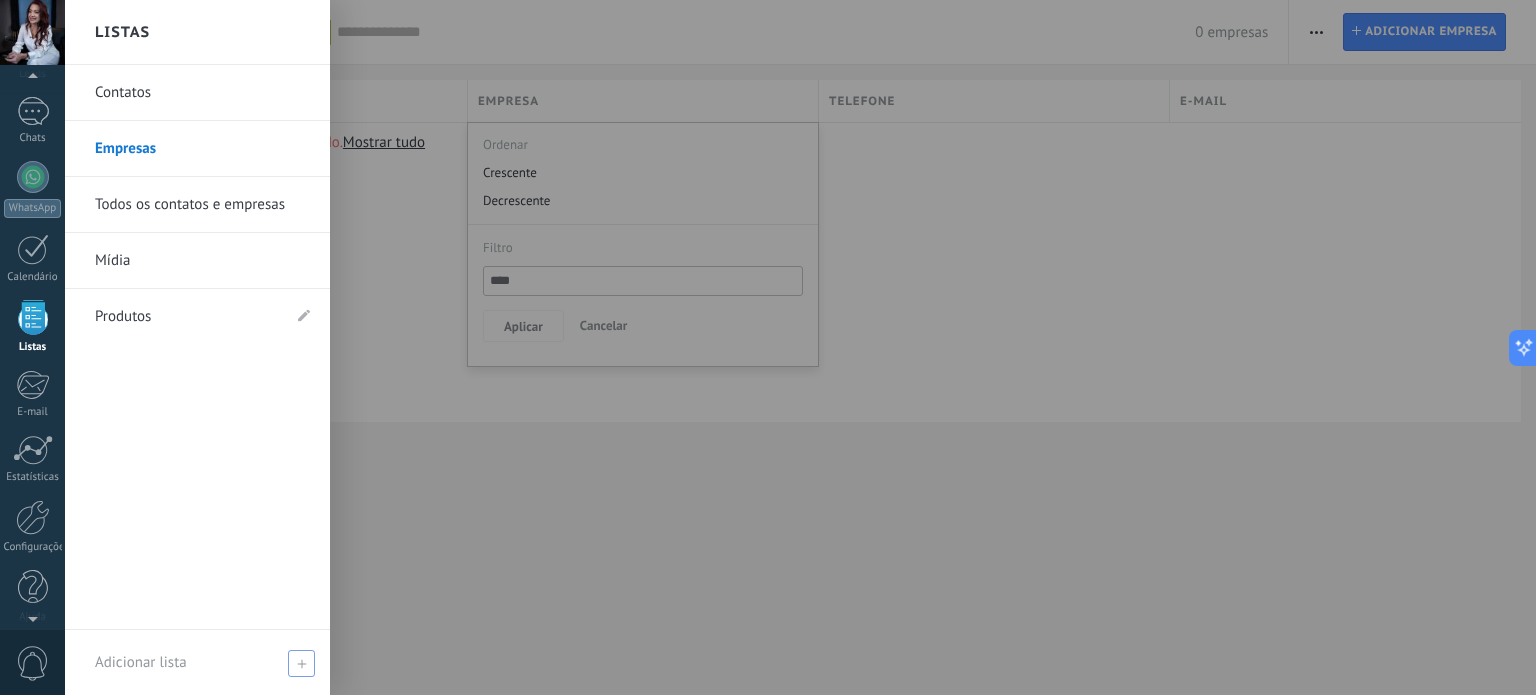 click 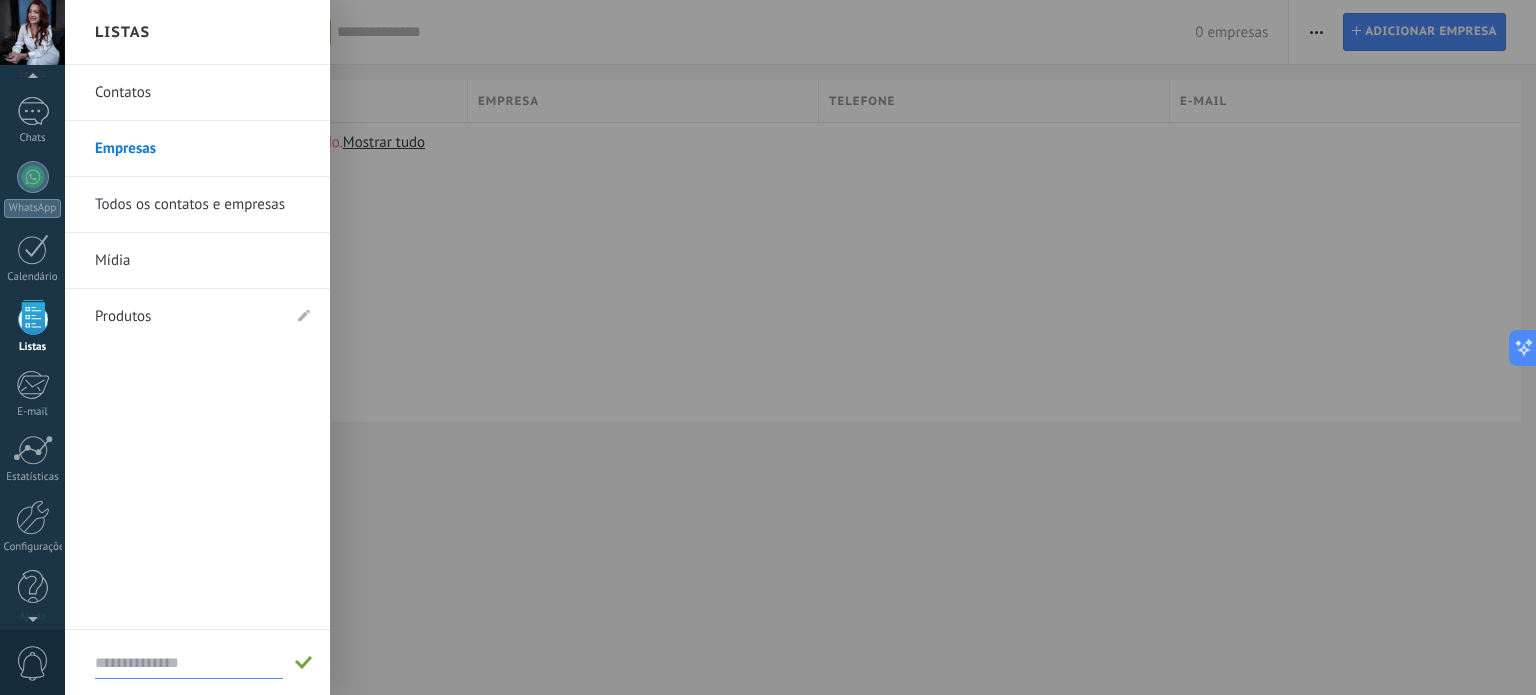 click at bounding box center [189, 663] 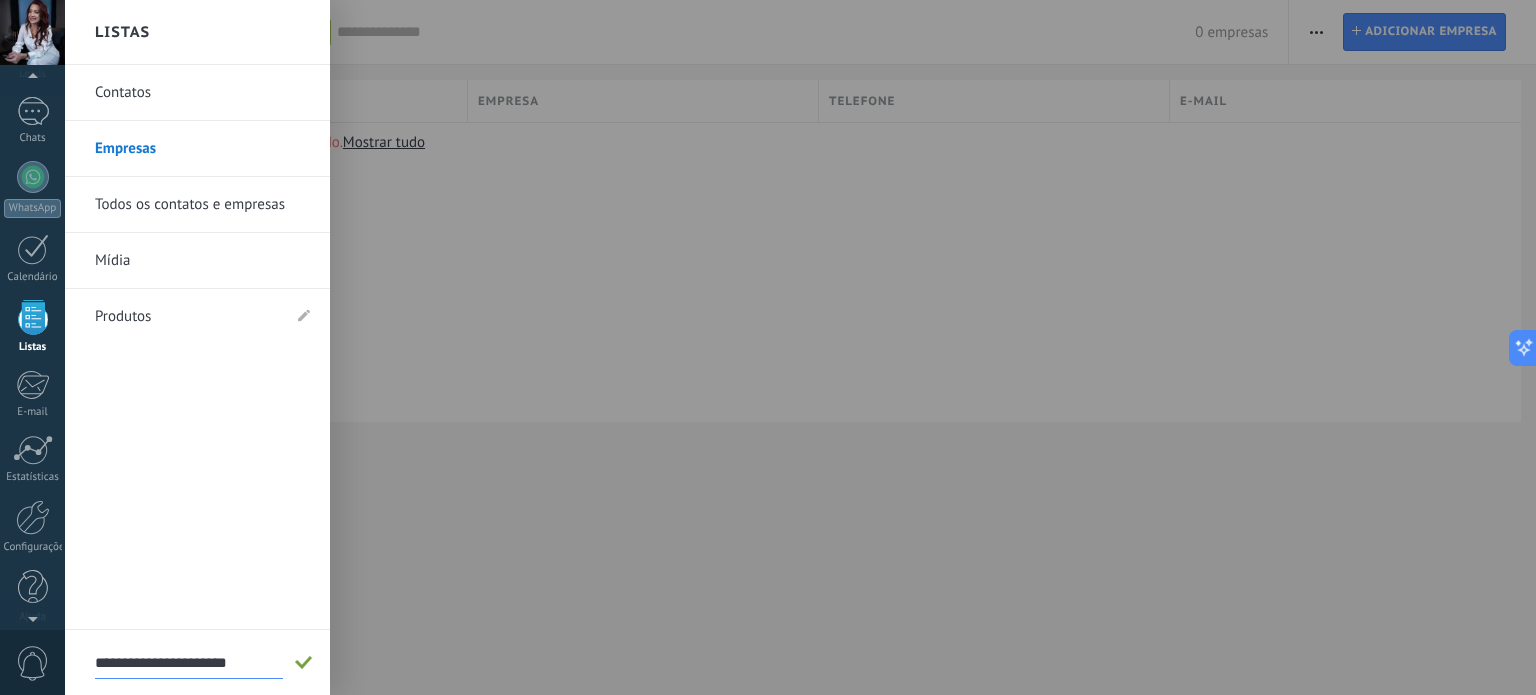 type on "**********" 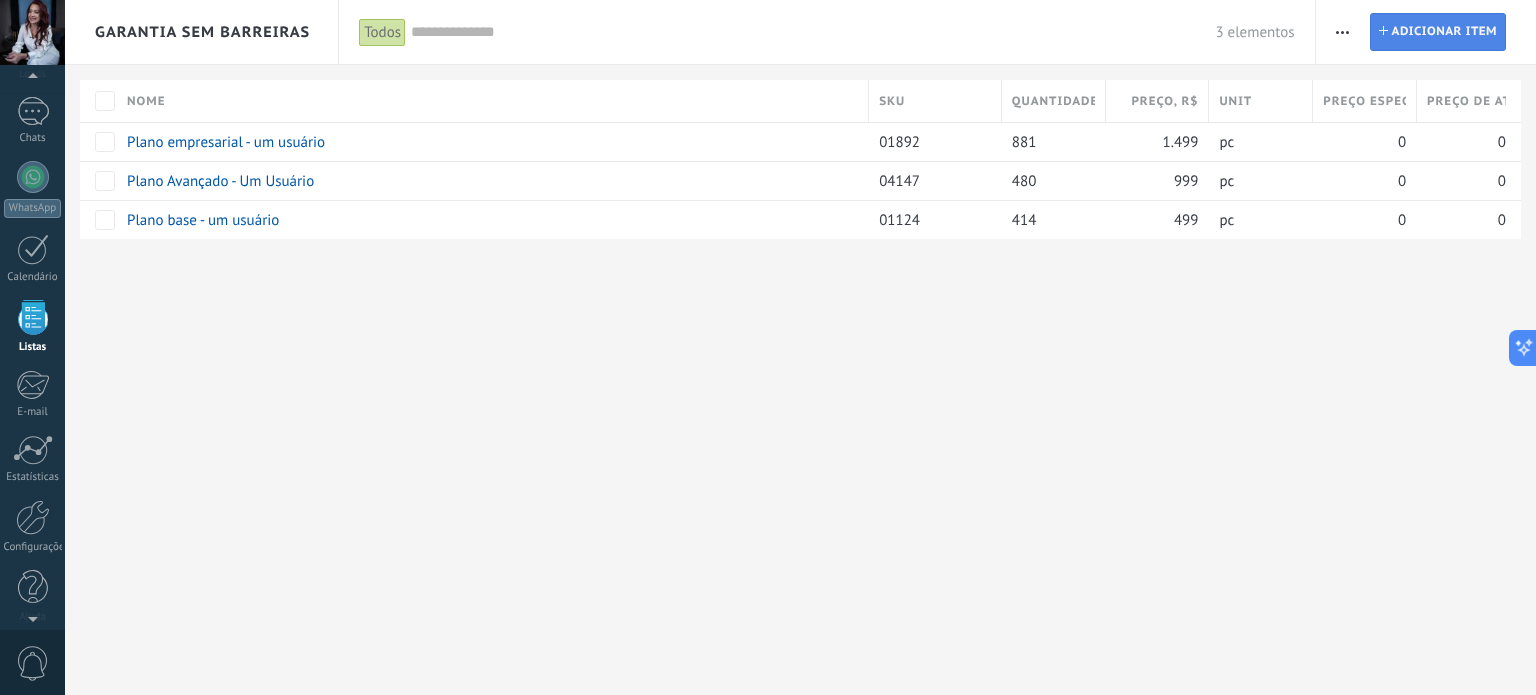 click on "Adicionar item" at bounding box center [1445, 32] 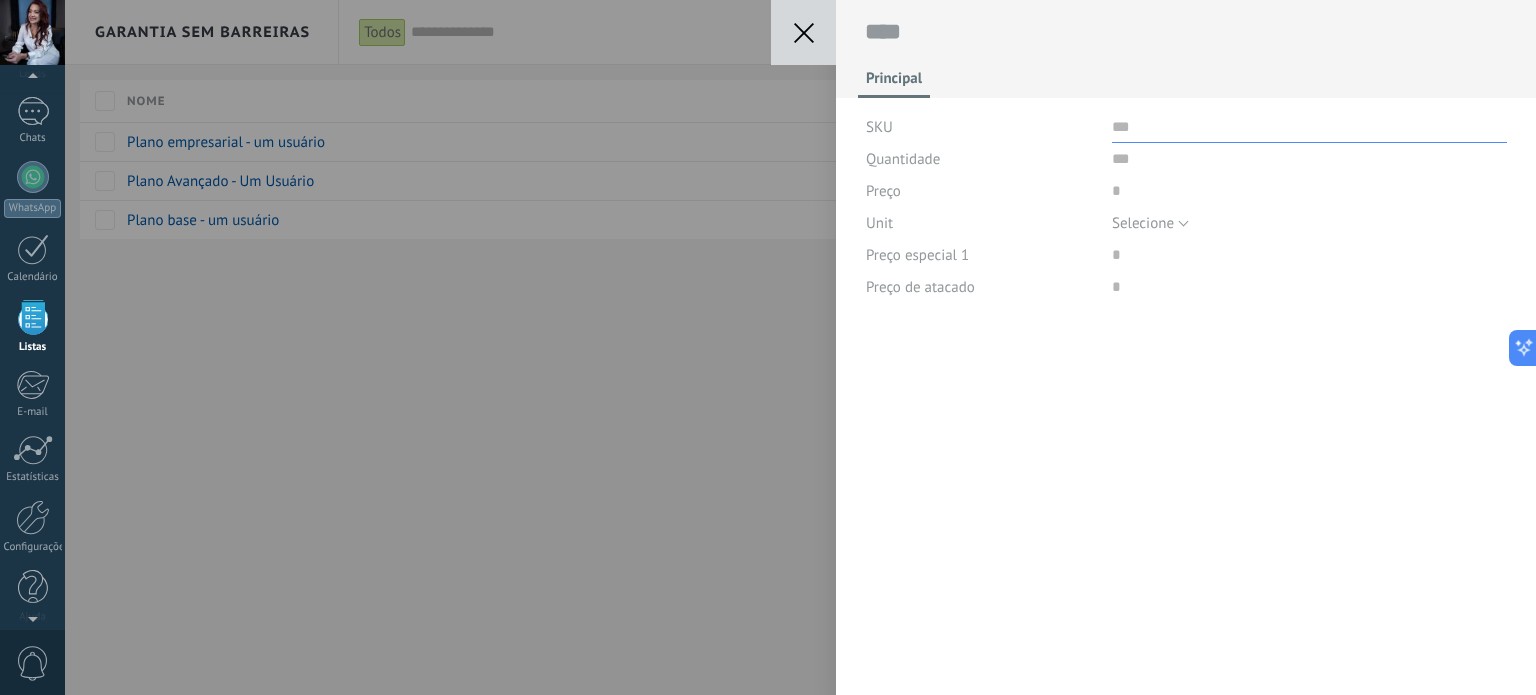 click at bounding box center (1309, 127) 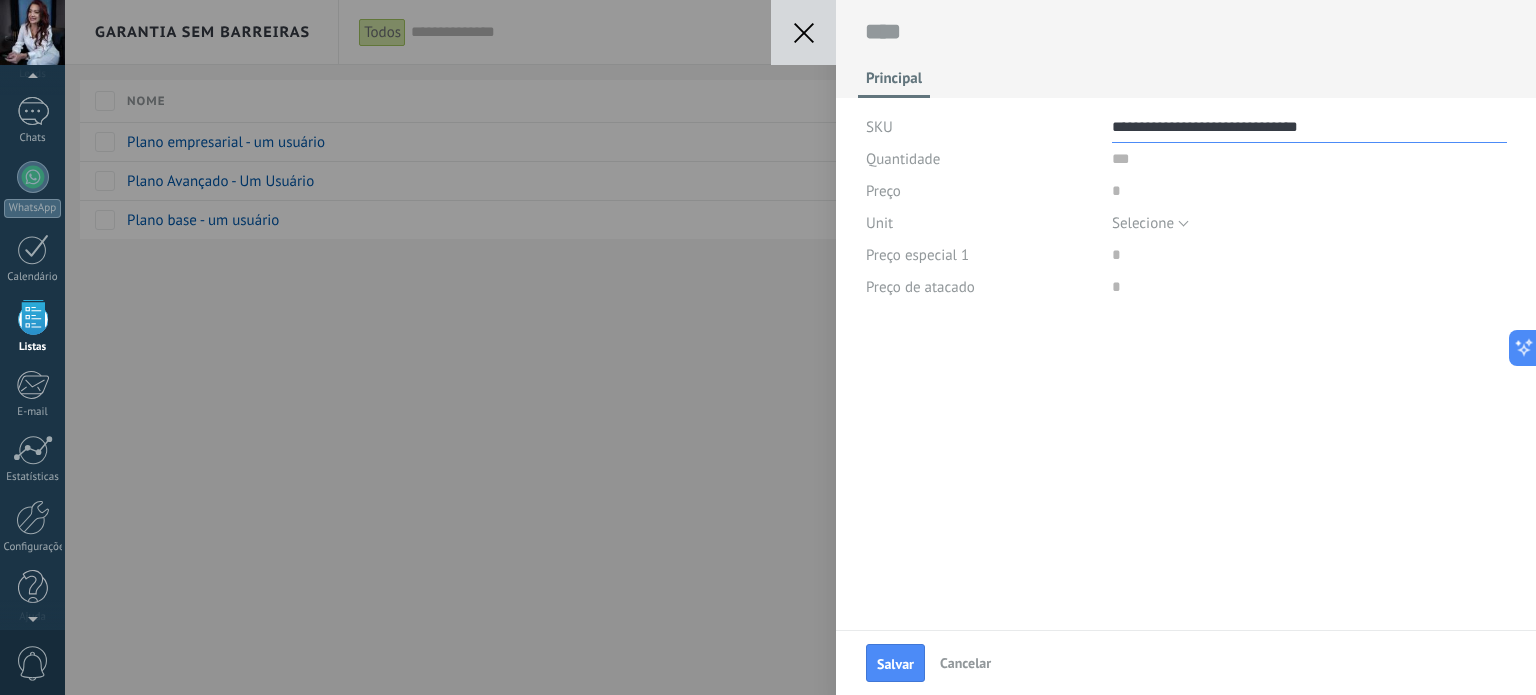 type on "**********" 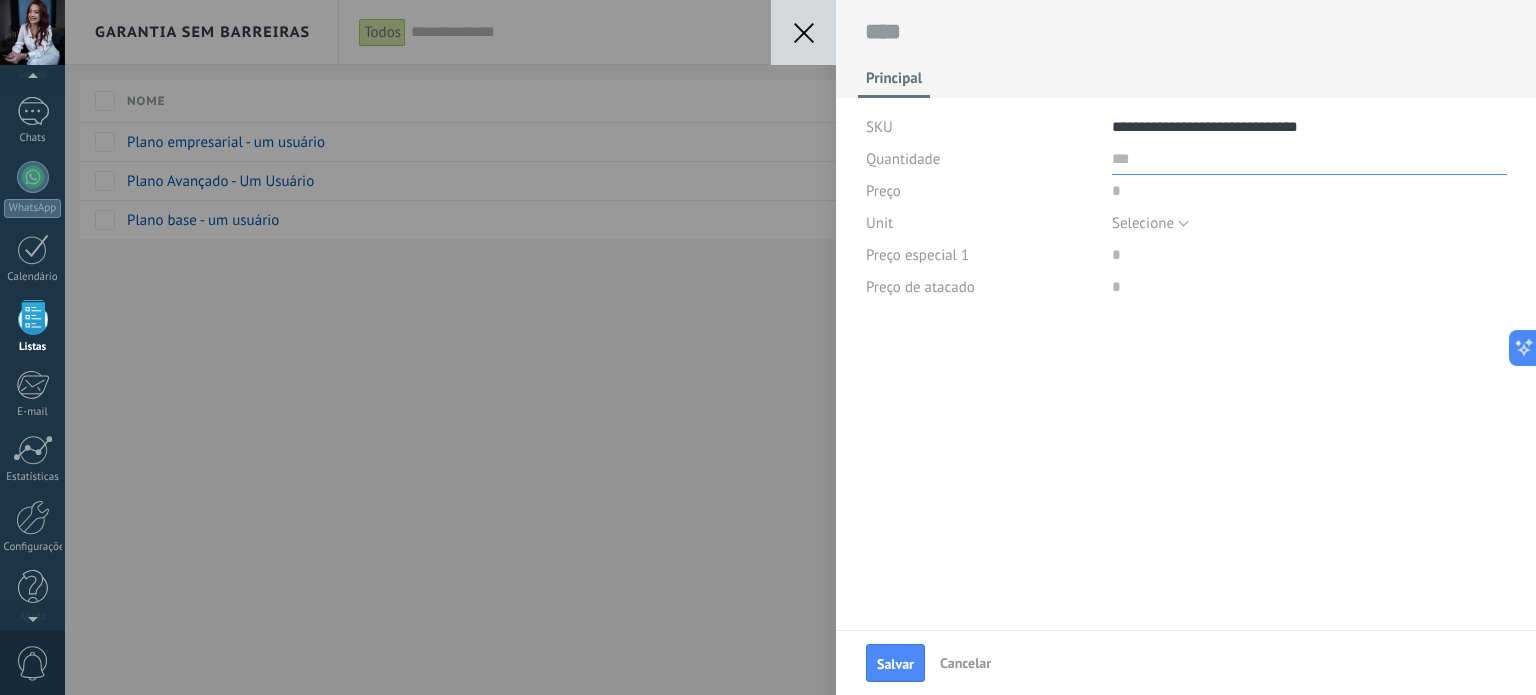 click at bounding box center [1309, 159] 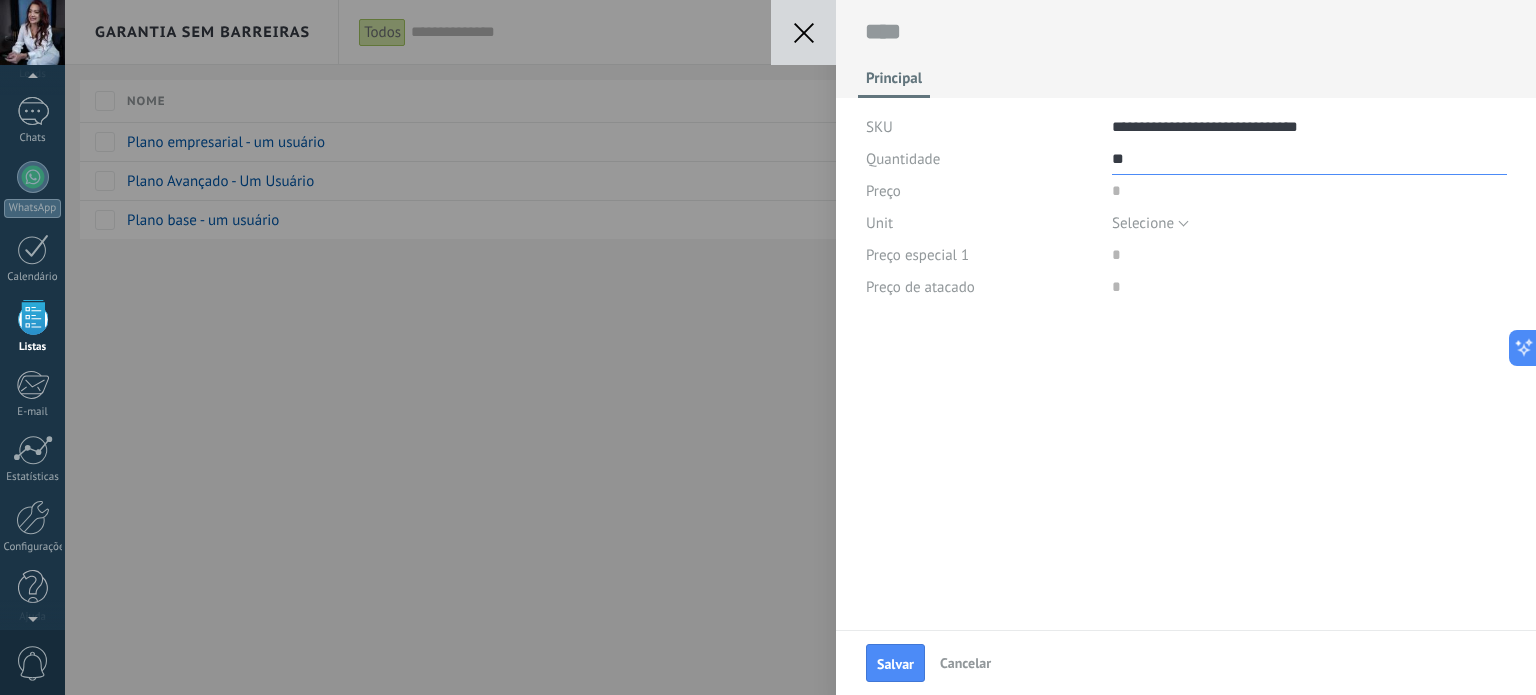 type on "**" 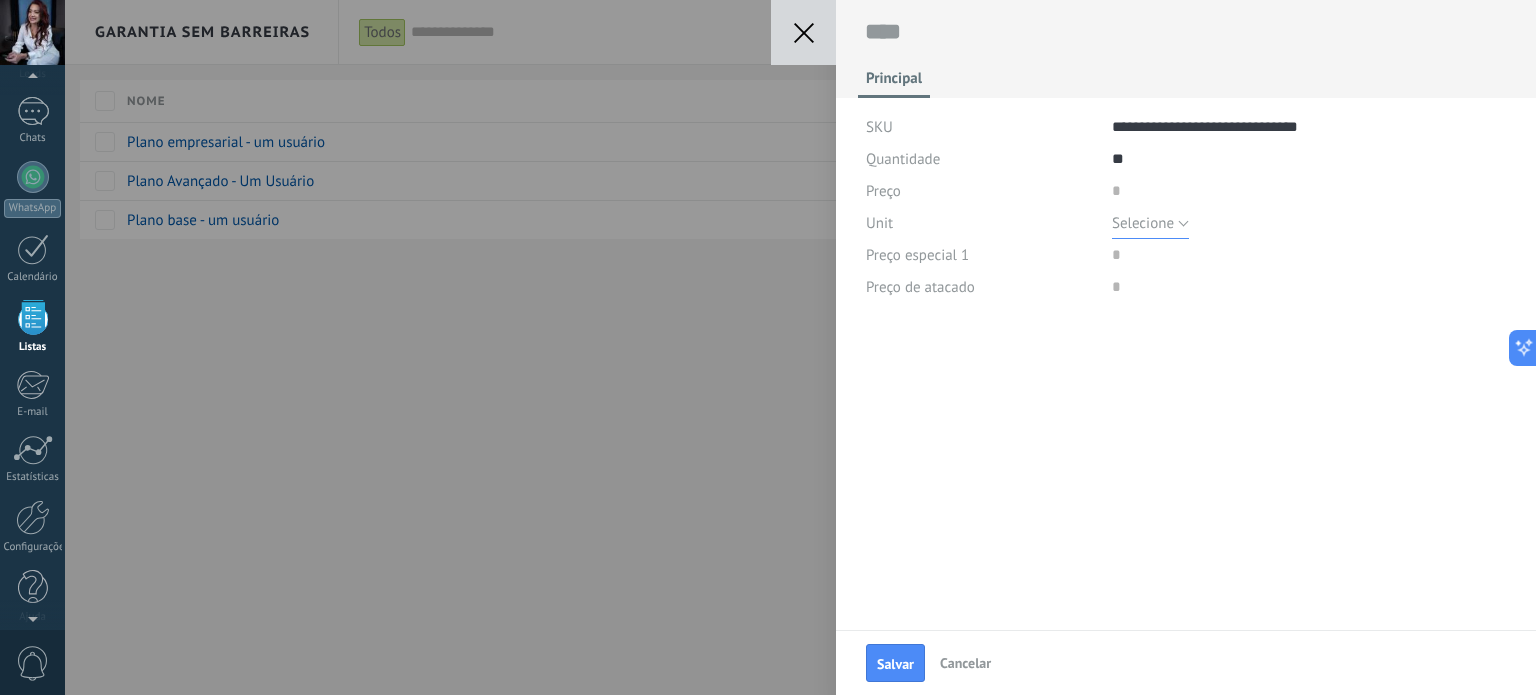 click on "Selecione" at bounding box center (1150, 223) 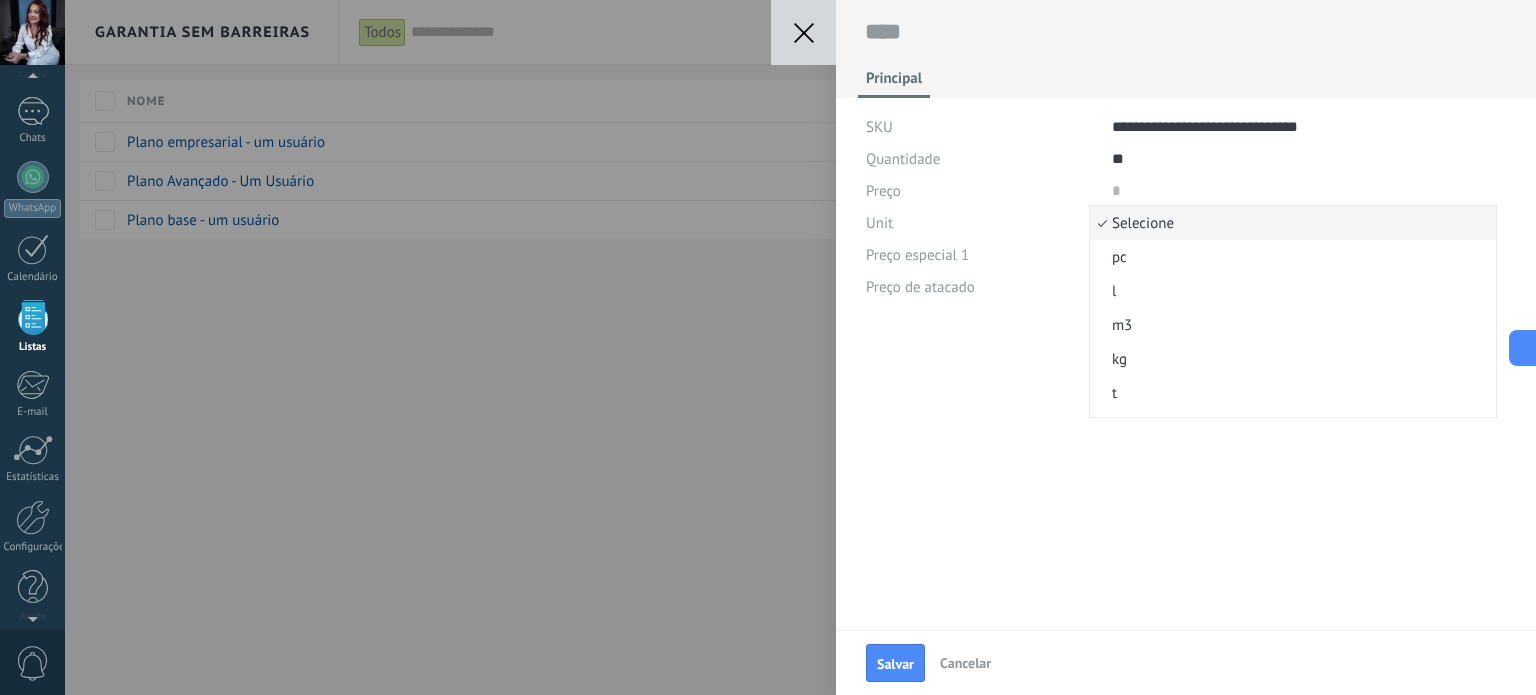 click at bounding box center [1175, 191] 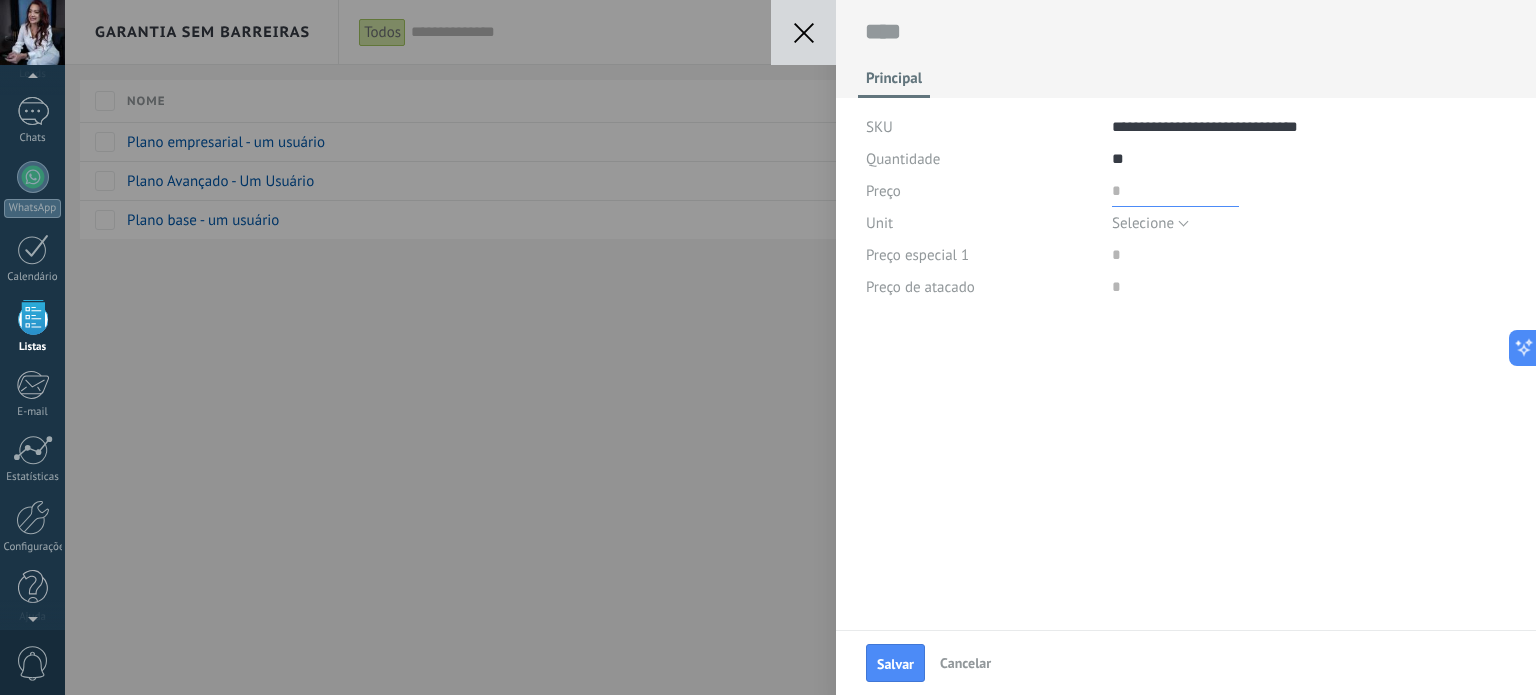 click at bounding box center (1175, 191) 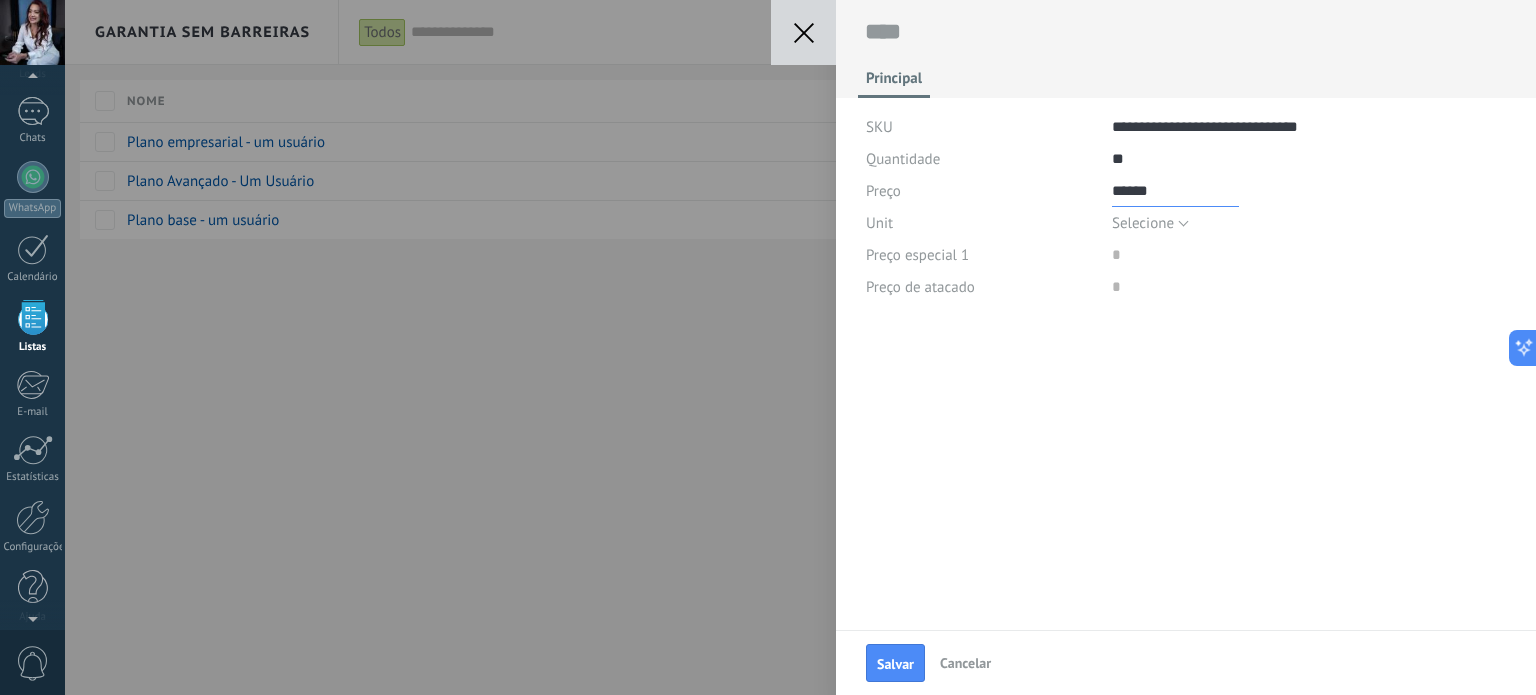 type on "******" 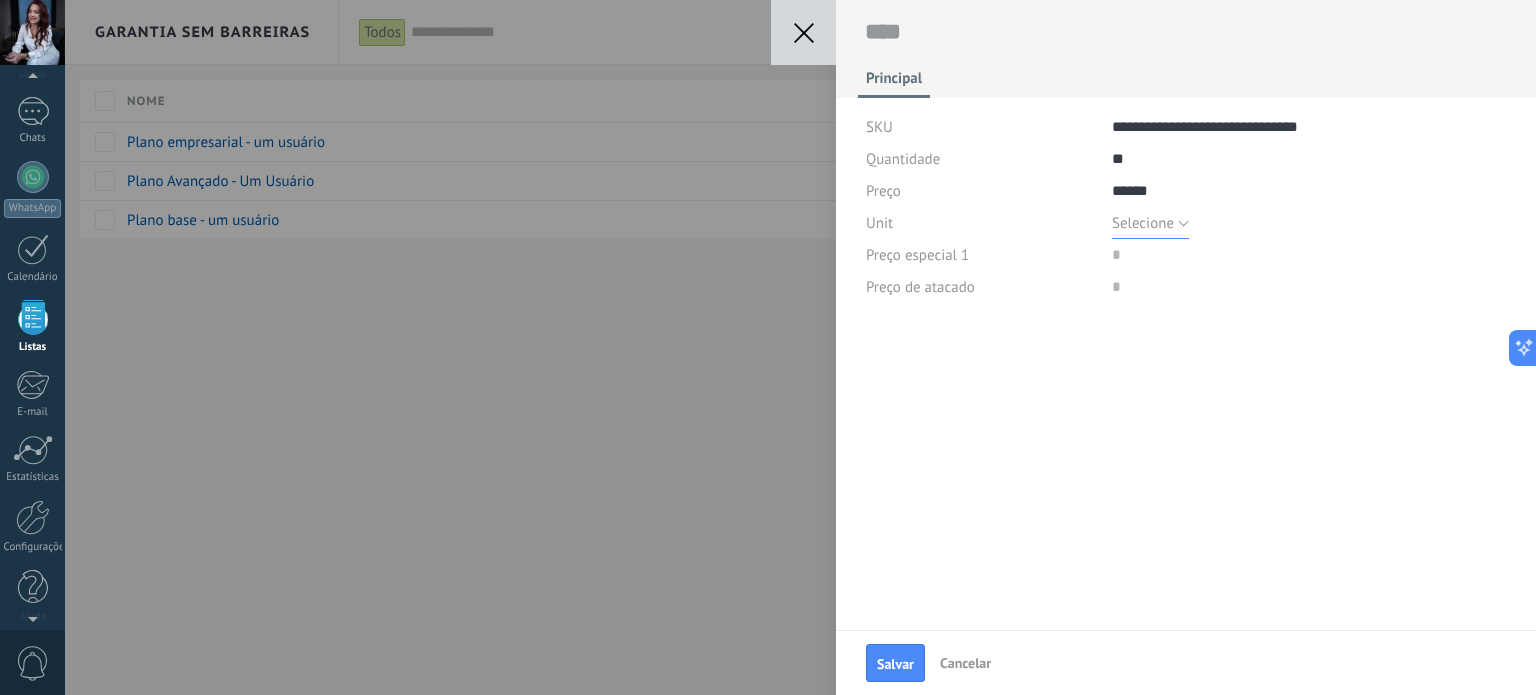 click on "Selecione" at bounding box center (1150, 223) 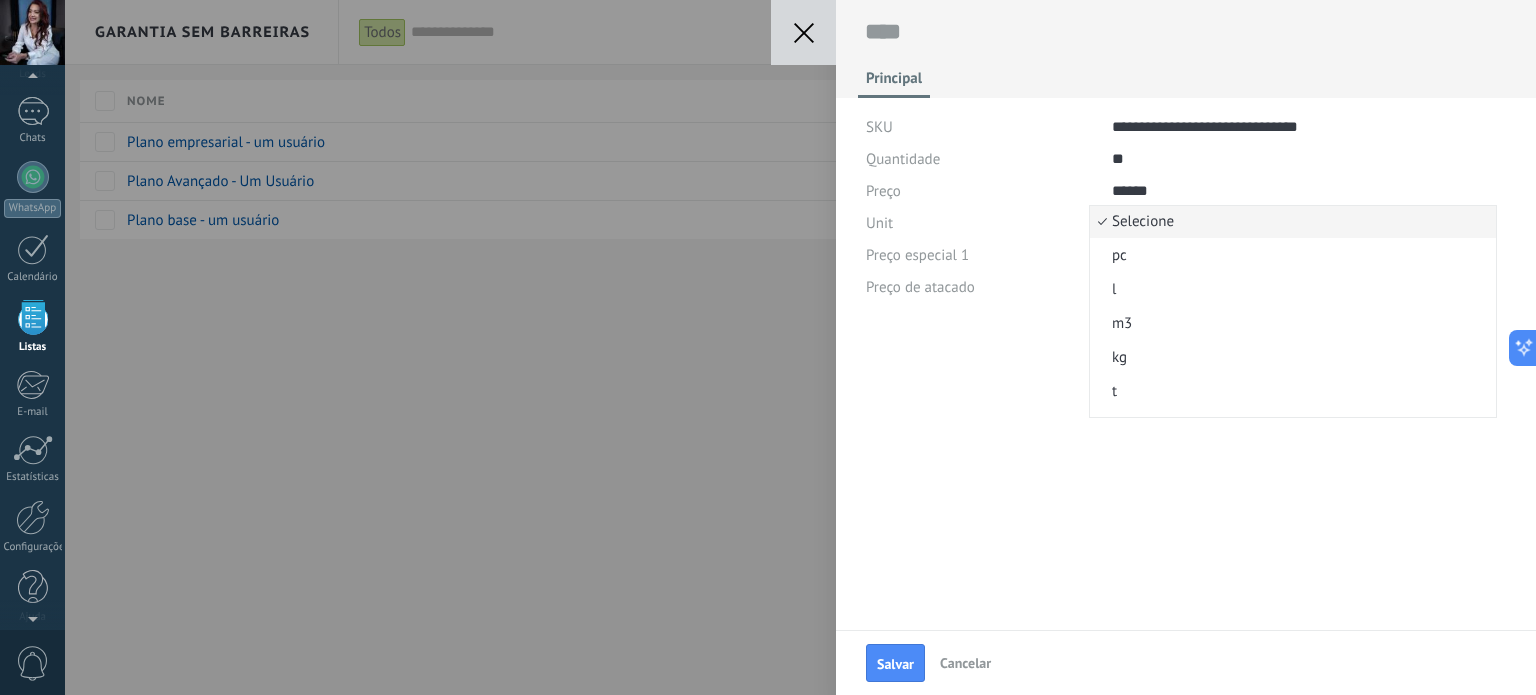 scroll, scrollTop: 0, scrollLeft: 0, axis: both 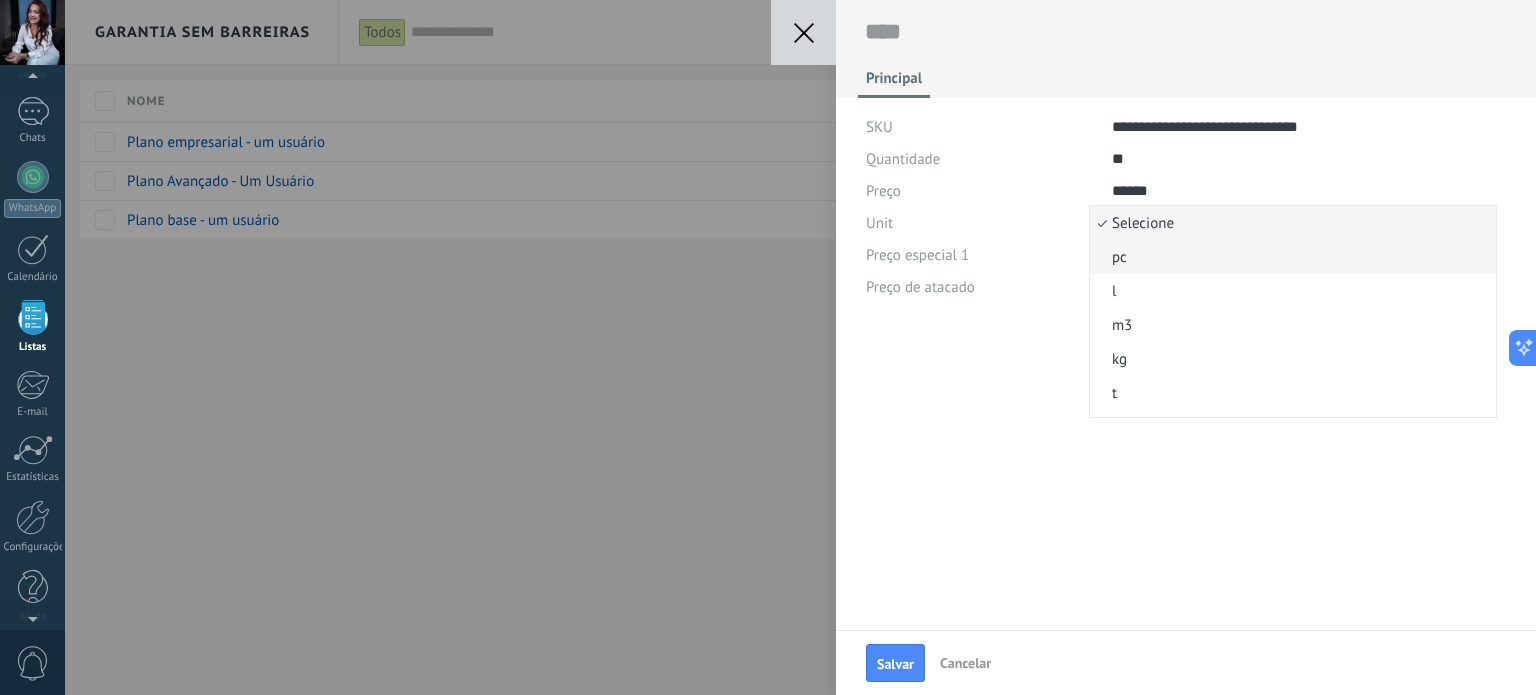 click on "pc" at bounding box center (1290, 257) 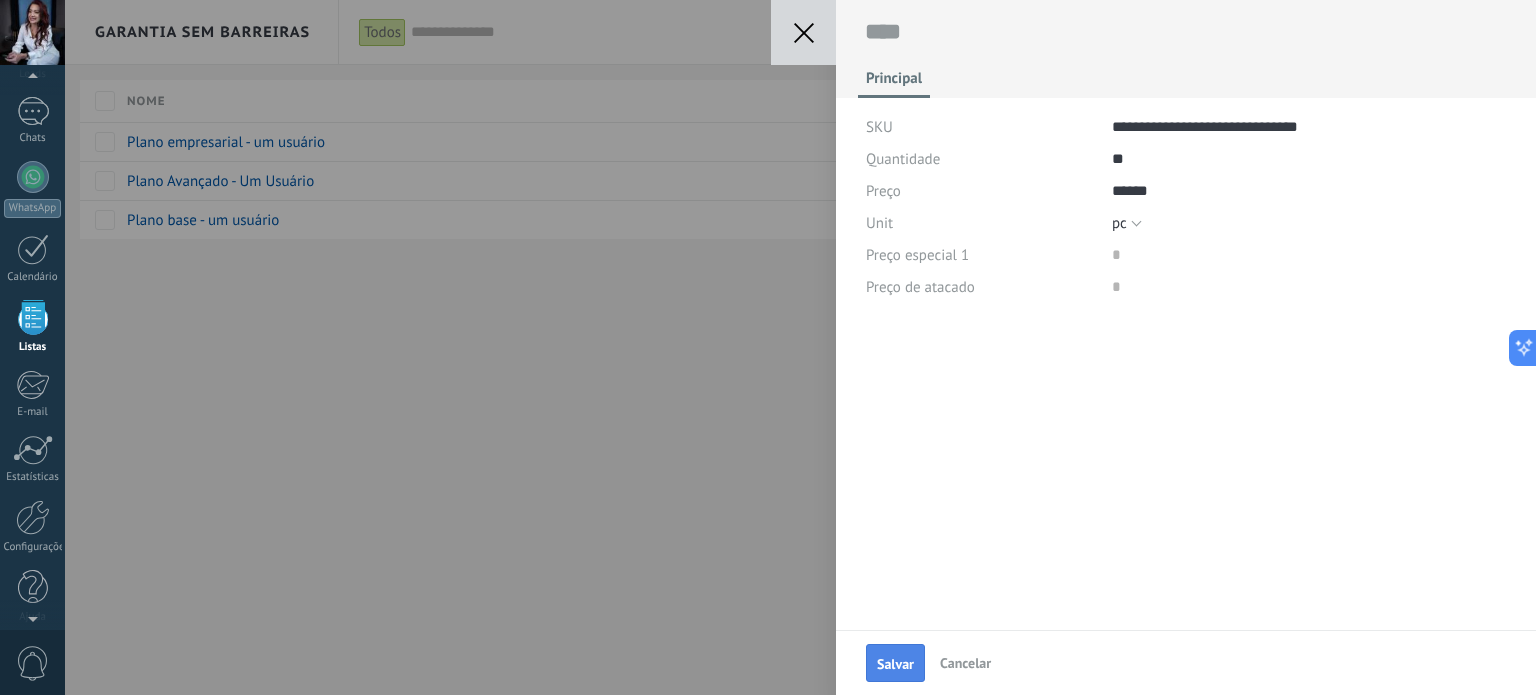 click on "Salvar" at bounding box center (895, 664) 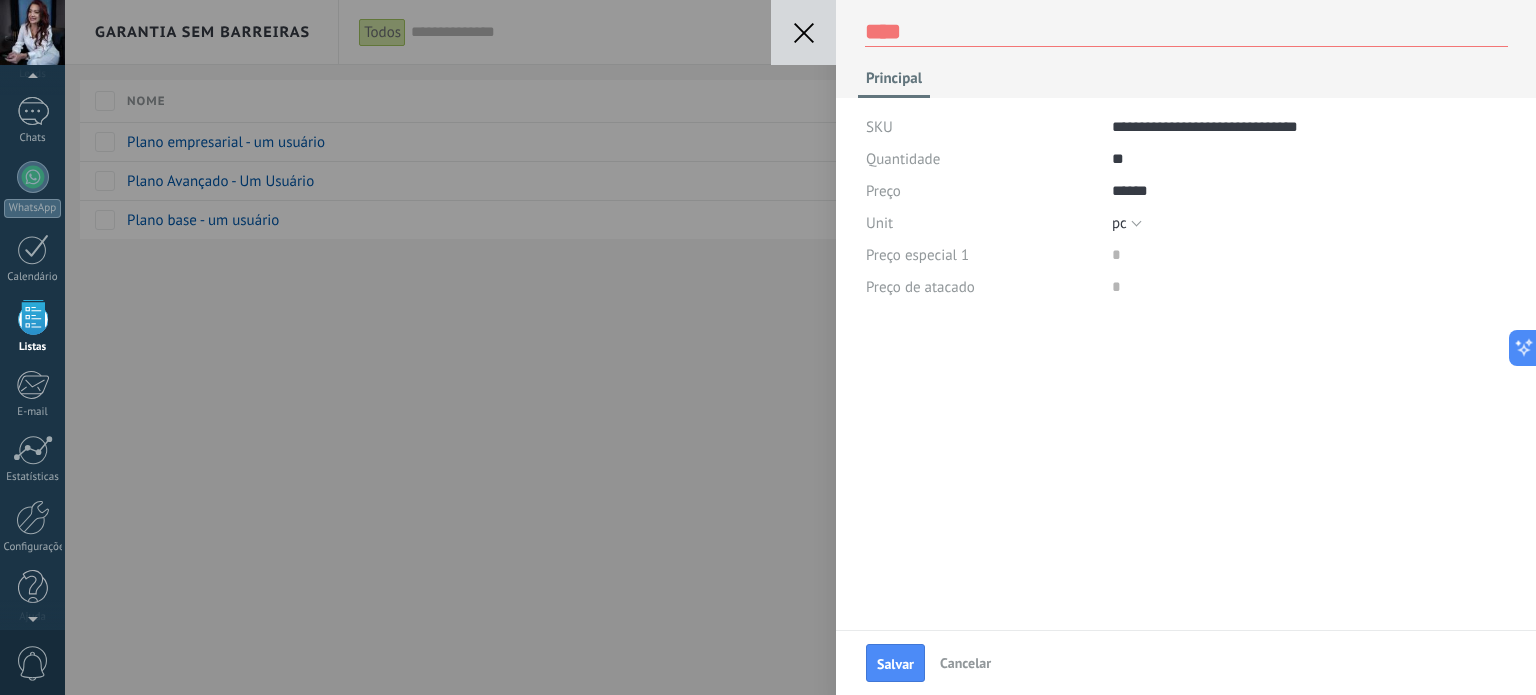 click at bounding box center [1186, 32] 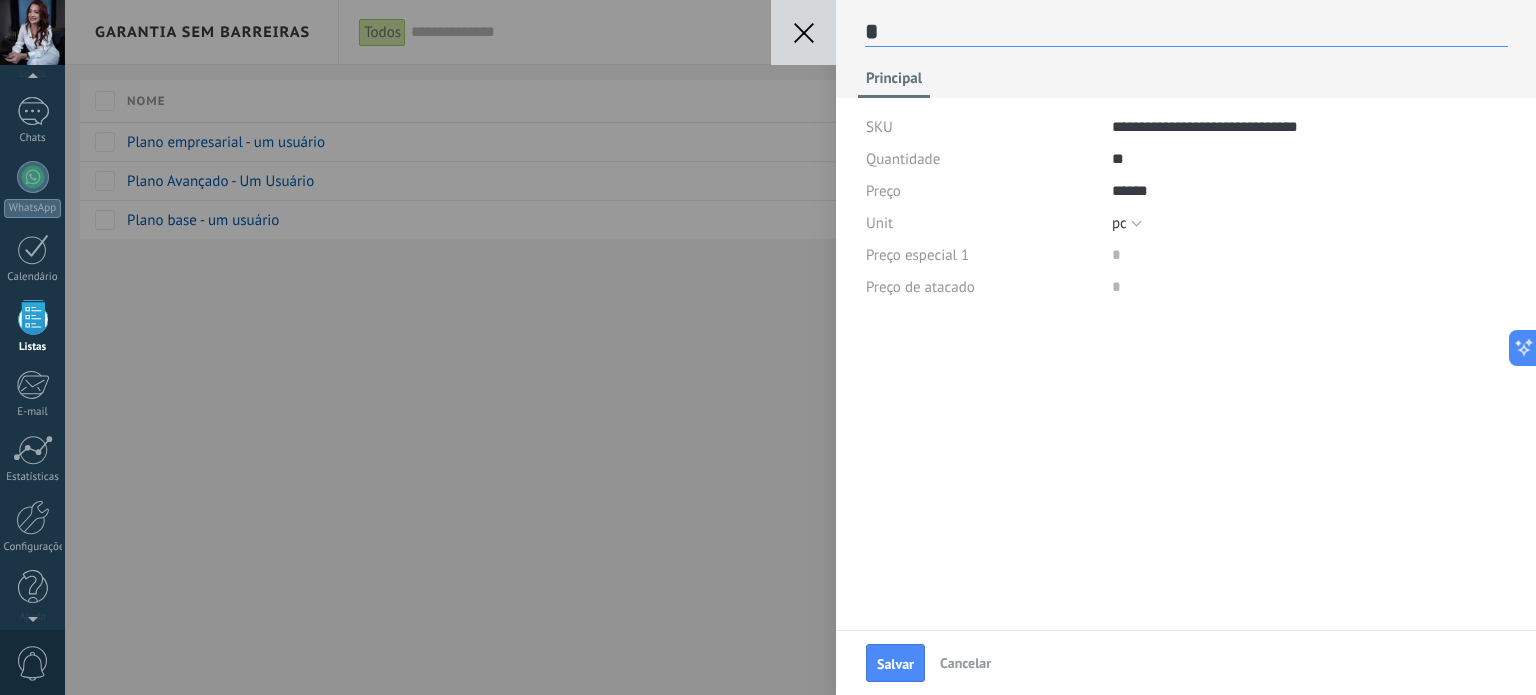 type on "**" 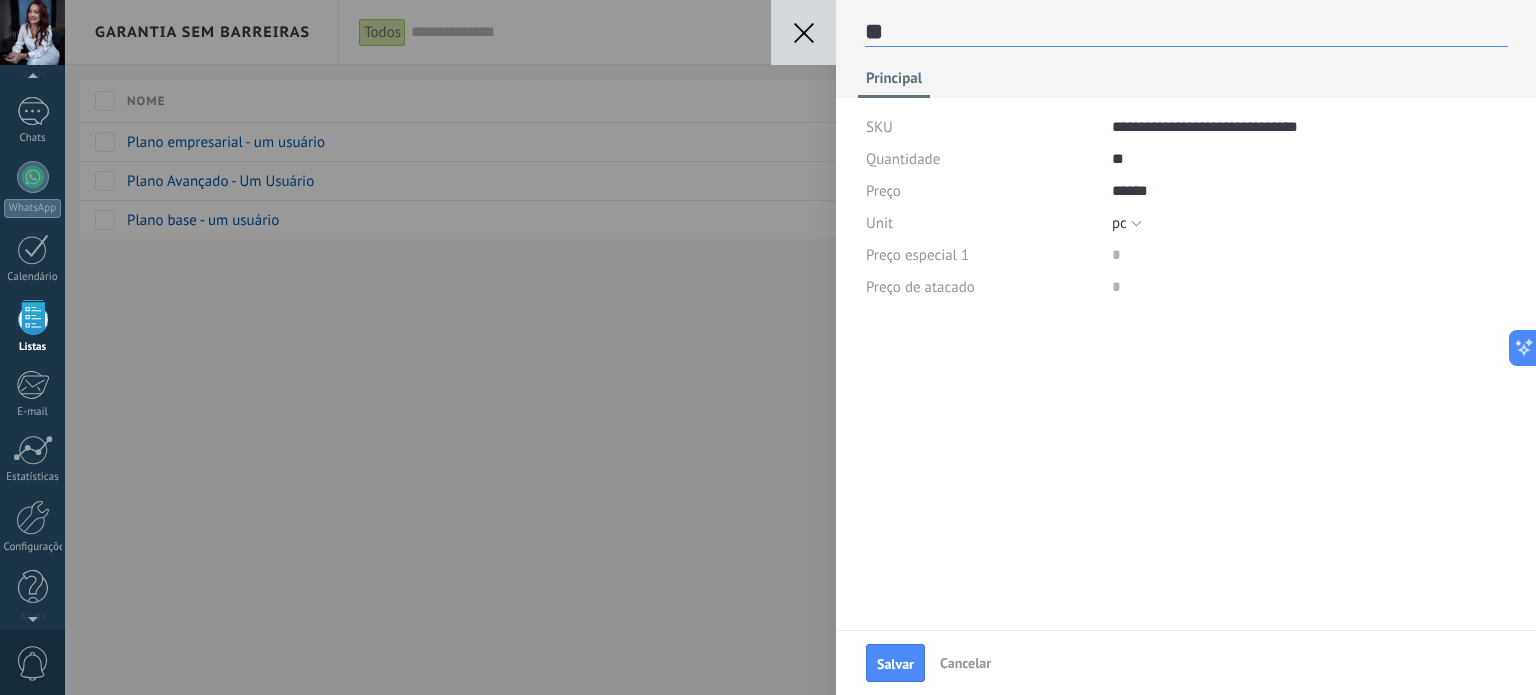 scroll, scrollTop: 29, scrollLeft: 0, axis: vertical 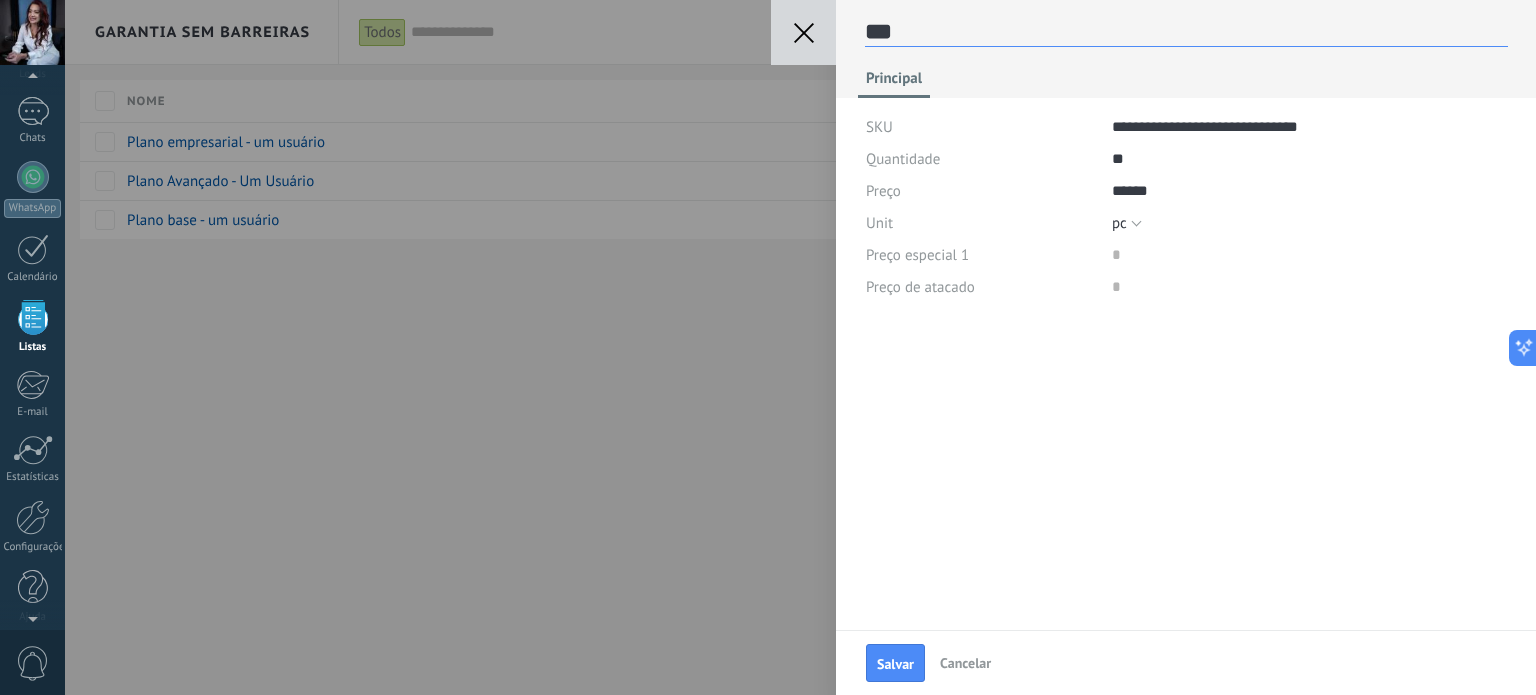 type on "****" 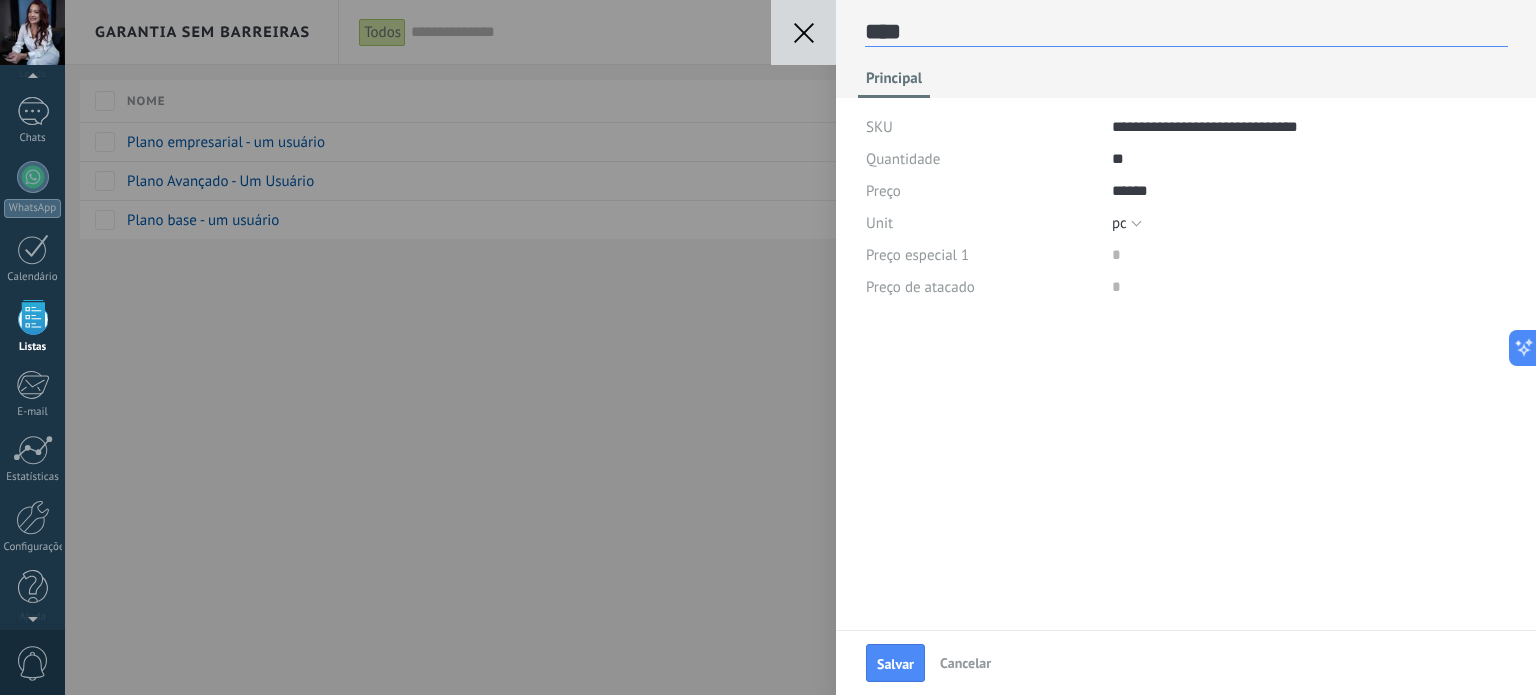 type on "*****" 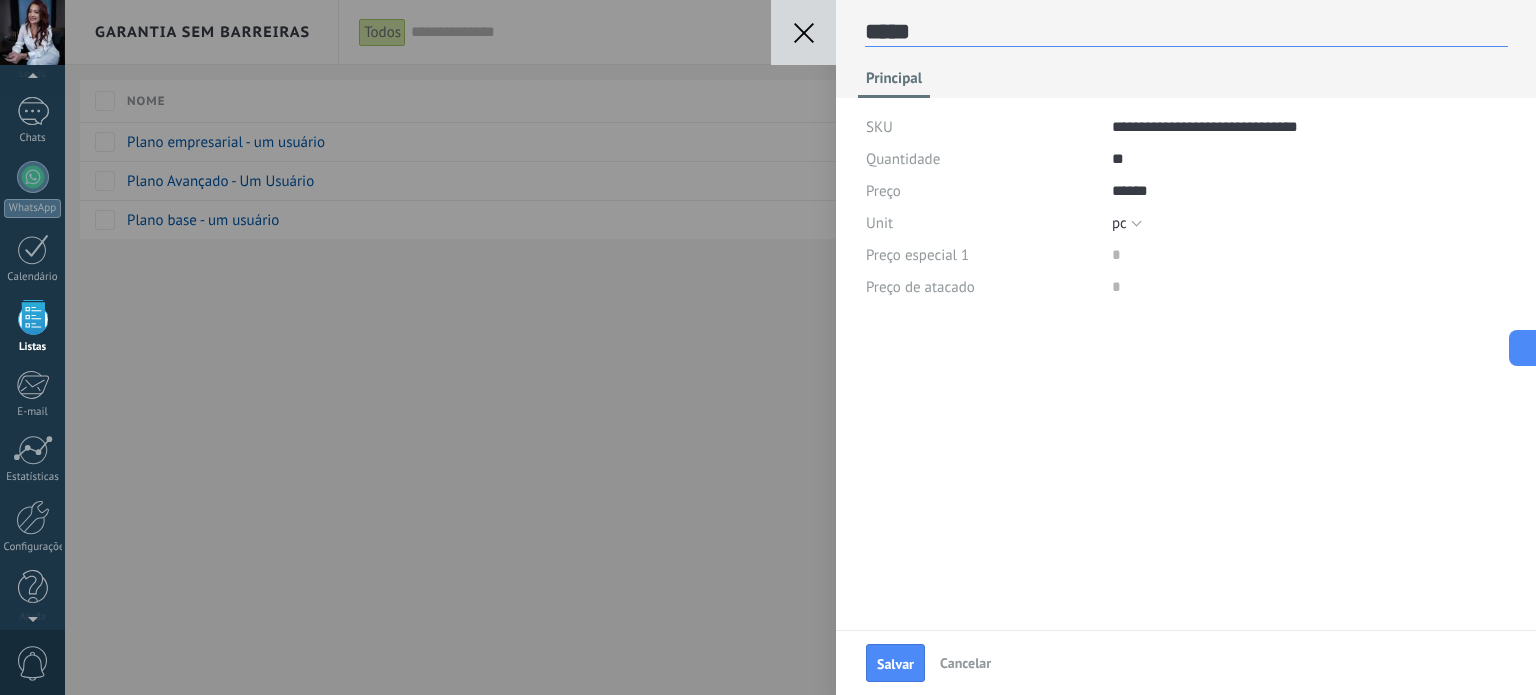 type on "******" 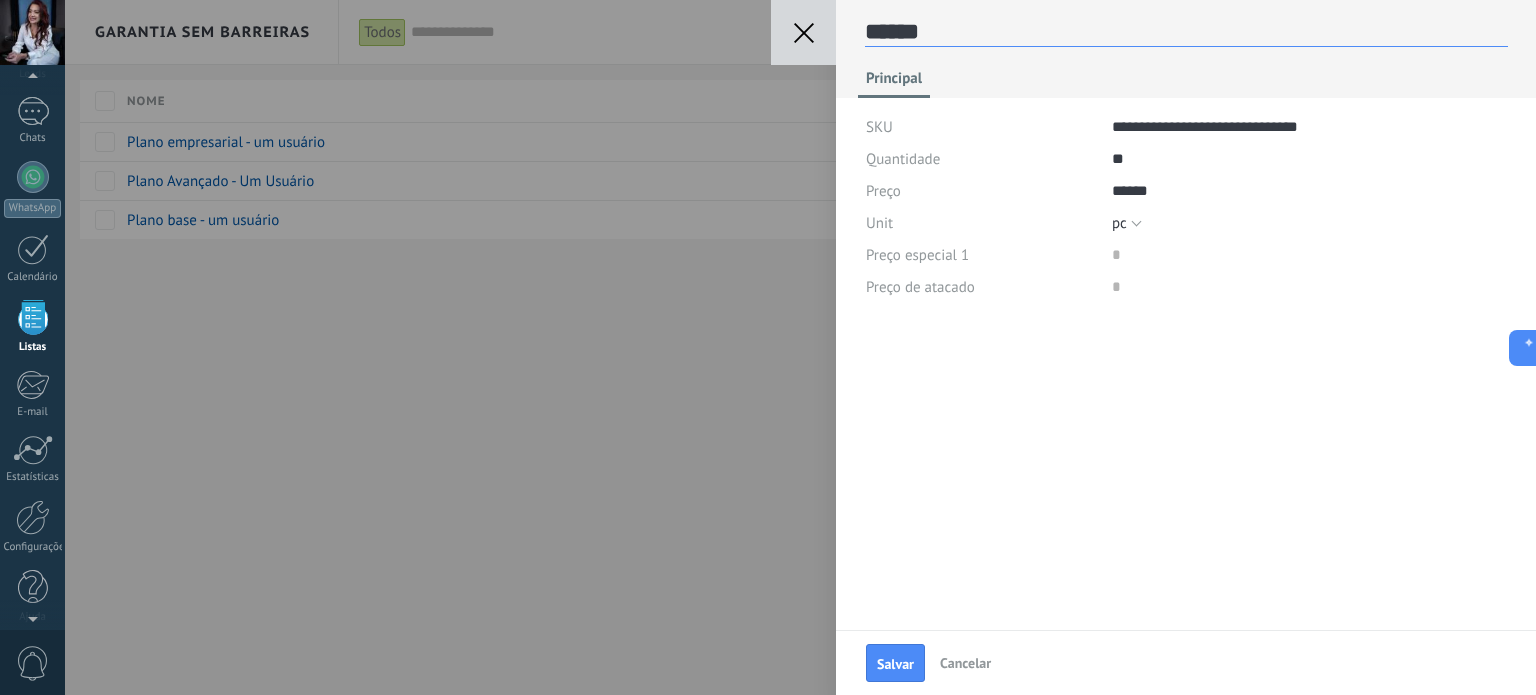 type on "*******" 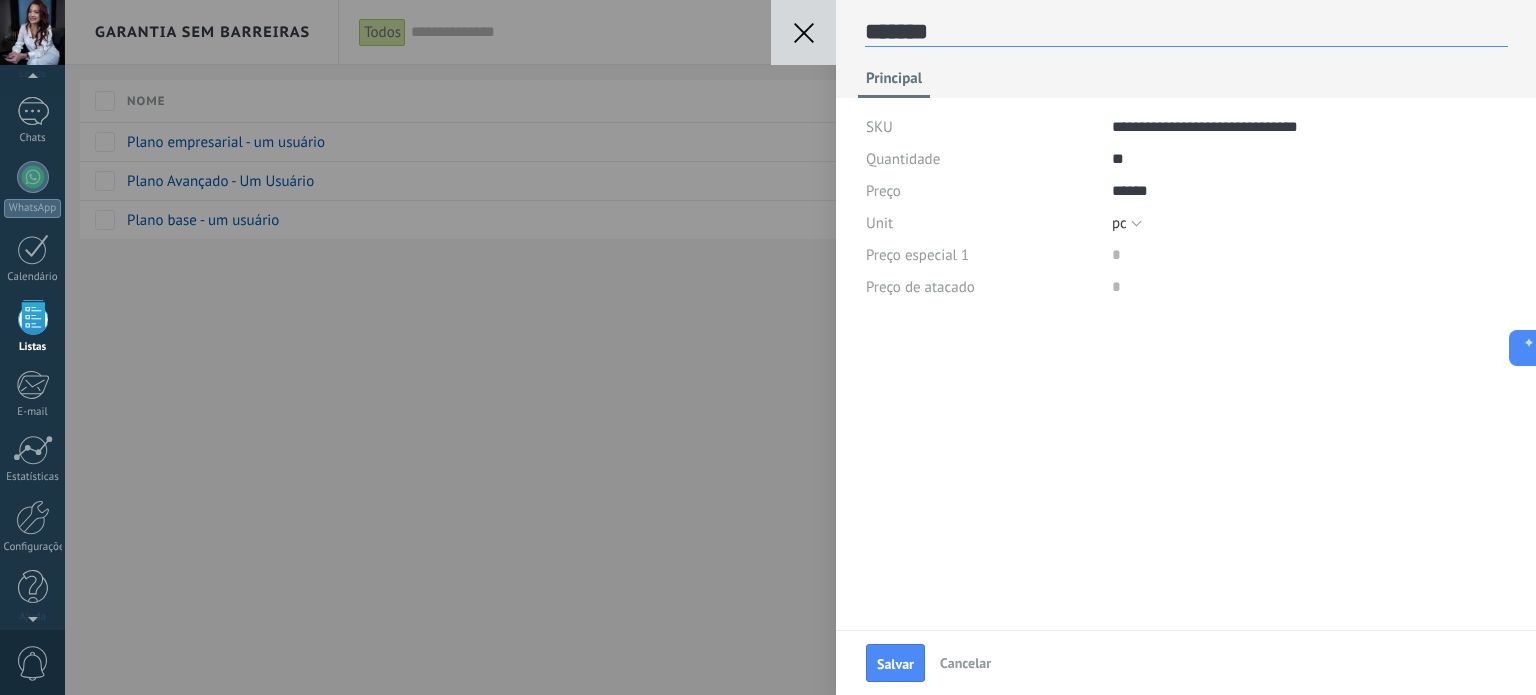 type on "********" 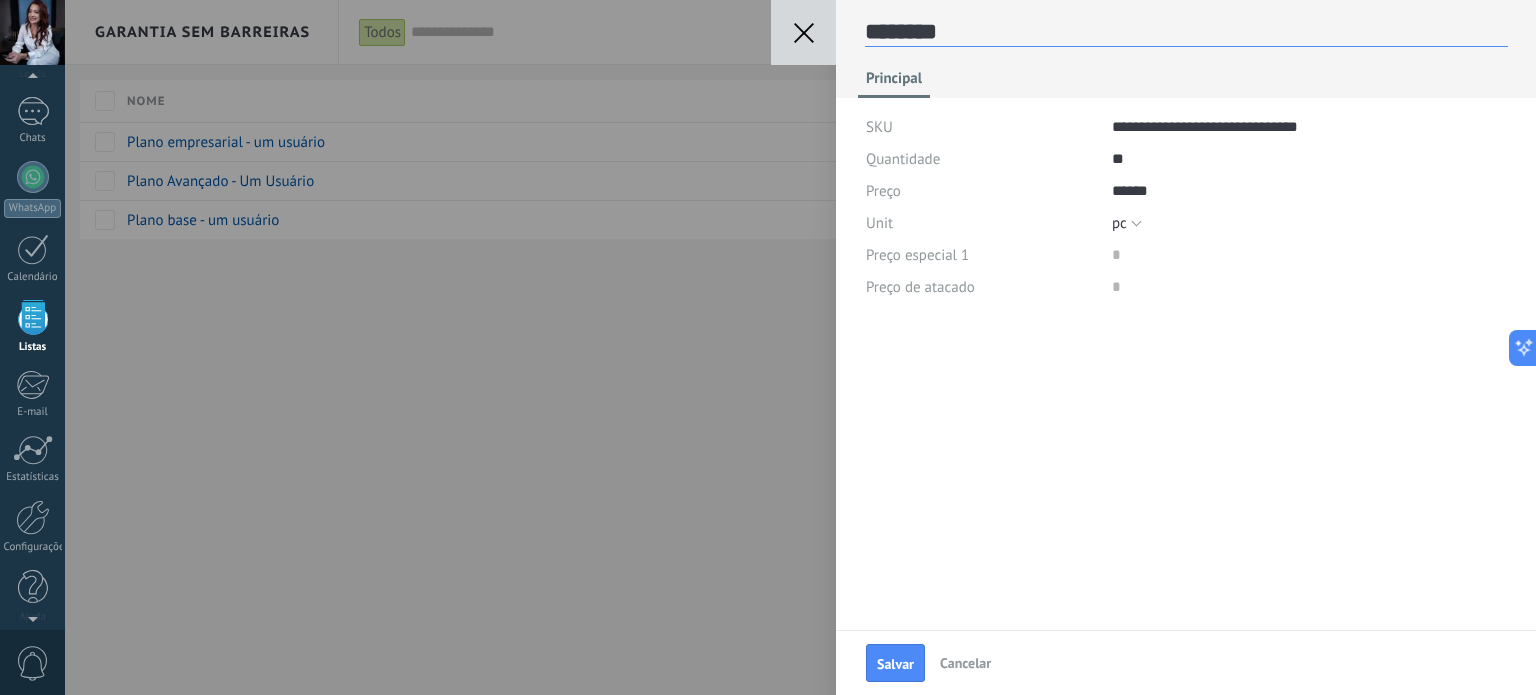 type 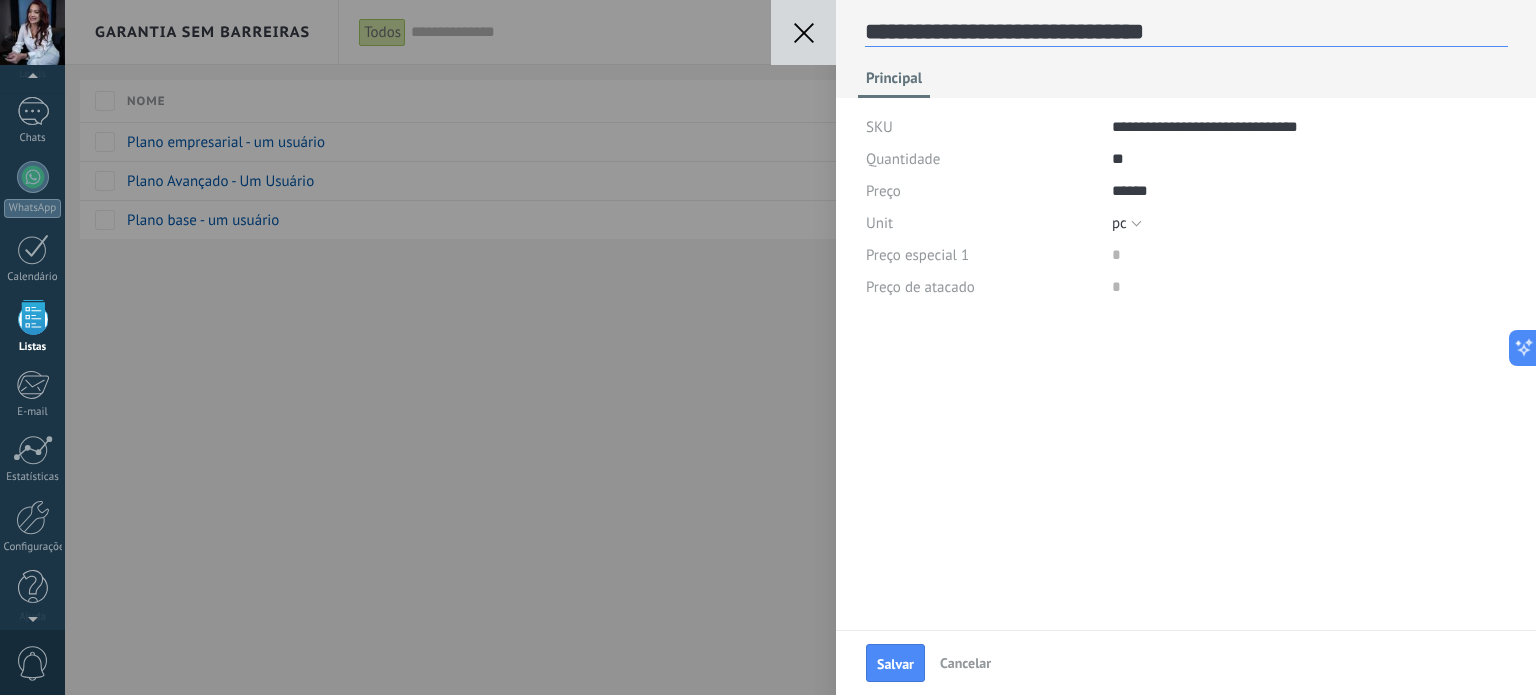 scroll, scrollTop: 29, scrollLeft: 0, axis: vertical 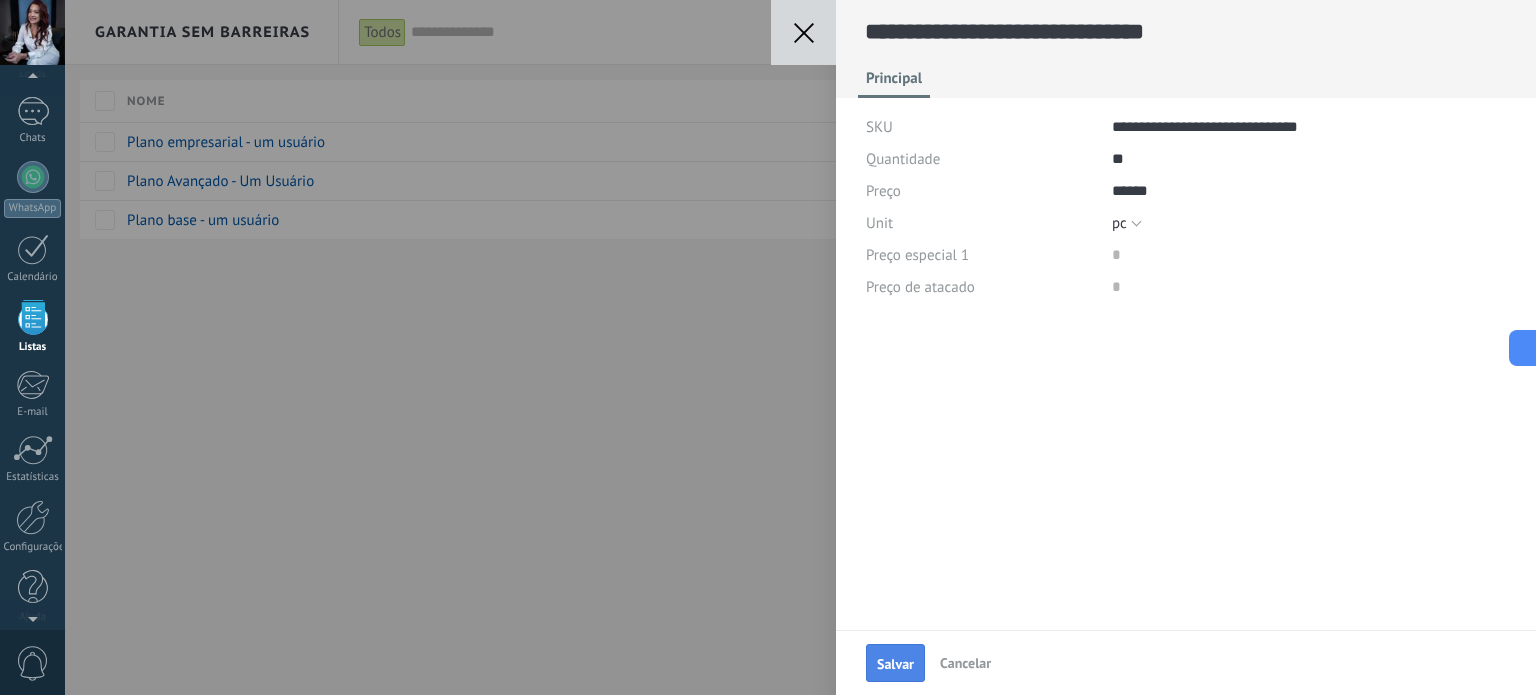 click on "Salvar" at bounding box center [895, 664] 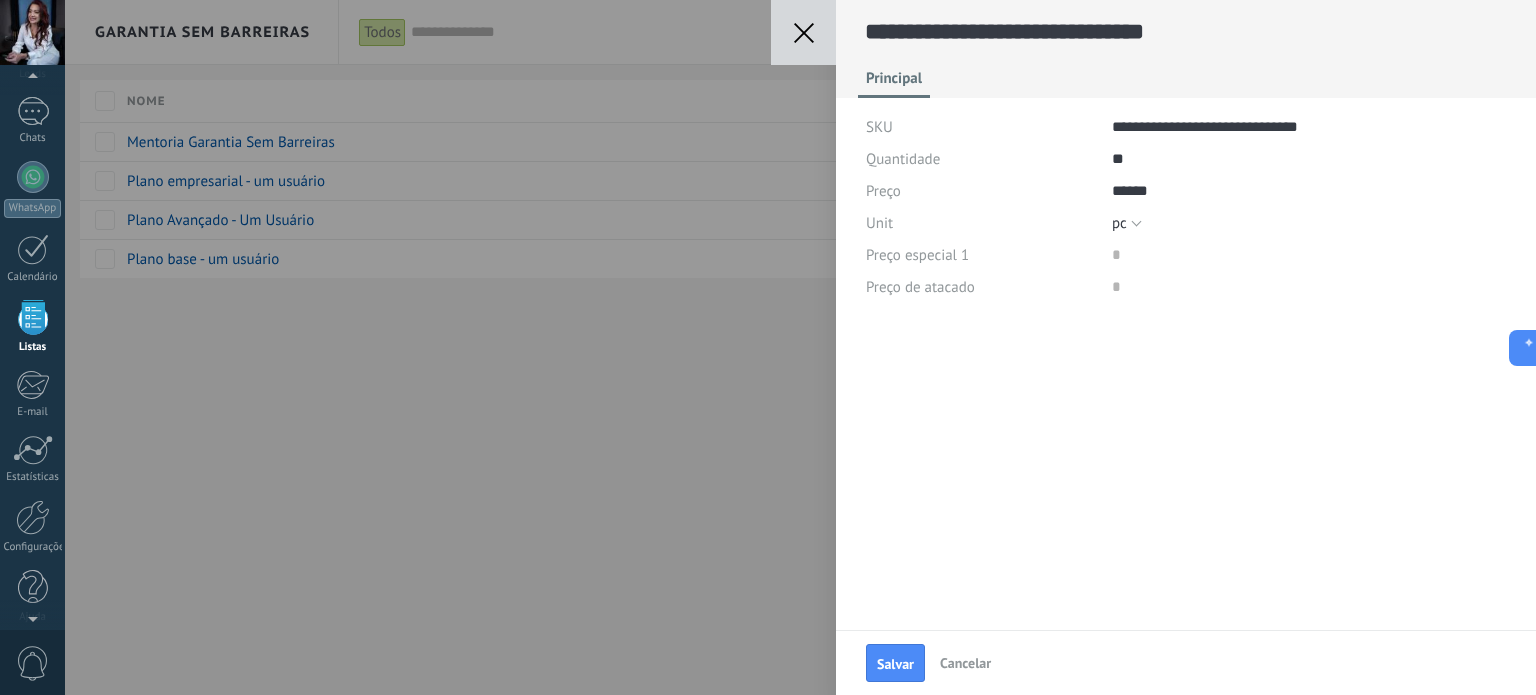 click on "Cancelar" at bounding box center [965, 663] 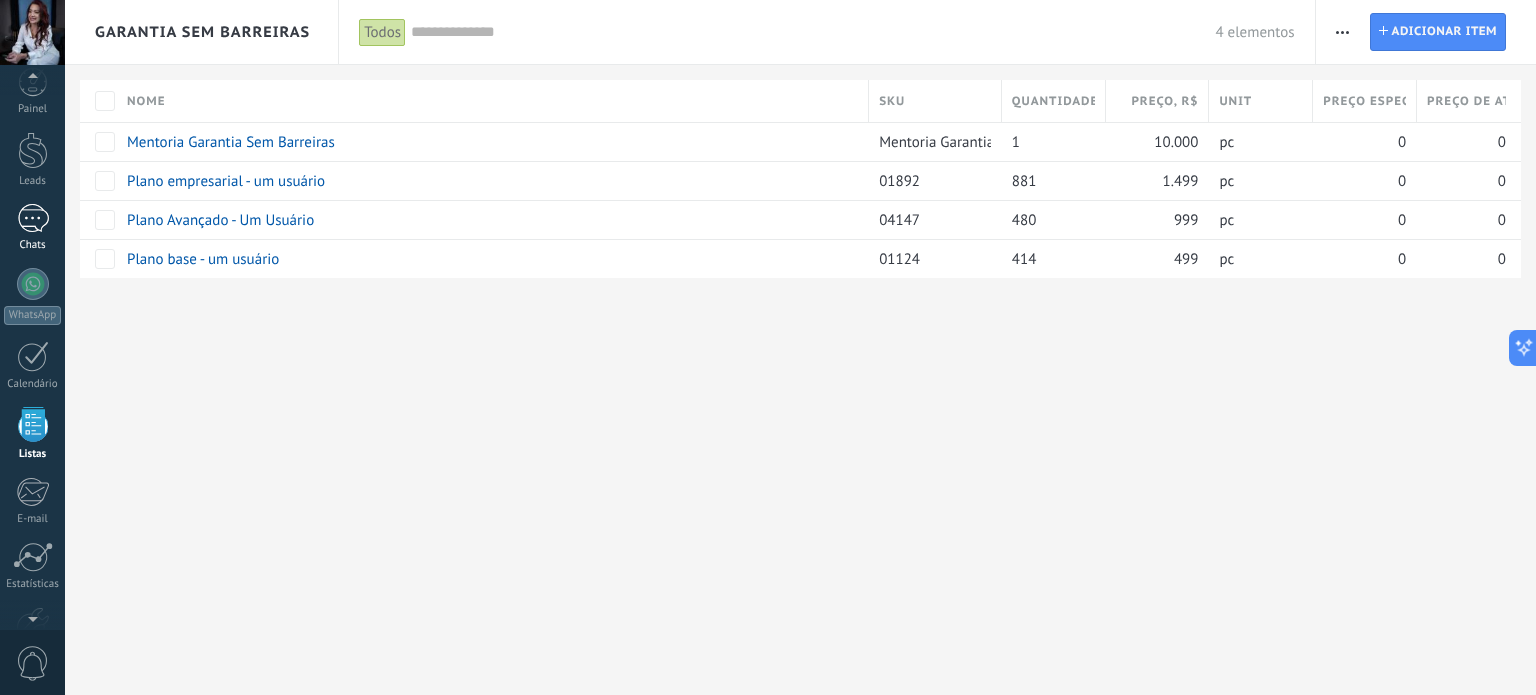 scroll, scrollTop: 0, scrollLeft: 0, axis: both 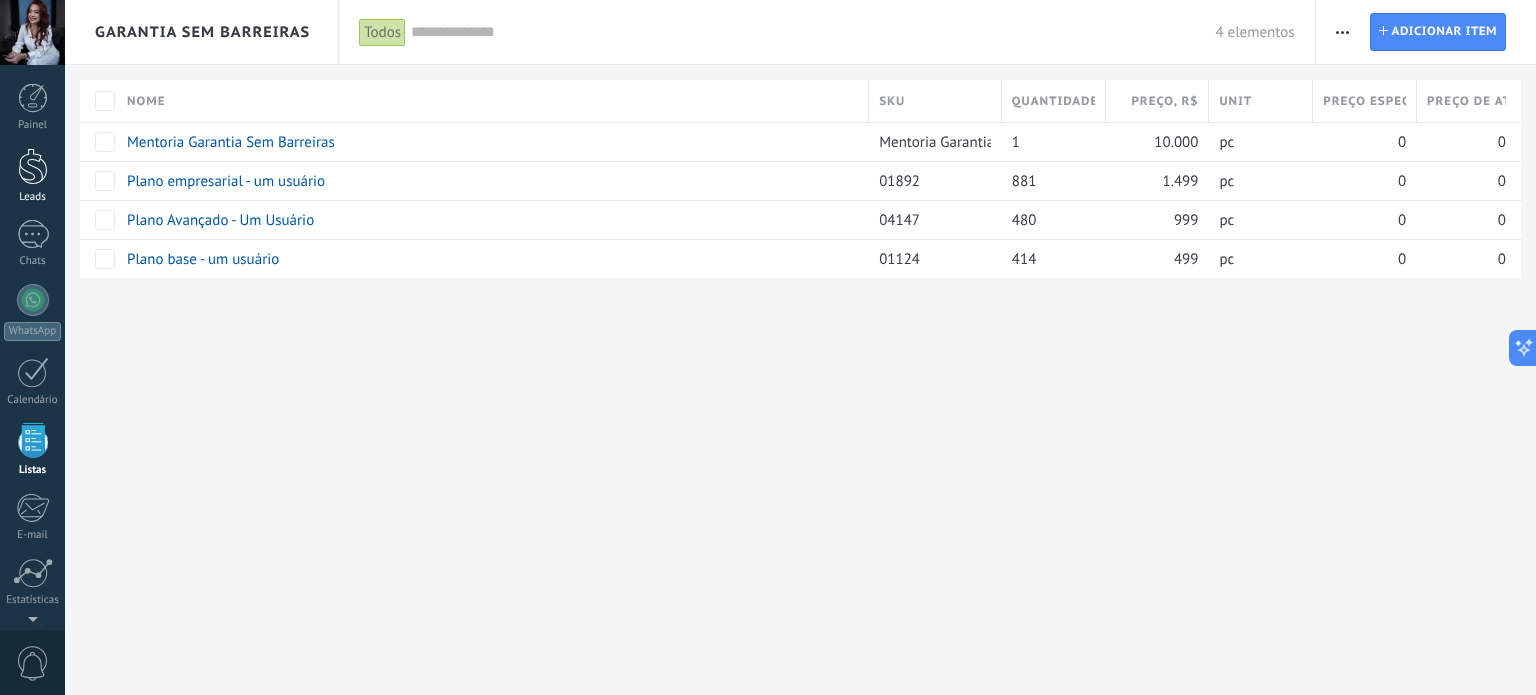 click at bounding box center (33, 166) 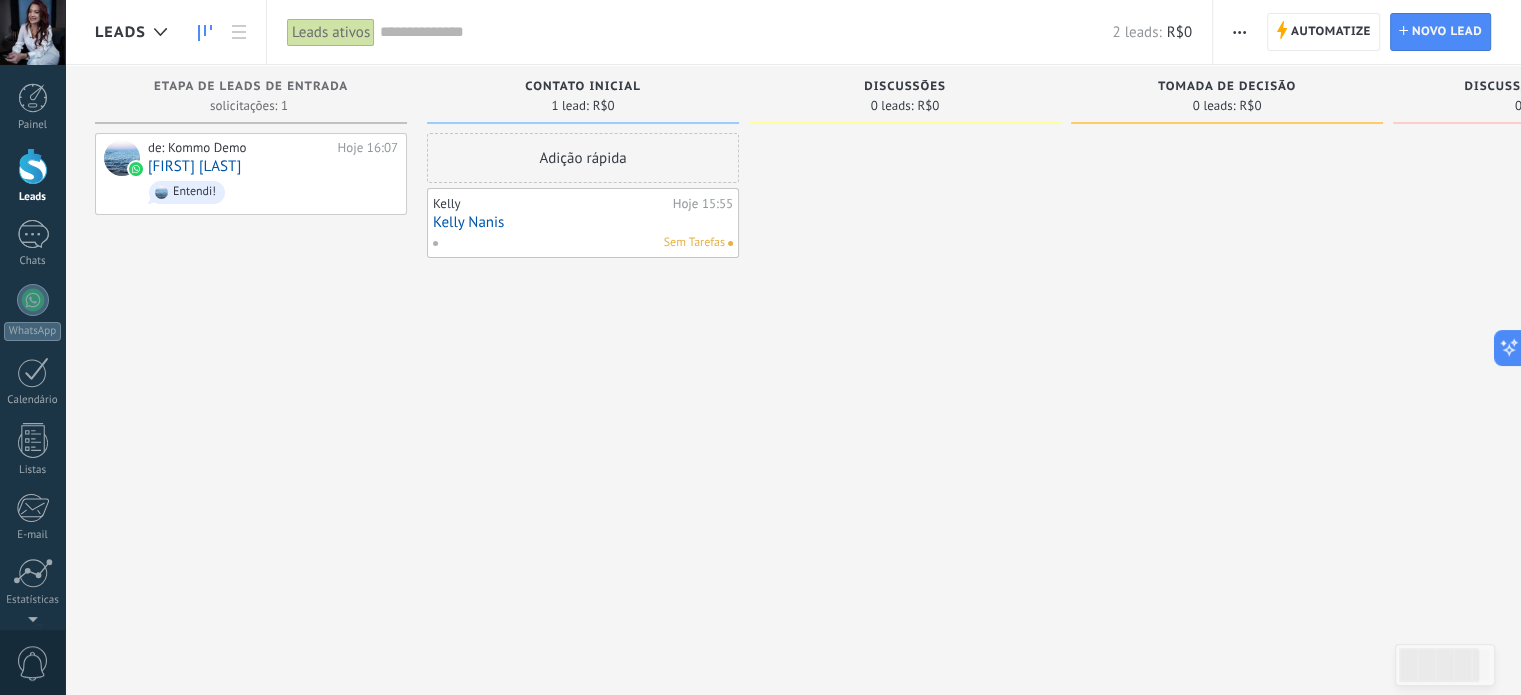 click on "Sem Tarefas" at bounding box center (694, 243) 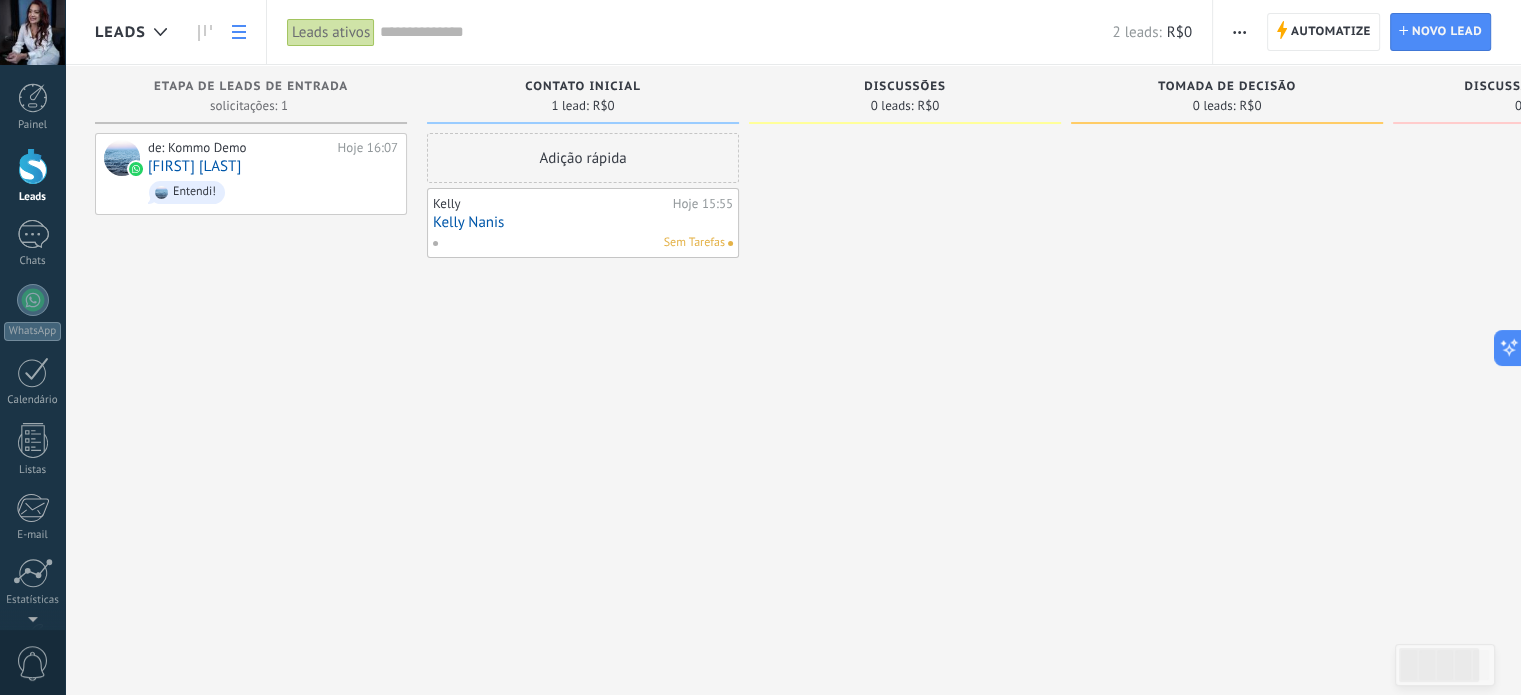 click 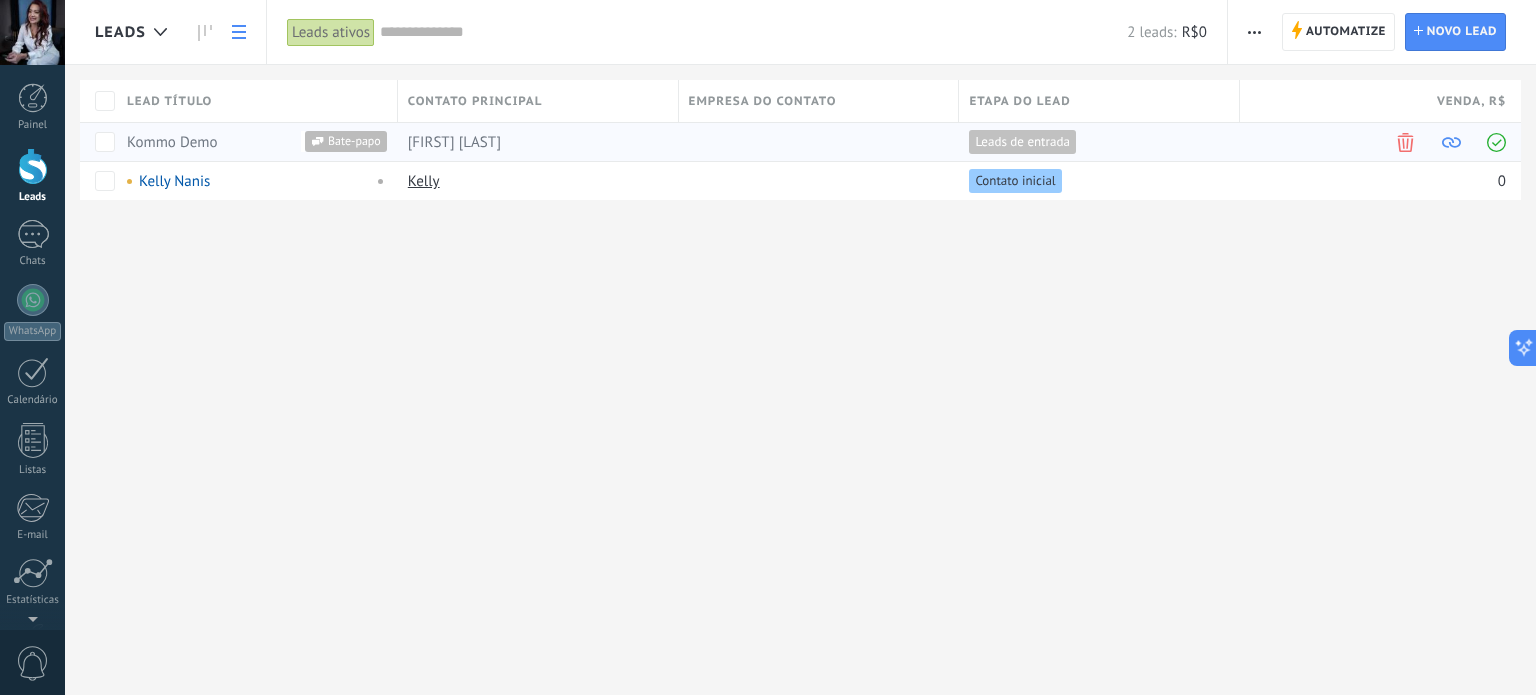 click at bounding box center [1405, 142] 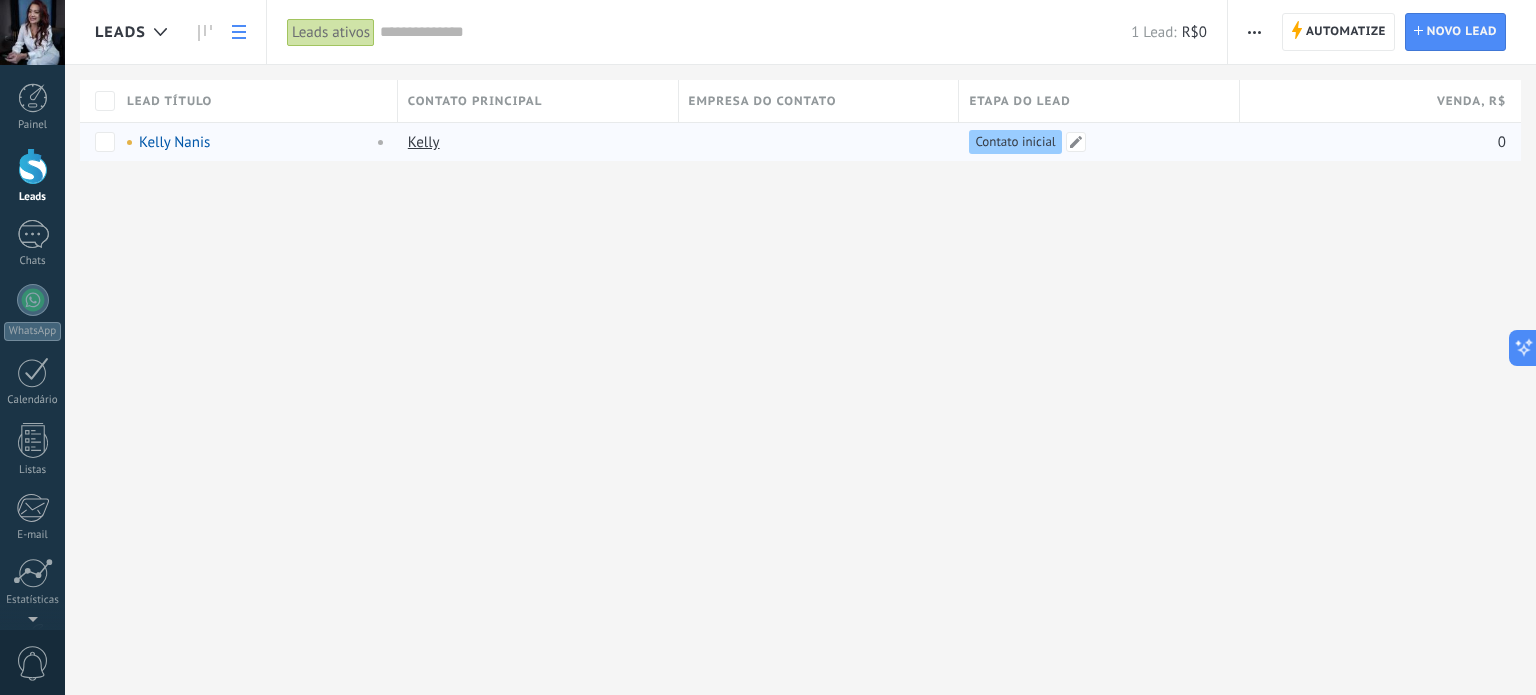 click on "Contato inicial" at bounding box center (1015, 142) 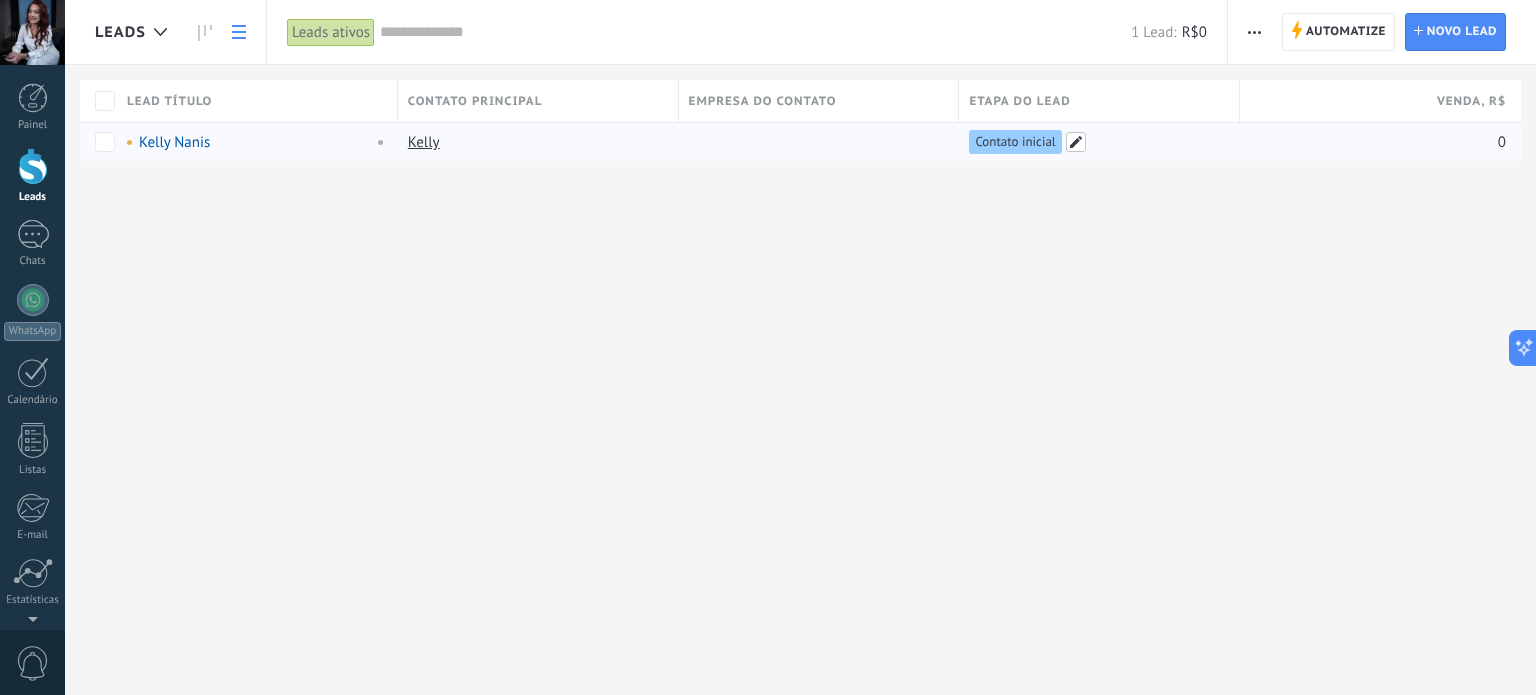click at bounding box center (1076, 142) 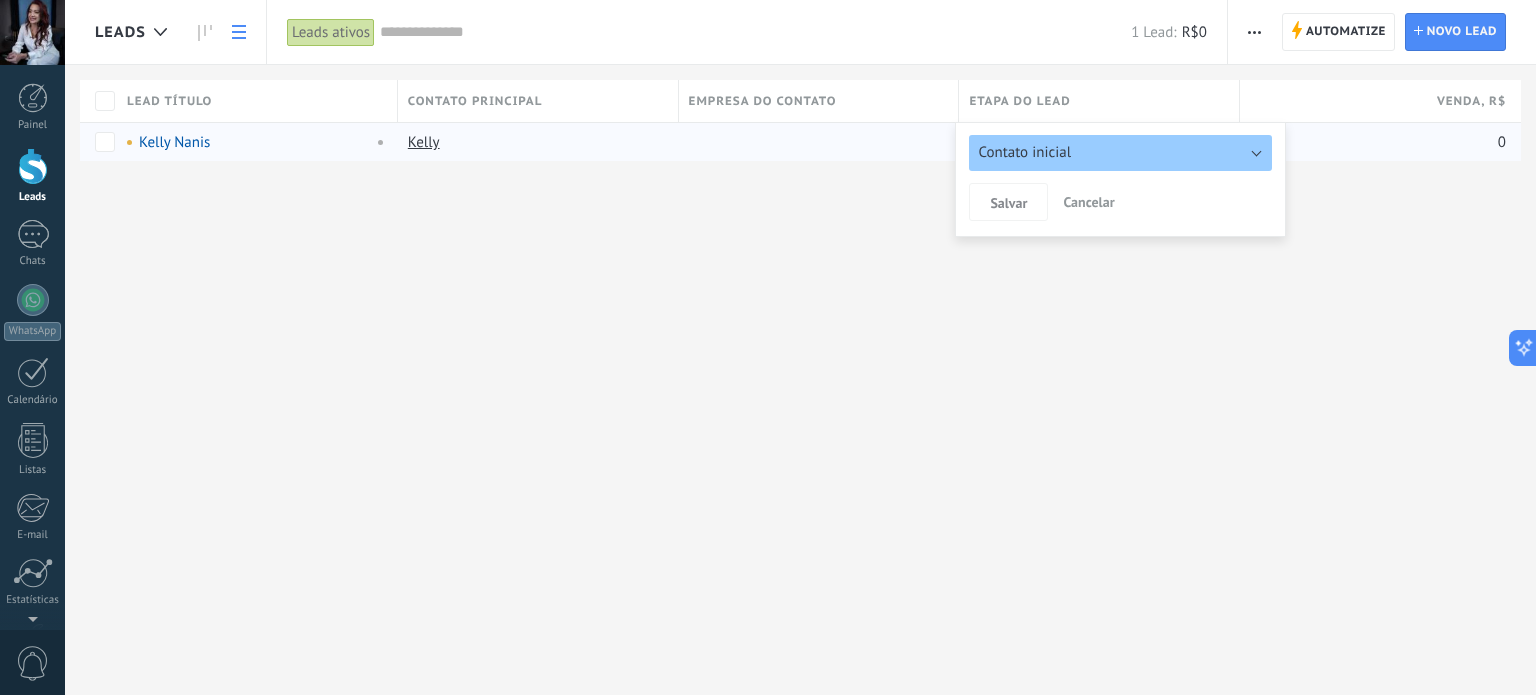 drag, startPoint x: 937, startPoint y: 476, endPoint x: 788, endPoint y: 371, distance: 182.28 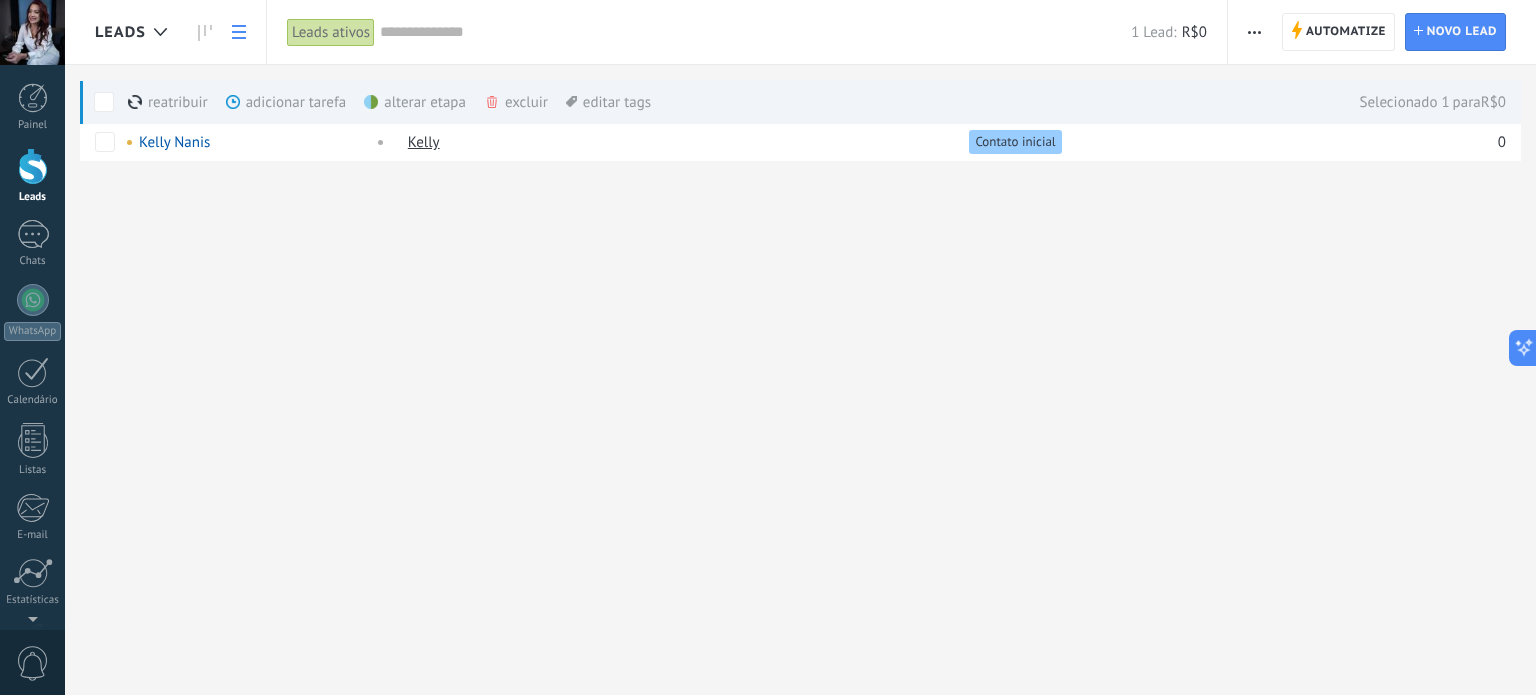click on "adicionar tarefa mais" at bounding box center (322, 102) 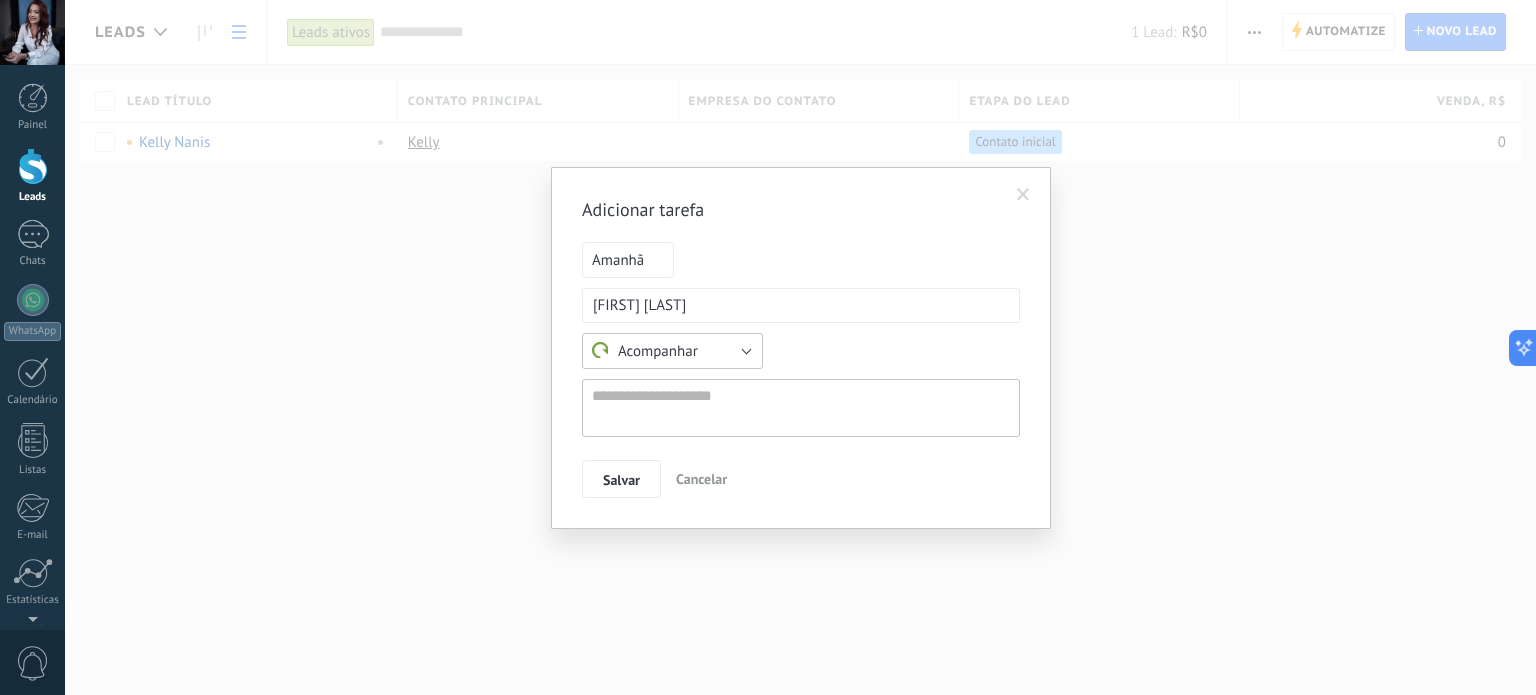 click on "Acompanhar" at bounding box center [672, 351] 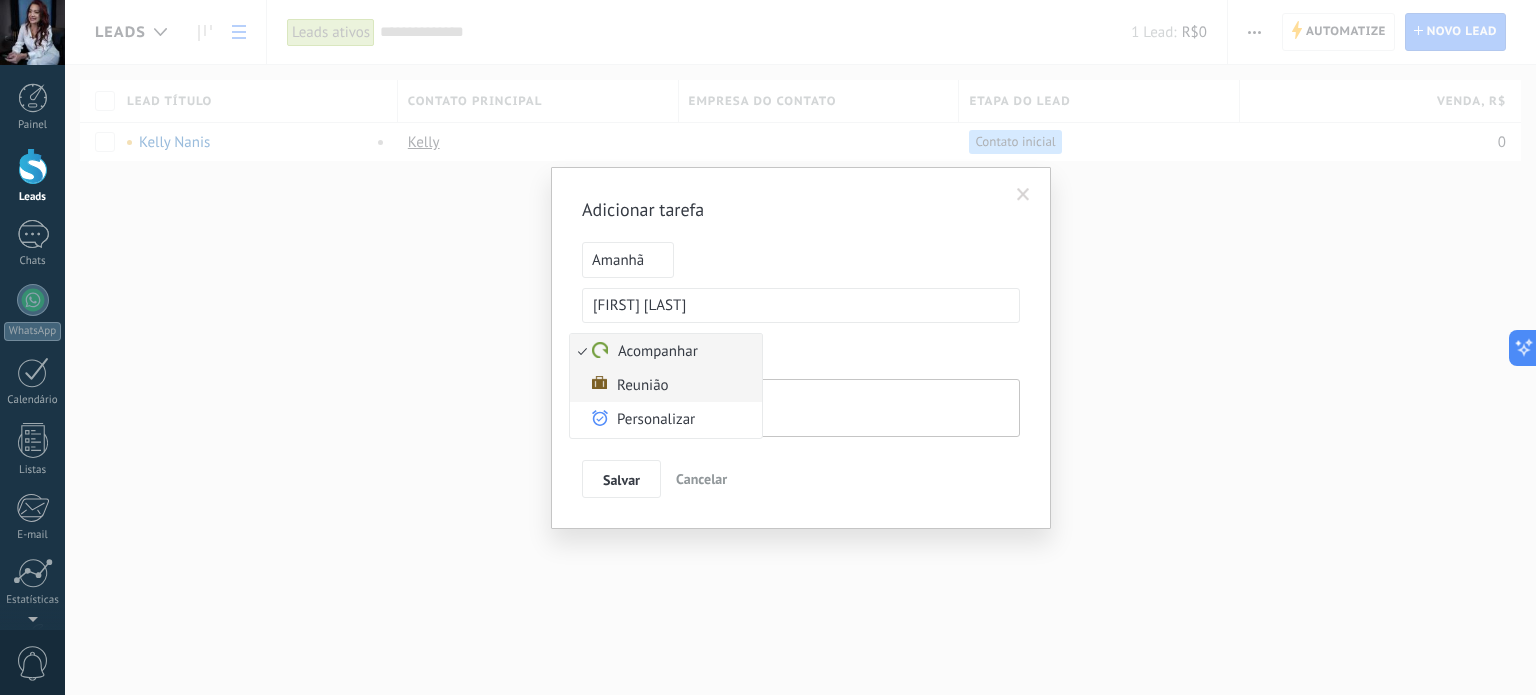 click on "Reunião" at bounding box center (663, 385) 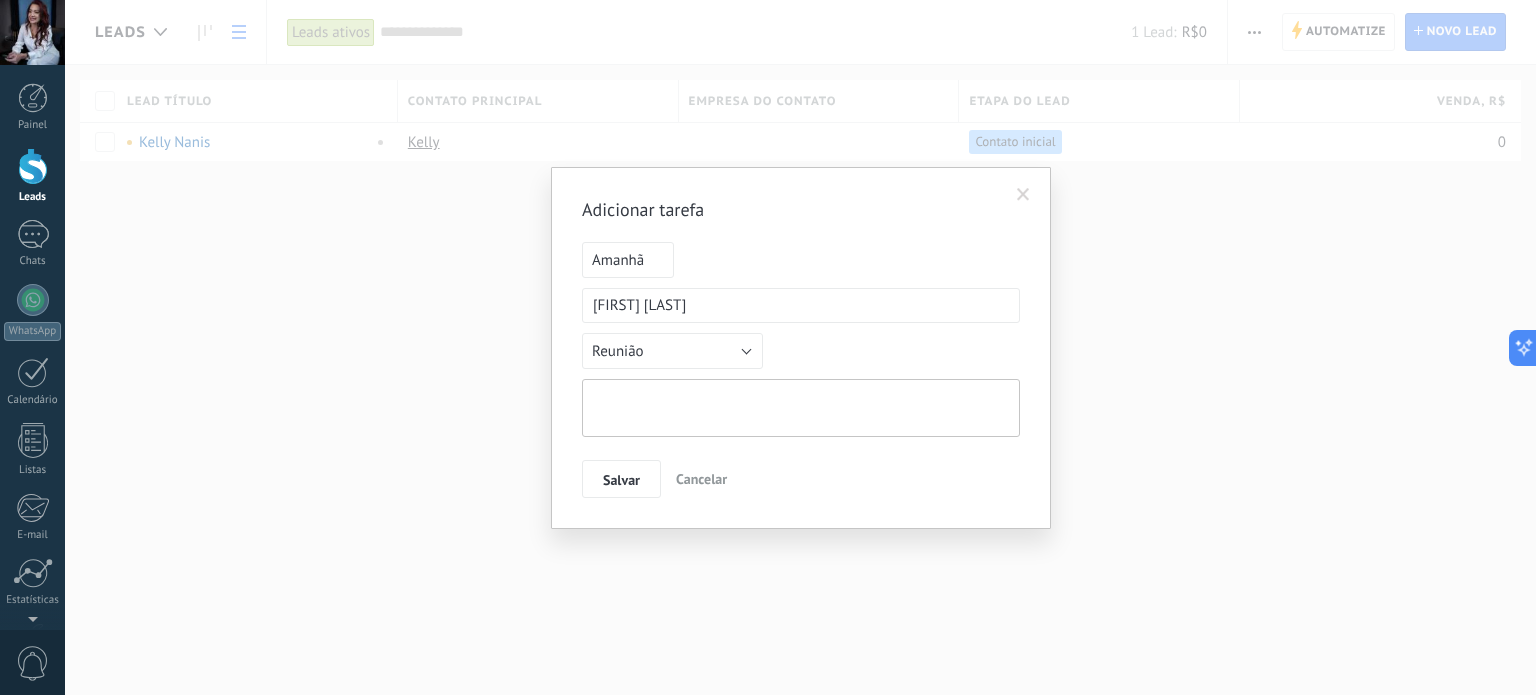 click at bounding box center (801, 408) 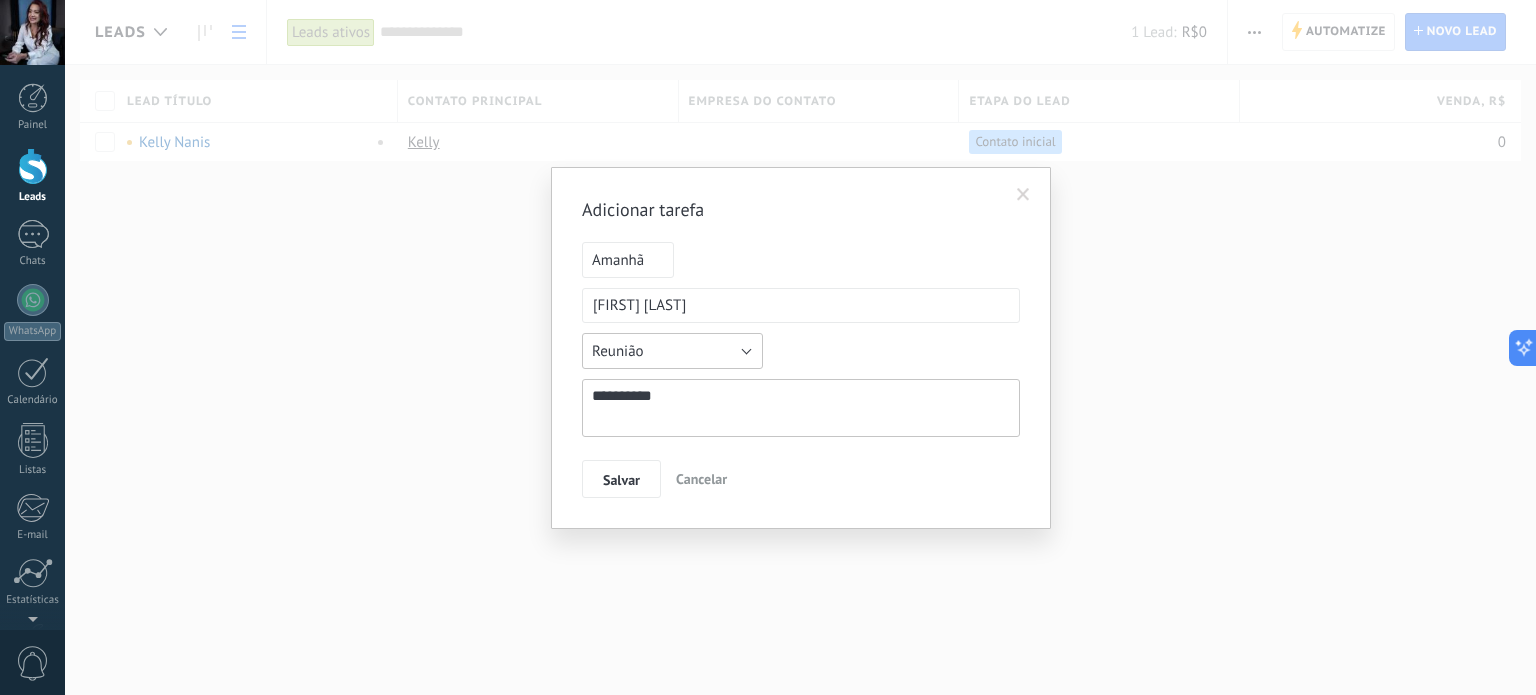 click on "Reunião" at bounding box center [672, 351] 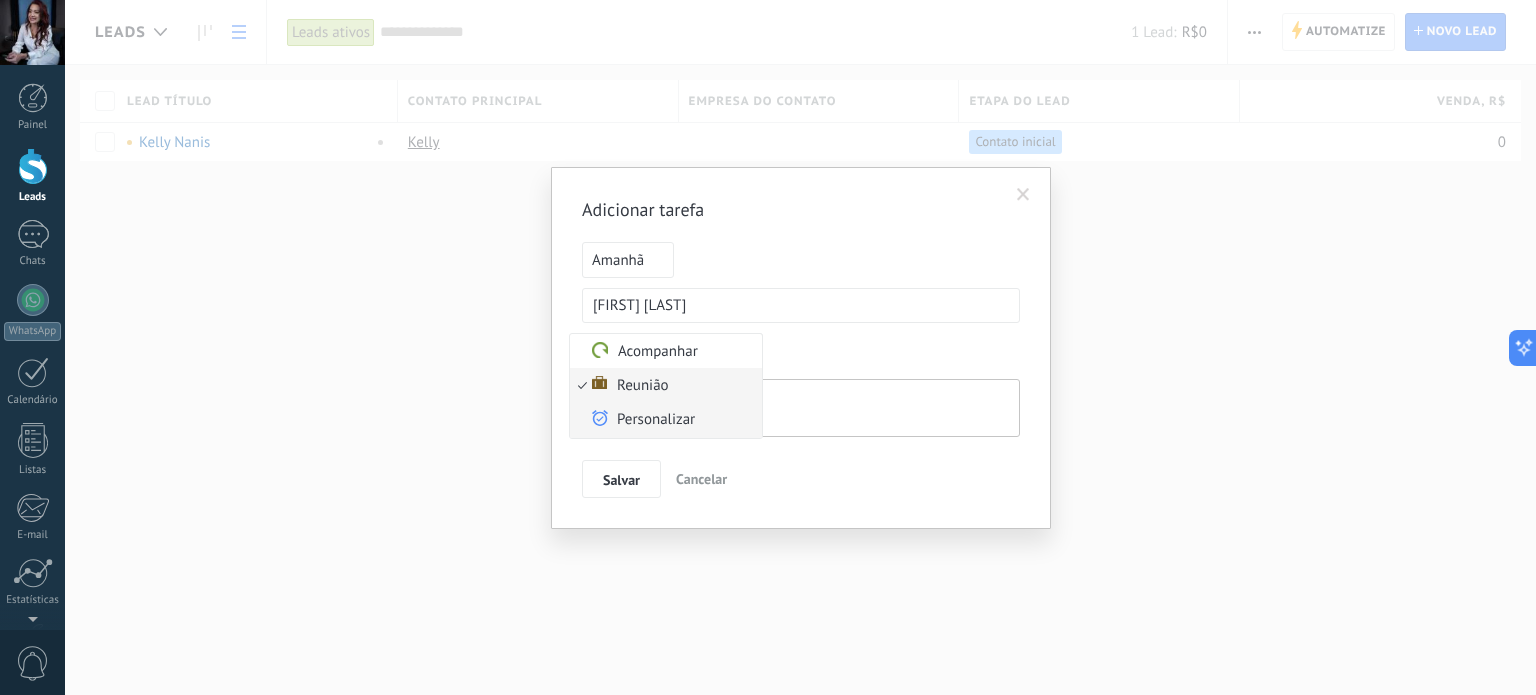 click on "Personalizar" at bounding box center (663, 420) 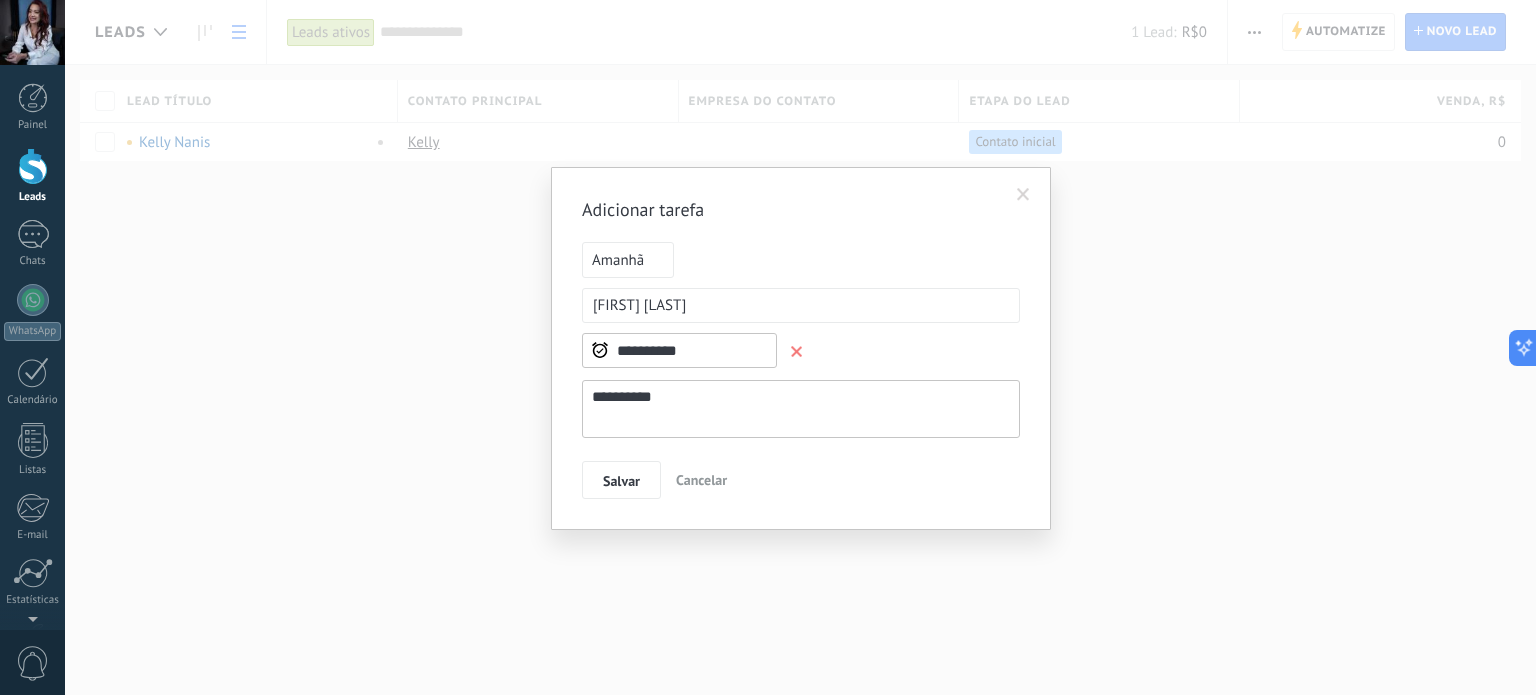 click on "**********" at bounding box center (801, 351) 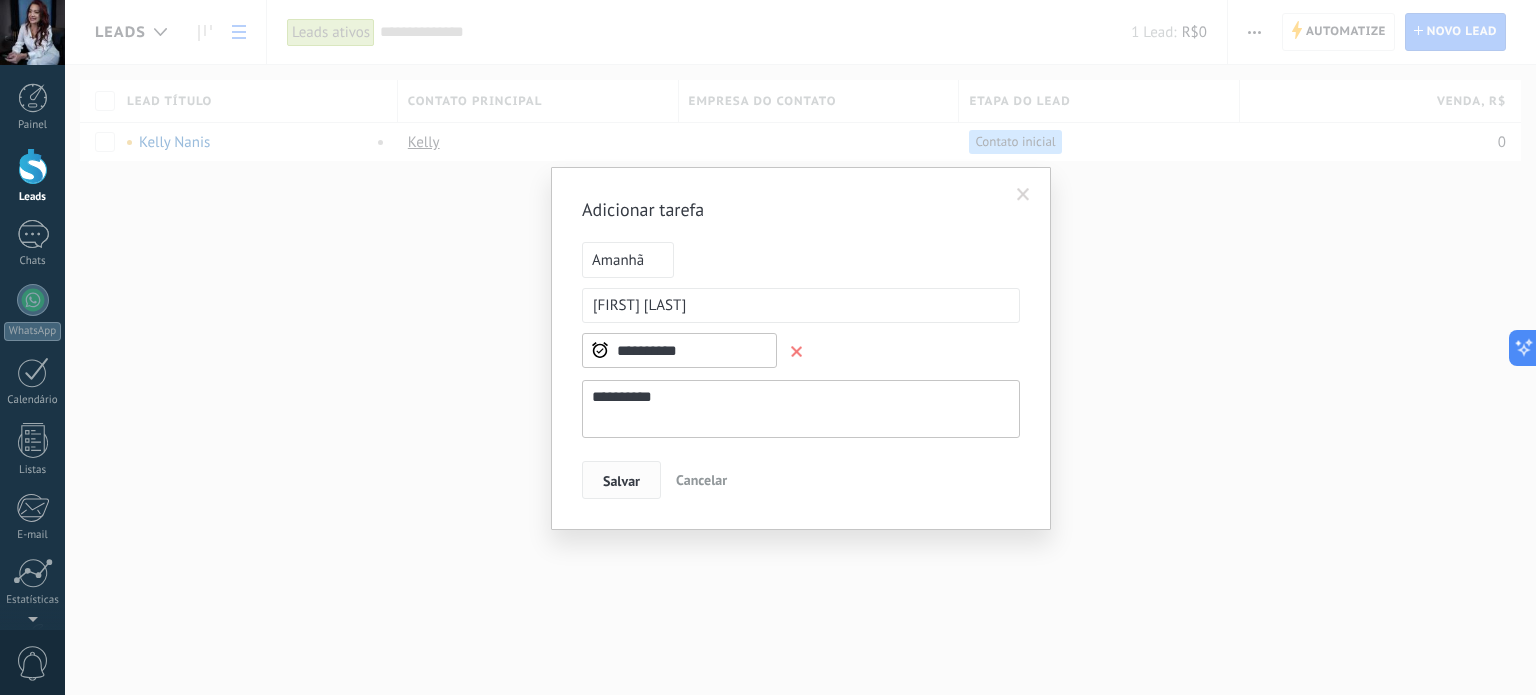 click on "Salvar" at bounding box center (621, 481) 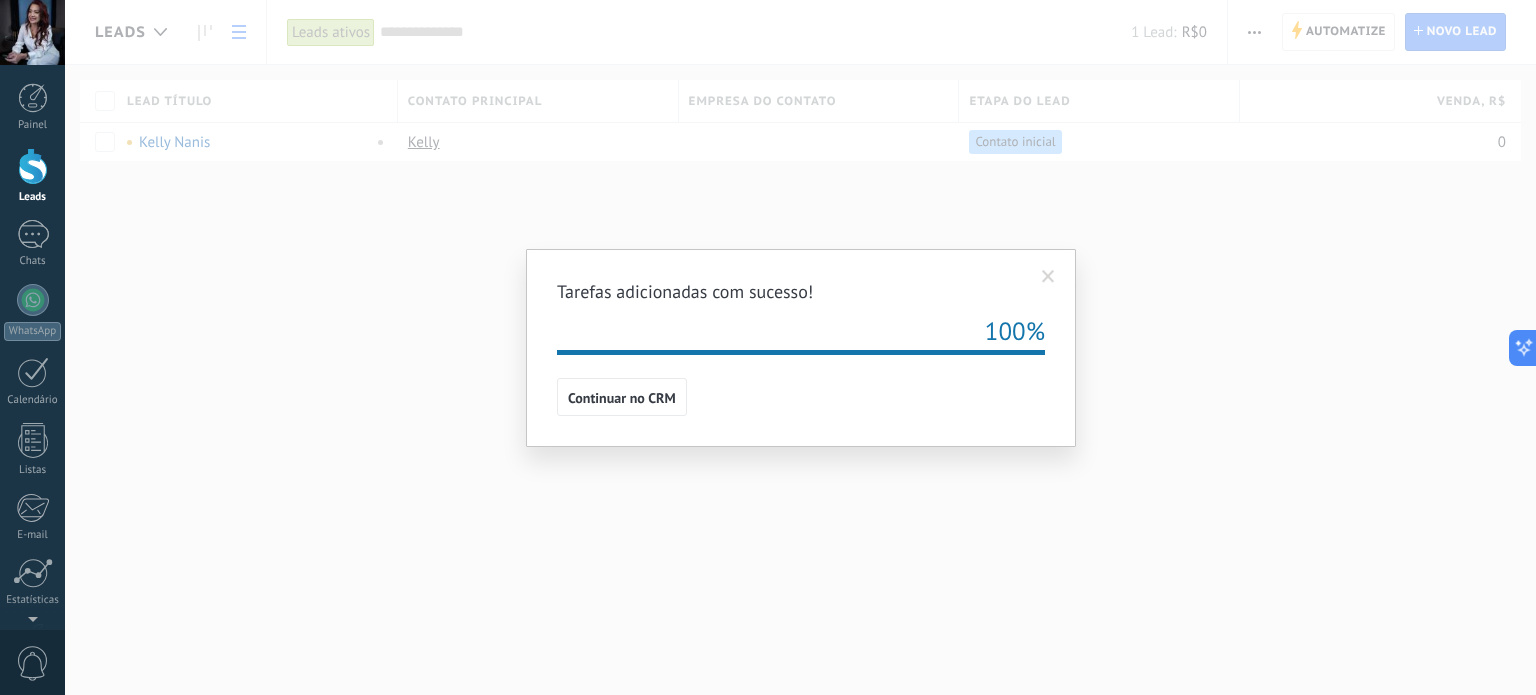 click at bounding box center [1048, 277] 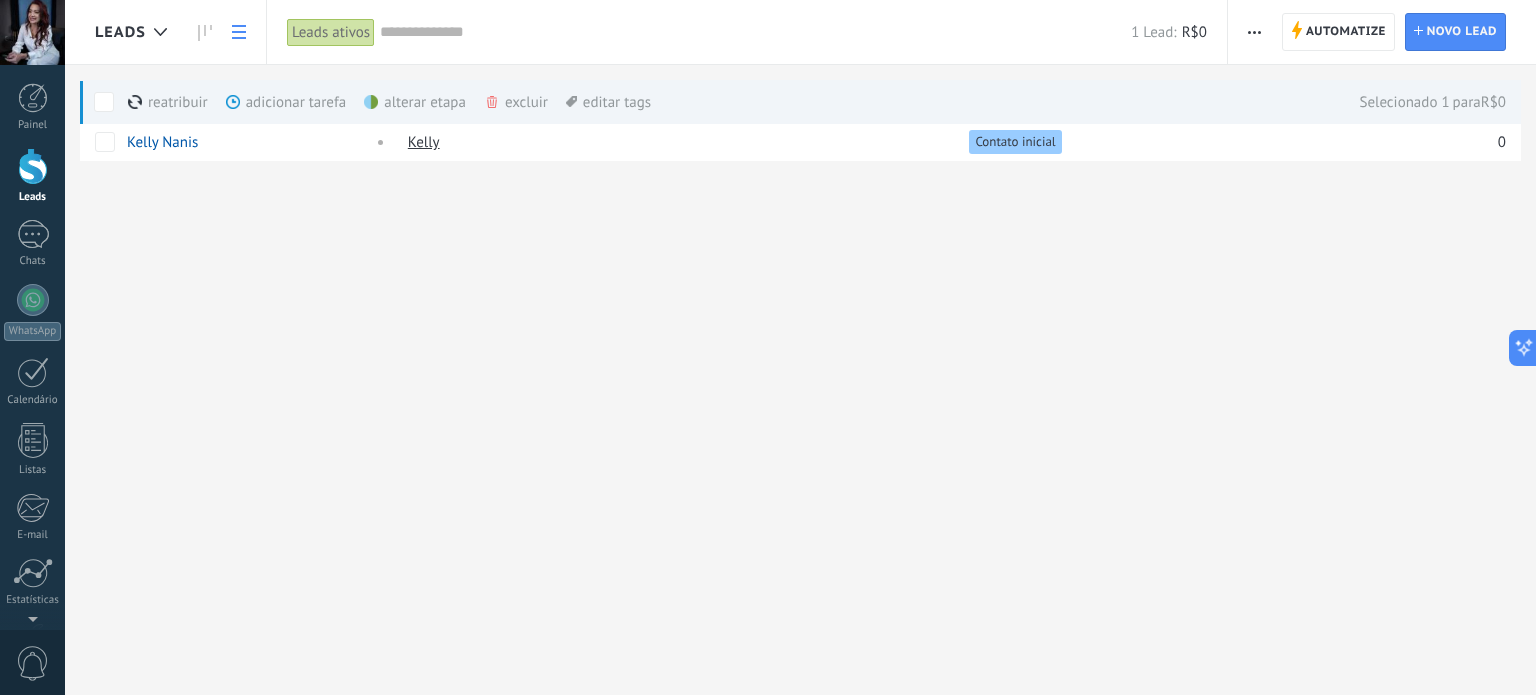 click on "alterar etapa mais" at bounding box center (451, 102) 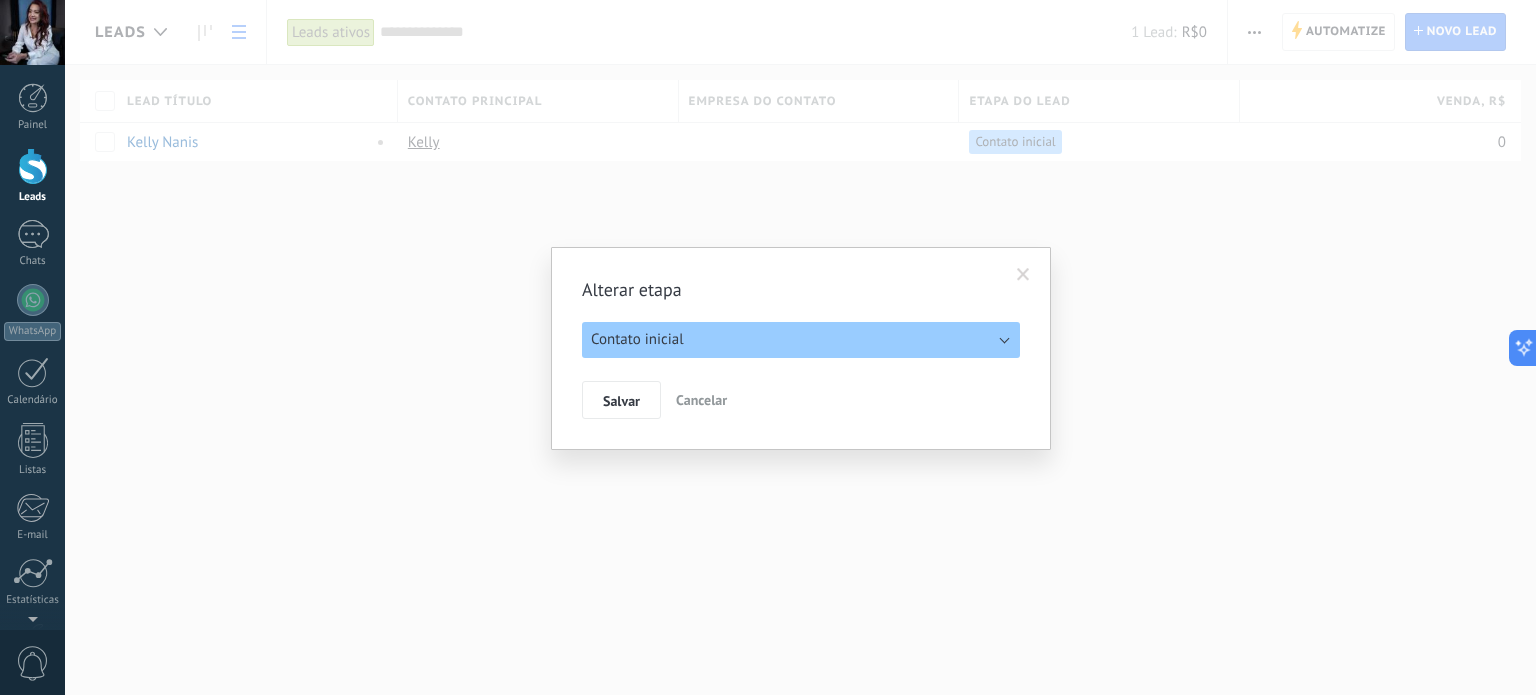 click on "Contato inicial" at bounding box center [801, 340] 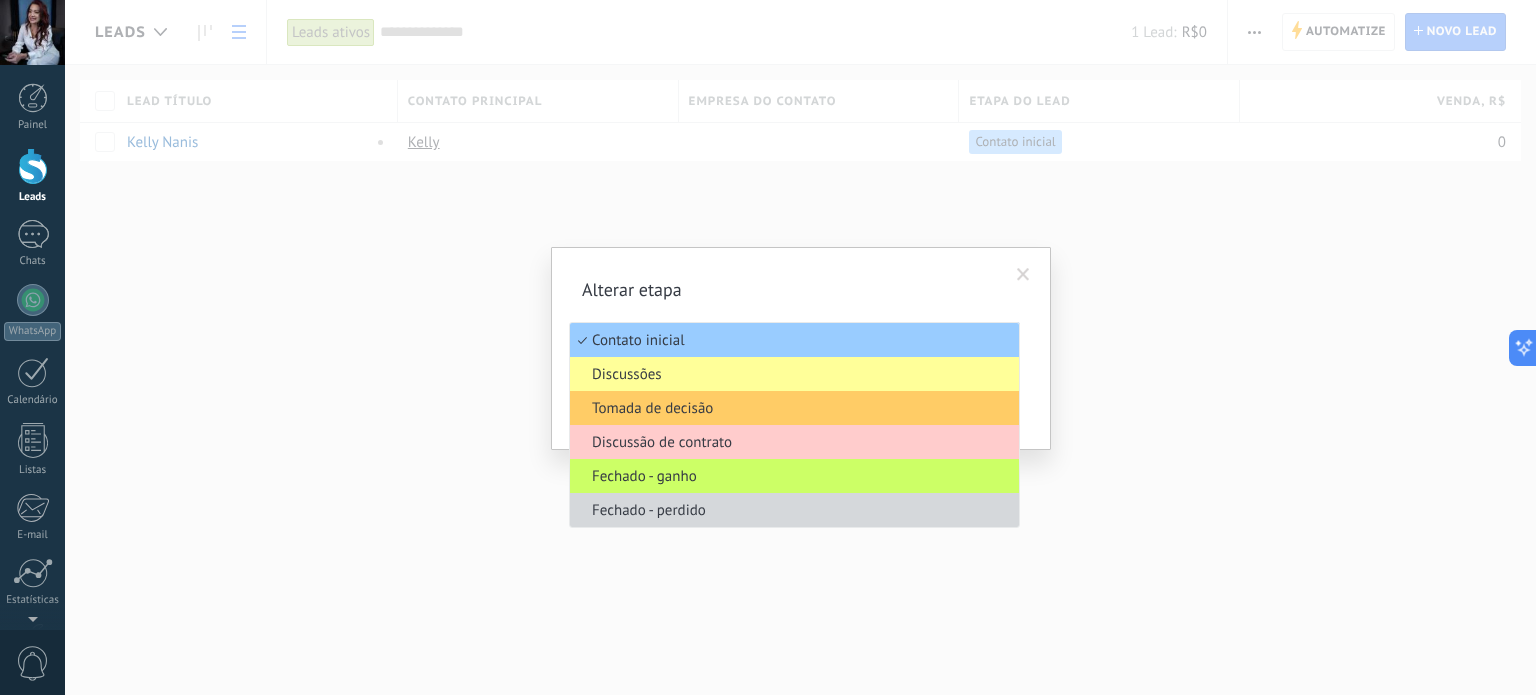 click on "Alterar etapa Contato inicial Discussões Tomada de decisão Discussão de contrato Fechado - ganho Fechado - perdido Contato inicial Salvar Cancelar" at bounding box center [800, 347] 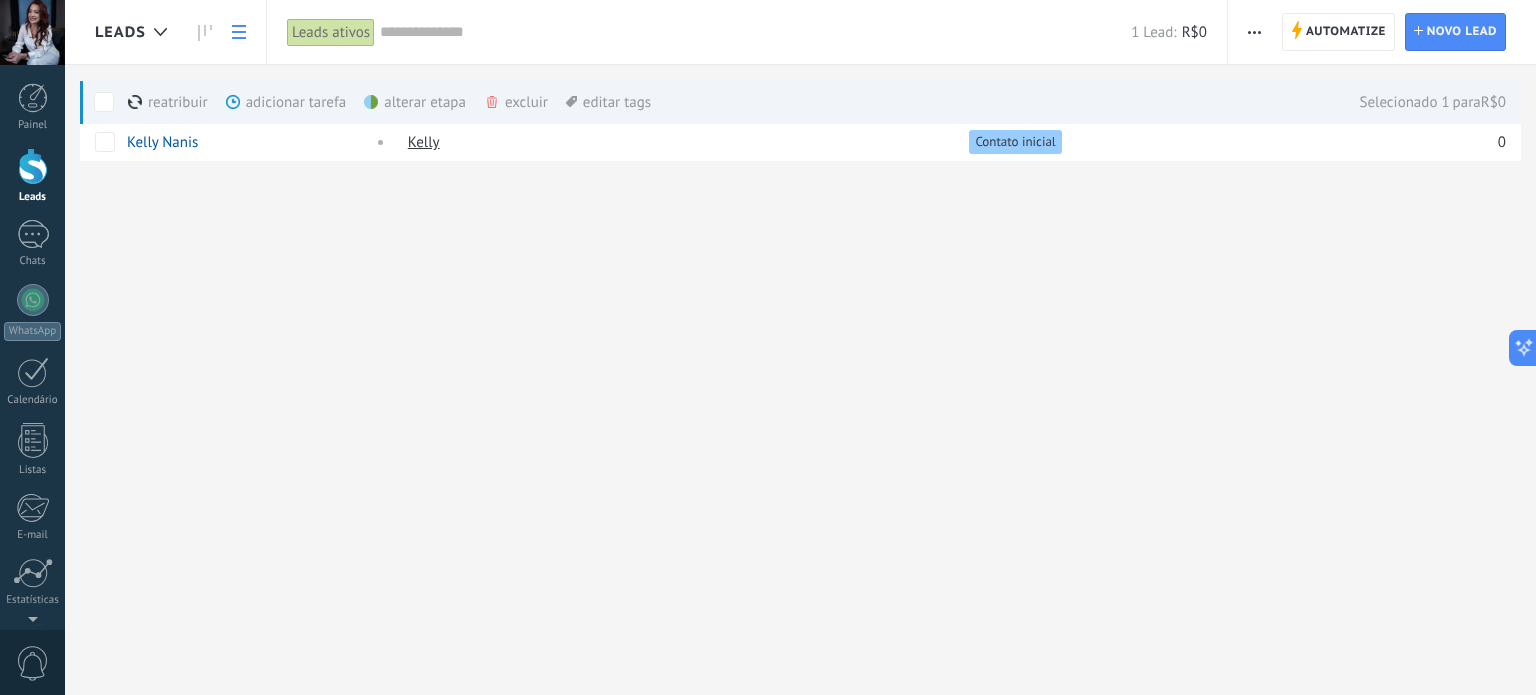 click on "adicionar tarefa mais" at bounding box center (322, 102) 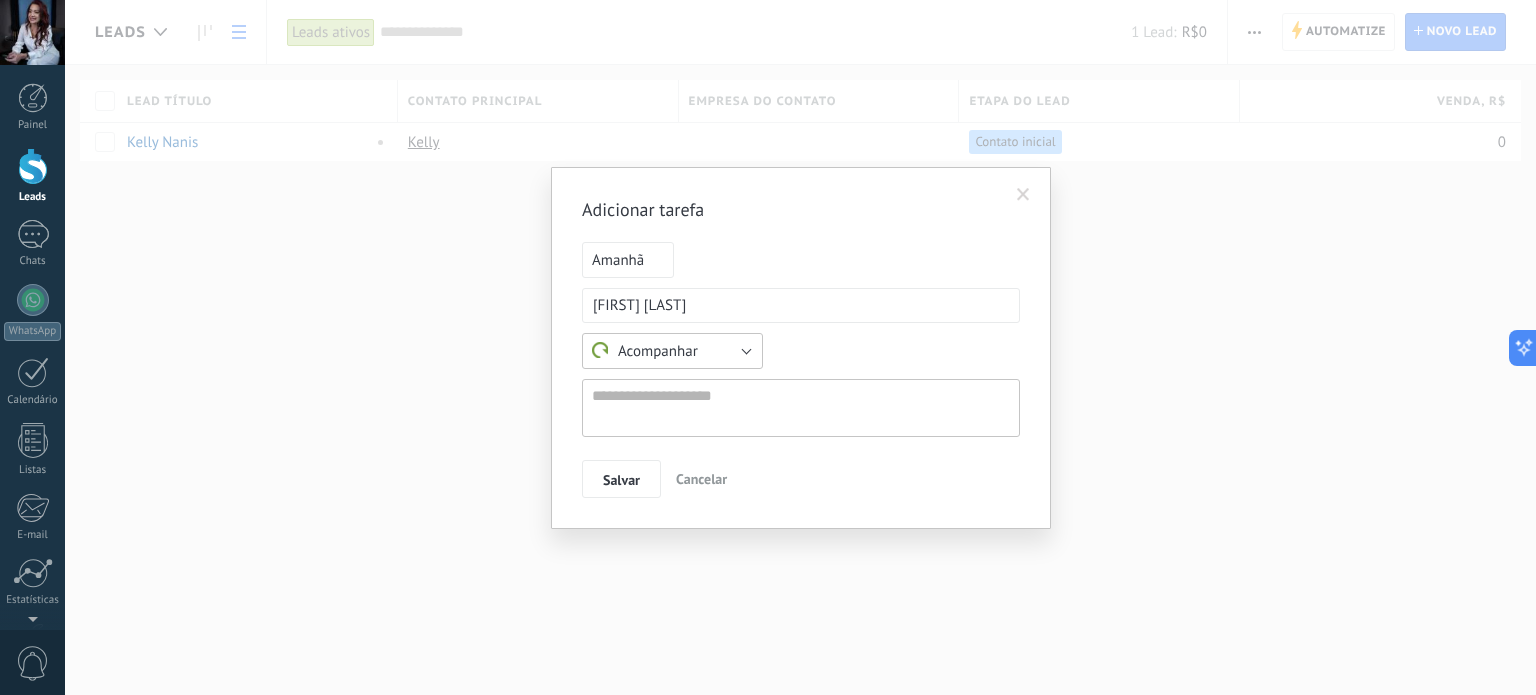 click on "Acompanhar" at bounding box center (672, 351) 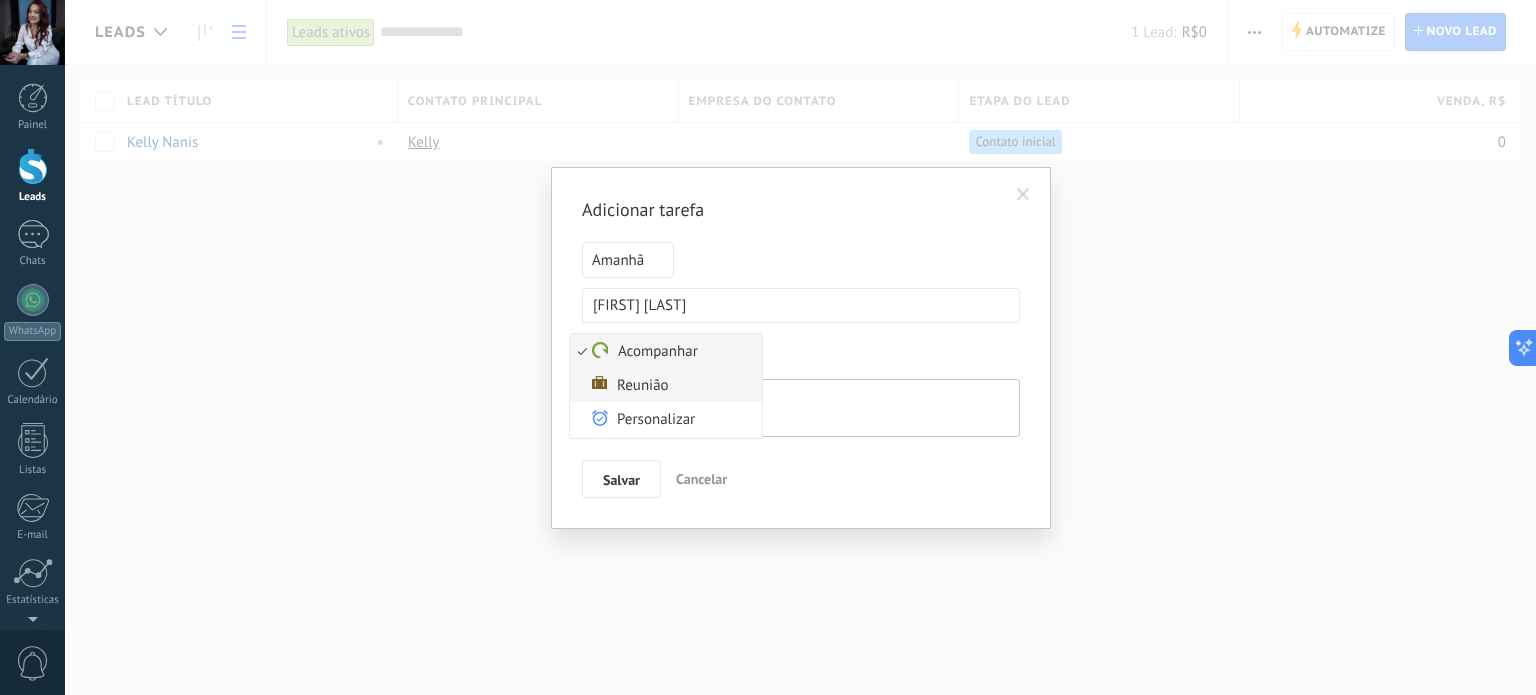 click on "Reunião" at bounding box center (663, 385) 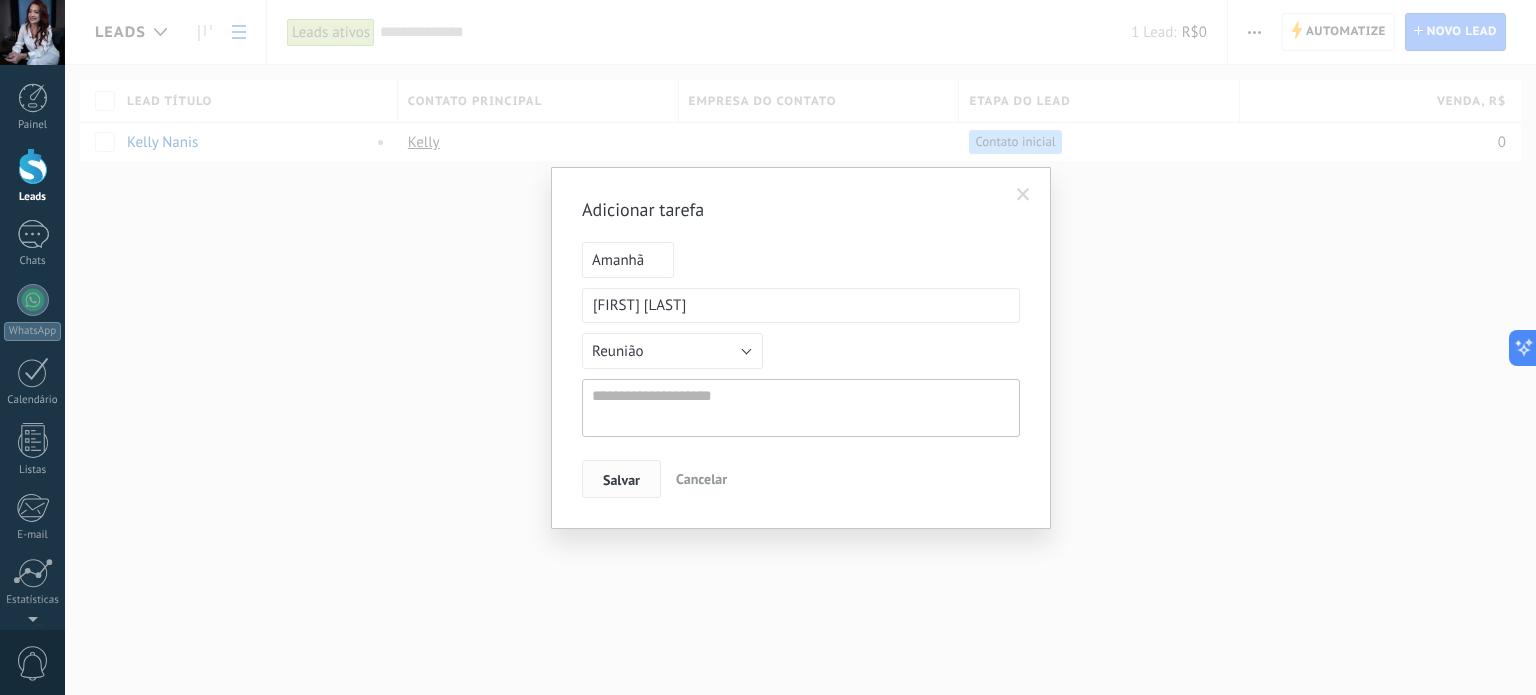 drag, startPoint x: 601, startPoint y: 478, endPoint x: 644, endPoint y: 466, distance: 44.64303 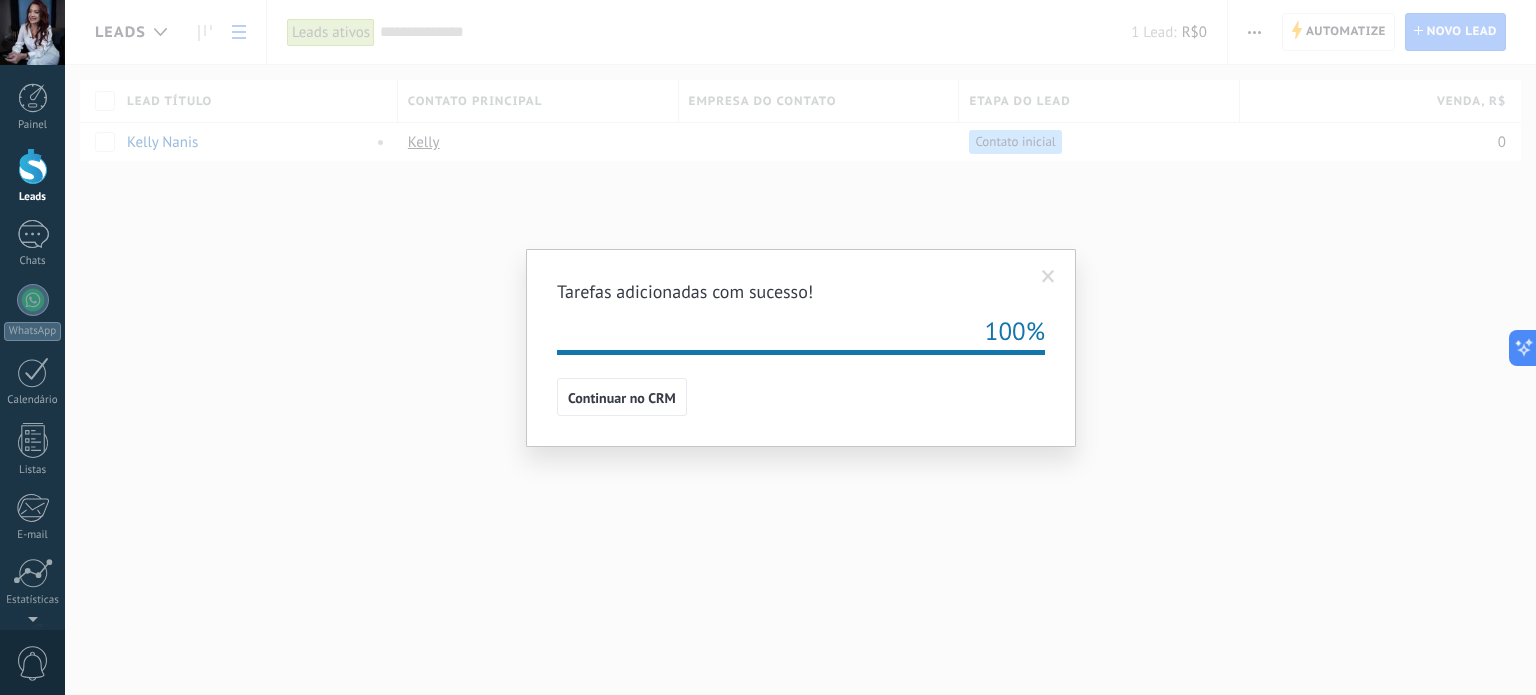click on "Tarefas adicionadas com sucesso! 100% Continuar no CRM" at bounding box center (800, 347) 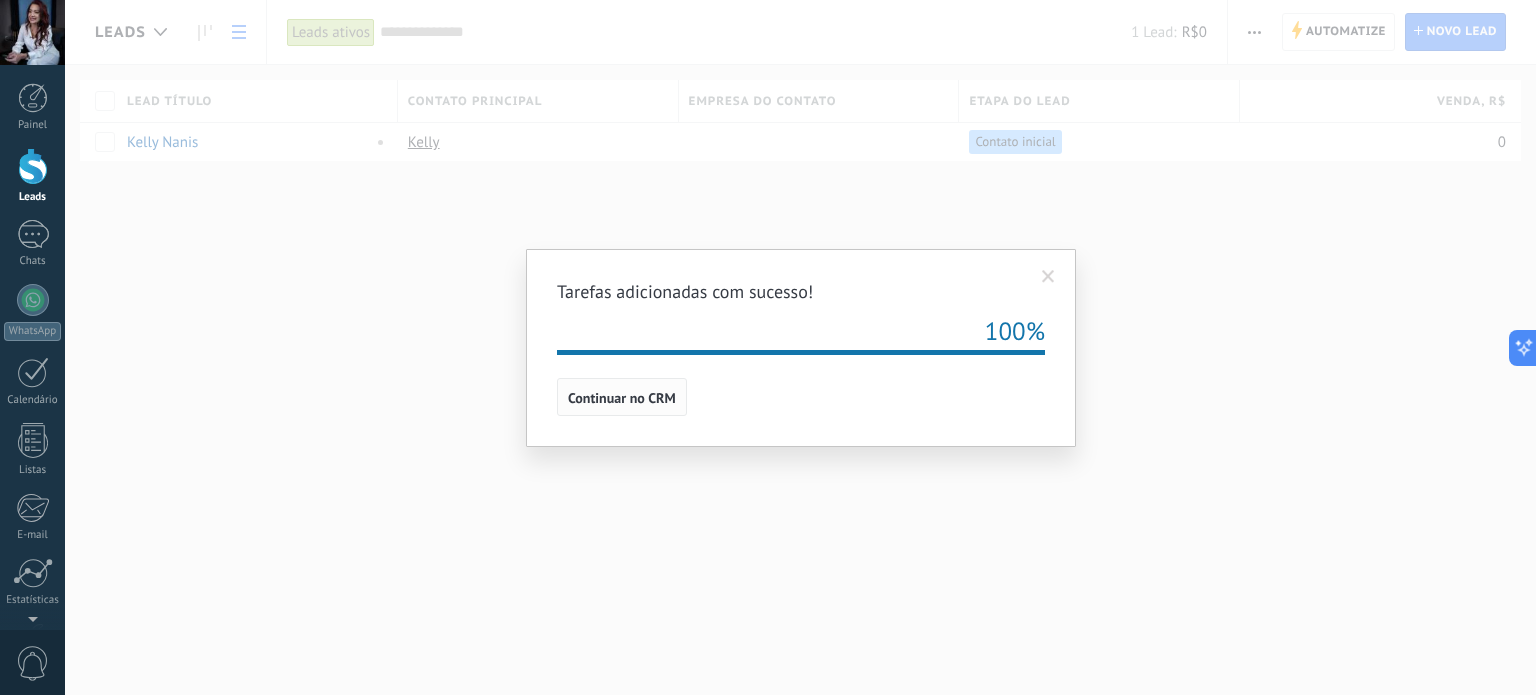 click on "Continuar no CRM" at bounding box center (622, 398) 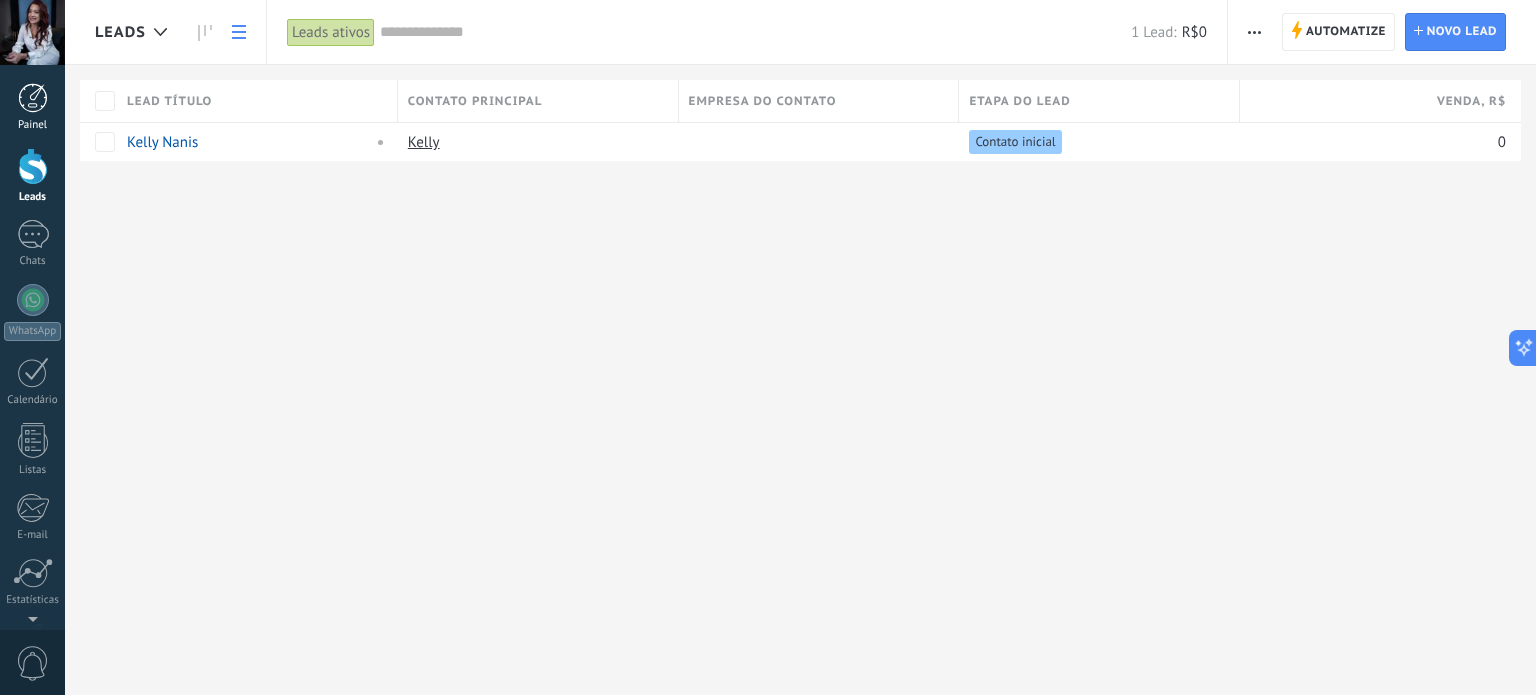 click on "Painel" at bounding box center (32, 107) 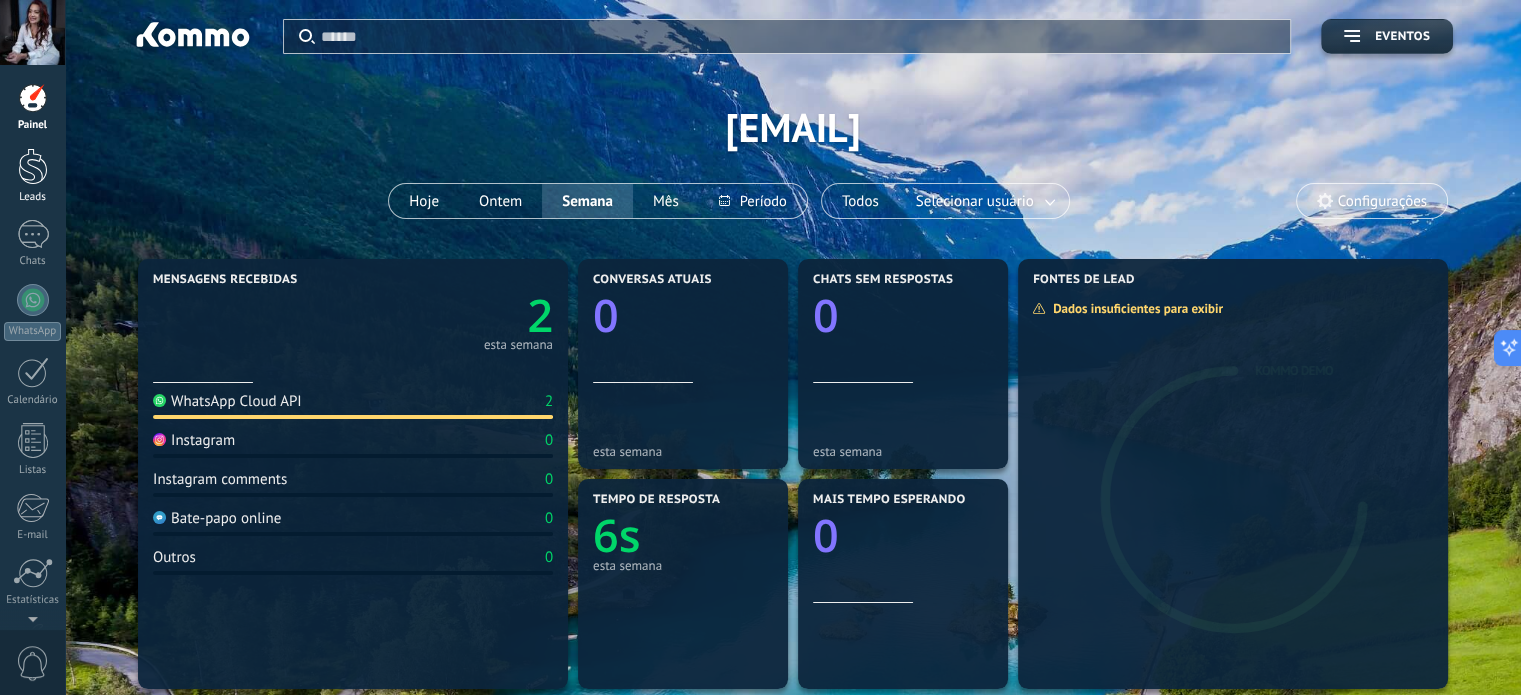 click at bounding box center [33, 166] 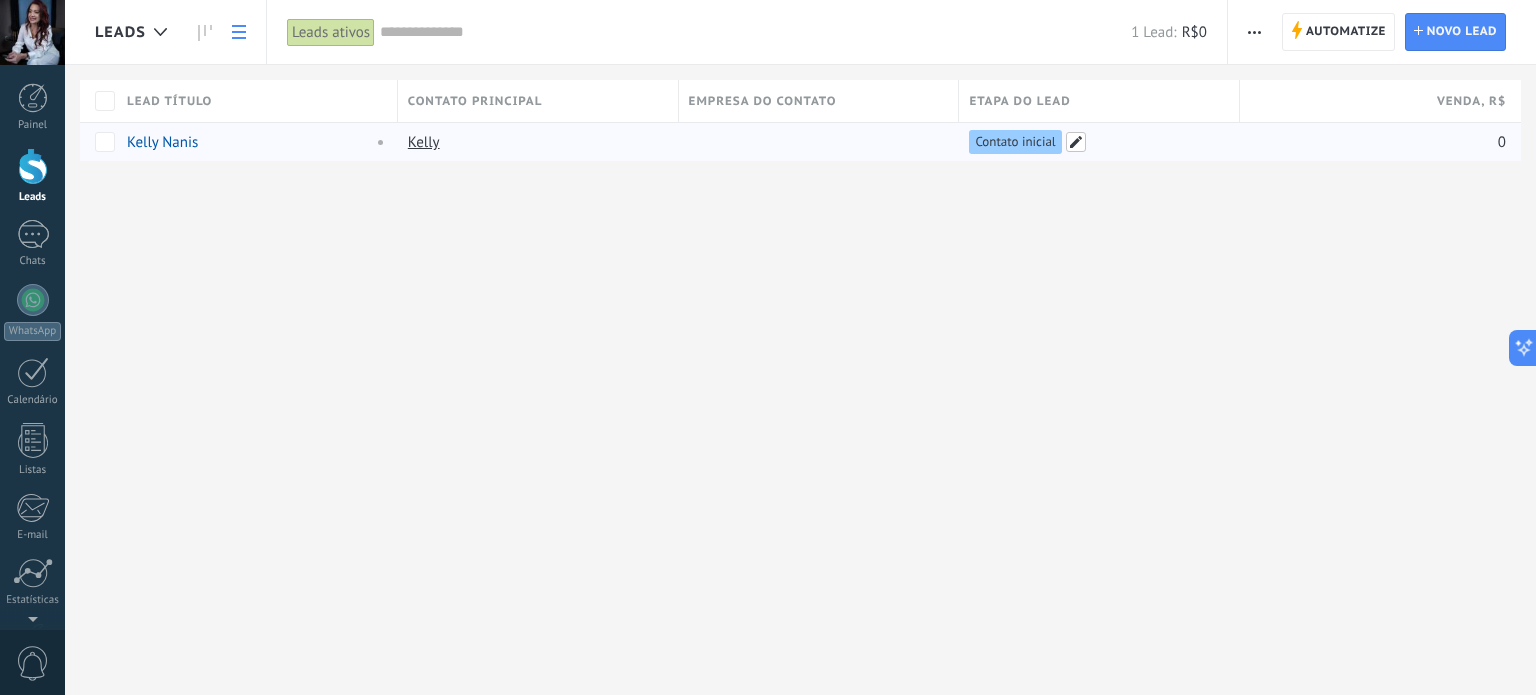 click at bounding box center [1076, 142] 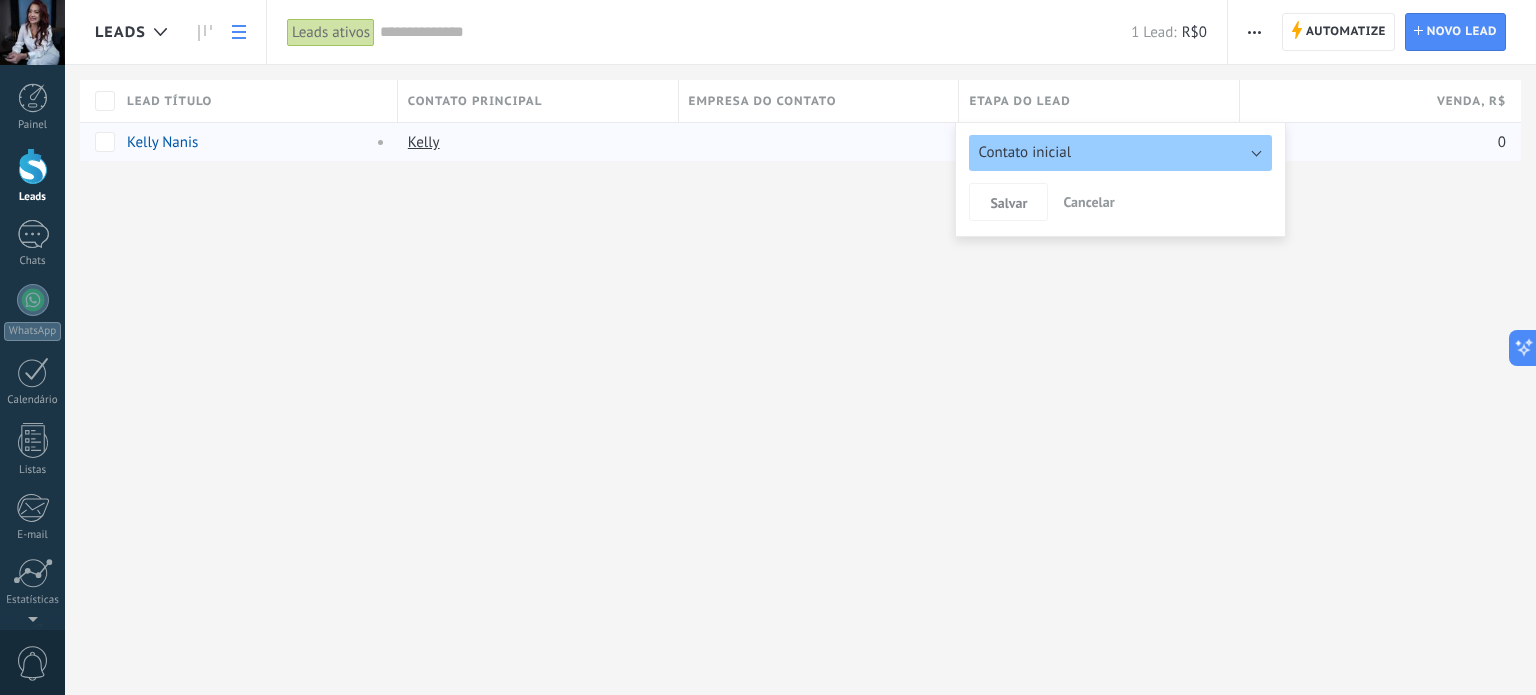 click on "Leads Automatize Nova transmissão Editar funil de vendas Imprimir Configurações da lista Importar Exportar Localizar duplicatas Automatize Automatize Lead Novo lead Leads ativos Aplicar 1 Lead:  R$0 Leads ativos Meus leads Leads ganhos Leads perdidos Leads sem Tarefas Leads com Tarefas Atrasadas Excluído Salvar Propriedades de lead A qualquer hora A qualquer hora Hoje Ontem Últimos  ** 30  dias Esta semana Última semana Este mês Último mês Este trimestre Este ano   Selecionar tudo Leads de entrada Contato inicial Discussões Tomada de decisão Discussão de contrato Fechado - ganho Fechado - perdido Etapas ativas Selecionar tudo Orçamento insuficiente O produto não se encaixa à necessidade Não satisfeito com as condições Comprado do concorrente Motivo indefinido Motivo dos leads de venda perdida Selecionar tudo Telefone E-mail Formulário Bate-papo Todos valores Selecionar tudo Kommo Demo anafonseca.garantia anafonseca.garantia Todos valores Selecionar tudo Com vencimento hoje Sem Tarefas - **" at bounding box center (800, 347) 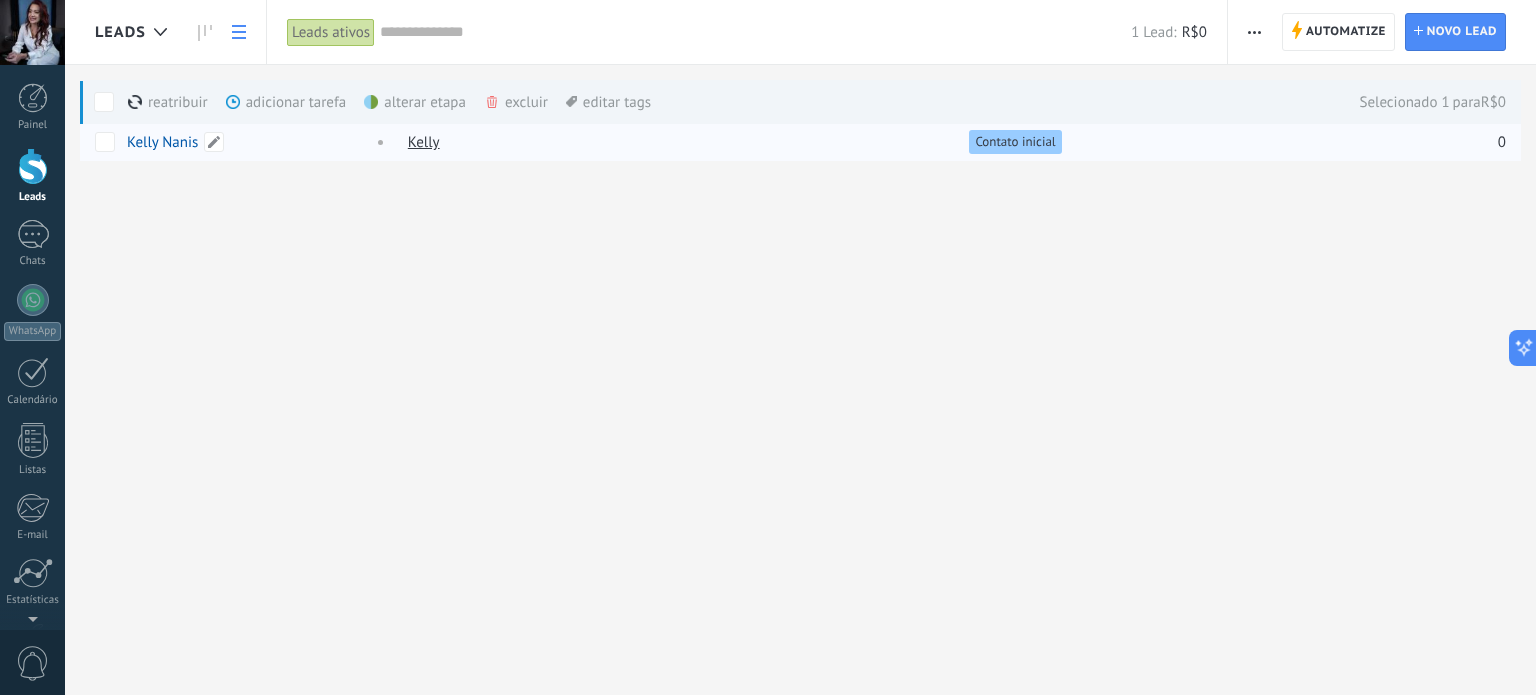 click on "Kelly Nanis" at bounding box center [162, 142] 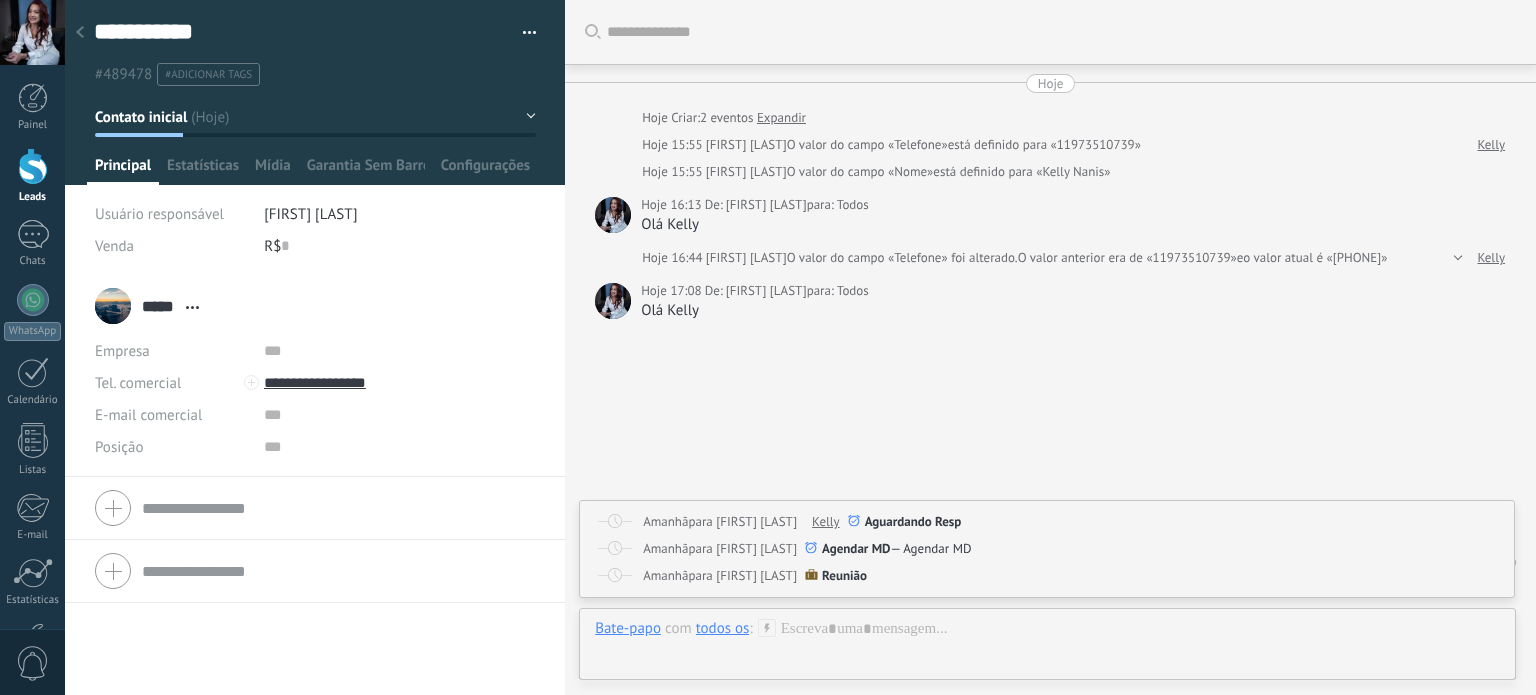 scroll, scrollTop: 0, scrollLeft: 0, axis: both 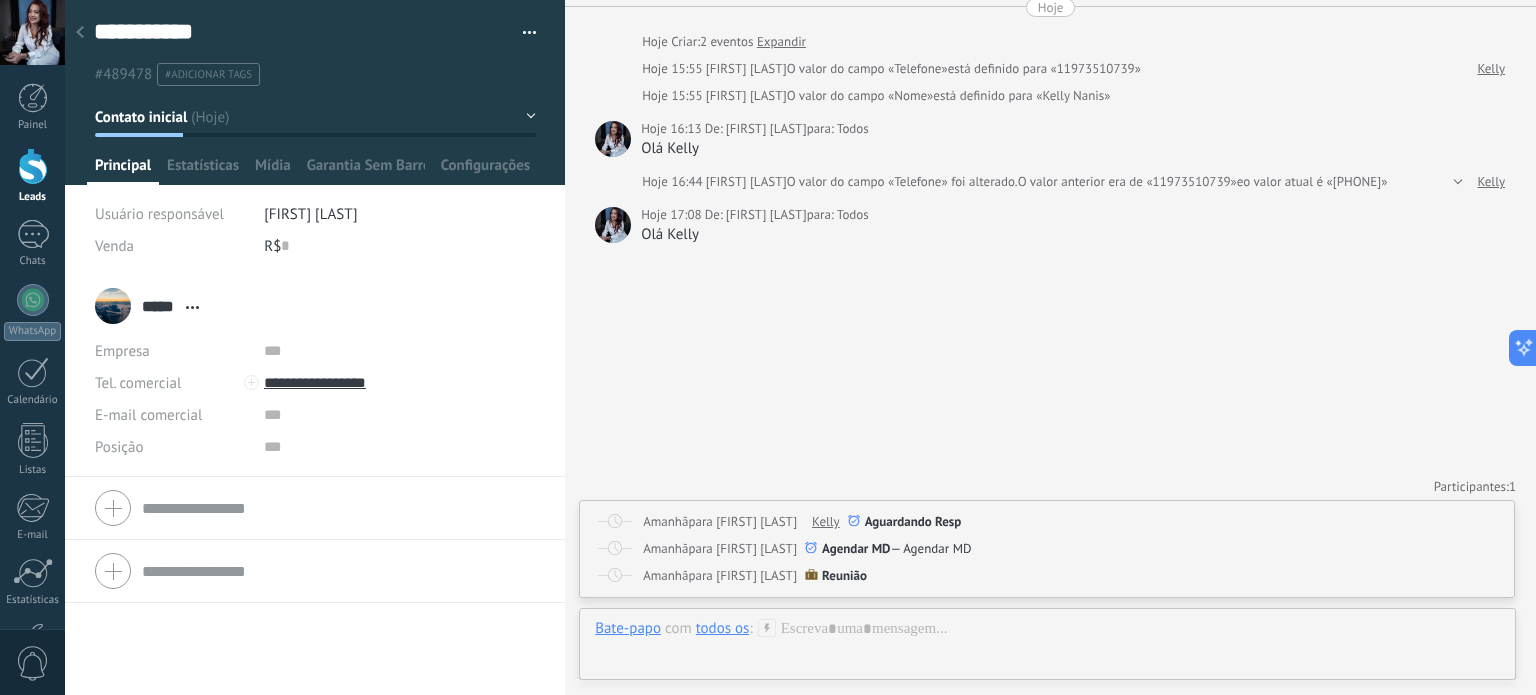 click on "15:55 [FIRST] [LAST]  O valor do campo «Telefone»  está definido para «[PHONE]» Kelly Hoje 15:55 [FIRST] [LAST]  O valor do campo «Nome»  está definido para «Kelly Nanis» Hoje 16:13 De: [FIRST] [LAST]  para: Todos  Olá Kelly Hoje 16:44 [FIRST] [LAST]  O valor do campo «Telefone» foi alterado.  O valor anterior era de «[PHONE]»  eo valor atual é «[PHONE]» Kelly Hoje 17:08 De: [FIRST] [LAST]  para: Todos  Olá Kelly Participantes:  1 Adicionar membro Bots:  0 Amanhã  para [FIRST] [LAST] Kelly Aguardando Resp Tarefa concluída Aguardando Resp Acompanhar Reunião Aguardando Resp Agendar MD Personalizar amanhã em 7 dias em 30 dias Excluir Amanhã  para [FIRST] [LAST] Agendar MD  — Agendar MD Tarefa concluída Agendar MD Acompanhar Reunião Aguardando Resp Agendar MD Personalizar amanhã em 7 dias em 30 dias Excluir Amanhã  para [FIRST] [LAST] Reunião Reunião amanhã" at bounding box center (1050, 310) 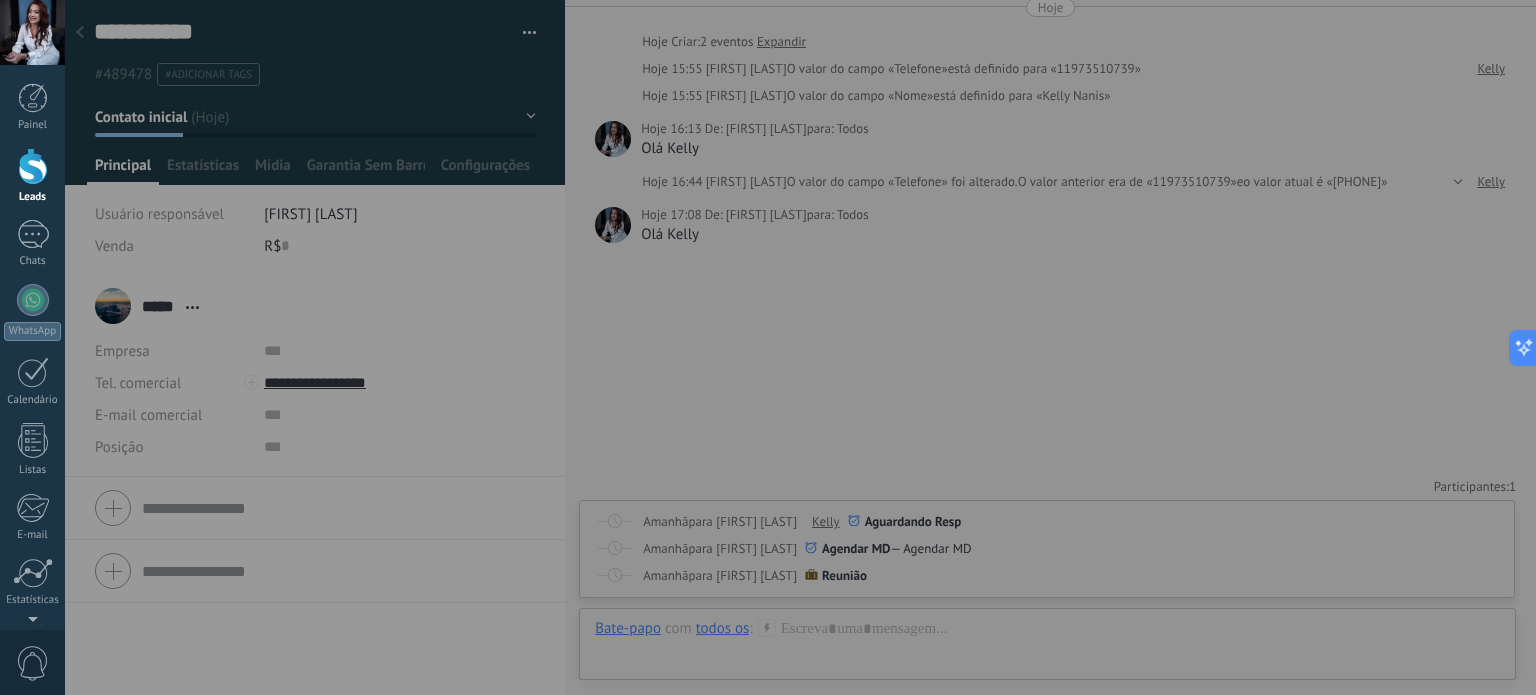 click at bounding box center (833, 347) 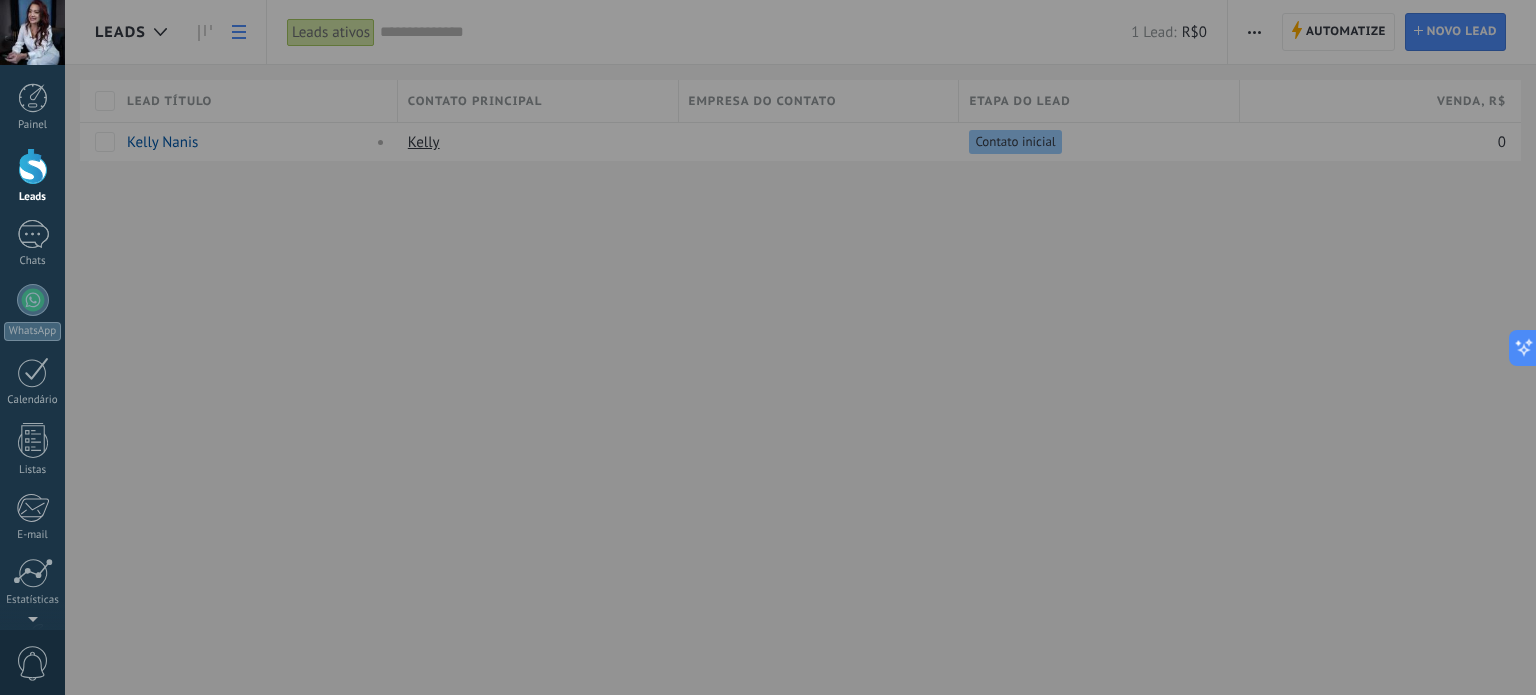 click at bounding box center (833, 347) 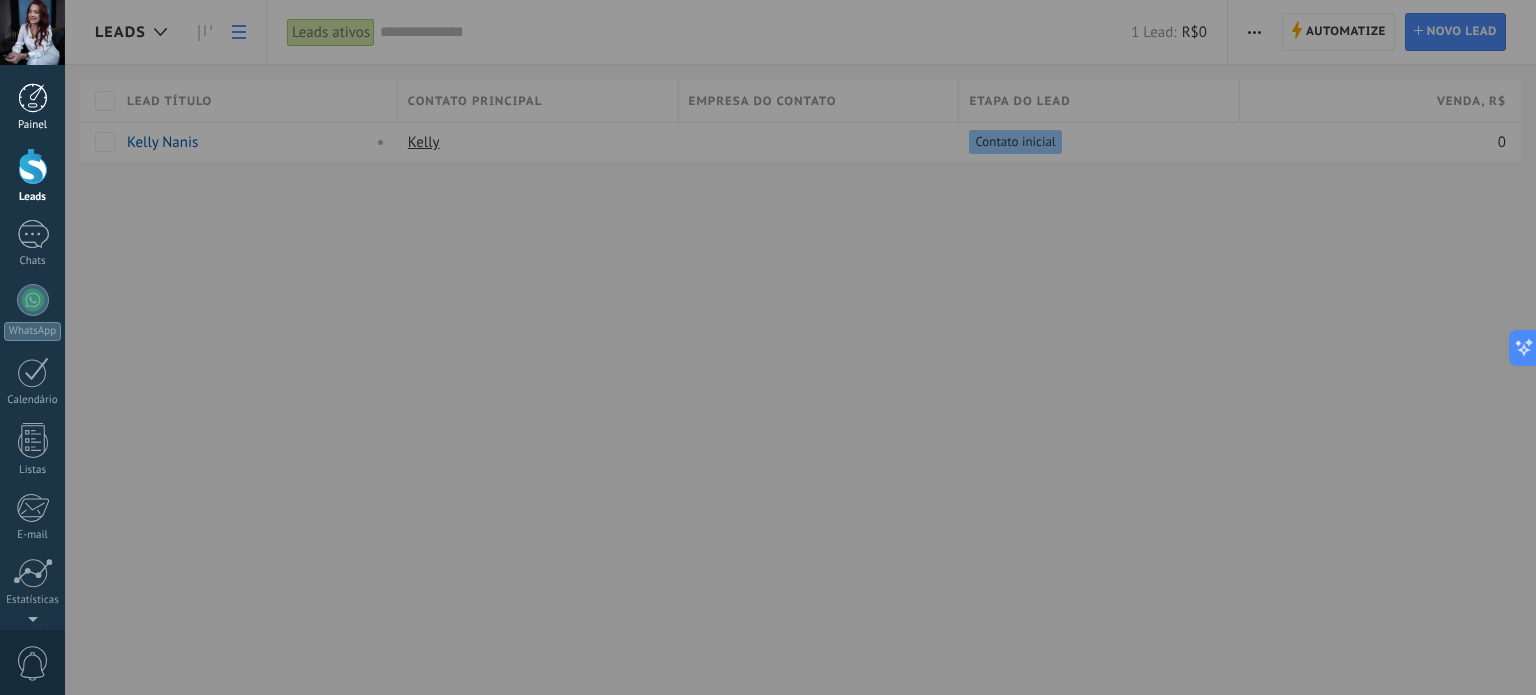 click at bounding box center [33, 98] 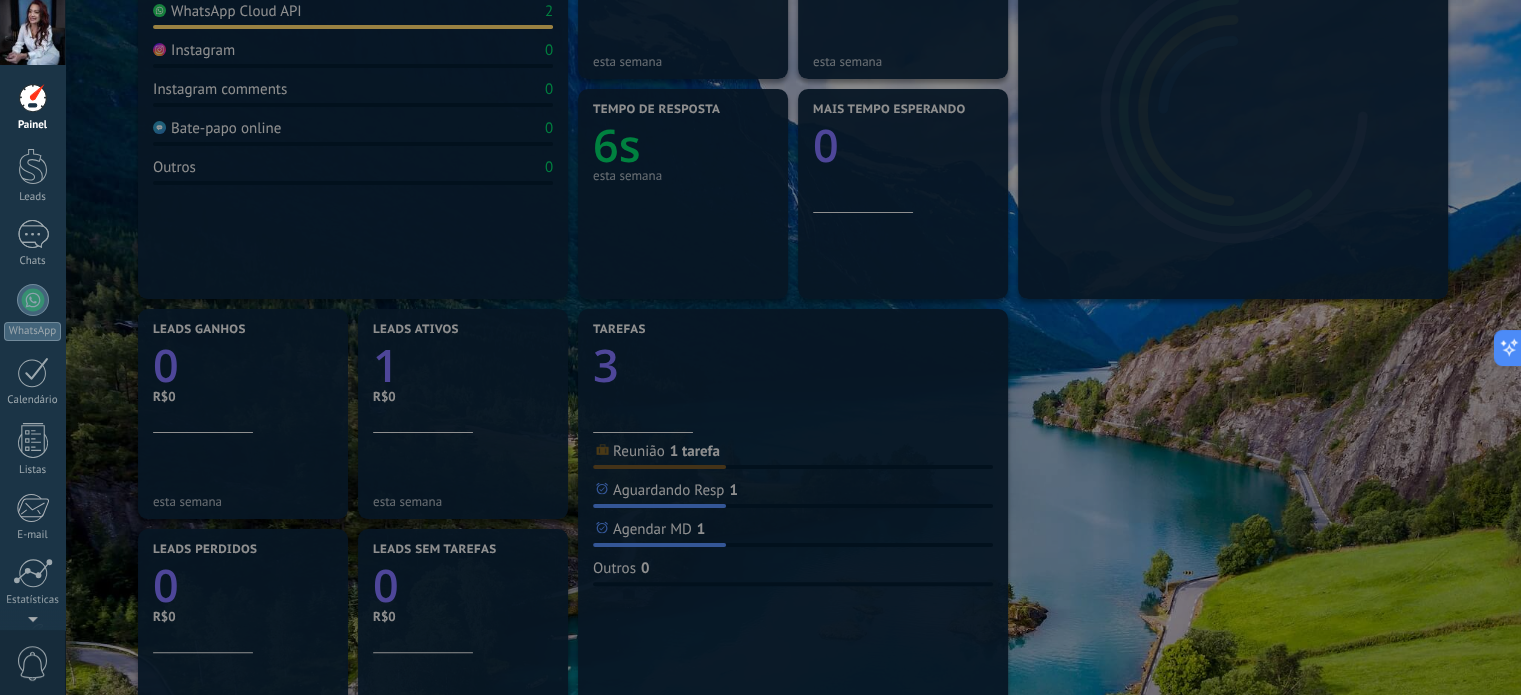scroll, scrollTop: 600, scrollLeft: 0, axis: vertical 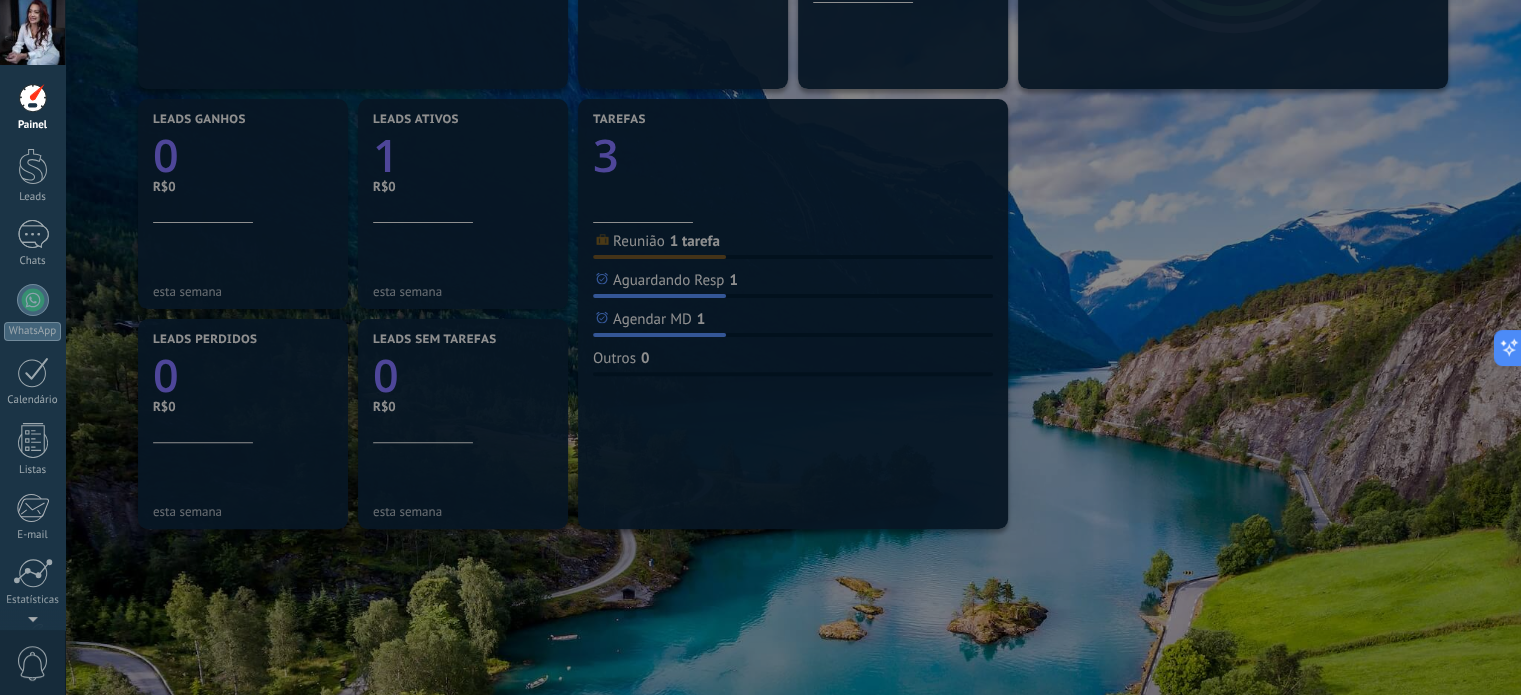 click at bounding box center (33, 98) 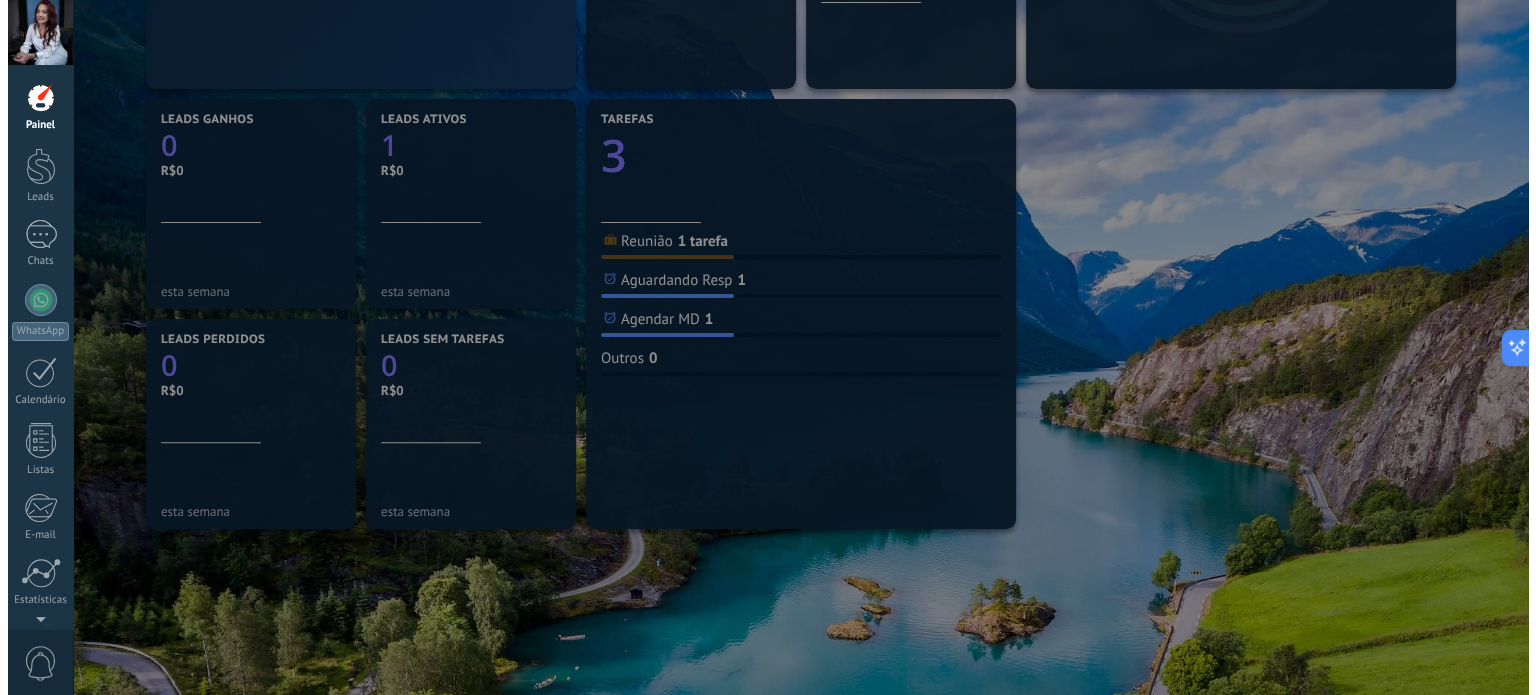 scroll, scrollTop: 0, scrollLeft: 0, axis: both 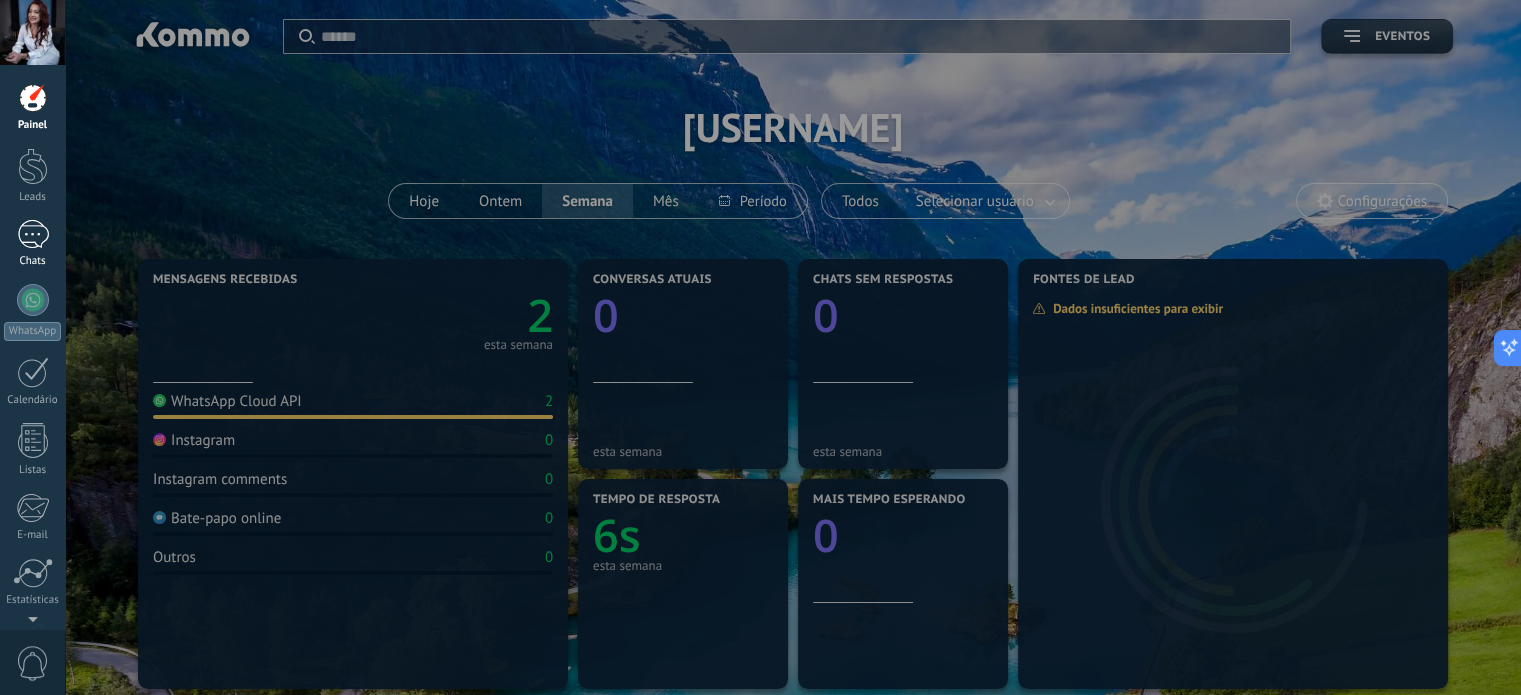click at bounding box center (33, 234) 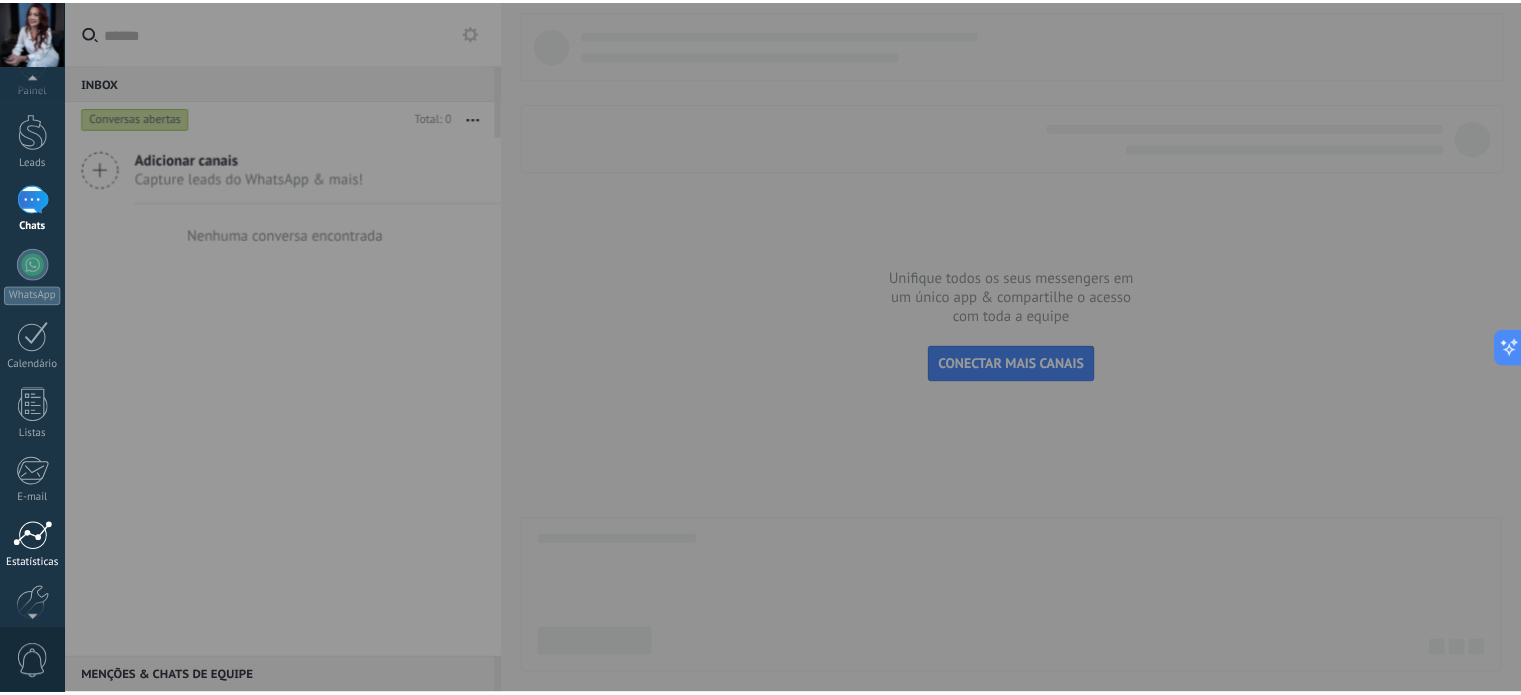 scroll, scrollTop: 136, scrollLeft: 0, axis: vertical 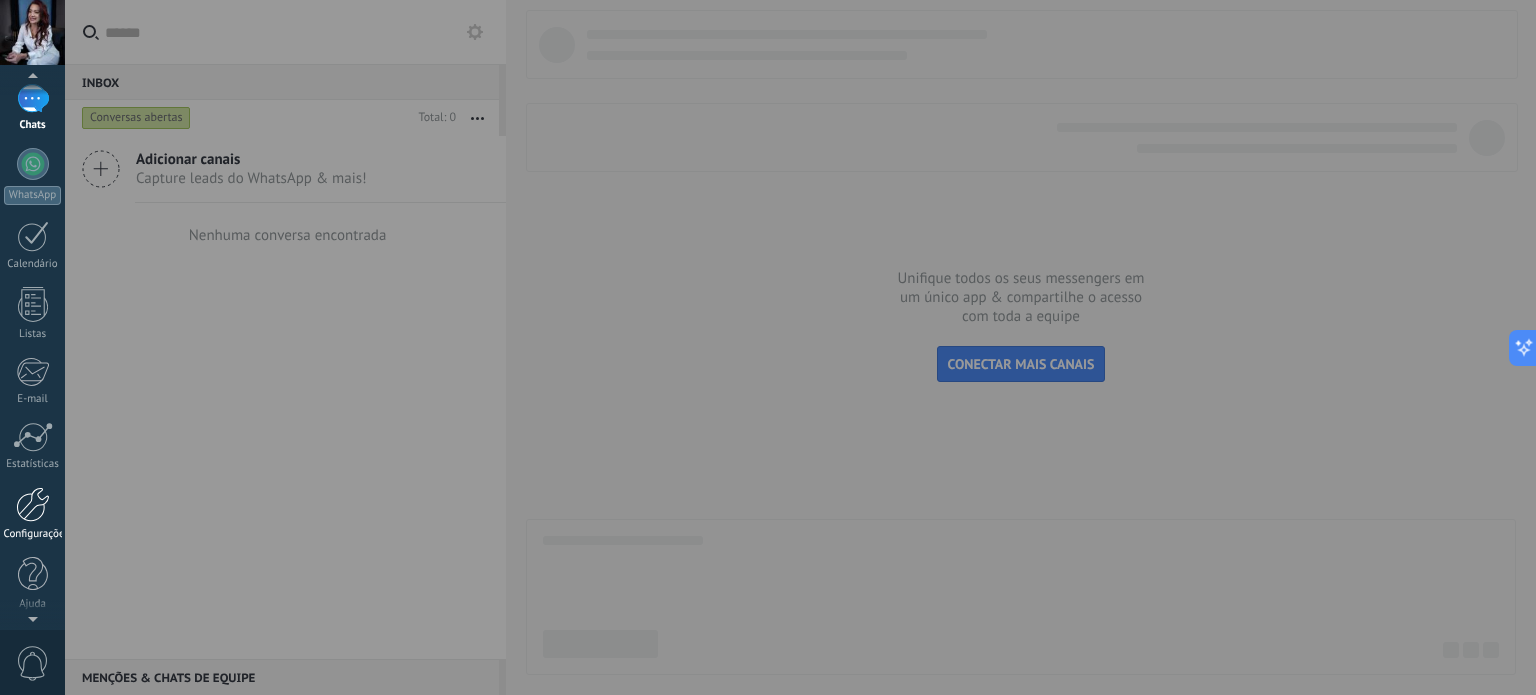 click at bounding box center (33, 504) 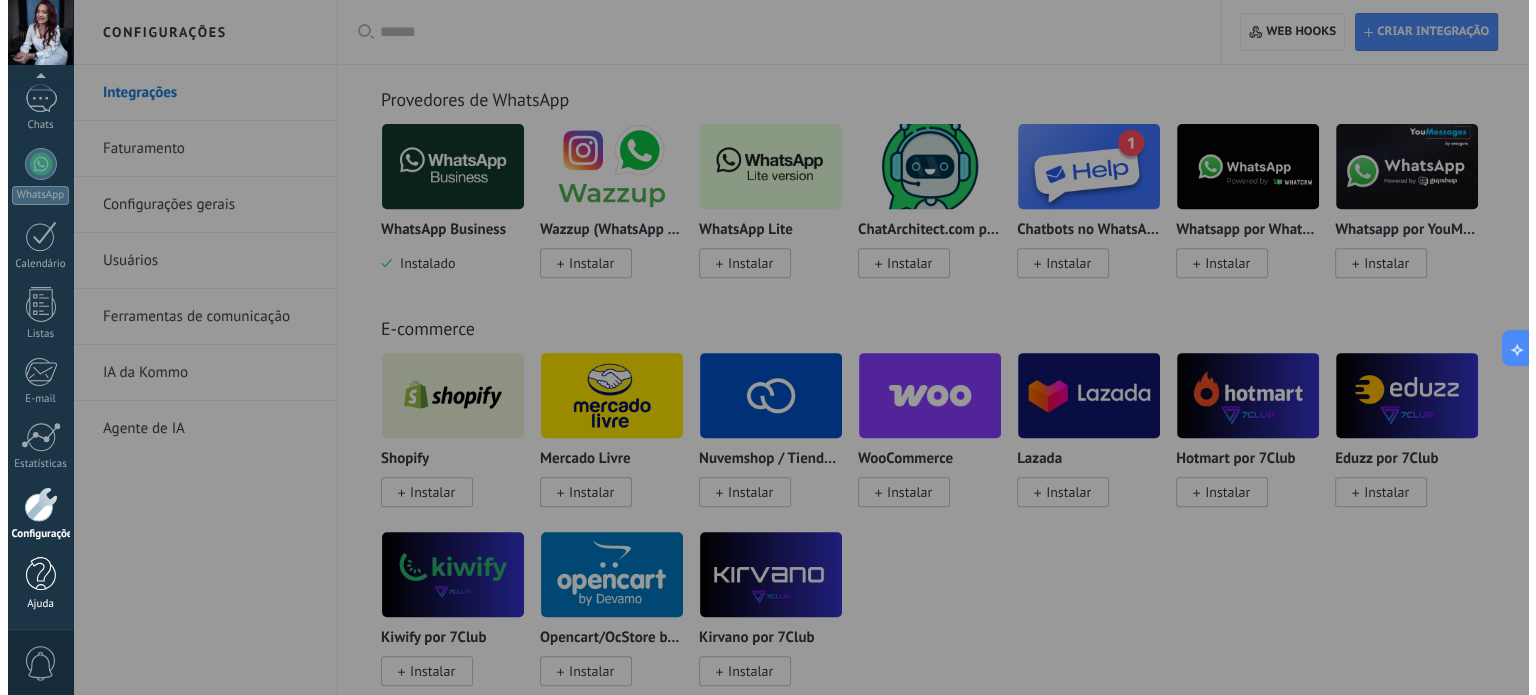 scroll, scrollTop: 800, scrollLeft: 0, axis: vertical 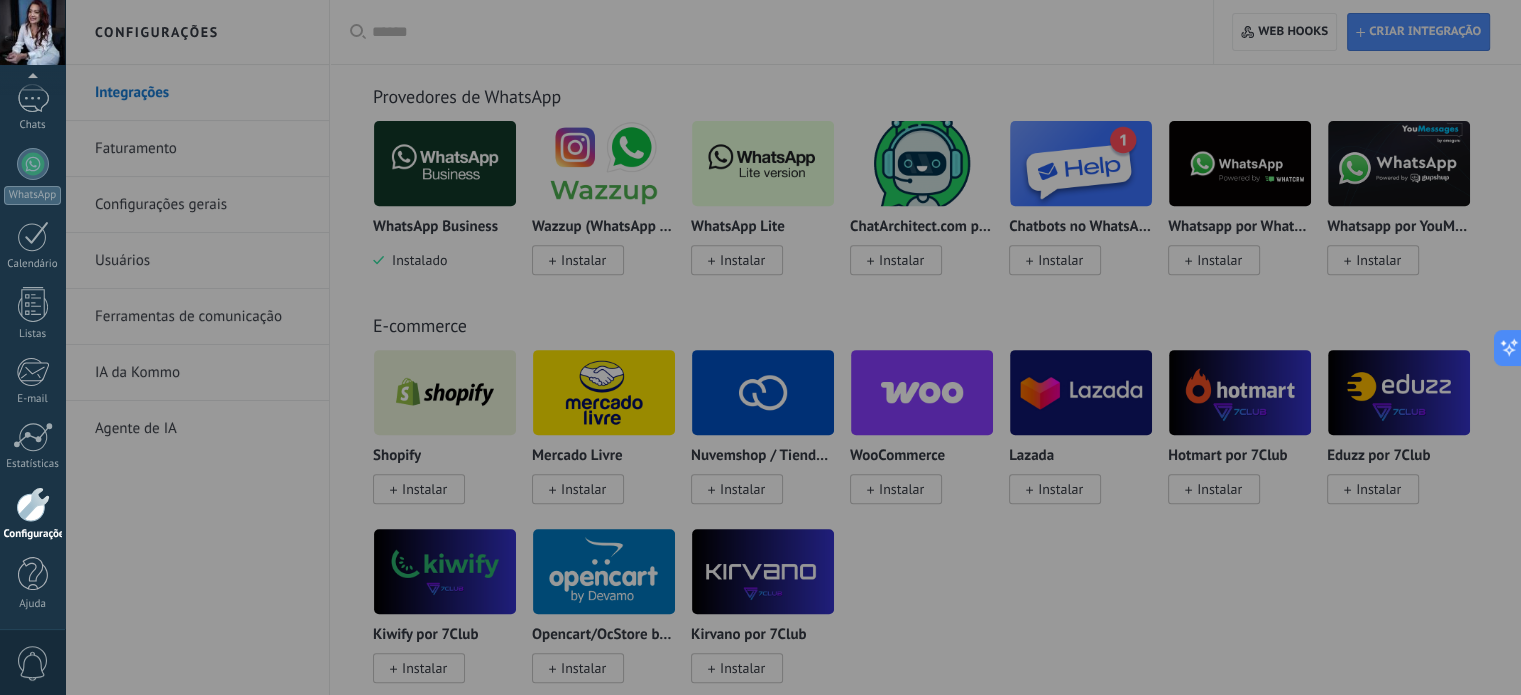 click on "0" at bounding box center [33, 663] 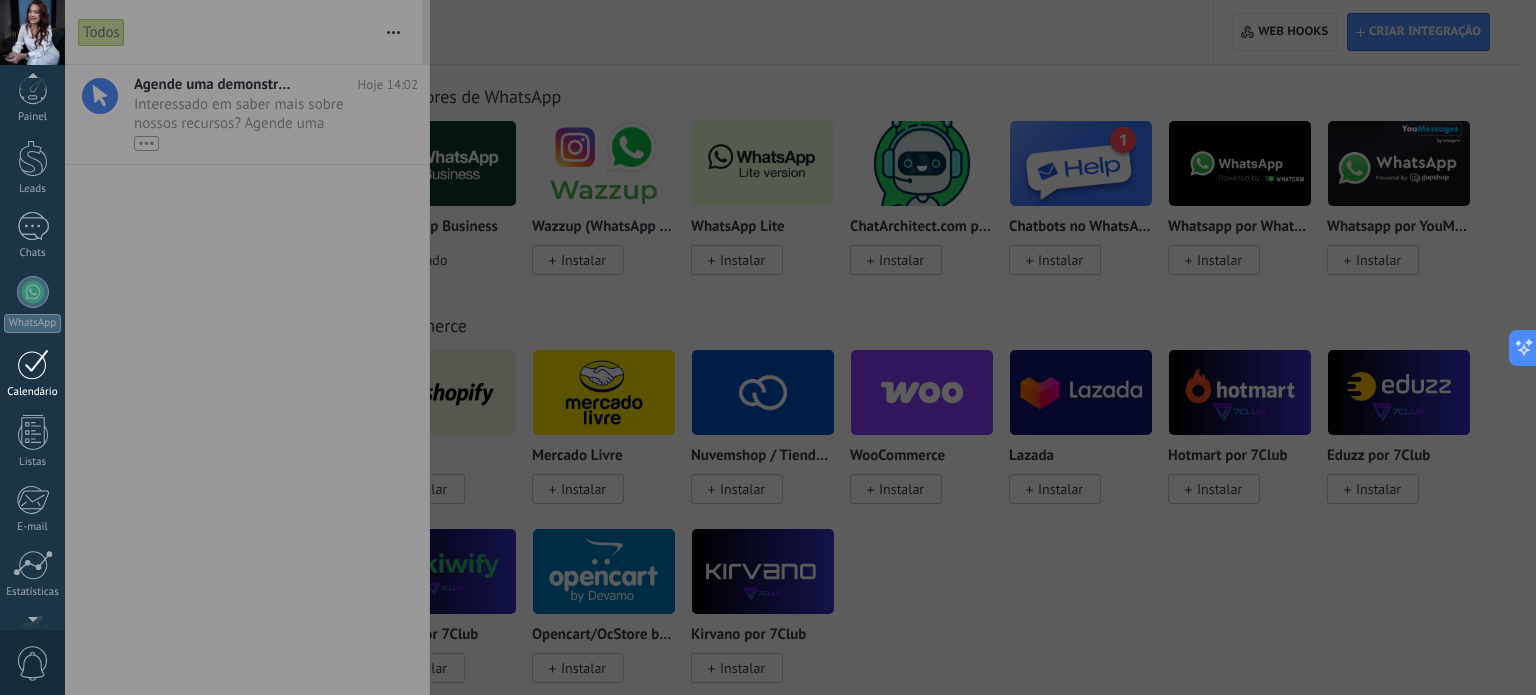 scroll, scrollTop: 0, scrollLeft: 0, axis: both 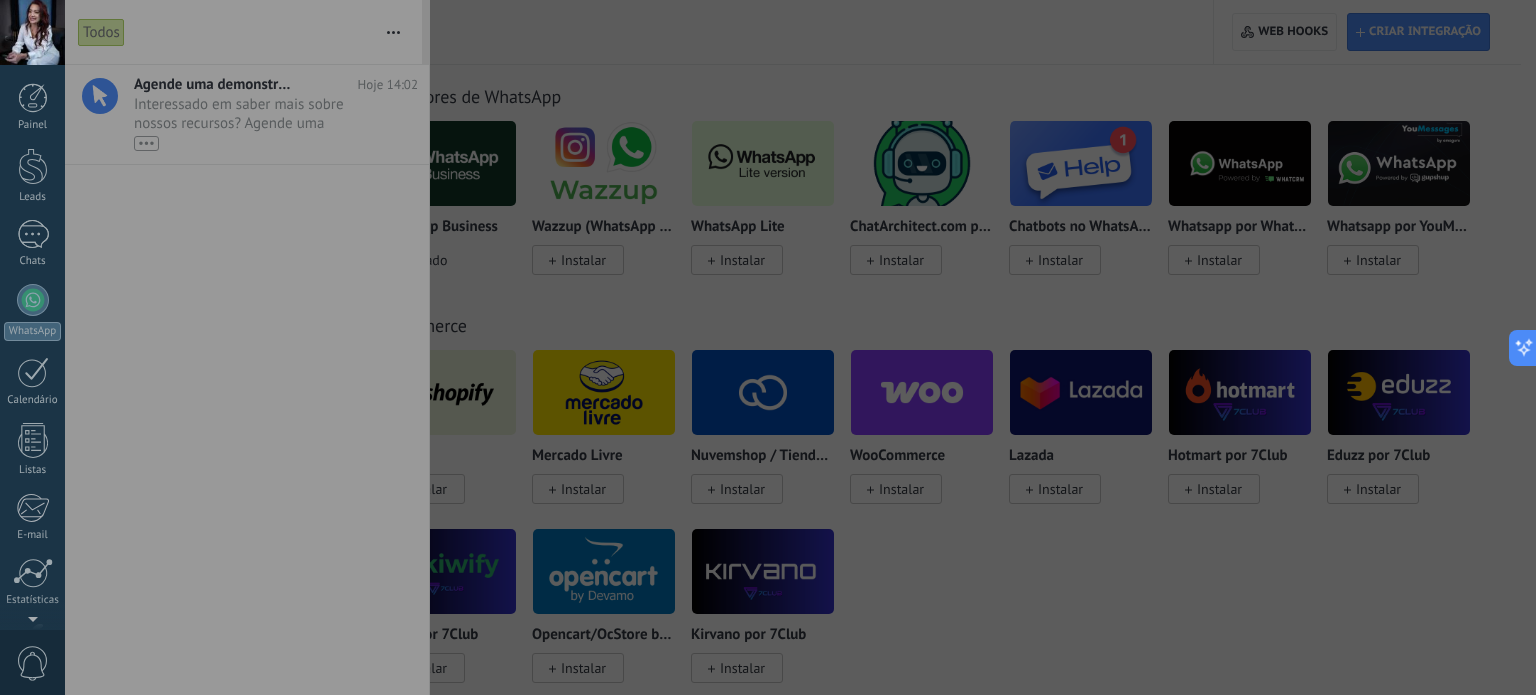 drag, startPoint x: 30, startPoint y: 27, endPoint x: 68, endPoint y: 49, distance: 43.908997 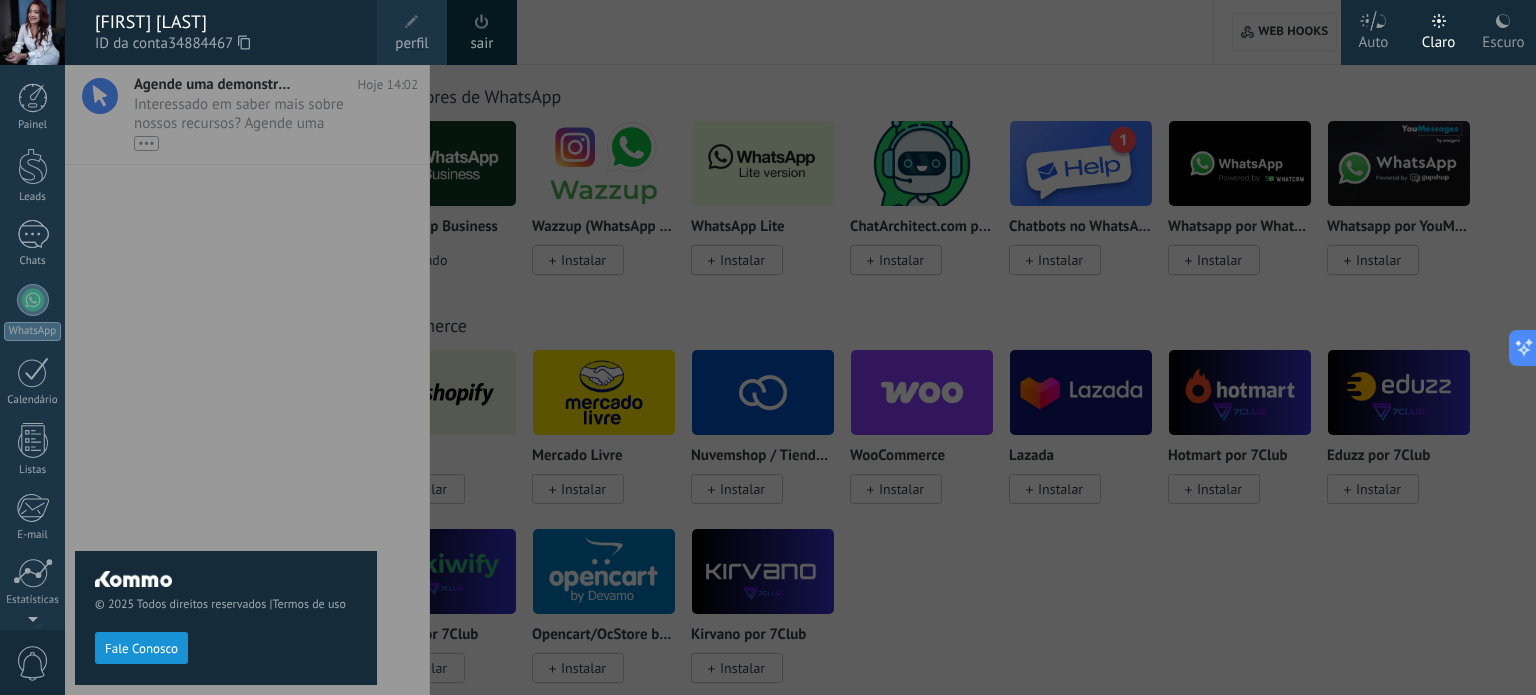 click on "perfil" at bounding box center (411, 44) 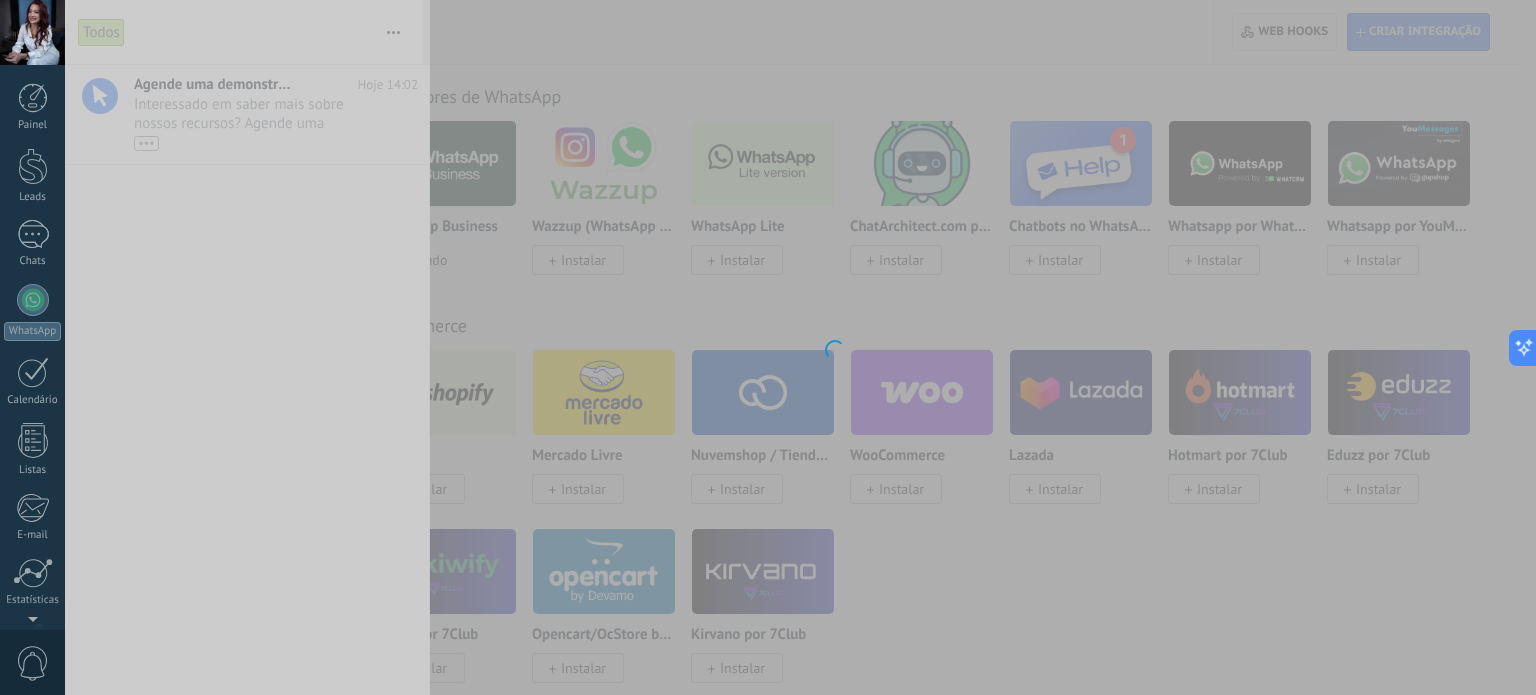 scroll, scrollTop: 136, scrollLeft: 0, axis: vertical 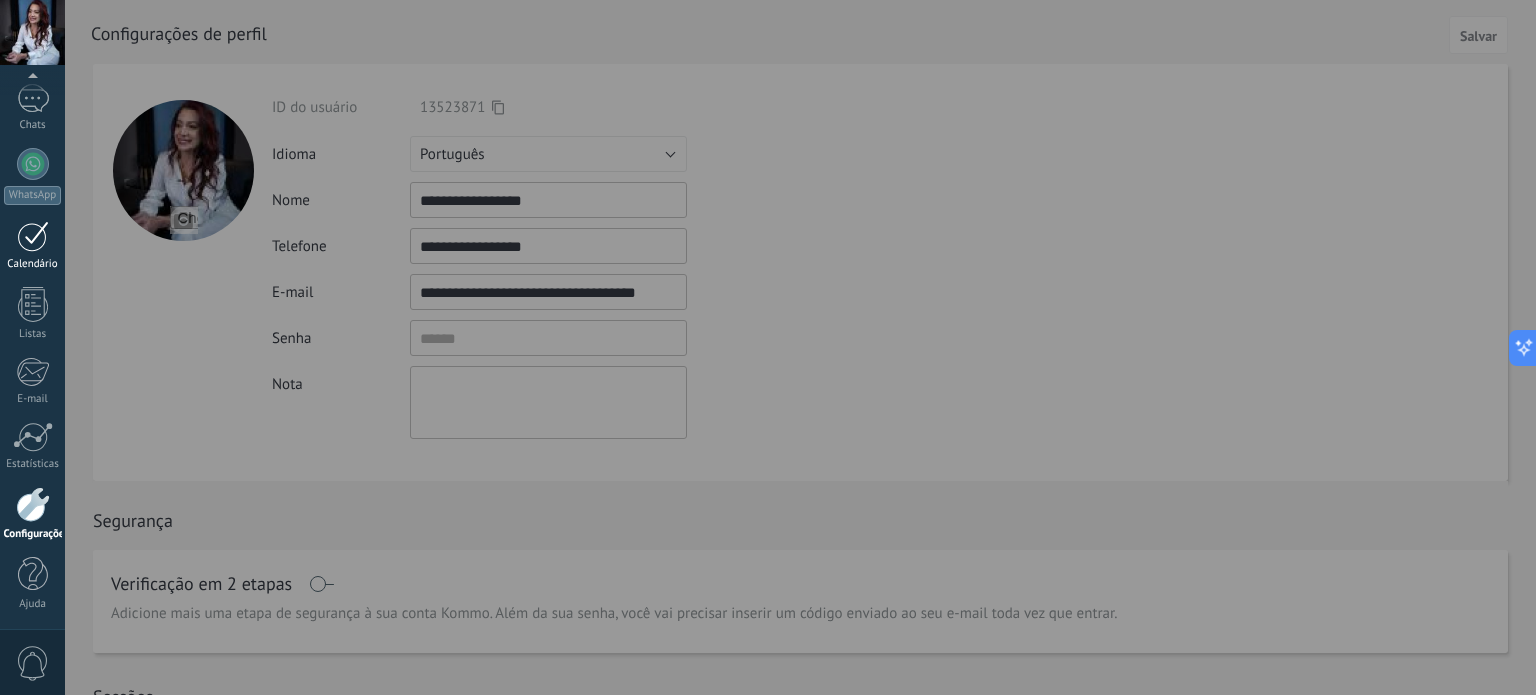 click on "Calendário" at bounding box center (33, 264) 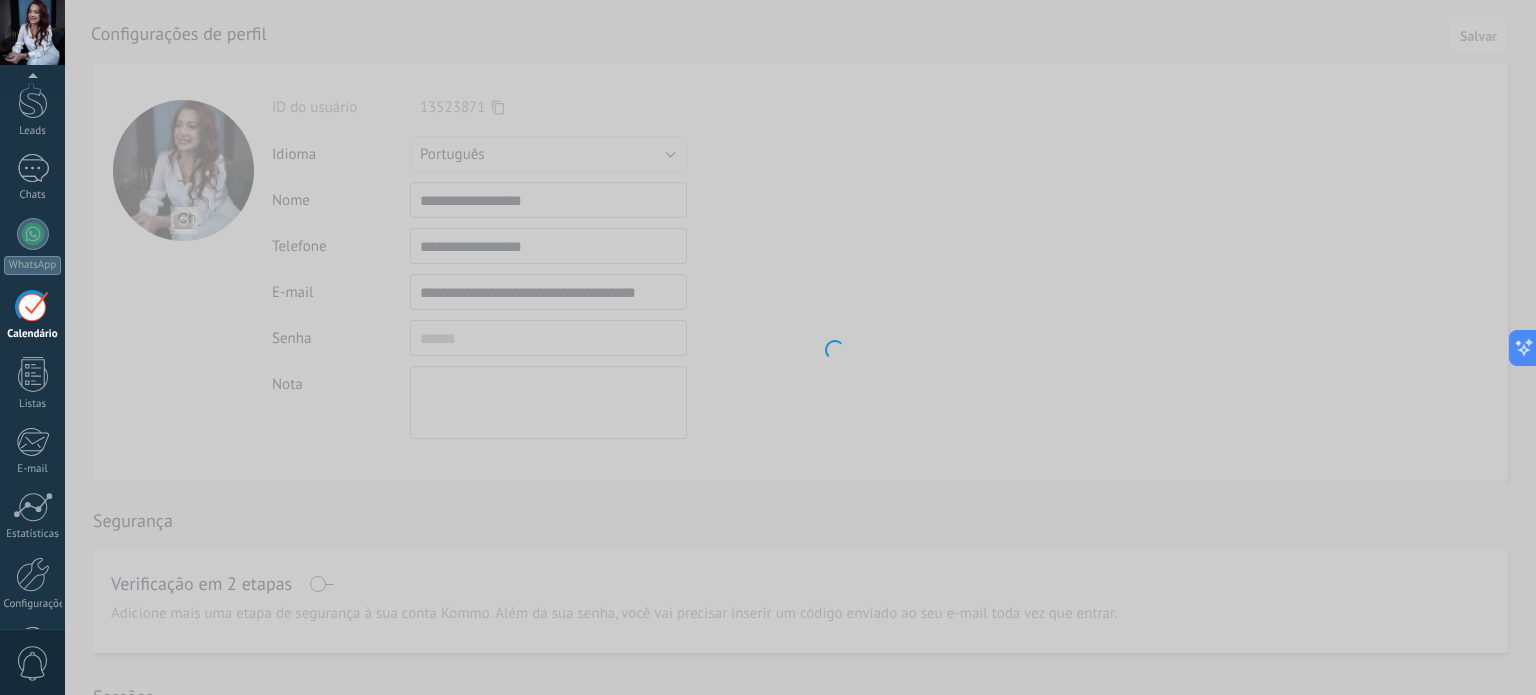 scroll, scrollTop: 56, scrollLeft: 0, axis: vertical 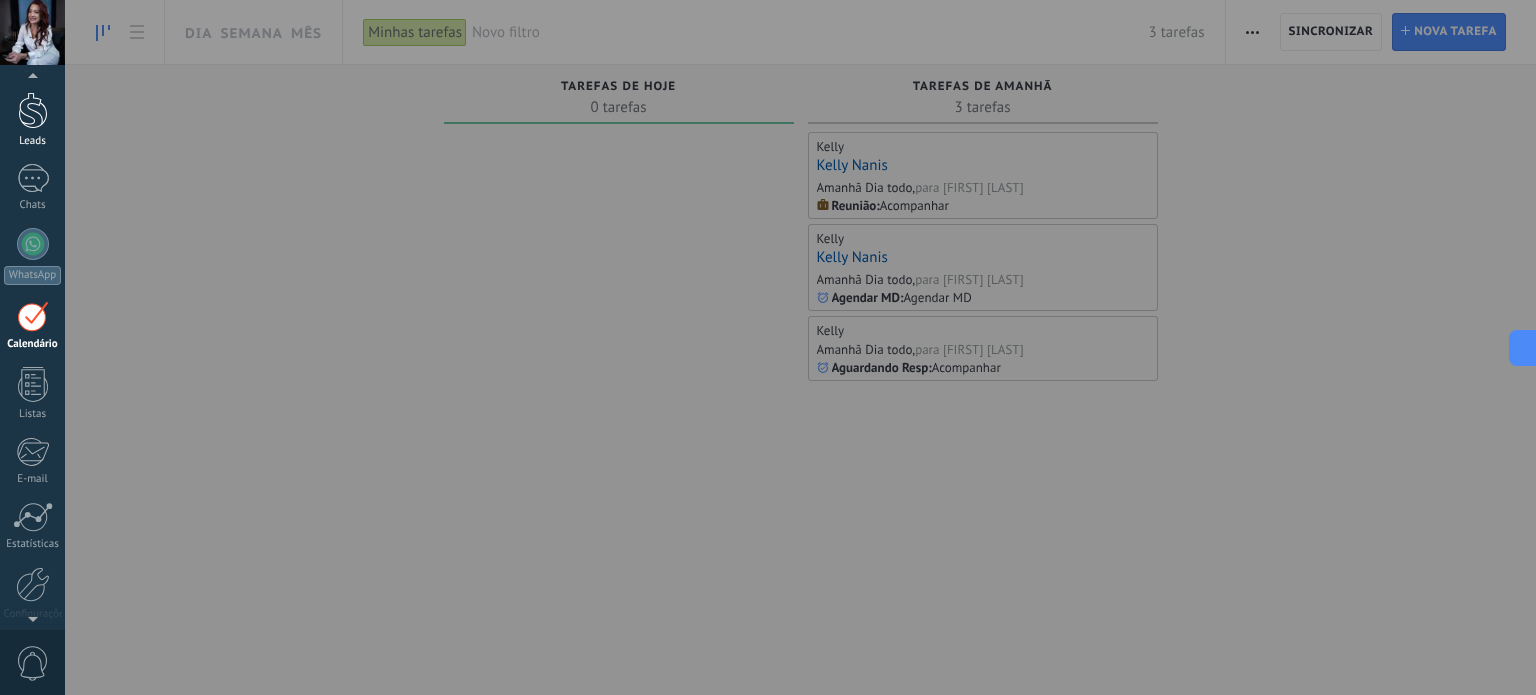 click at bounding box center (33, 110) 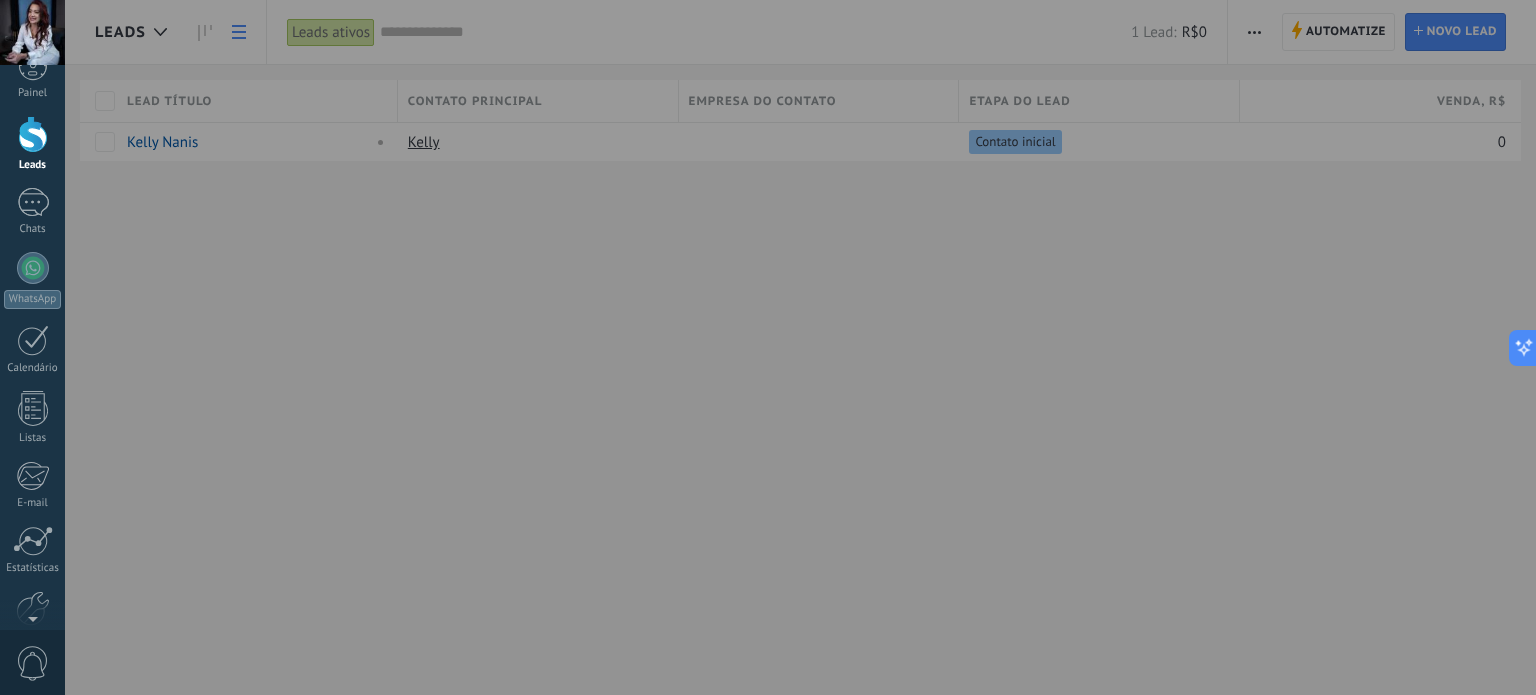 scroll, scrollTop: 0, scrollLeft: 0, axis: both 